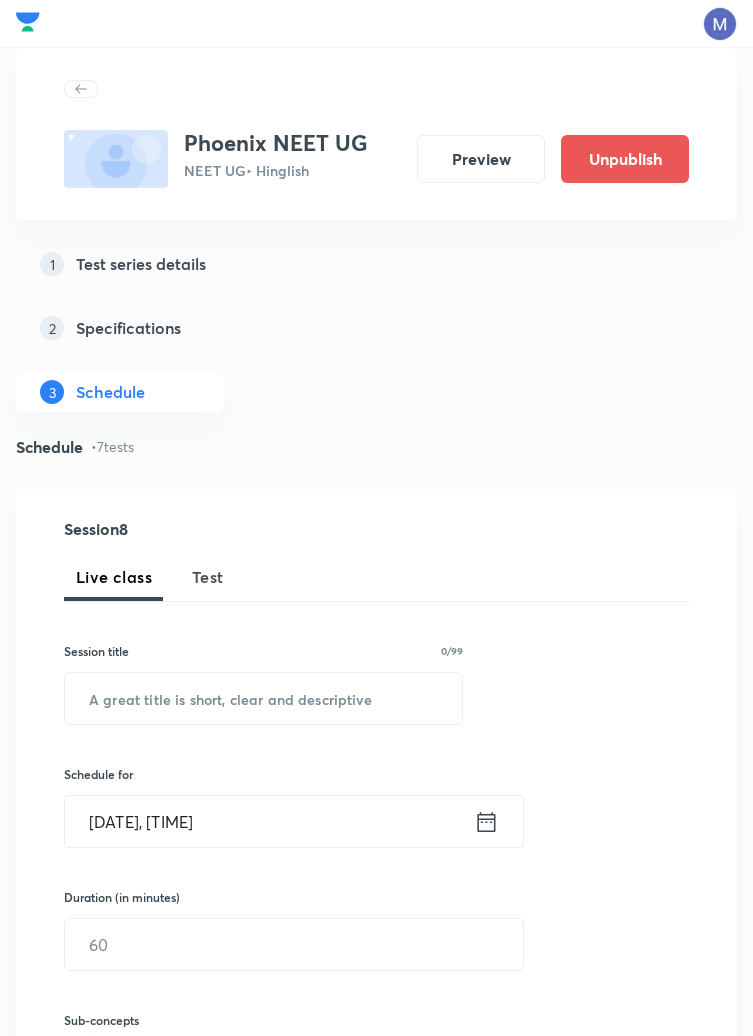 scroll, scrollTop: 1662, scrollLeft: 0, axis: vertical 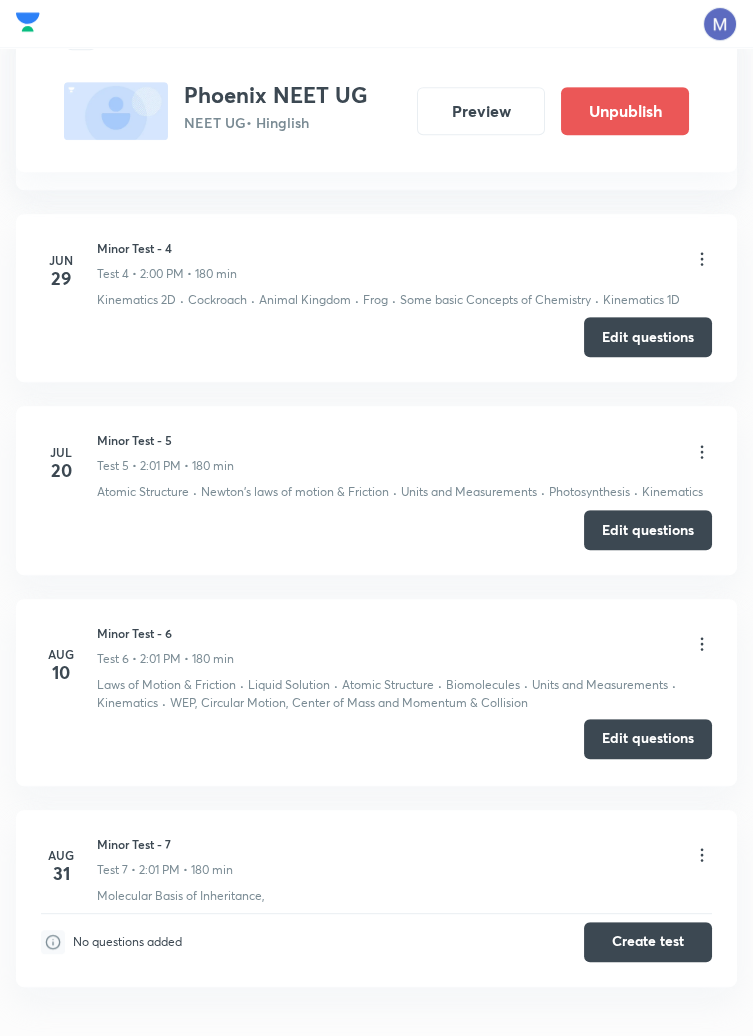 click on "Edit questions" at bounding box center [648, 739] 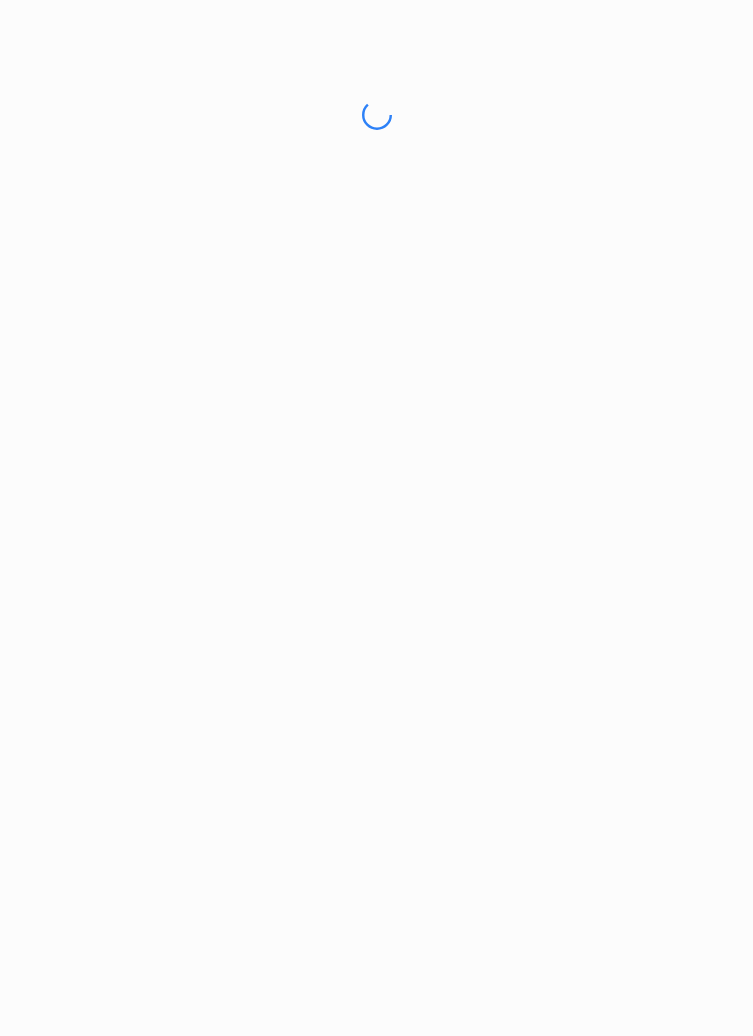 scroll, scrollTop: 0, scrollLeft: 0, axis: both 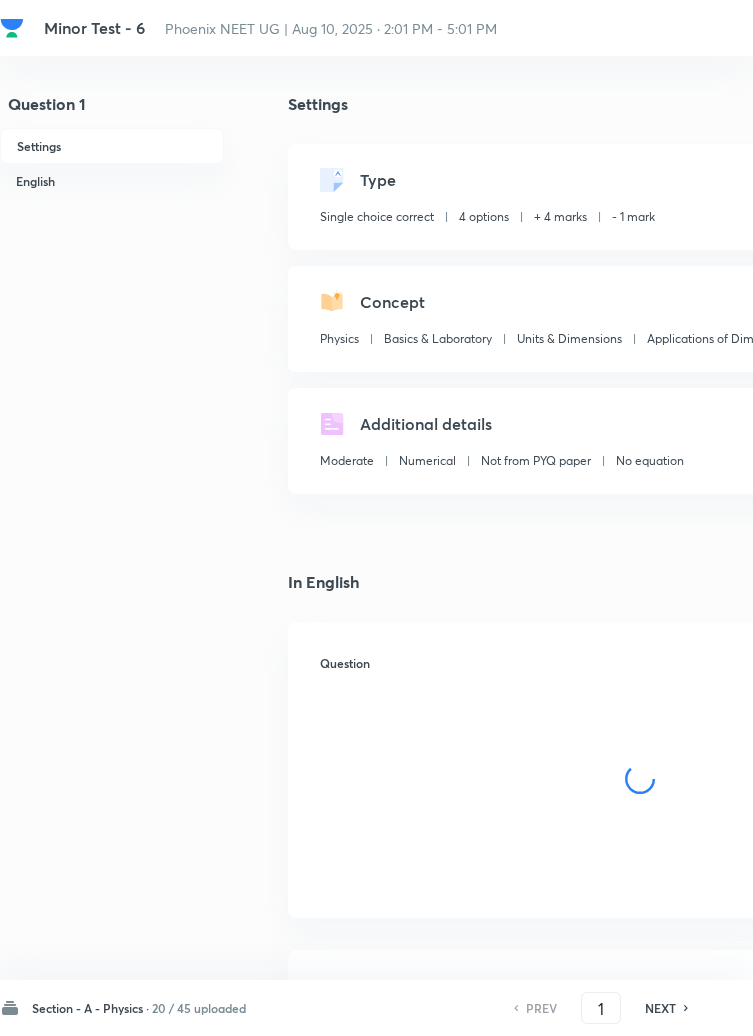 checkbox on "true" 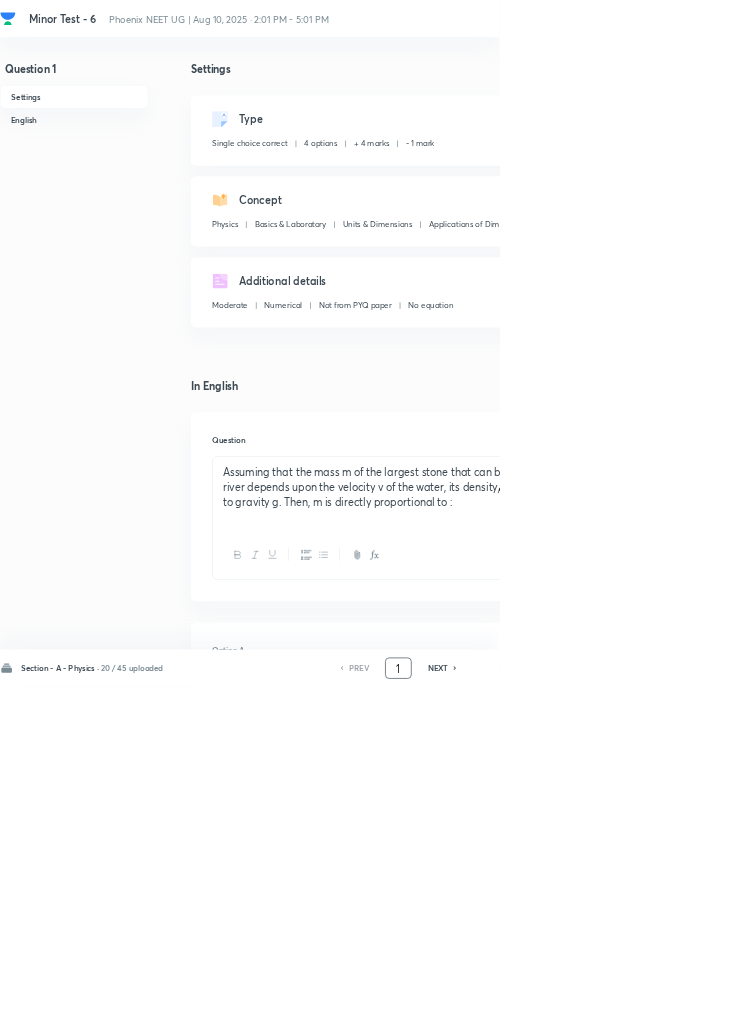 click on "1" at bounding box center (601, 1008) 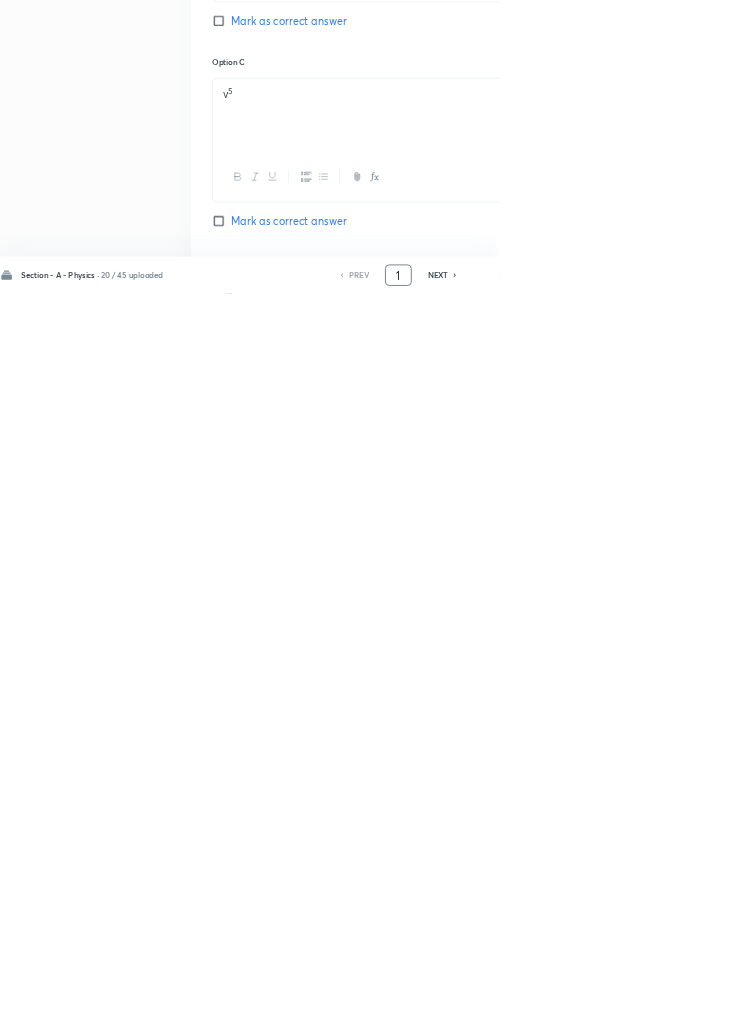 scroll, scrollTop: 950, scrollLeft: 0, axis: vertical 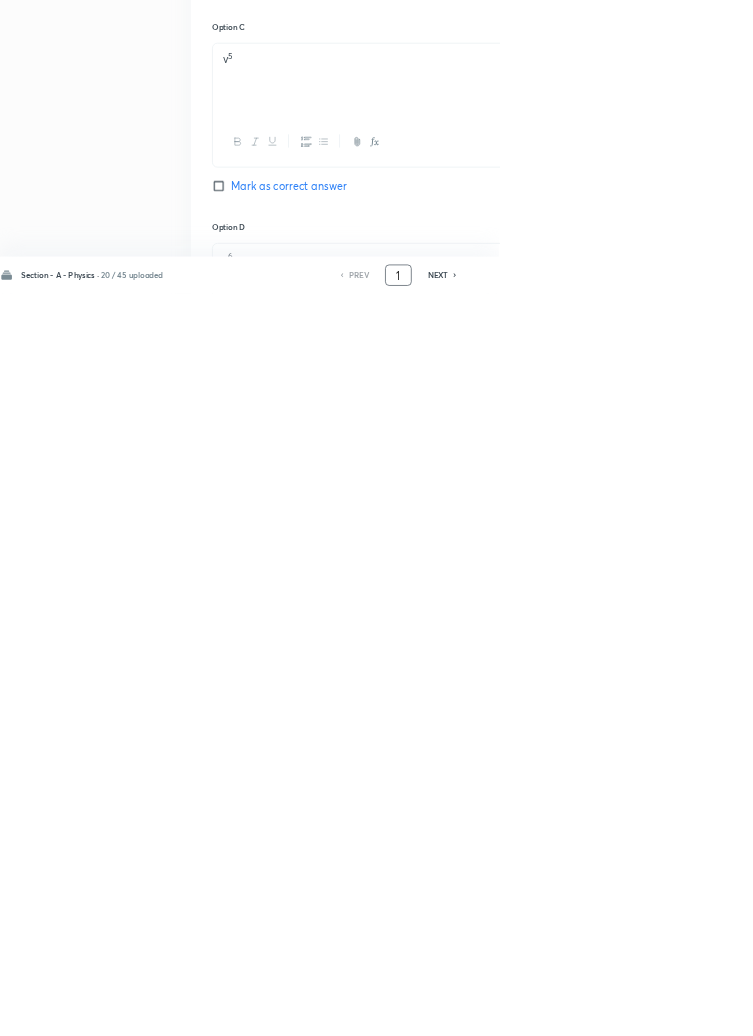 click on "1" at bounding box center [601, 1008] 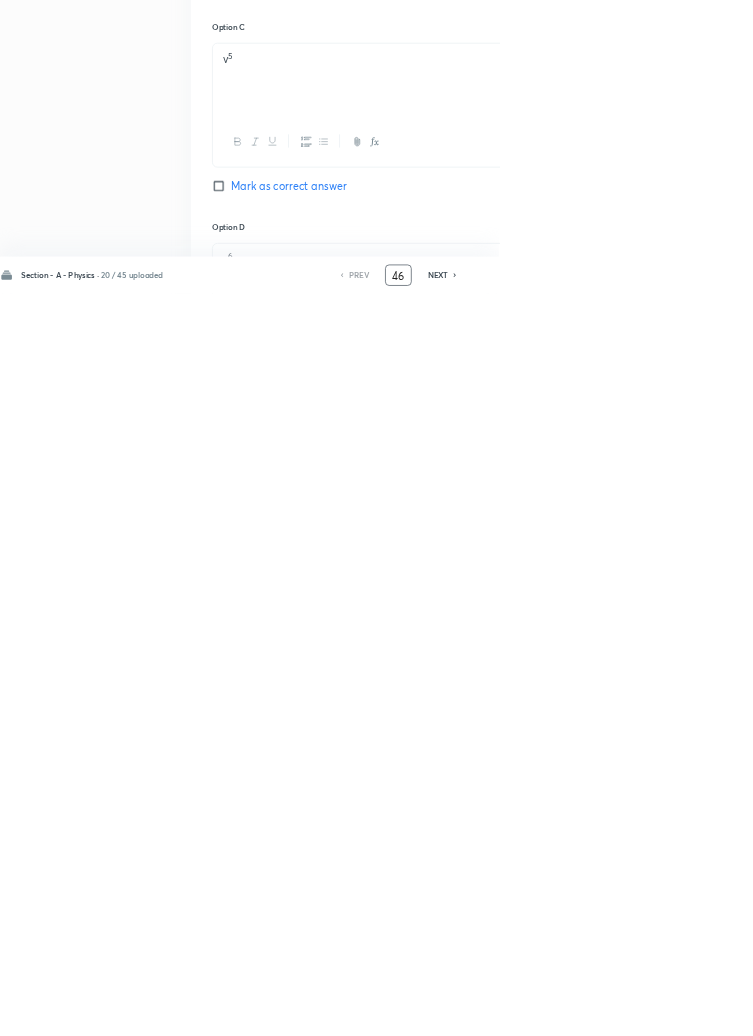 type on "46" 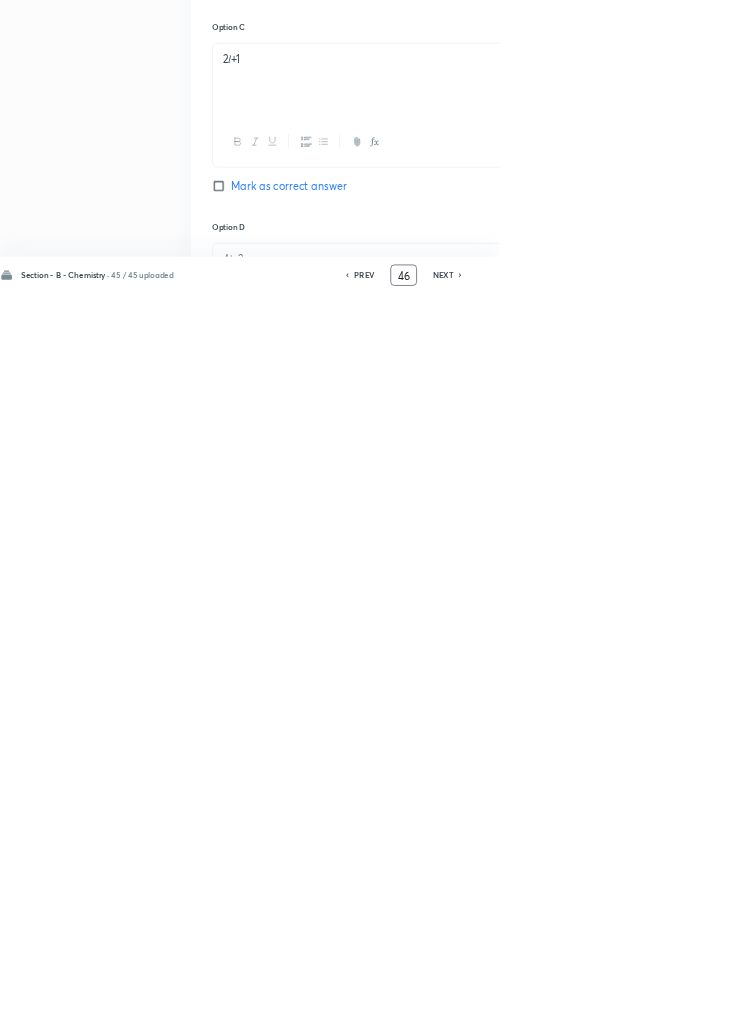 checkbox on "true" 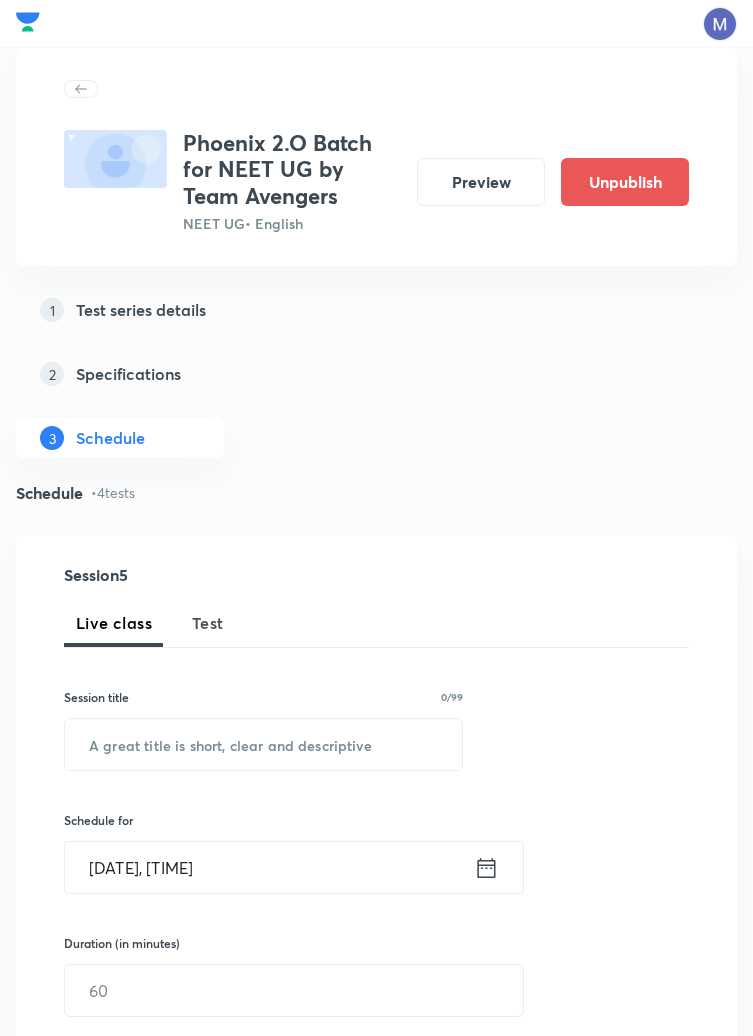 scroll, scrollTop: 0, scrollLeft: 0, axis: both 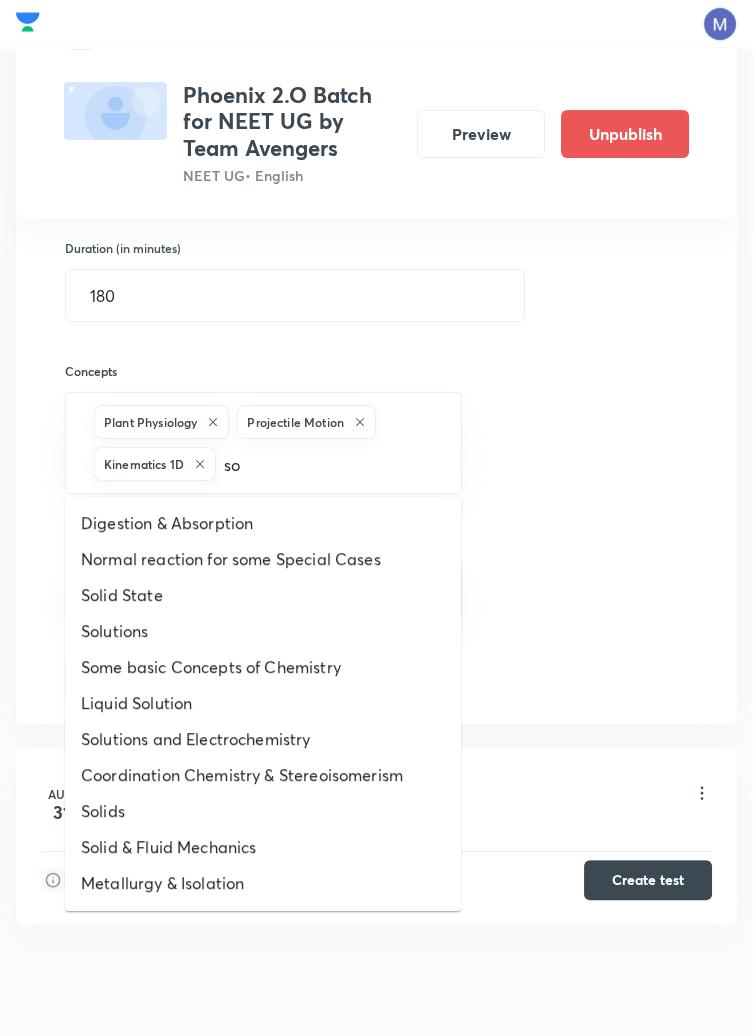 type on "sol" 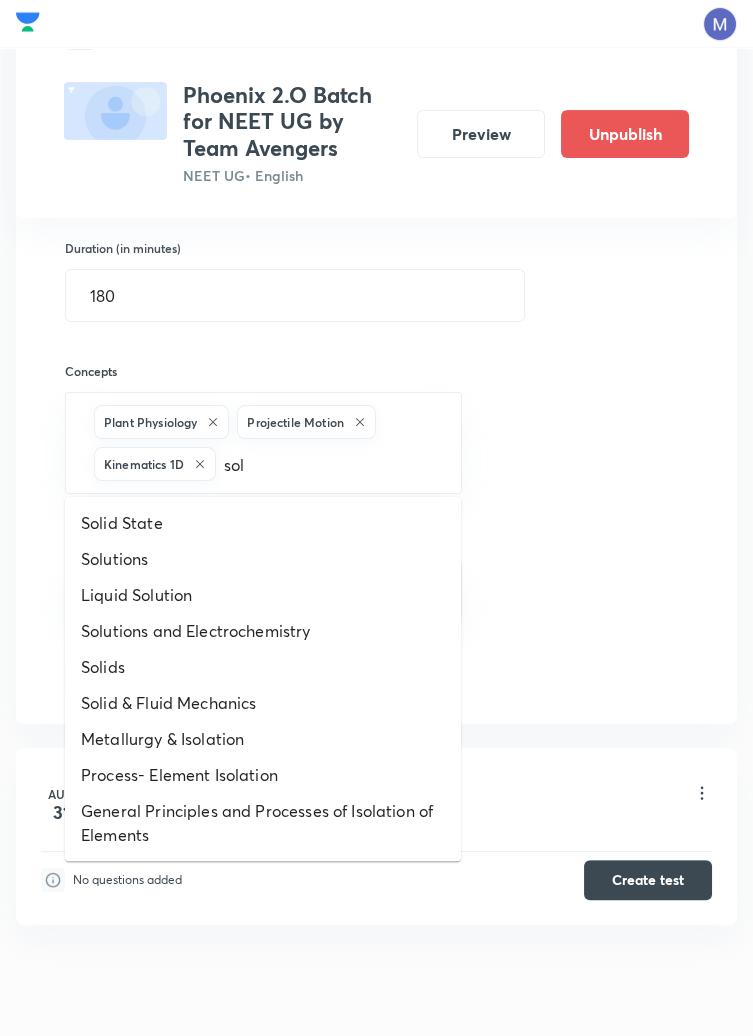click on "Liquid Solution" at bounding box center (263, 595) 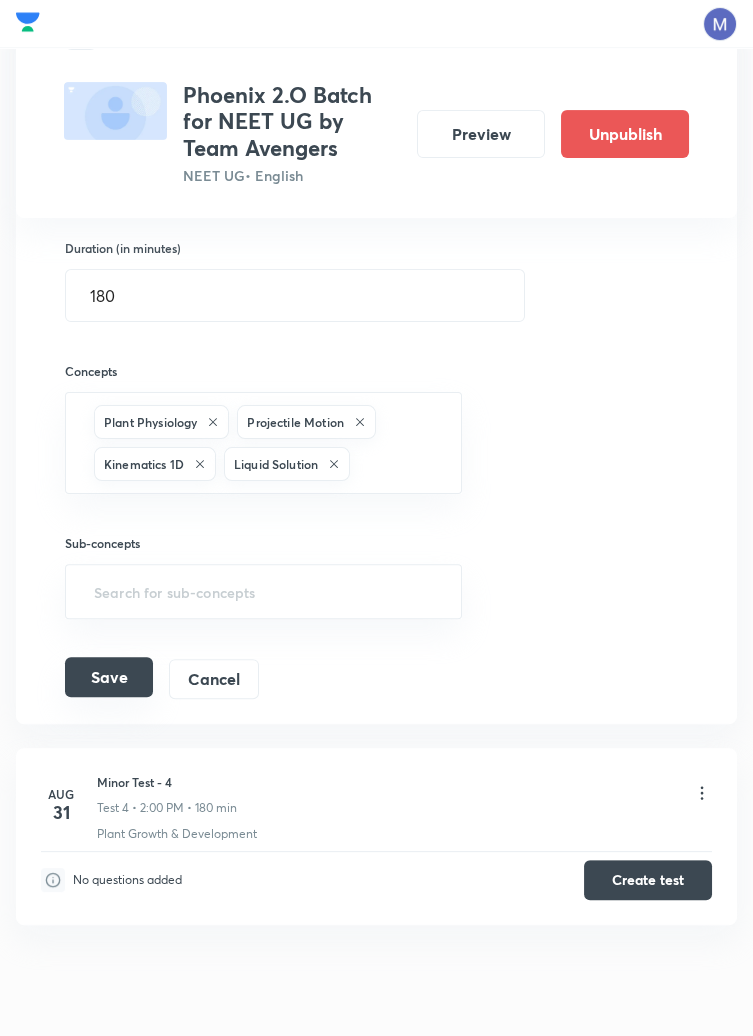 click on "Save" at bounding box center (109, 677) 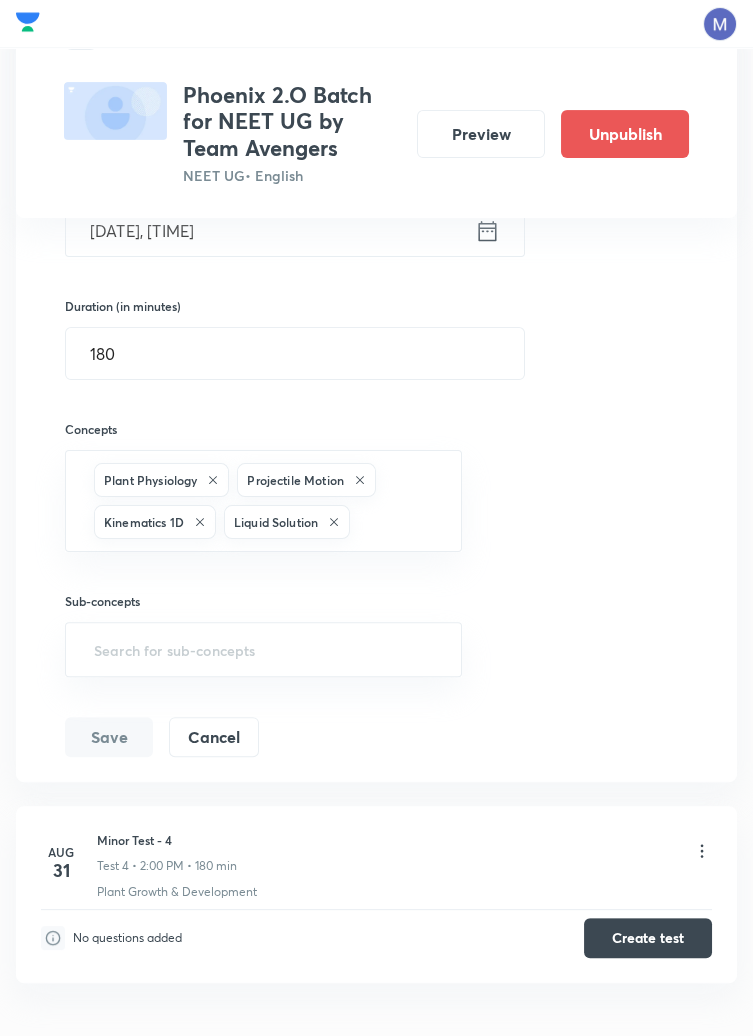 scroll, scrollTop: 446, scrollLeft: 0, axis: vertical 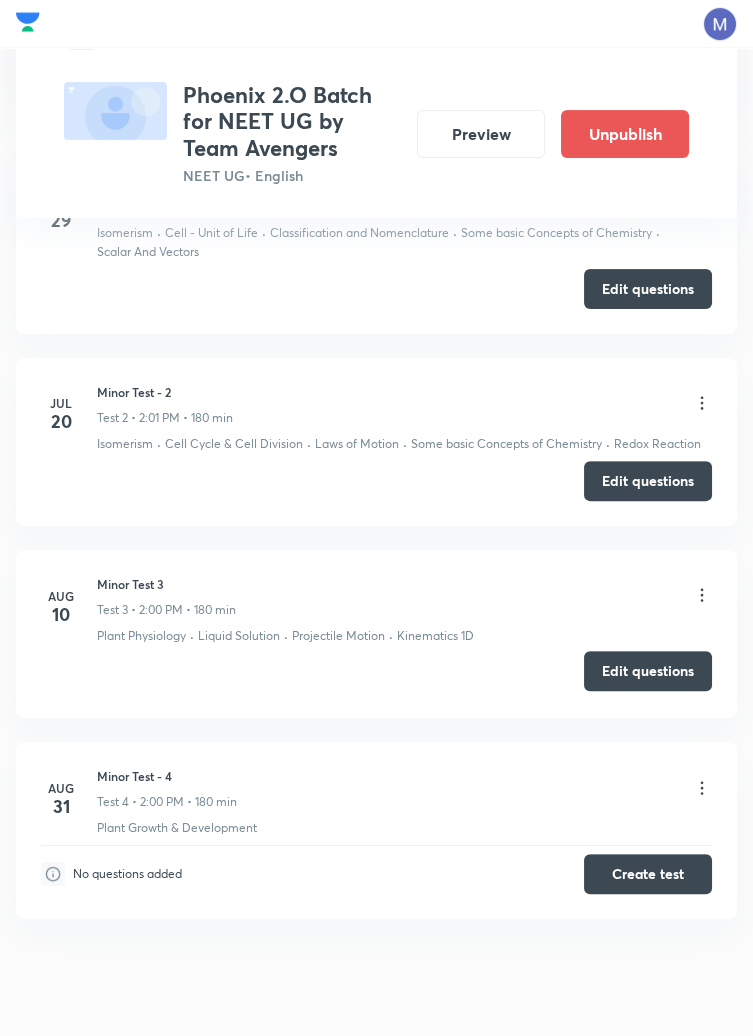 click on "Edit questions" at bounding box center (648, 671) 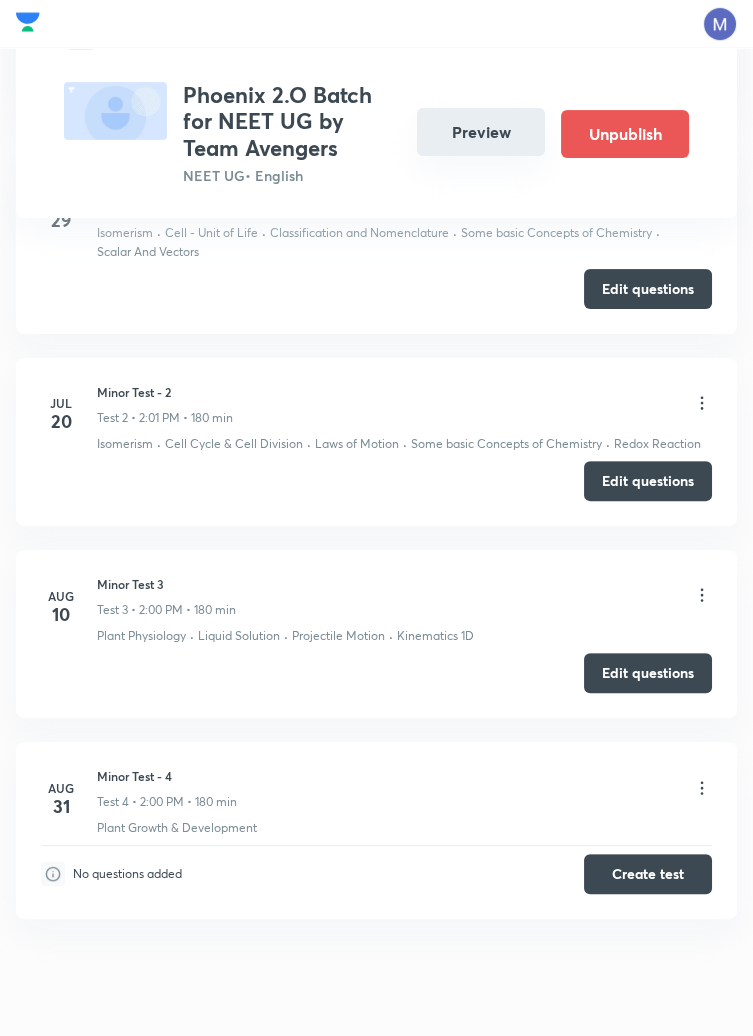 click on "Preview" at bounding box center [481, 132] 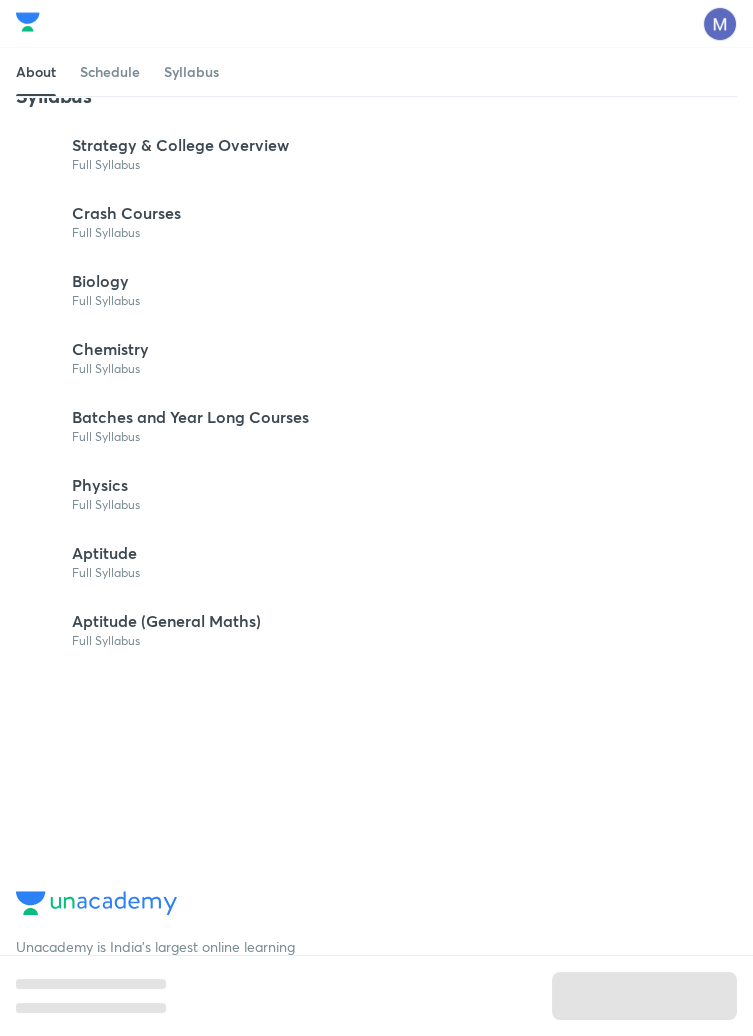 scroll, scrollTop: 0, scrollLeft: 0, axis: both 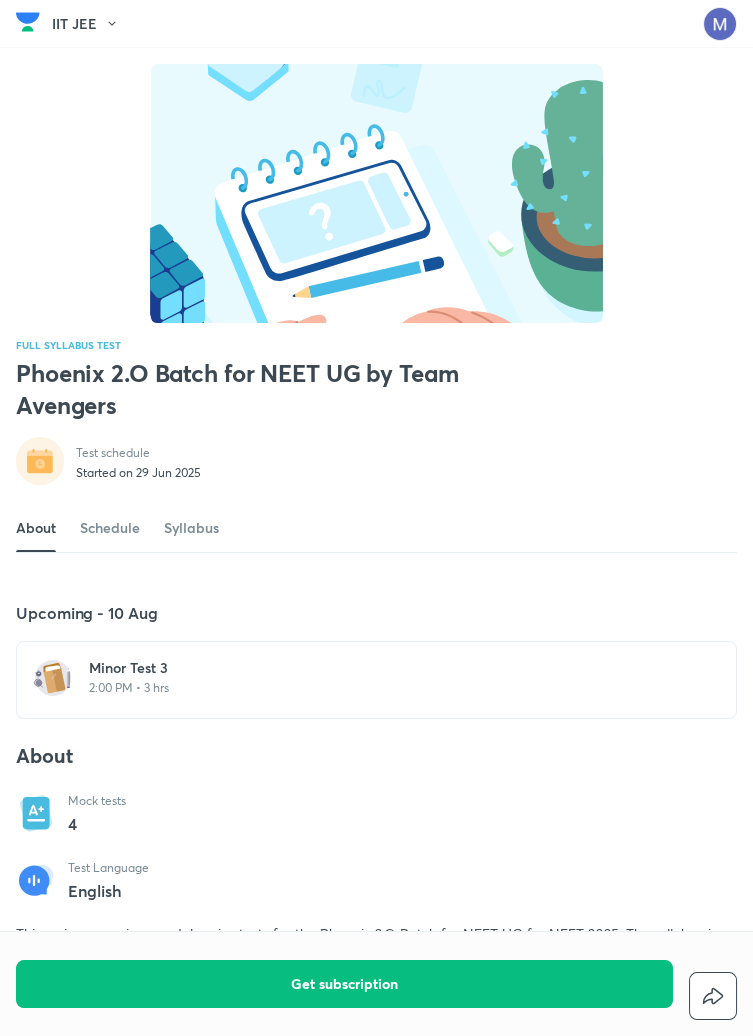 click on "2:00 PM • 3 hrs" at bounding box center [388, 688] 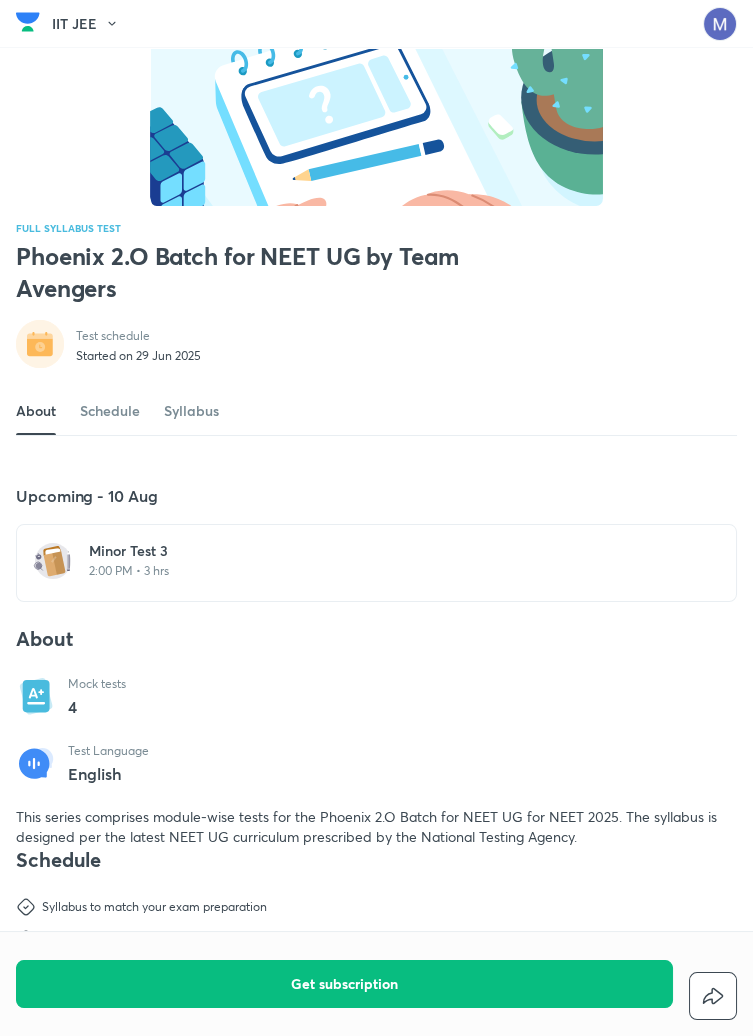 scroll, scrollTop: 0, scrollLeft: 0, axis: both 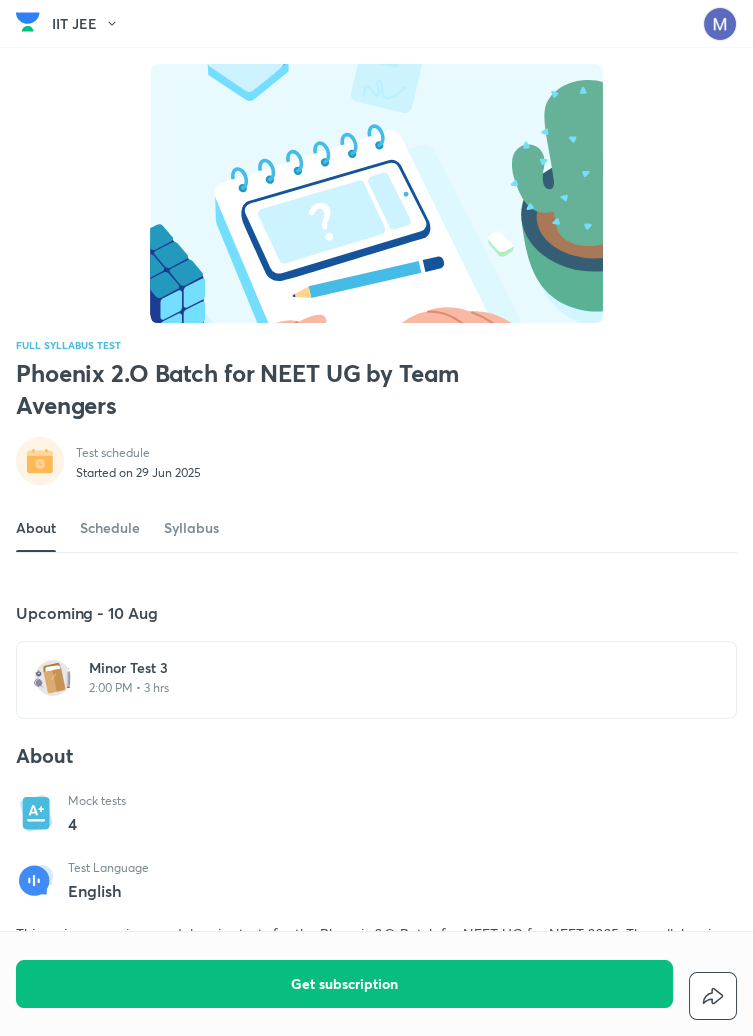 click on "Minor Test 3" at bounding box center [388, 668] 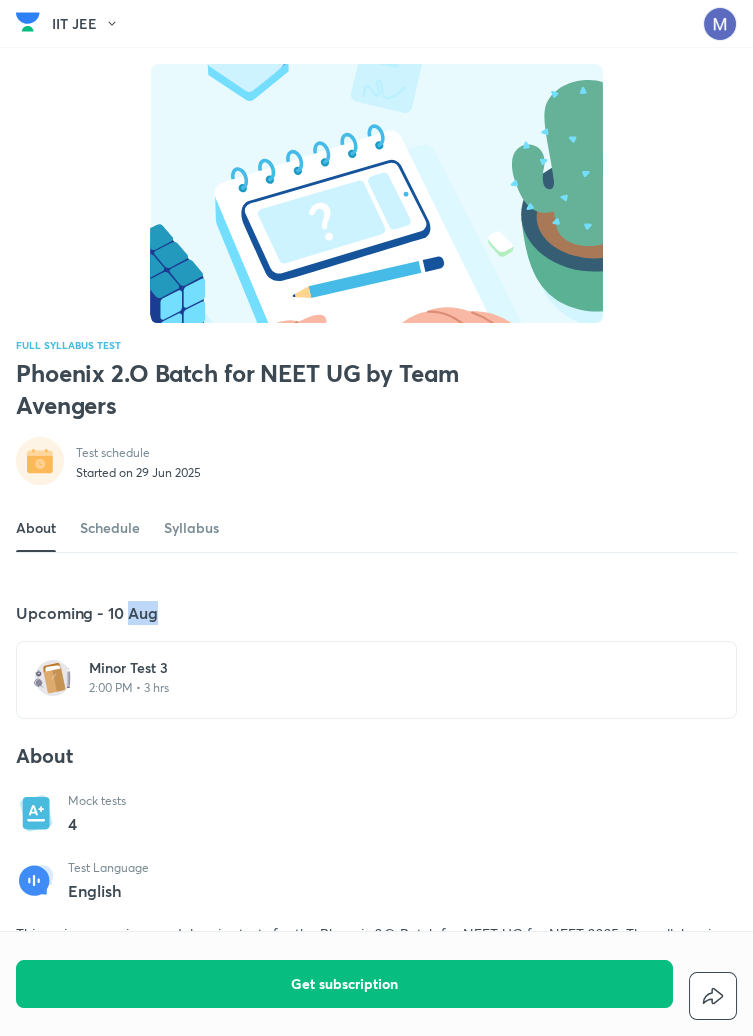 click on "2:00 PM • 3 hrs" at bounding box center [388, 688] 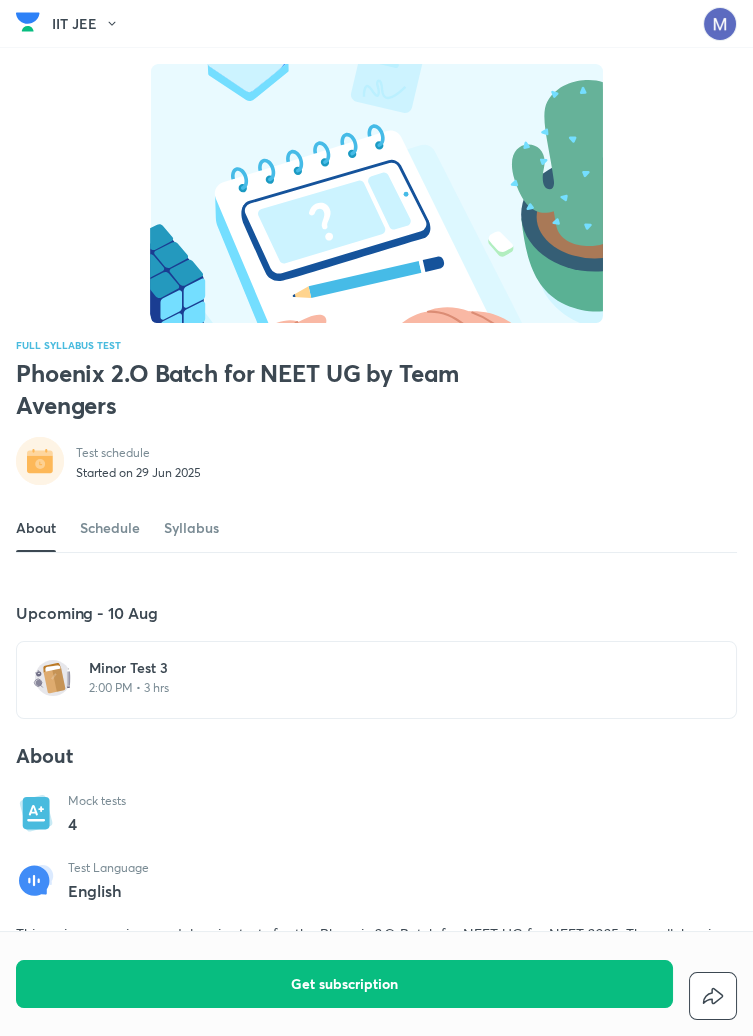 click on "2:00 PM • 3 hrs" at bounding box center (388, 688) 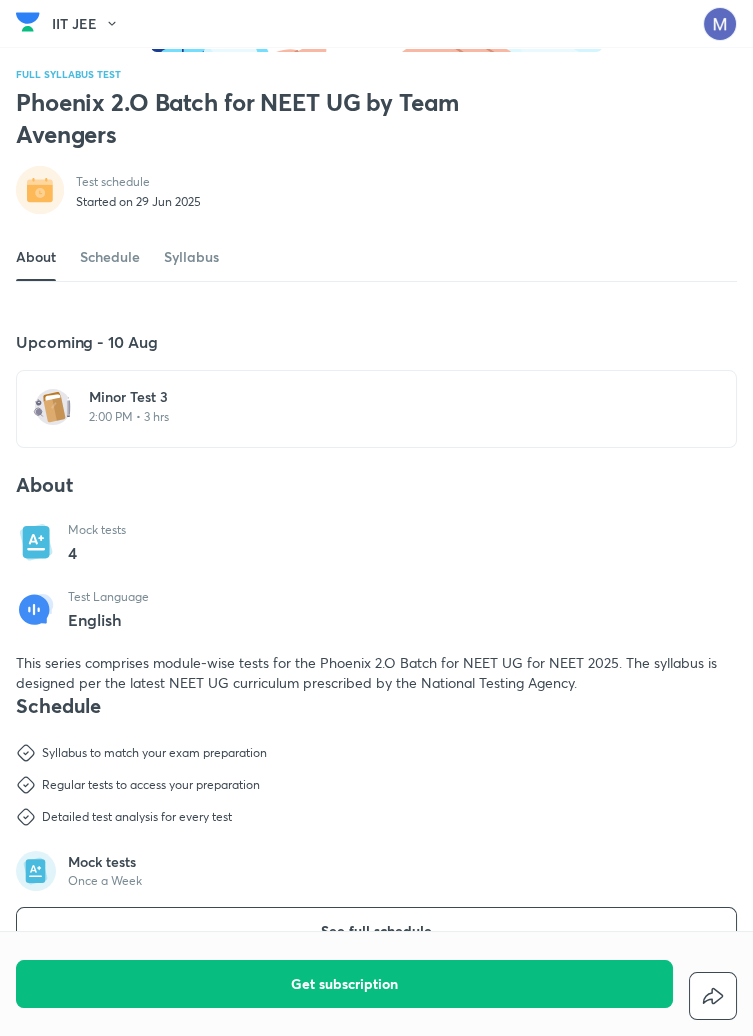 scroll, scrollTop: 271, scrollLeft: 0, axis: vertical 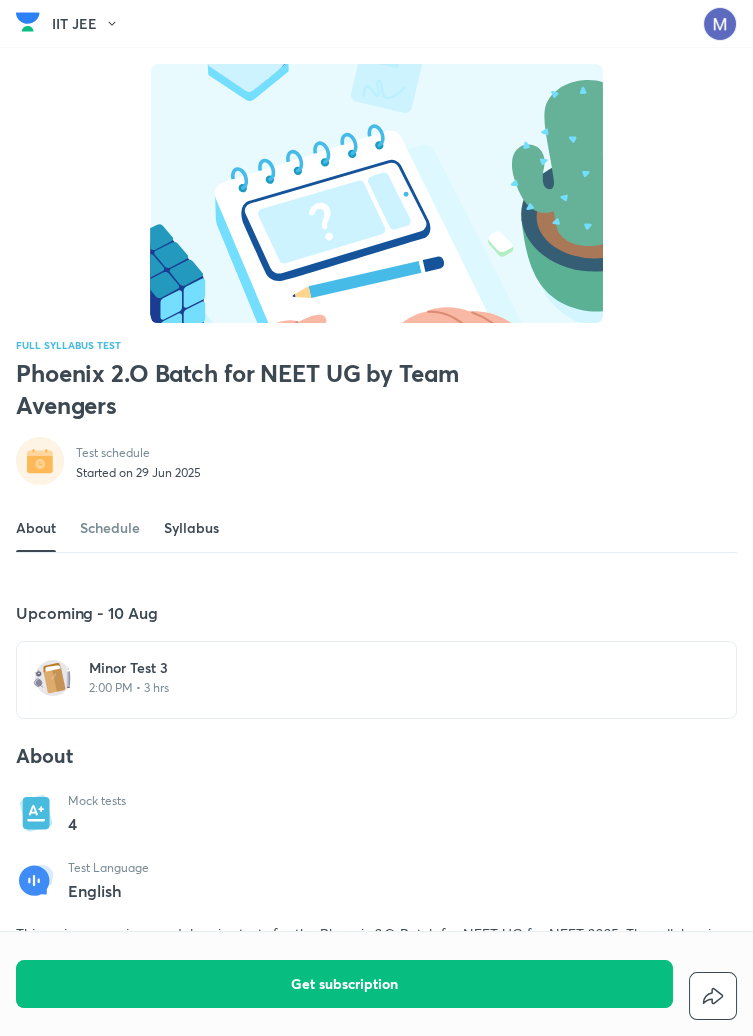 click on "Syllabus" at bounding box center (191, 528) 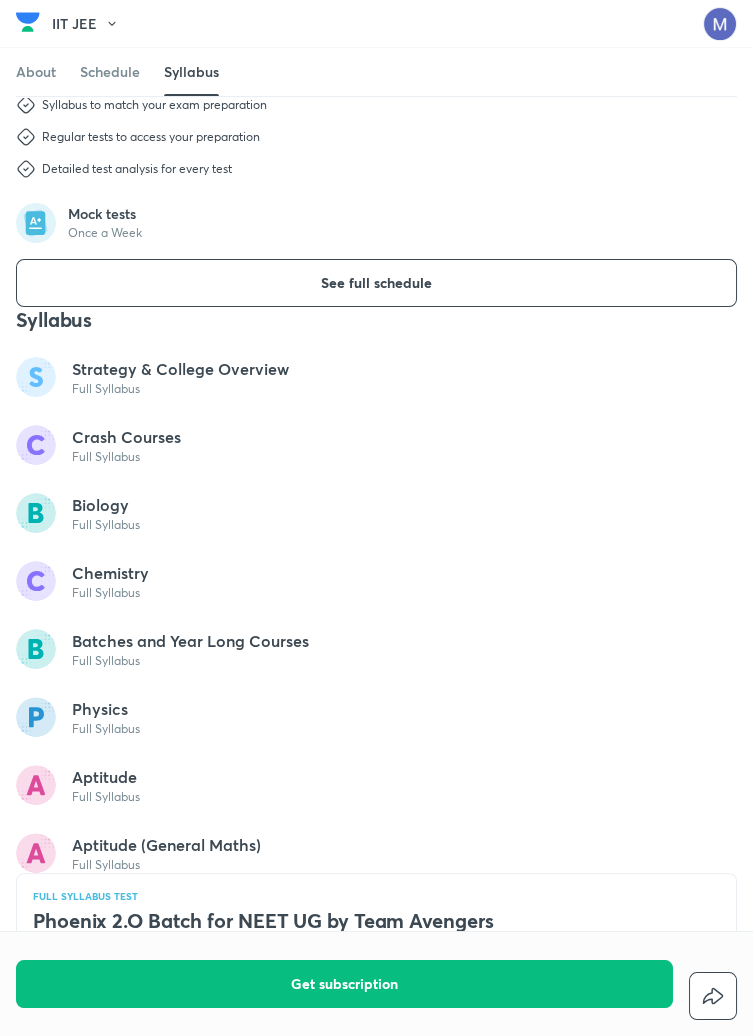 scroll, scrollTop: 1078, scrollLeft: 0, axis: vertical 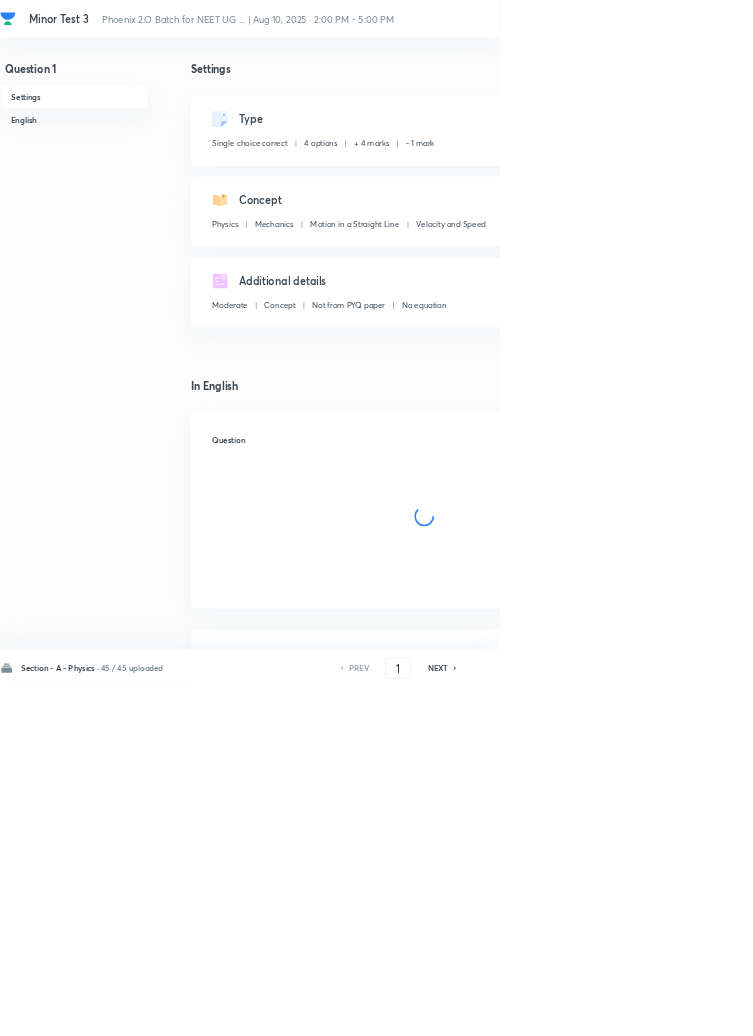 checkbox on "true" 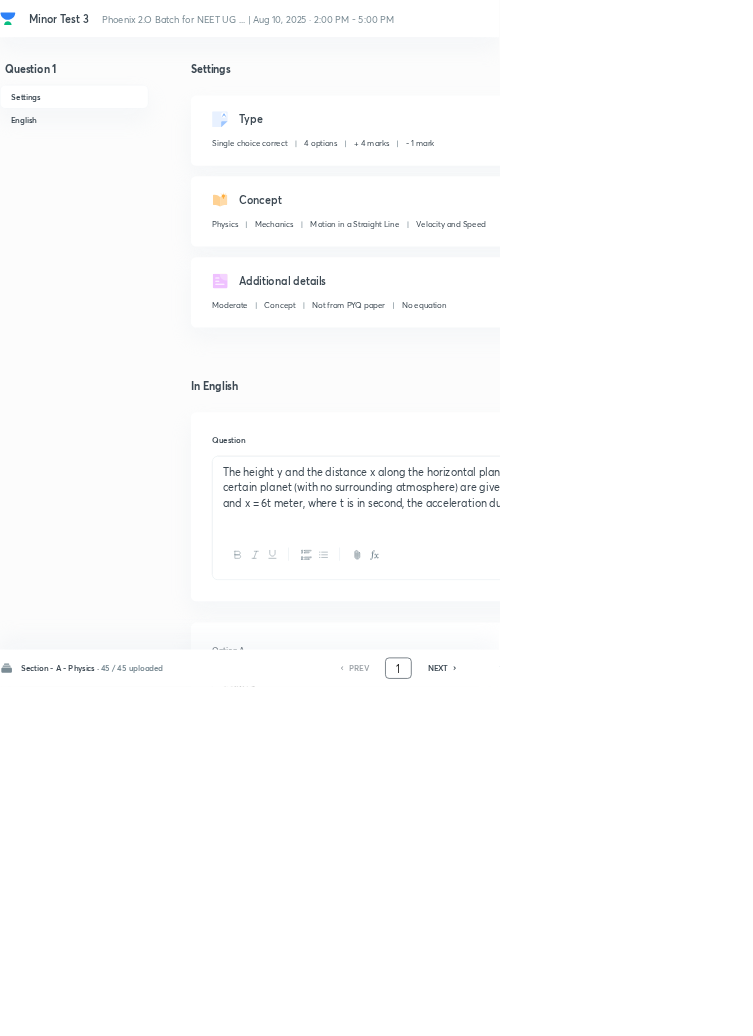 click on "1" at bounding box center [601, 1008] 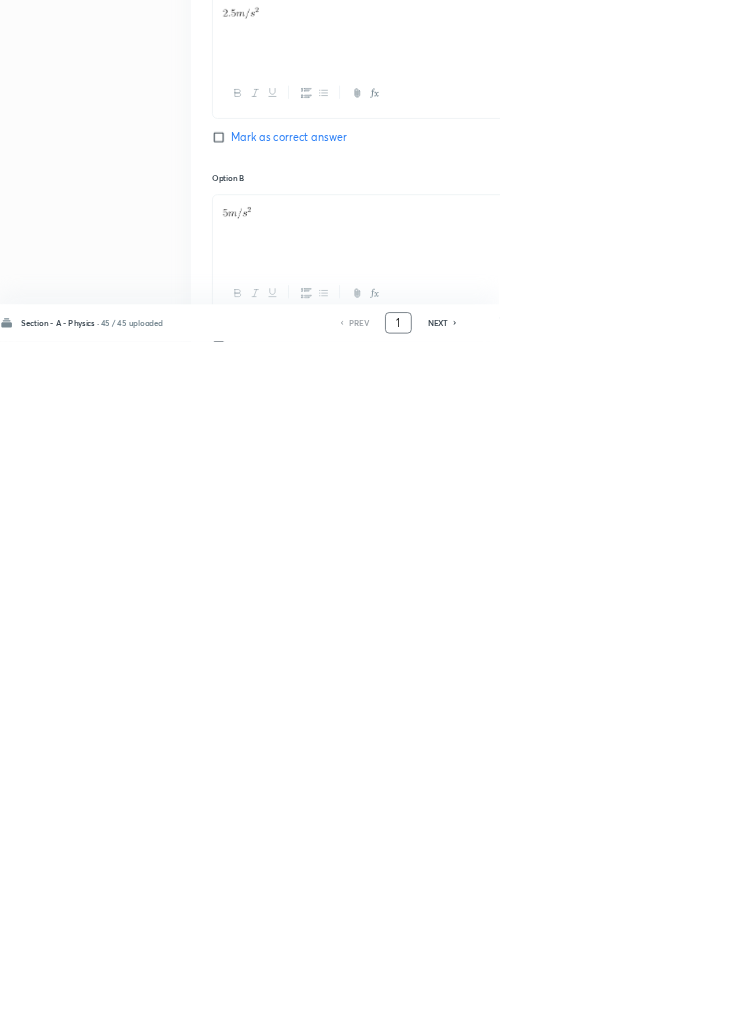 scroll, scrollTop: 950, scrollLeft: 0, axis: vertical 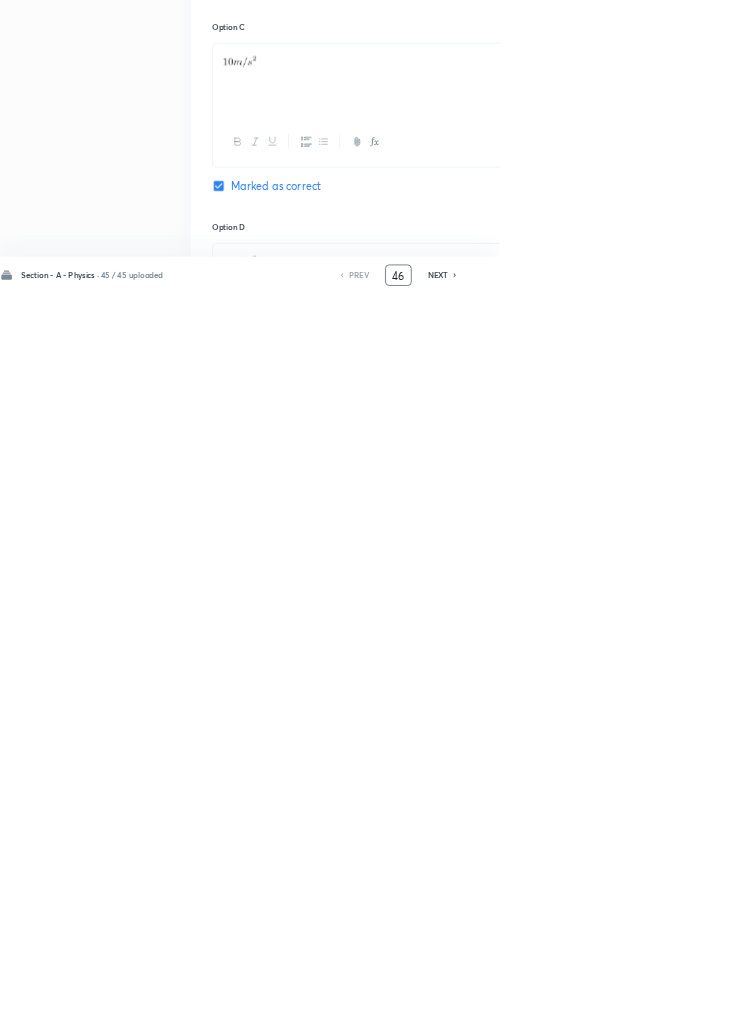 type on "46" 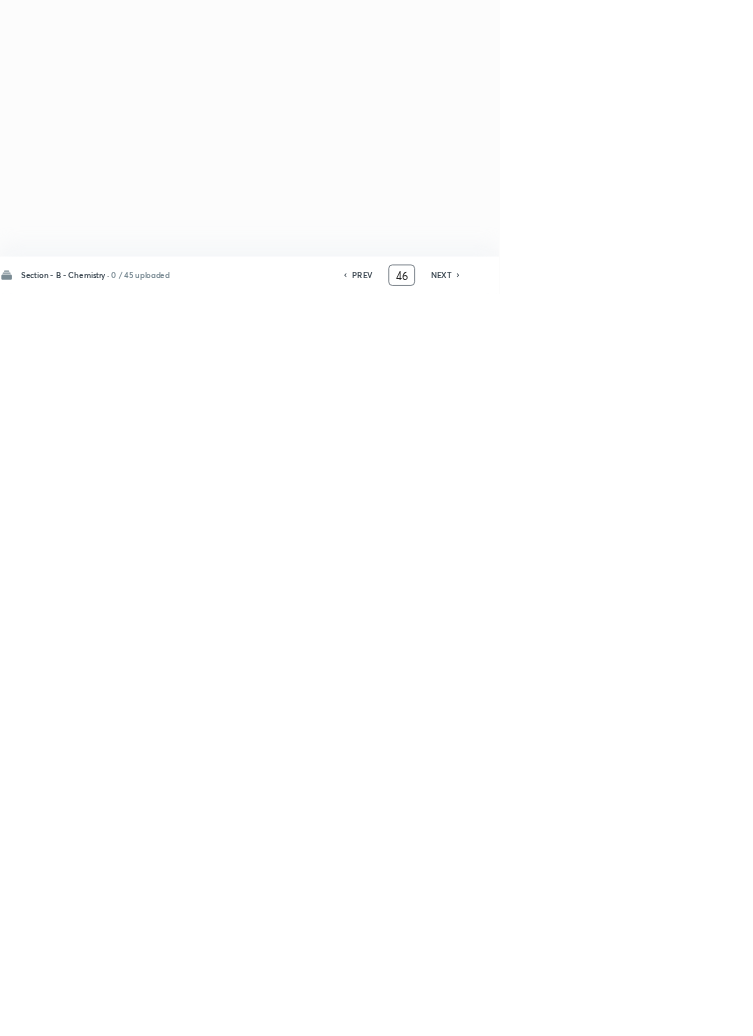 scroll, scrollTop: 0, scrollLeft: 0, axis: both 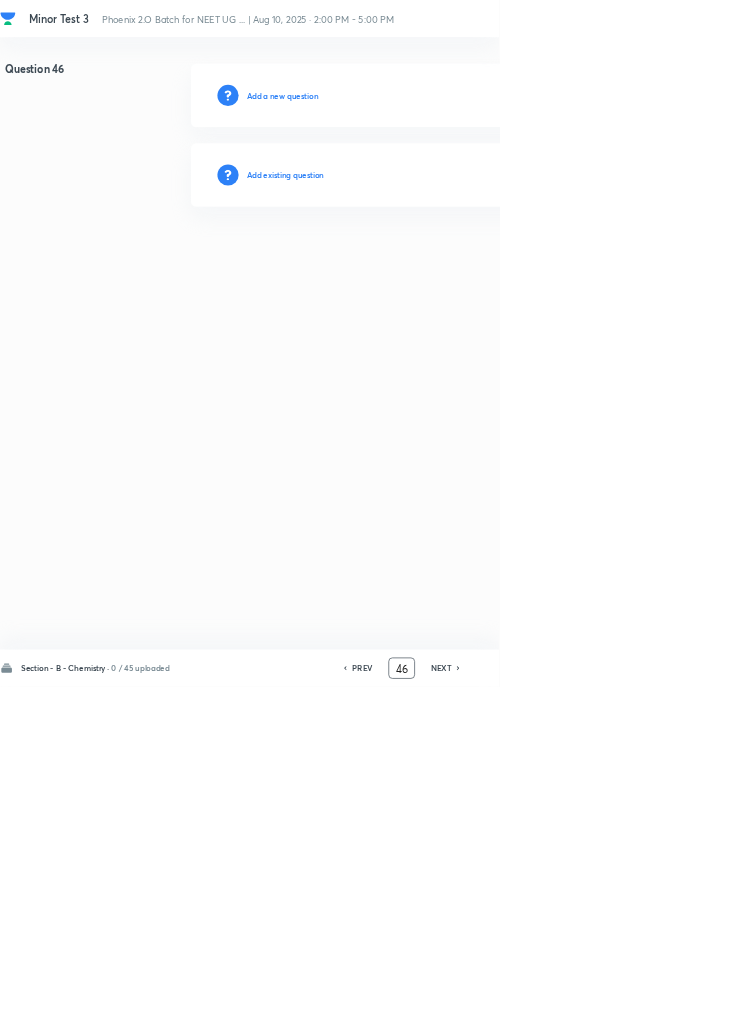 click on "Add existing question" at bounding box center [430, 264] 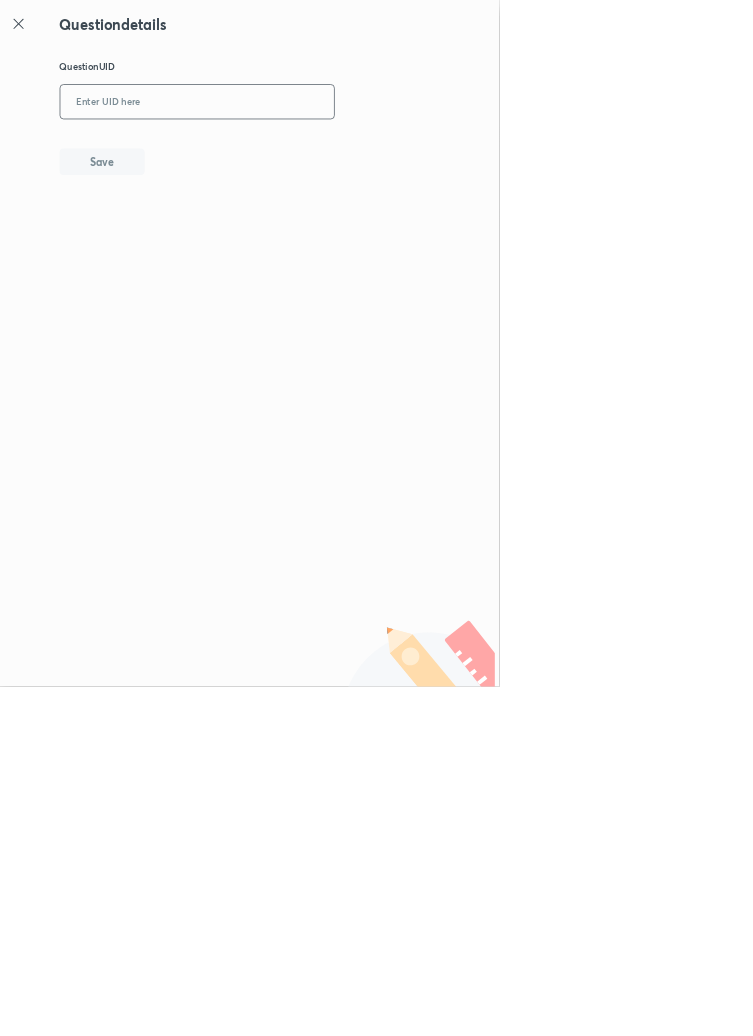 click at bounding box center (297, 154) 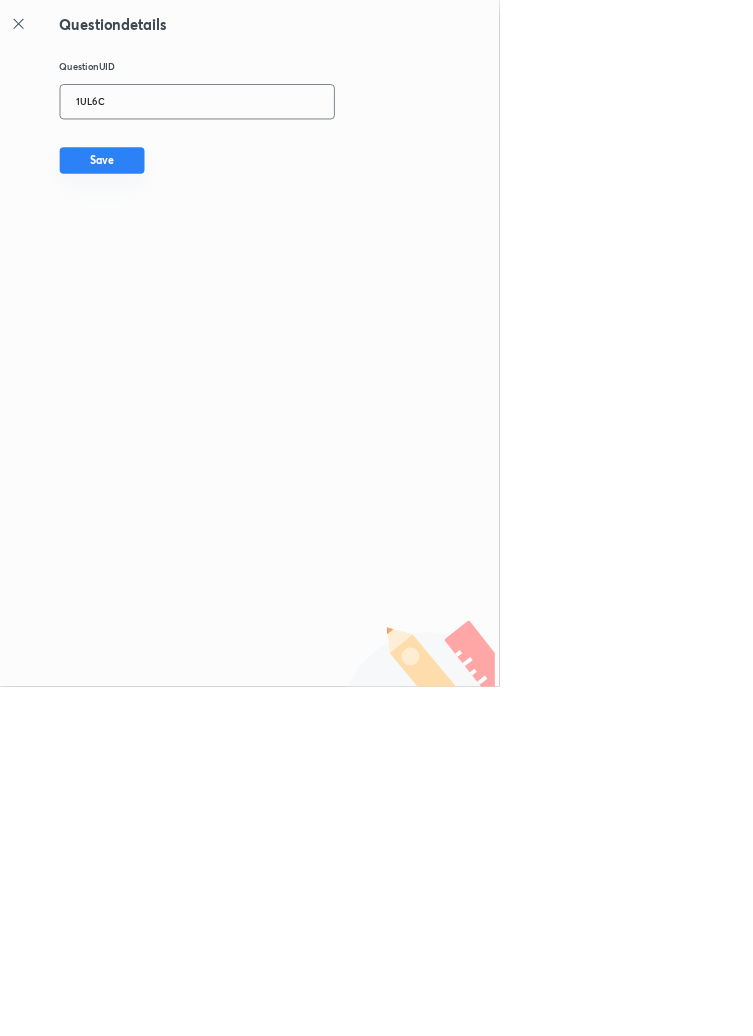 type on "1UL6C" 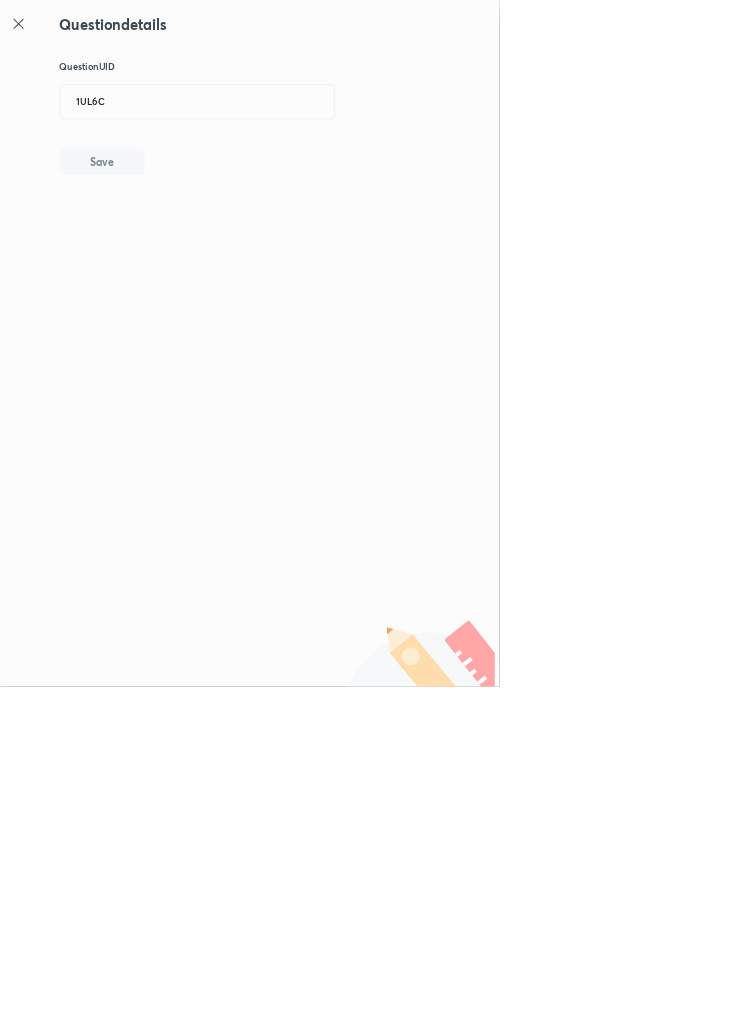 type 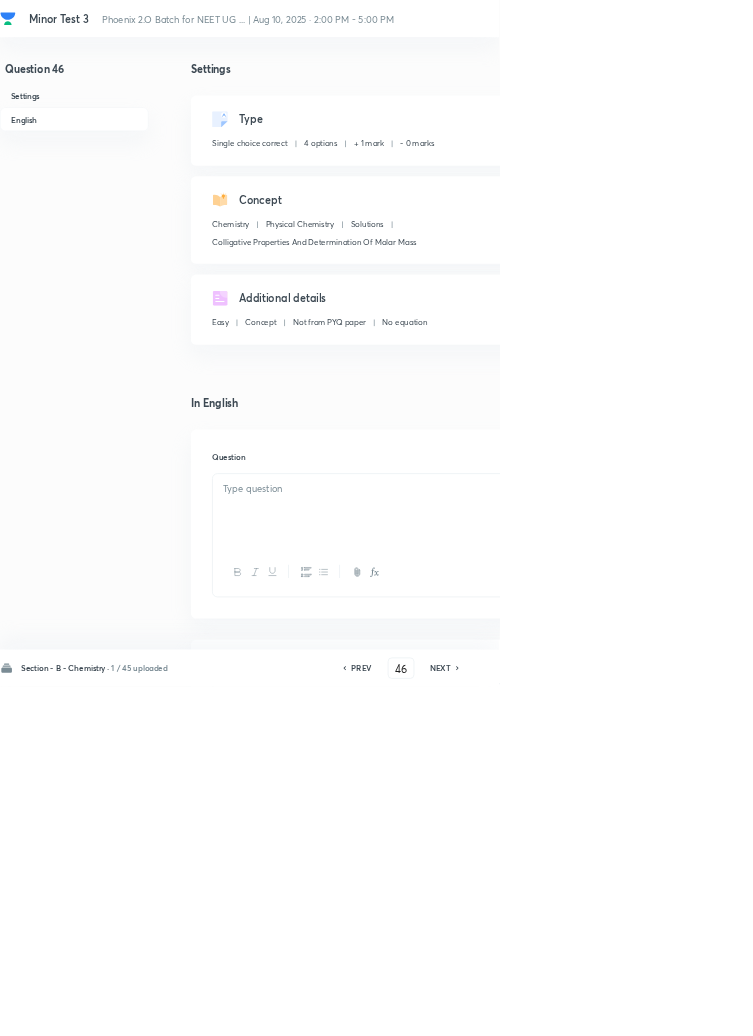 checkbox on "true" 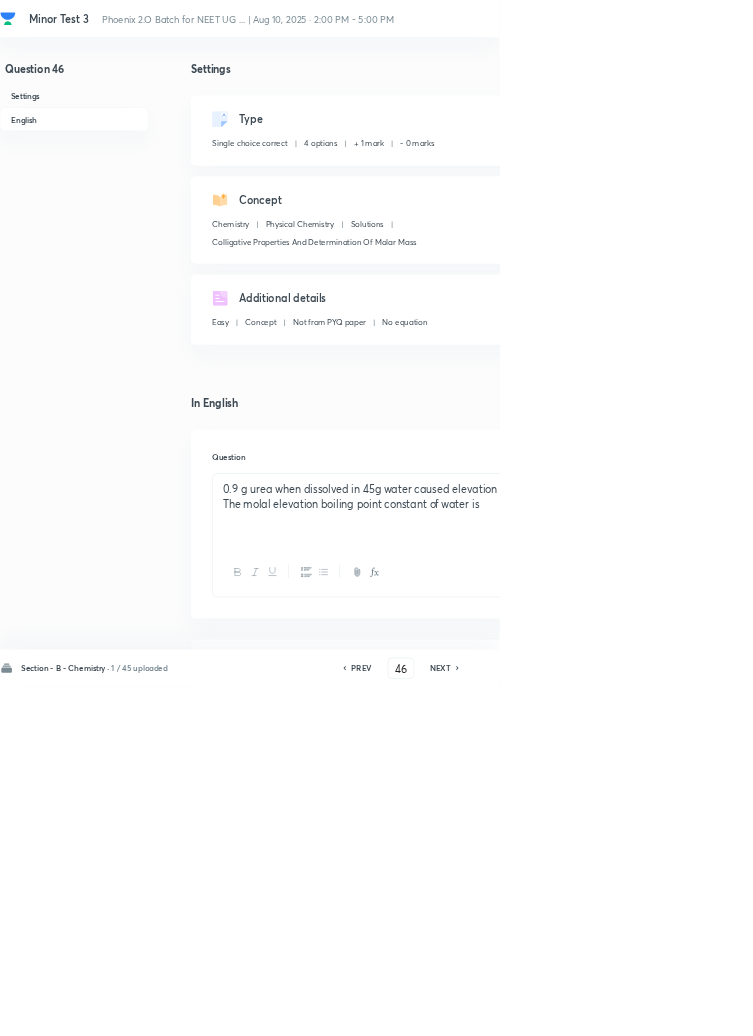 click on "Edit" at bounding box center [920, 182] 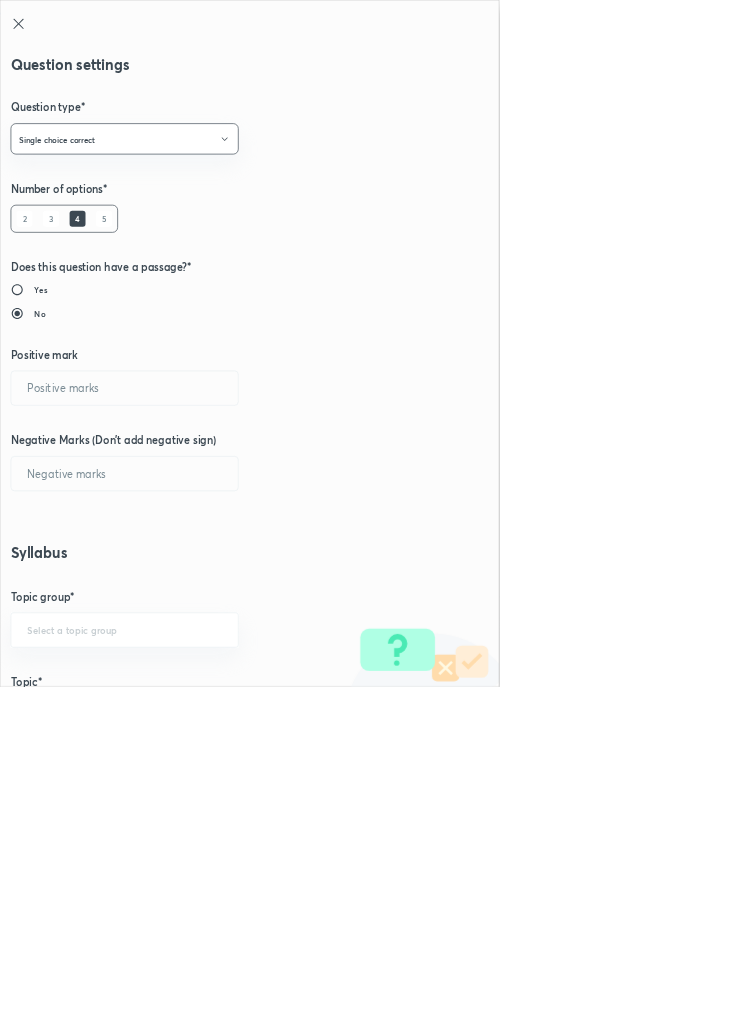 type on "1" 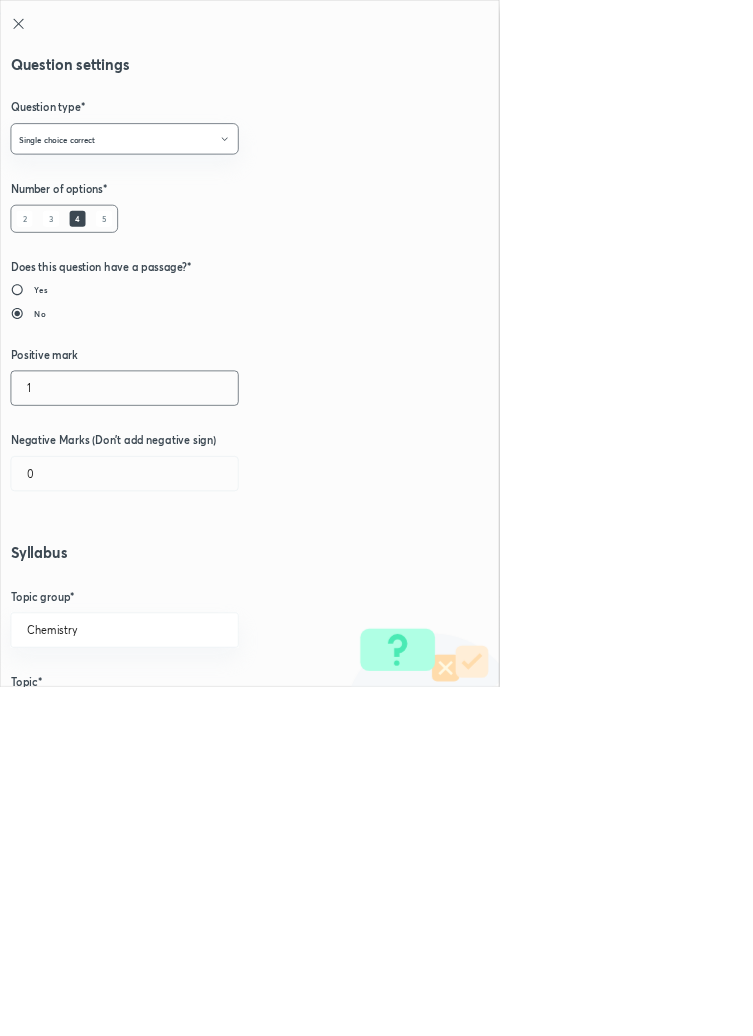 click on "1" at bounding box center [188, 585] 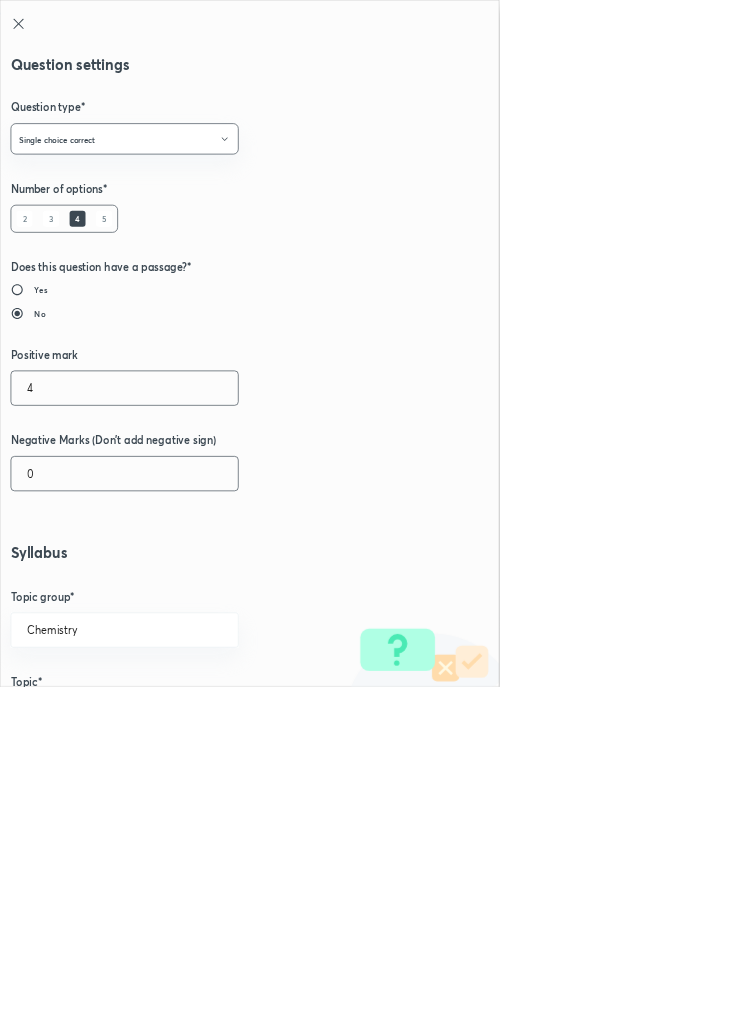 type on "4" 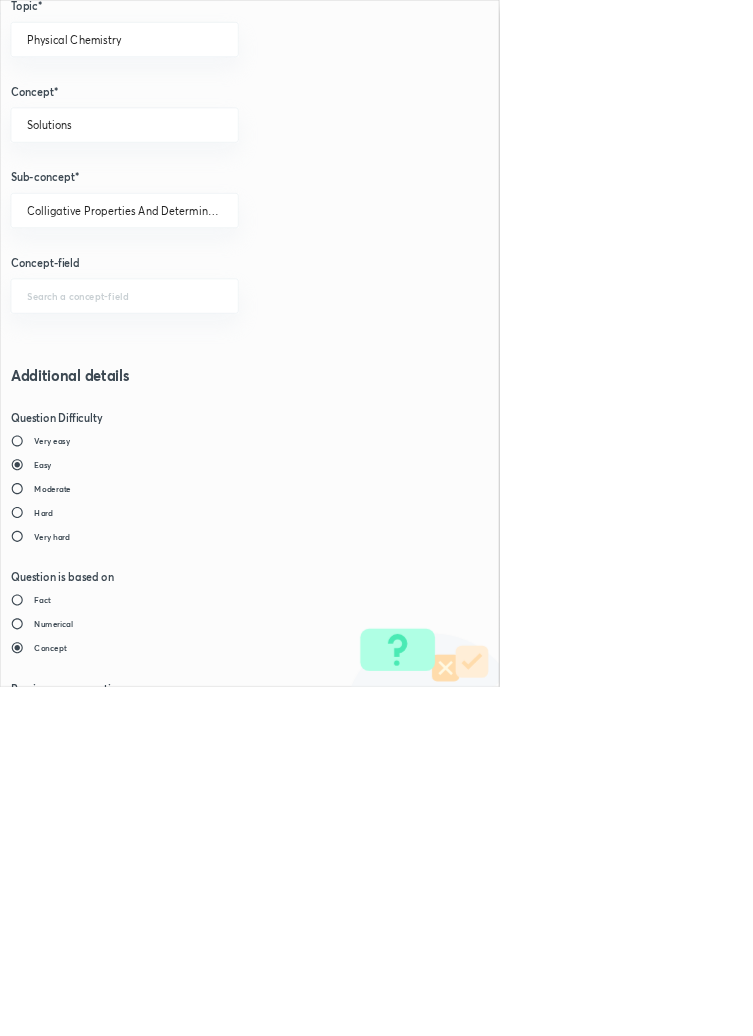 scroll, scrollTop: 1125, scrollLeft: 0, axis: vertical 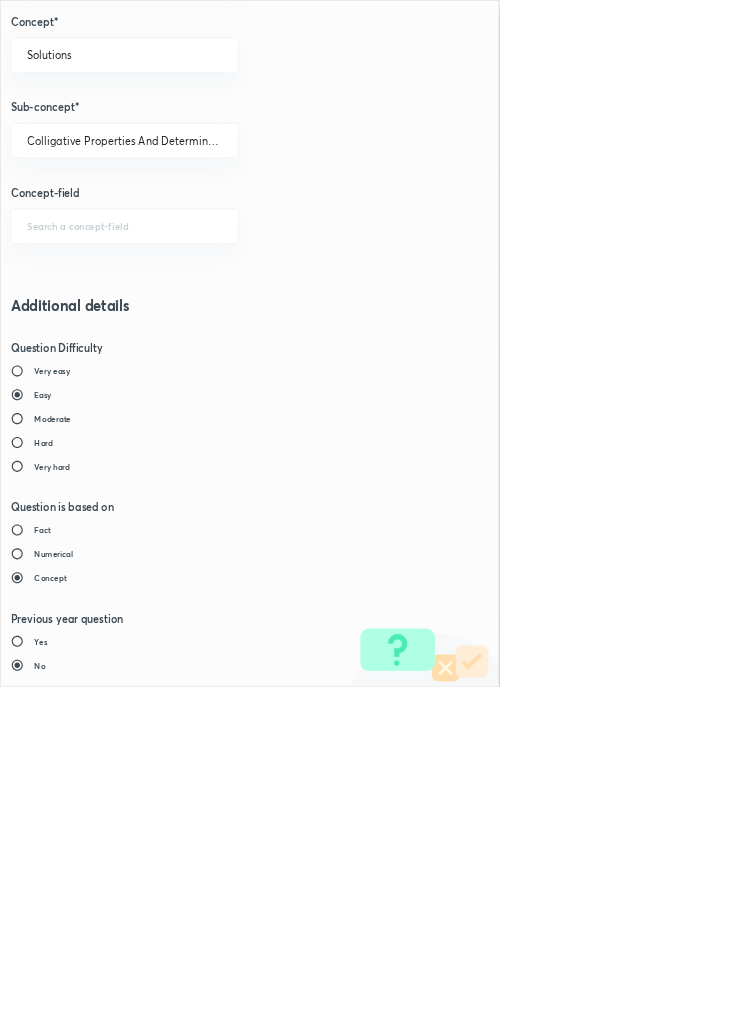type on "1" 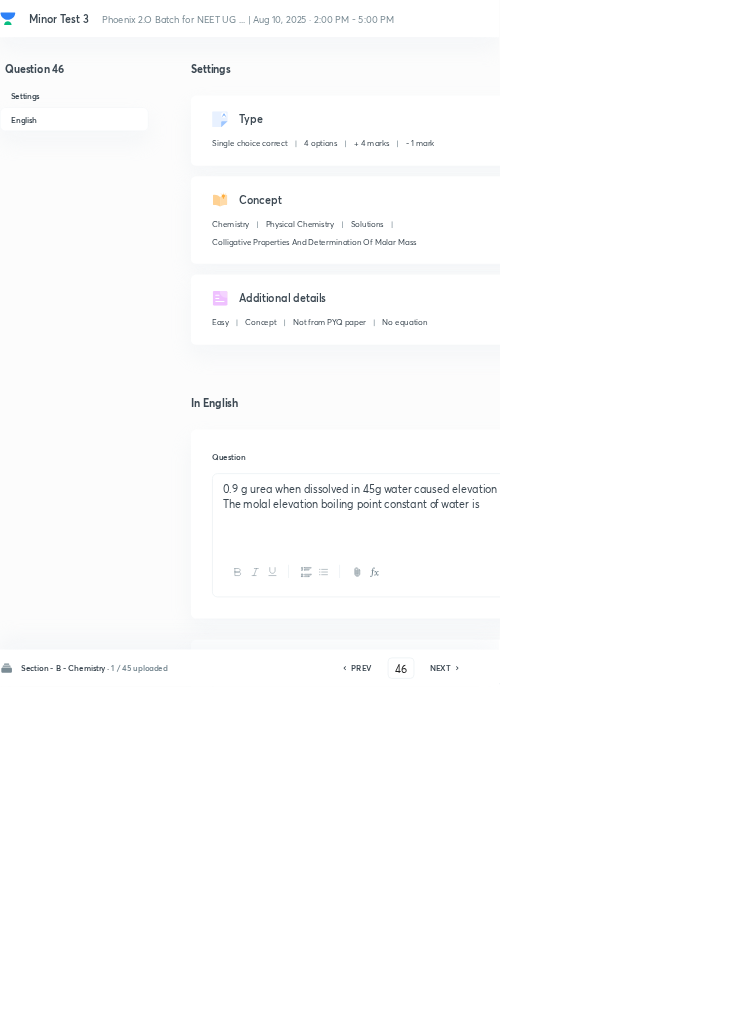 click on "Save" at bounding box center (1096, 1006) 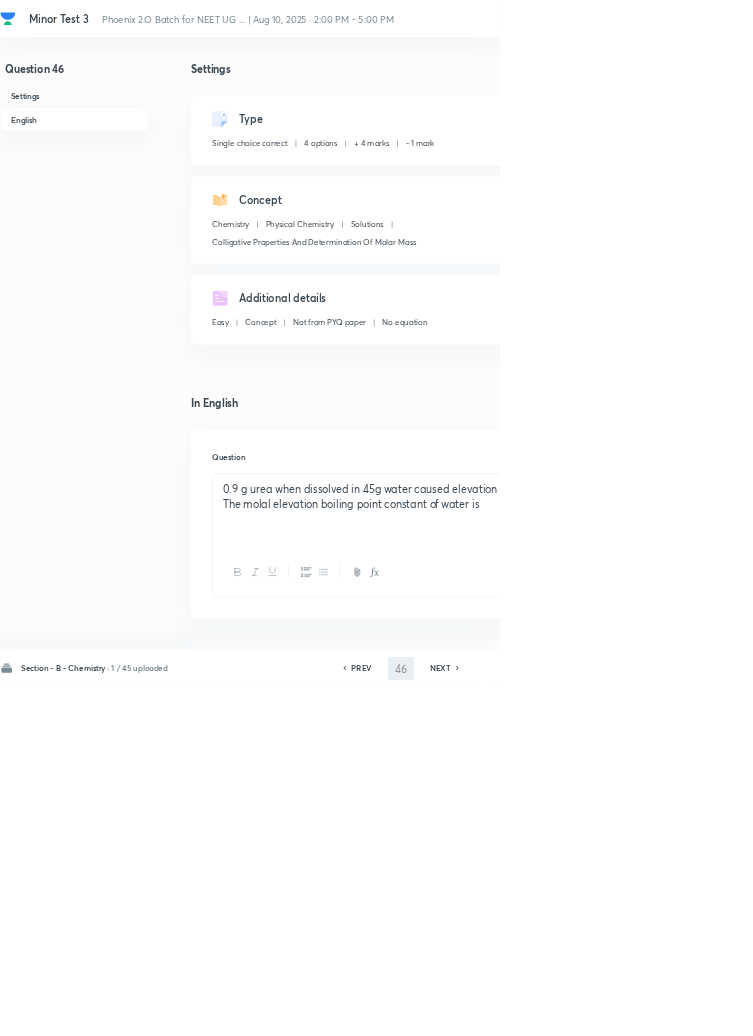type on "47" 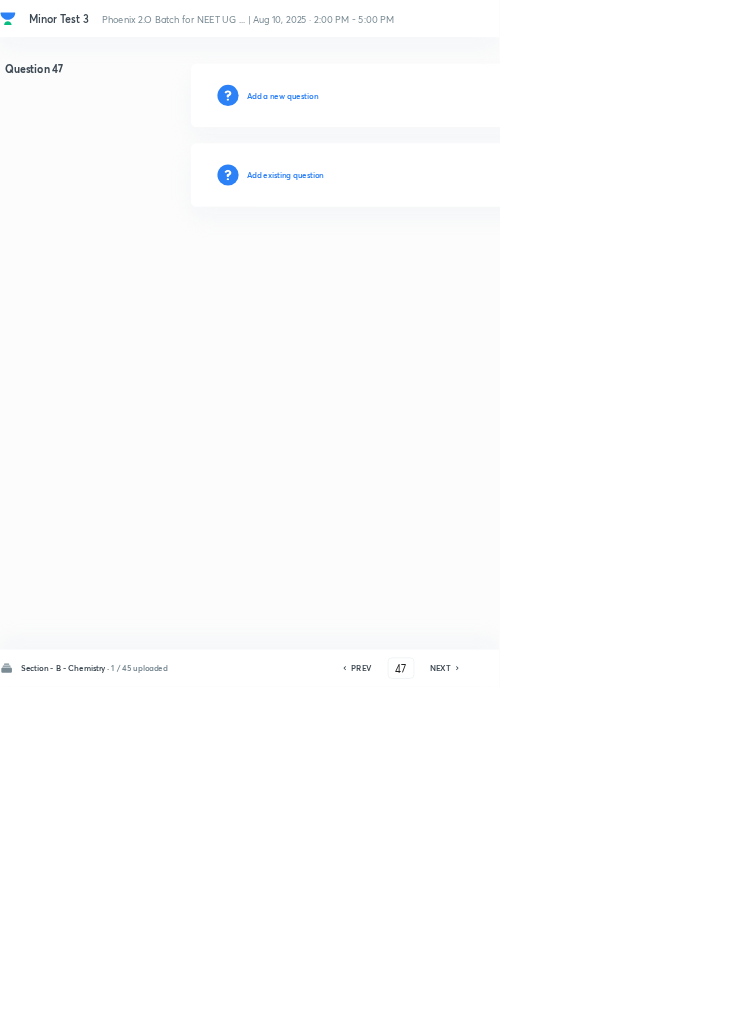click on "Add existing question" at bounding box center [430, 264] 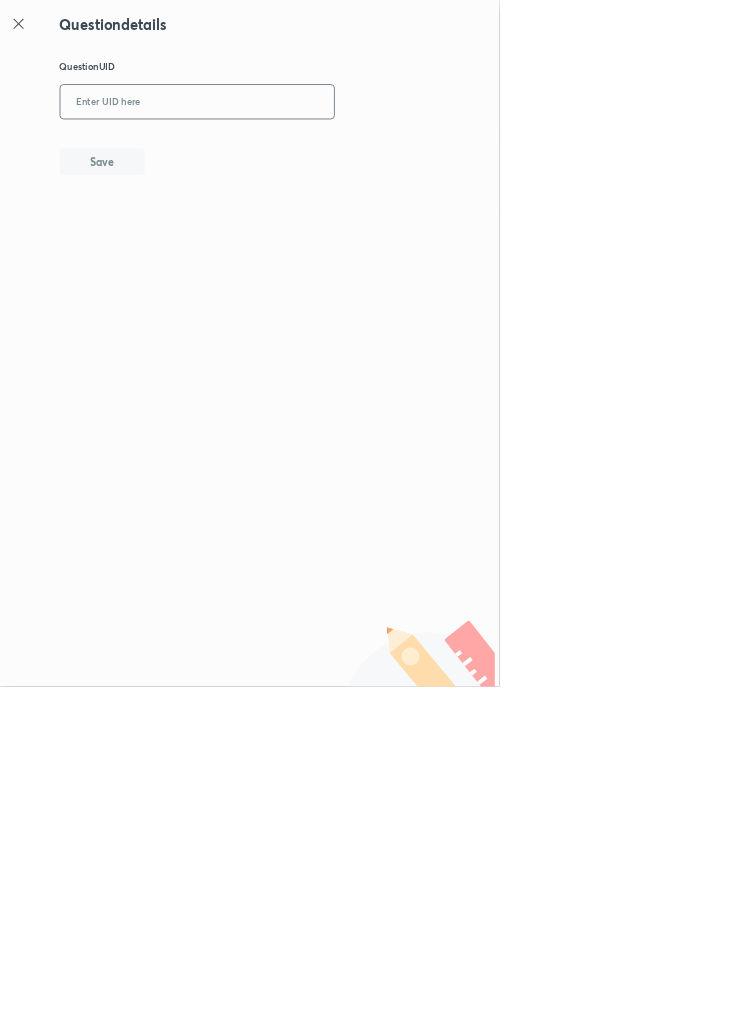 click at bounding box center (297, 154) 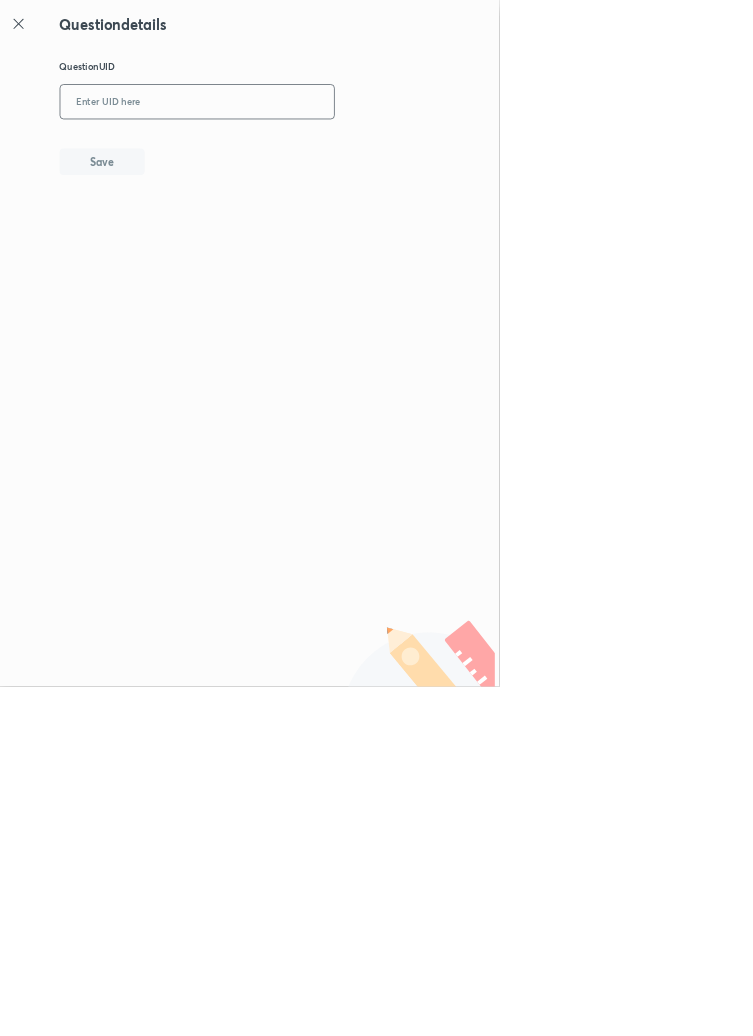 type on "N" 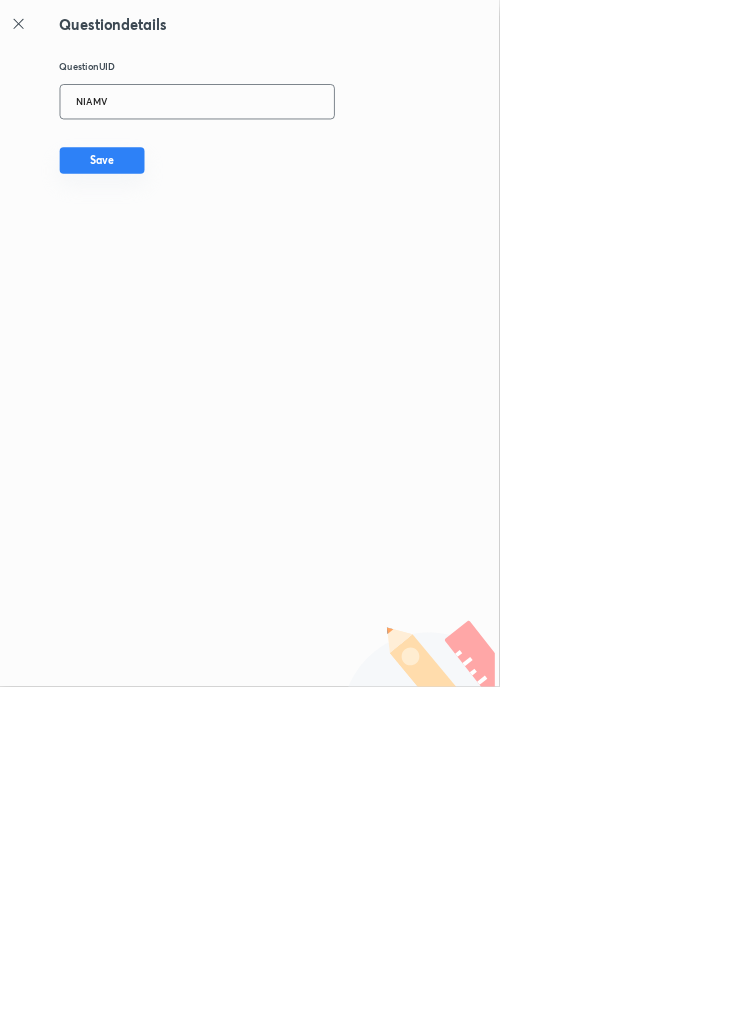 type on "NIAMV" 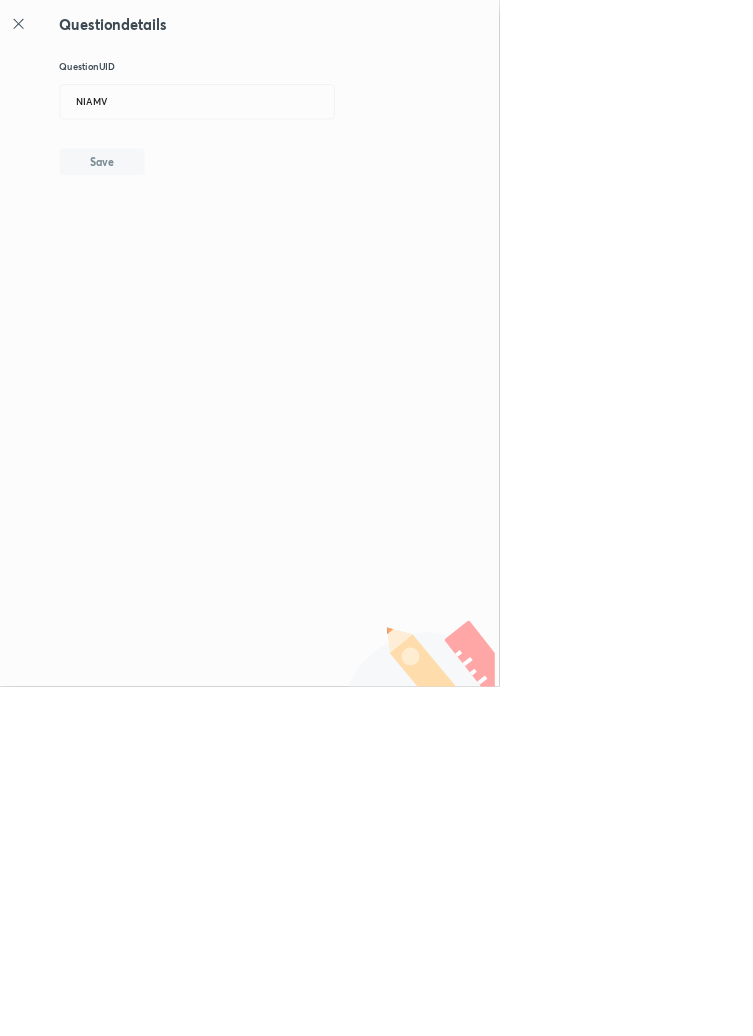 type 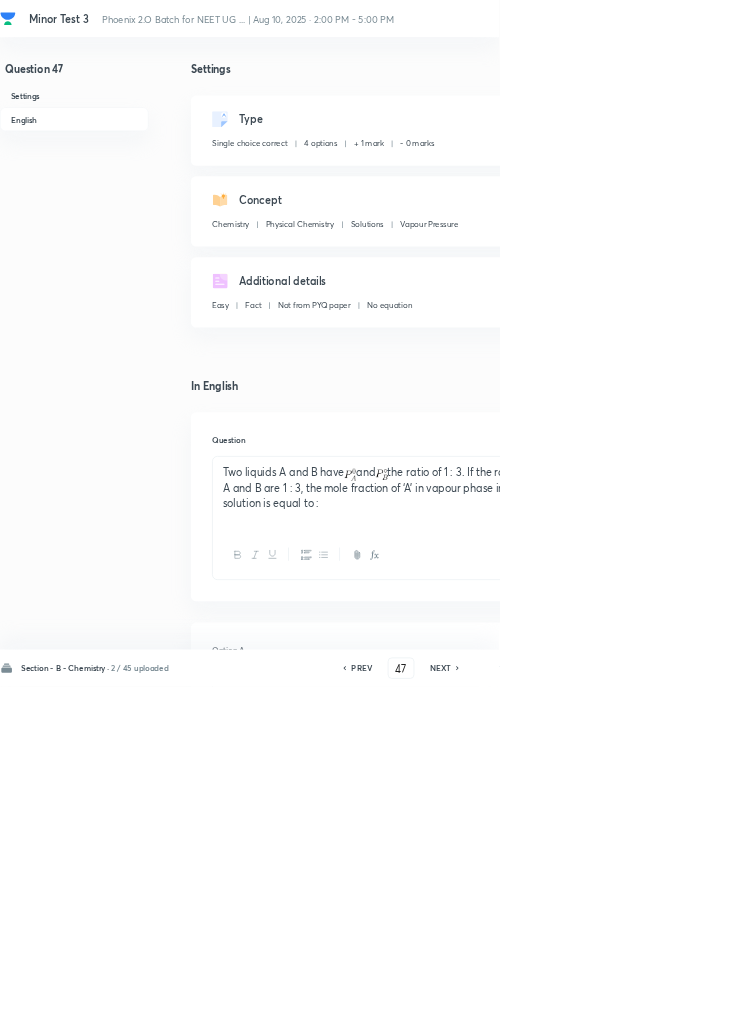 click on "Edit" at bounding box center (920, 182) 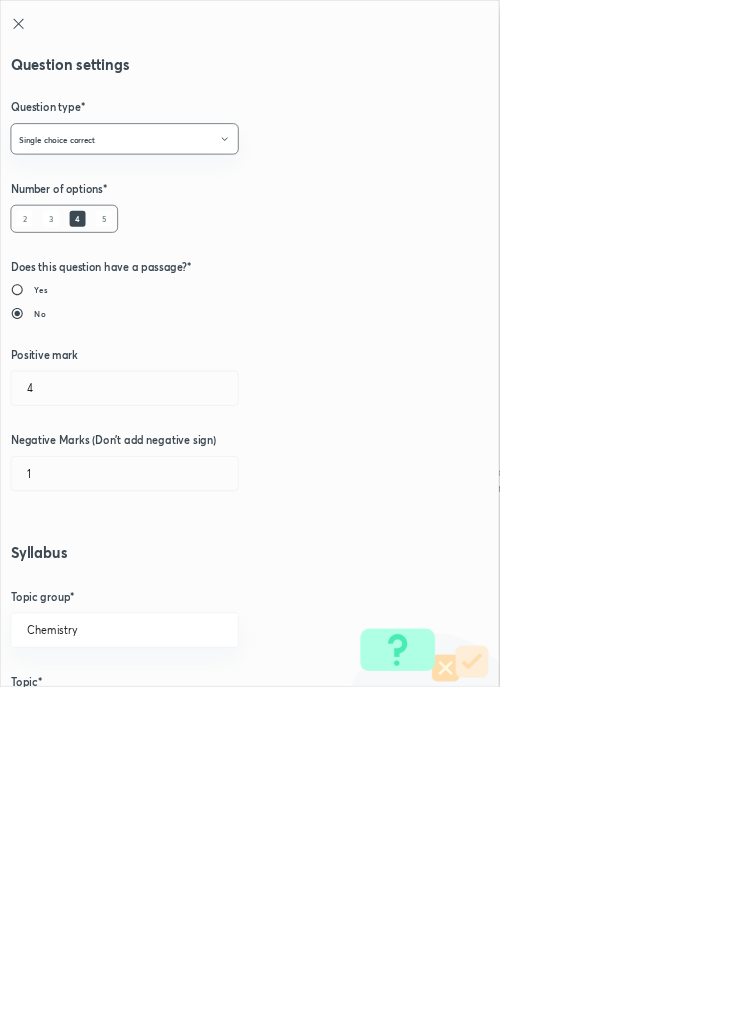 radio on "true" 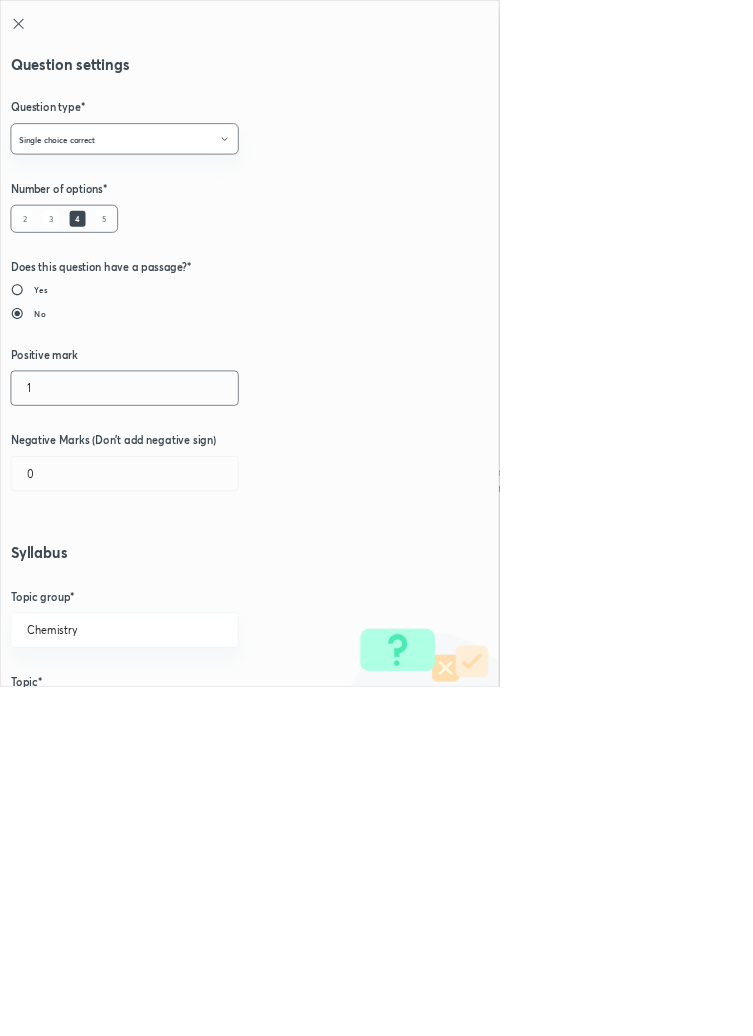 click on "1" at bounding box center (188, 585) 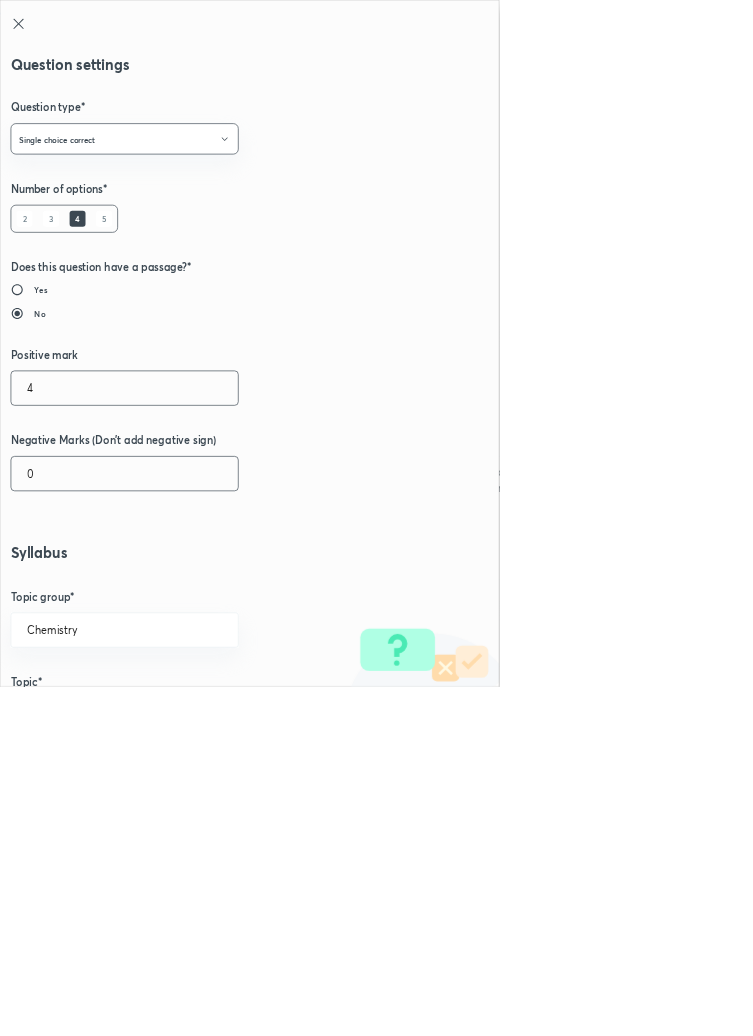 type on "4" 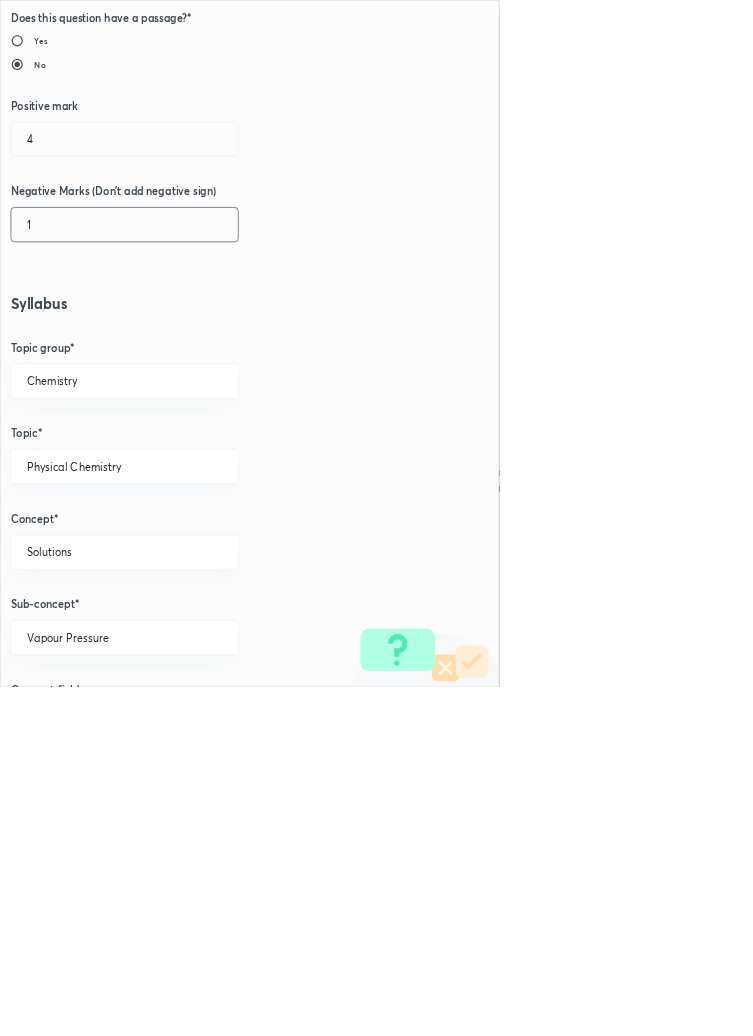 scroll, scrollTop: 1125, scrollLeft: 0, axis: vertical 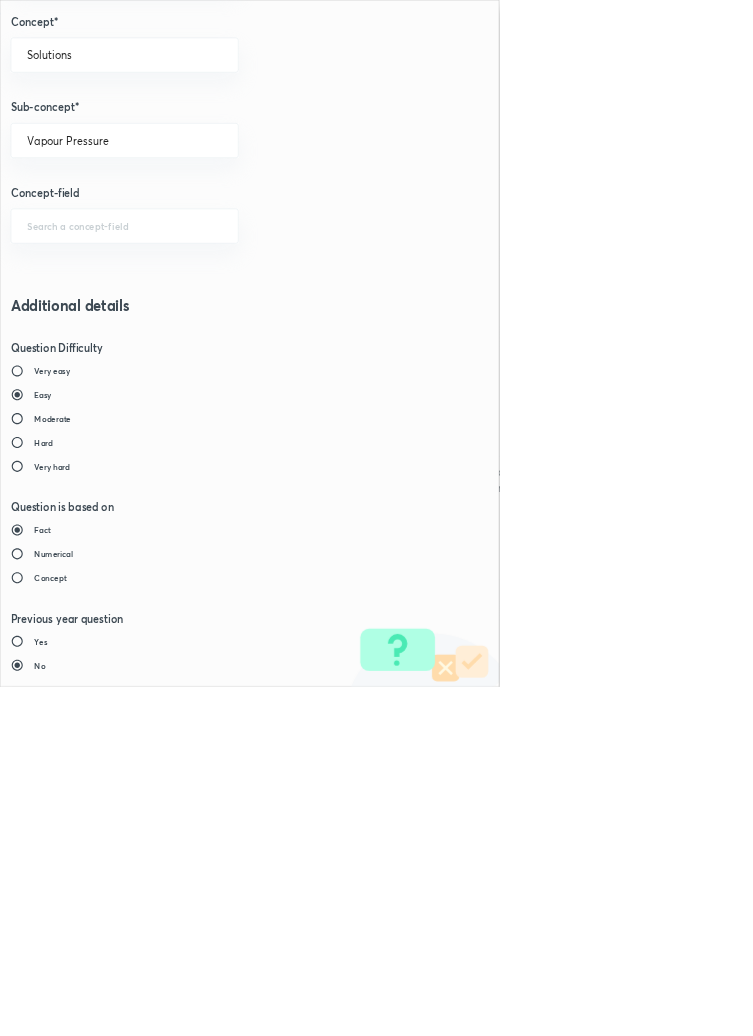 type on "1" 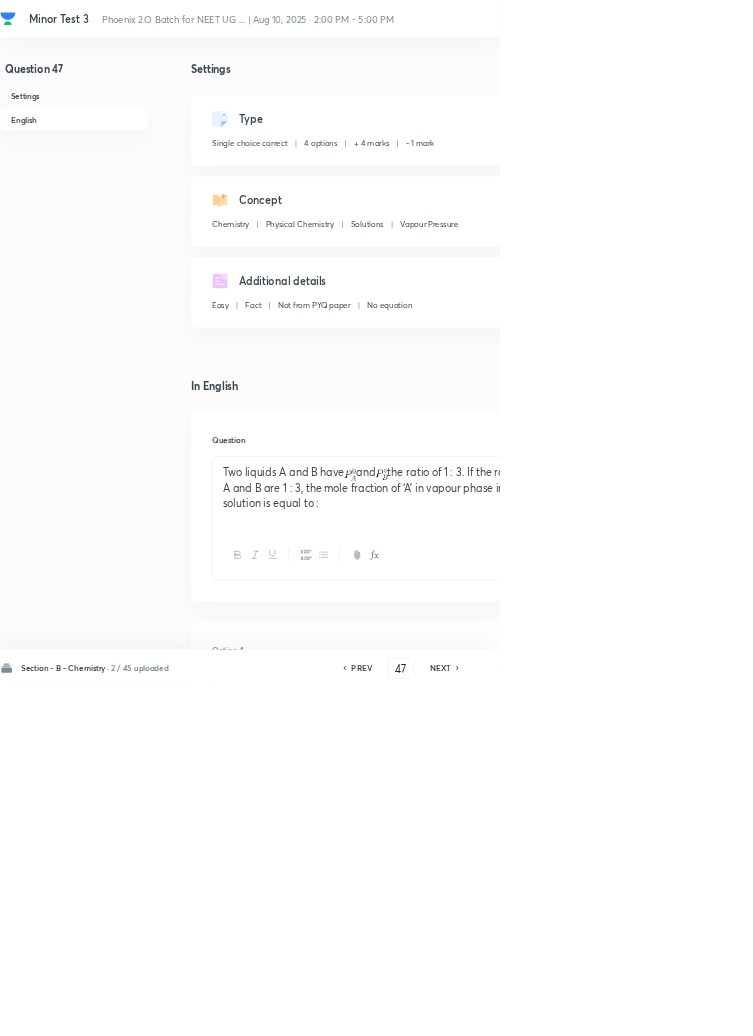 click on "Save" at bounding box center [1096, 1006] 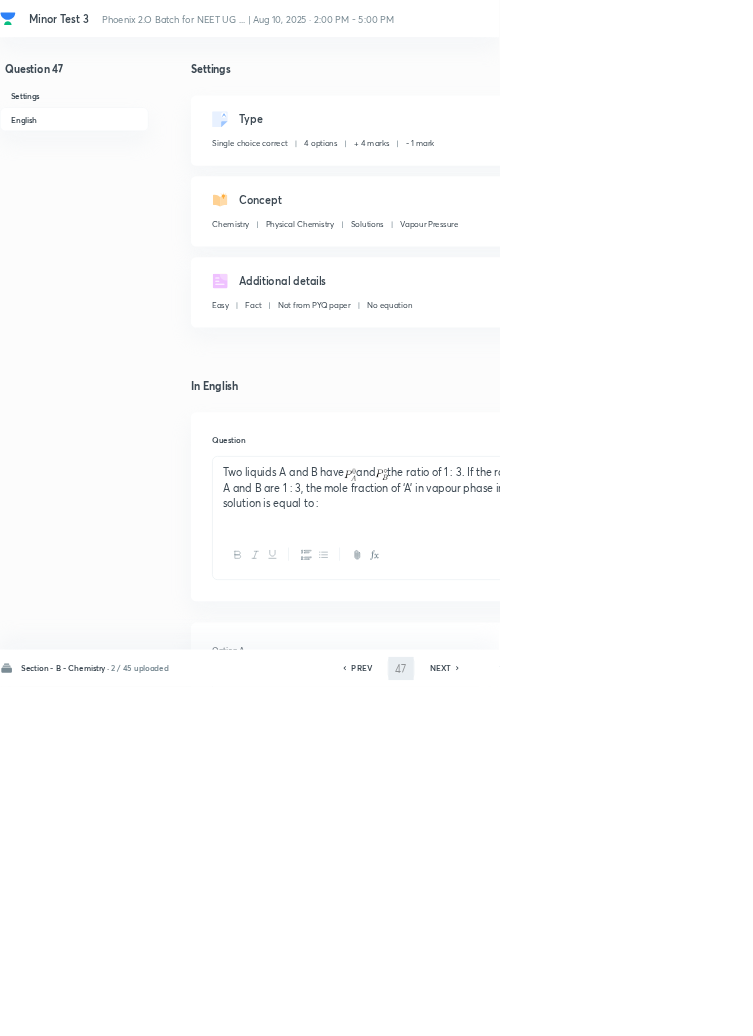type on "48" 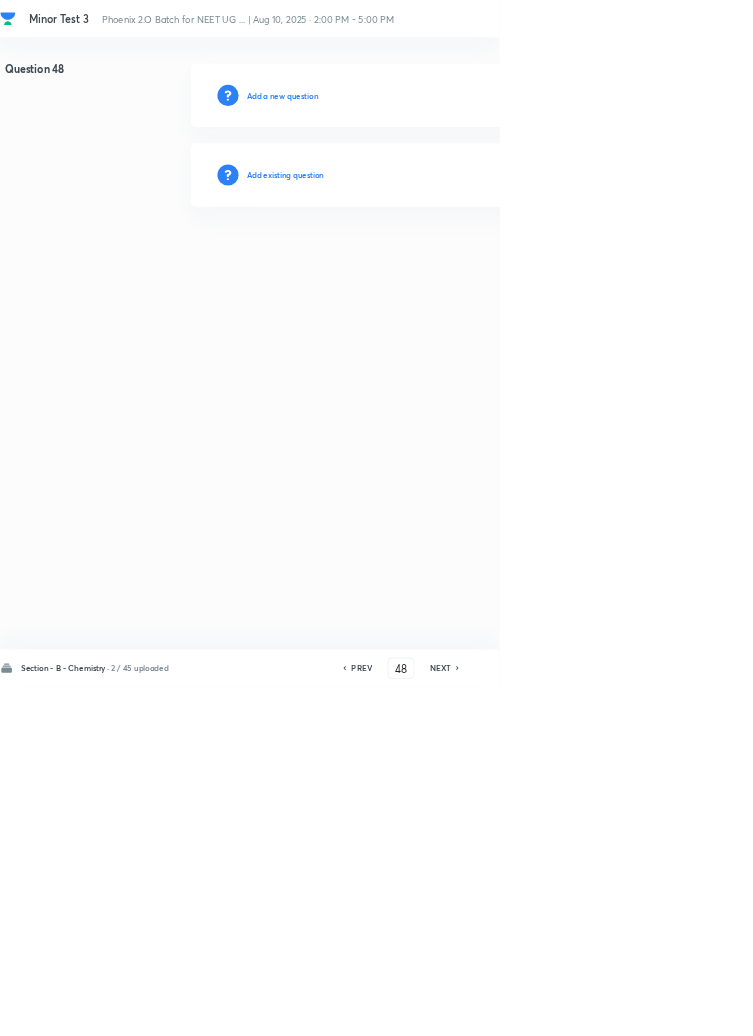 click on "Add existing question" at bounding box center [430, 264] 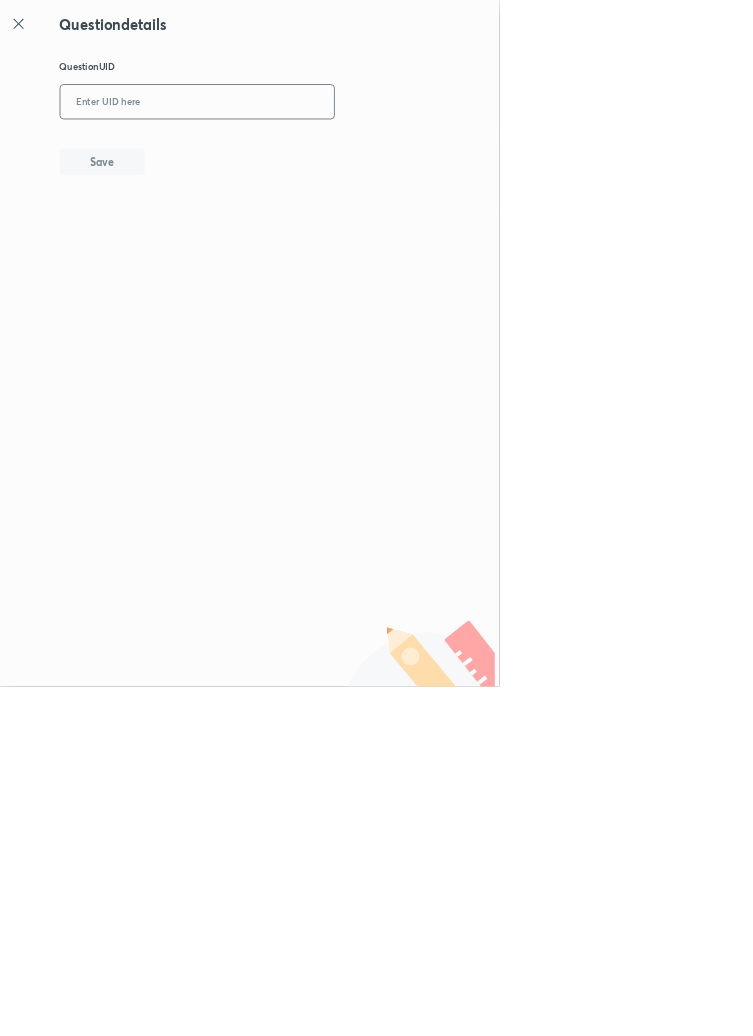 click at bounding box center (297, 154) 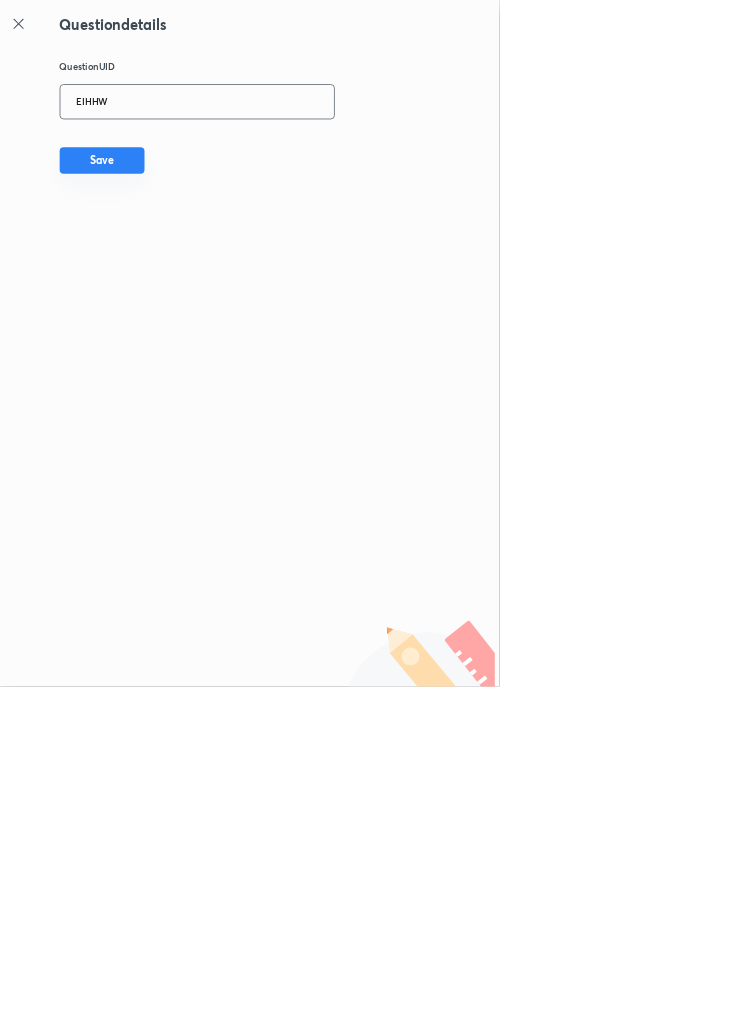 type on "EIHHW" 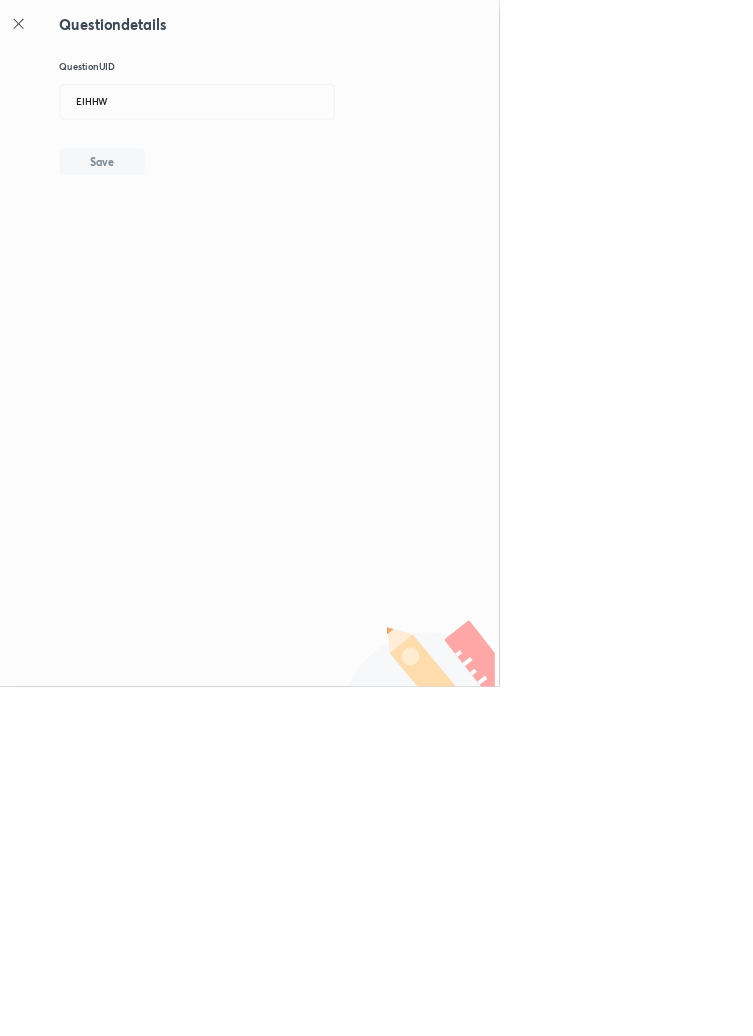 type 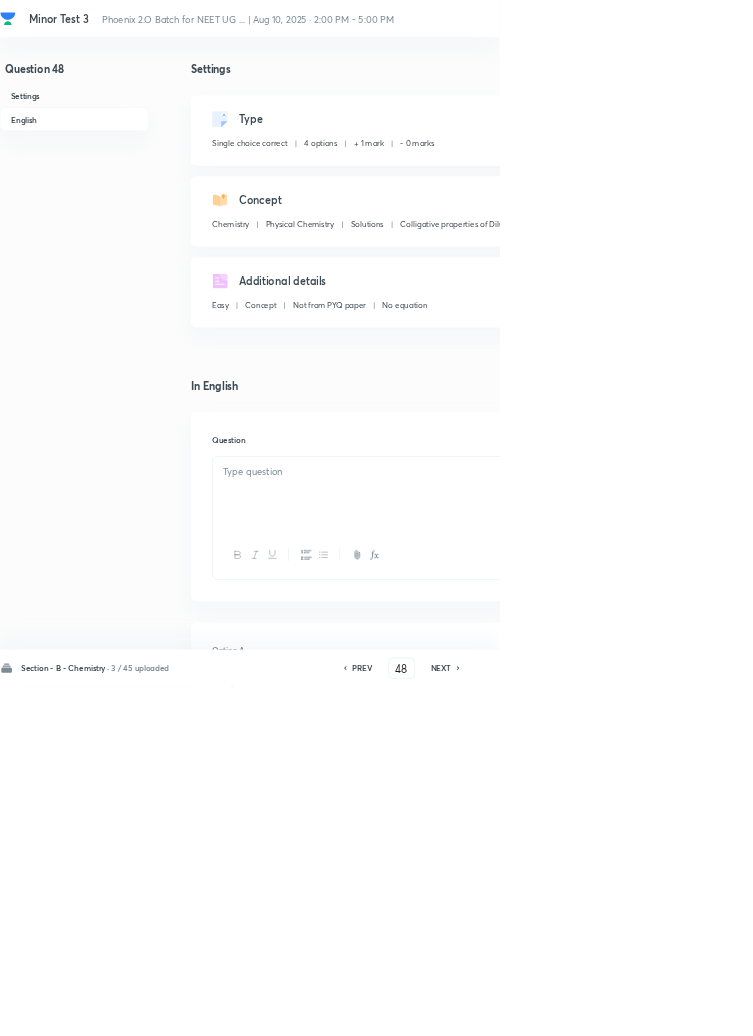 checkbox on "true" 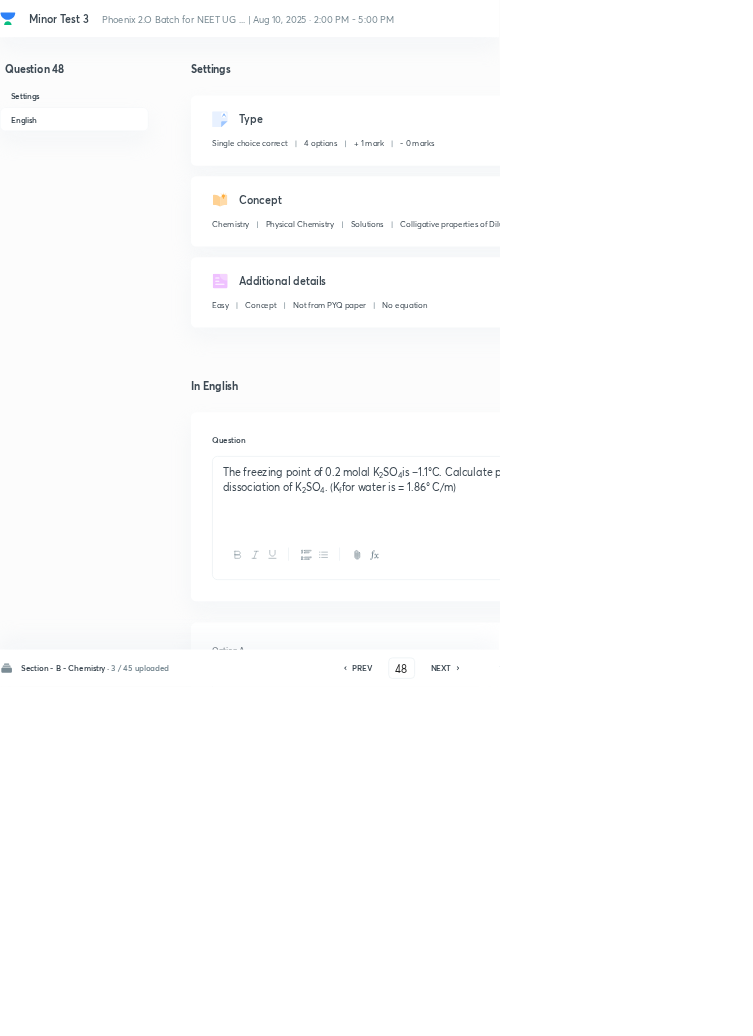 click on "Edit" at bounding box center (920, 182) 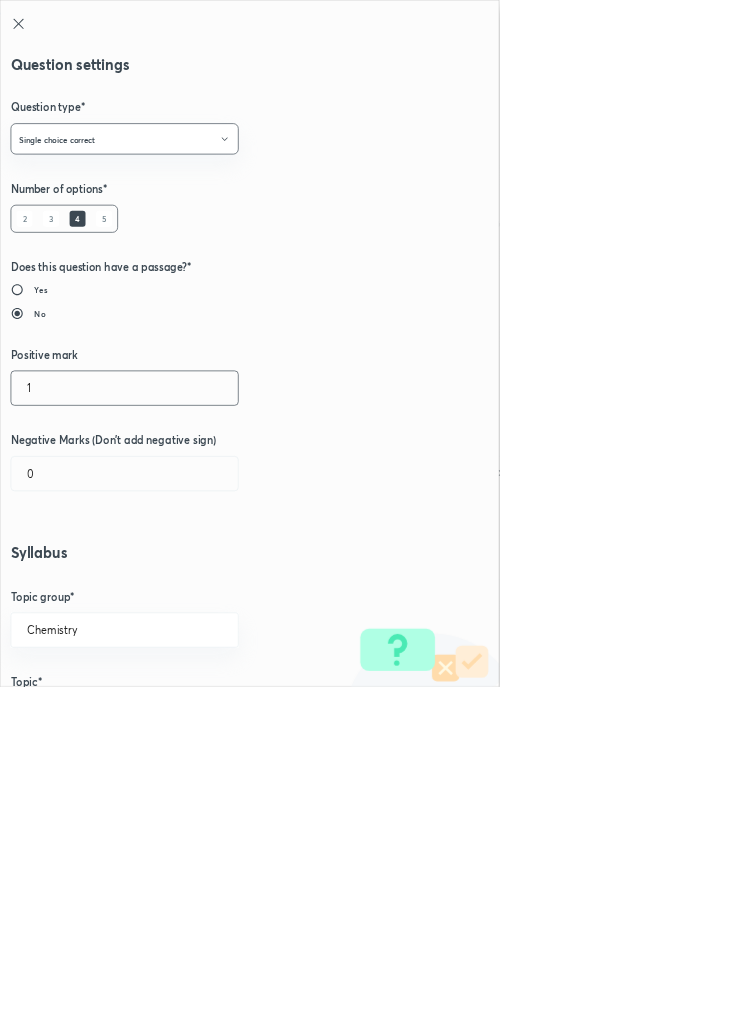 click on "1" at bounding box center (188, 585) 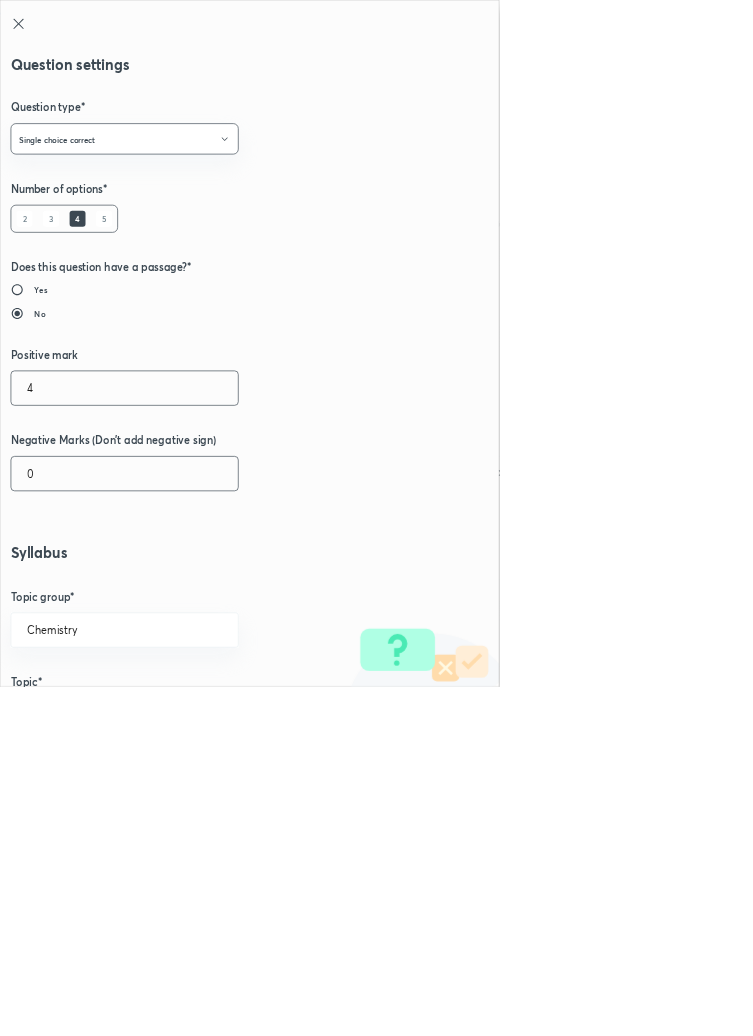 type on "4" 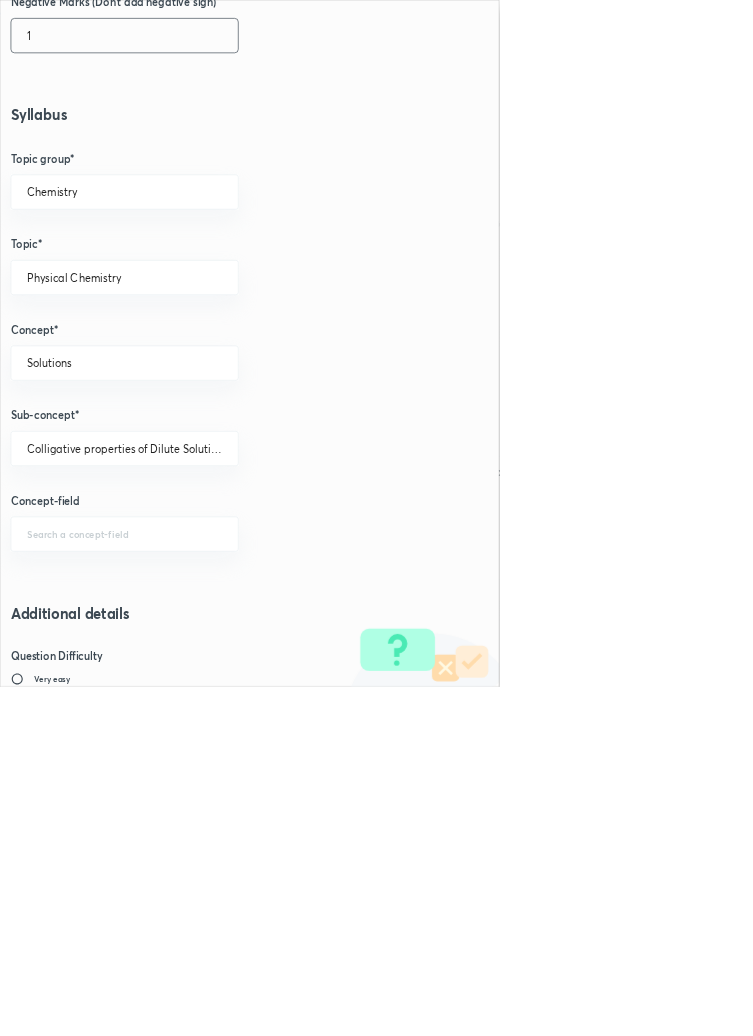 scroll, scrollTop: 1125, scrollLeft: 0, axis: vertical 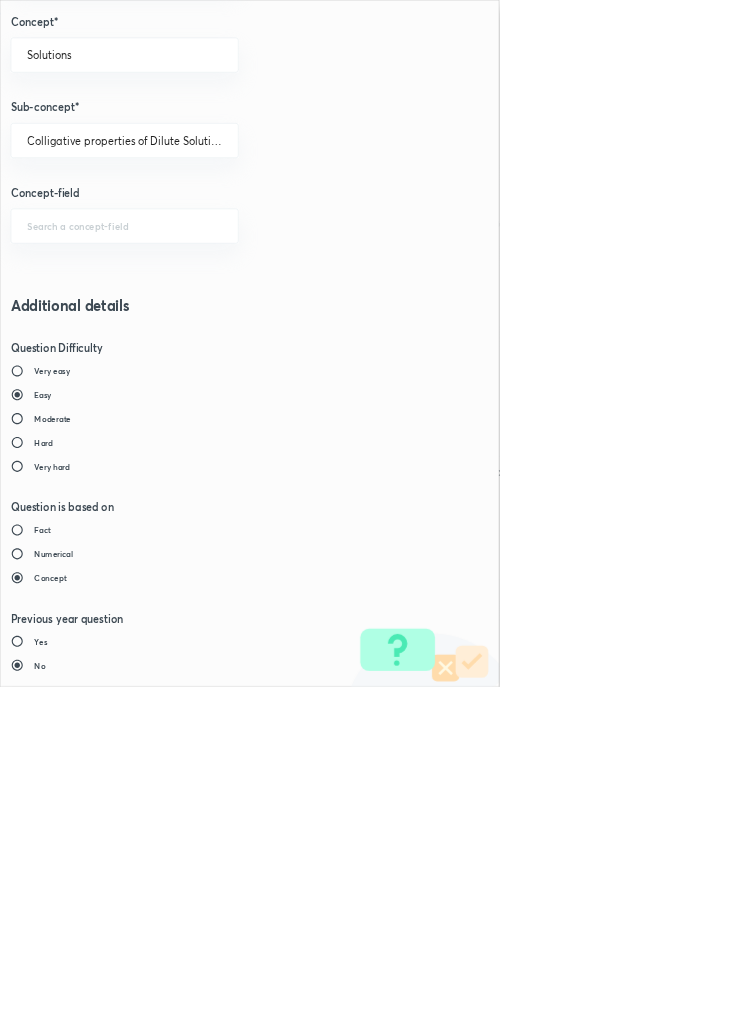 type on "1" 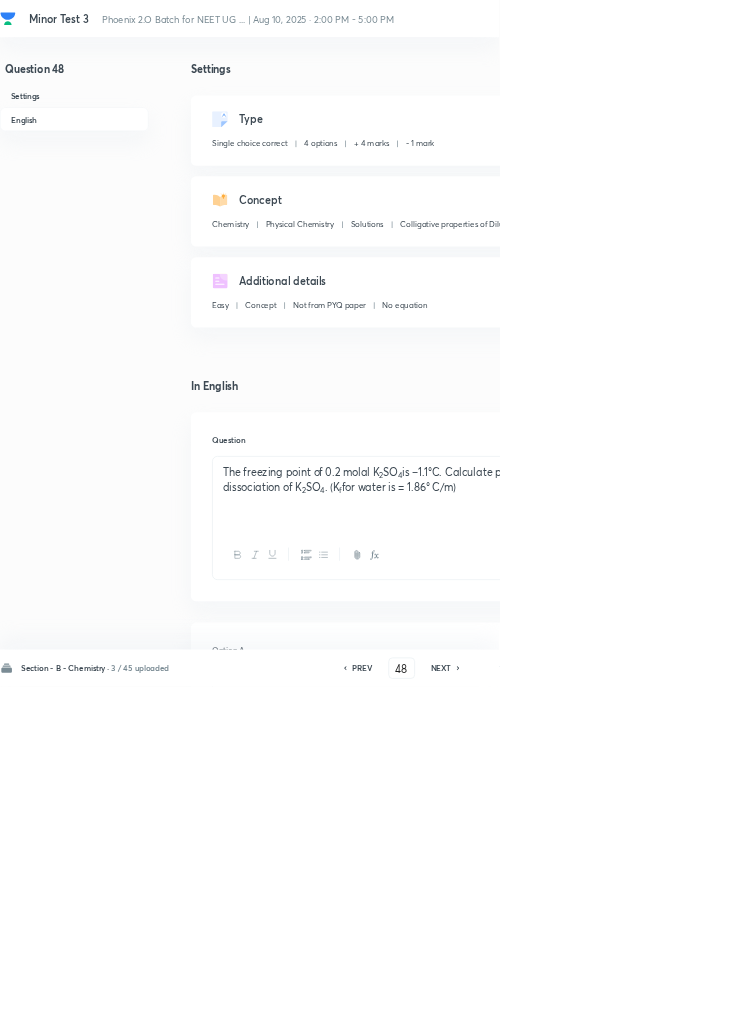 click on "Save" at bounding box center (1096, 1006) 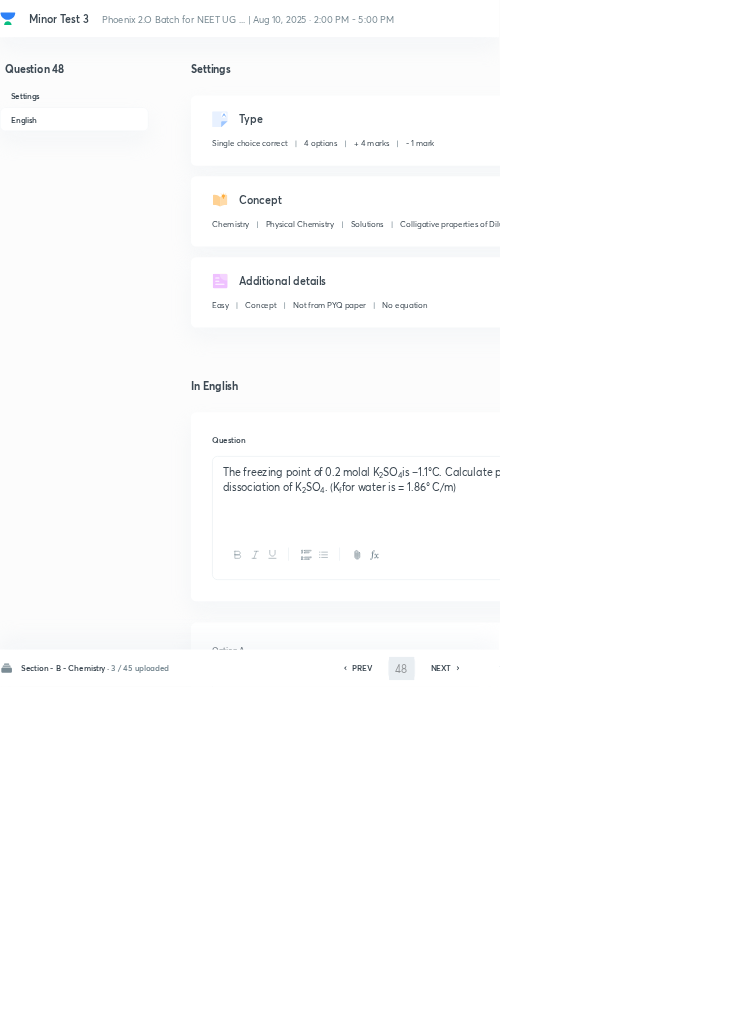 type on "49" 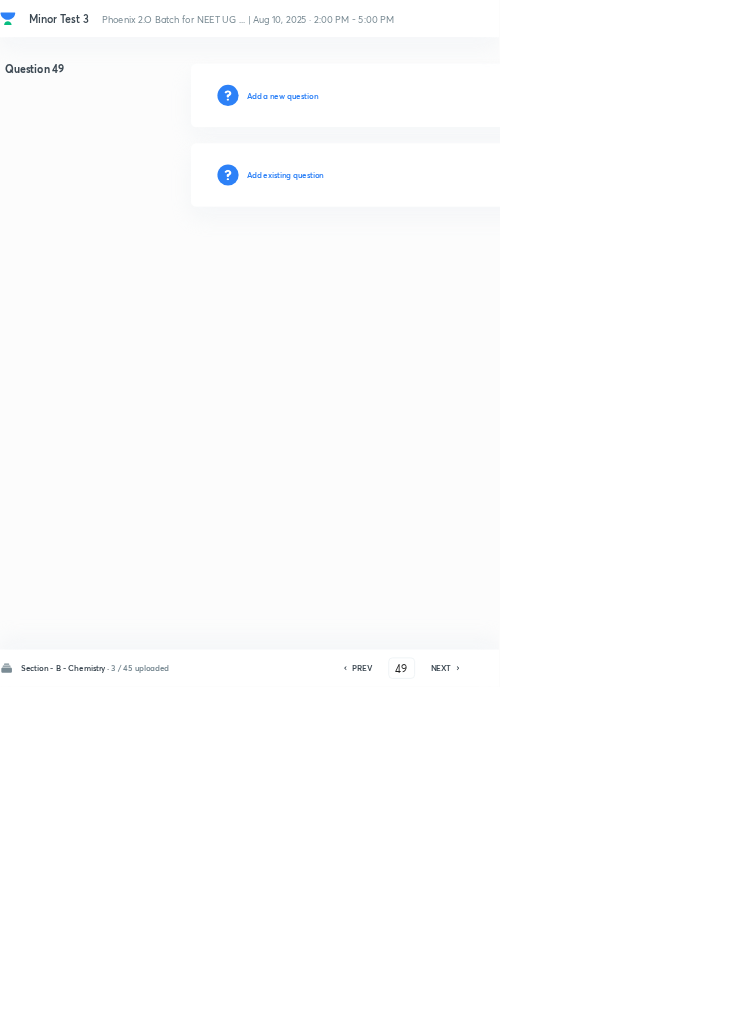 click on "Add existing question" at bounding box center [430, 264] 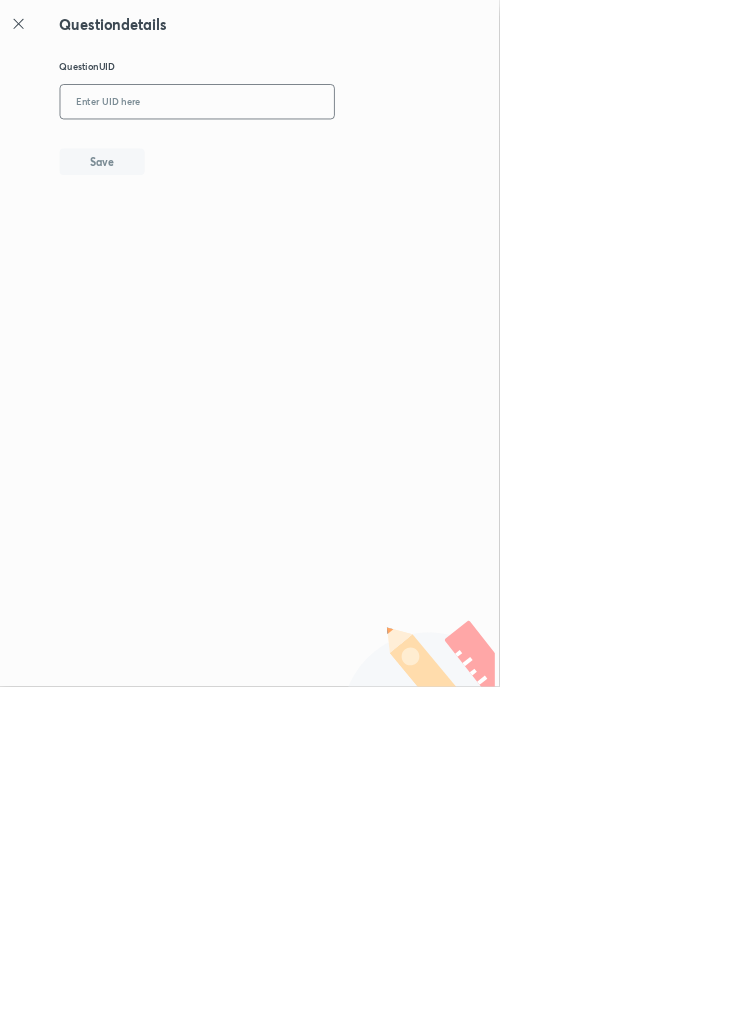 click at bounding box center [297, 154] 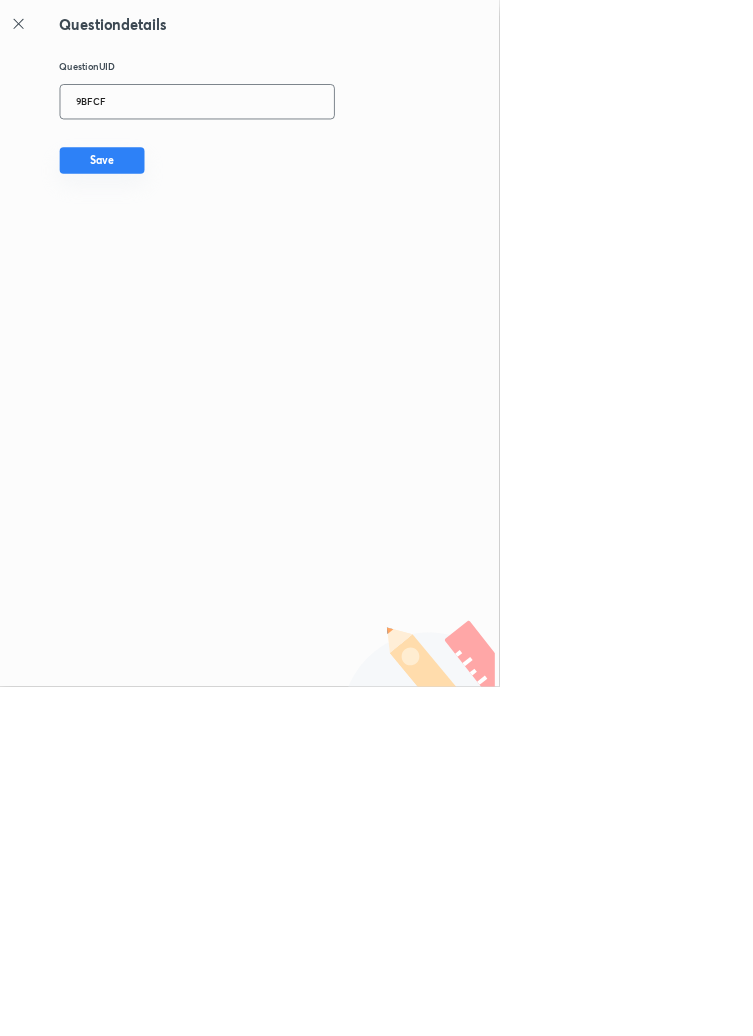 type on "9BFCF" 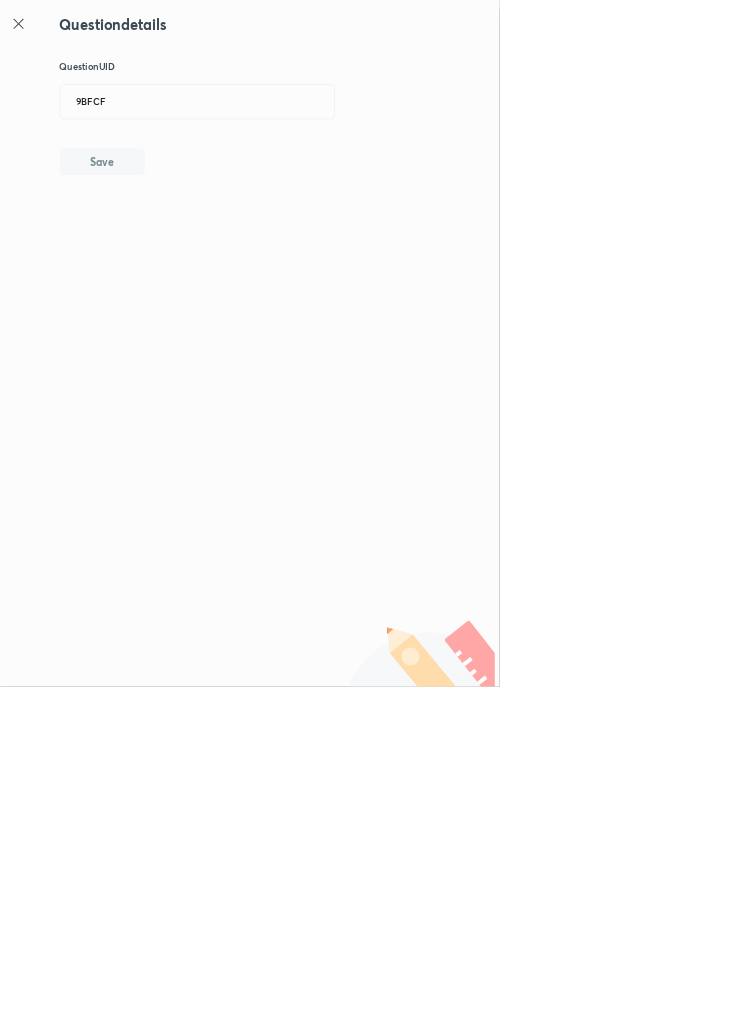 type 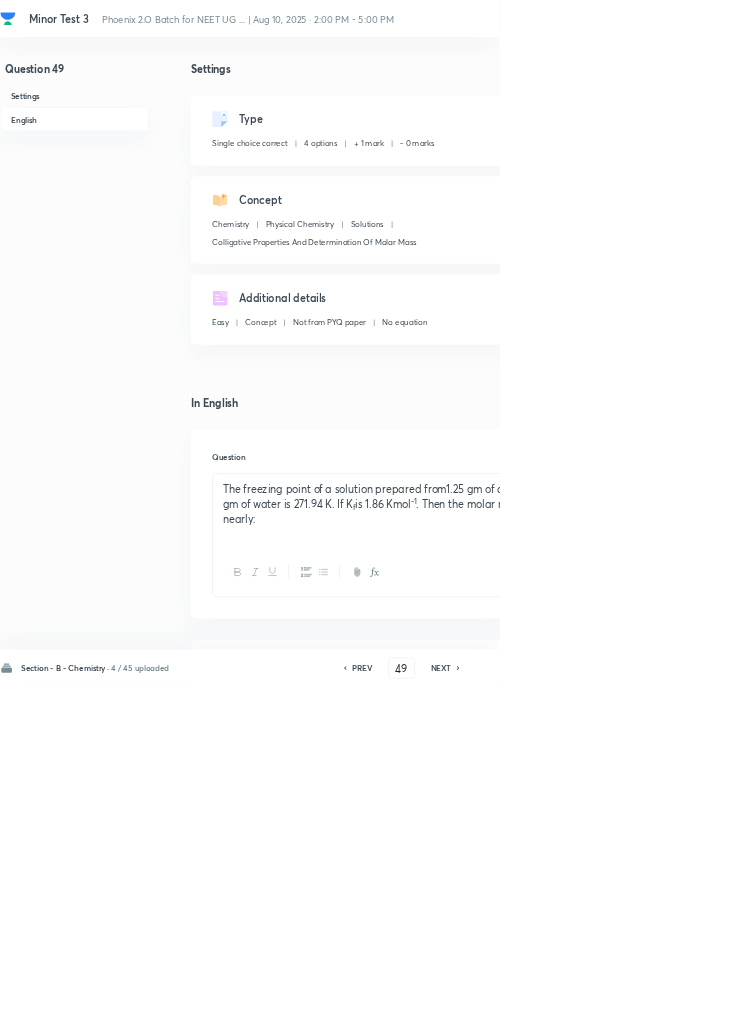 click on "Edit" at bounding box center (920, 182) 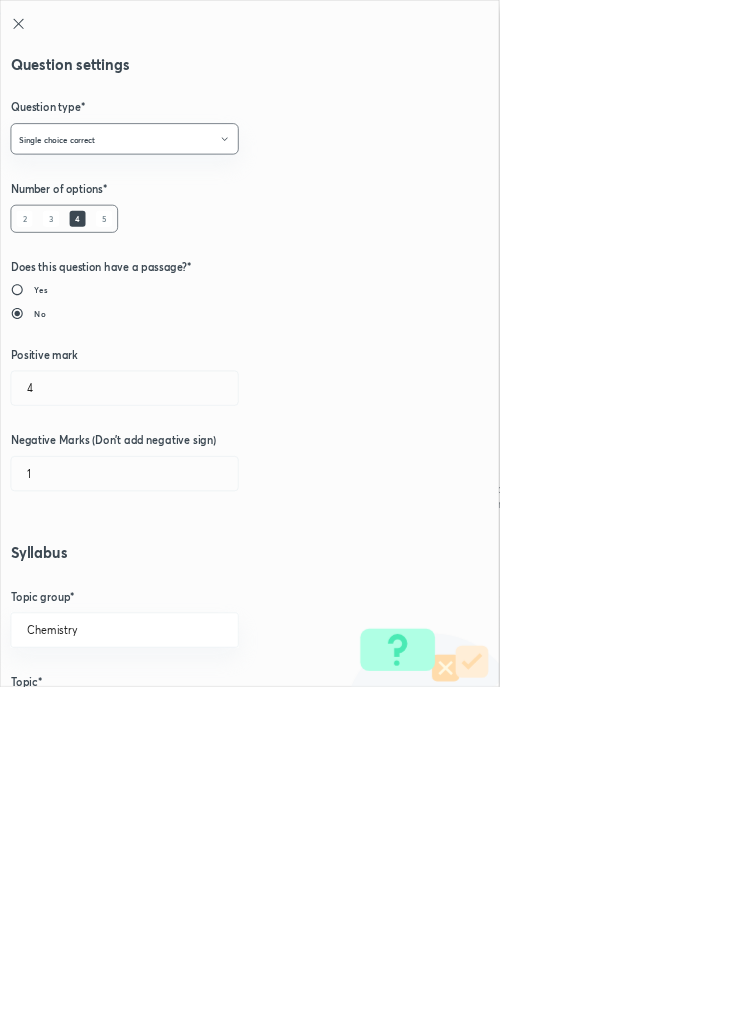 type on "1" 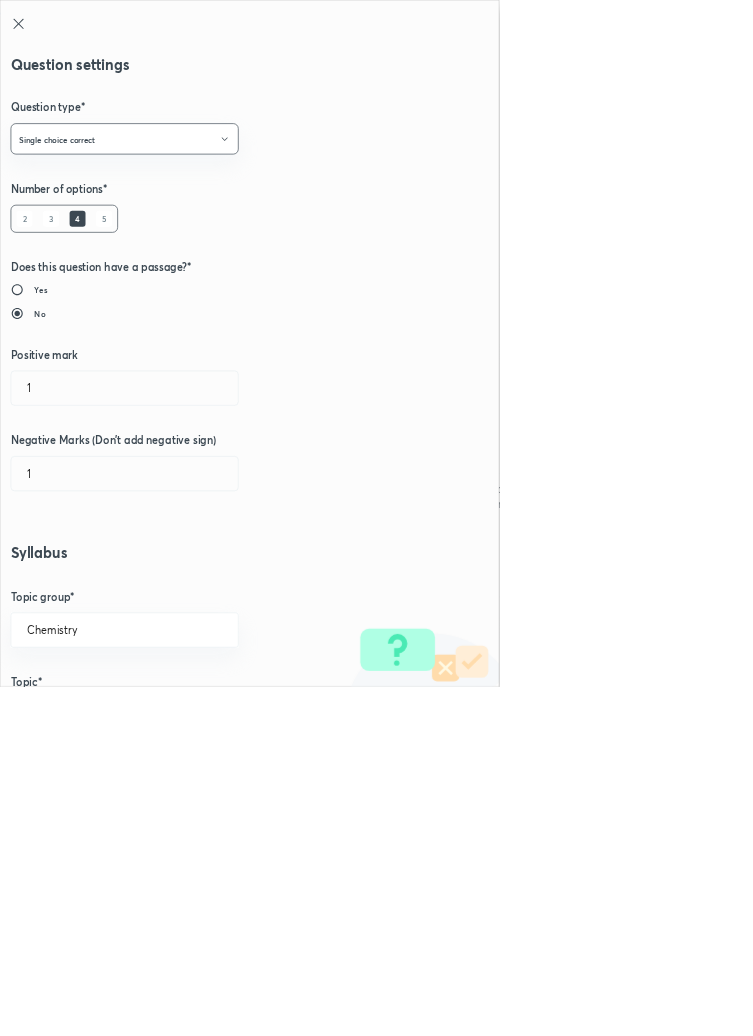 type on "0" 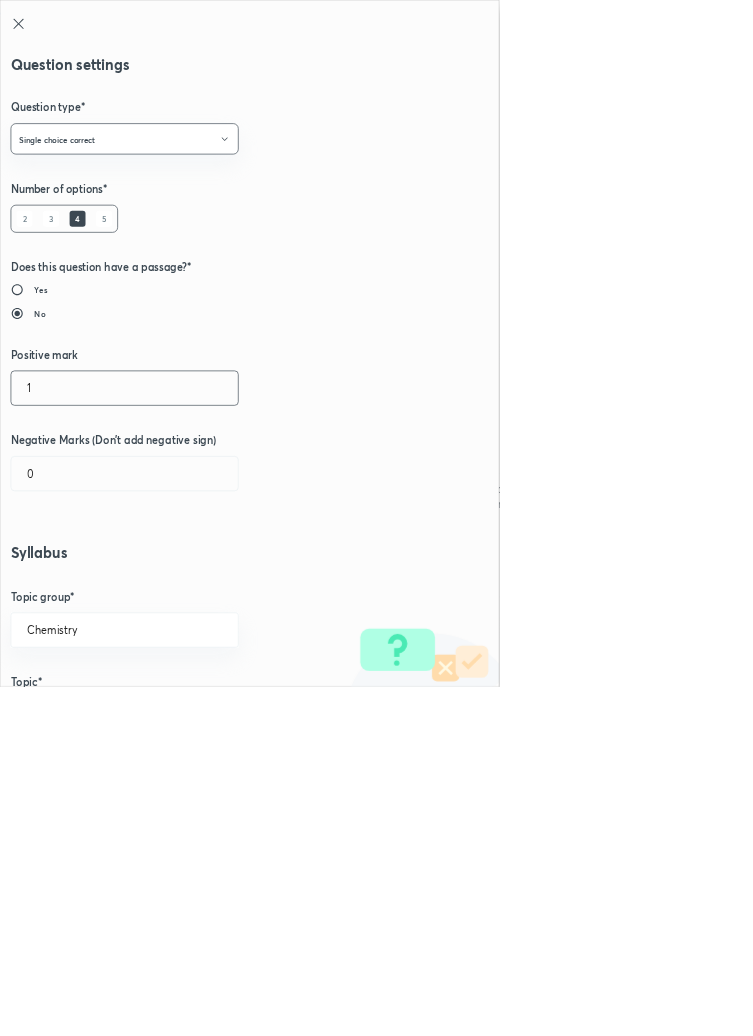 click on "1" at bounding box center (188, 585) 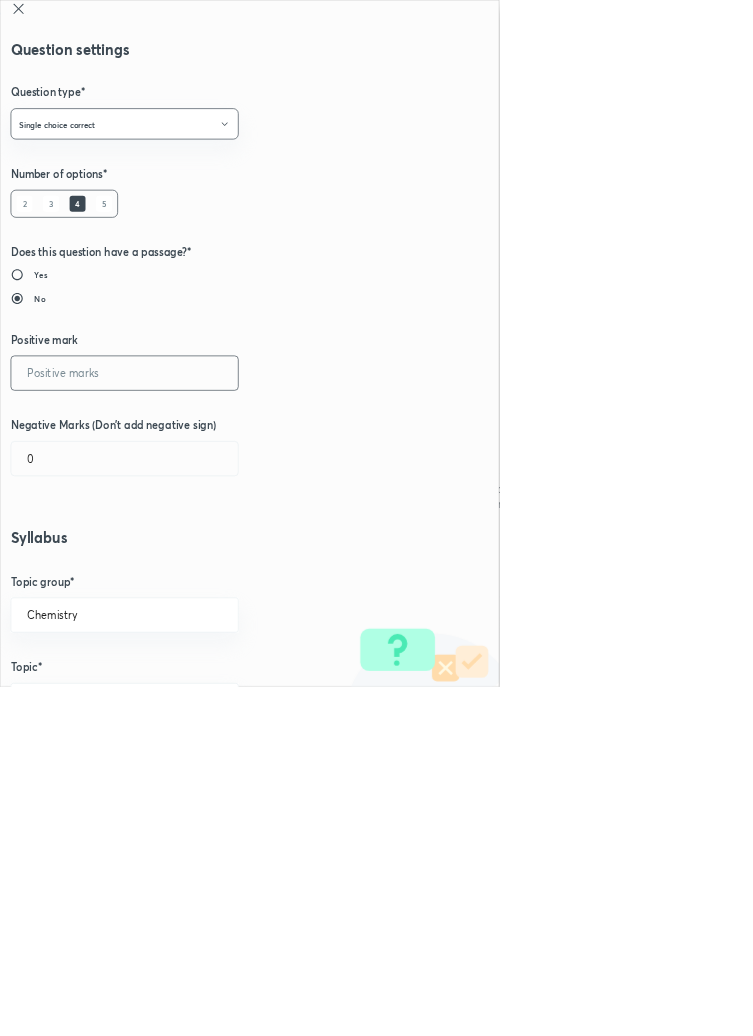 scroll, scrollTop: 27, scrollLeft: 0, axis: vertical 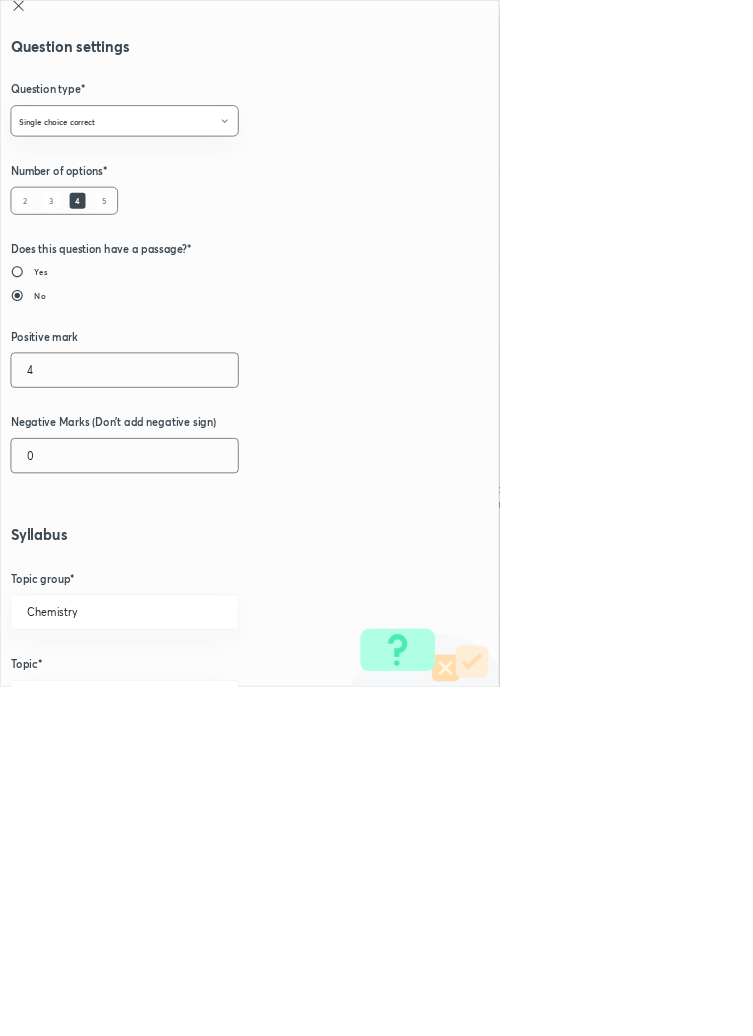 type on "4" 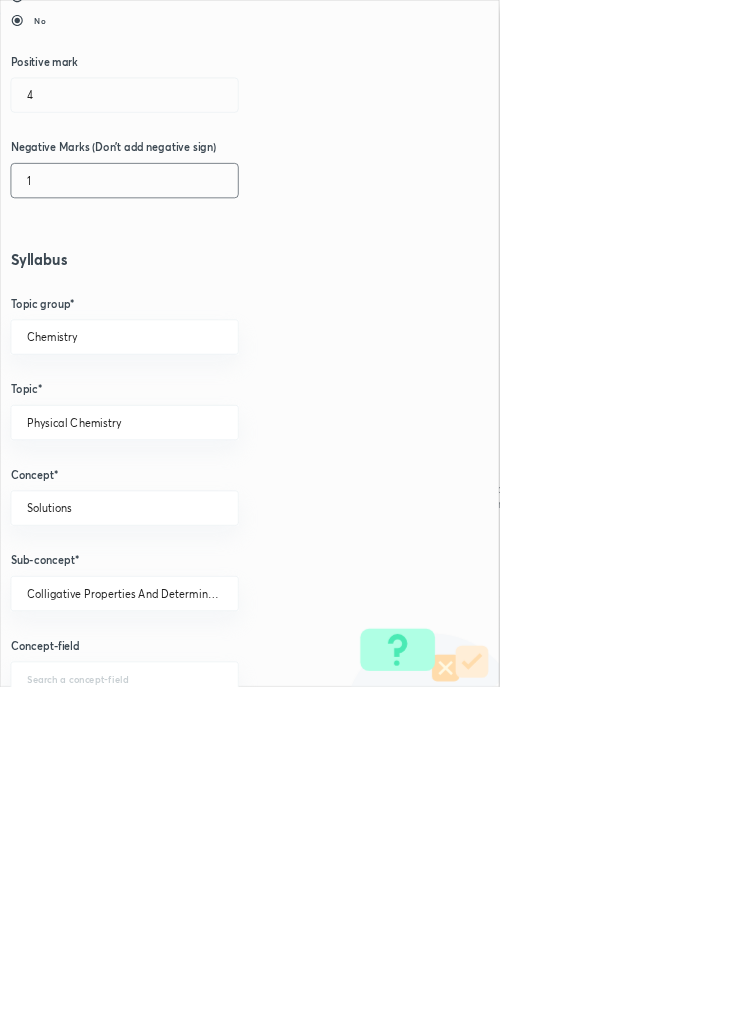 scroll, scrollTop: 1125, scrollLeft: 0, axis: vertical 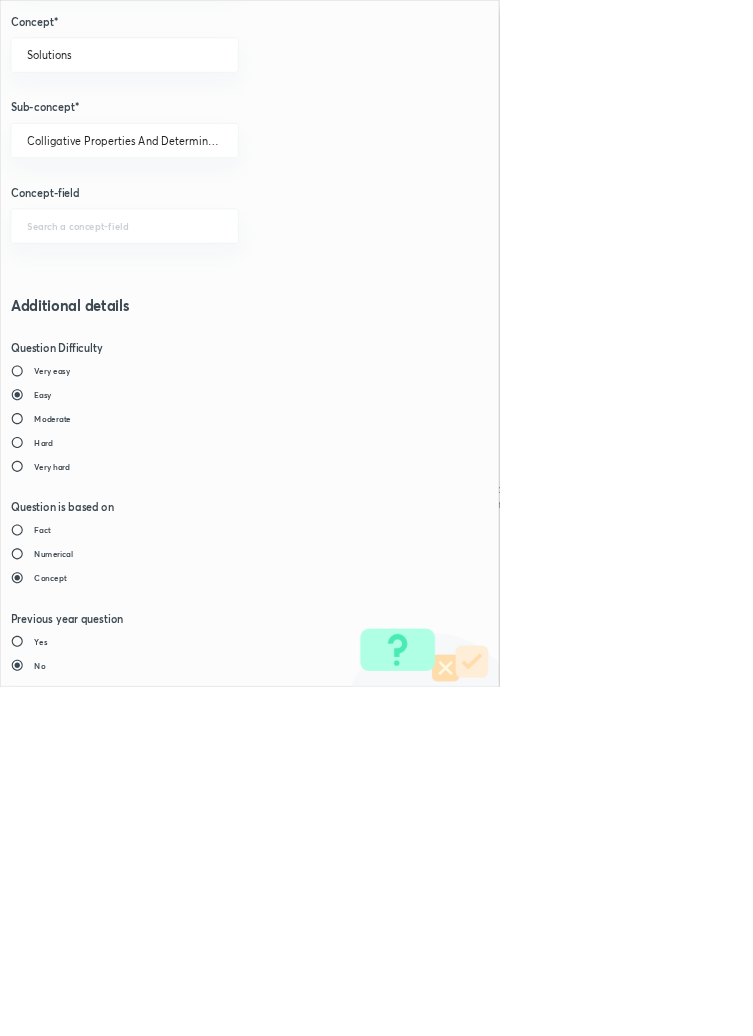 type on "1" 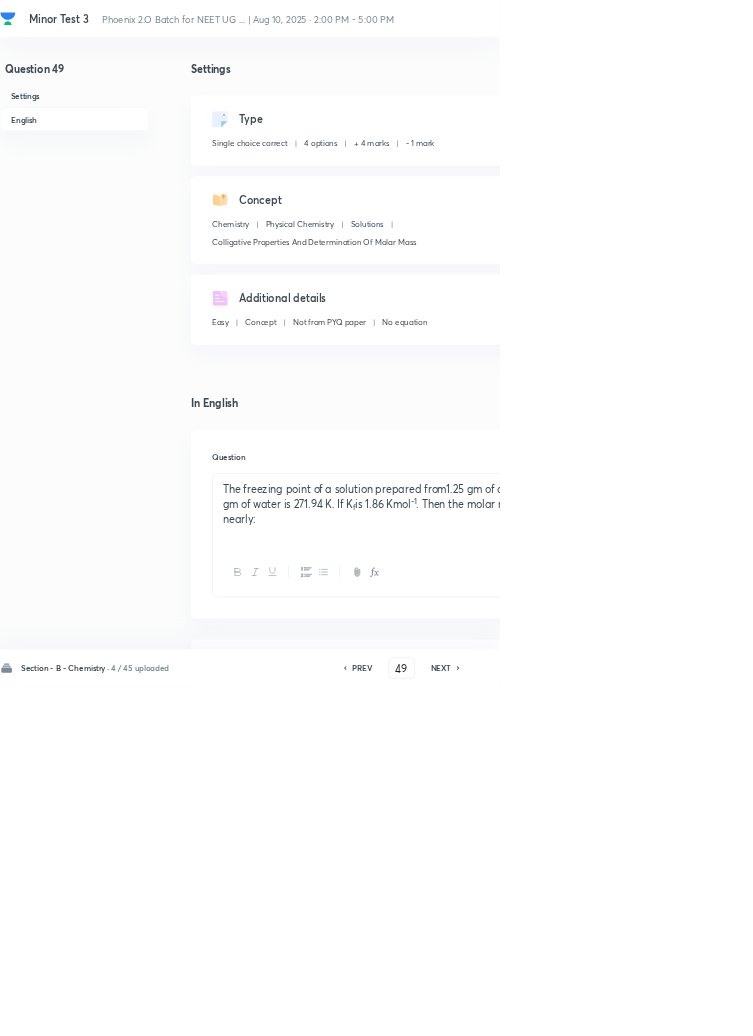 click on "Save" at bounding box center (1096, 1006) 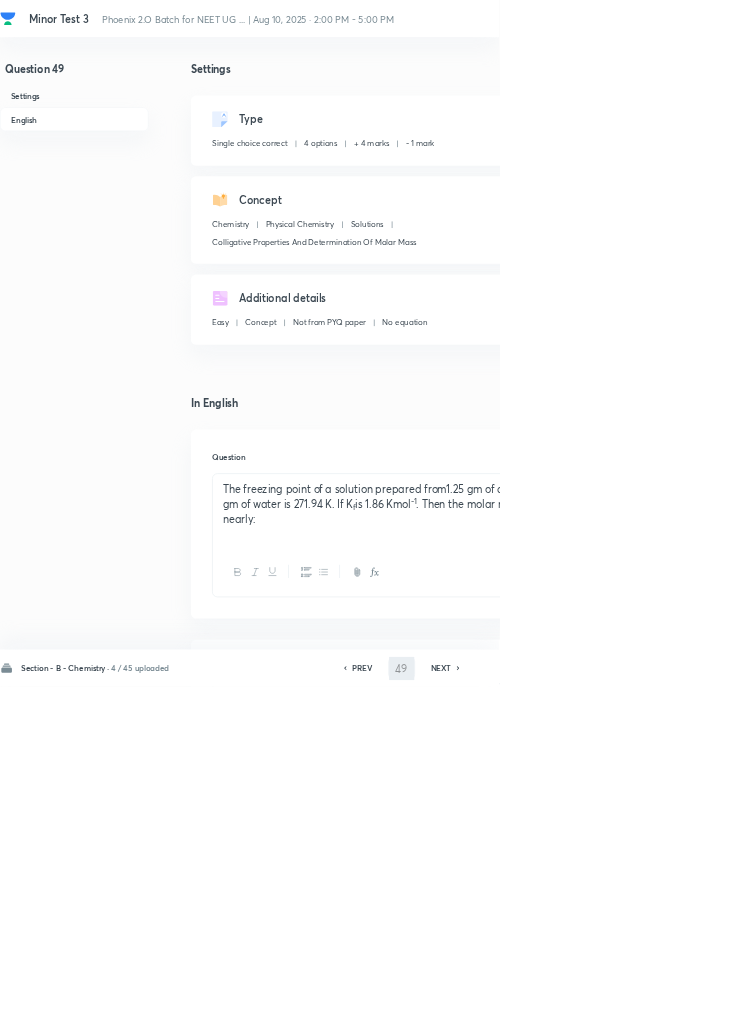 type on "50" 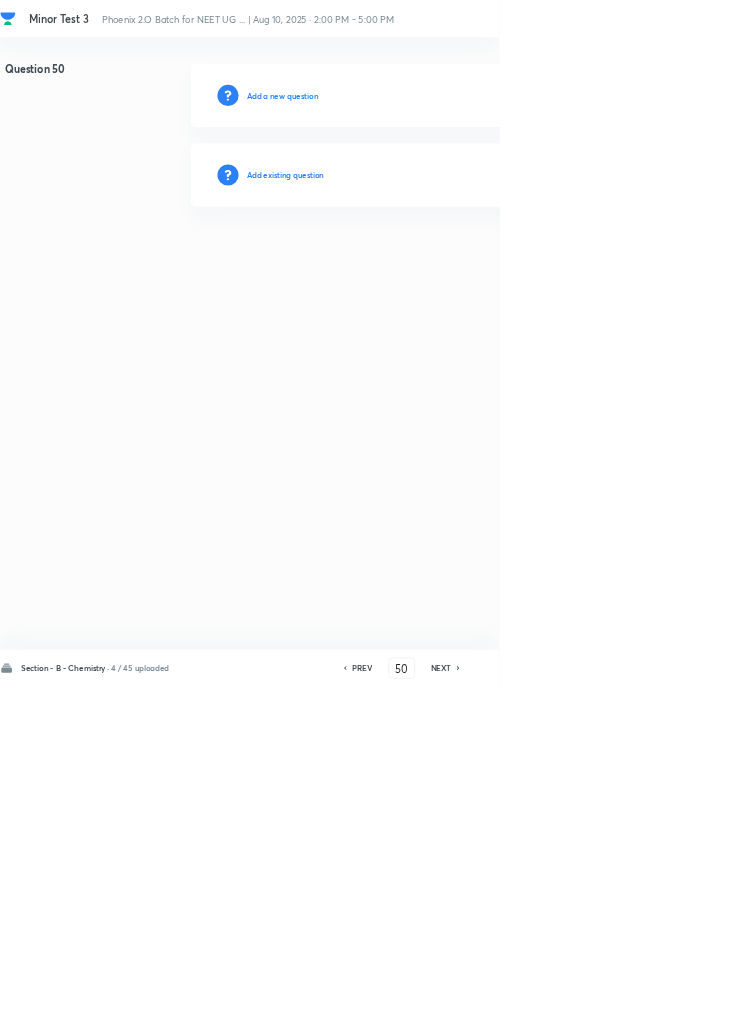 click on "Add existing question" at bounding box center [430, 264] 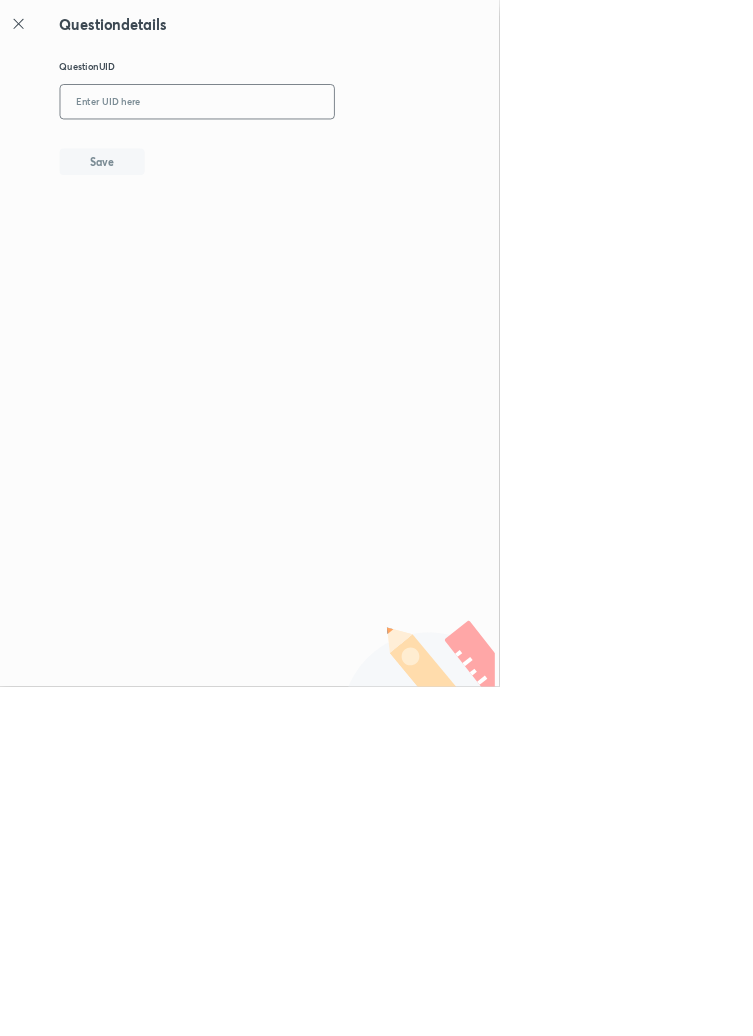 click at bounding box center [297, 154] 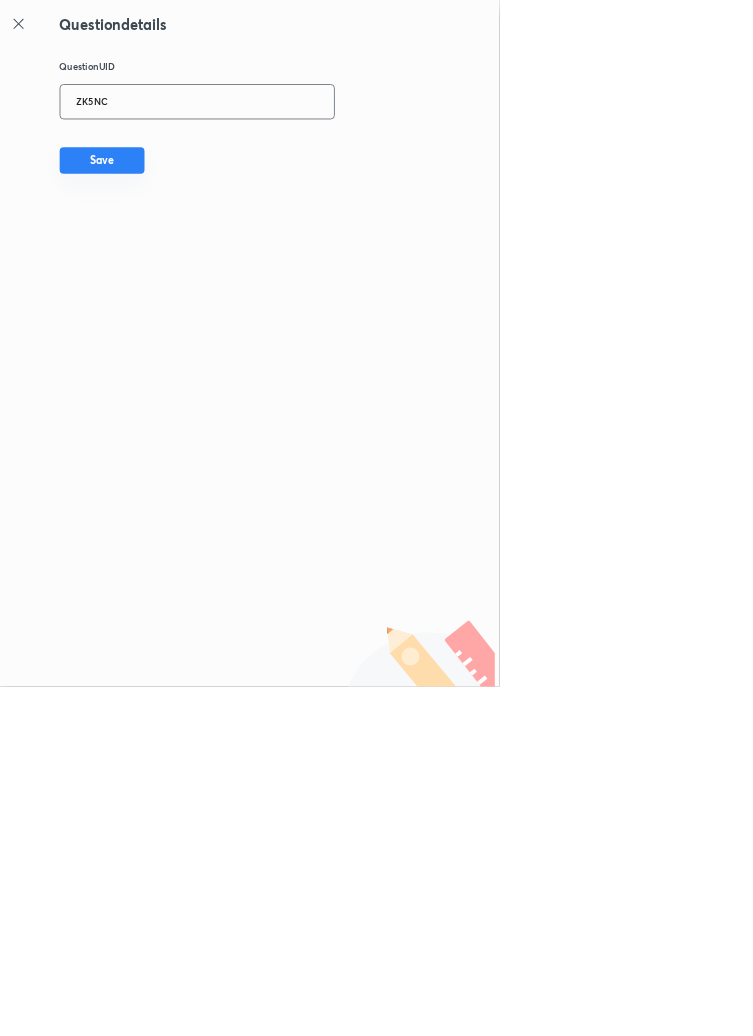 type on "ZK5NC" 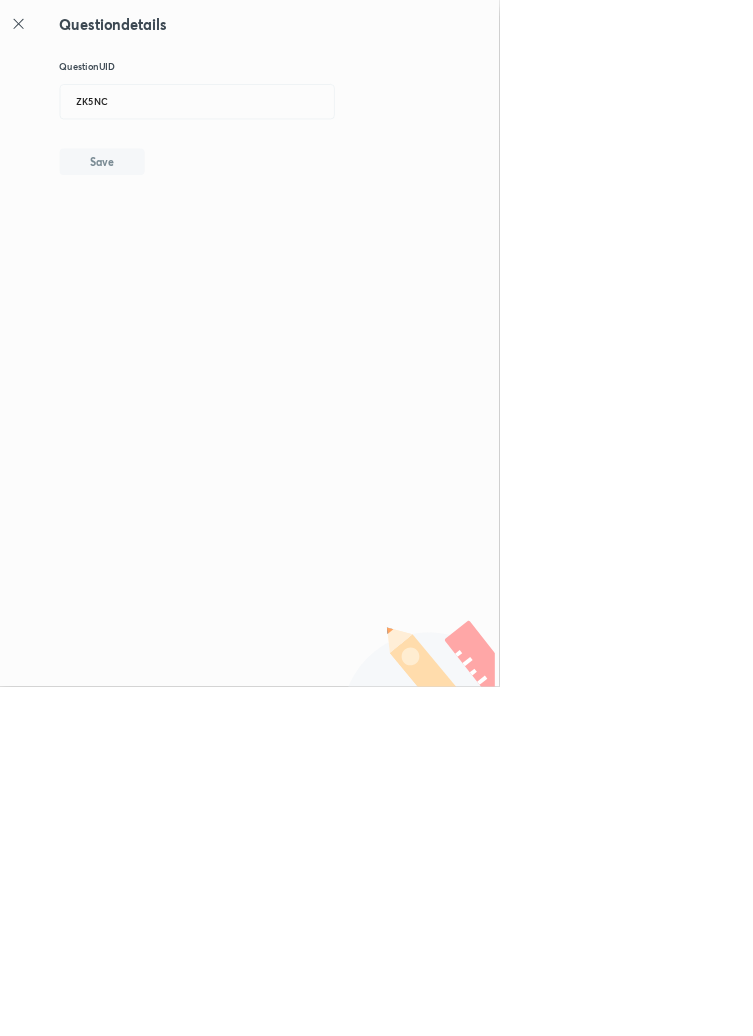 type 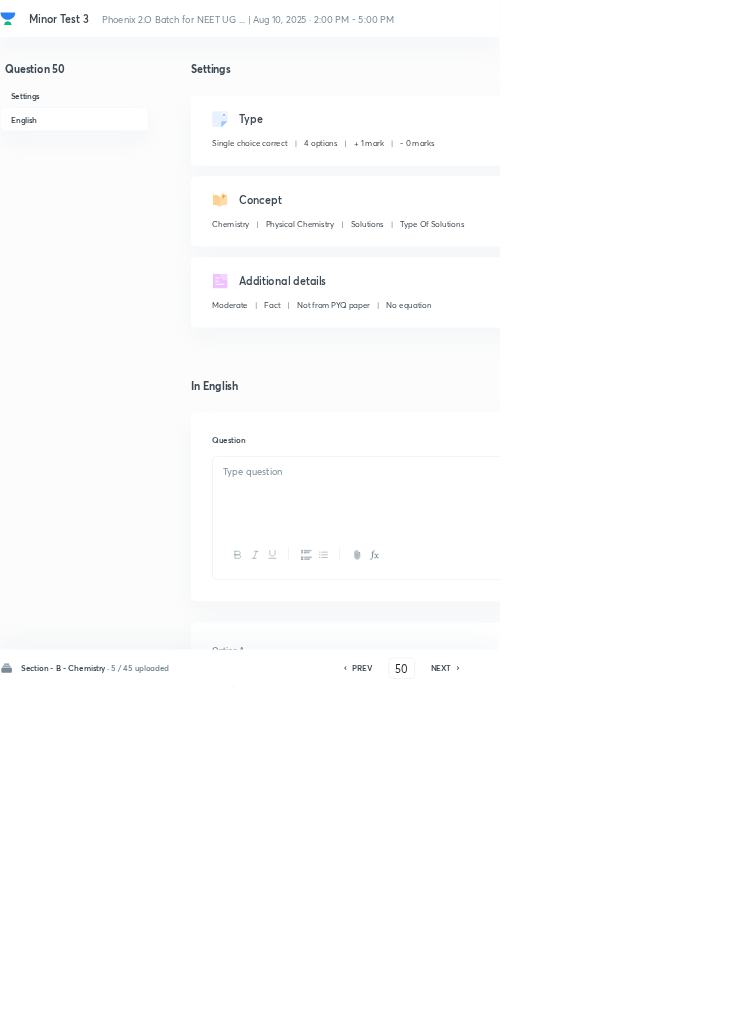 checkbox on "true" 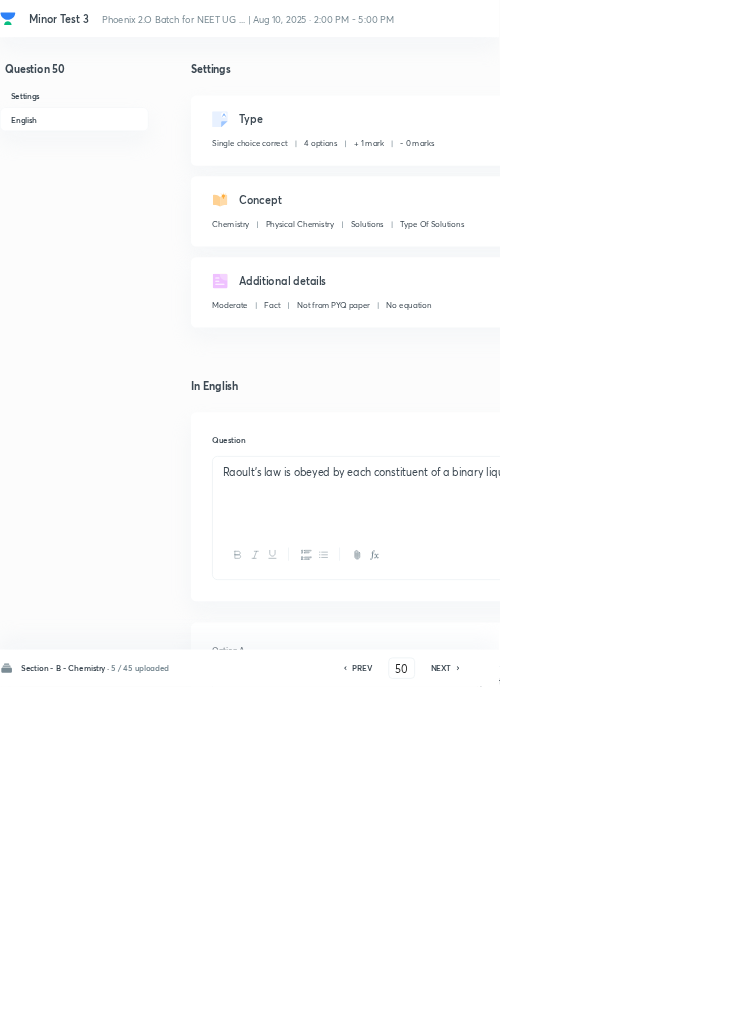 click on "Edit" at bounding box center [920, 182] 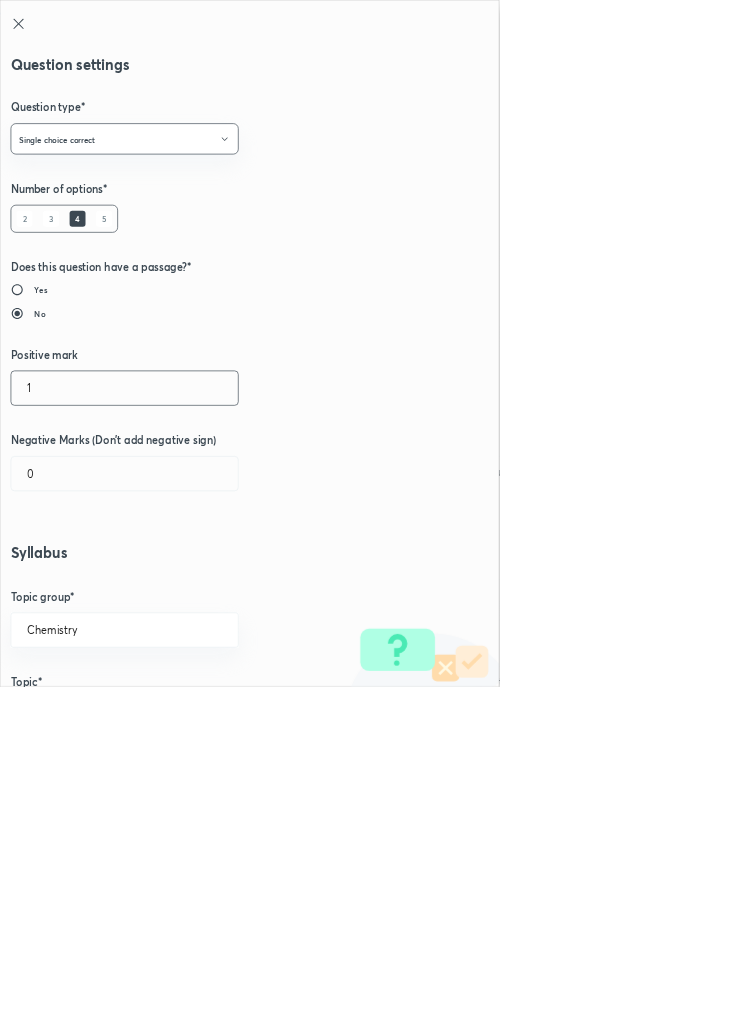 click on "1" at bounding box center (188, 585) 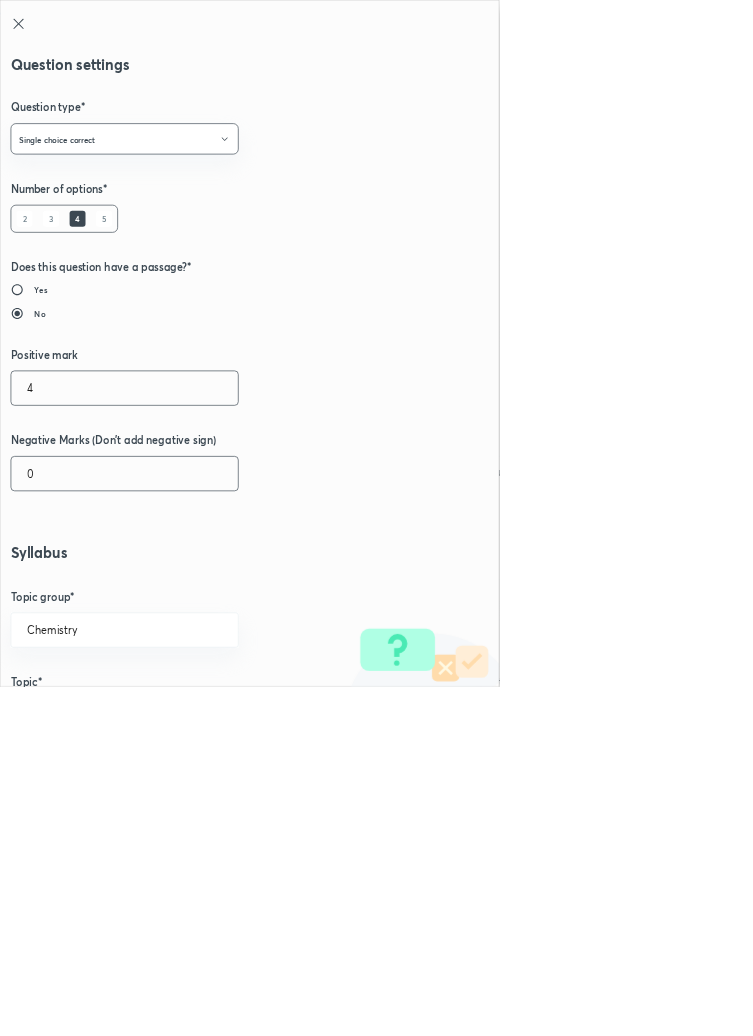type on "4" 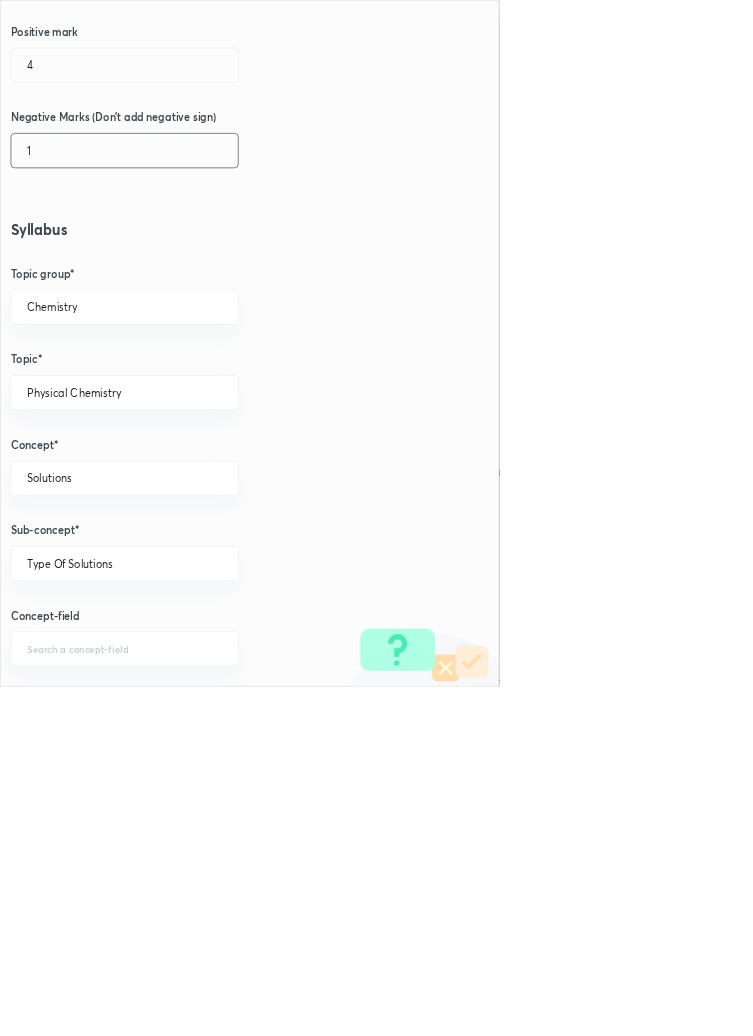 scroll, scrollTop: 1125, scrollLeft: 0, axis: vertical 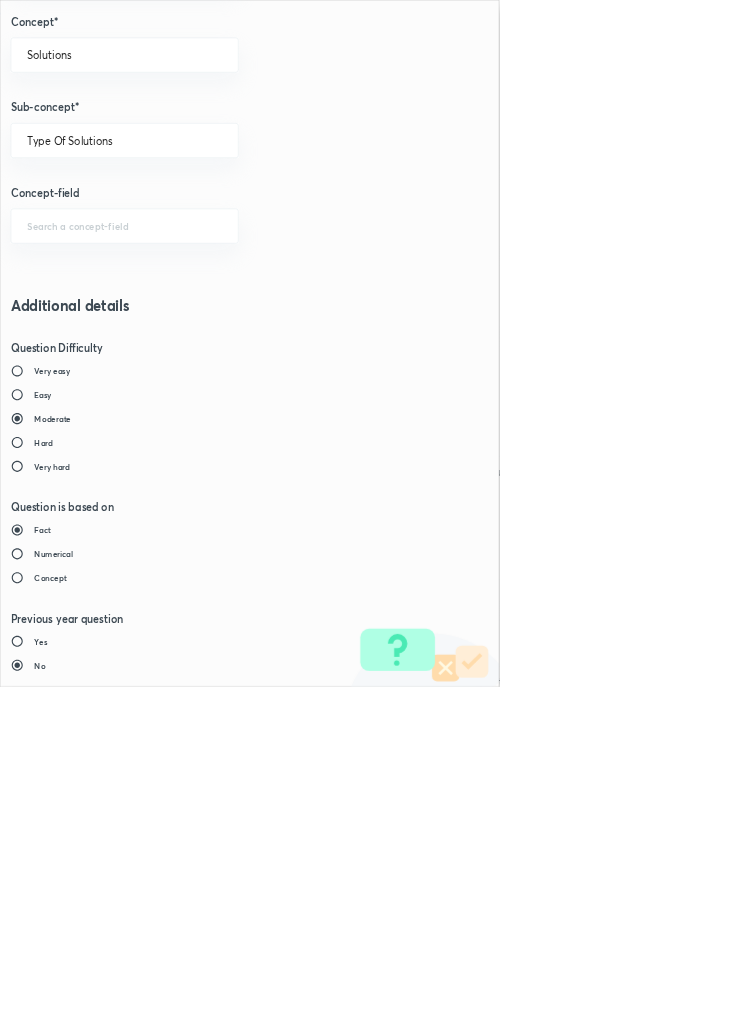 type on "1" 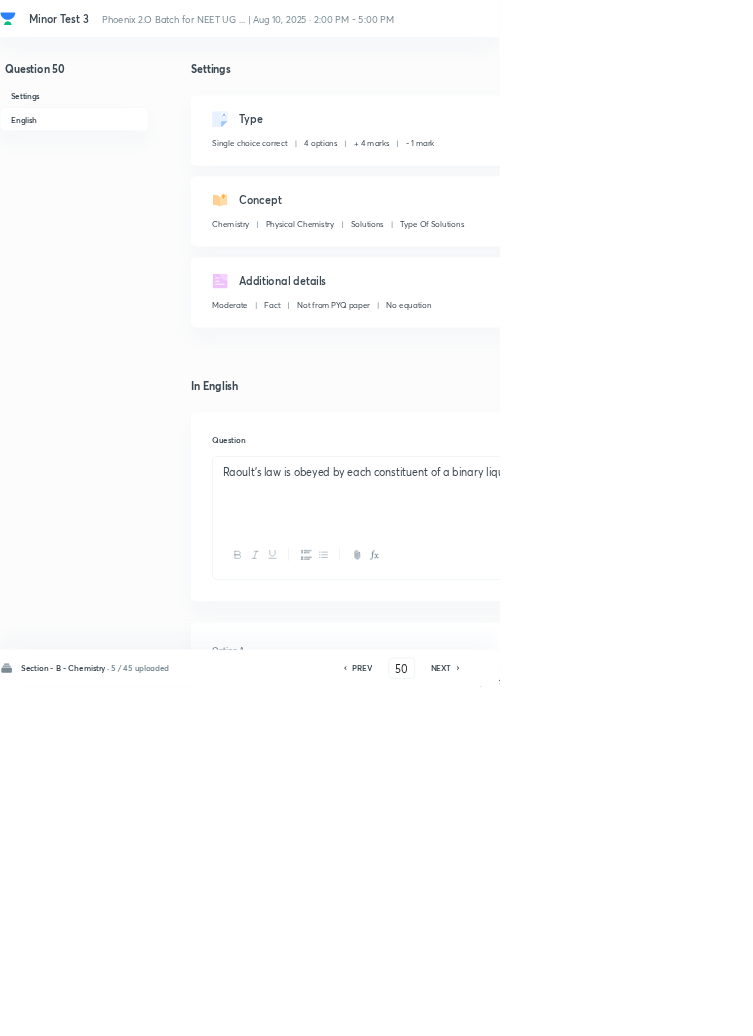 click on "Save" at bounding box center [1096, 1006] 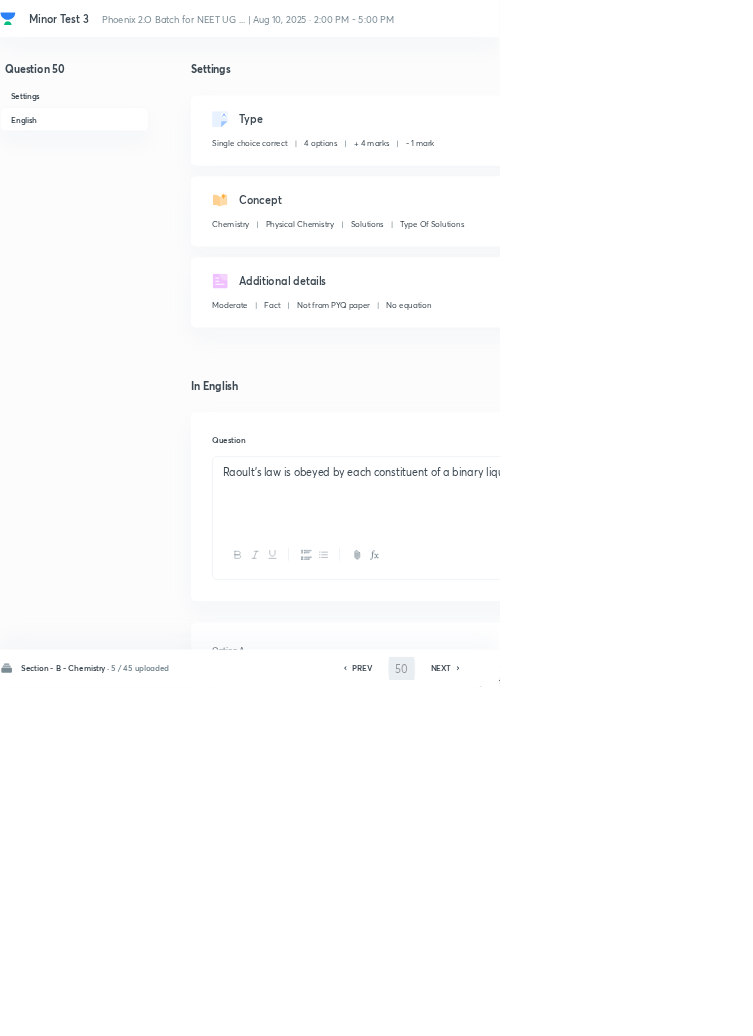 type on "51" 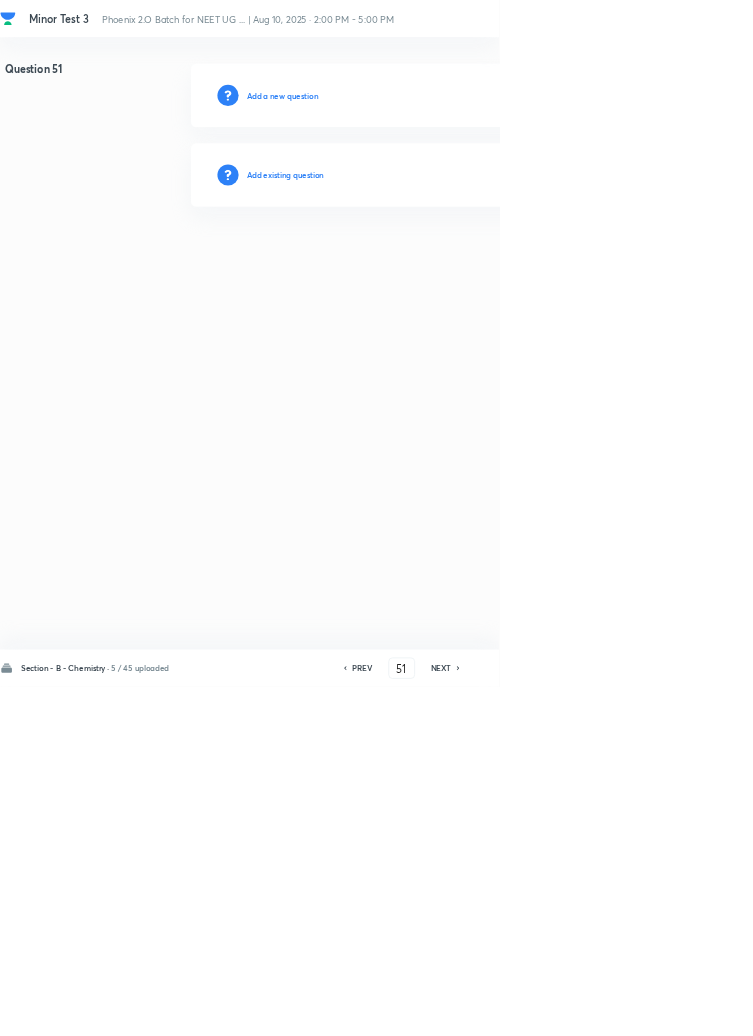 click on "Add existing question" at bounding box center (430, 264) 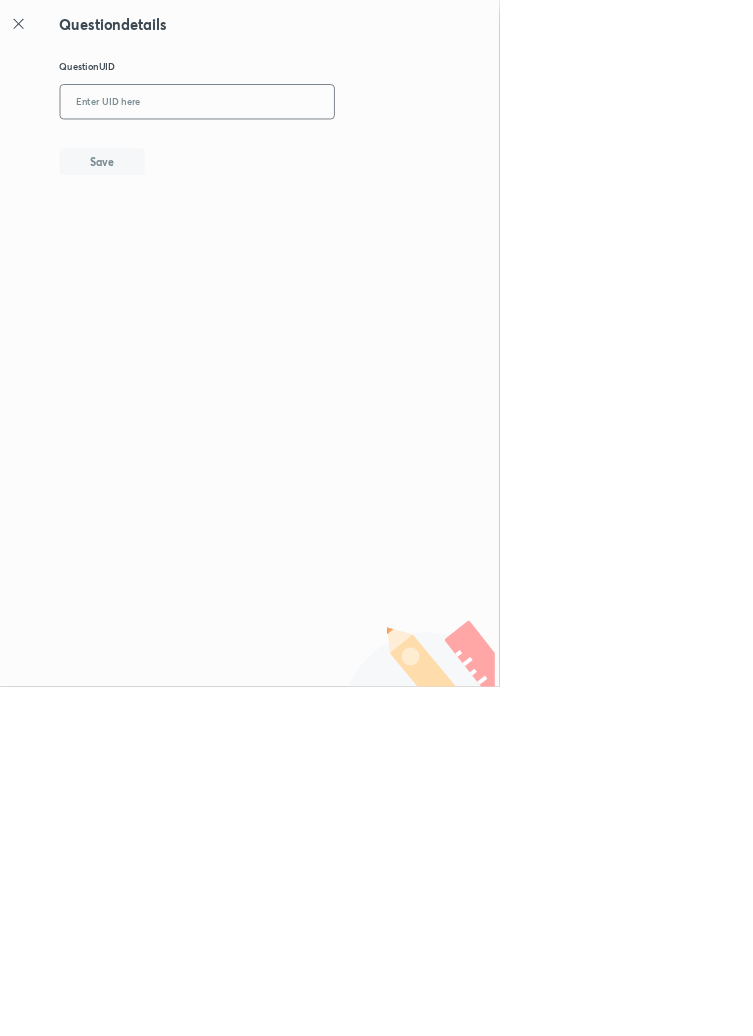 click at bounding box center [297, 154] 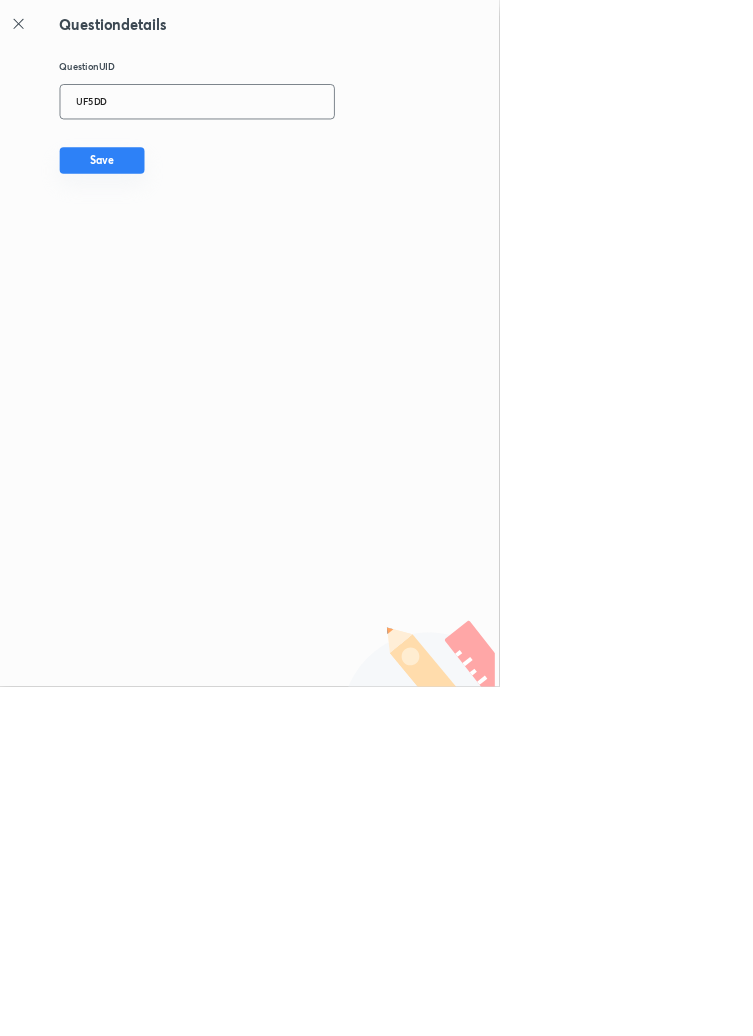 type on "UF5DD" 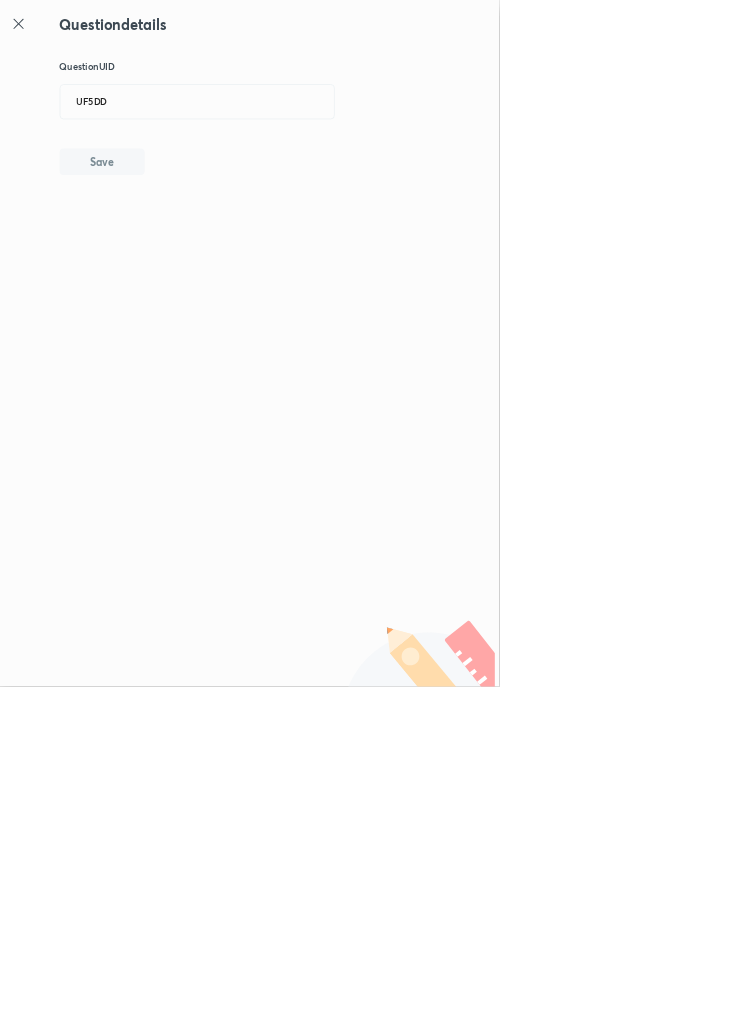 type 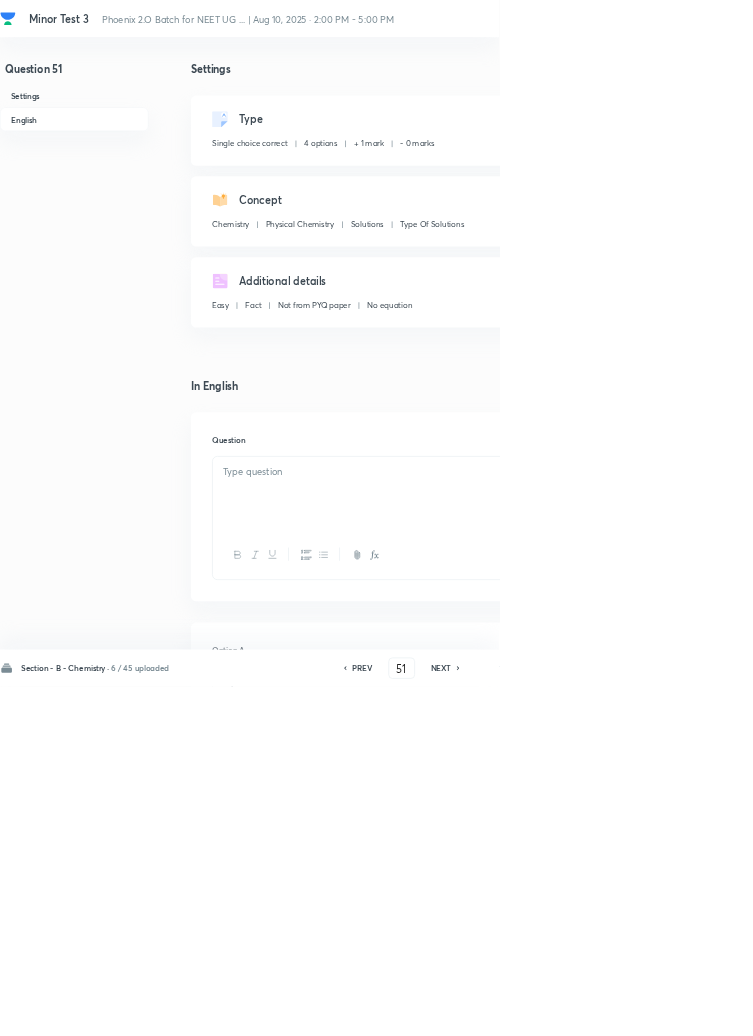 checkbox on "true" 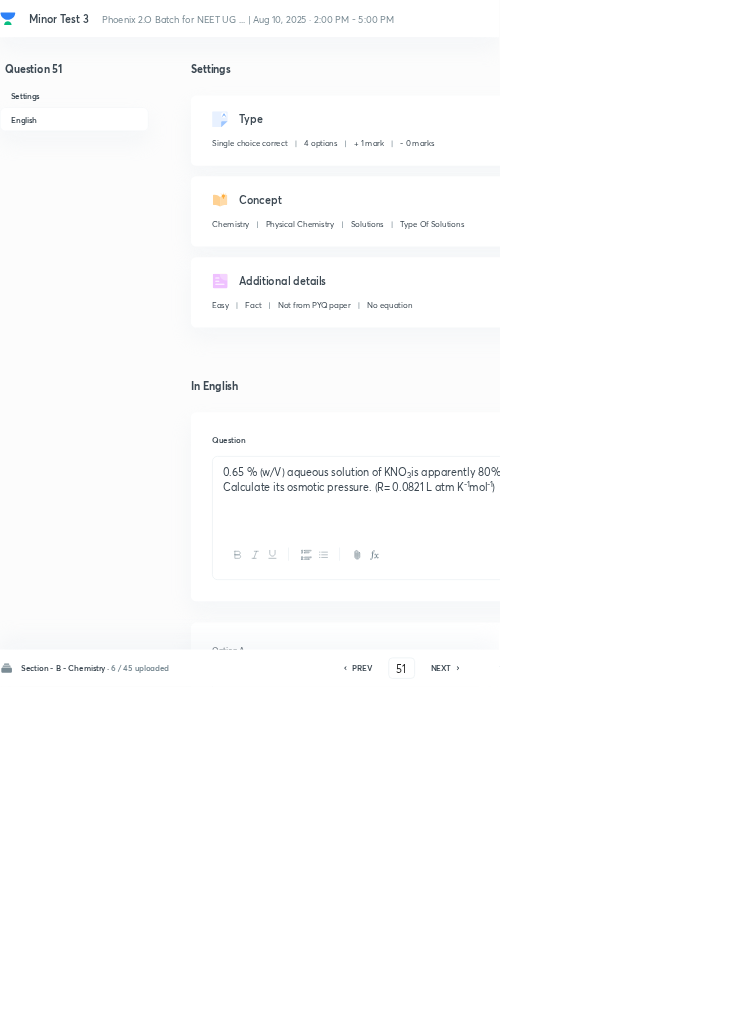 click on "Edit" at bounding box center [920, 182] 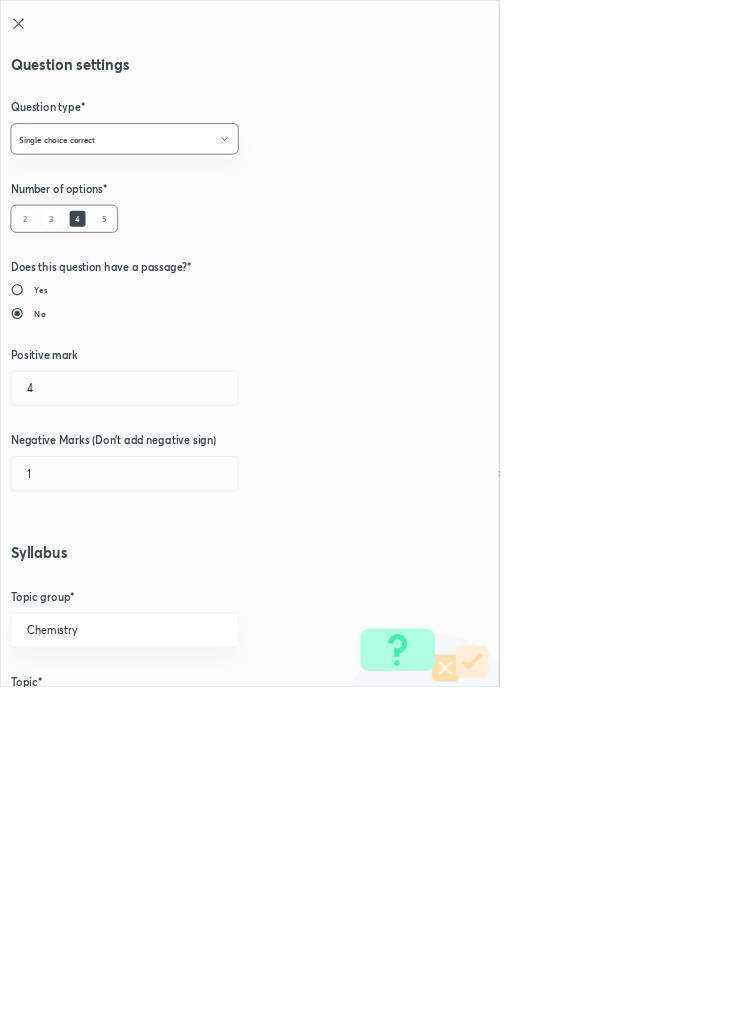type on "1" 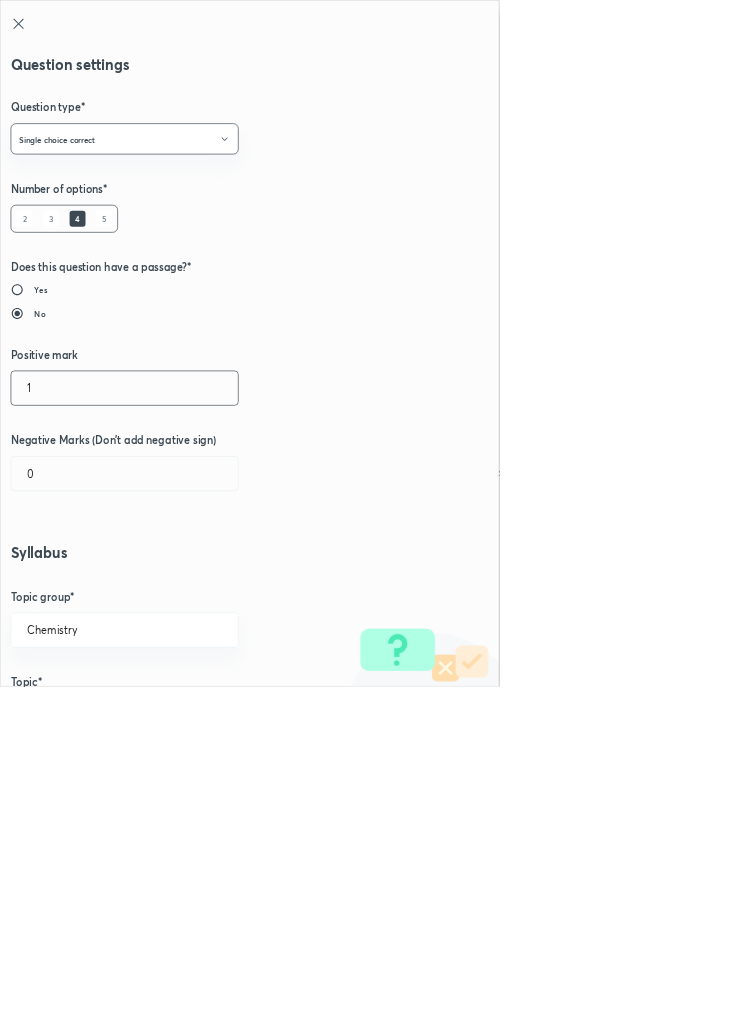 click on "1" at bounding box center (188, 585) 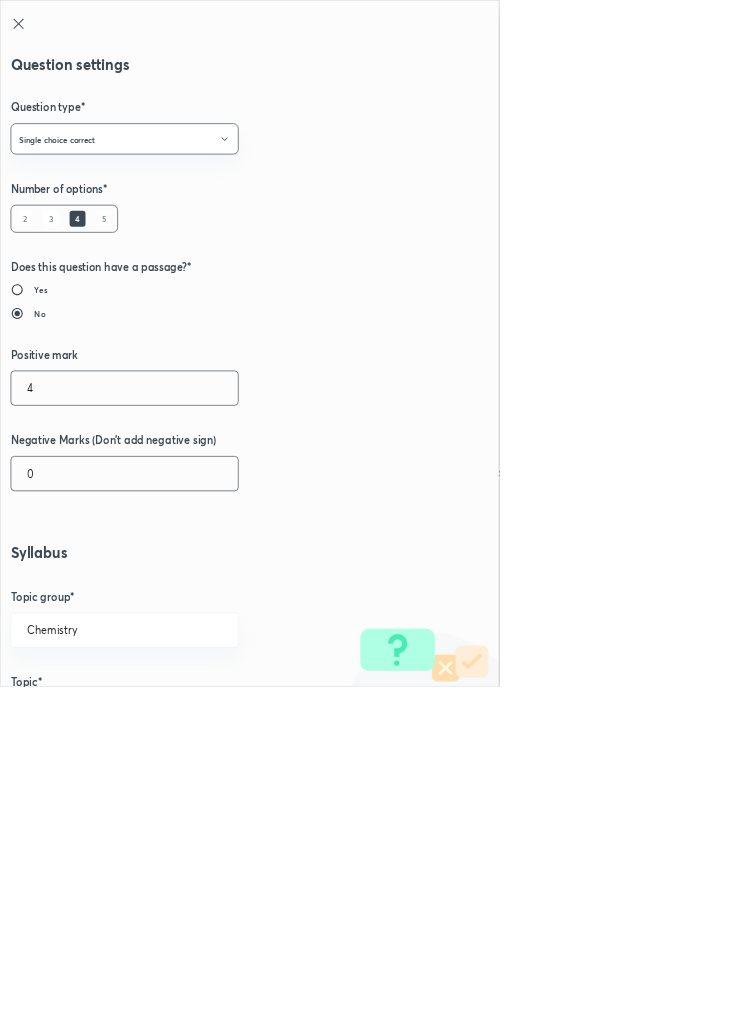 type on "4" 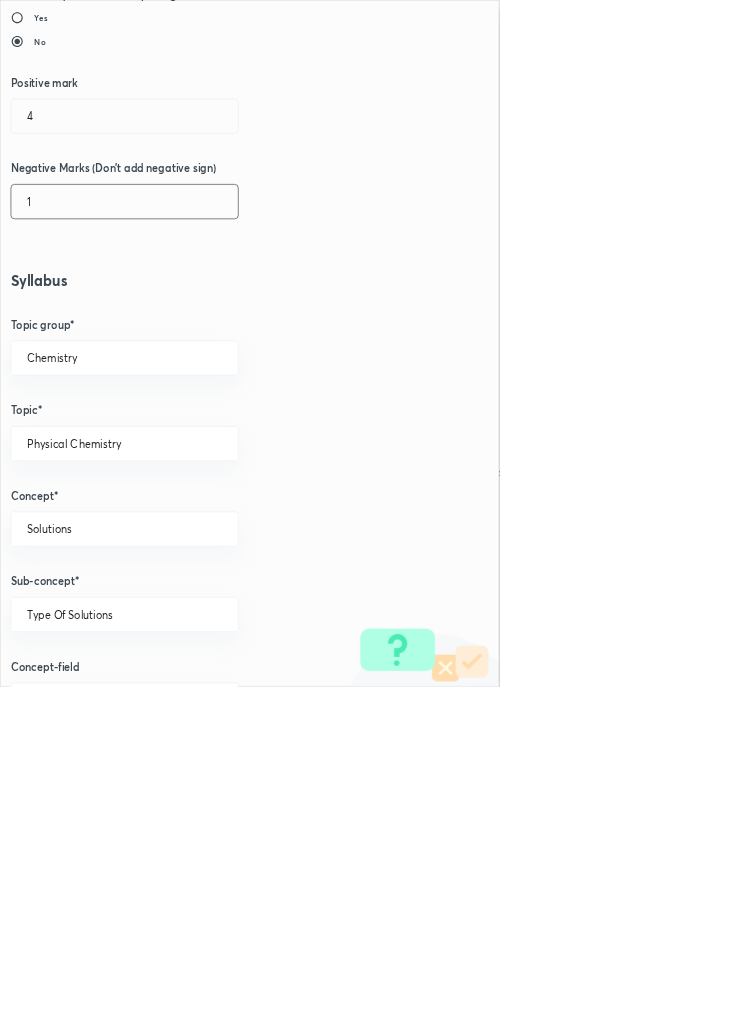 scroll, scrollTop: 1125, scrollLeft: 0, axis: vertical 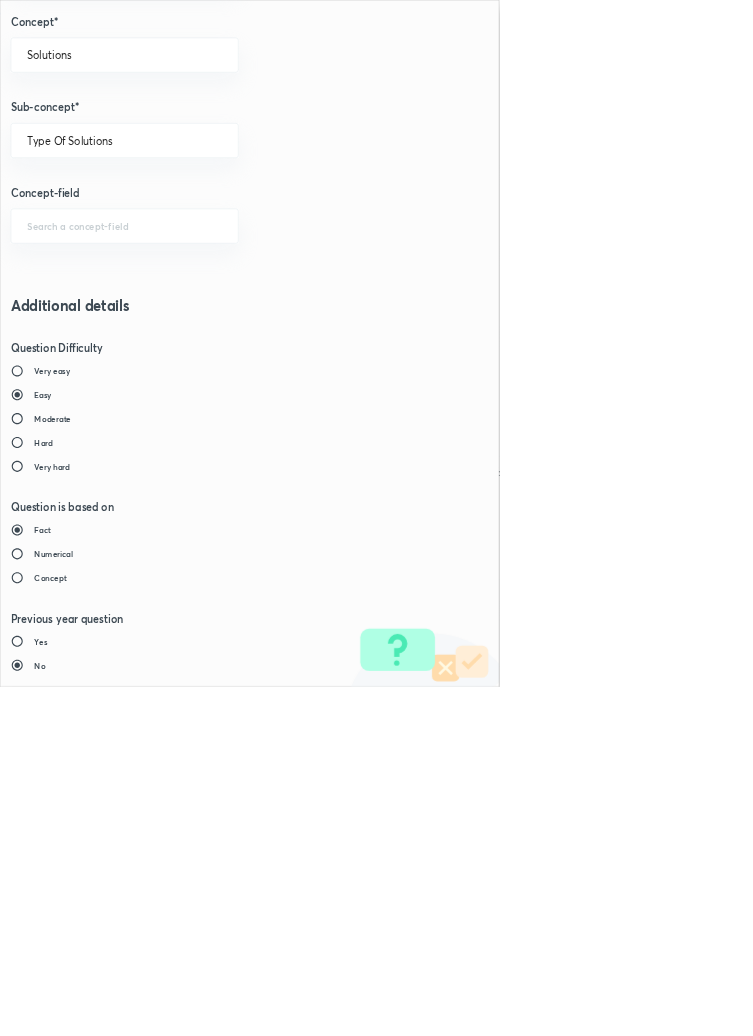 type on "1" 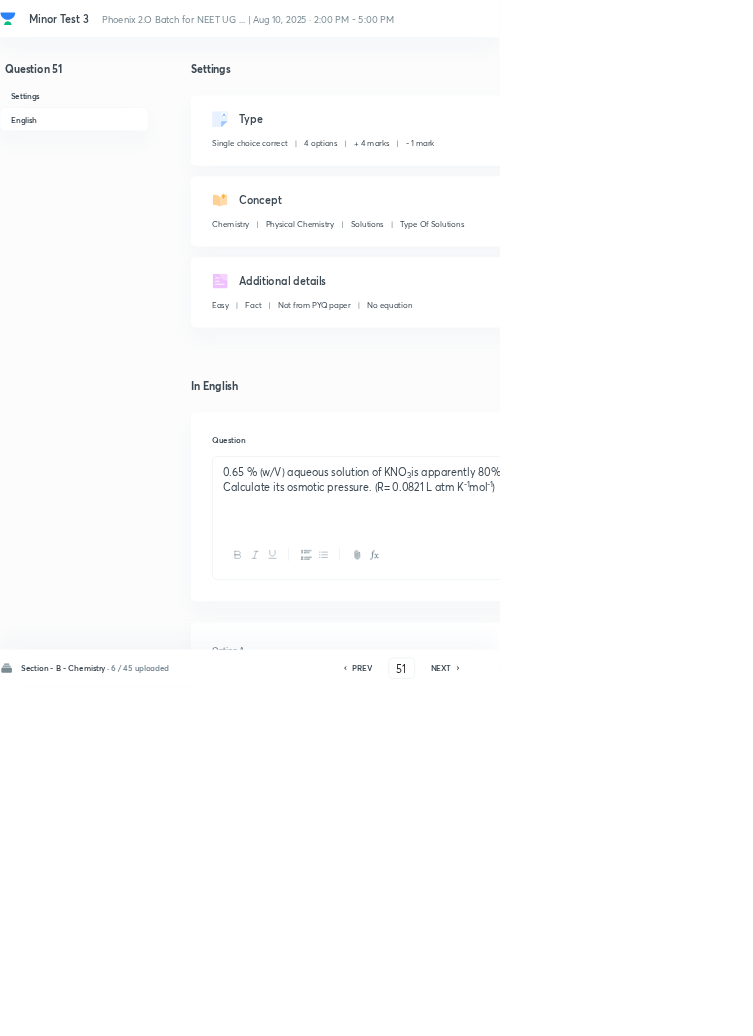 click on "Save" at bounding box center [1096, 1006] 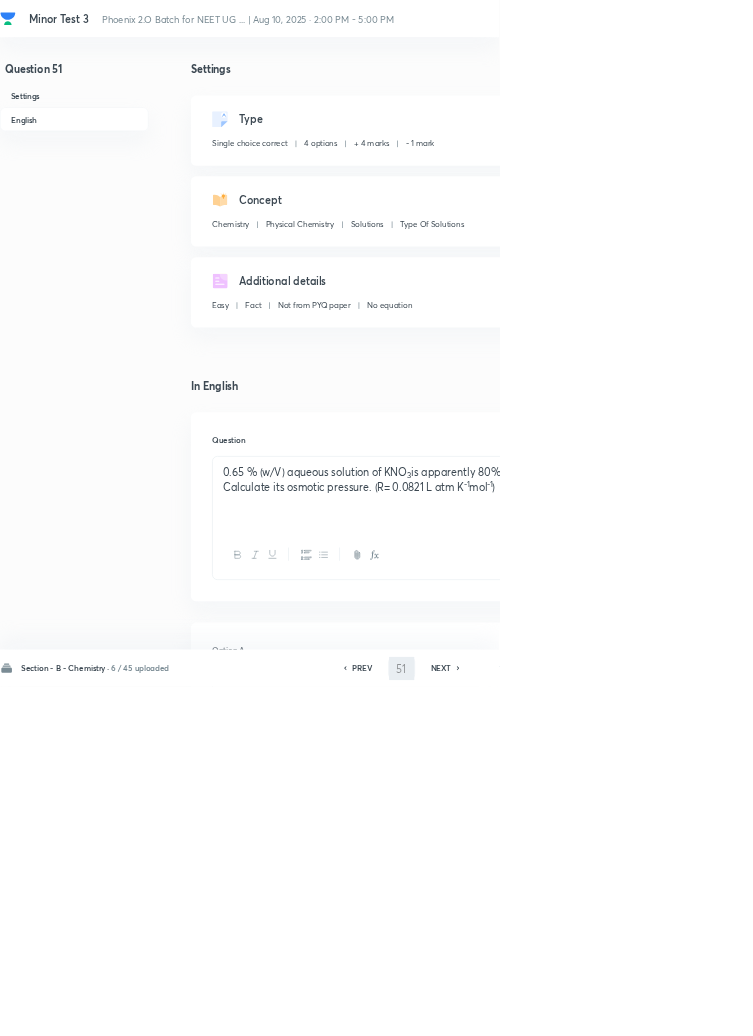 type on "52" 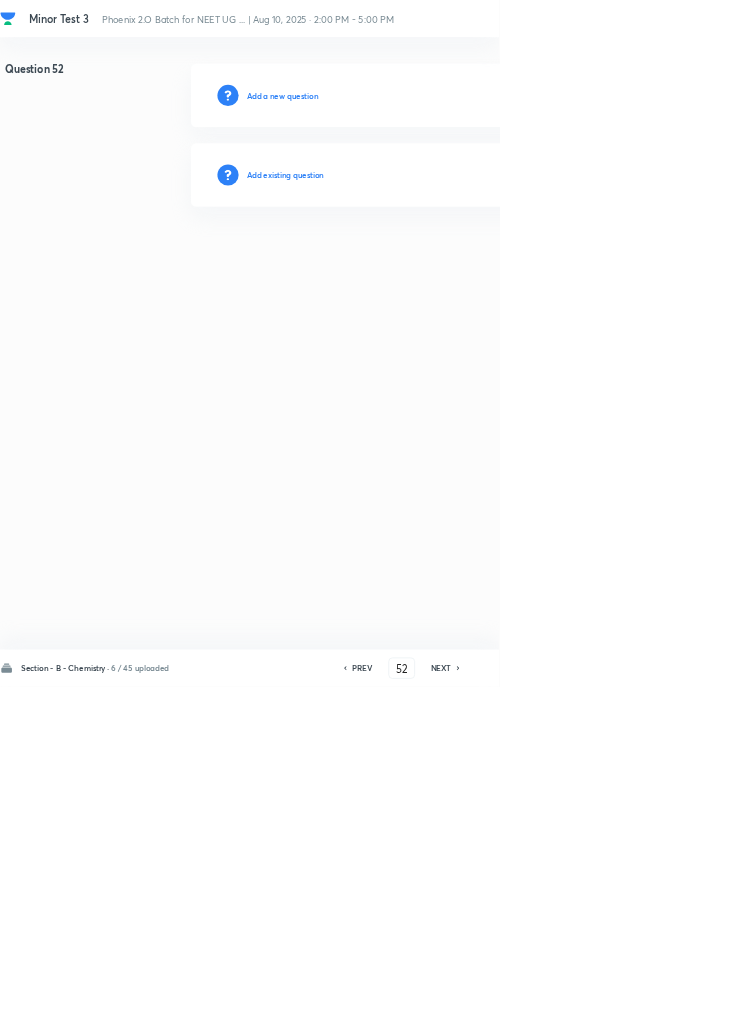 click on "Add existing question" at bounding box center (430, 264) 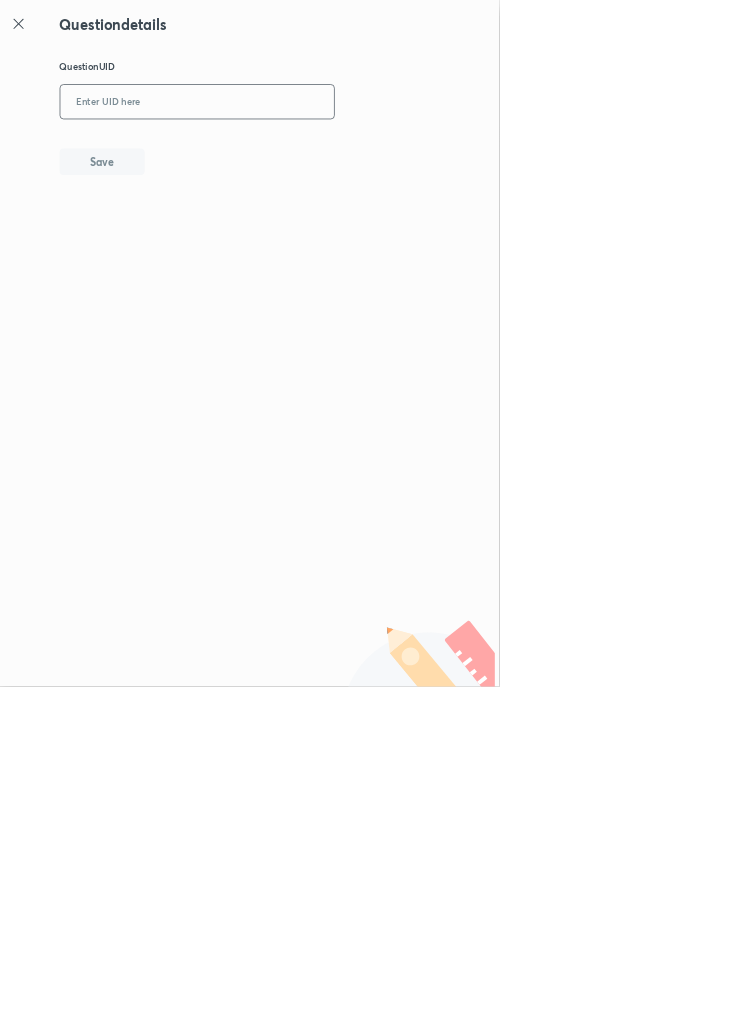 click at bounding box center (297, 154) 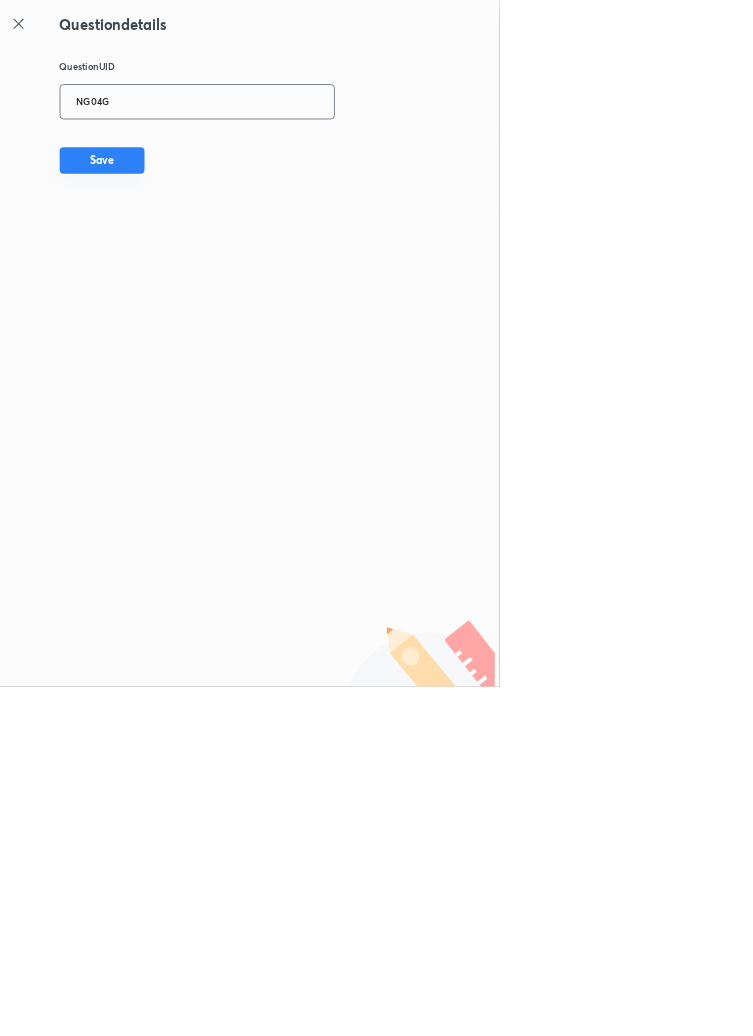 type on "NG04G" 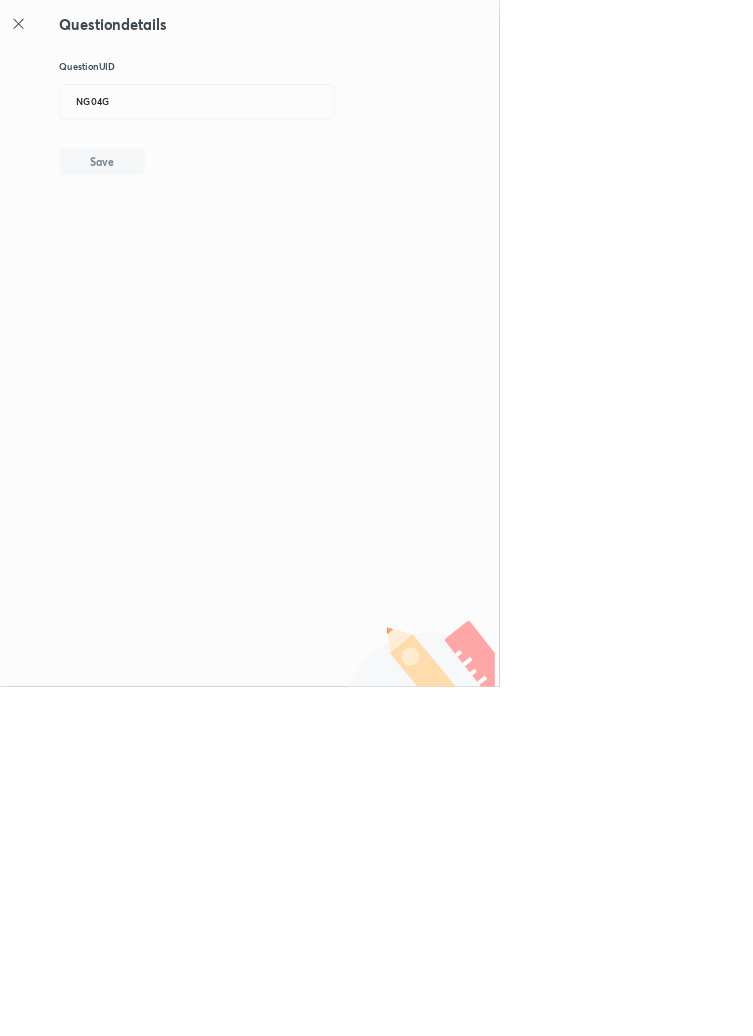 type 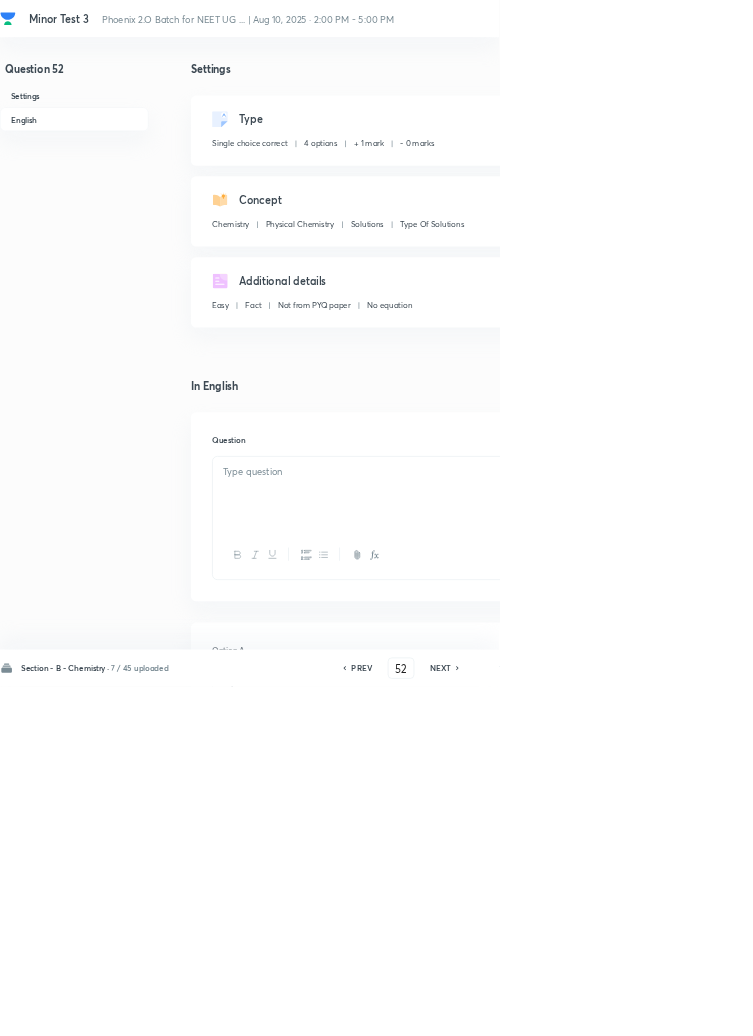 checkbox on "true" 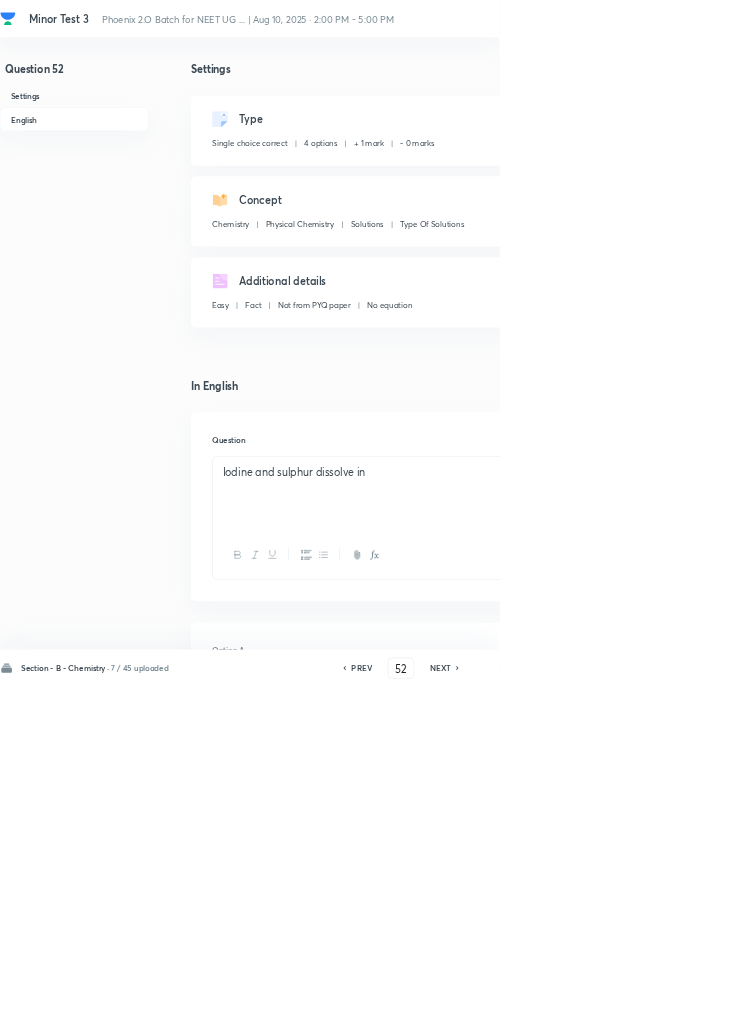click on "Edit" at bounding box center (920, 182) 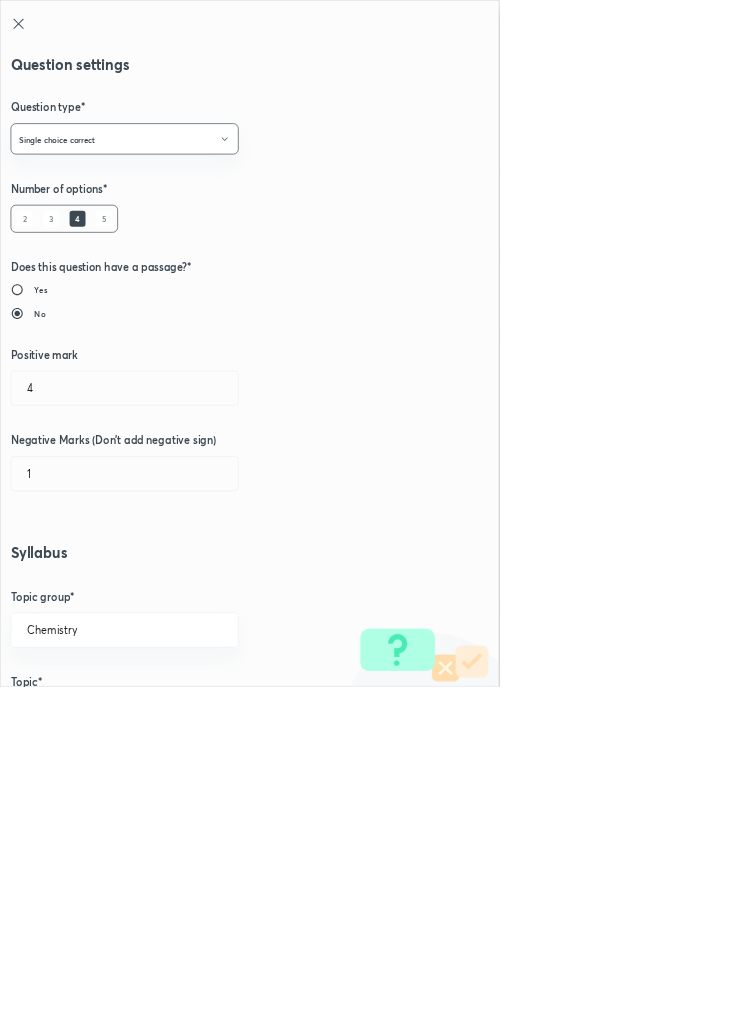 type on "1" 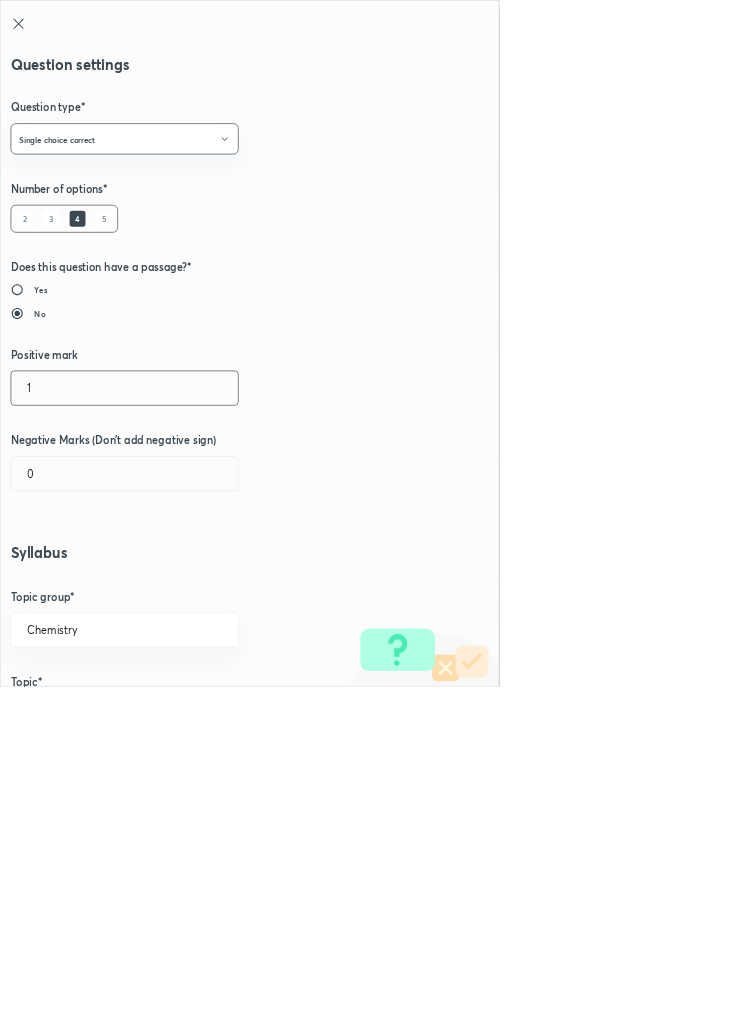 click on "1" at bounding box center (188, 585) 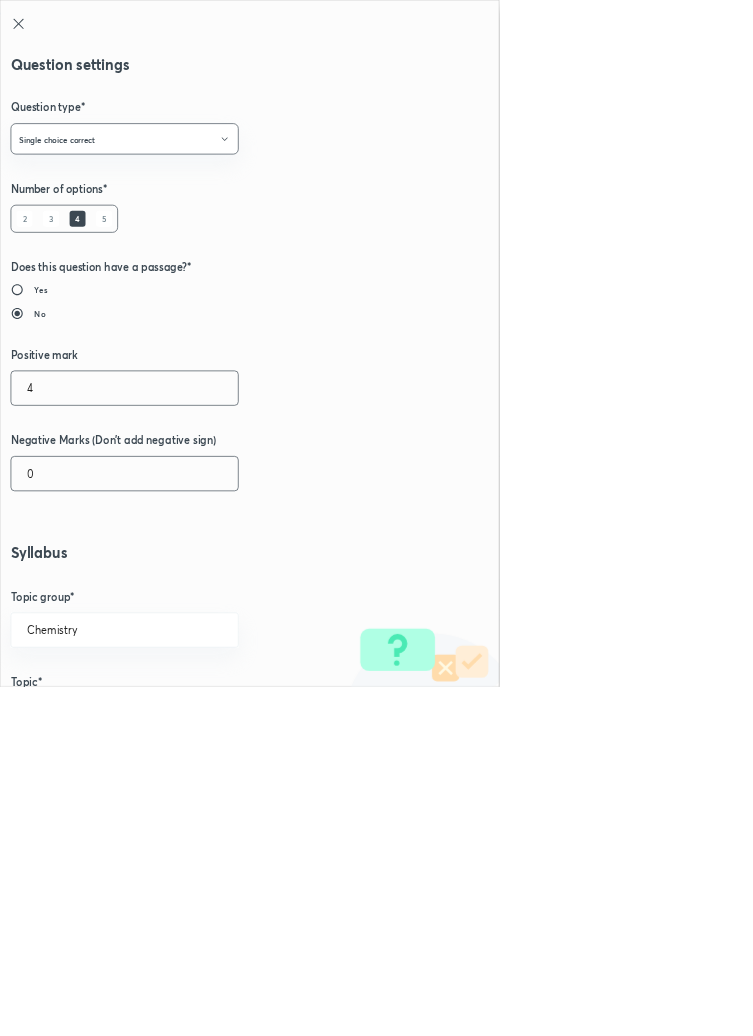 type on "4" 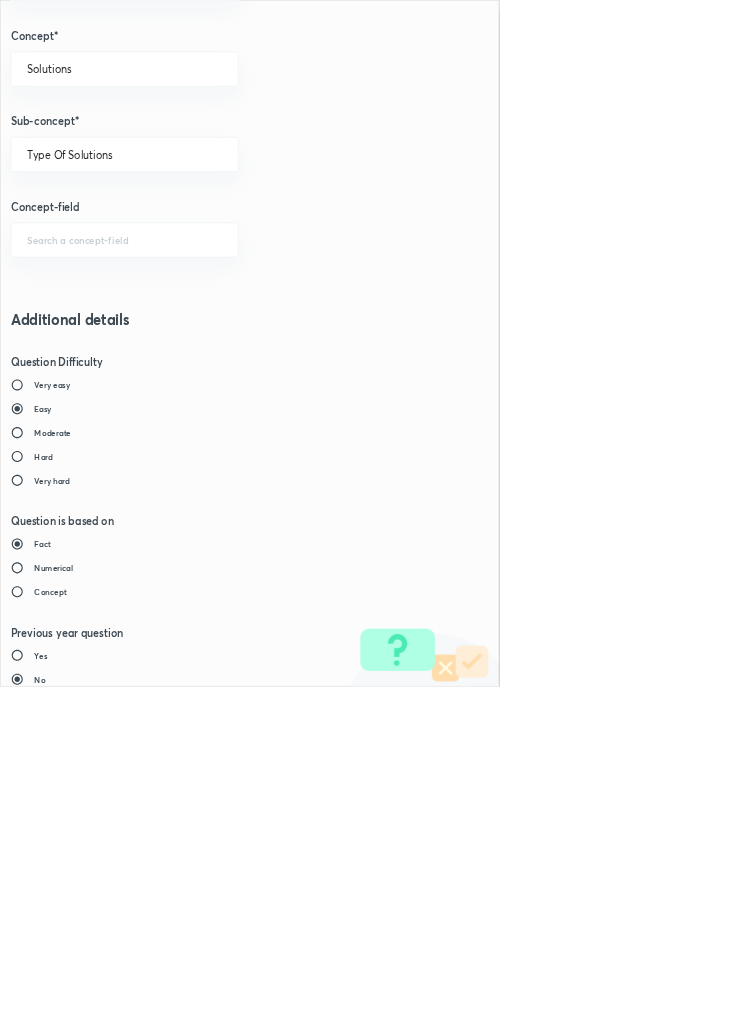 scroll, scrollTop: 1125, scrollLeft: 0, axis: vertical 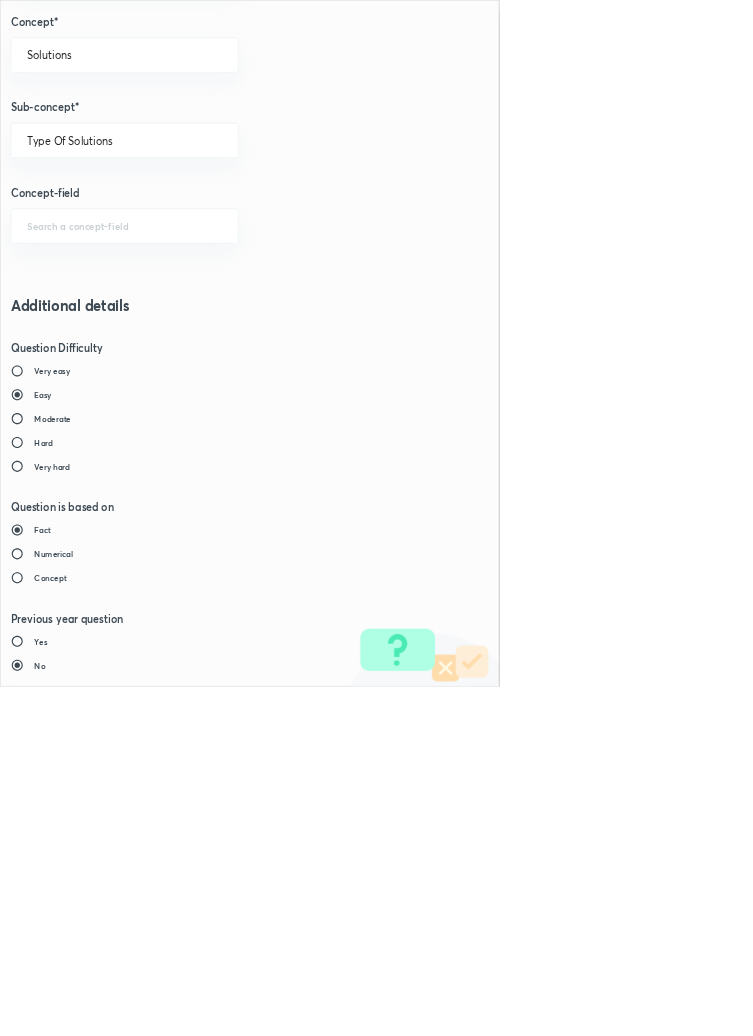 type on "1" 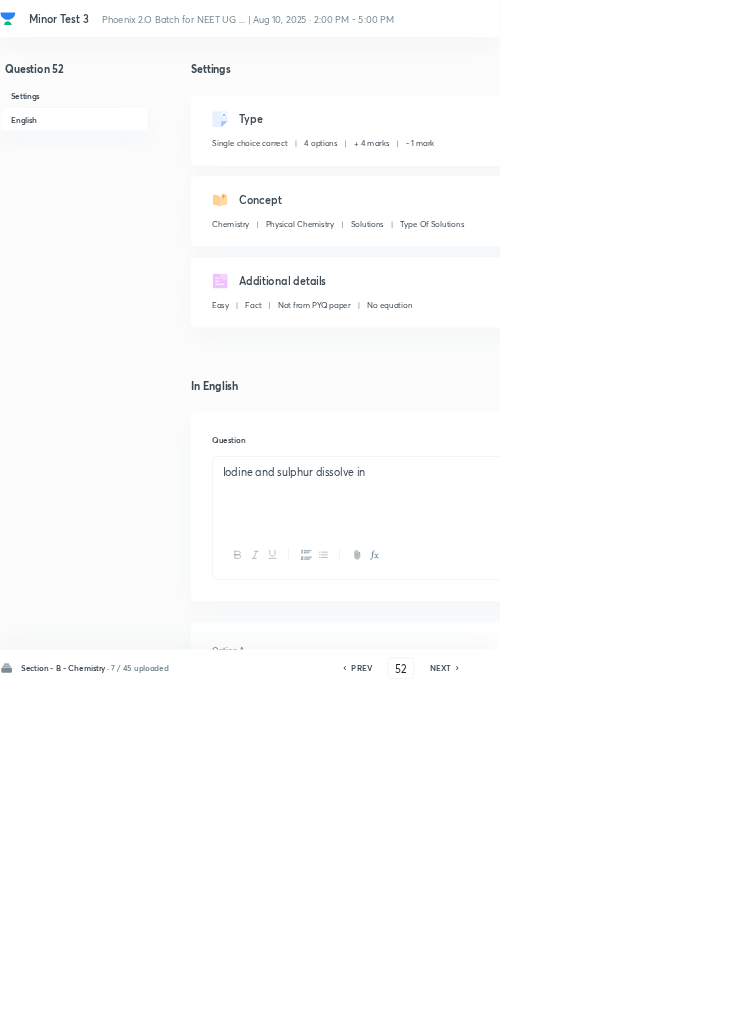 click on "Save" at bounding box center [1096, 1006] 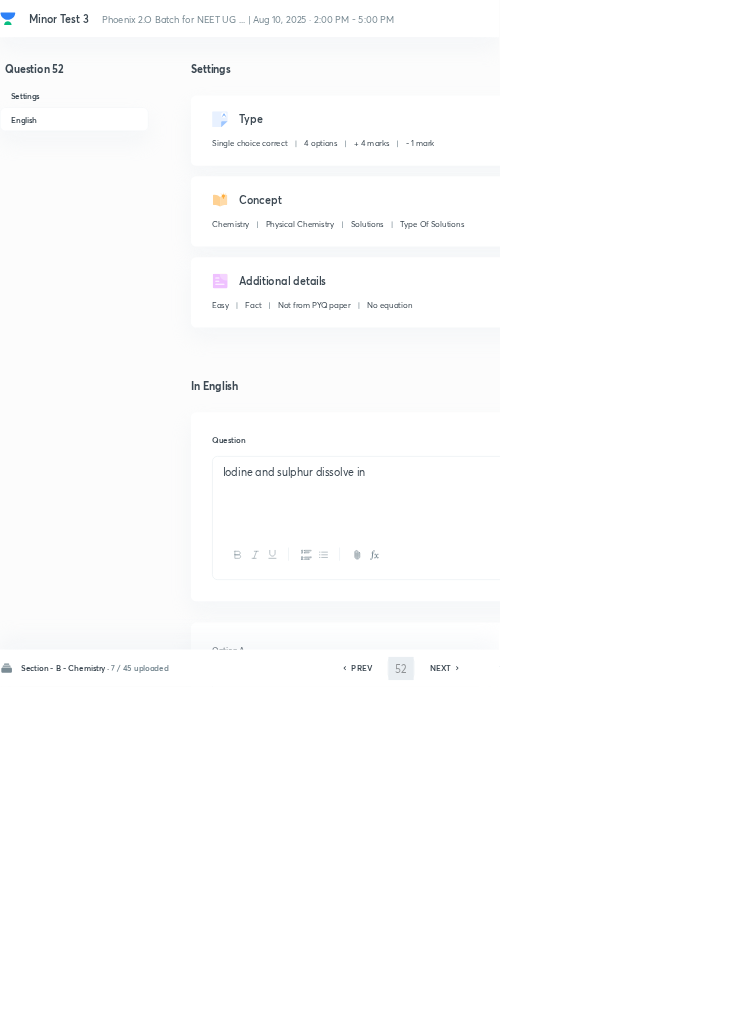 type on "53" 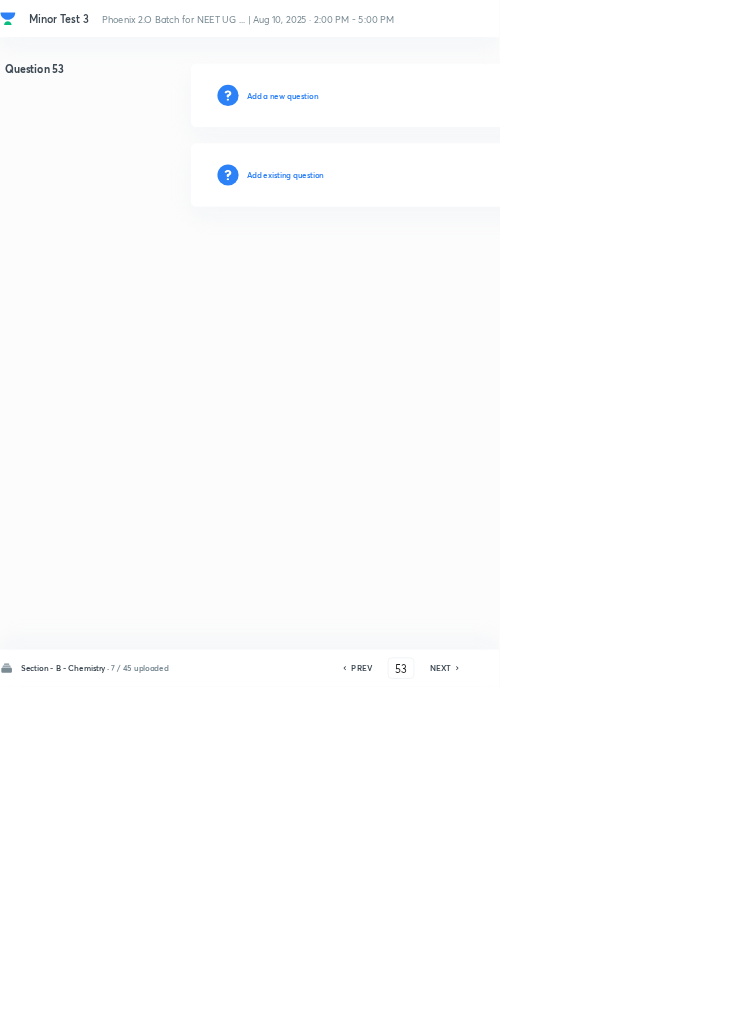 click on "Add existing question" at bounding box center [430, 264] 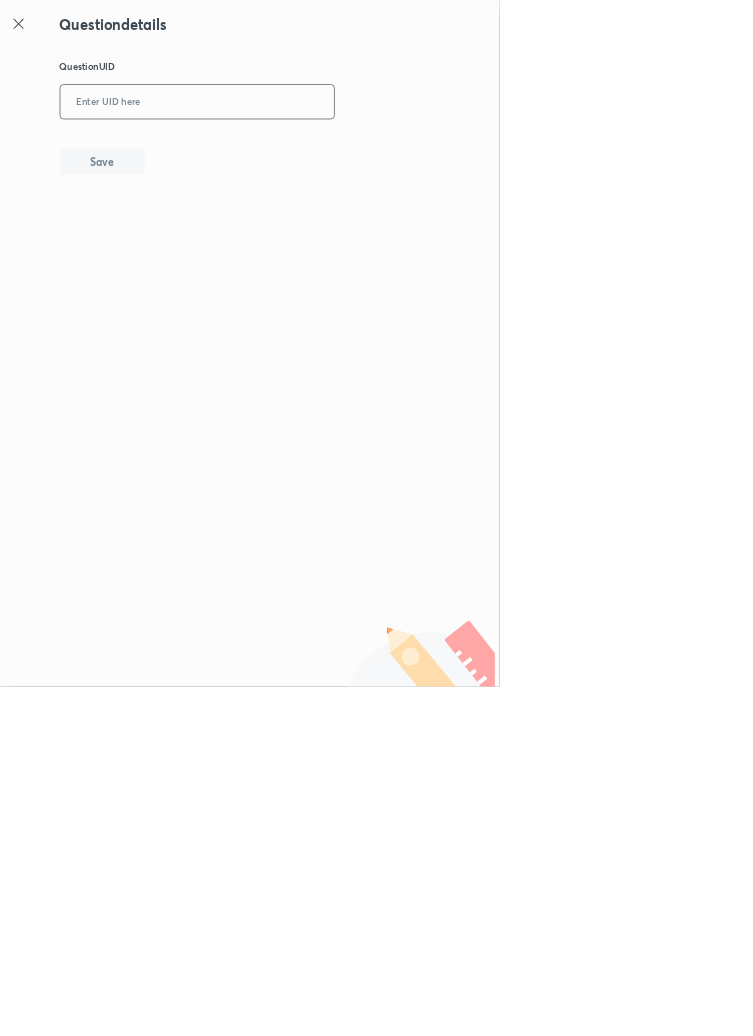 click at bounding box center (297, 154) 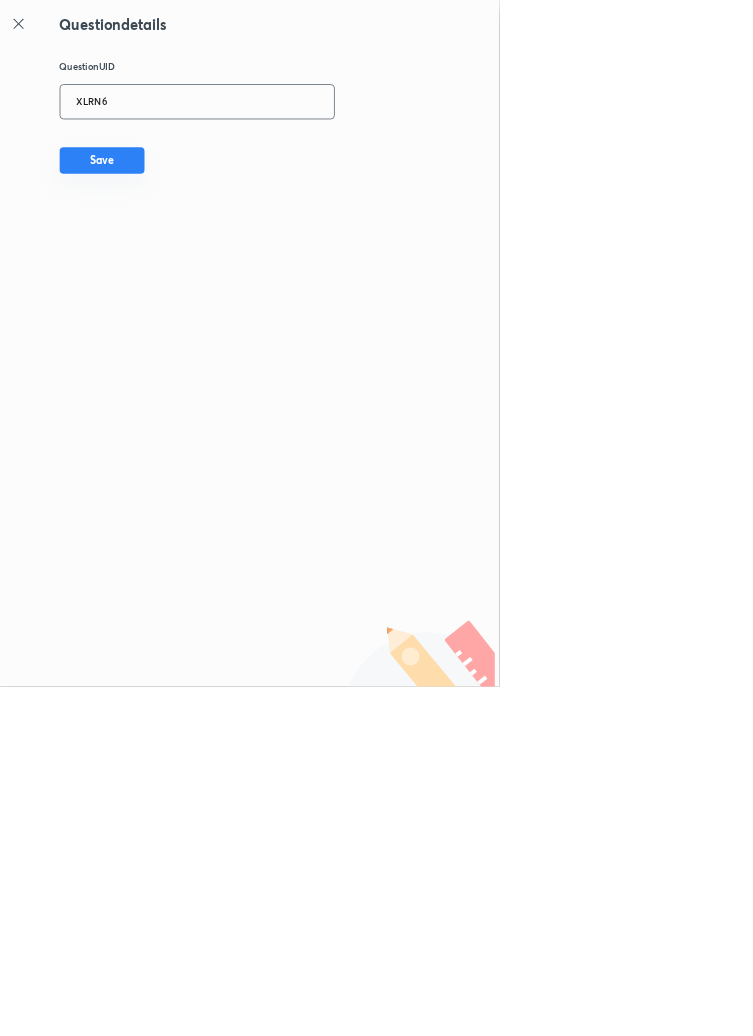 type on "XLRN6" 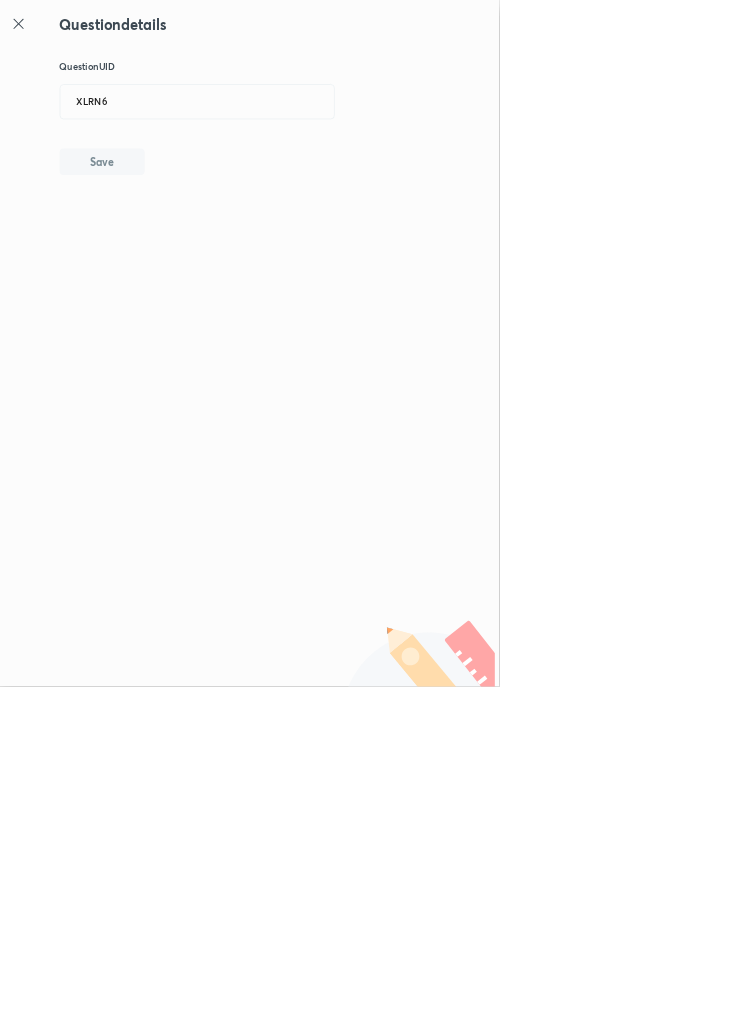 type 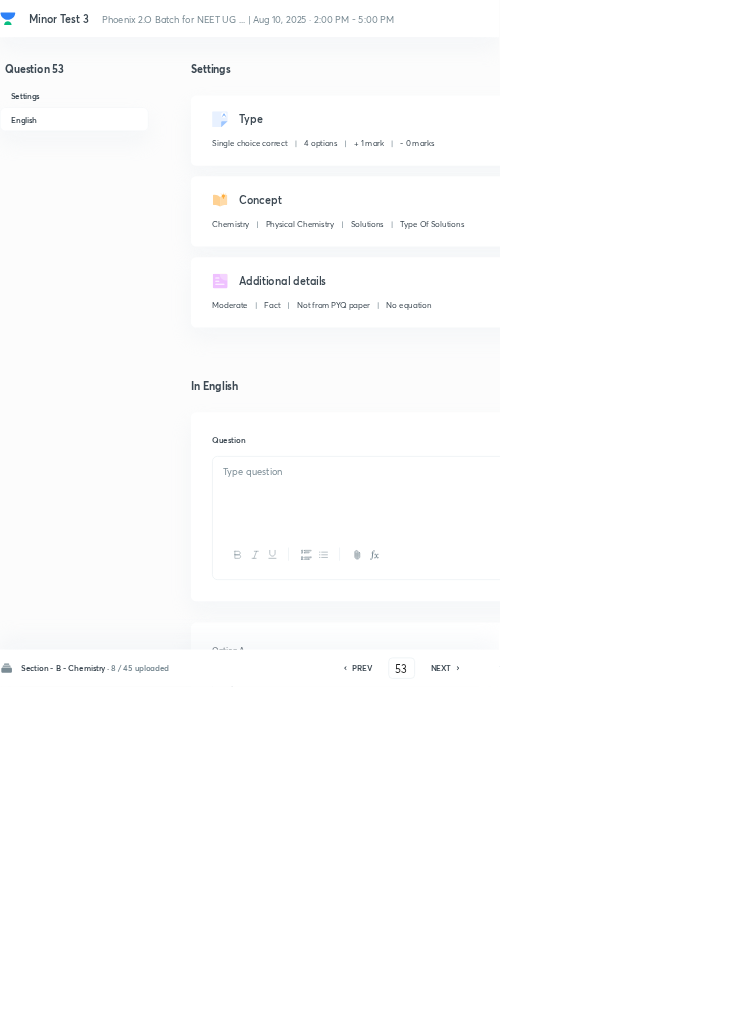 checkbox on "true" 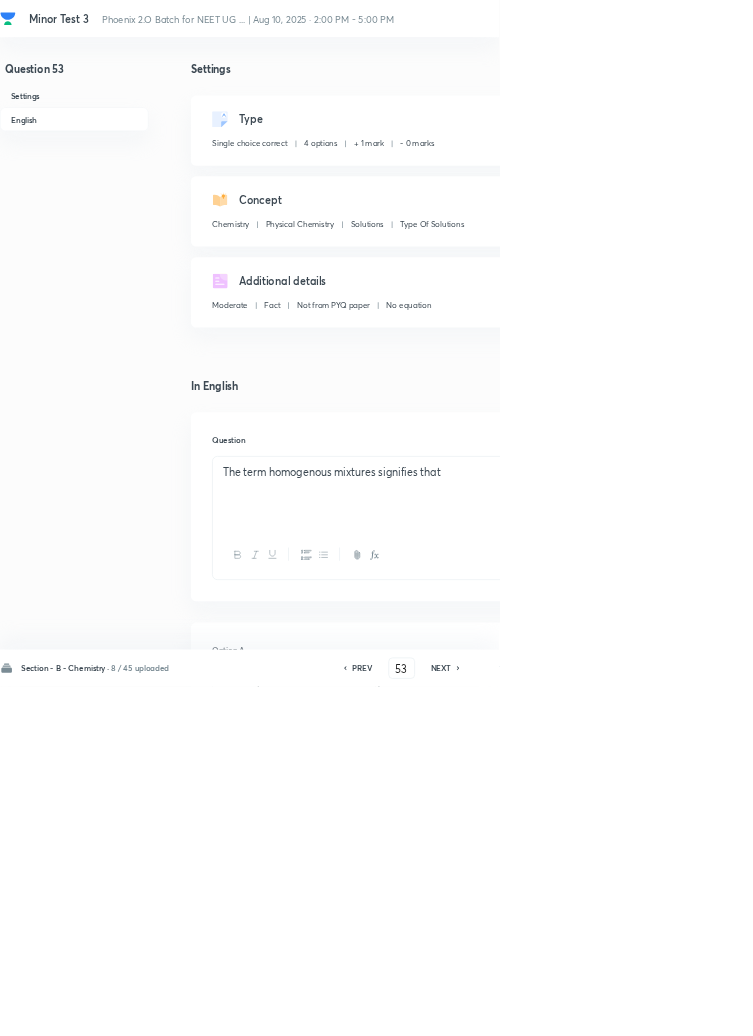 click on "Edit" at bounding box center [920, 182] 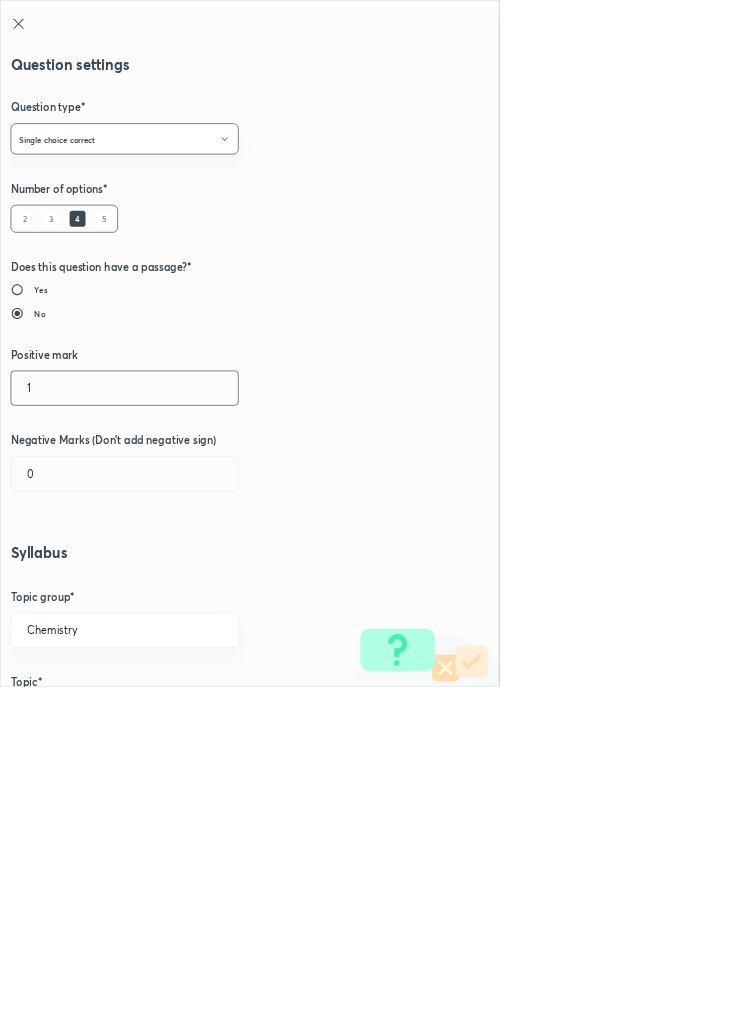 click on "1" at bounding box center [188, 585] 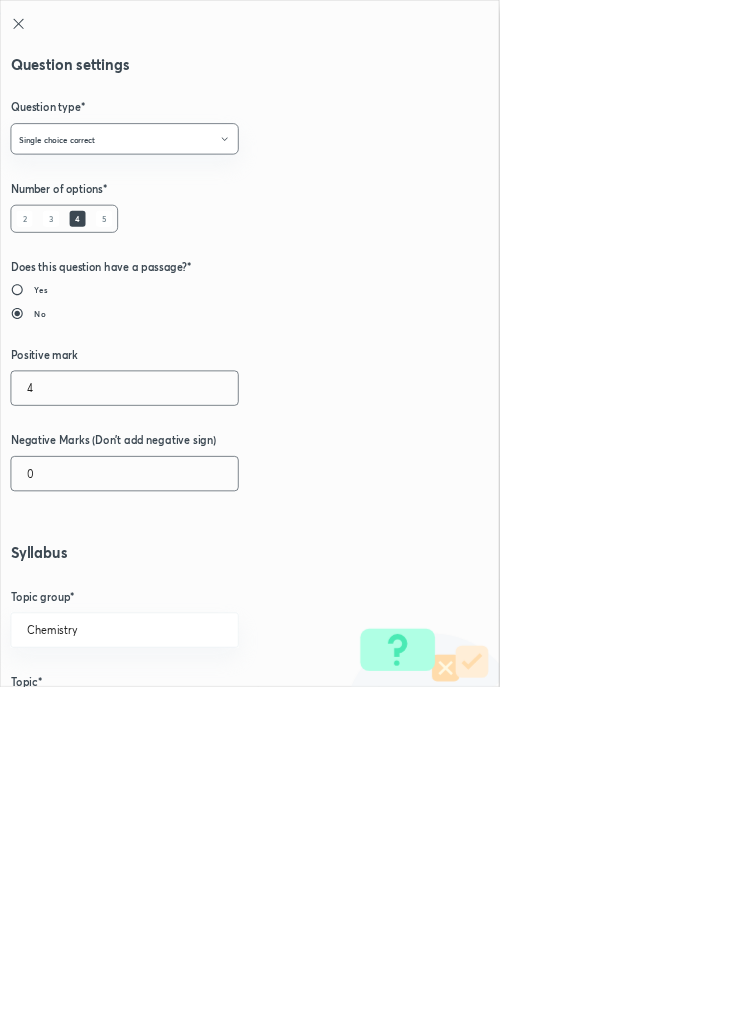 type on "4" 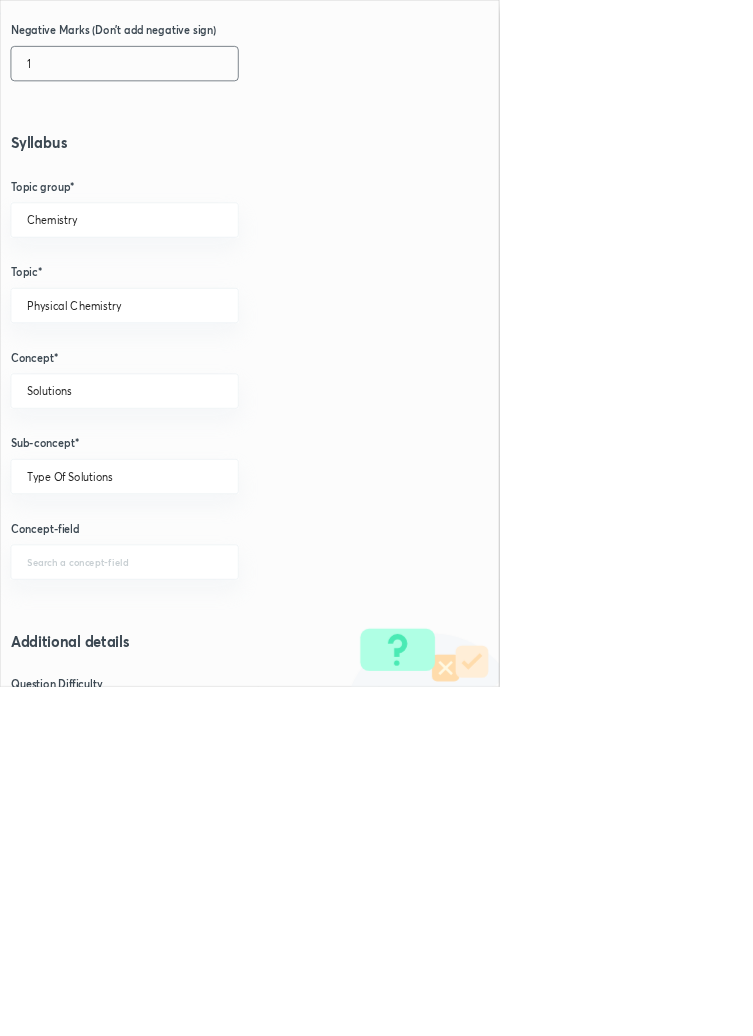 scroll, scrollTop: 1125, scrollLeft: 0, axis: vertical 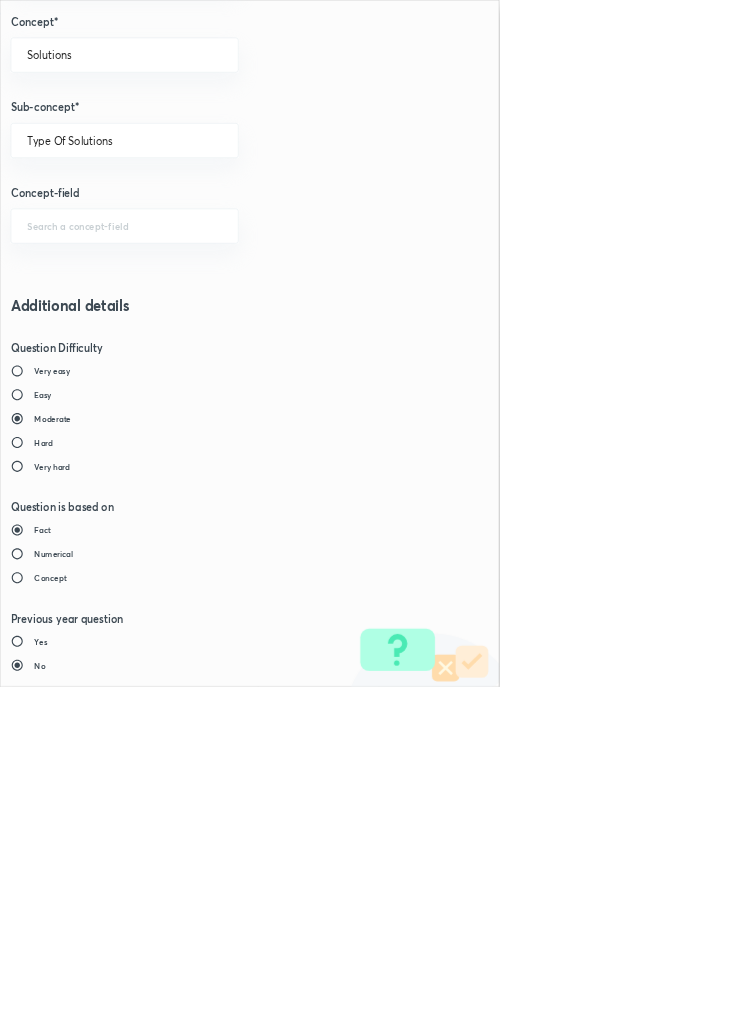 type on "1" 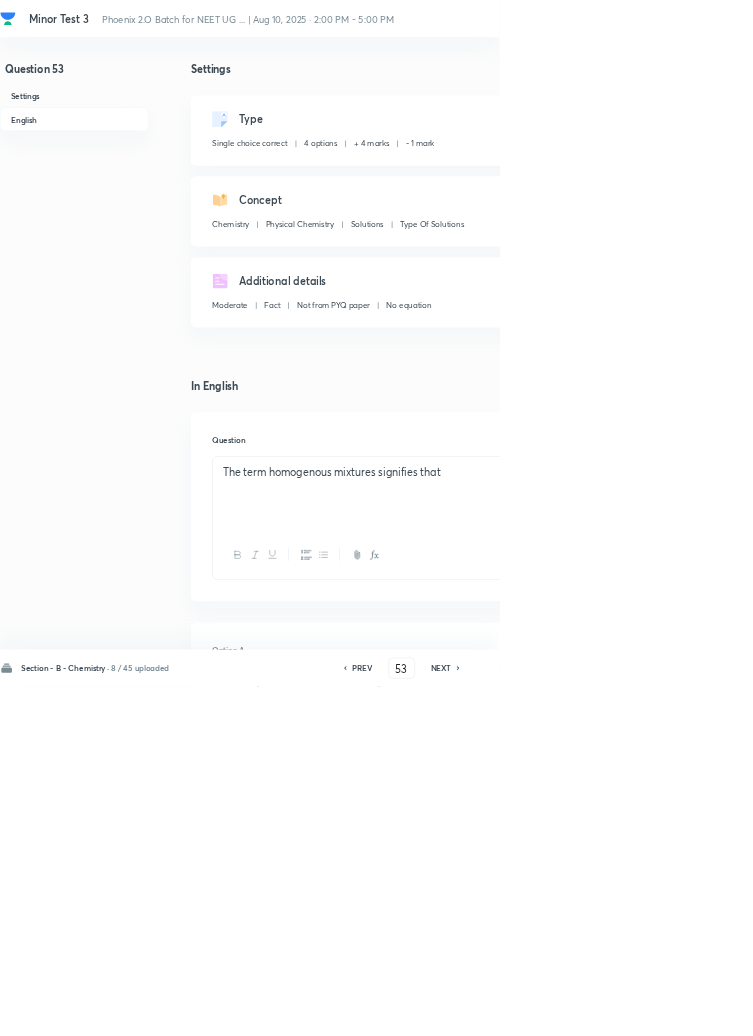 click on "Save" at bounding box center [1096, 1006] 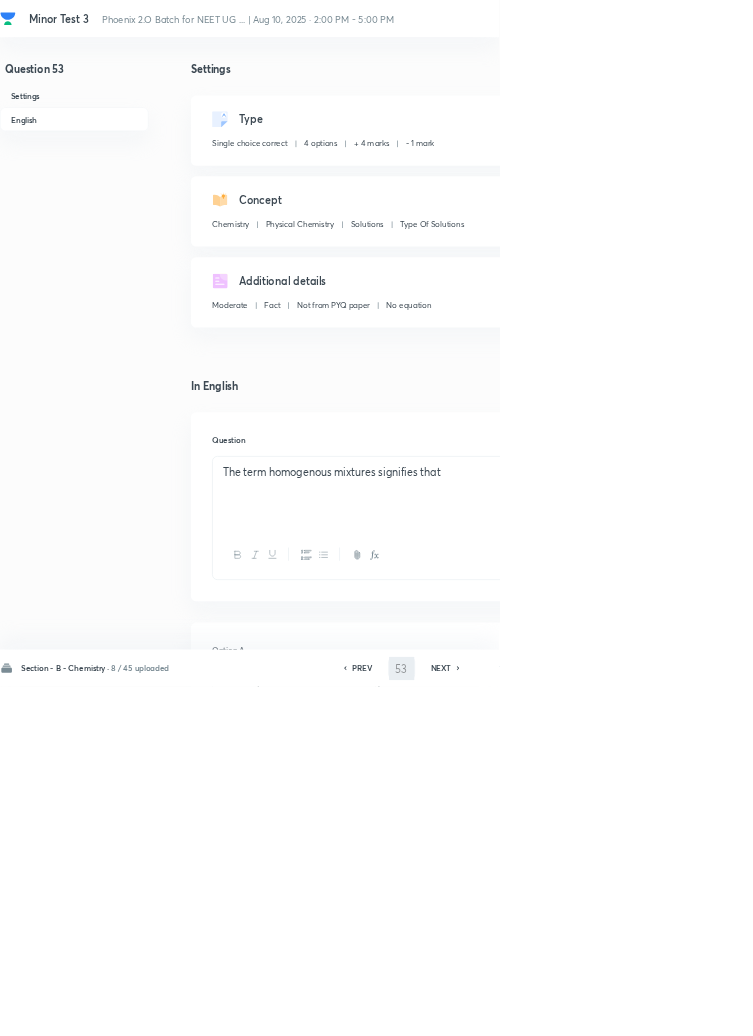 type on "54" 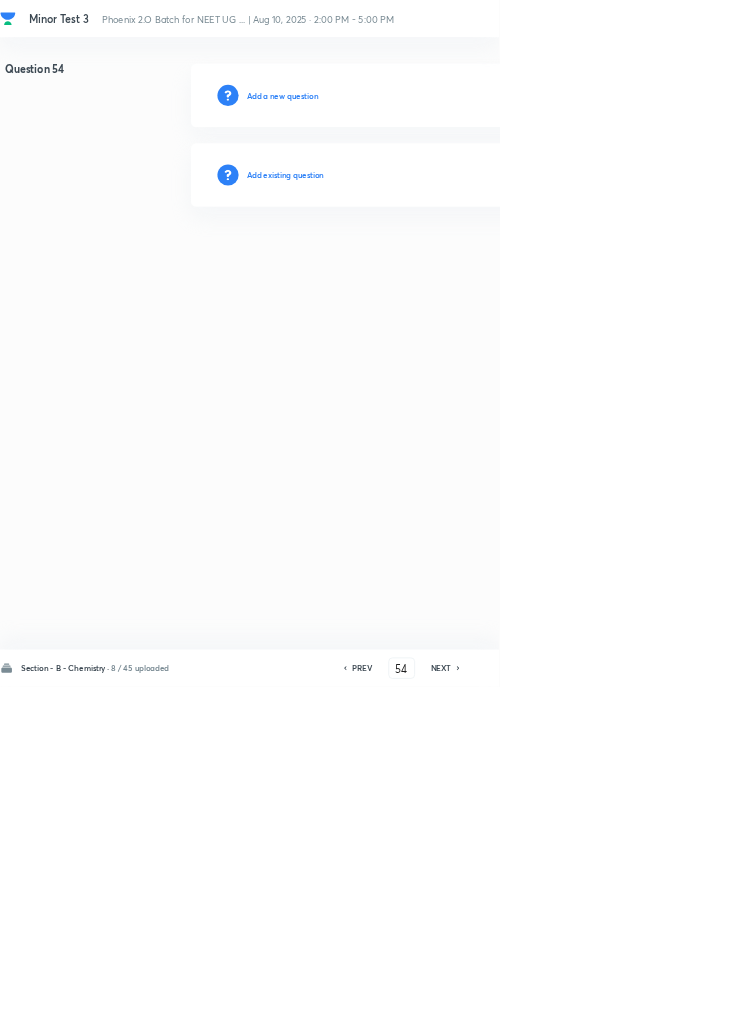 click on "Add existing question" at bounding box center (430, 264) 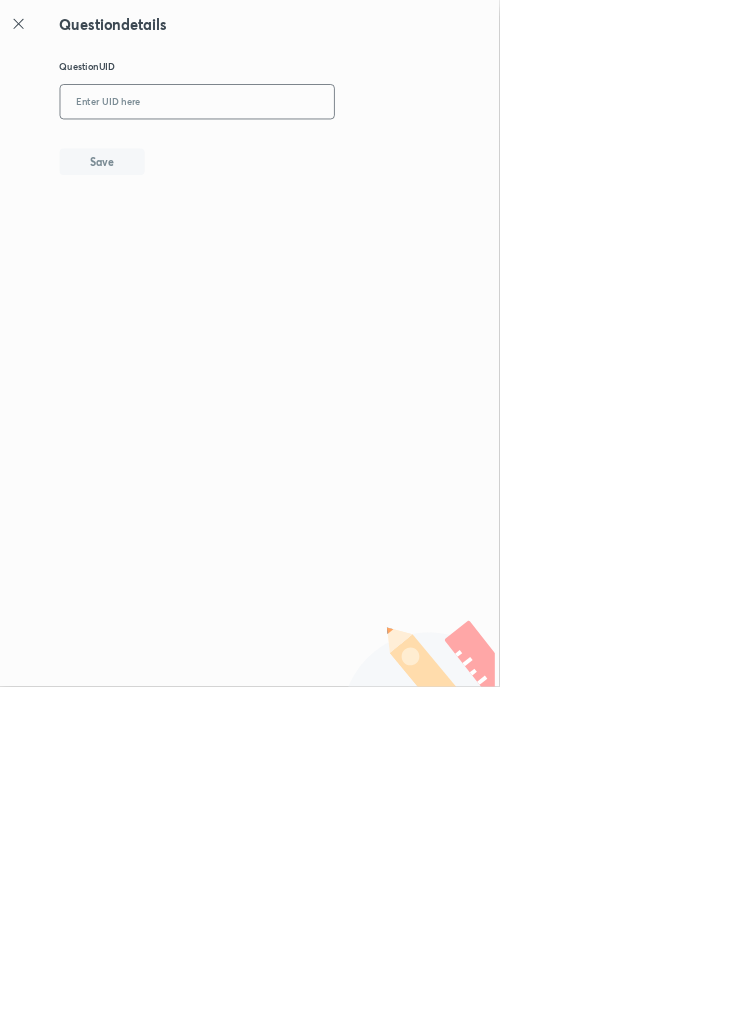 click at bounding box center (297, 154) 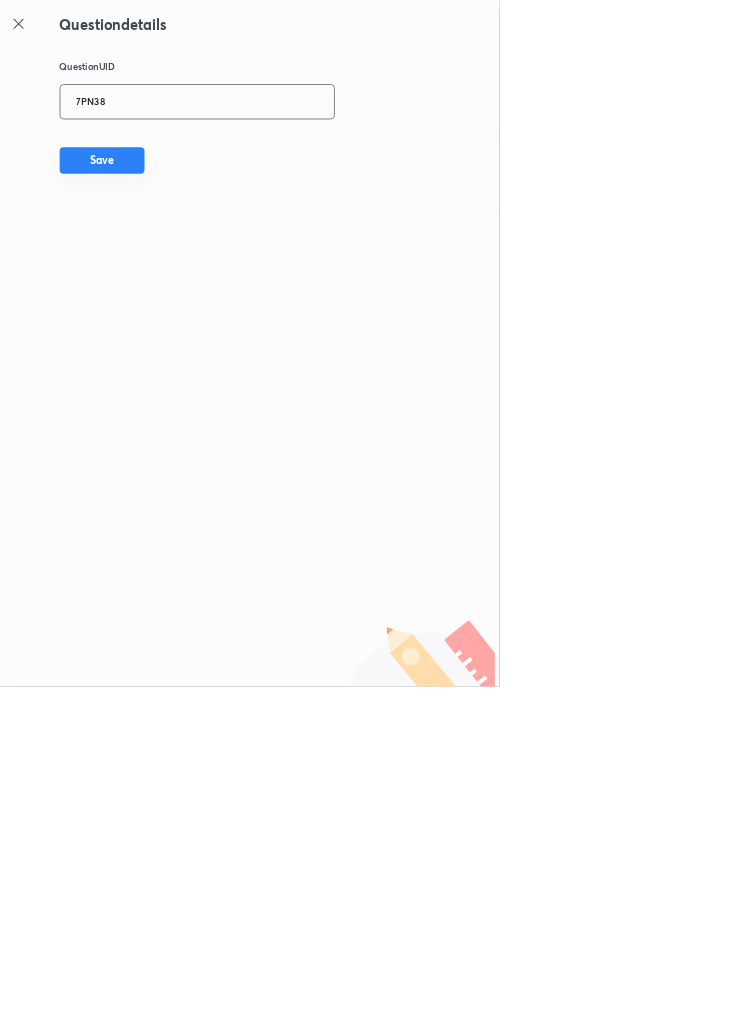 type on "7PN38" 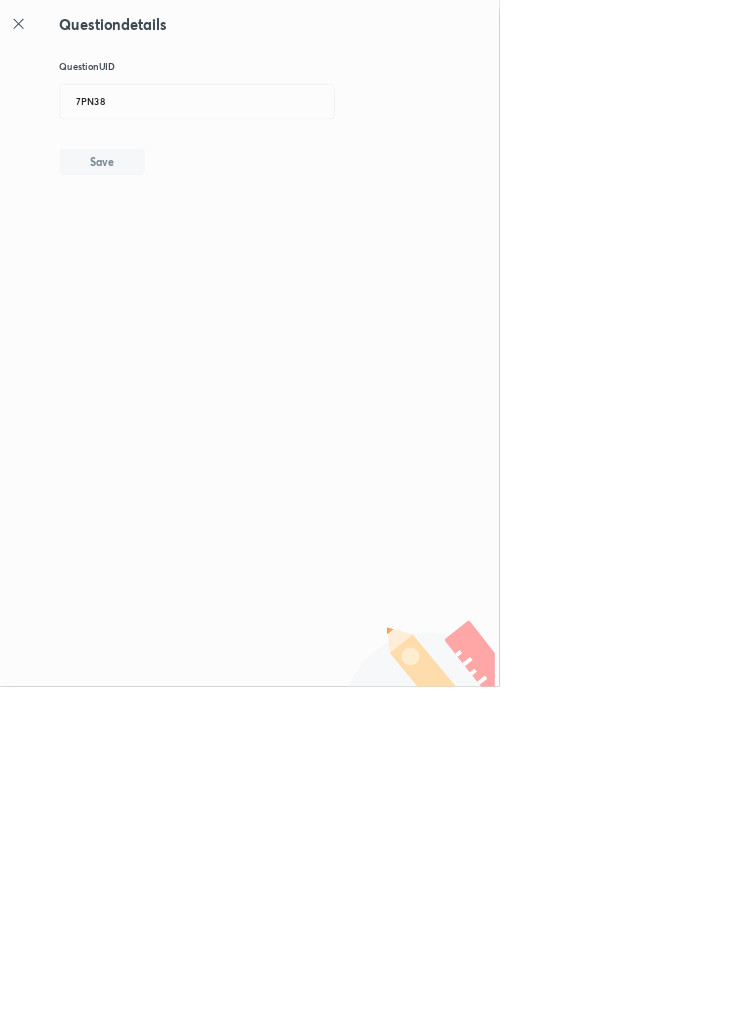 type 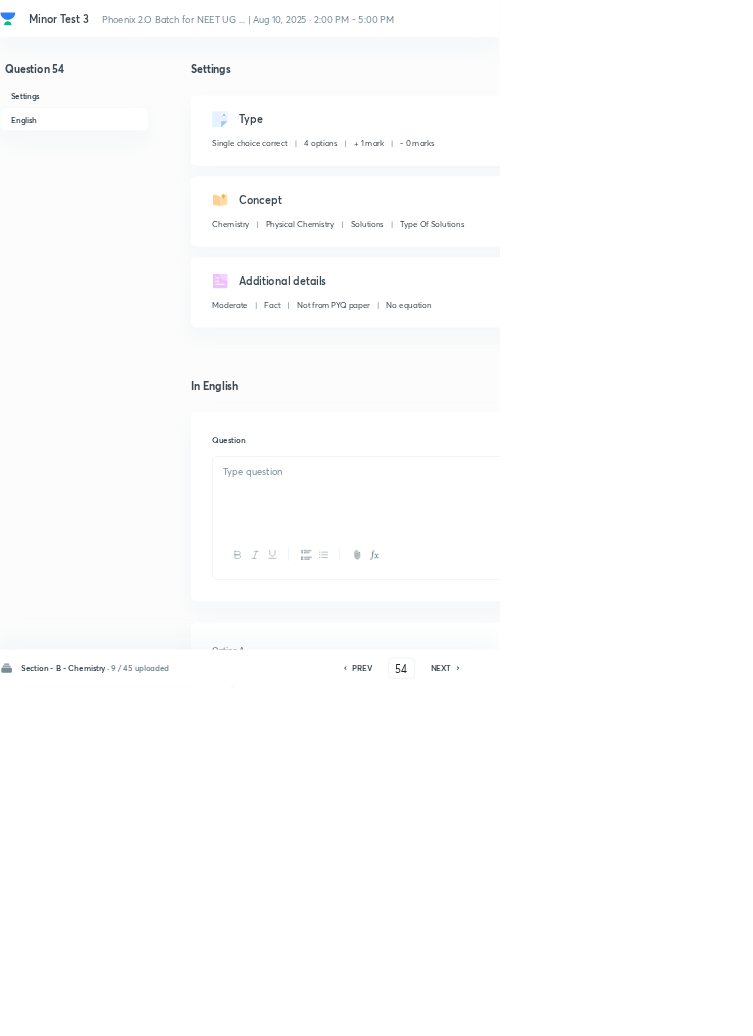 checkbox on "true" 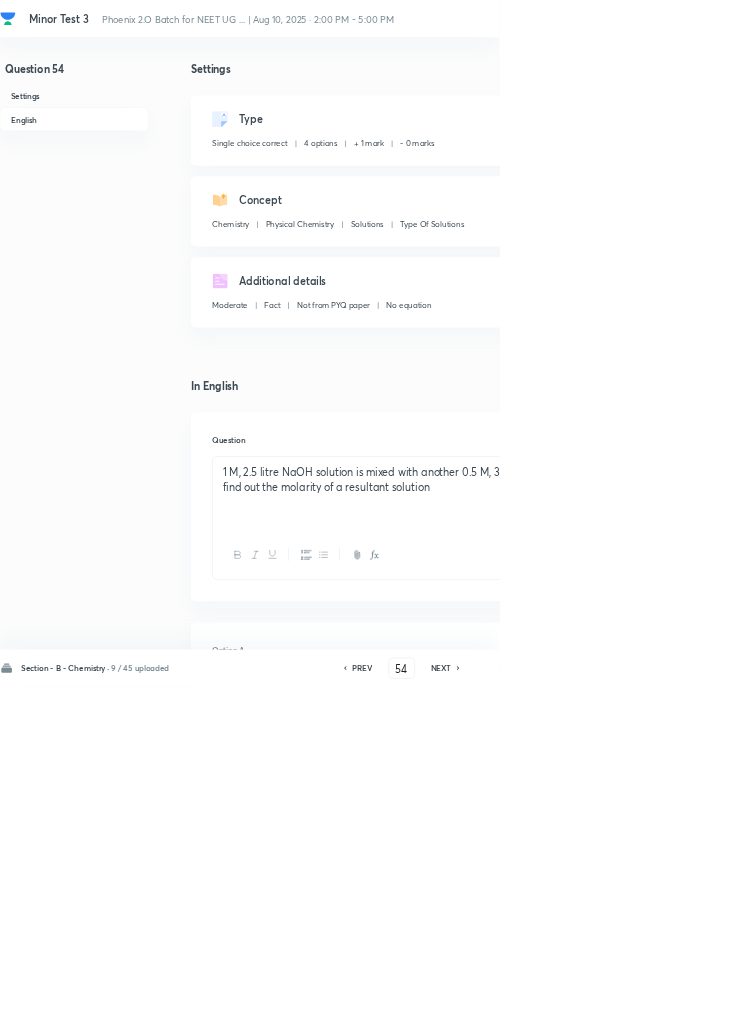 click on "Edit" at bounding box center (920, 182) 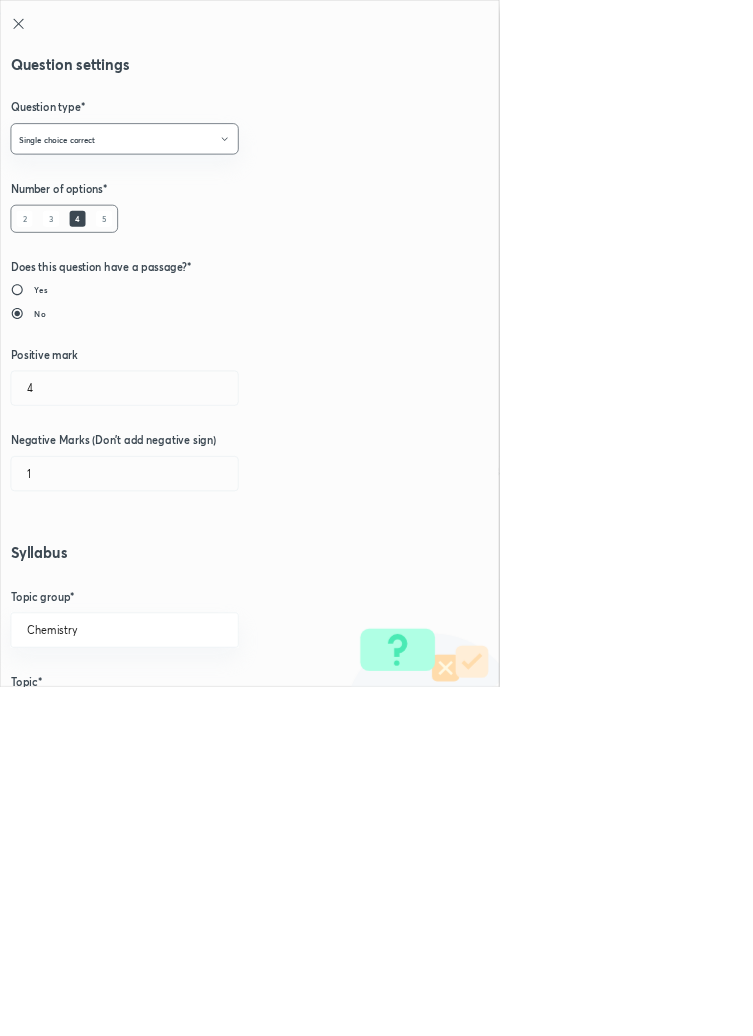 type on "1" 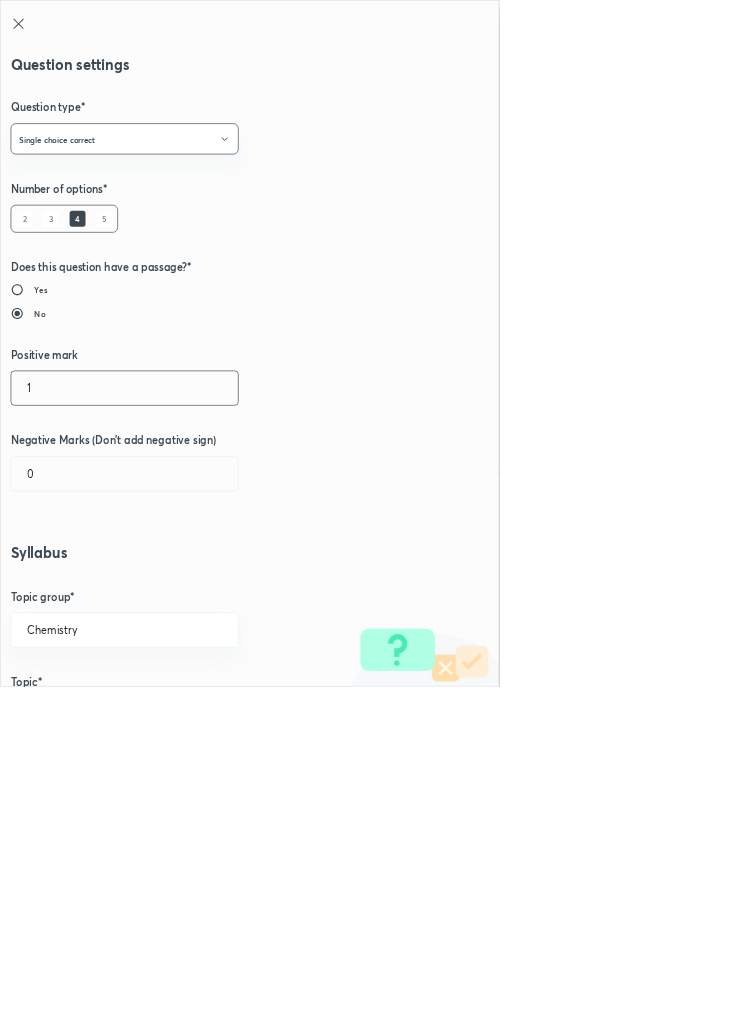 click on "1" at bounding box center (188, 585) 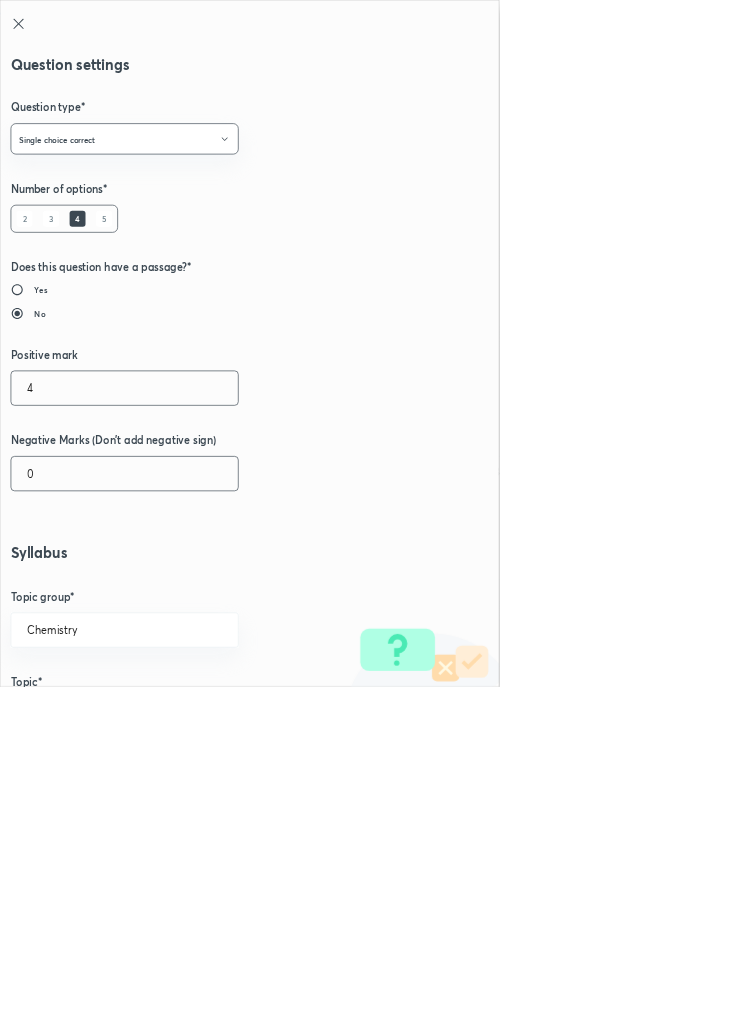 type on "4" 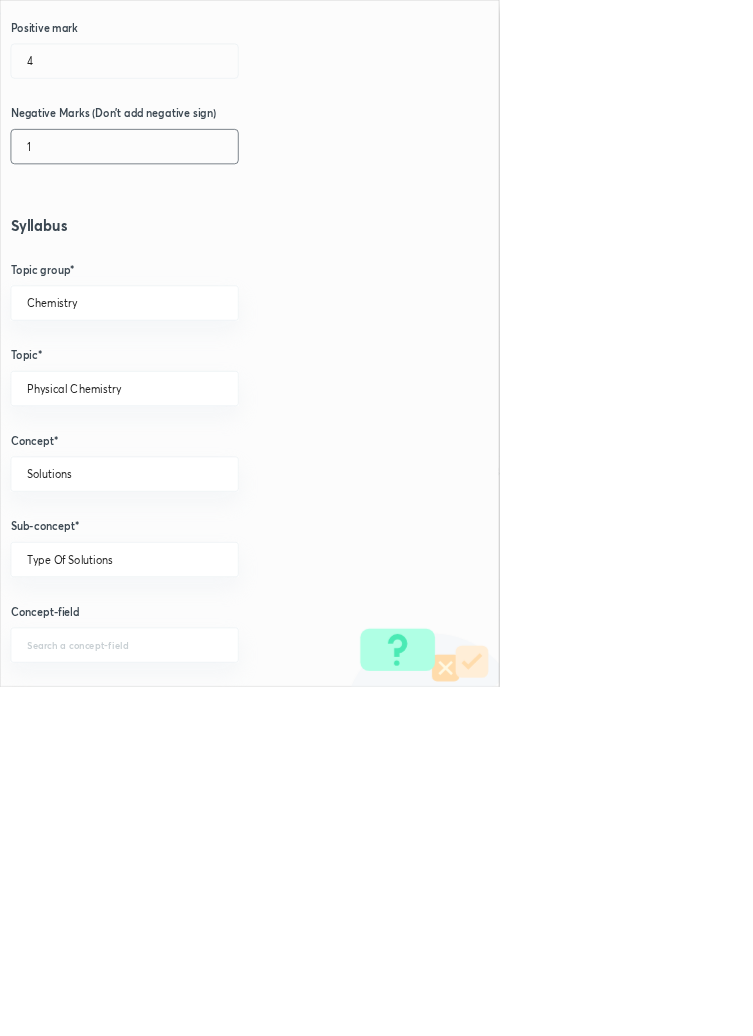 scroll, scrollTop: 1125, scrollLeft: 0, axis: vertical 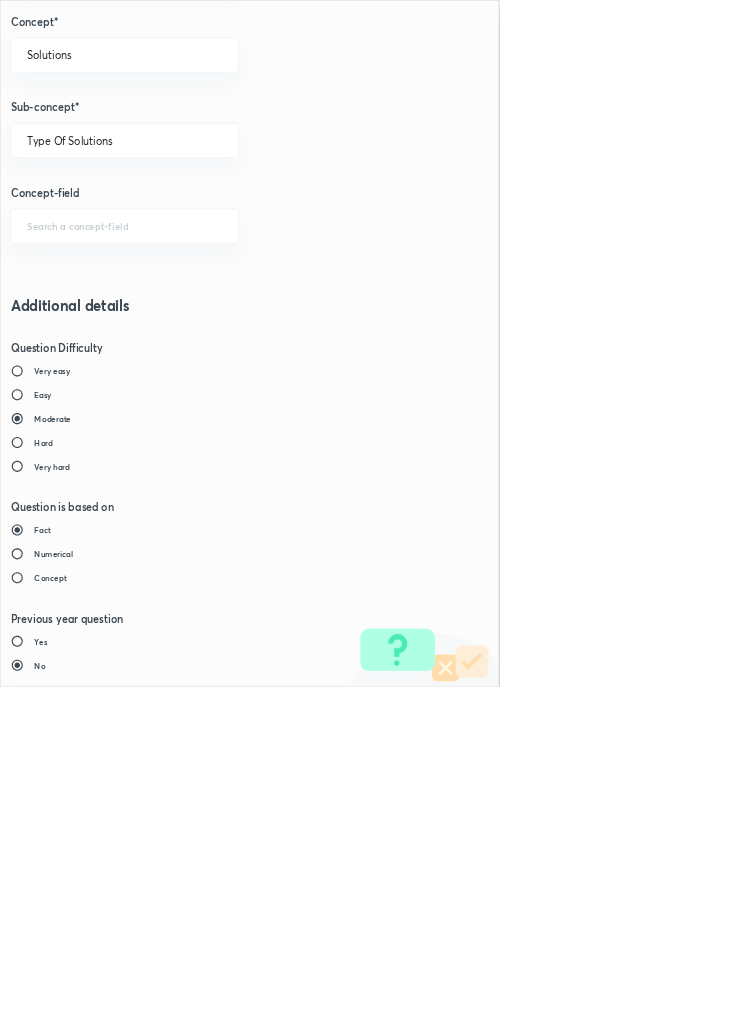 type on "1" 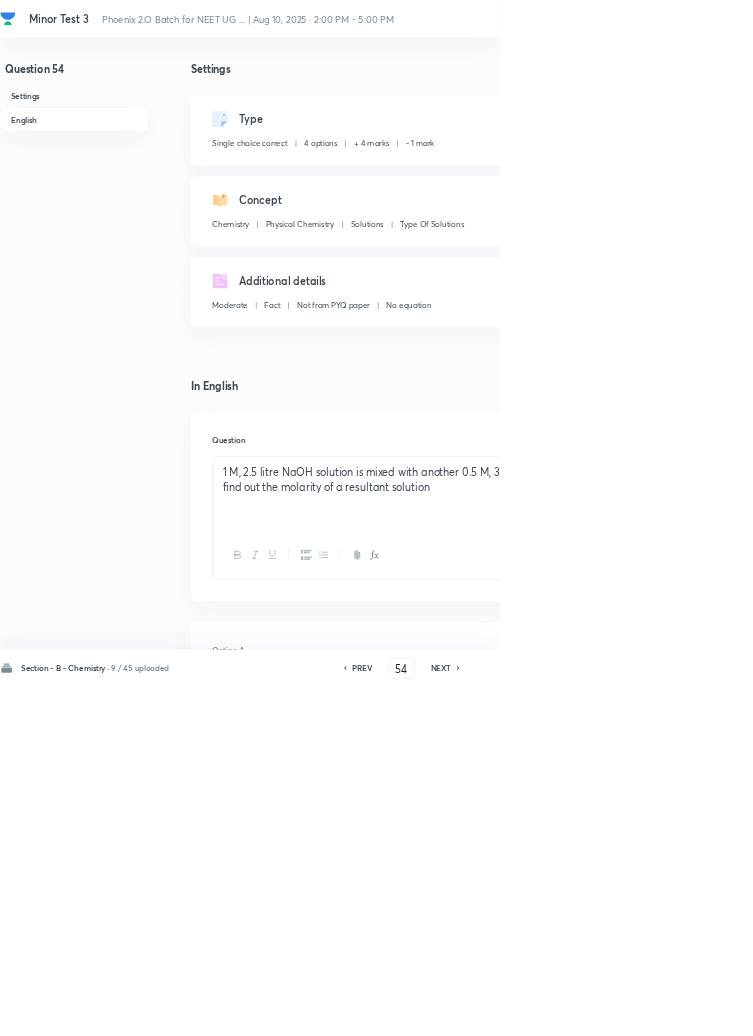 click on "Save" at bounding box center (1096, 1006) 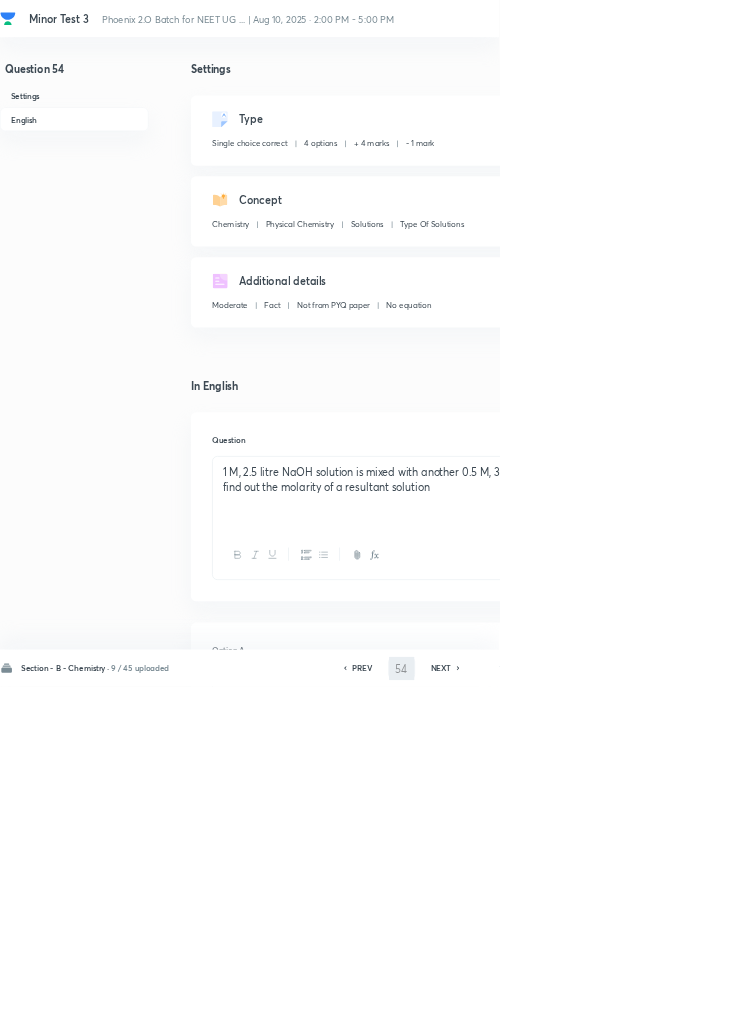 type on "55" 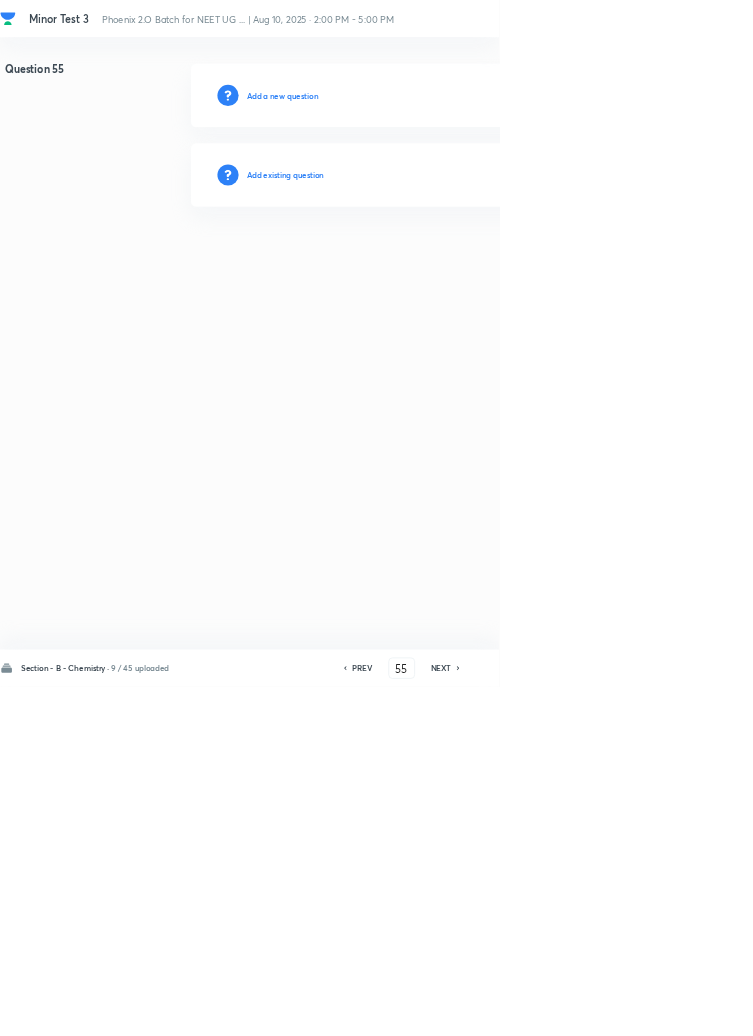 click on "Add existing question" at bounding box center (430, 264) 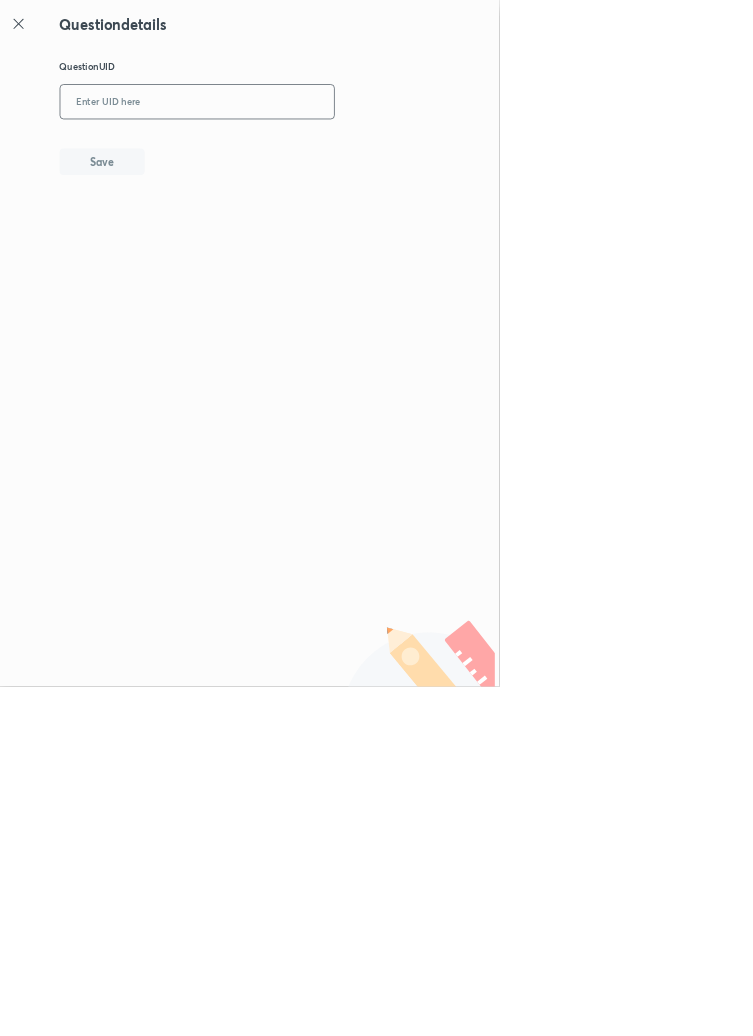 click at bounding box center [297, 154] 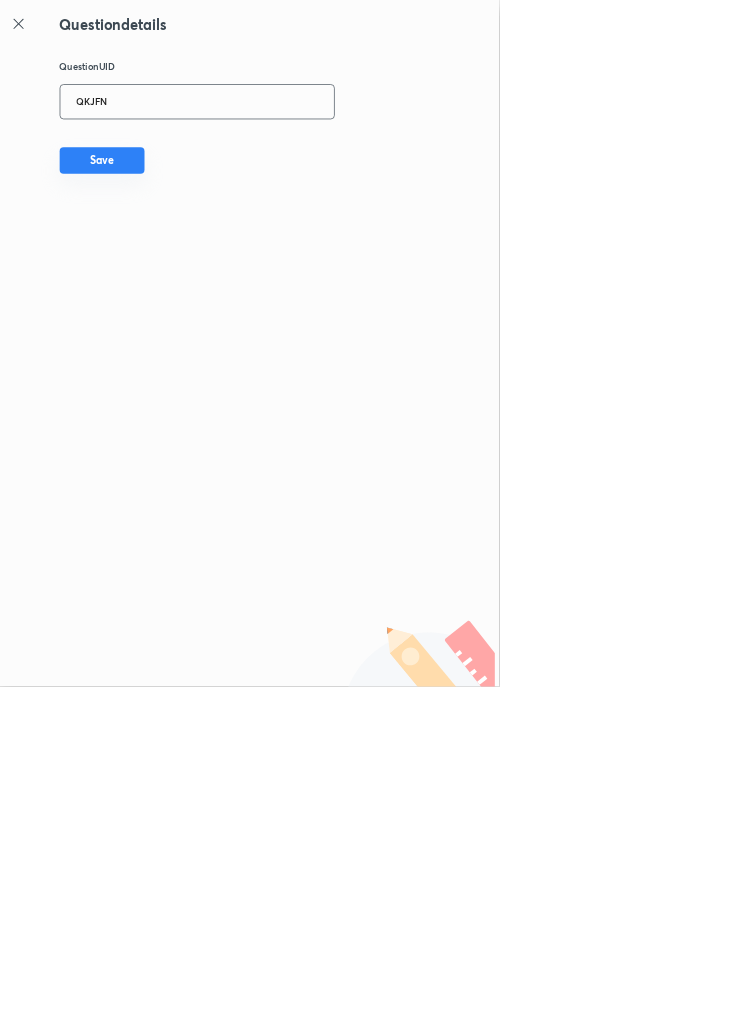 type on "QKJFN" 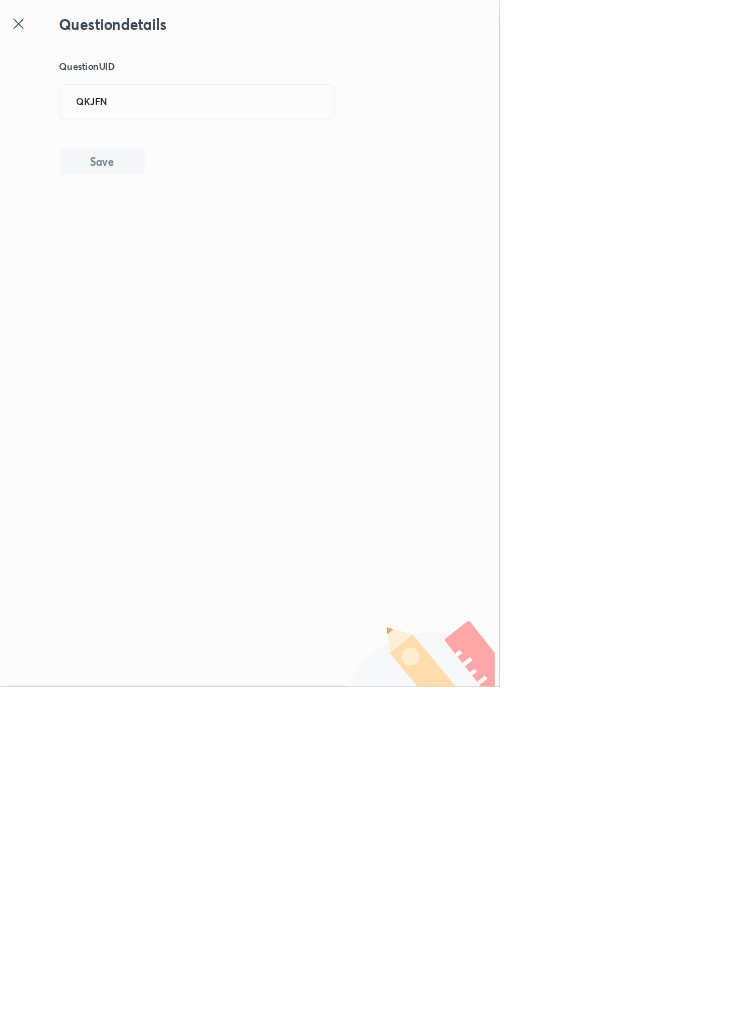 type 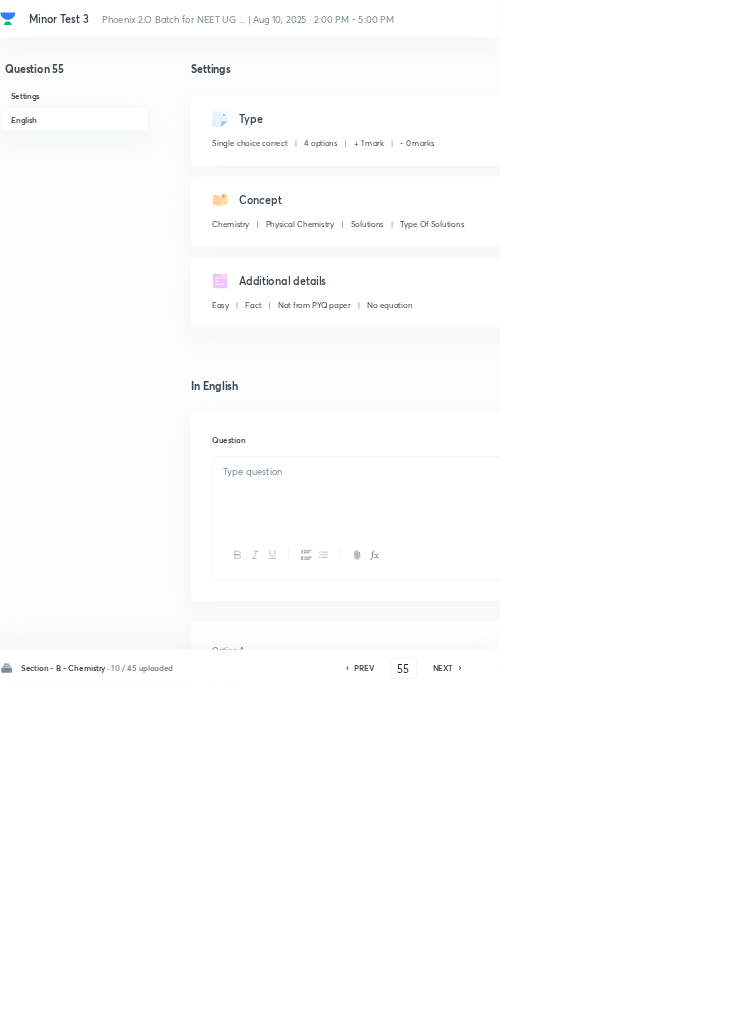 checkbox on "true" 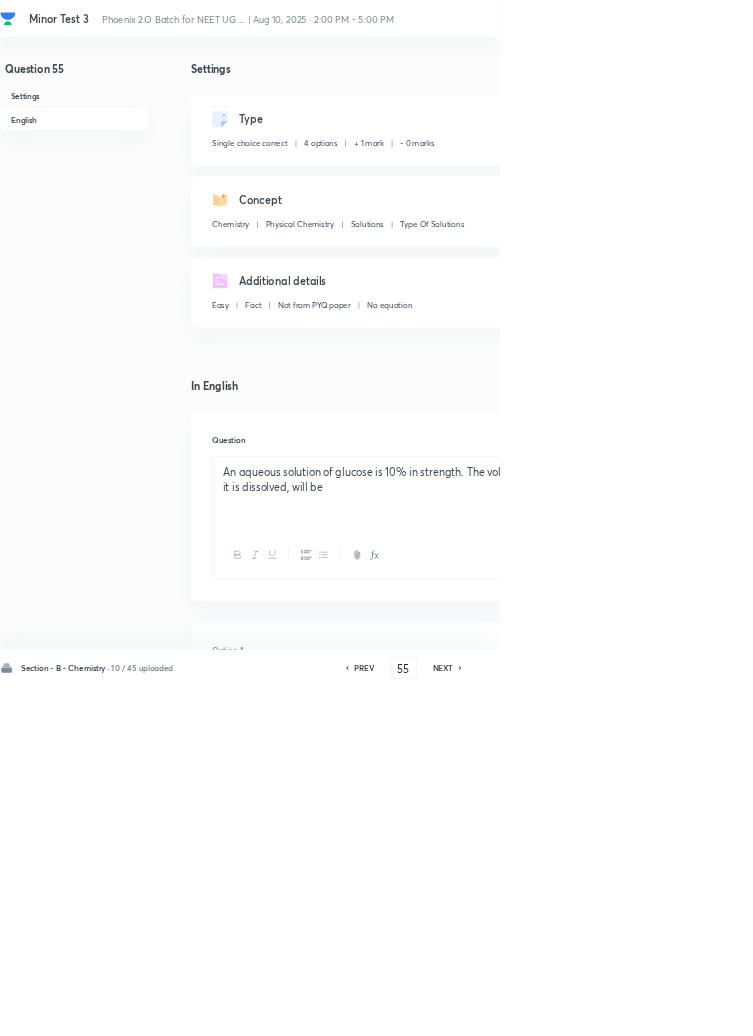 click on "Edit" at bounding box center (920, 182) 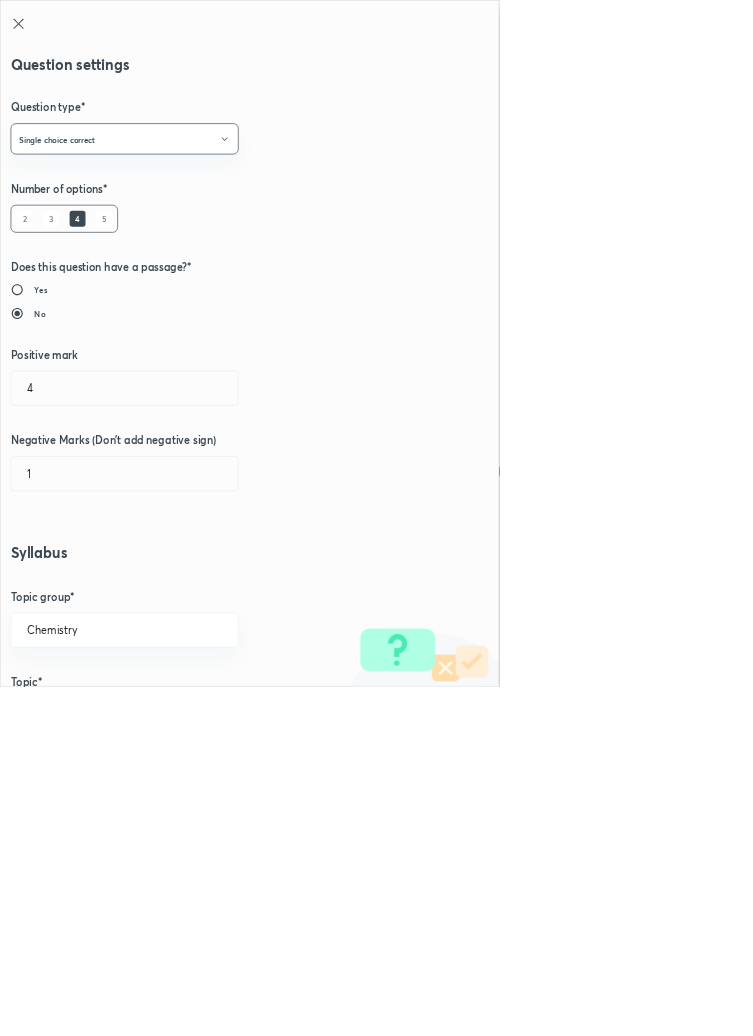 type on "1" 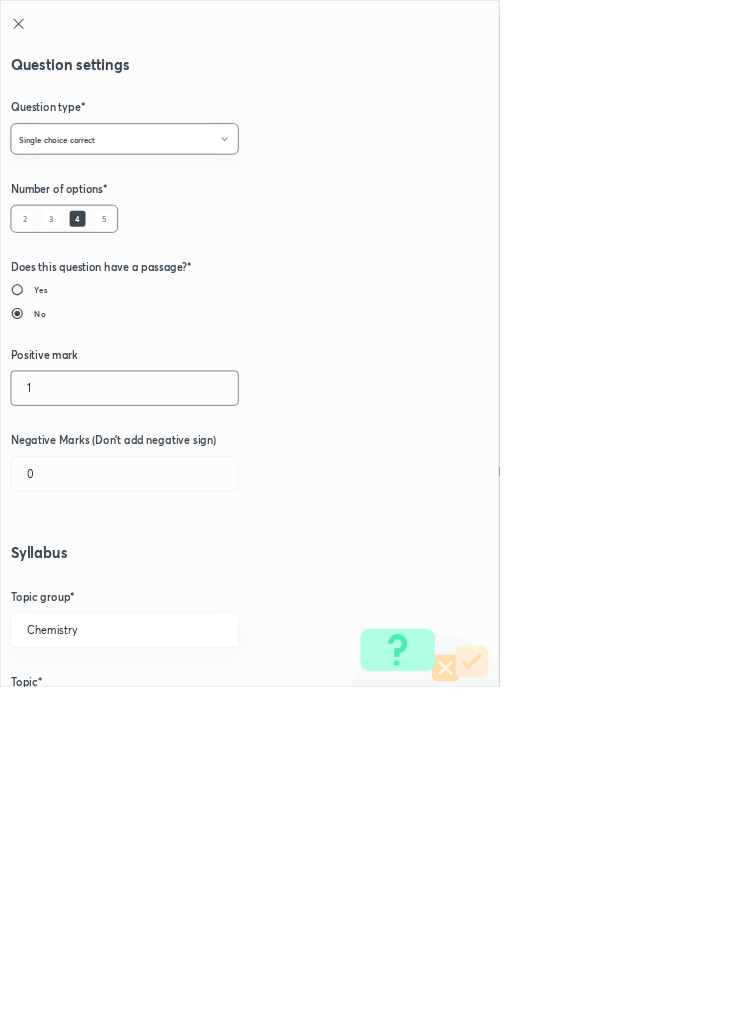 click on "1" at bounding box center (188, 585) 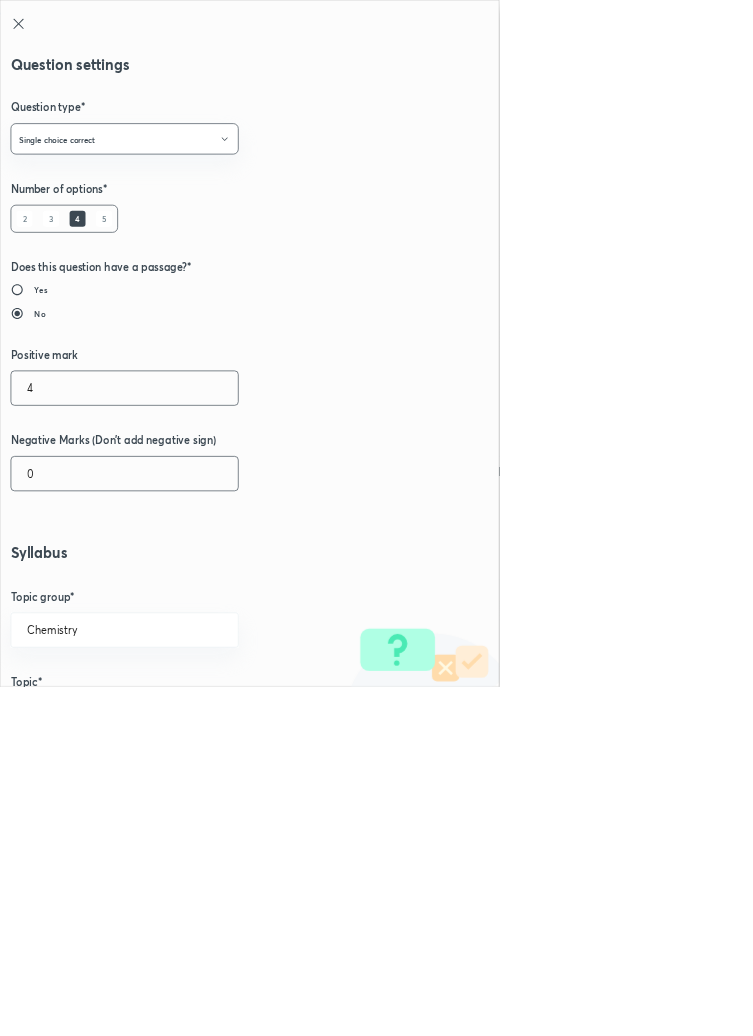 type on "4" 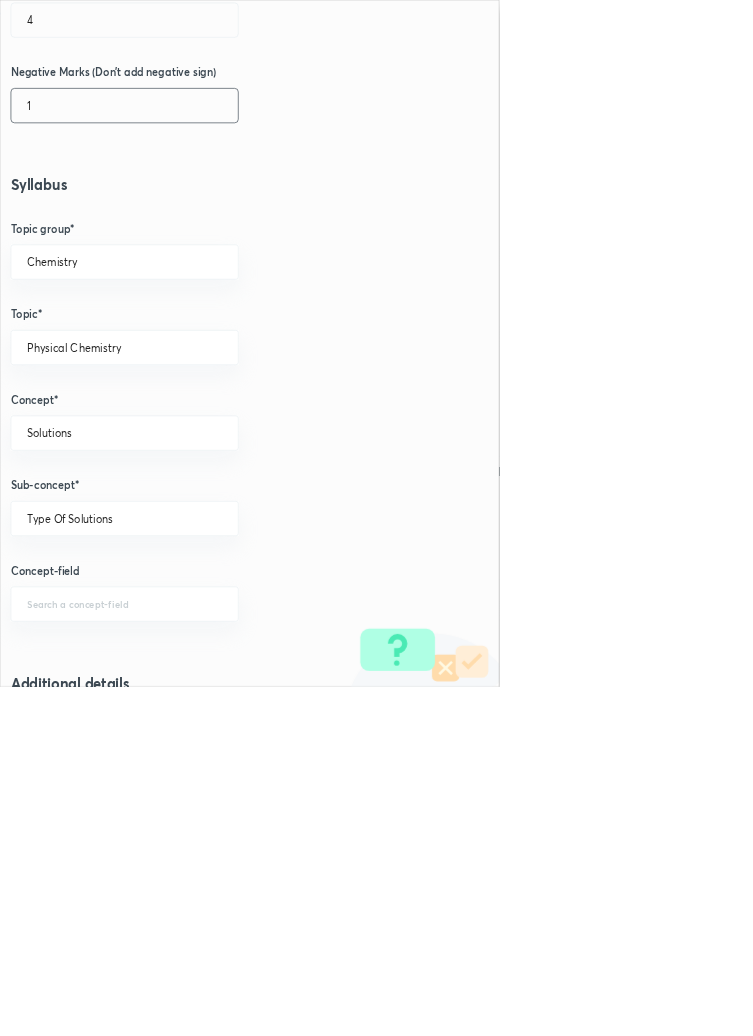 scroll, scrollTop: 1125, scrollLeft: 0, axis: vertical 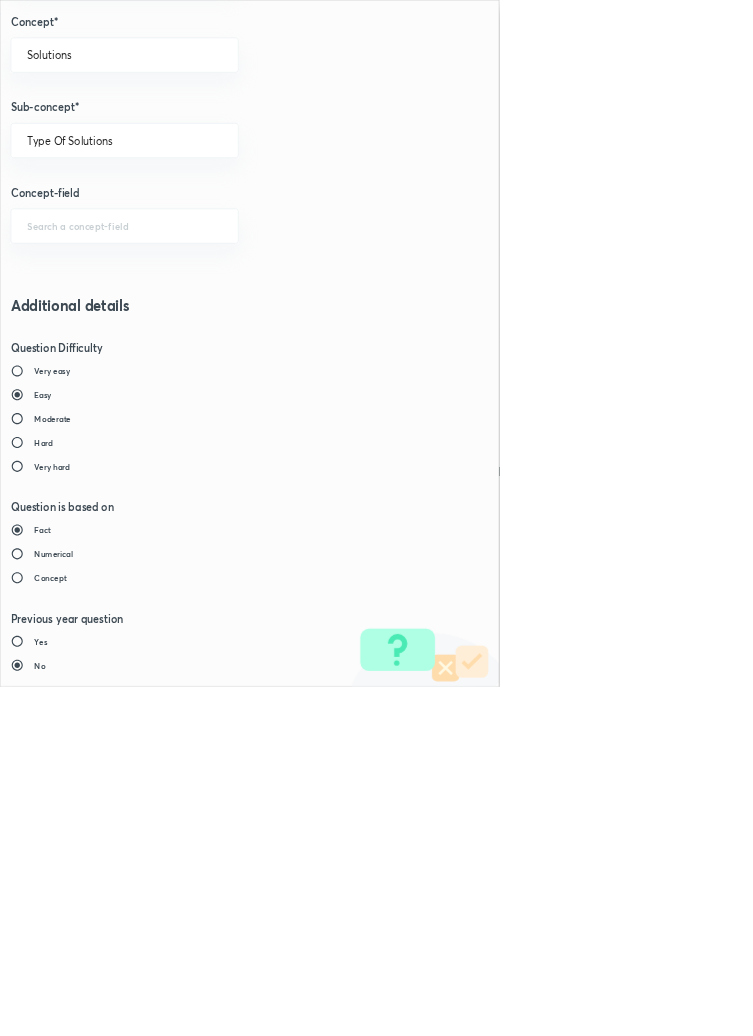 type on "1" 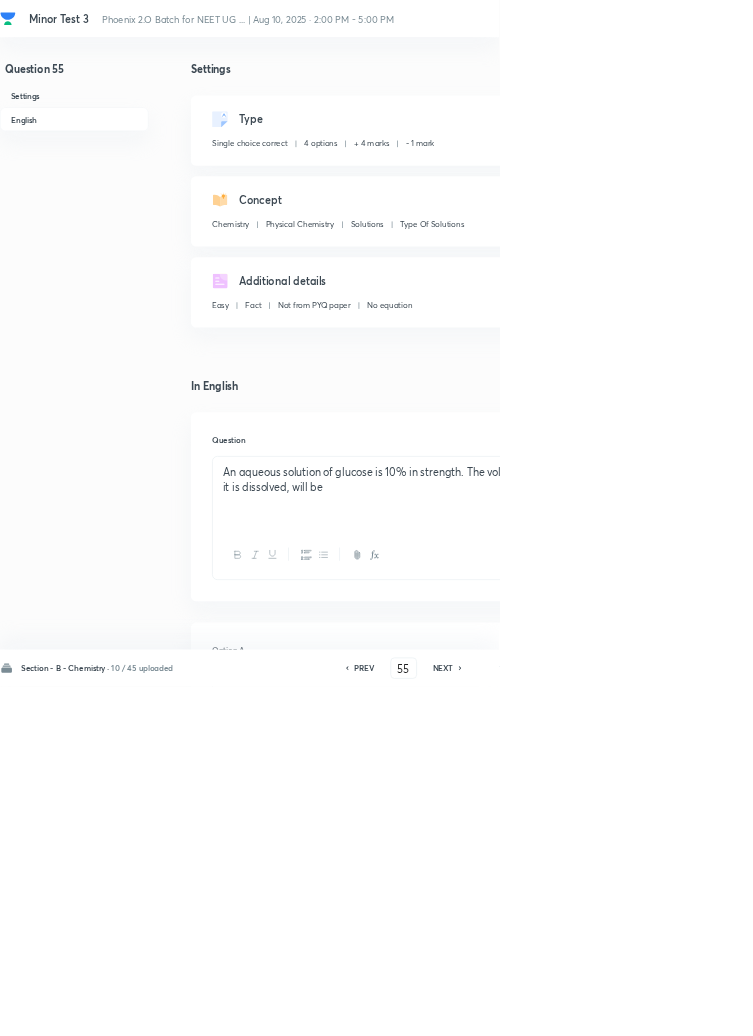 click on "Save" at bounding box center [1096, 1006] 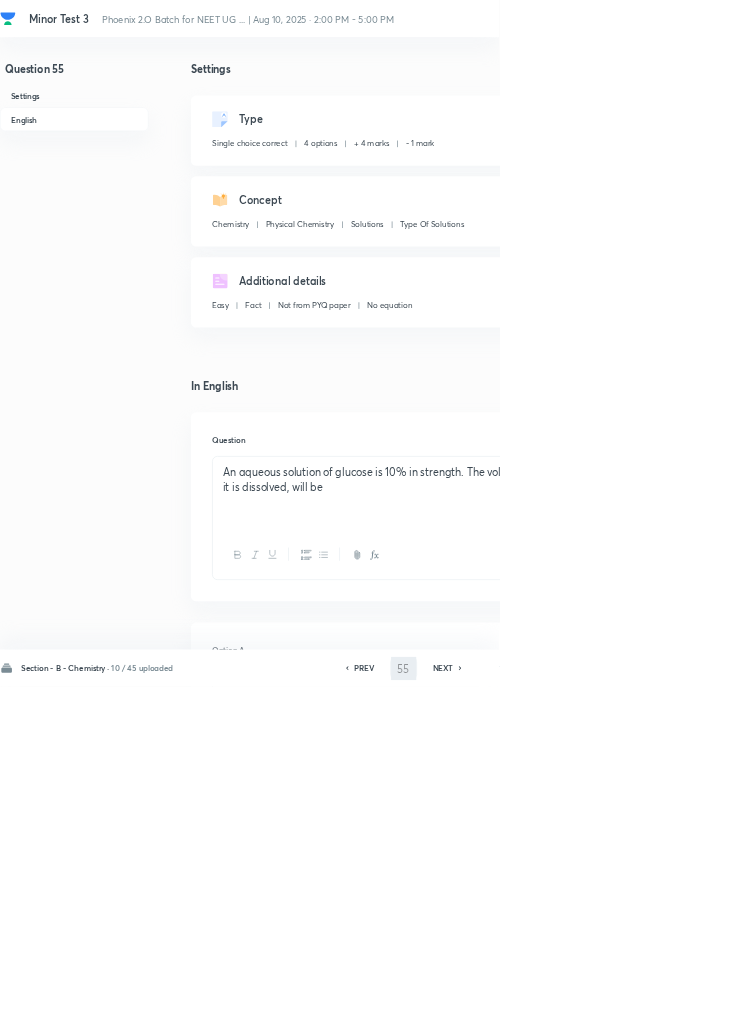 type on "56" 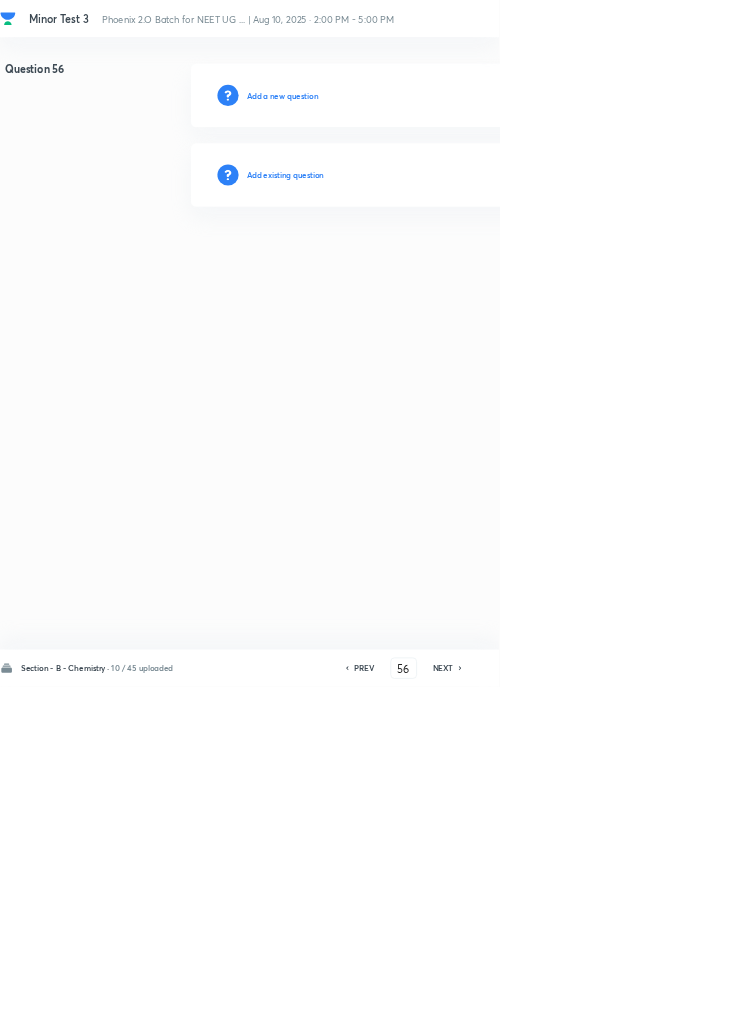 click on "Add existing question" at bounding box center [430, 264] 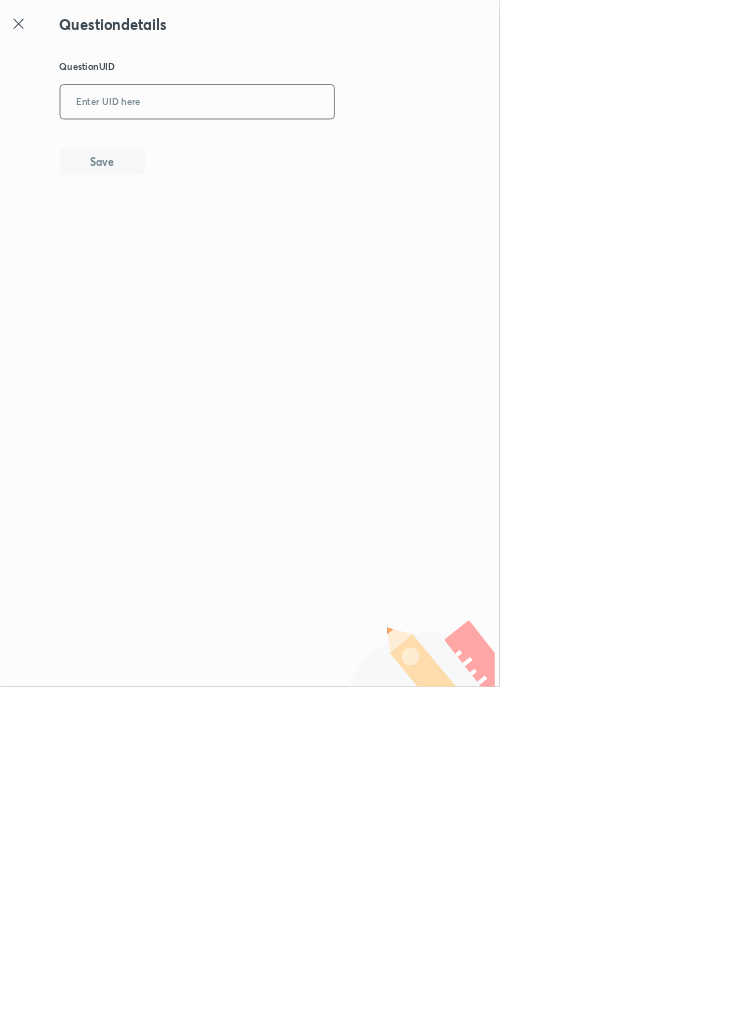 click at bounding box center [297, 154] 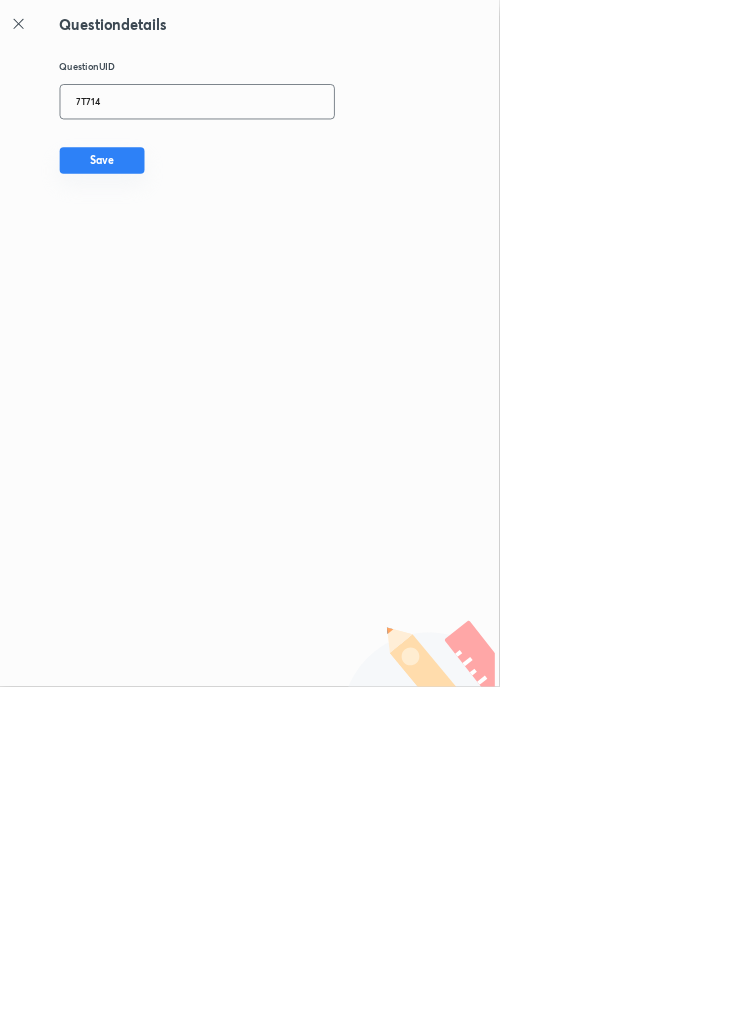 type on "7T714" 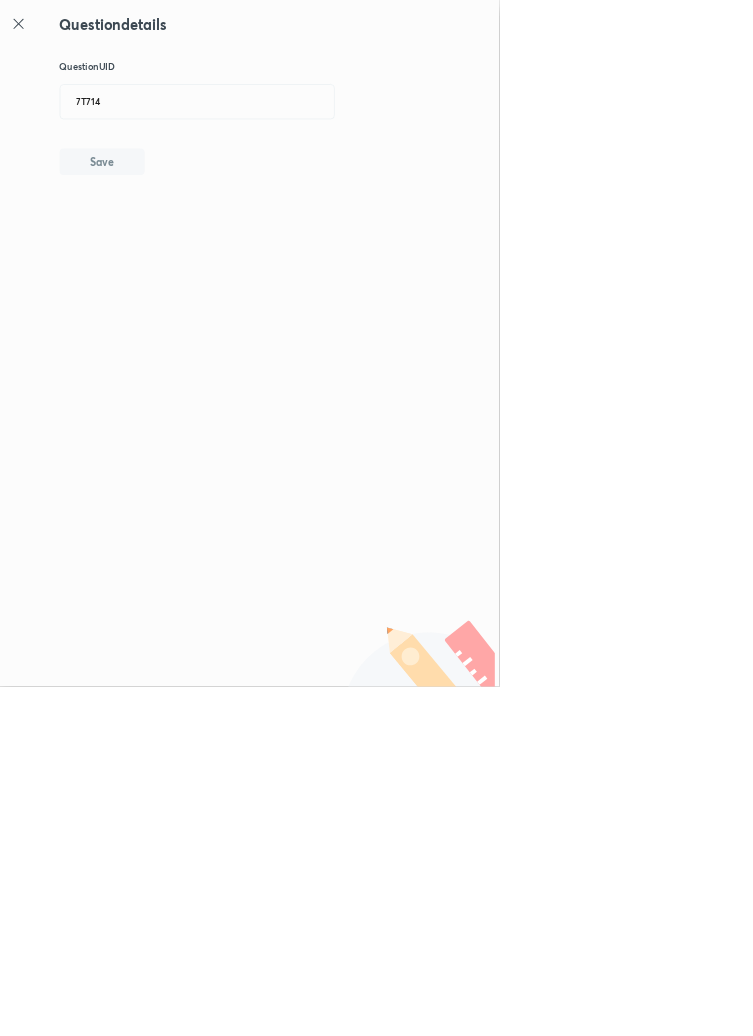 type 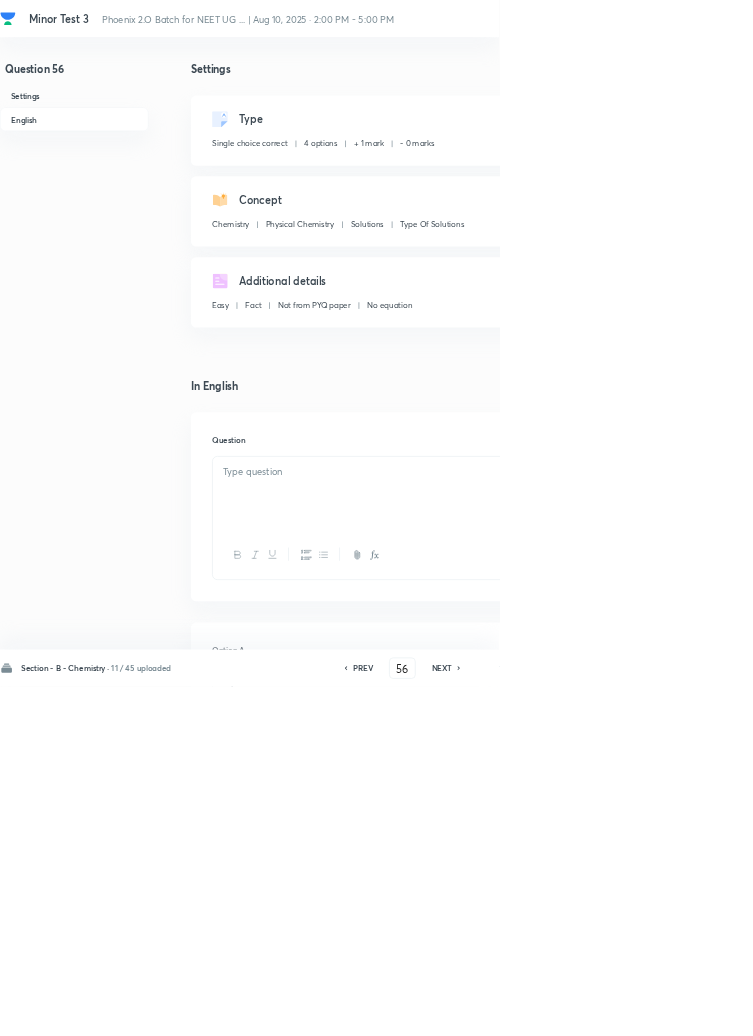 checkbox on "true" 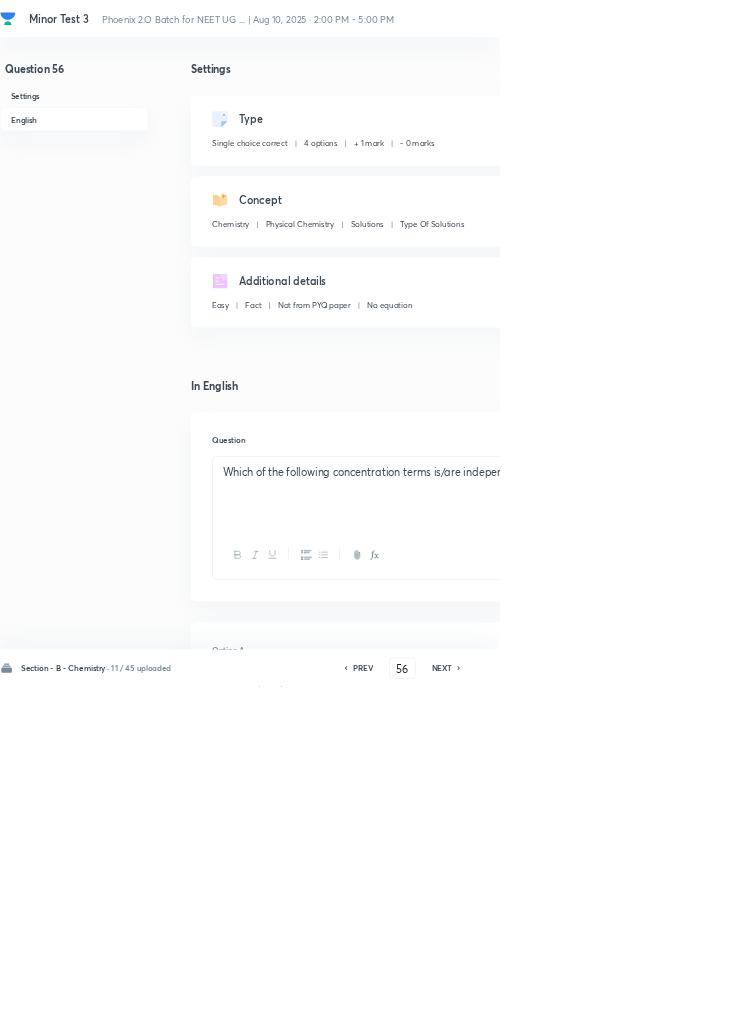 click on "Edit" at bounding box center (920, 182) 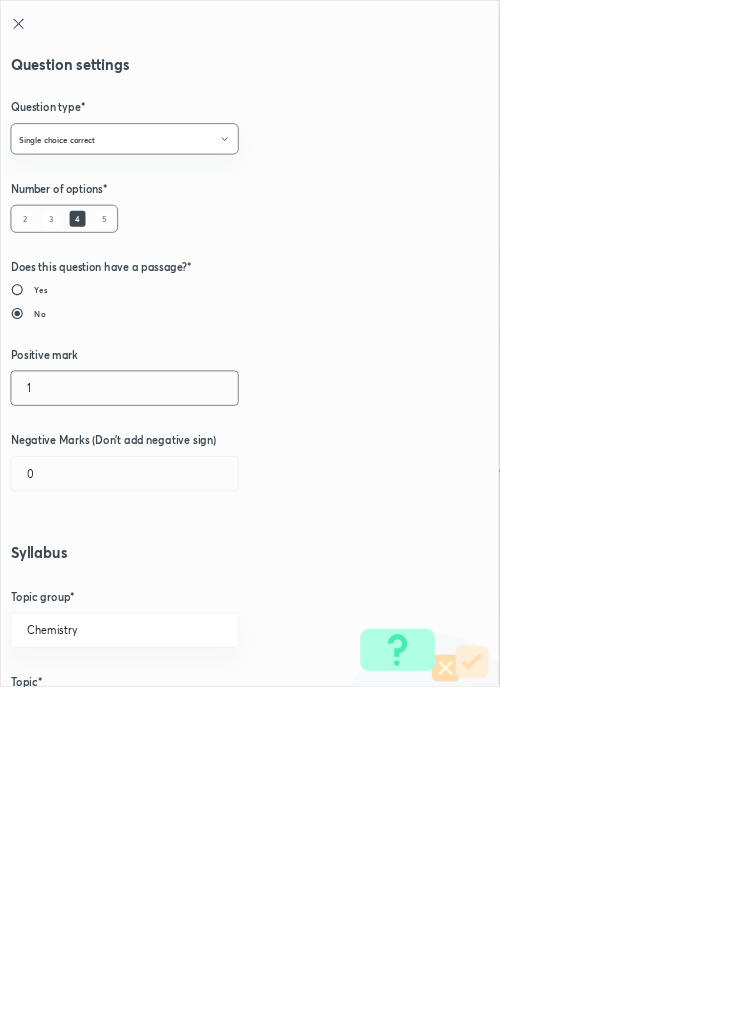 click on "1" at bounding box center [188, 585] 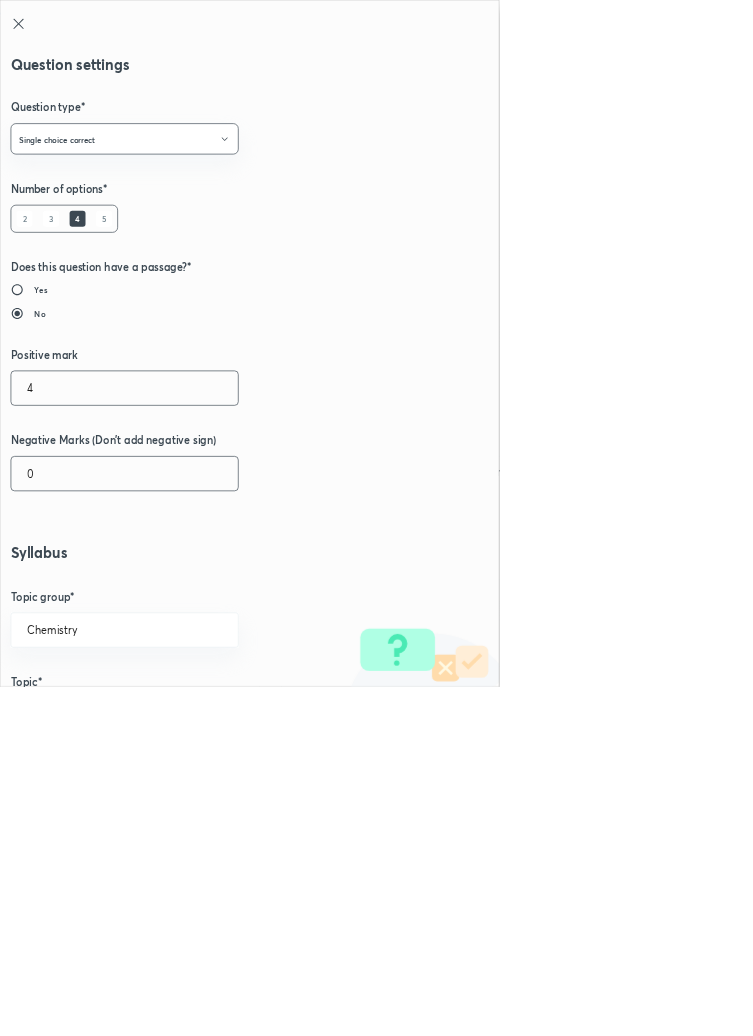 type on "4" 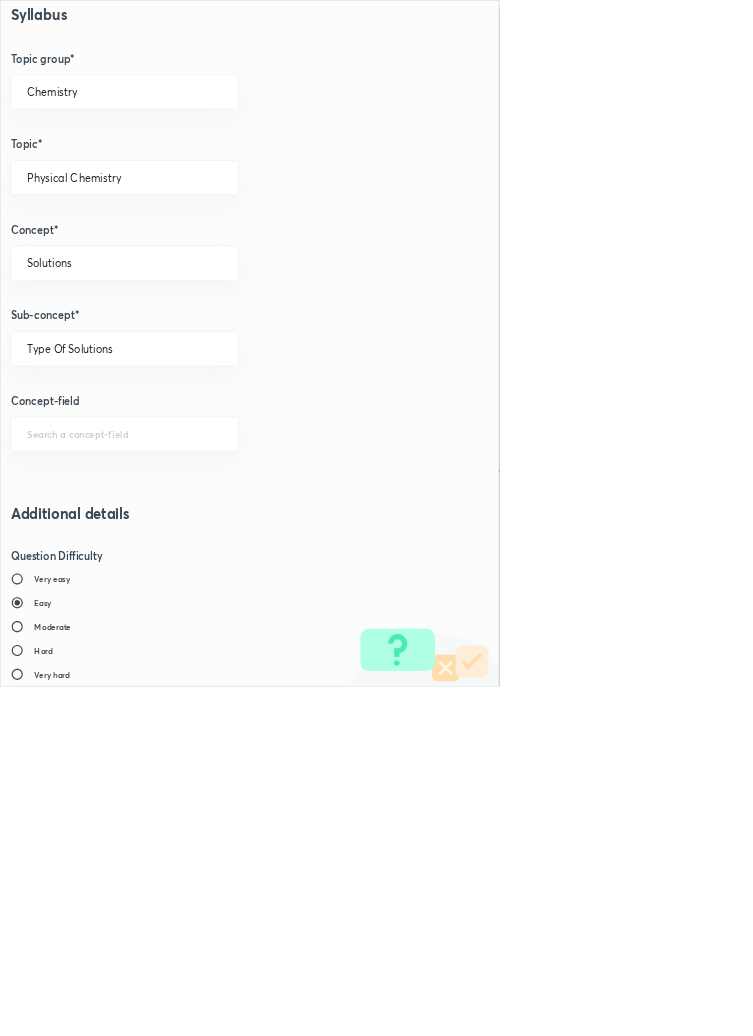 scroll, scrollTop: 1125, scrollLeft: 0, axis: vertical 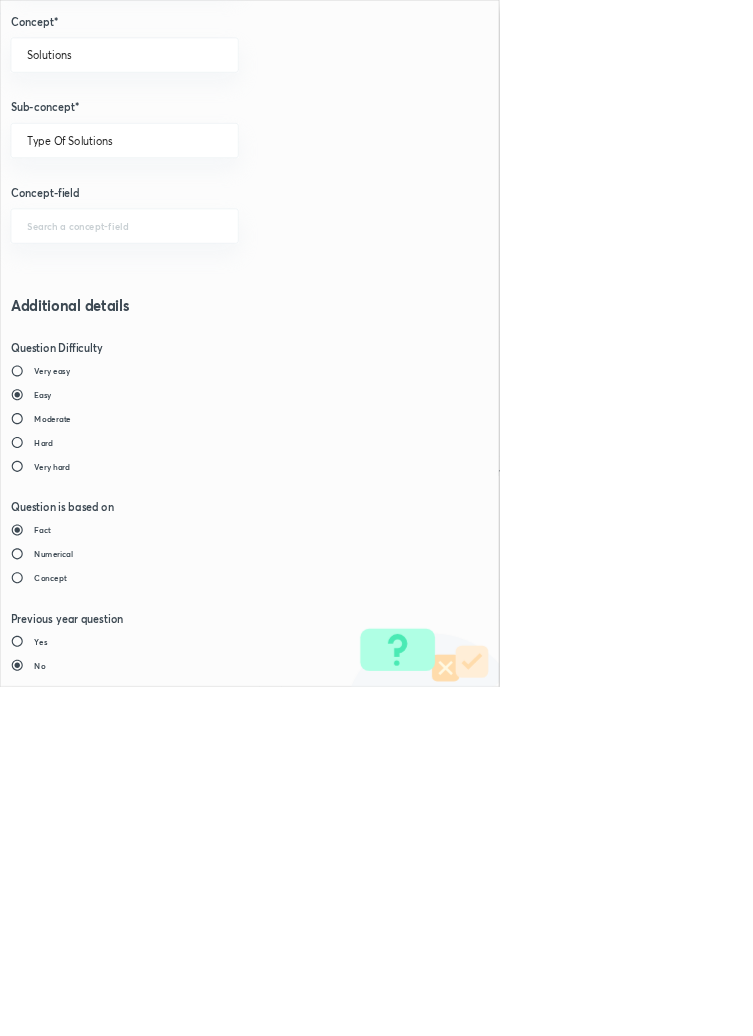 type on "1" 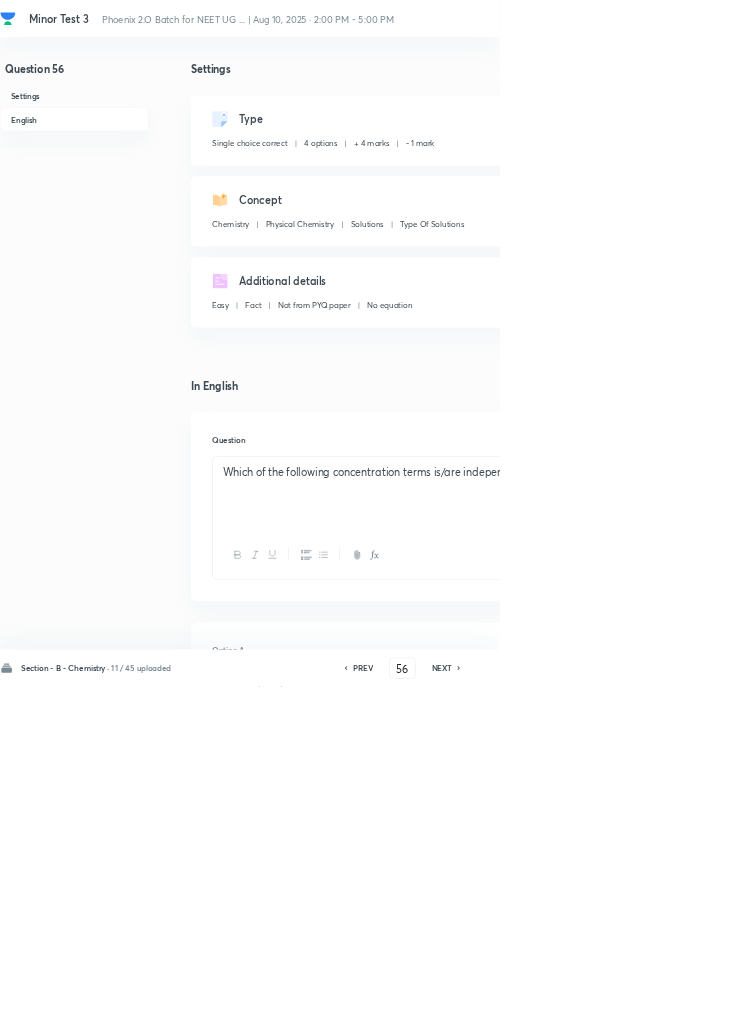 click on "Save" at bounding box center [1096, 1006] 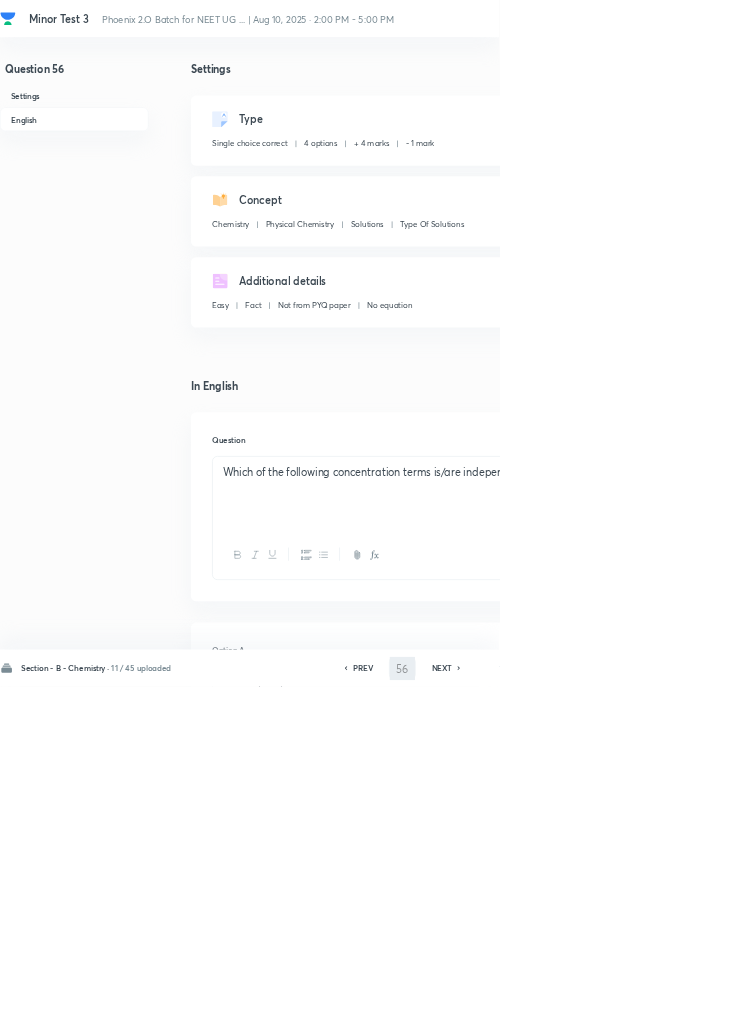 type on "57" 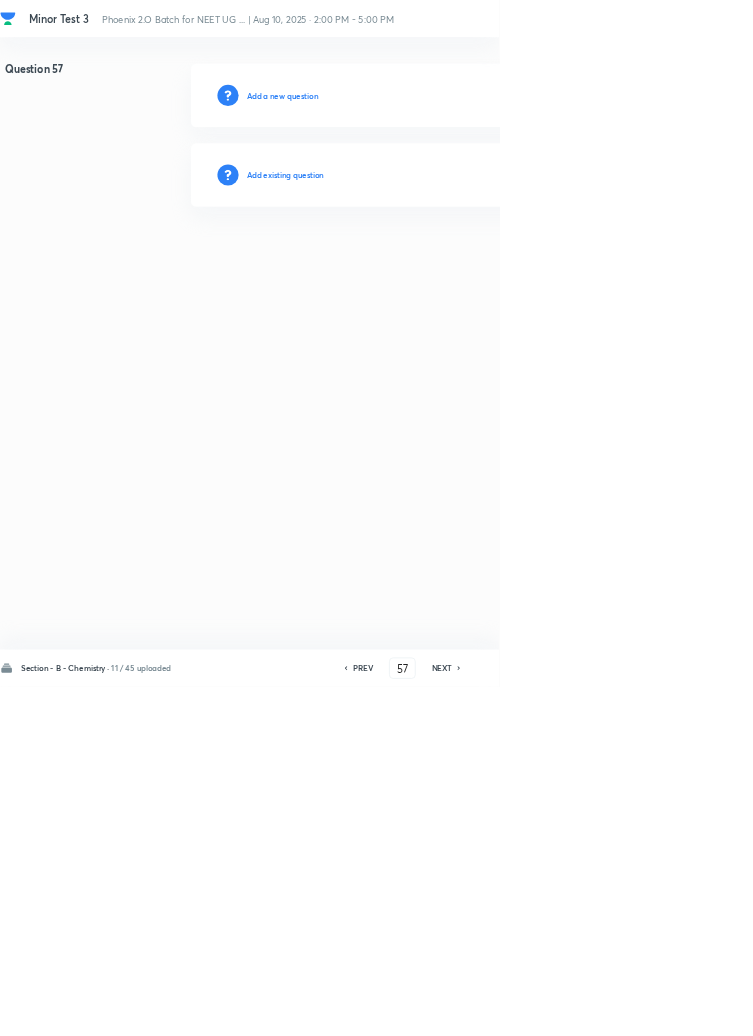 click on "Add existing question" at bounding box center (430, 264) 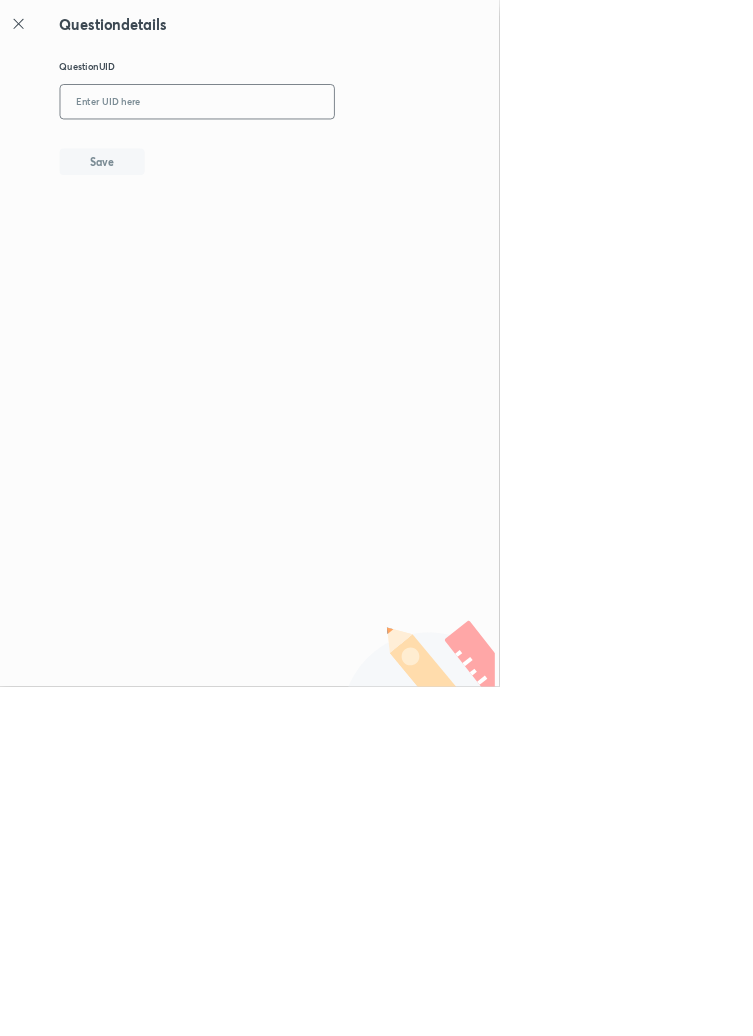 click at bounding box center (297, 154) 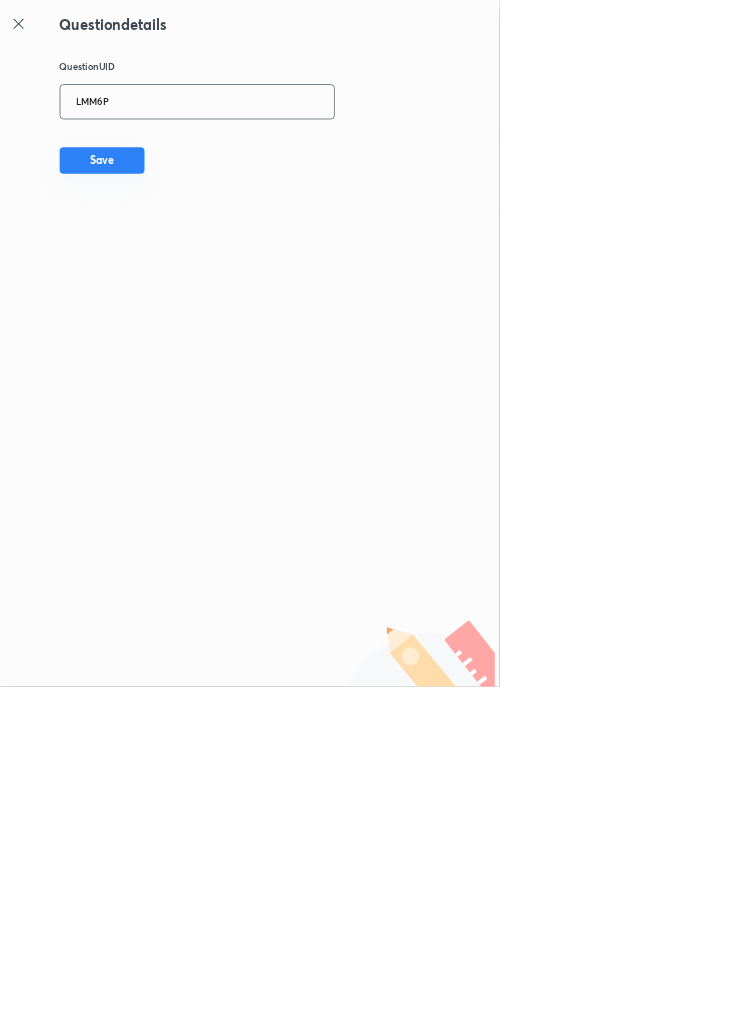 type on "LMM6P" 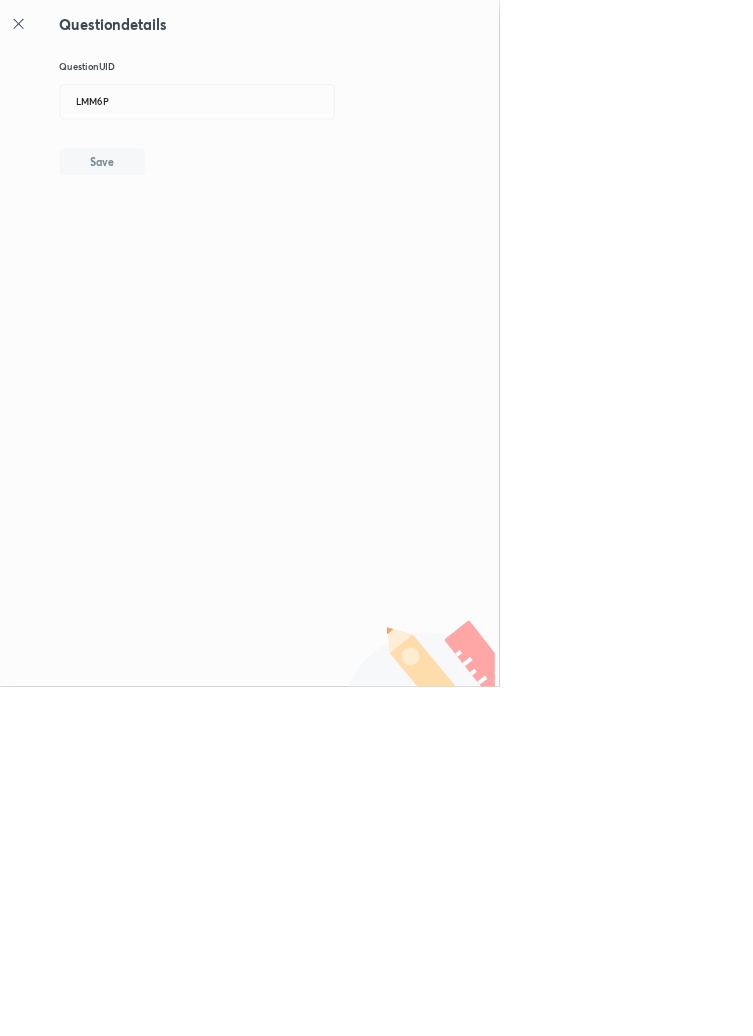 type 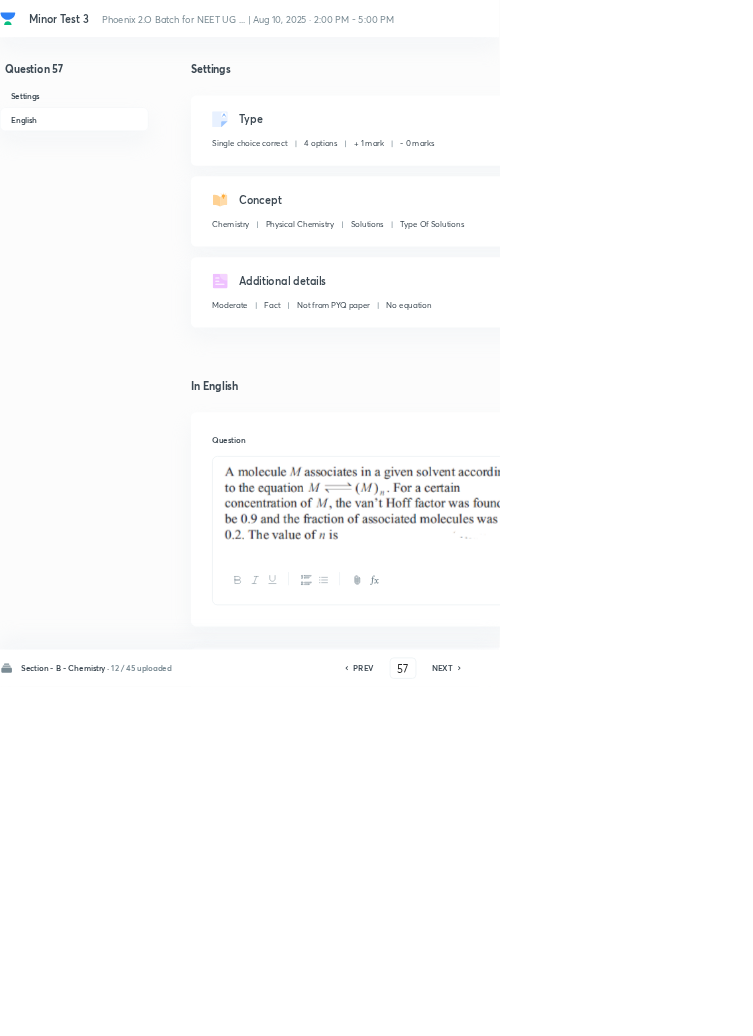 click on "Edit" at bounding box center (920, 182) 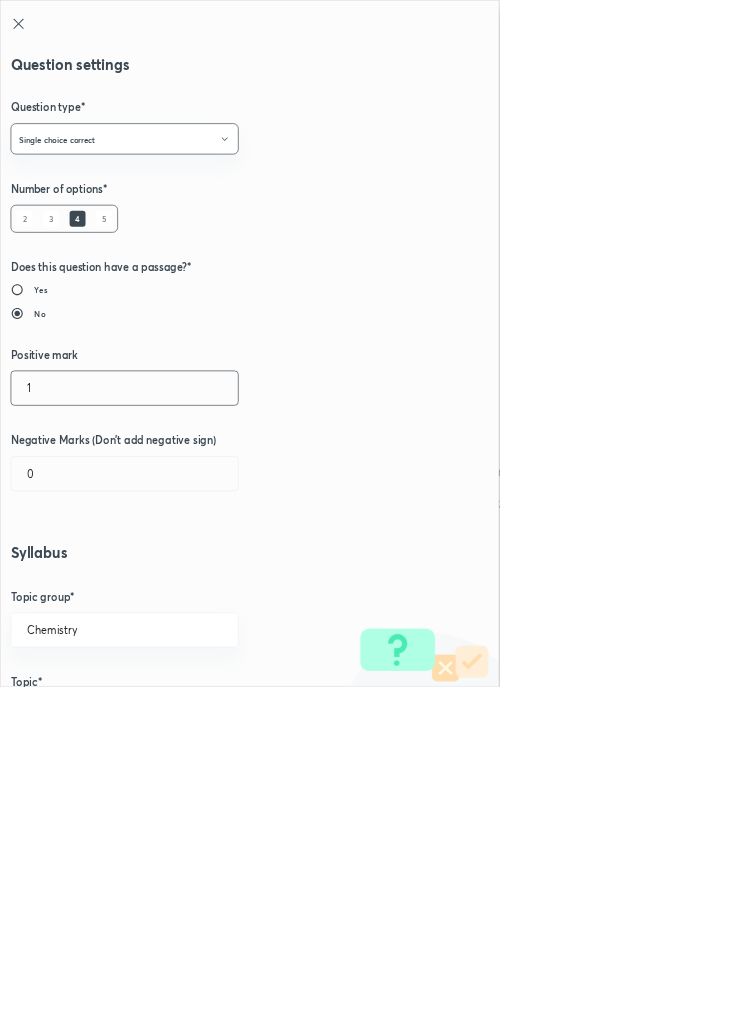 click on "1" at bounding box center (188, 585) 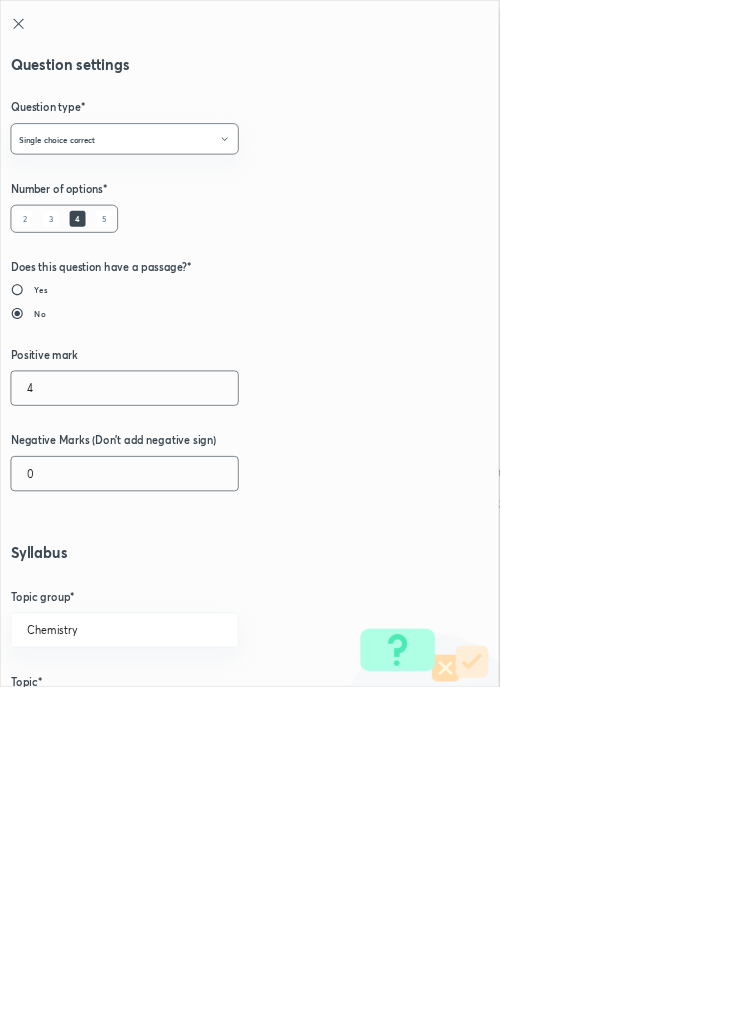 type on "4" 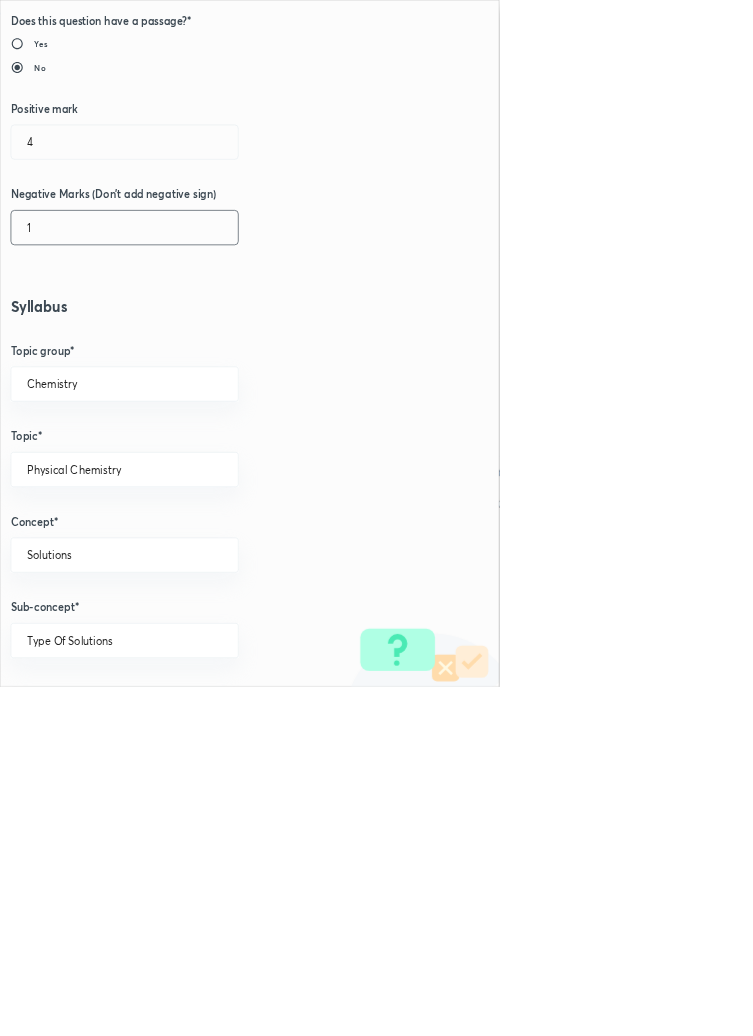scroll, scrollTop: 1125, scrollLeft: 0, axis: vertical 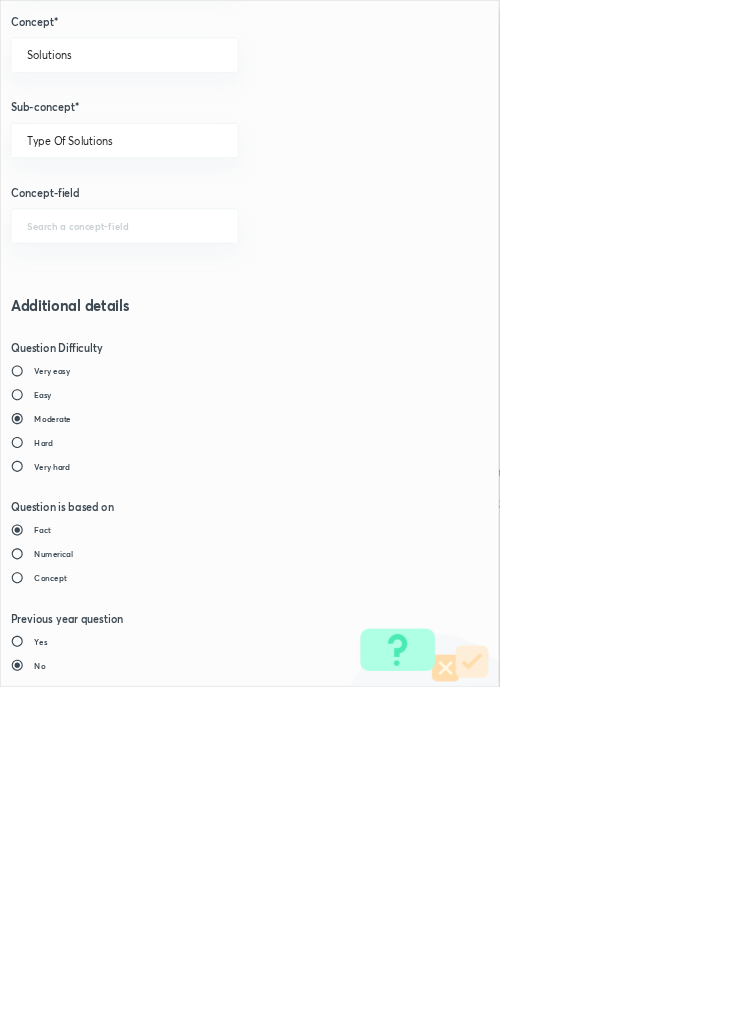 type on "1" 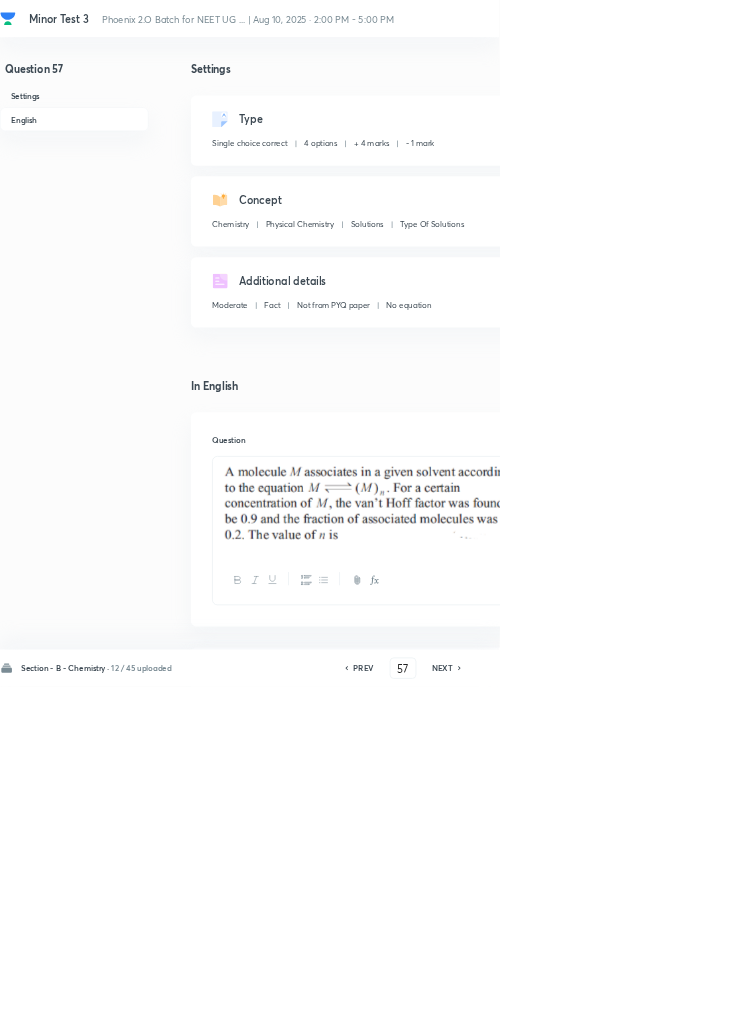 click on "Save" at bounding box center (1096, 1006) 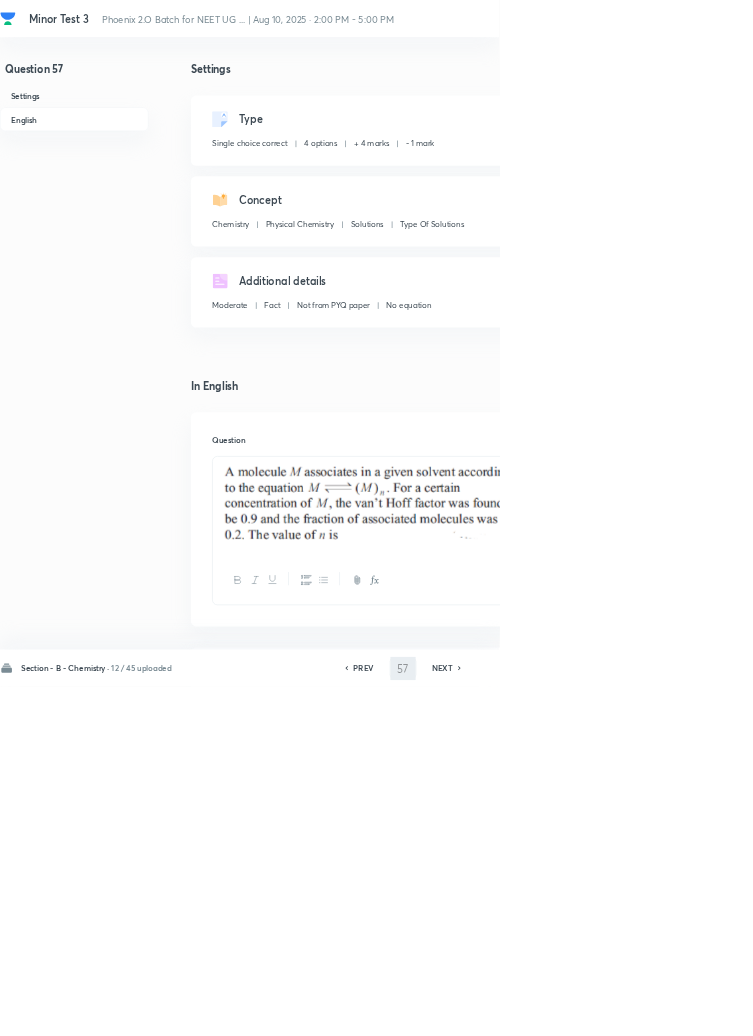 type on "58" 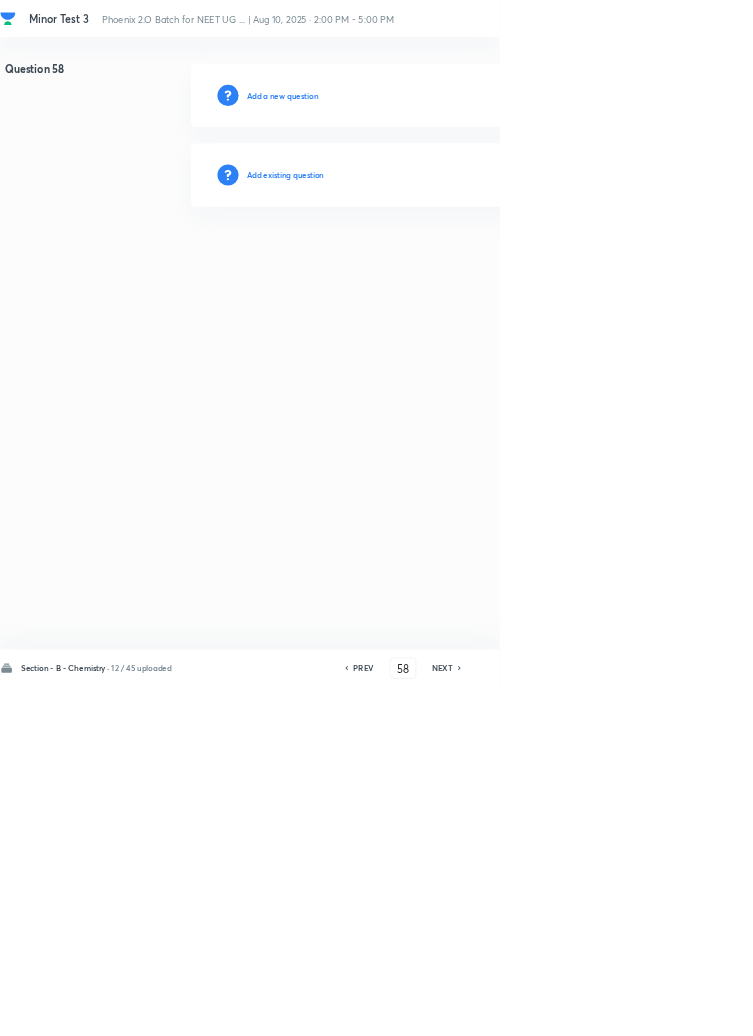 click on "Add existing question" at bounding box center [430, 264] 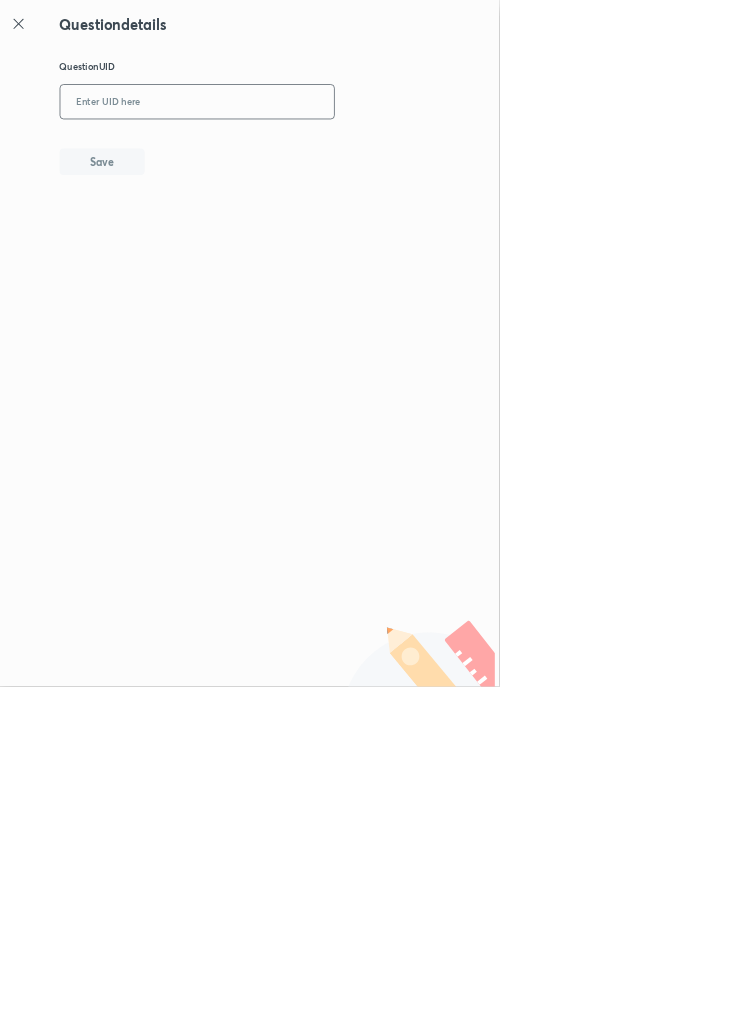 click at bounding box center [297, 154] 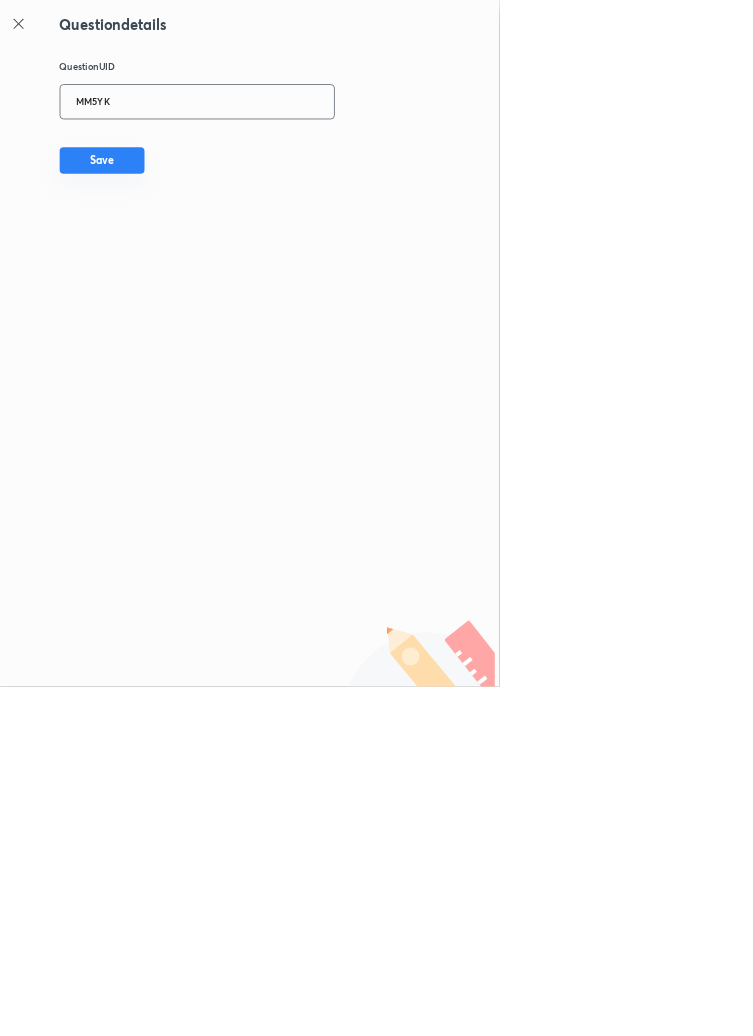 type on "MM5YK" 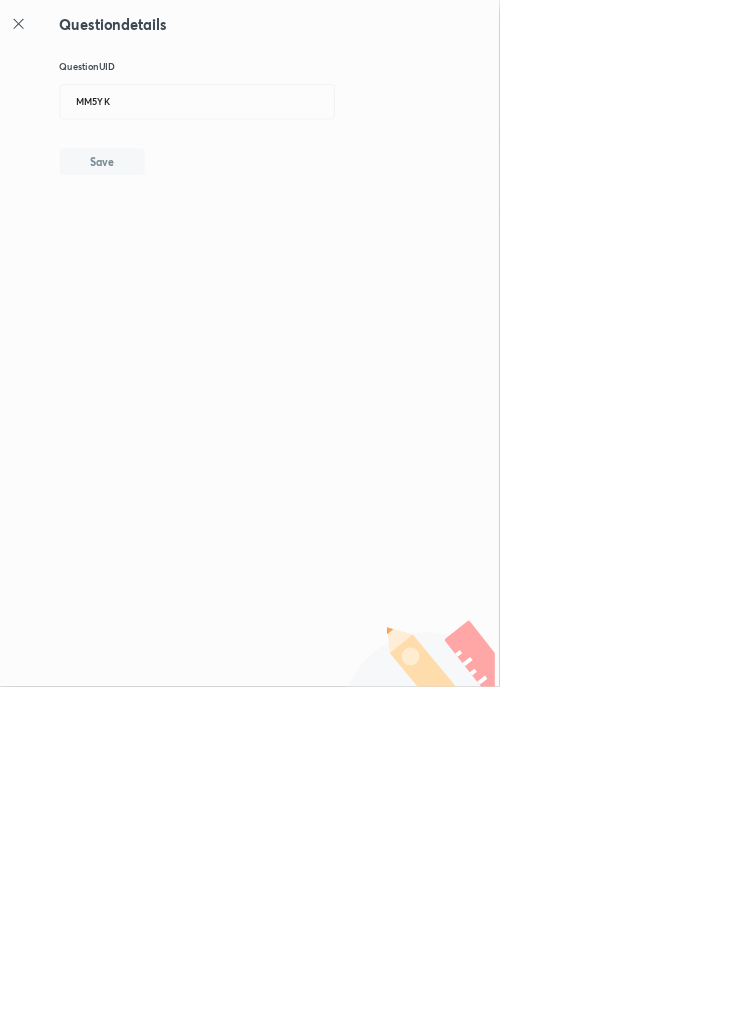 type 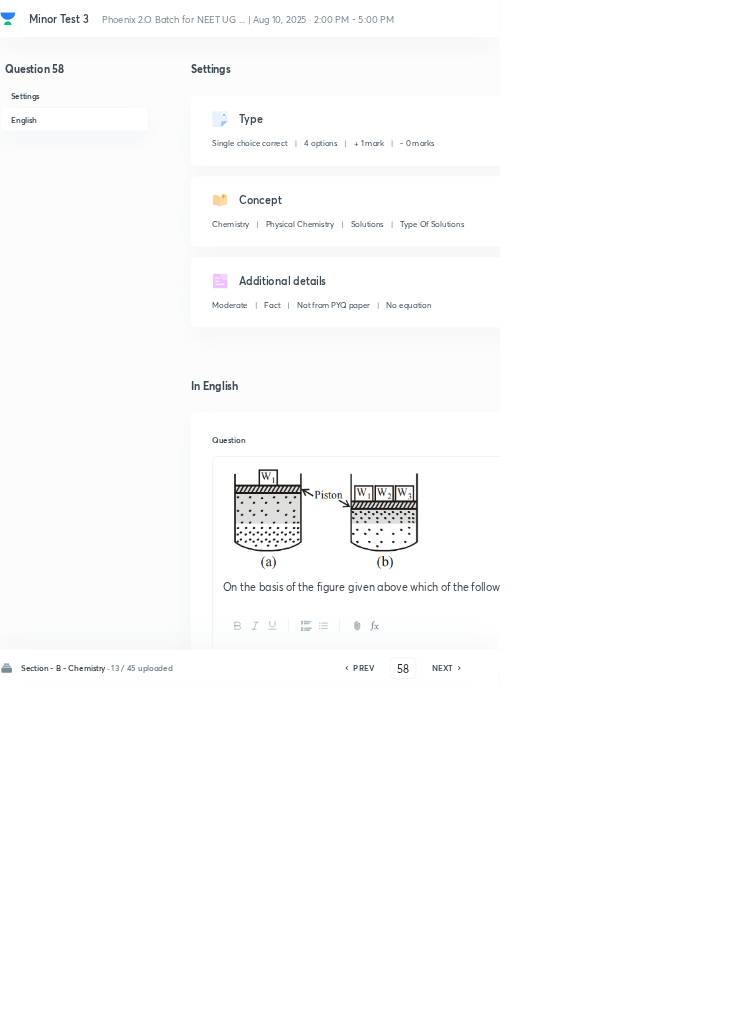 click on "Type Single choice correct 4 options + 1 mark - 0 marks Edit" at bounding box center (640, 197) 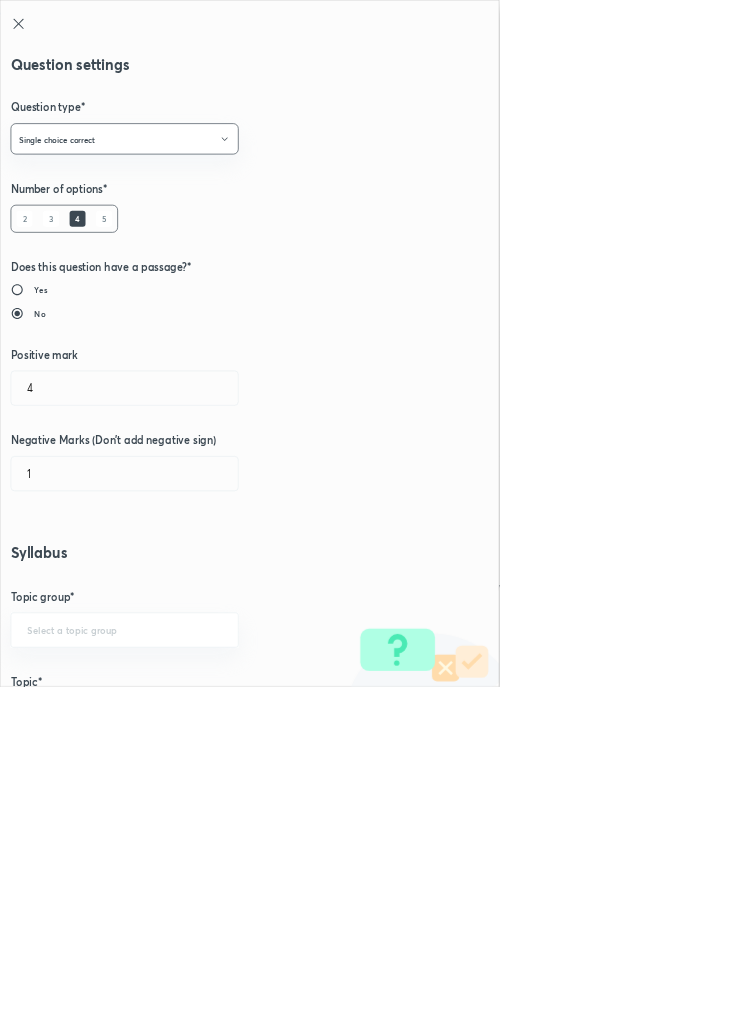 type on "Chemistry" 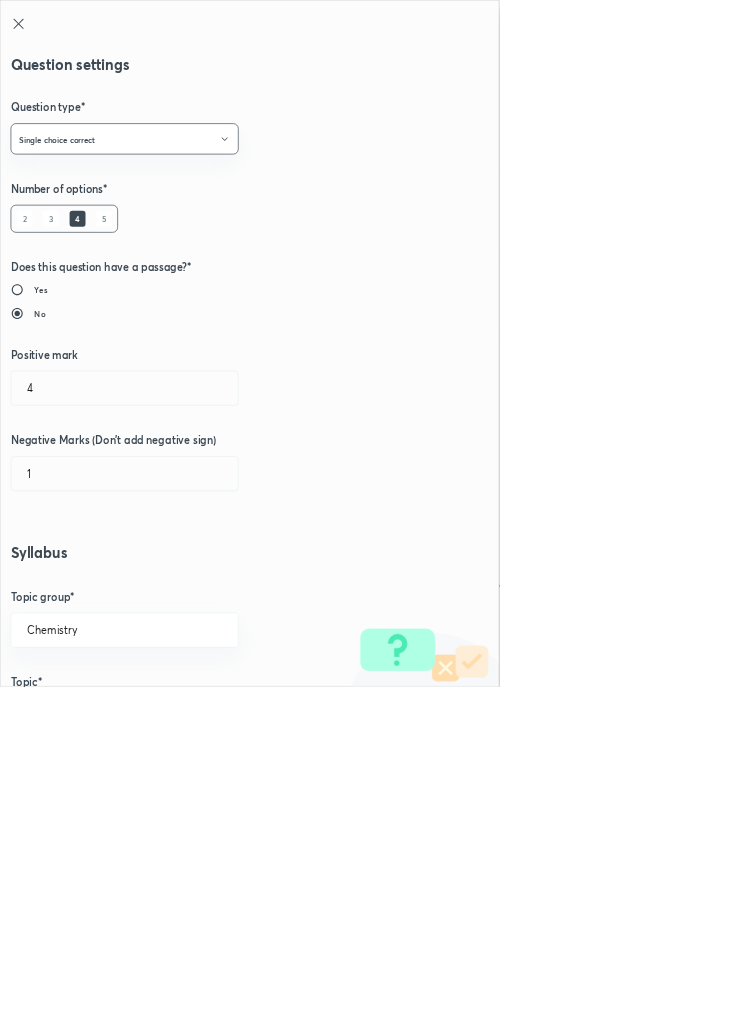 type on "1" 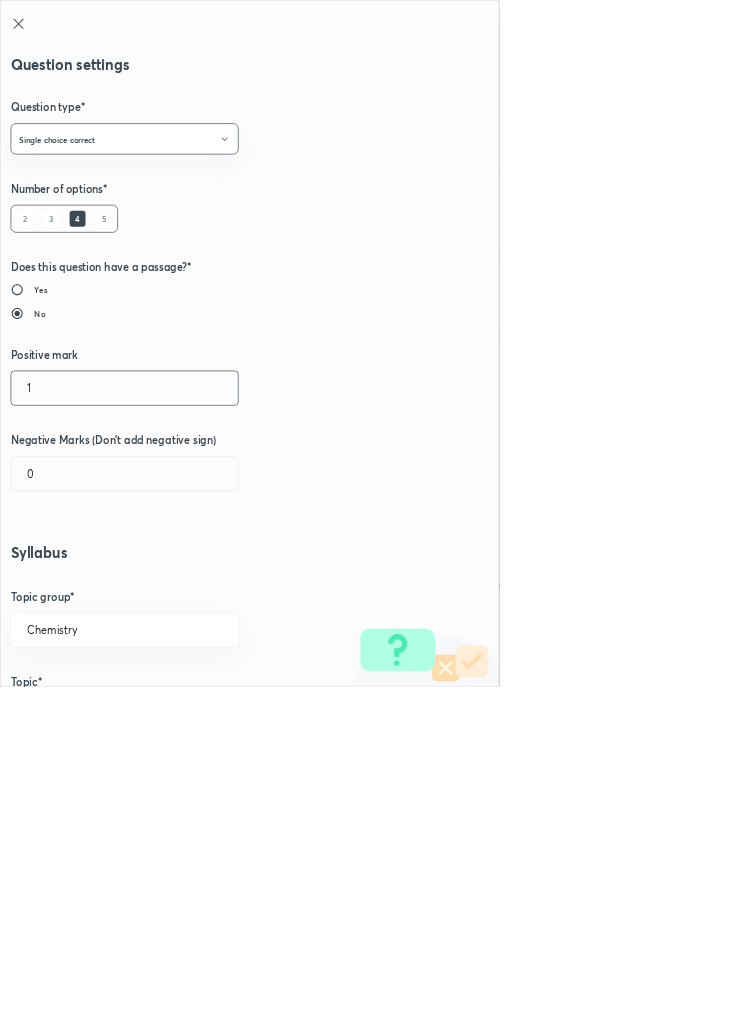 click on "1" at bounding box center [188, 585] 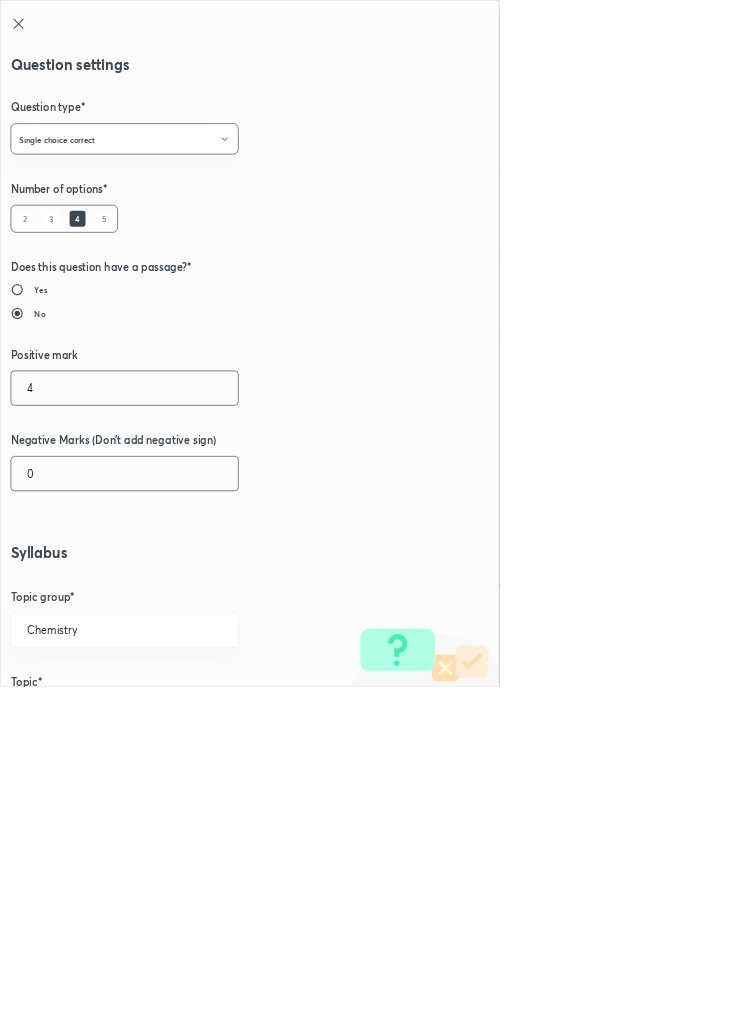 type on "4" 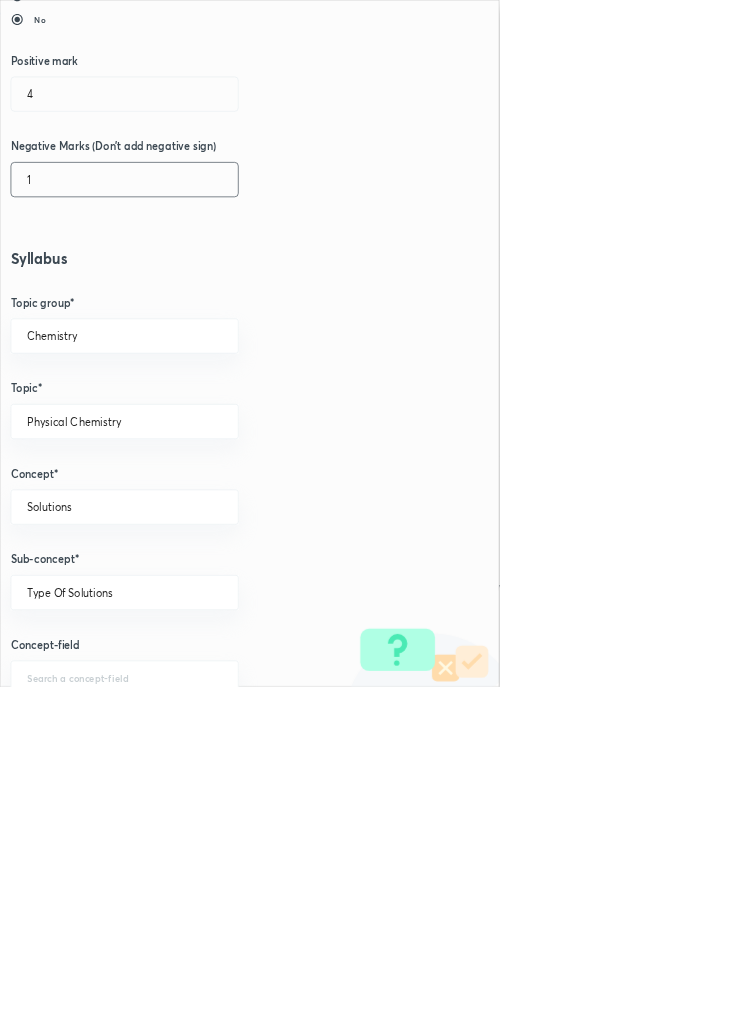 scroll, scrollTop: 1125, scrollLeft: 0, axis: vertical 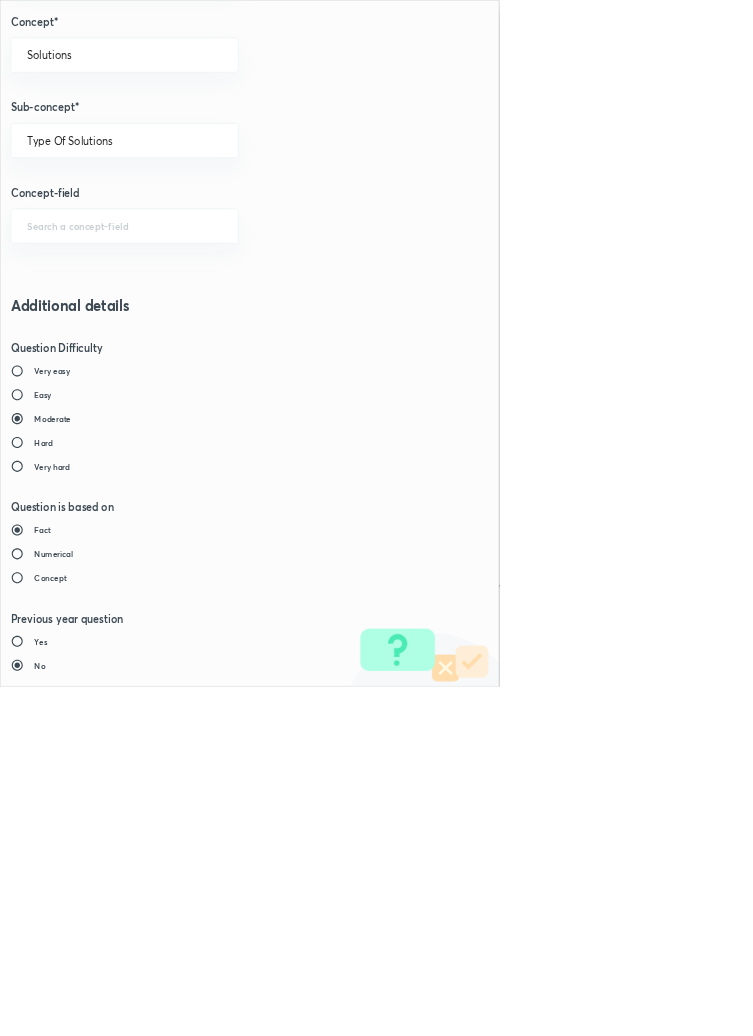 type on "1" 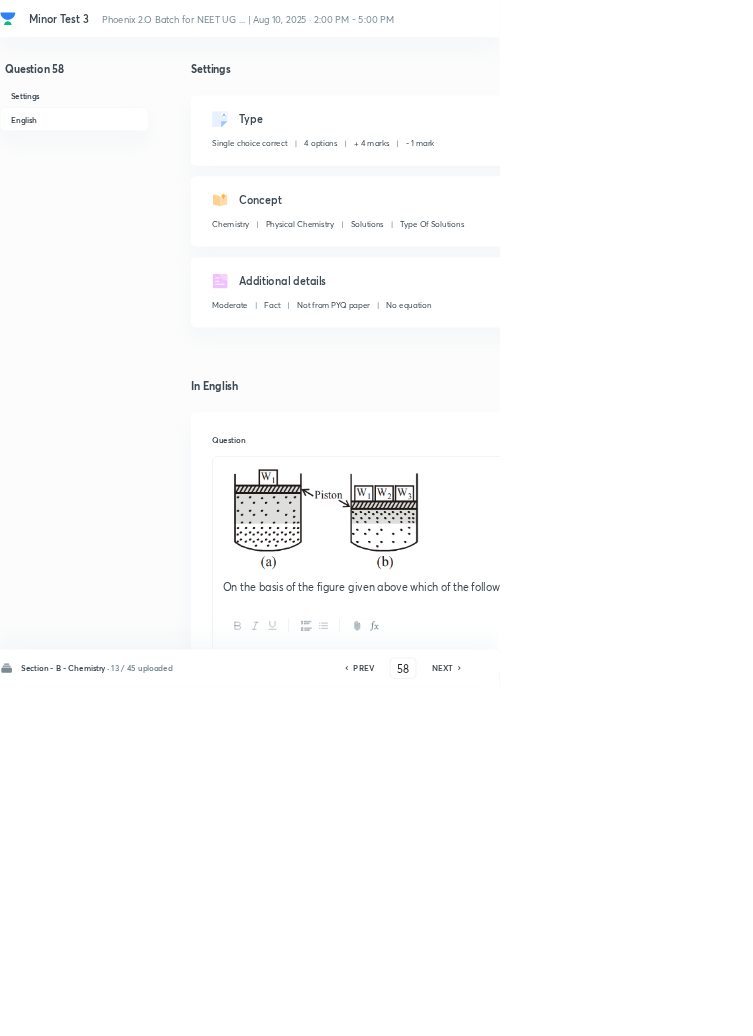click on "Save" at bounding box center (1096, 1006) 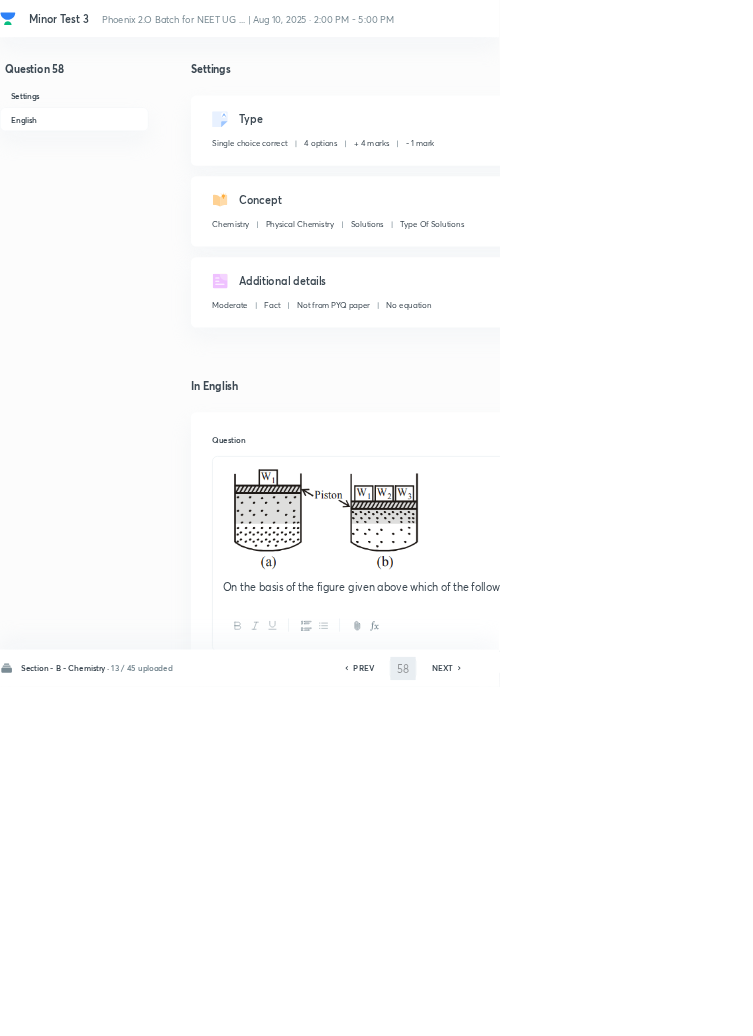 type on "59" 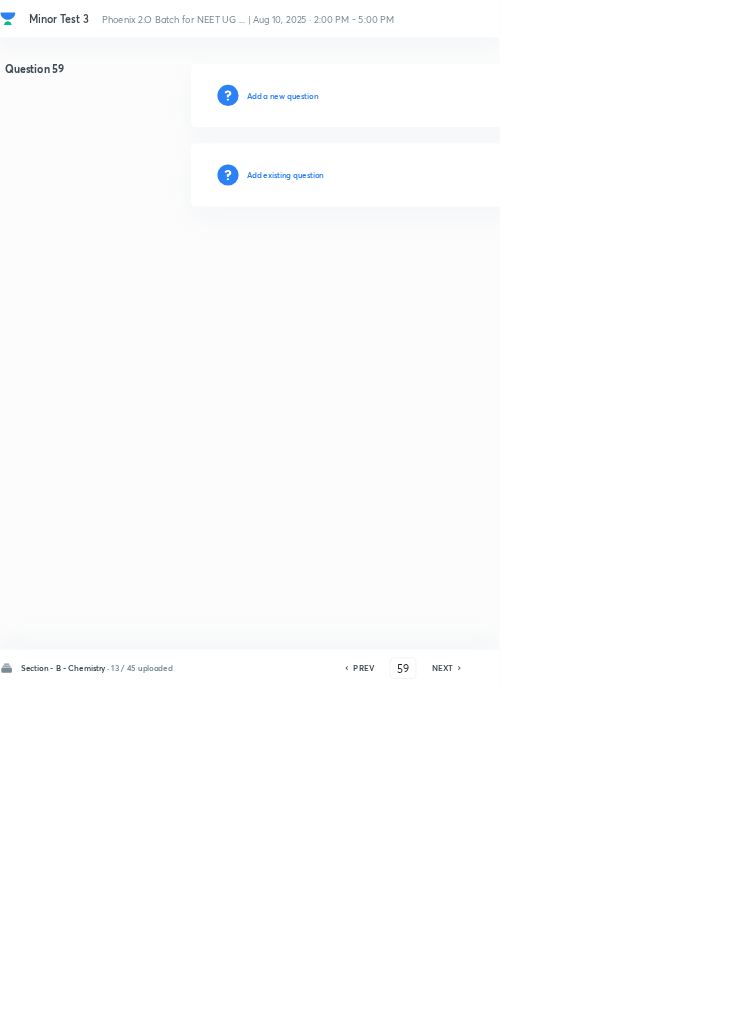 click on "Add existing question" at bounding box center (430, 264) 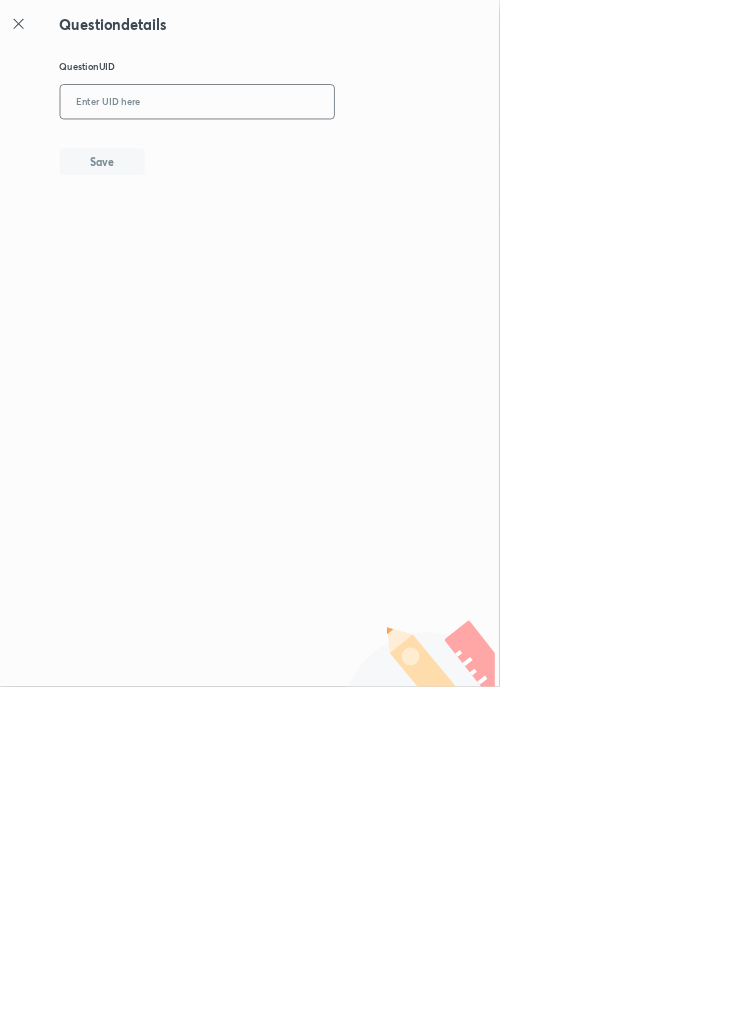 click at bounding box center (297, 154) 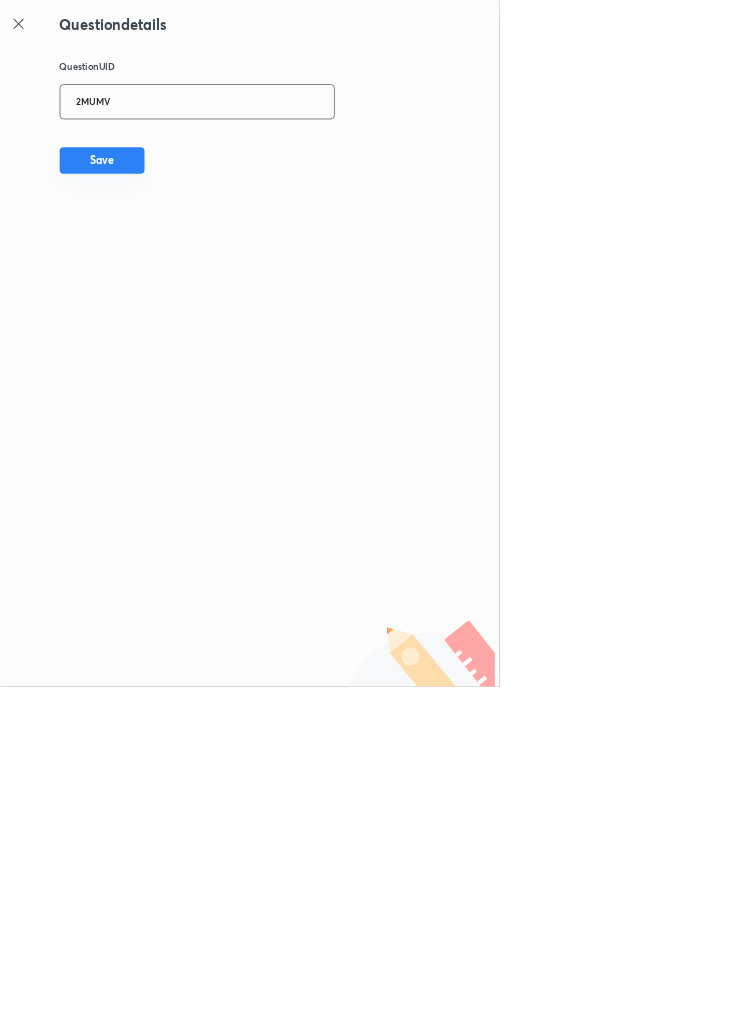 type on "2MUMV" 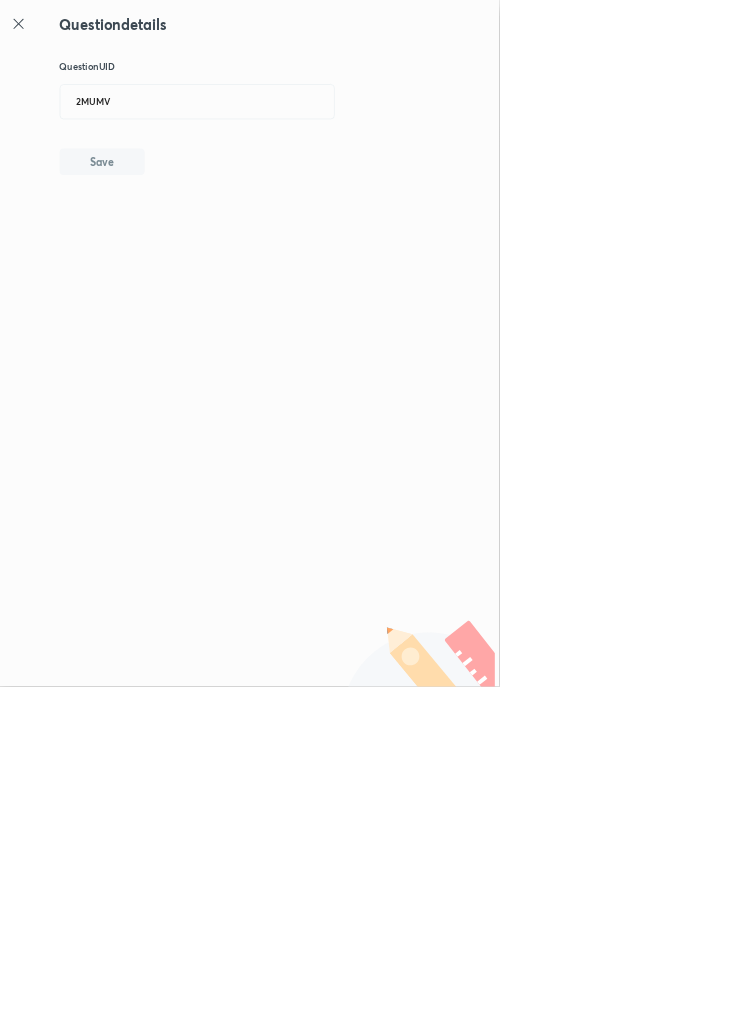 type 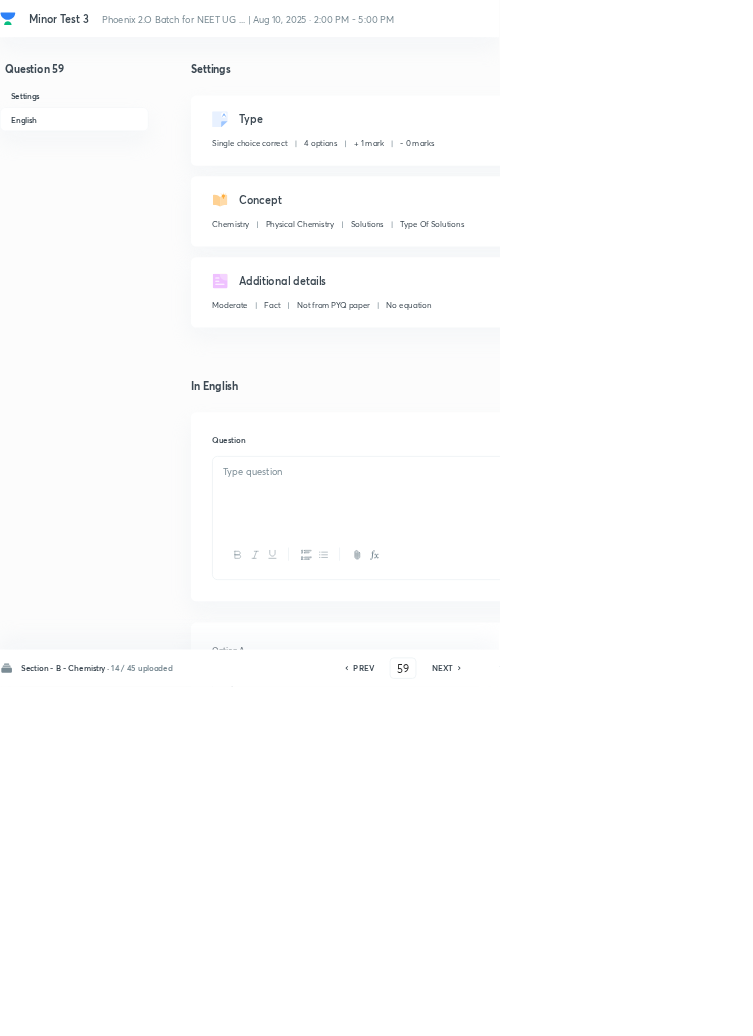 checkbox on "true" 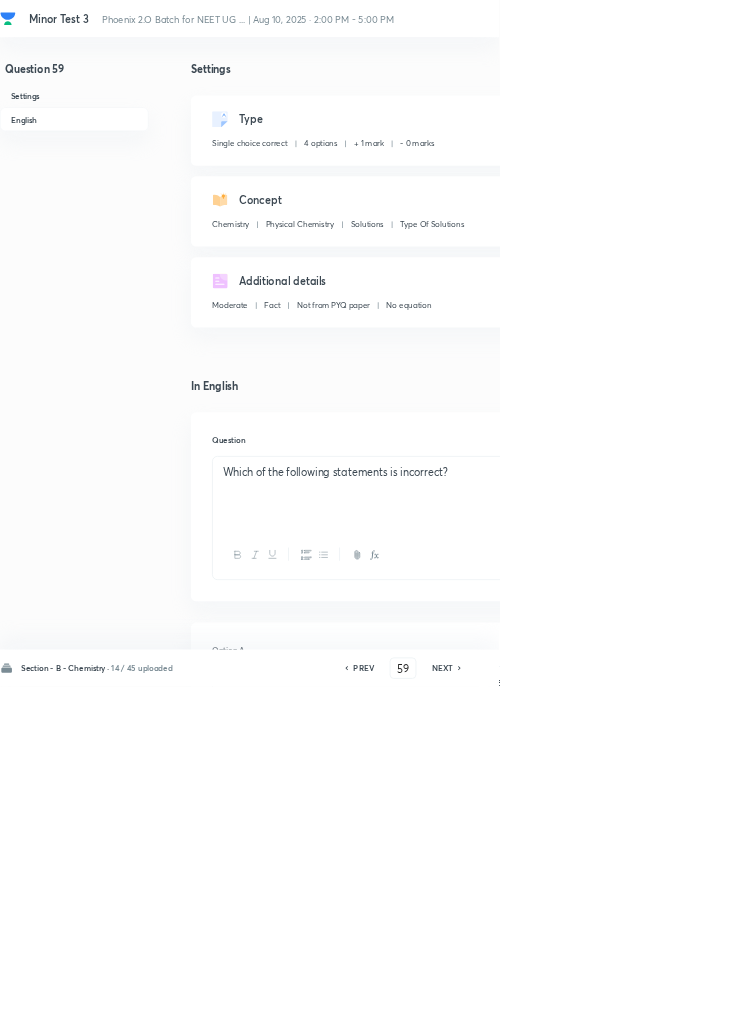click on "Edit" at bounding box center (920, 182) 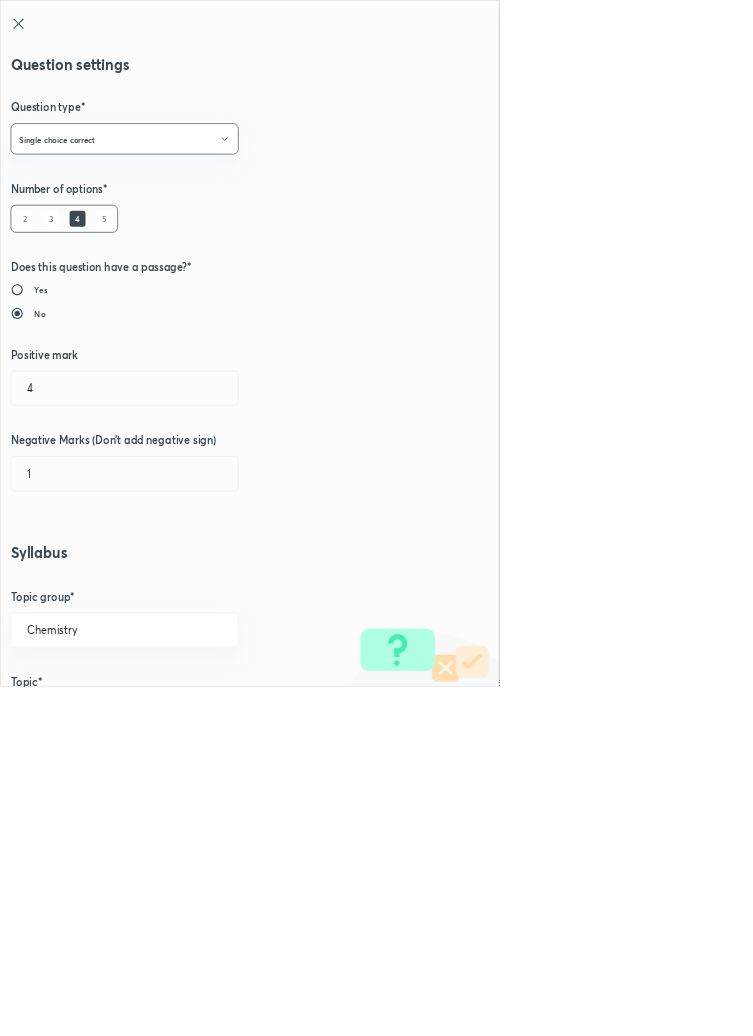 type on "1" 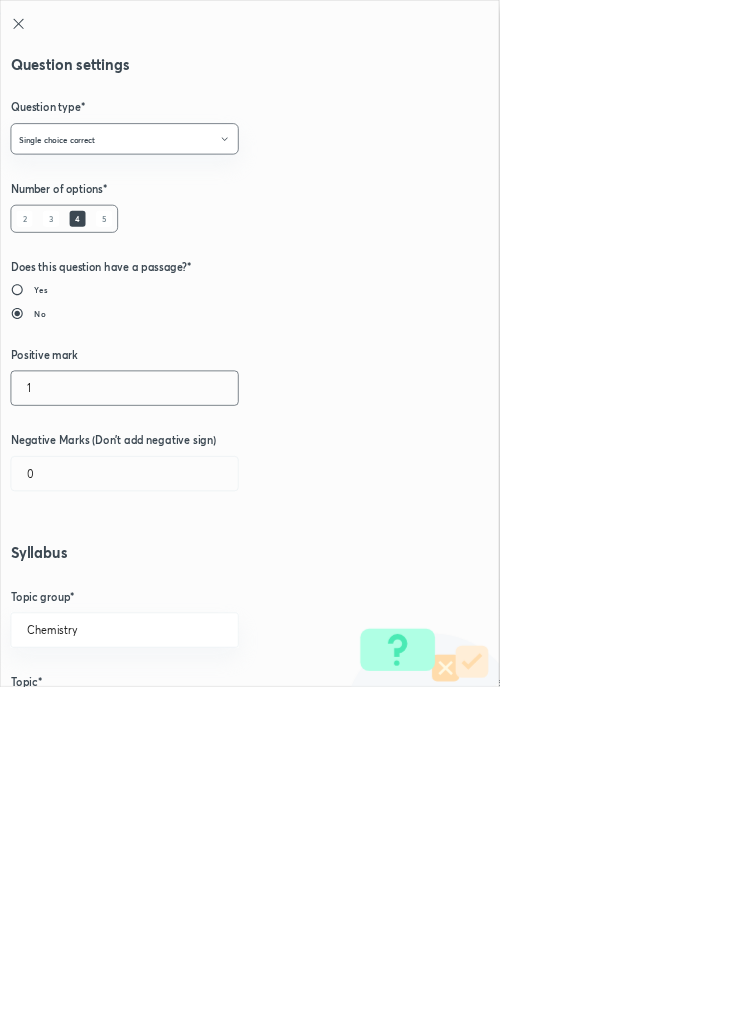 click on "1" at bounding box center [188, 585] 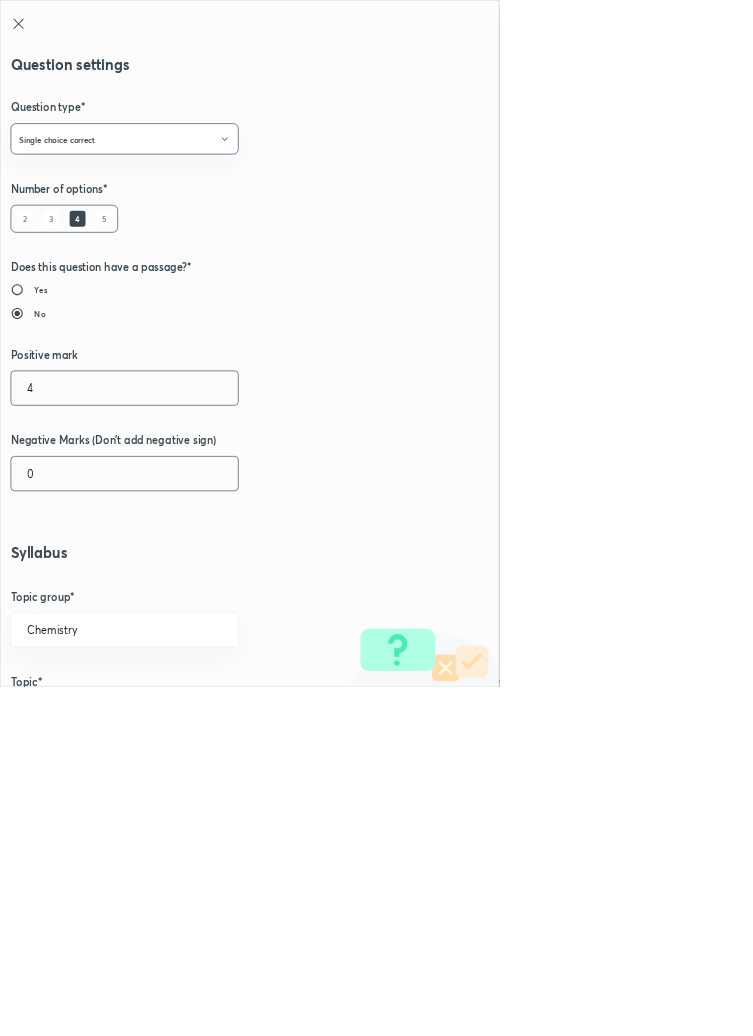 type on "4" 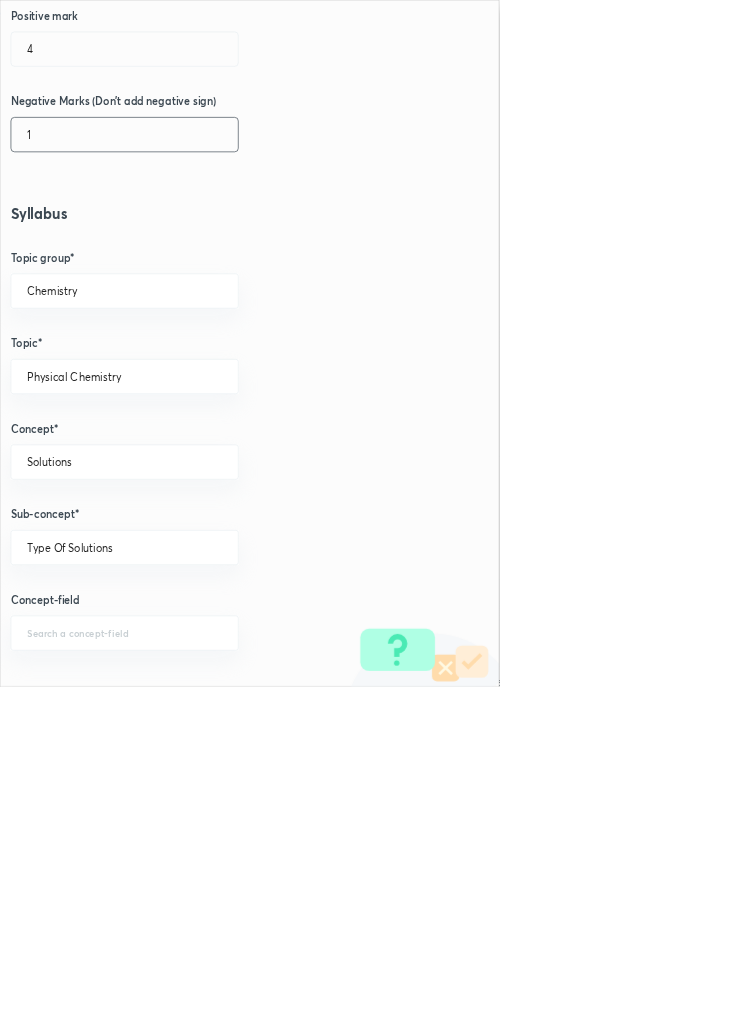 scroll, scrollTop: 1125, scrollLeft: 0, axis: vertical 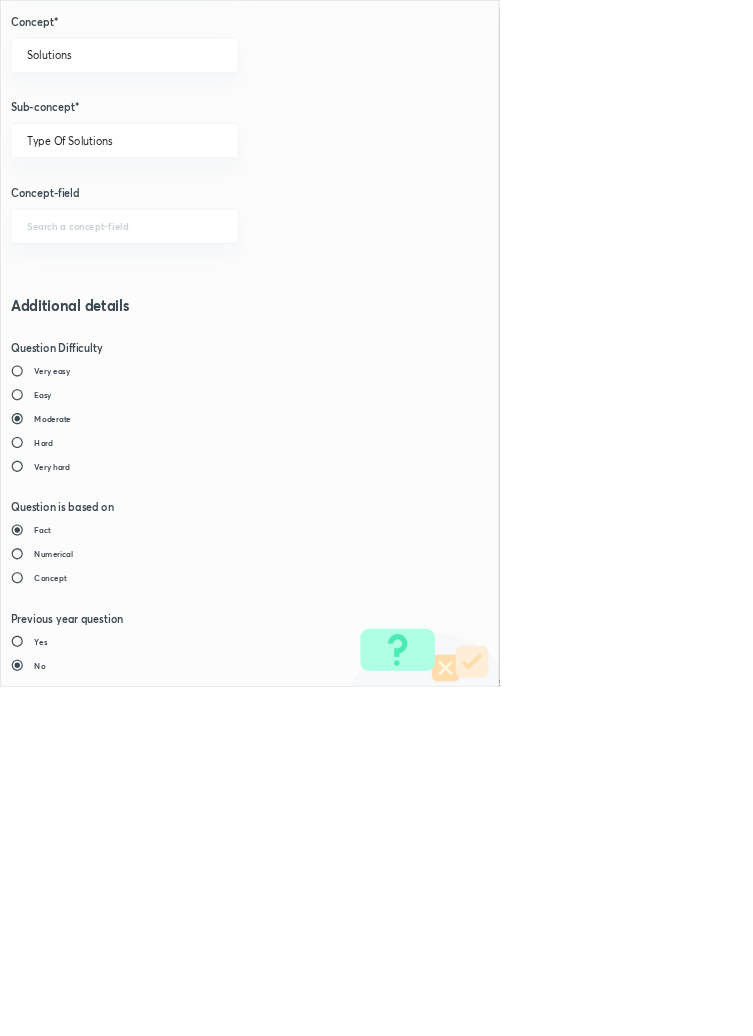 type on "1" 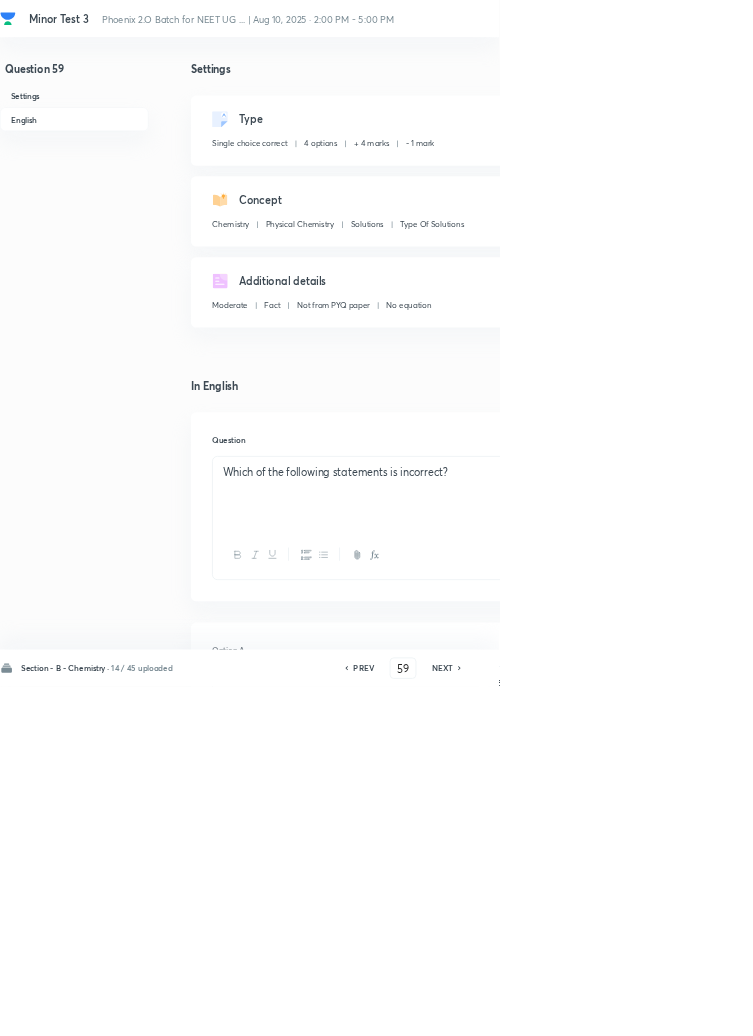 click on "Save" at bounding box center [1096, 1006] 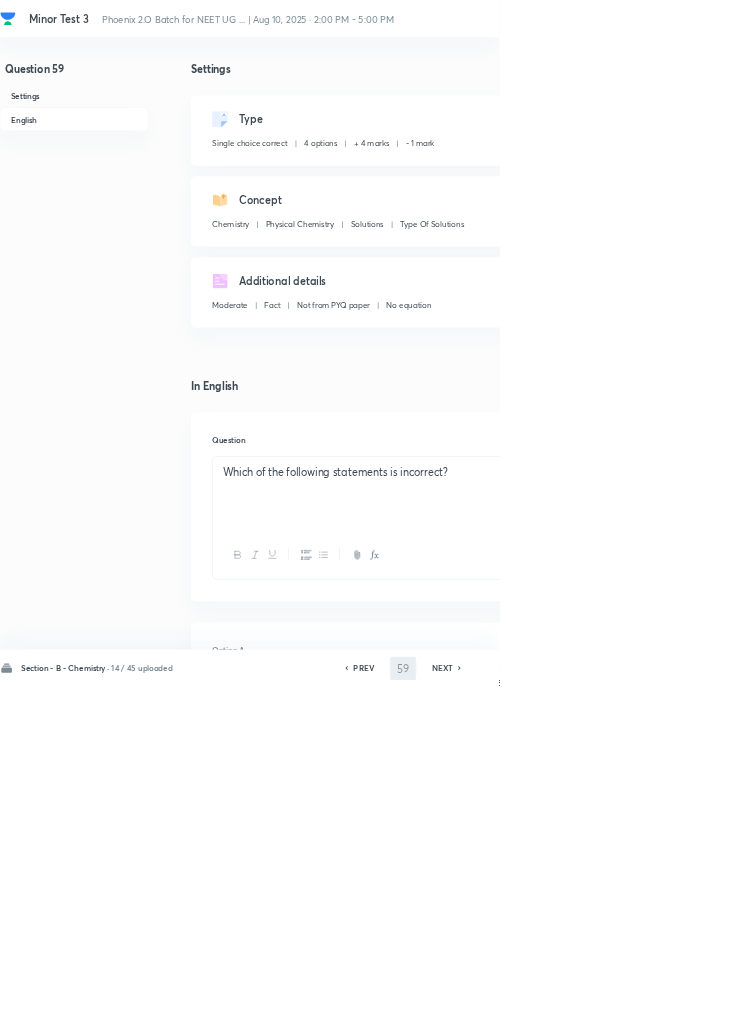 type on "60" 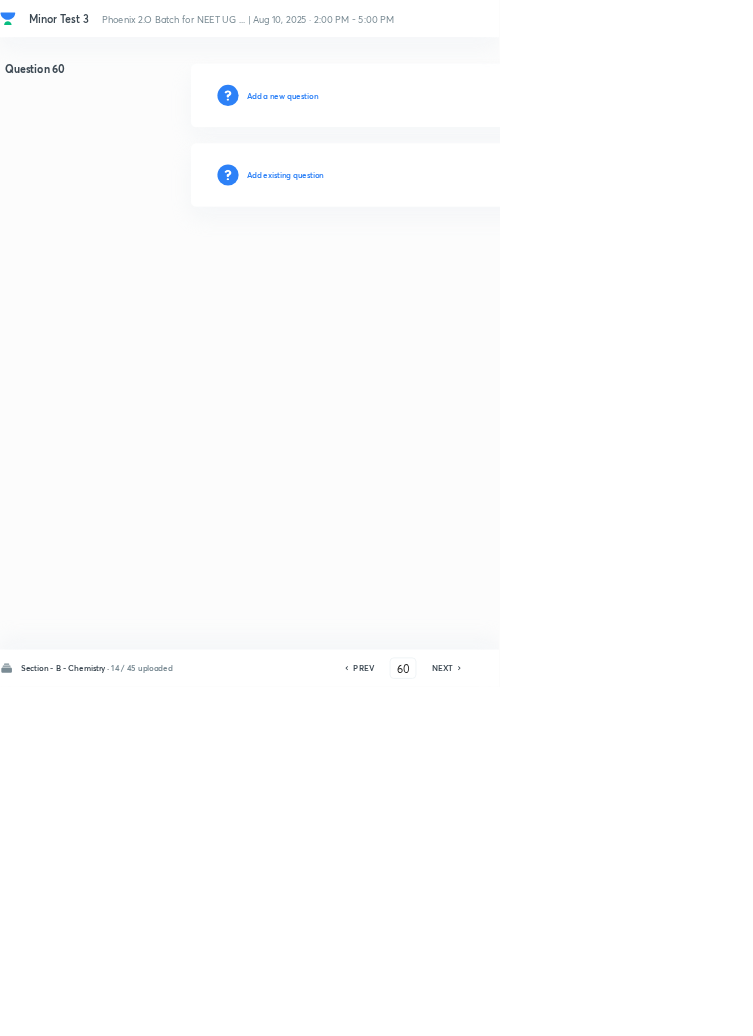 click on "Add existing question" at bounding box center (430, 264) 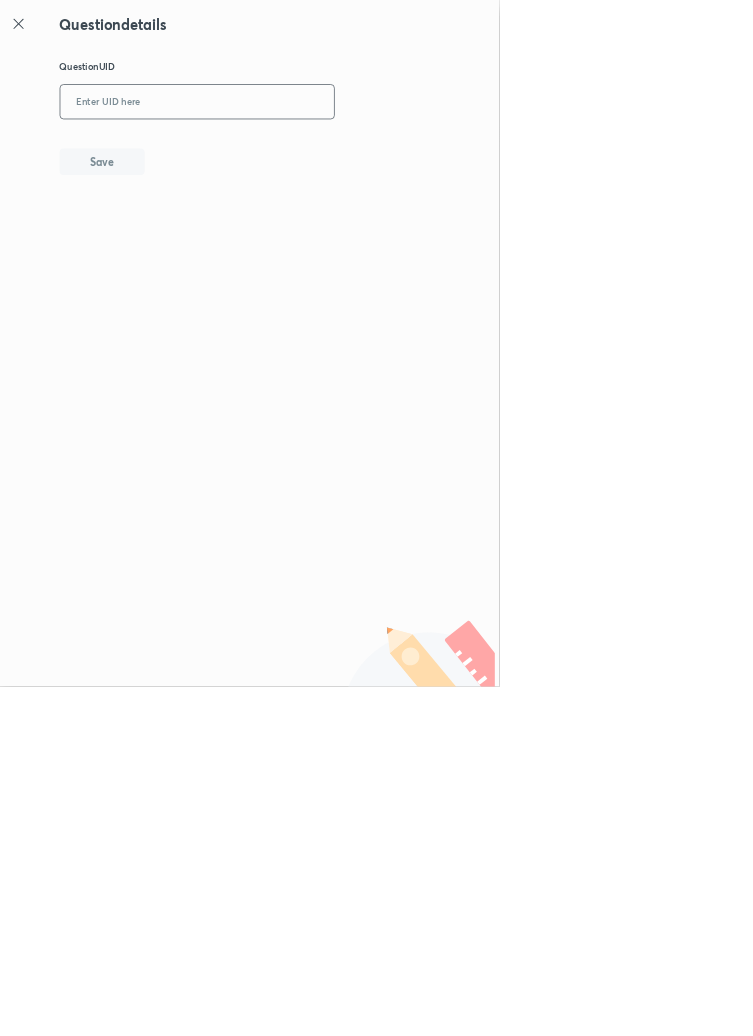 click at bounding box center (297, 154) 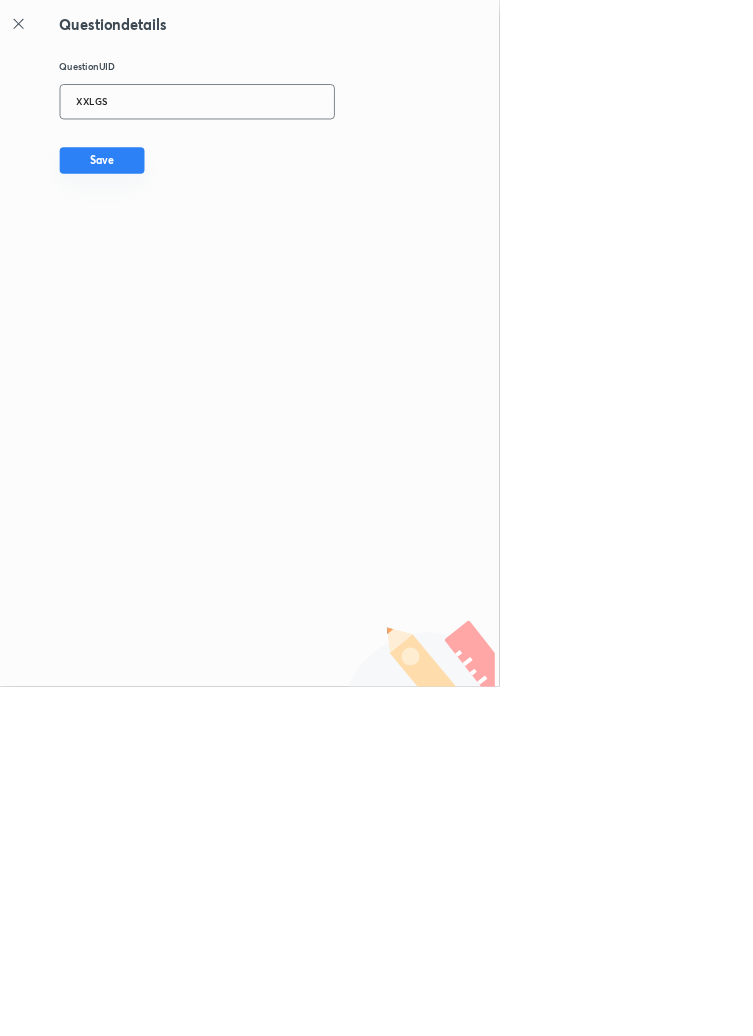 type on "XXLGS" 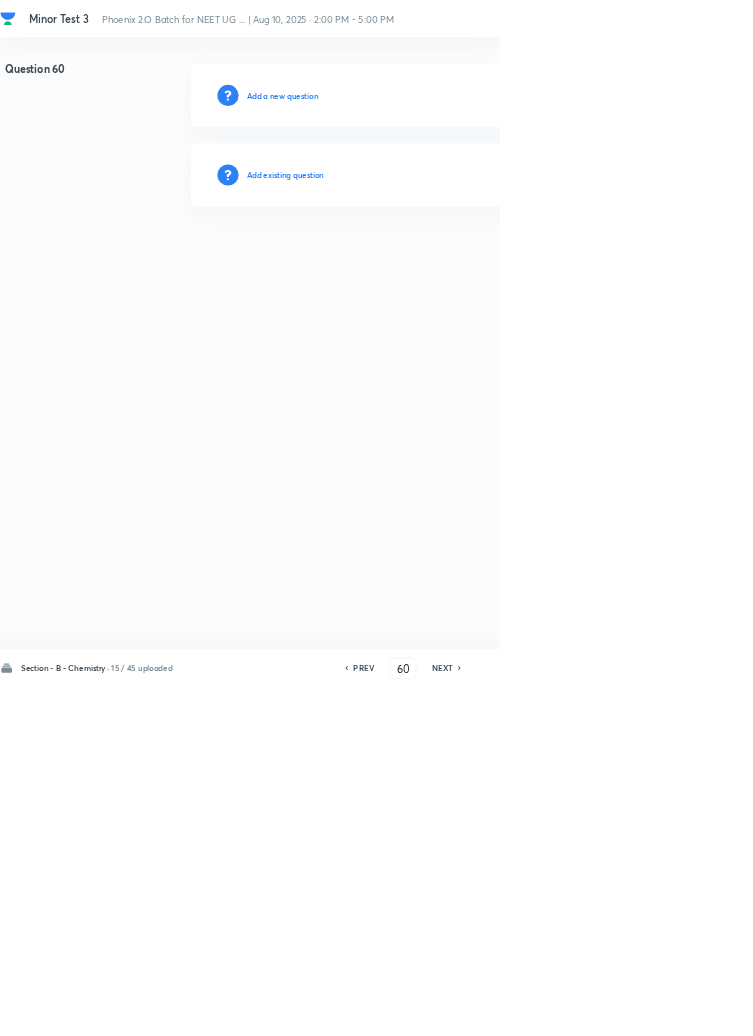 type 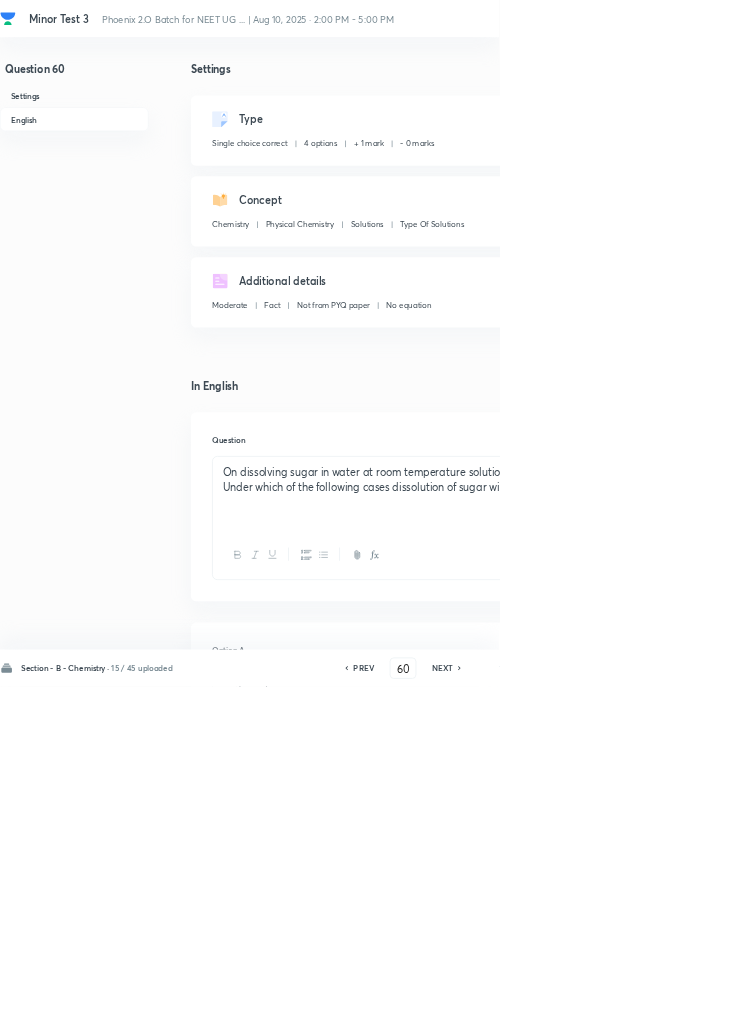 click on "Edit" at bounding box center [920, 182] 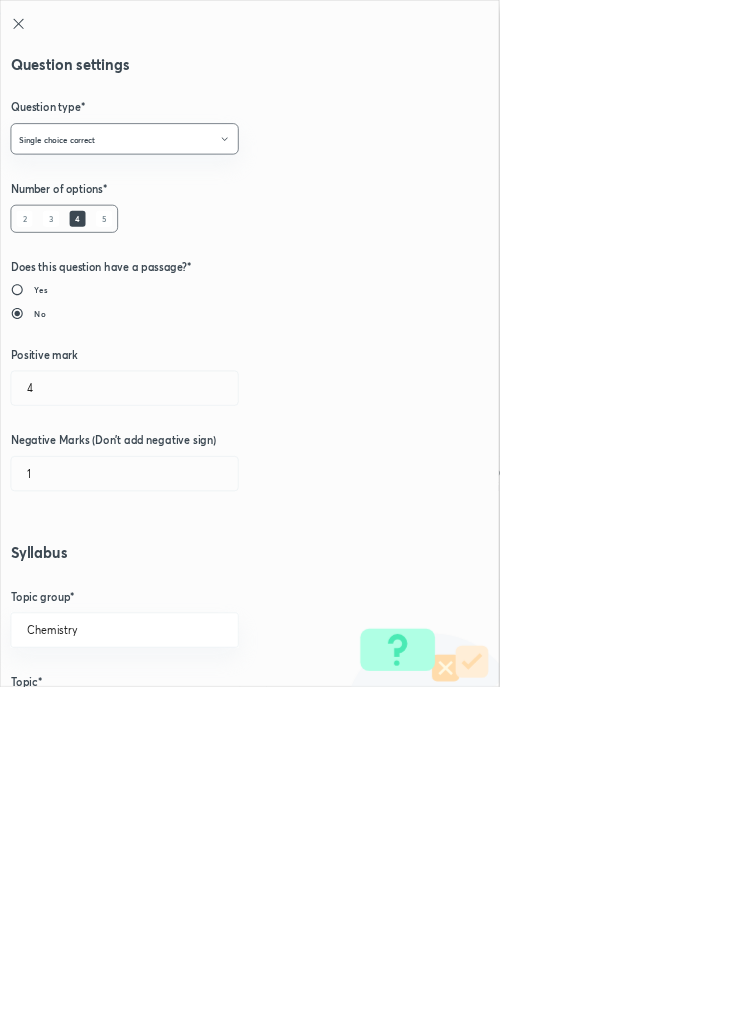 type on "1" 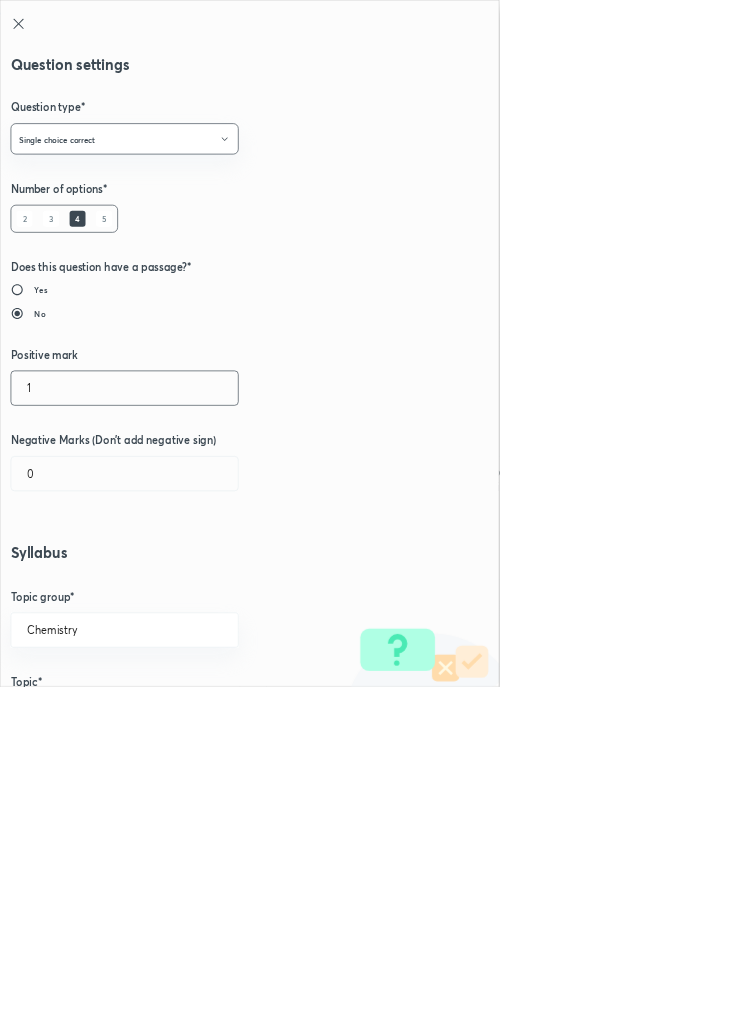 click on "1" at bounding box center [188, 585] 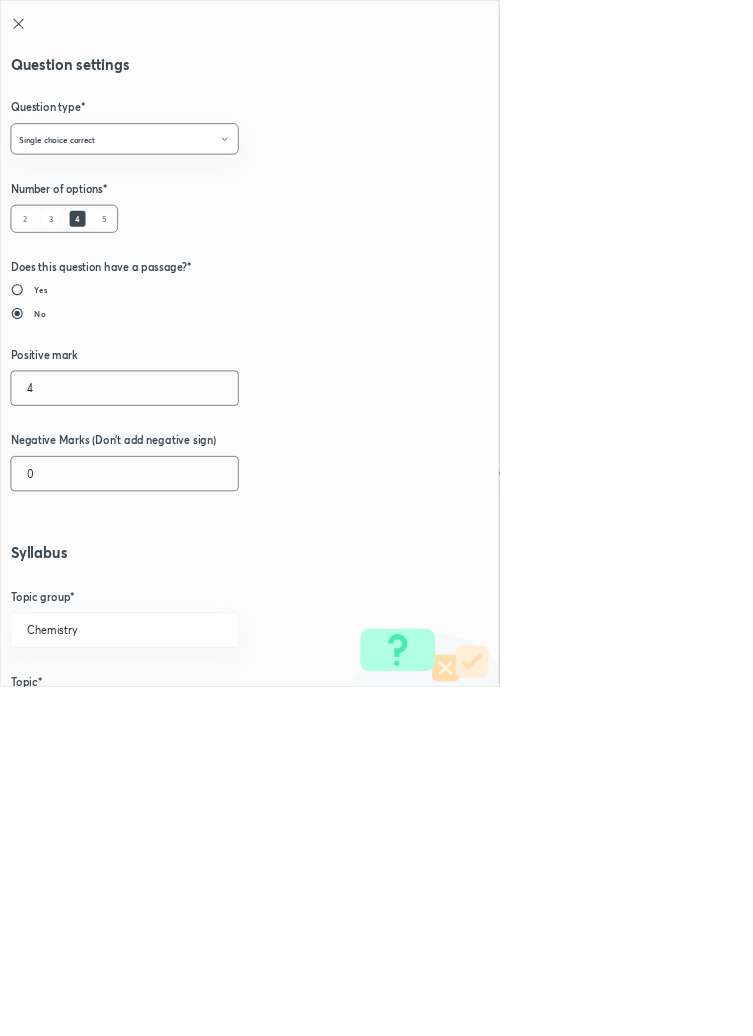 type on "4" 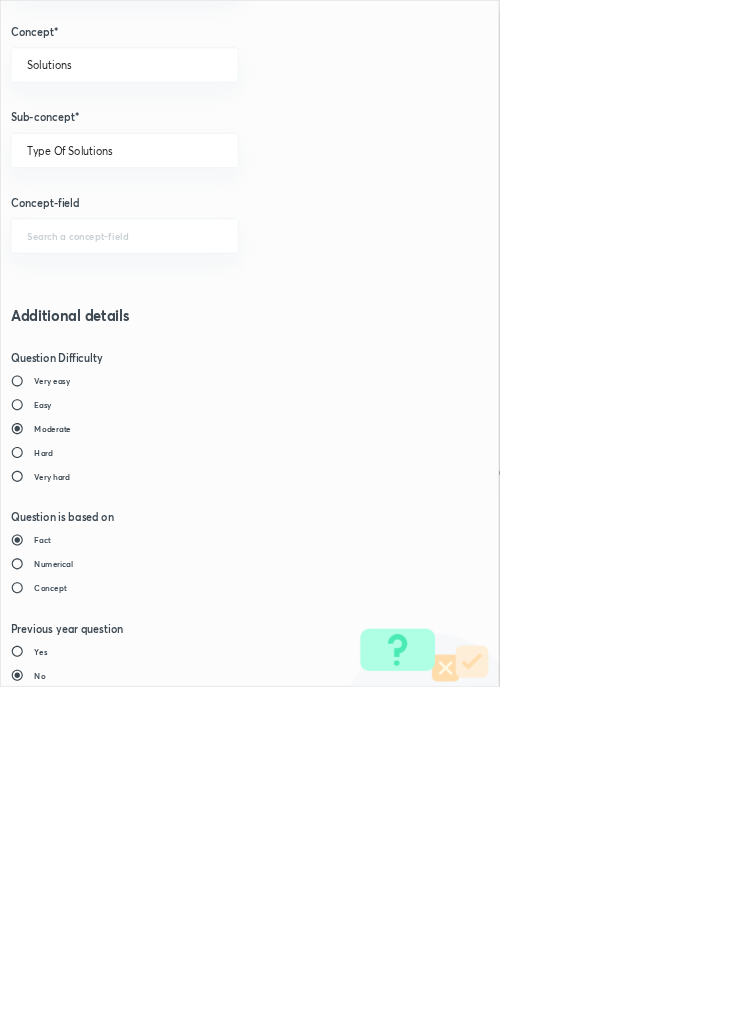 scroll, scrollTop: 1125, scrollLeft: 0, axis: vertical 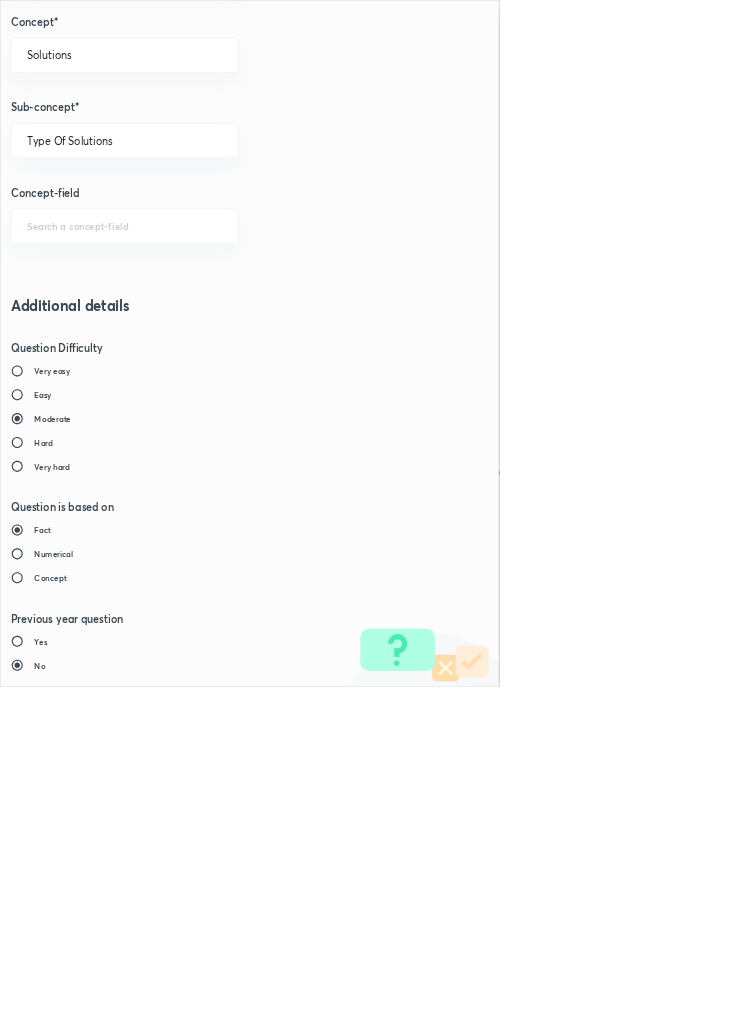 type on "1" 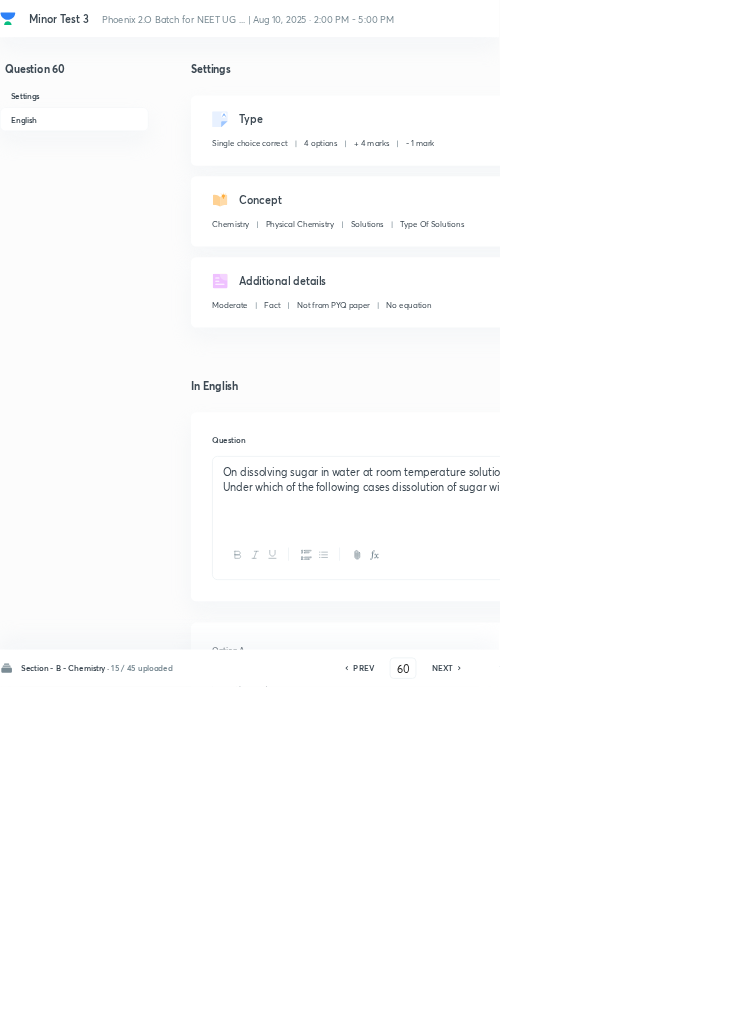 click on "Save" at bounding box center (1096, 1006) 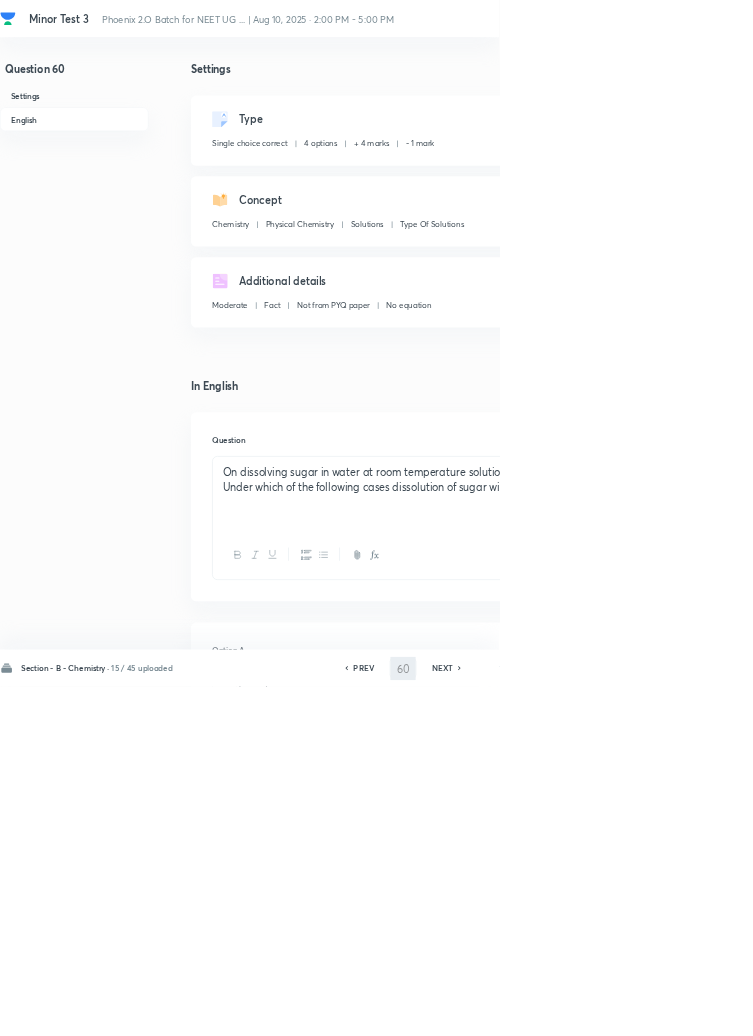 type on "61" 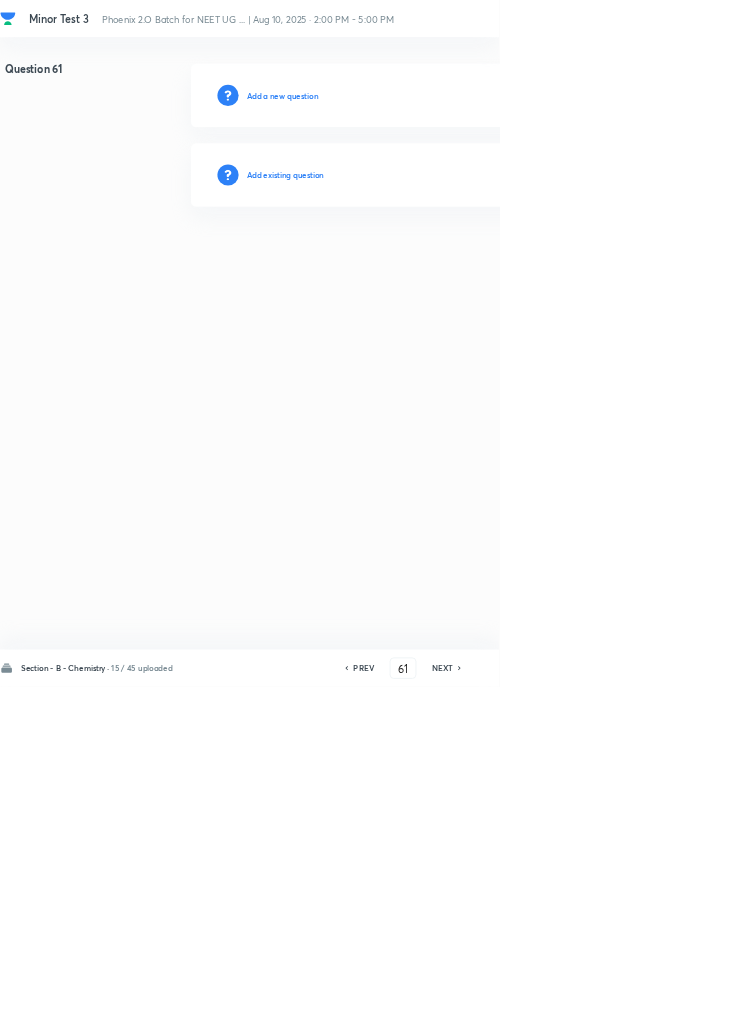 click on "Add existing question" at bounding box center (430, 264) 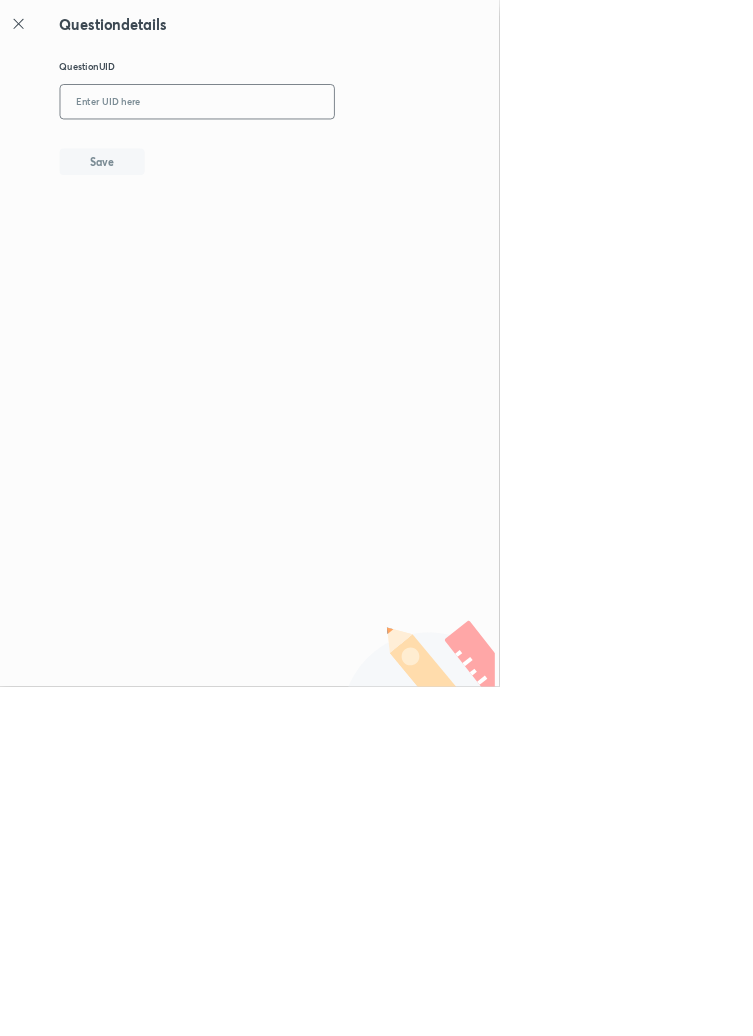 click at bounding box center [297, 154] 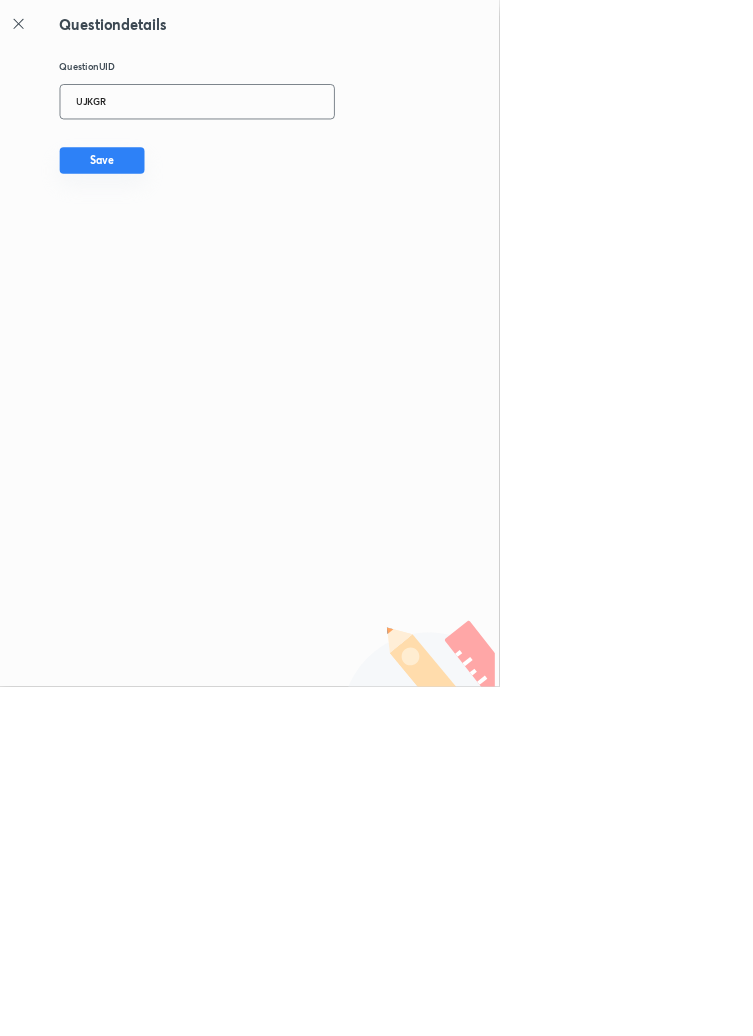 type on "UJKGR" 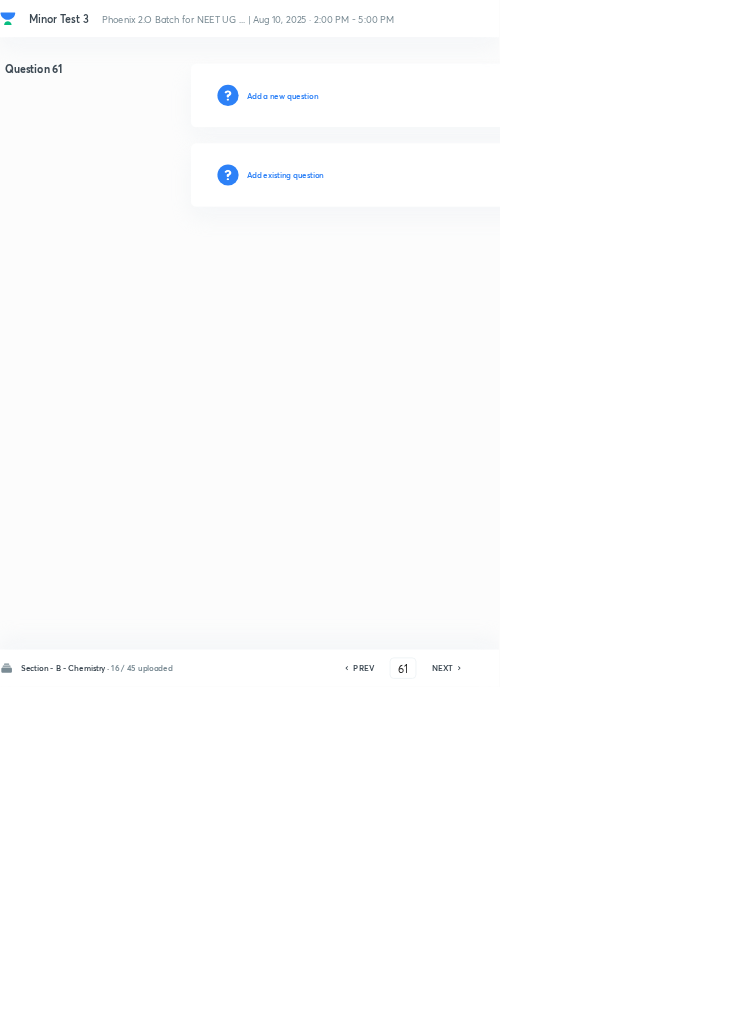 type 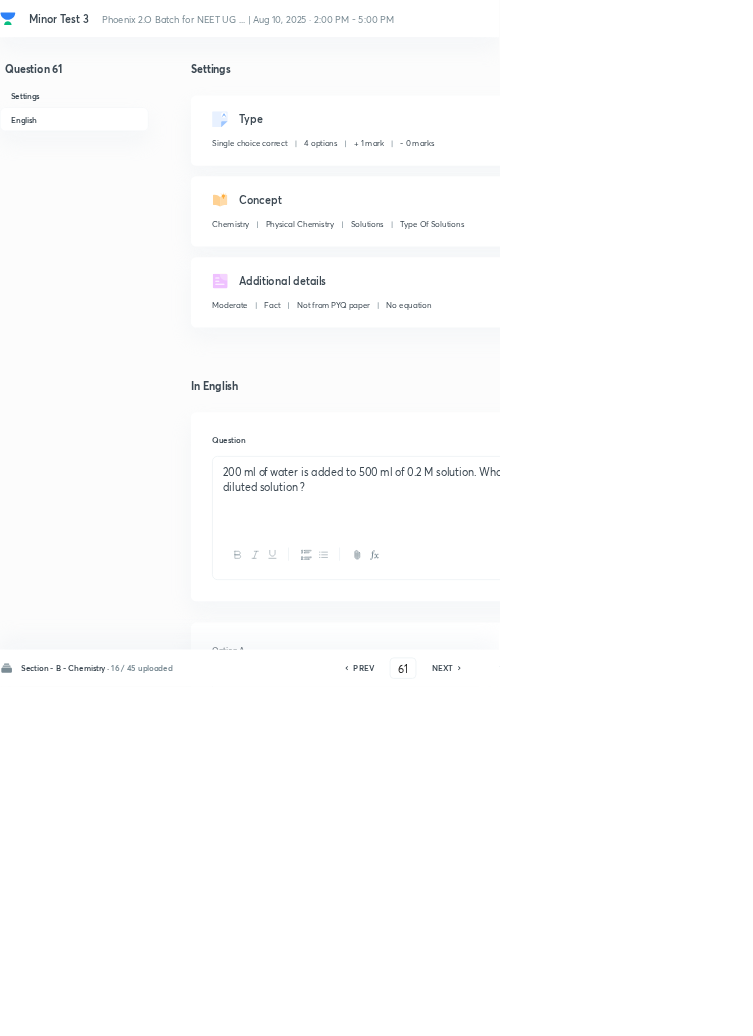 click on "Edit" at bounding box center (920, 182) 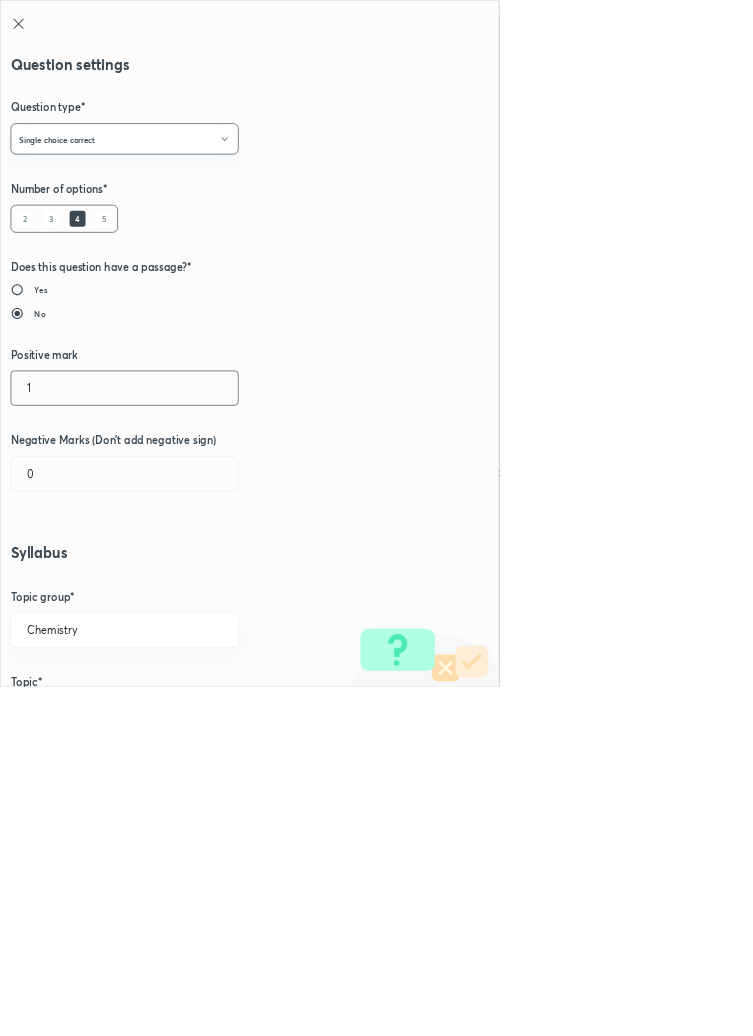 click on "1" at bounding box center [188, 585] 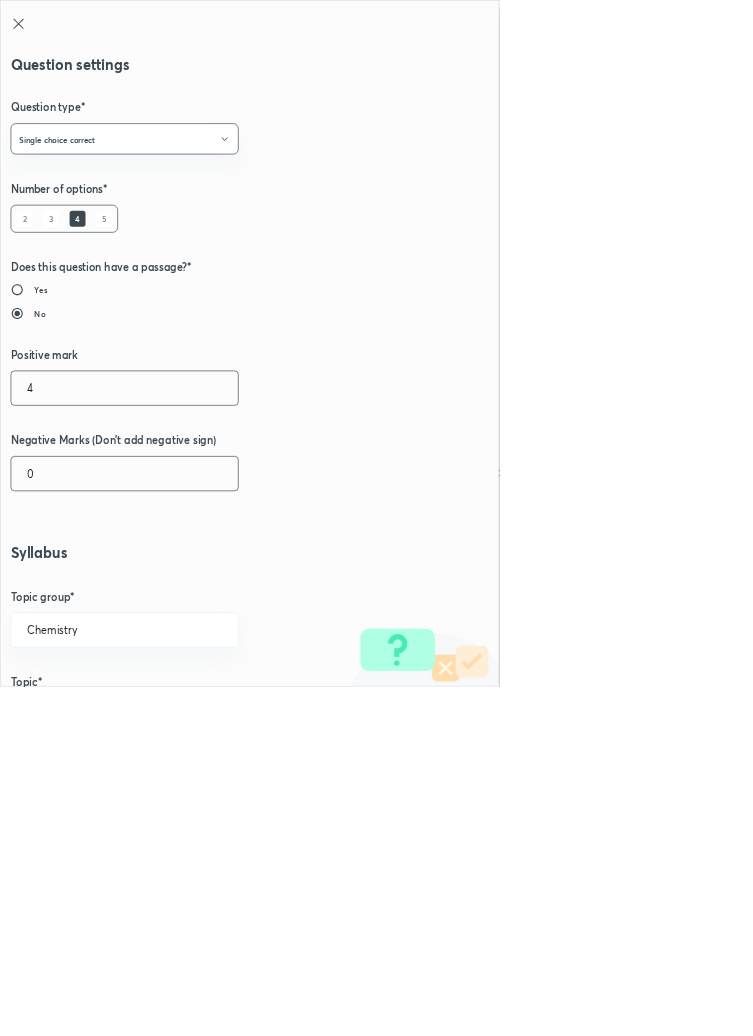 type on "4" 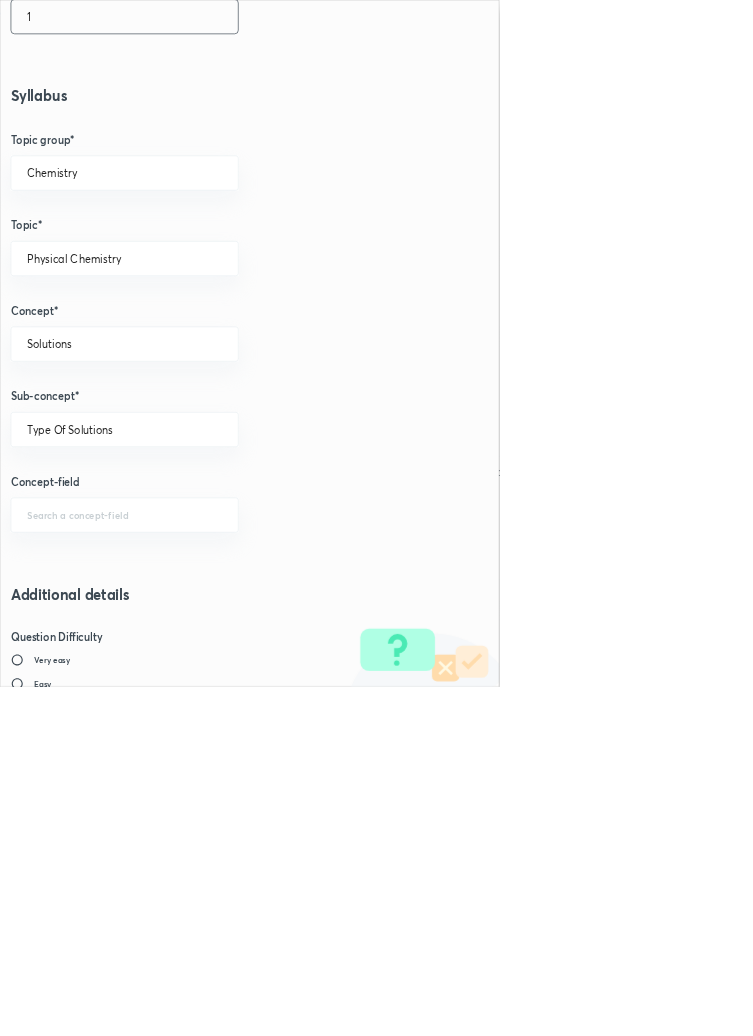 scroll, scrollTop: 1125, scrollLeft: 0, axis: vertical 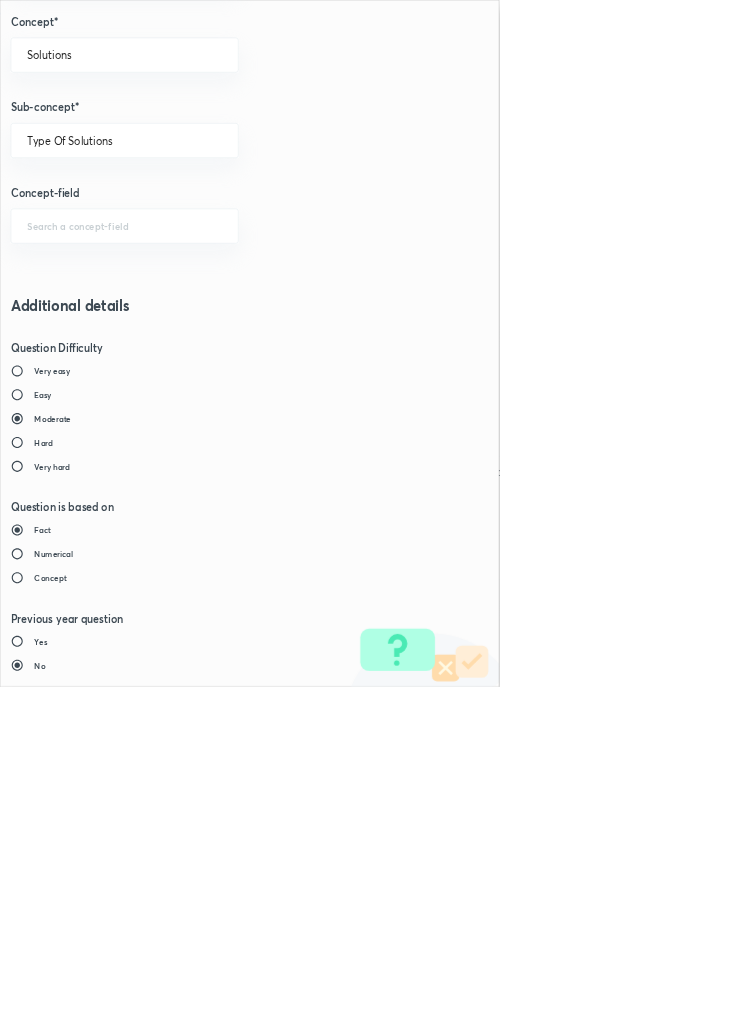 type on "1" 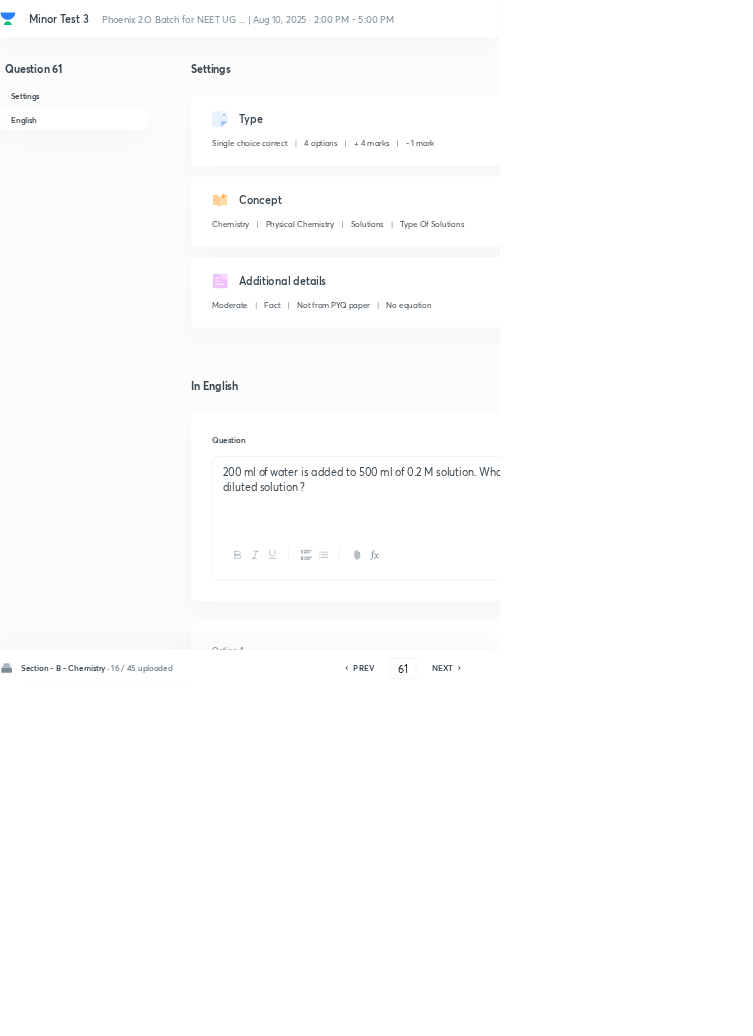 click on "Save" at bounding box center [1096, 1006] 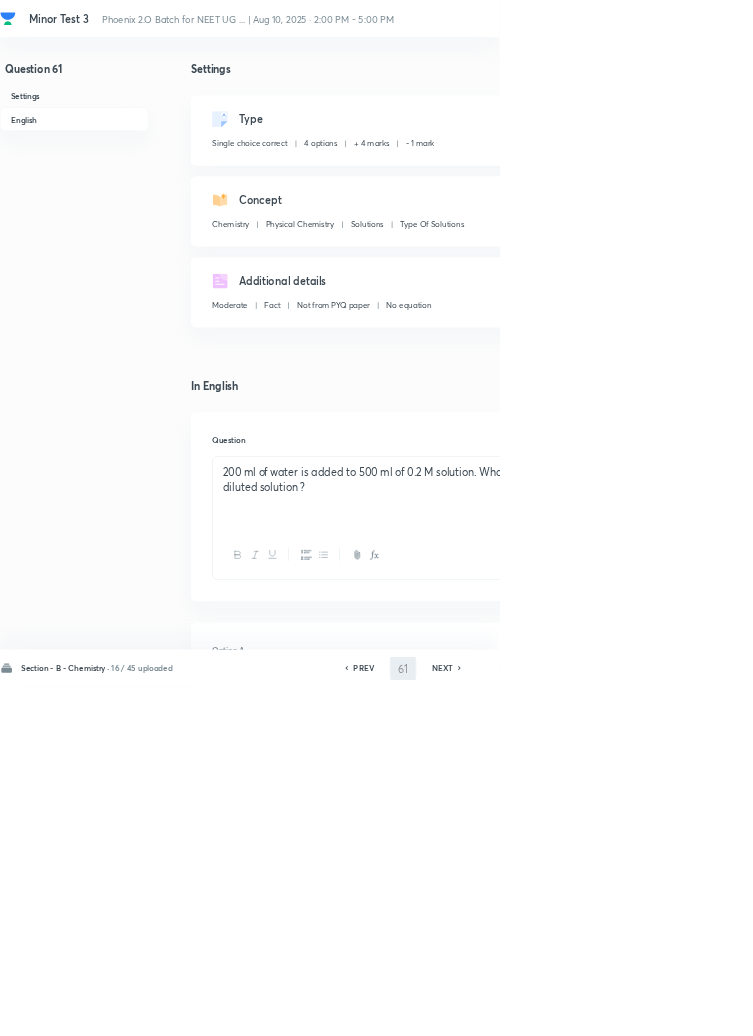 type on "62" 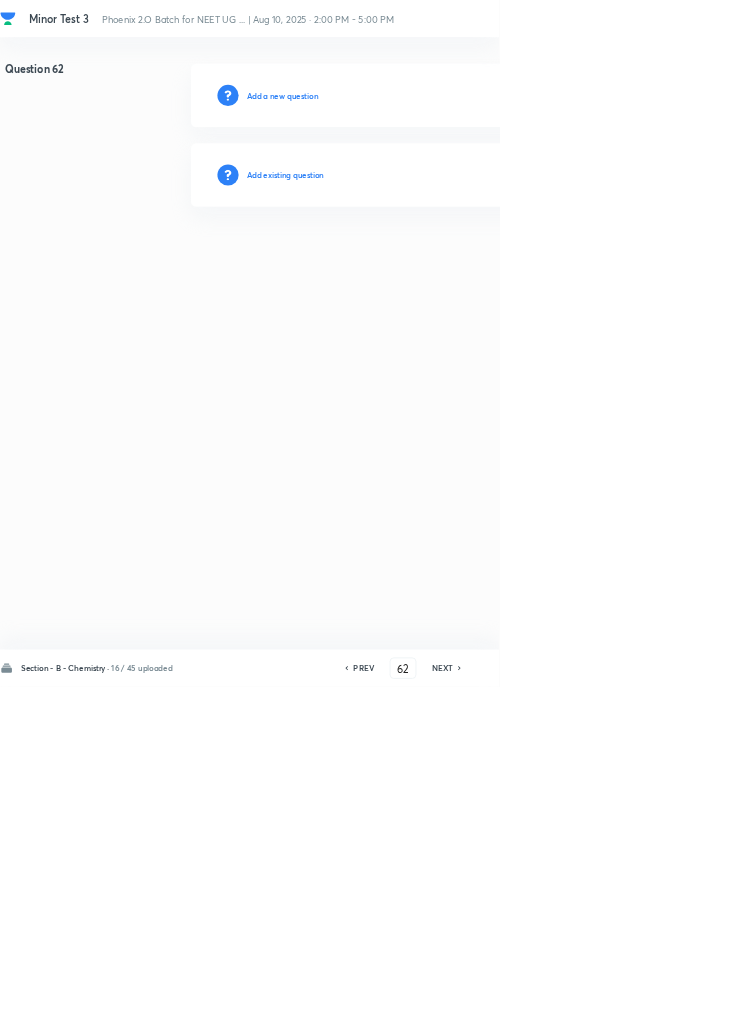 click on "Add existing question" at bounding box center [712, 264] 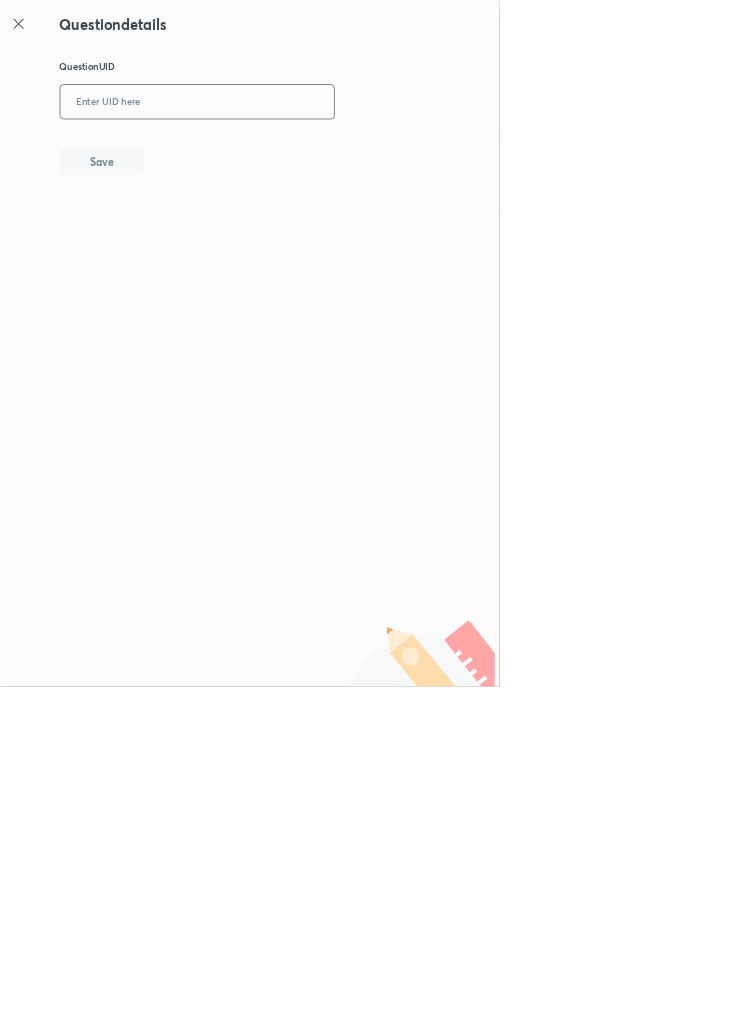 click at bounding box center [297, 154] 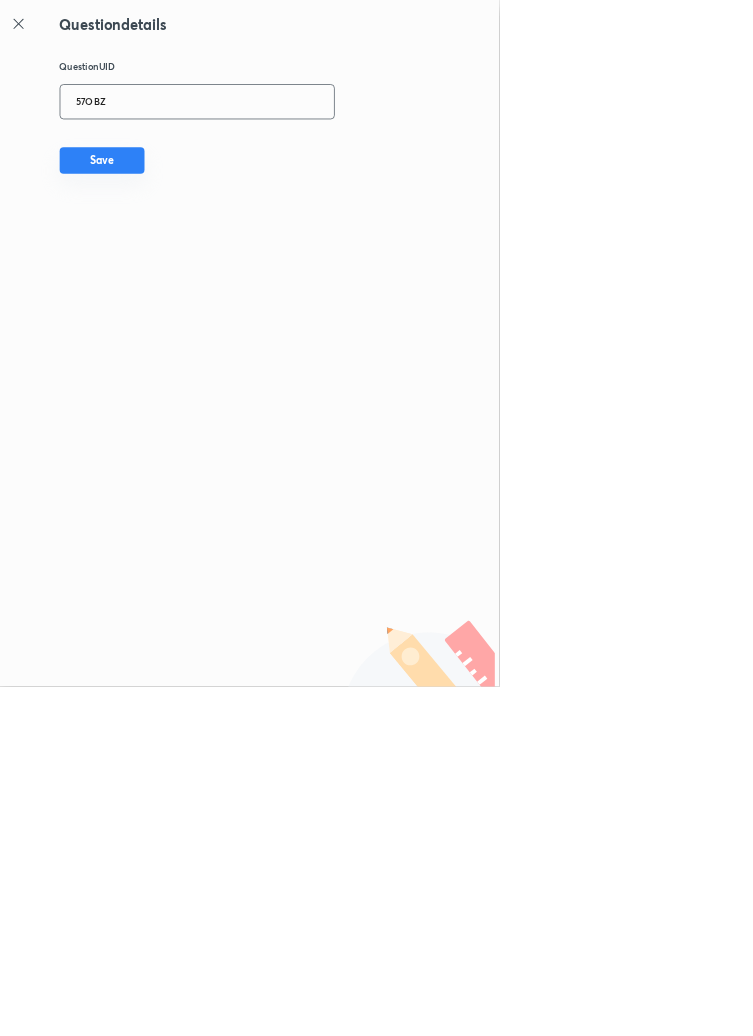 type on "57OBZ" 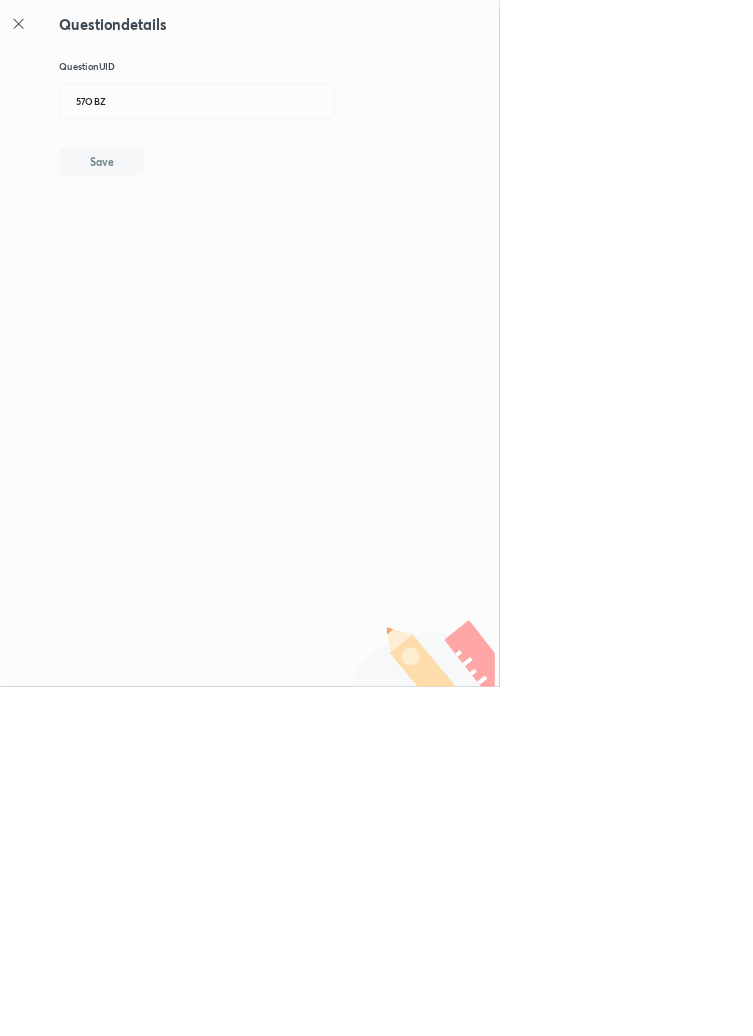 type 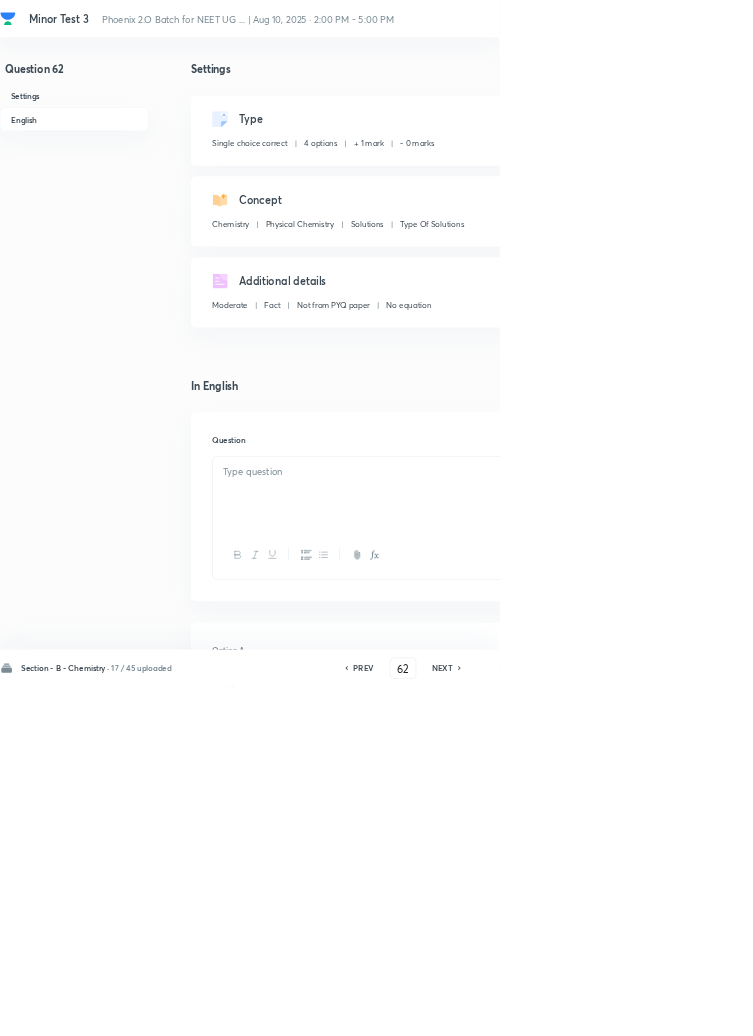 checkbox on "true" 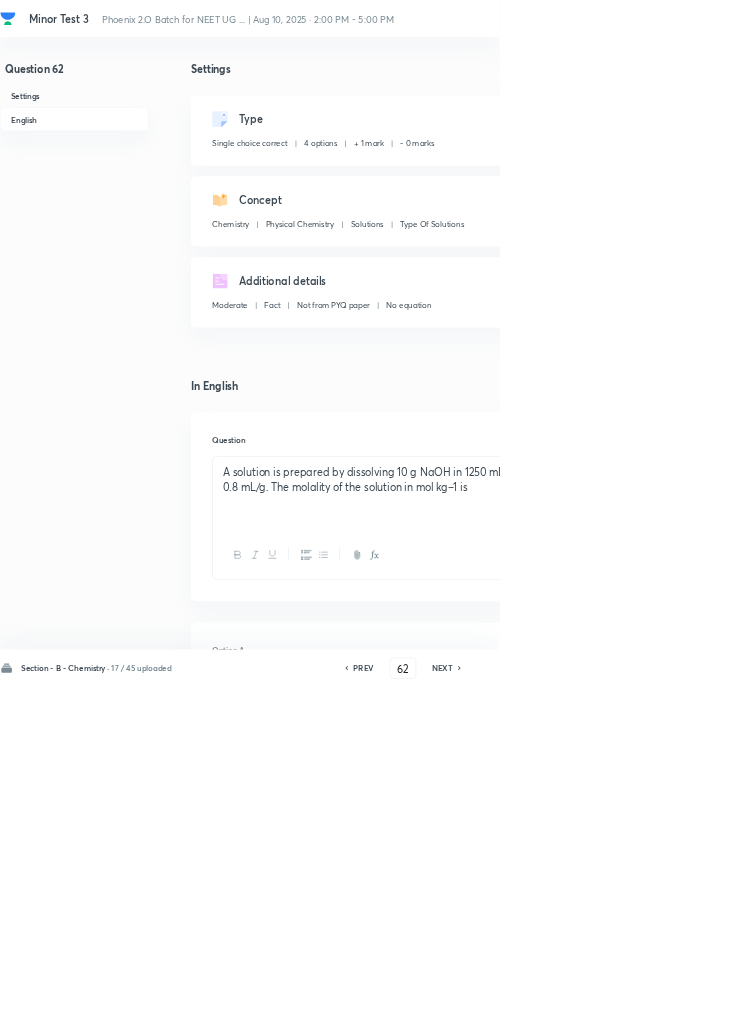 click on "Edit" at bounding box center (920, 182) 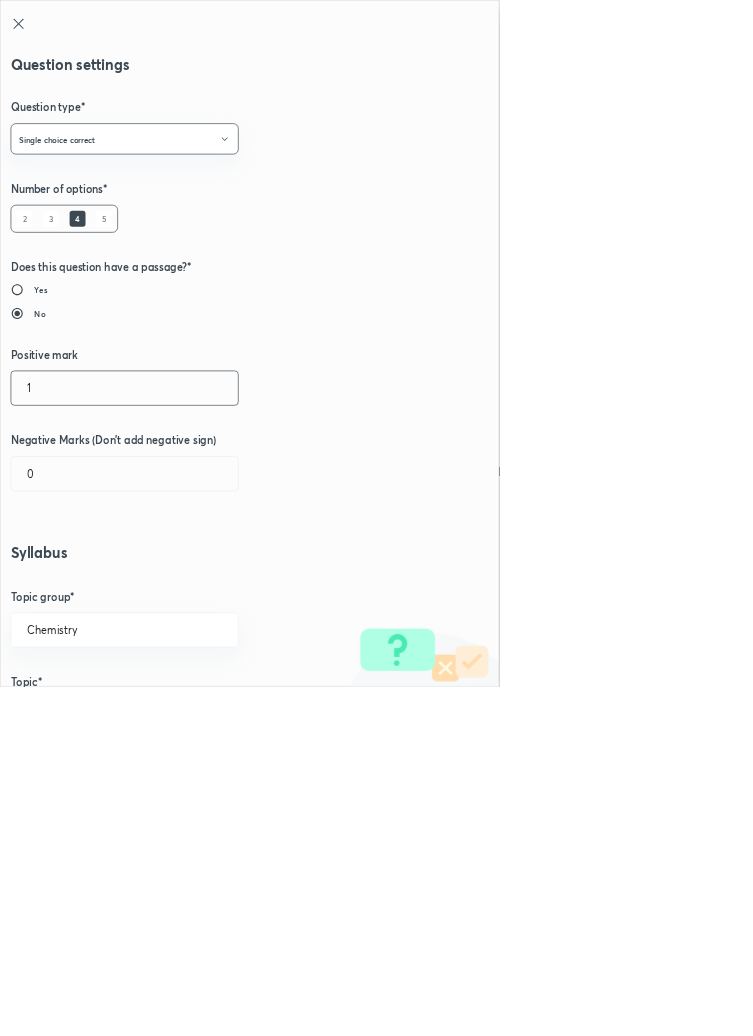 click on "1" at bounding box center (188, 585) 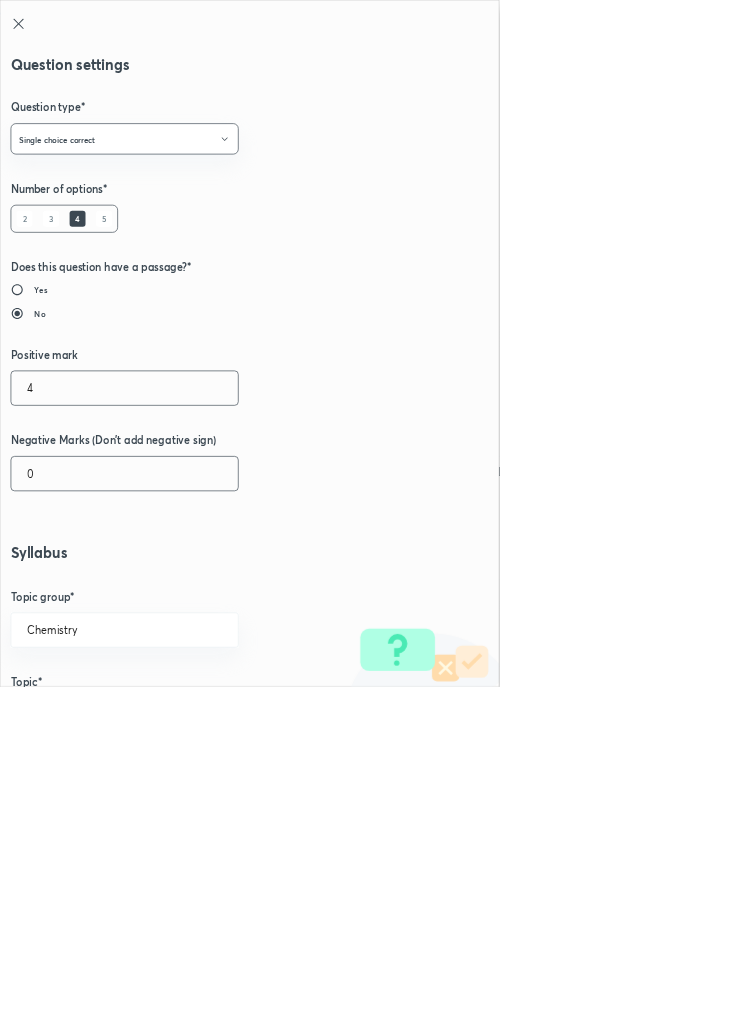 type on "4" 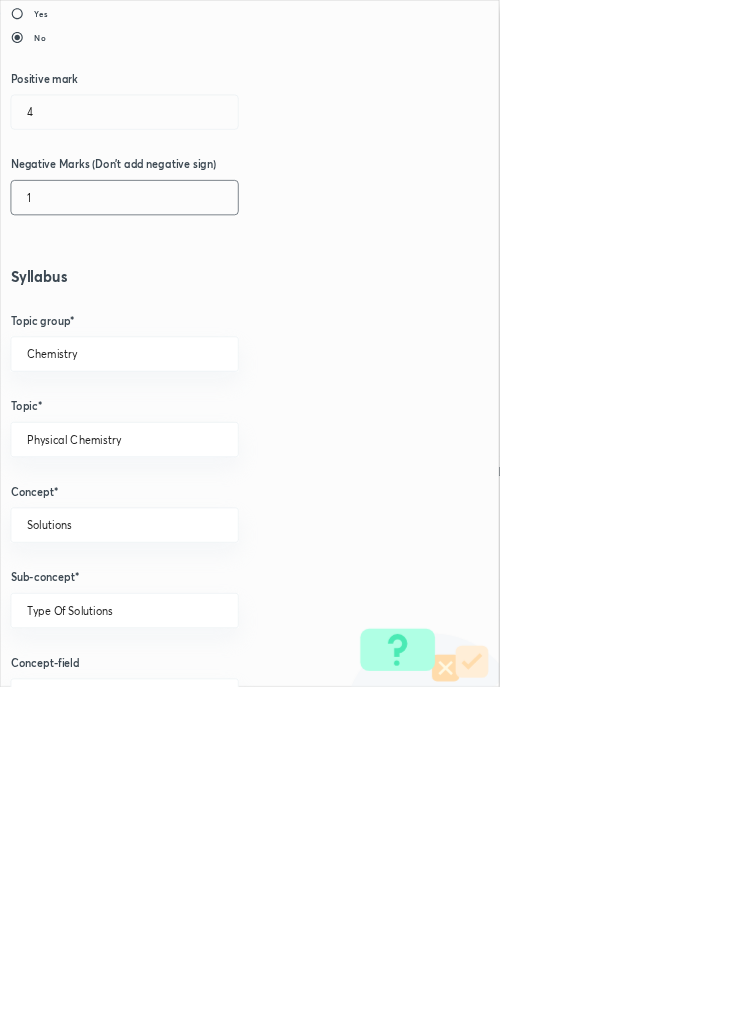 scroll, scrollTop: 1125, scrollLeft: 0, axis: vertical 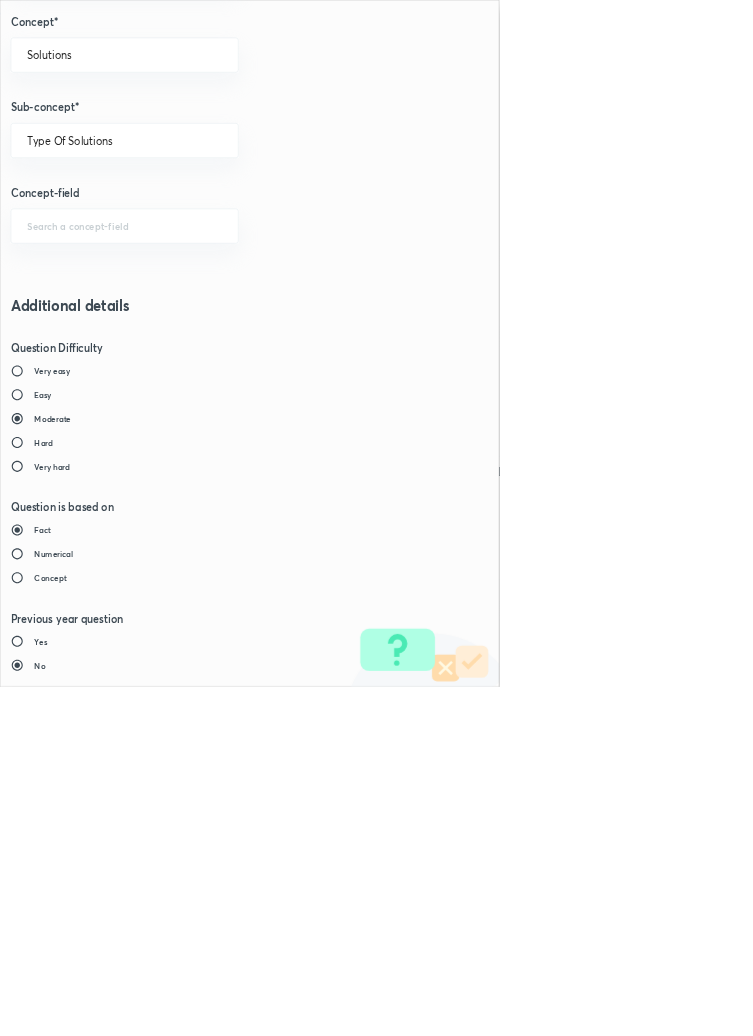 type on "1" 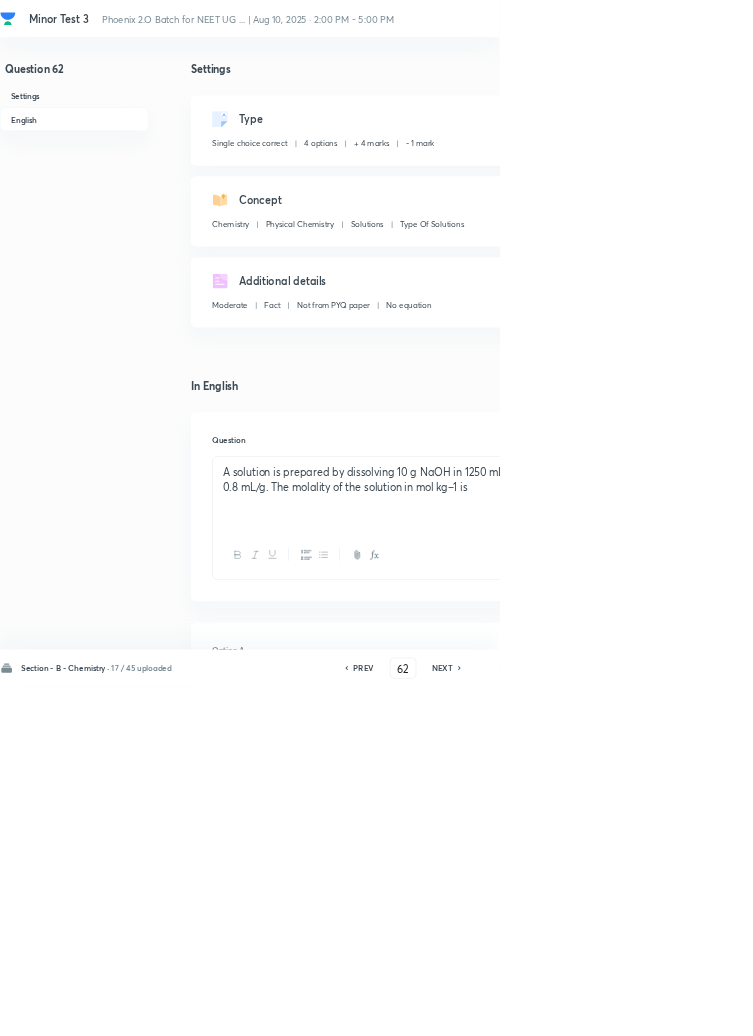 click on "Save" at bounding box center (1096, 1006) 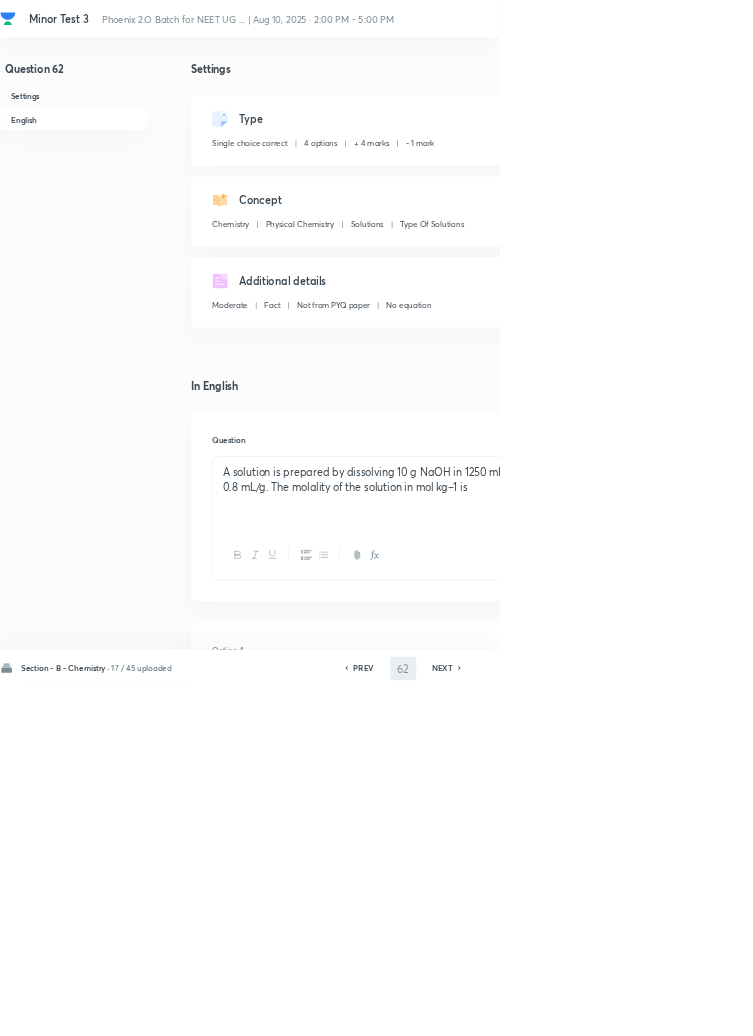 type on "63" 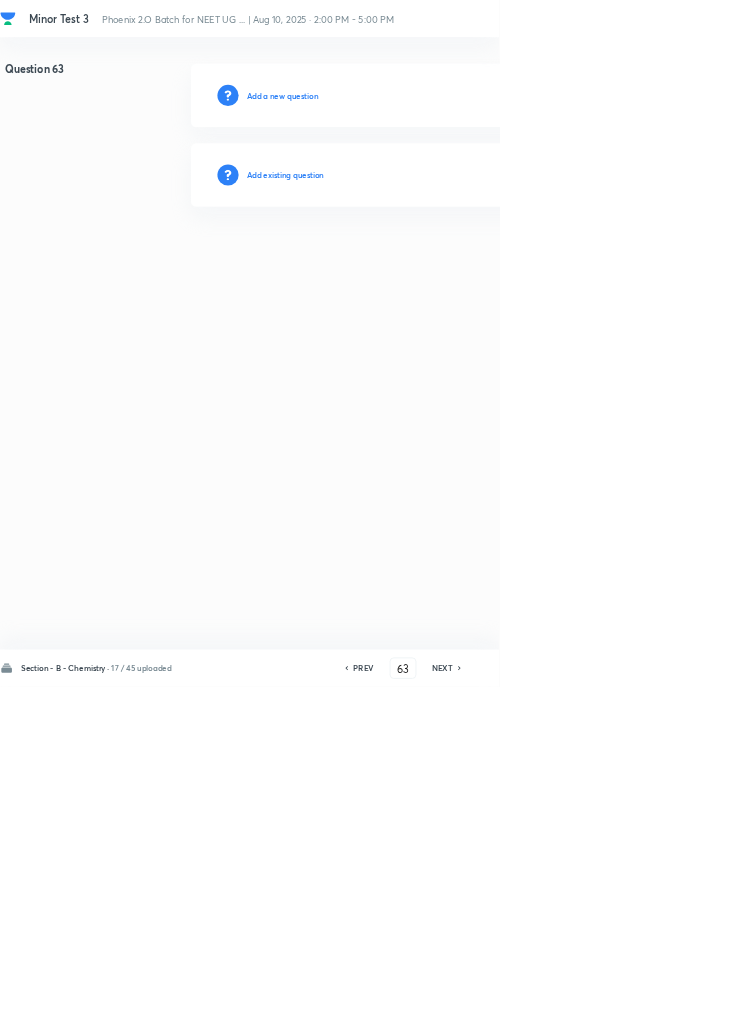 click on "Add existing question" at bounding box center (430, 264) 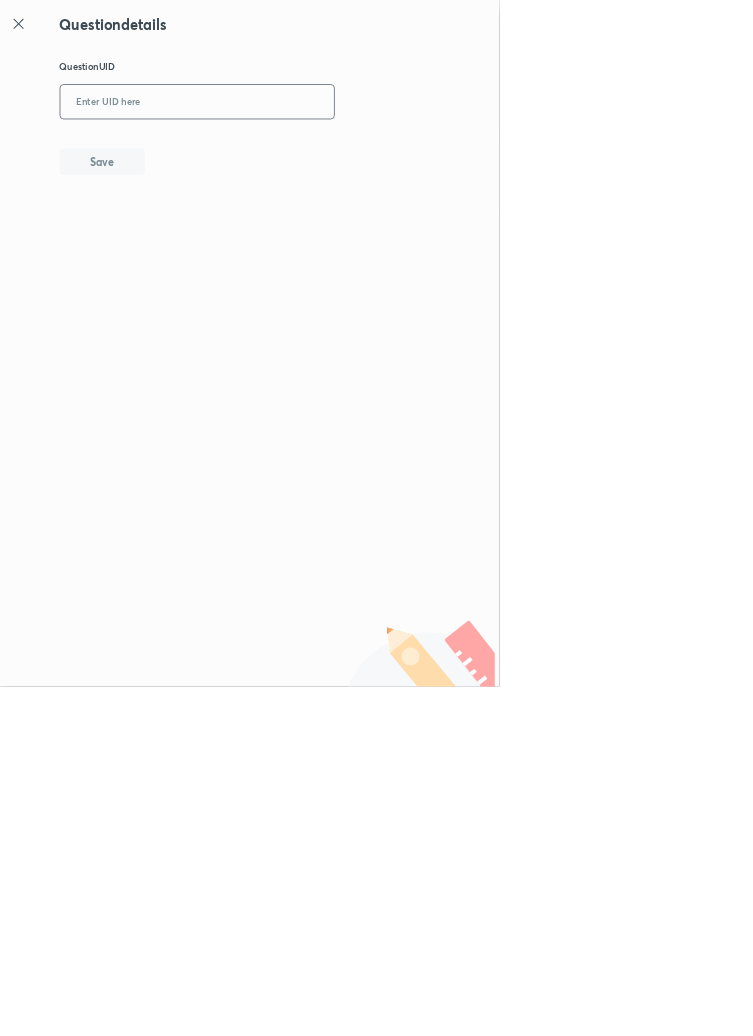click at bounding box center (297, 154) 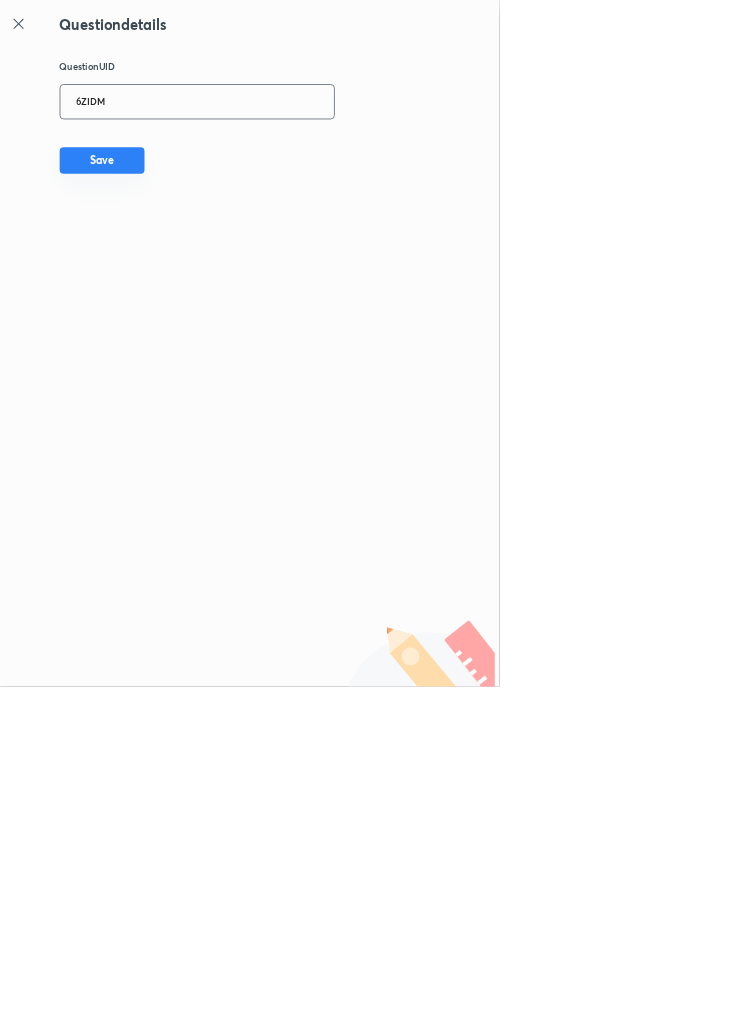 type on "6ZIDM" 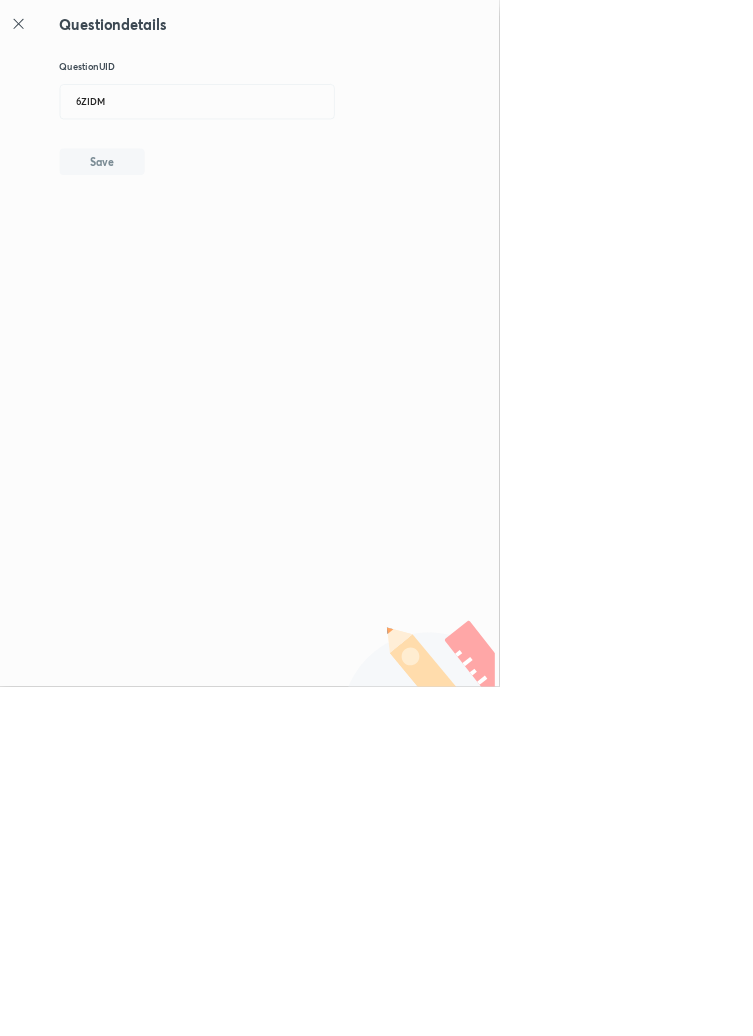 type 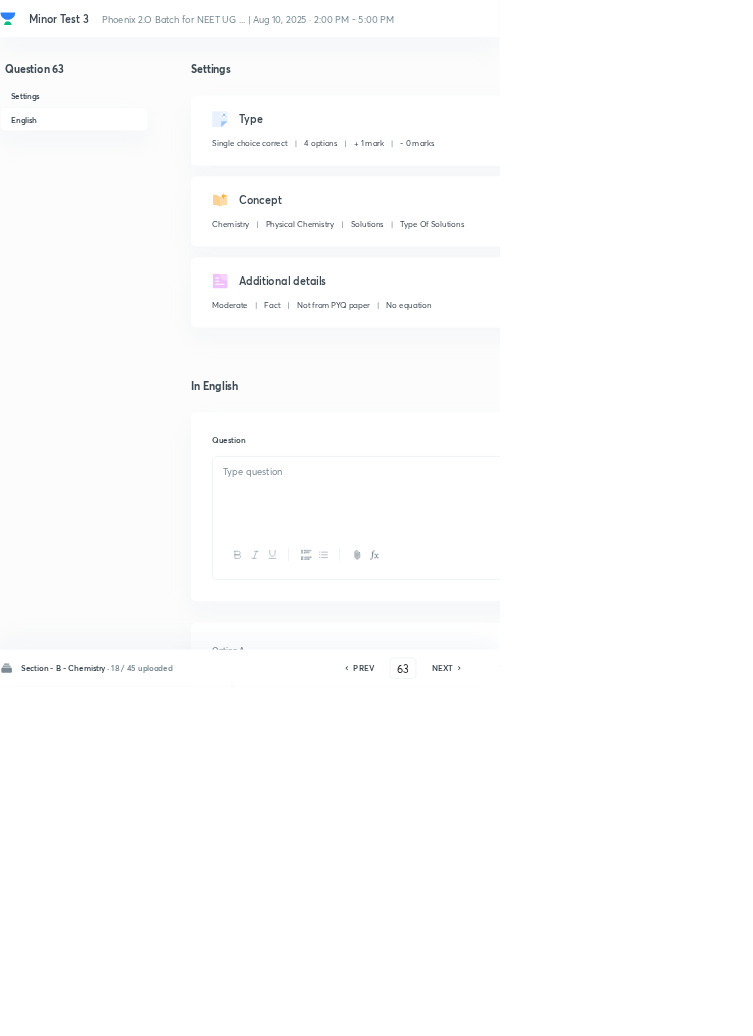 checkbox on "true" 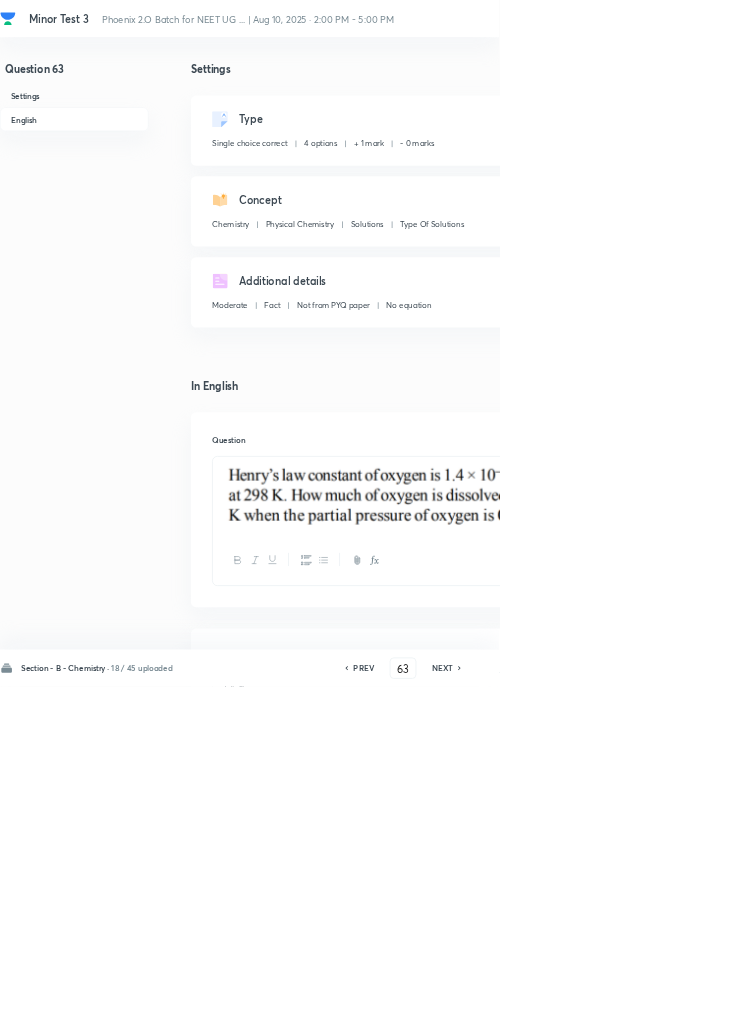click on "Edit" at bounding box center (920, 182) 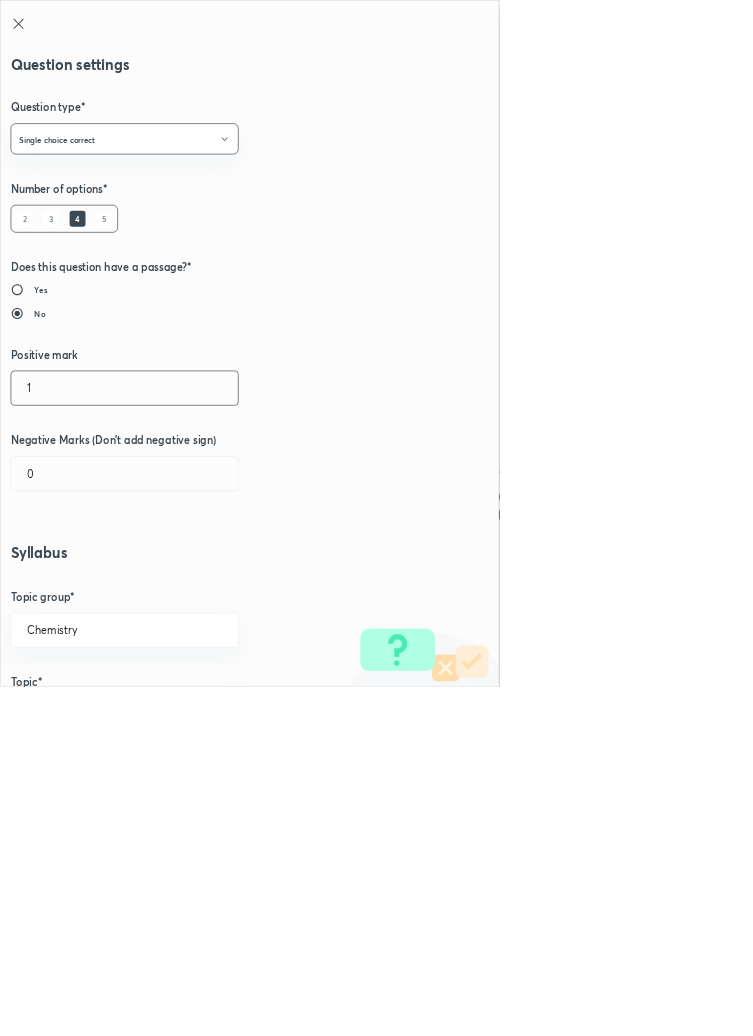 click on "1" at bounding box center [188, 585] 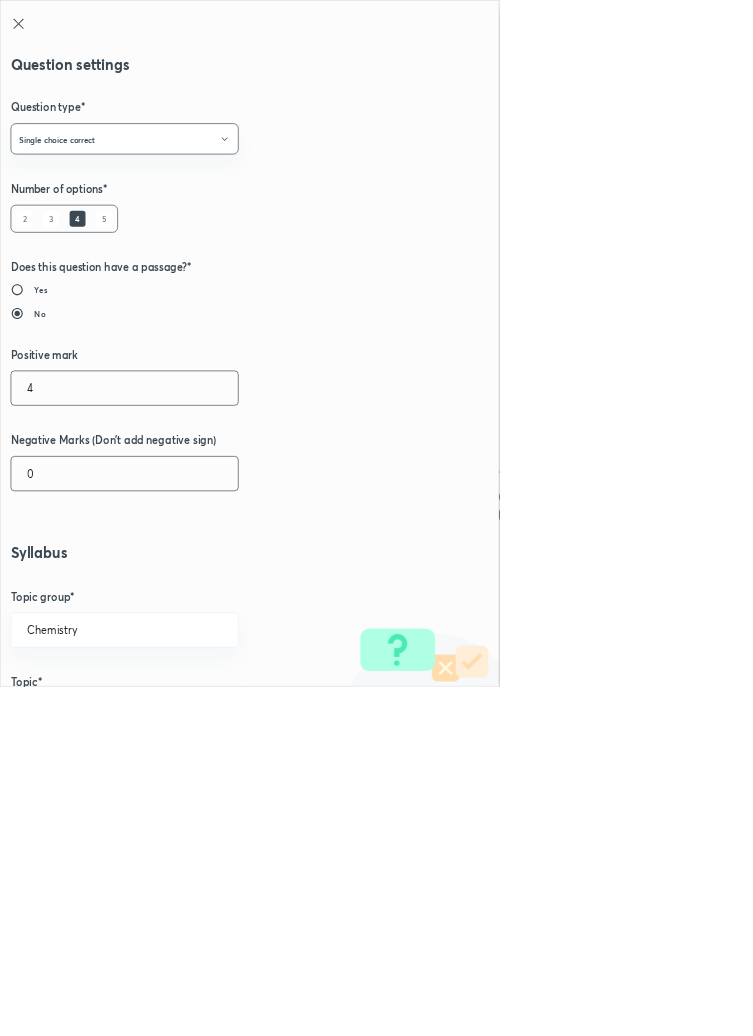 type on "4" 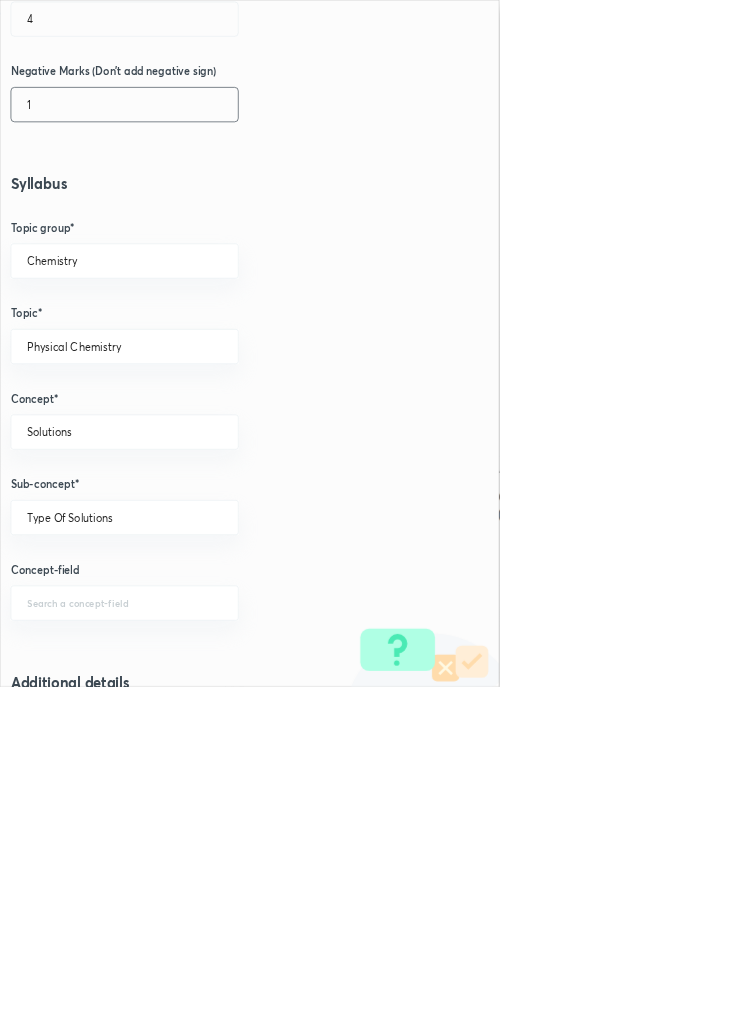 scroll, scrollTop: 1125, scrollLeft: 0, axis: vertical 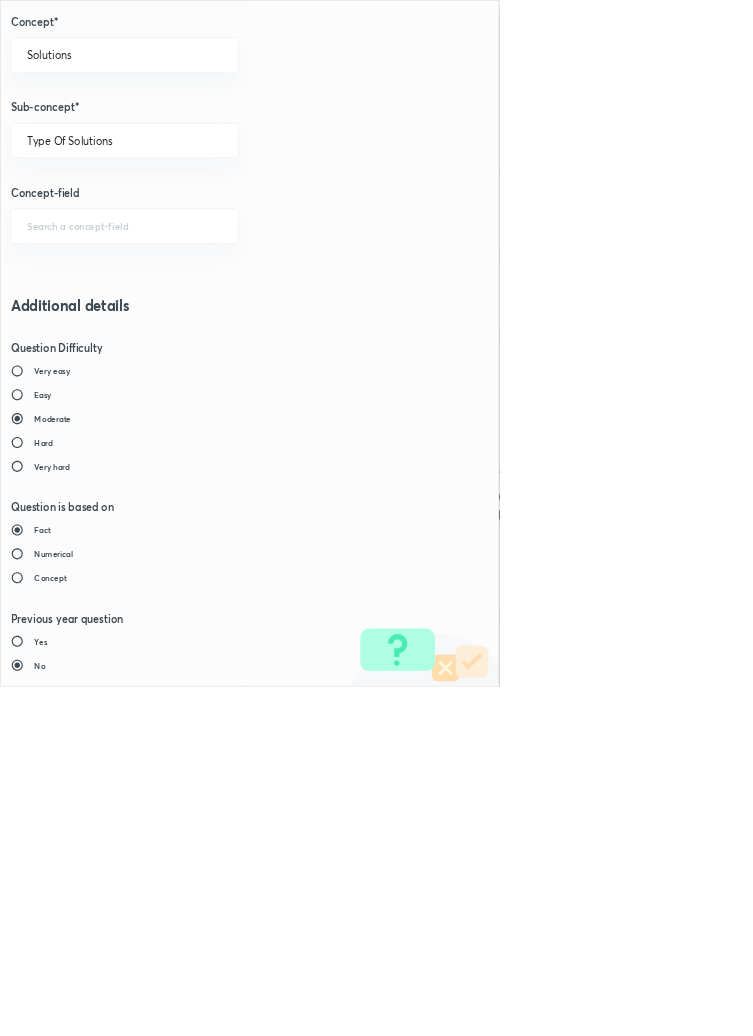 type on "1" 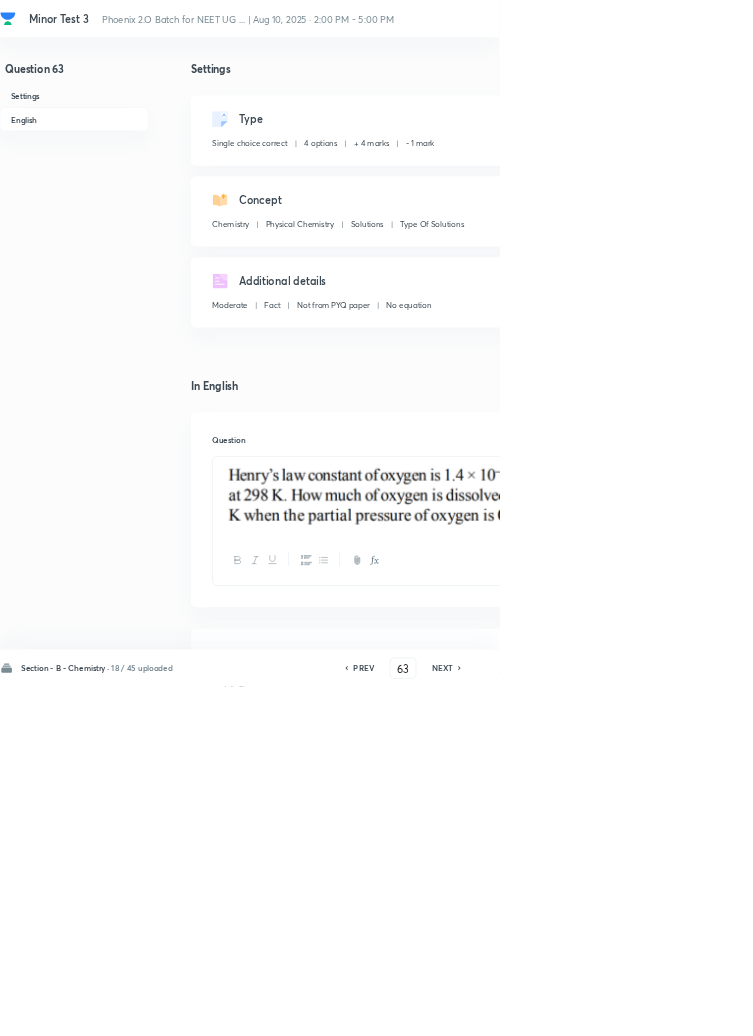 click on "Save" at bounding box center [1096, 1006] 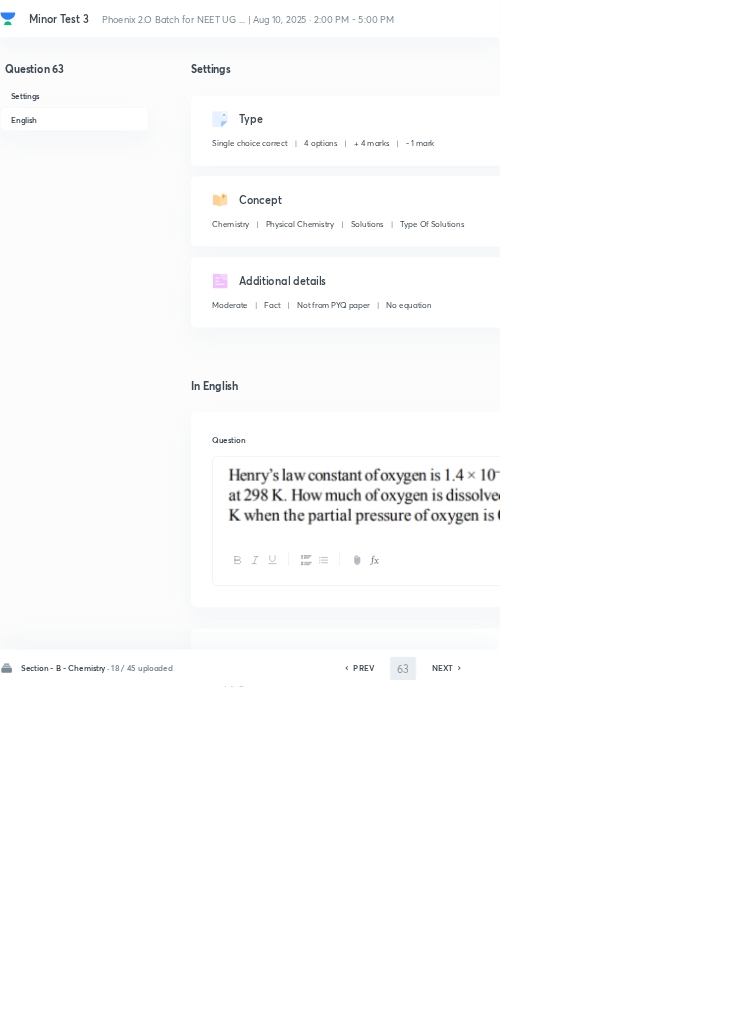 type on "64" 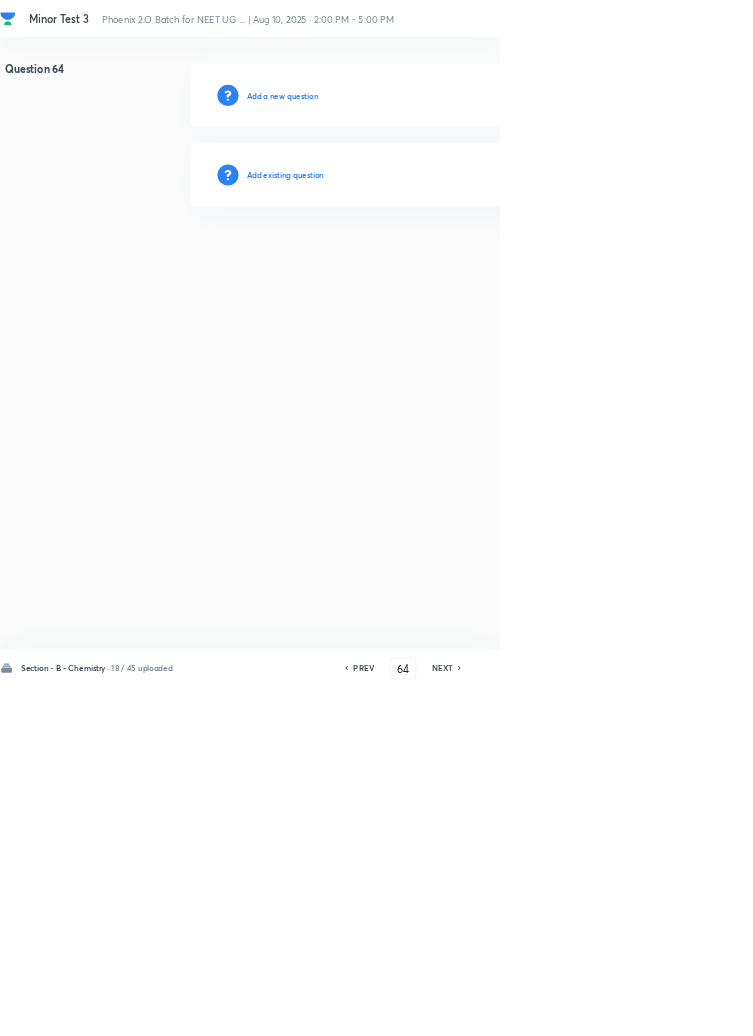 click on "Add existing question" at bounding box center [712, 264] 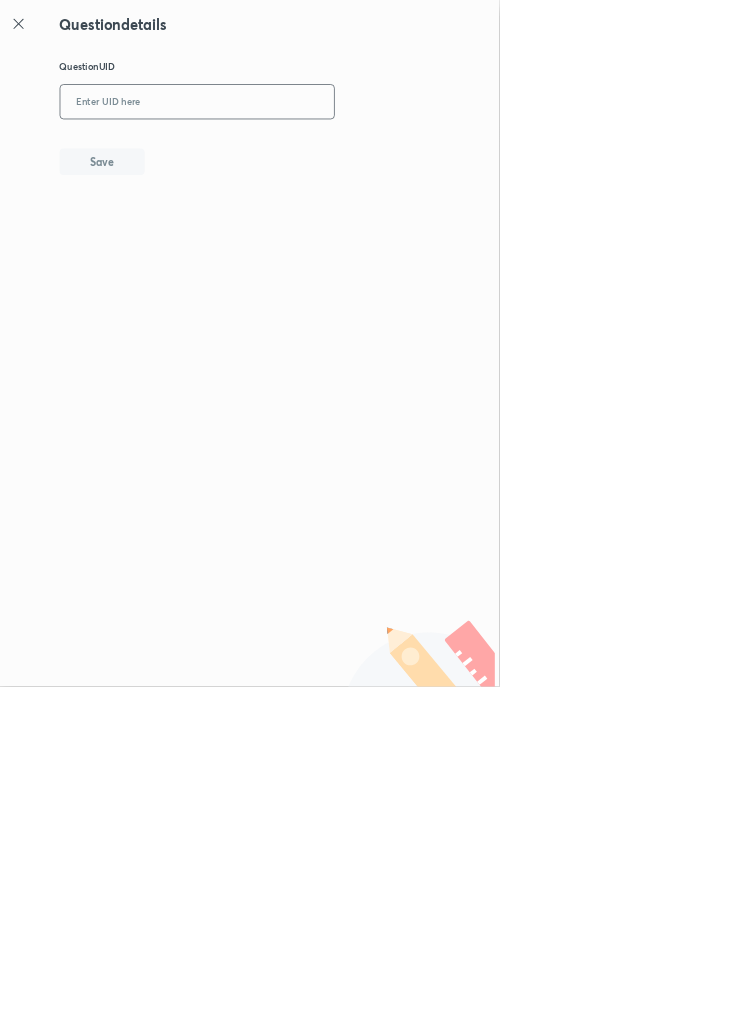 click at bounding box center (297, 154) 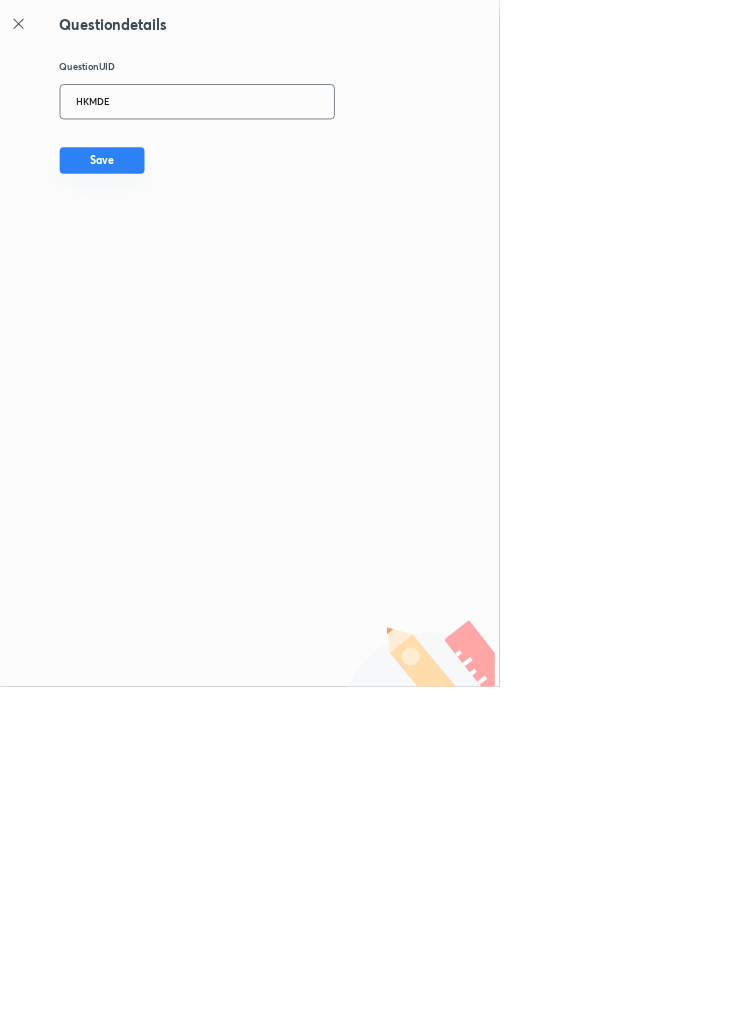 type on "HKMDE" 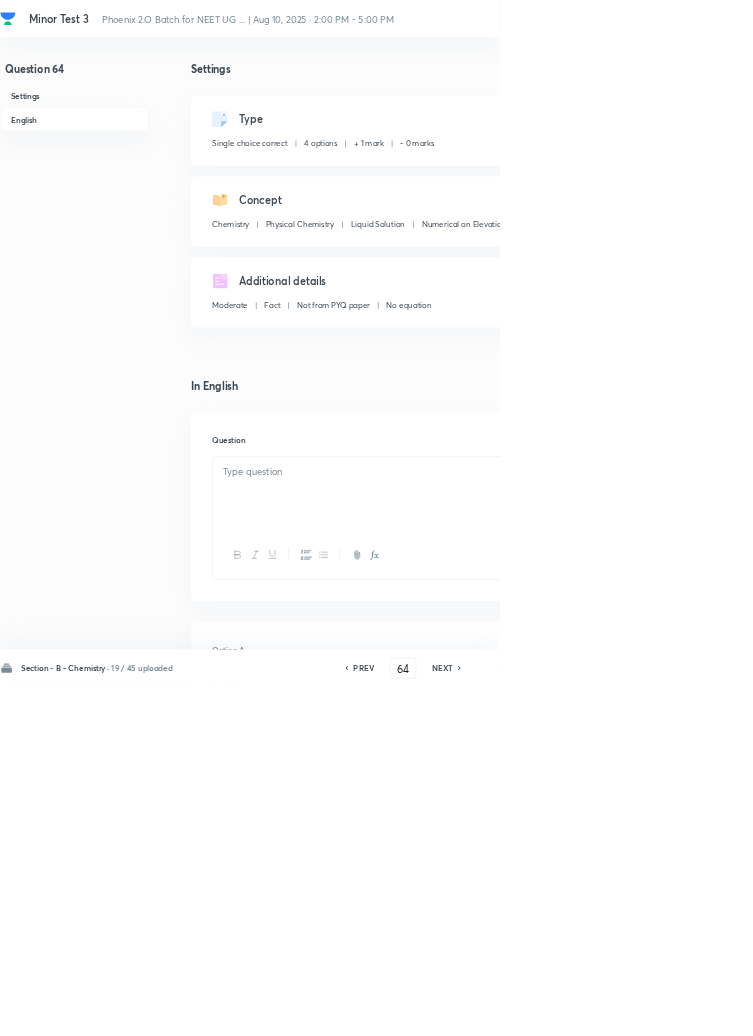 checkbox on "true" 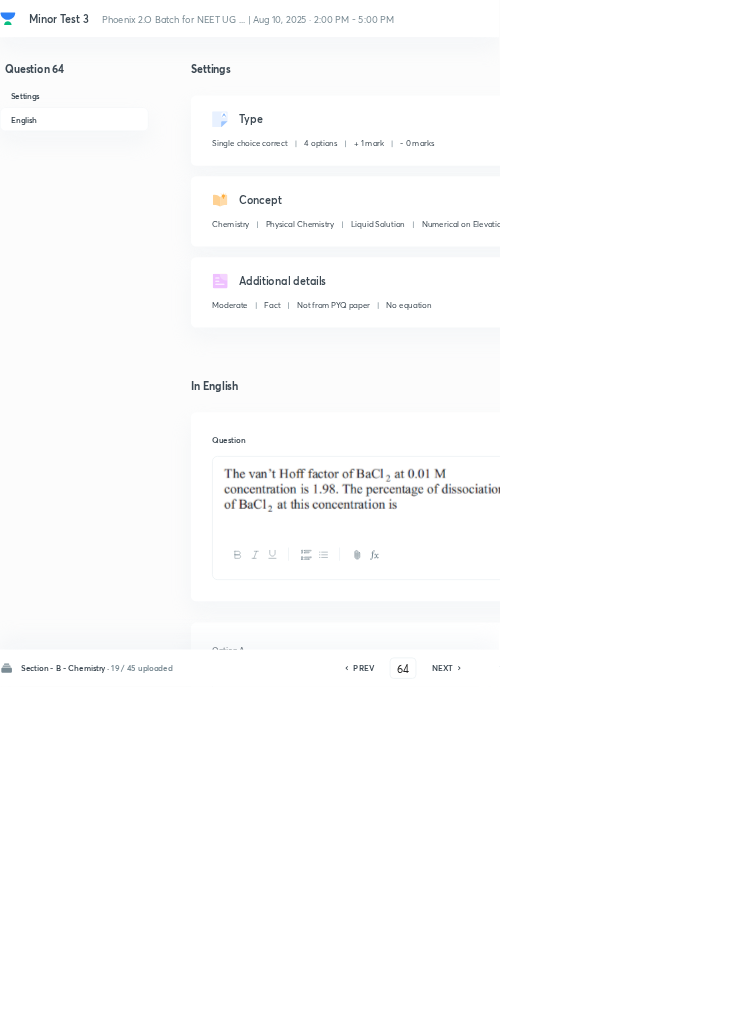 click on "Edit" at bounding box center (920, 182) 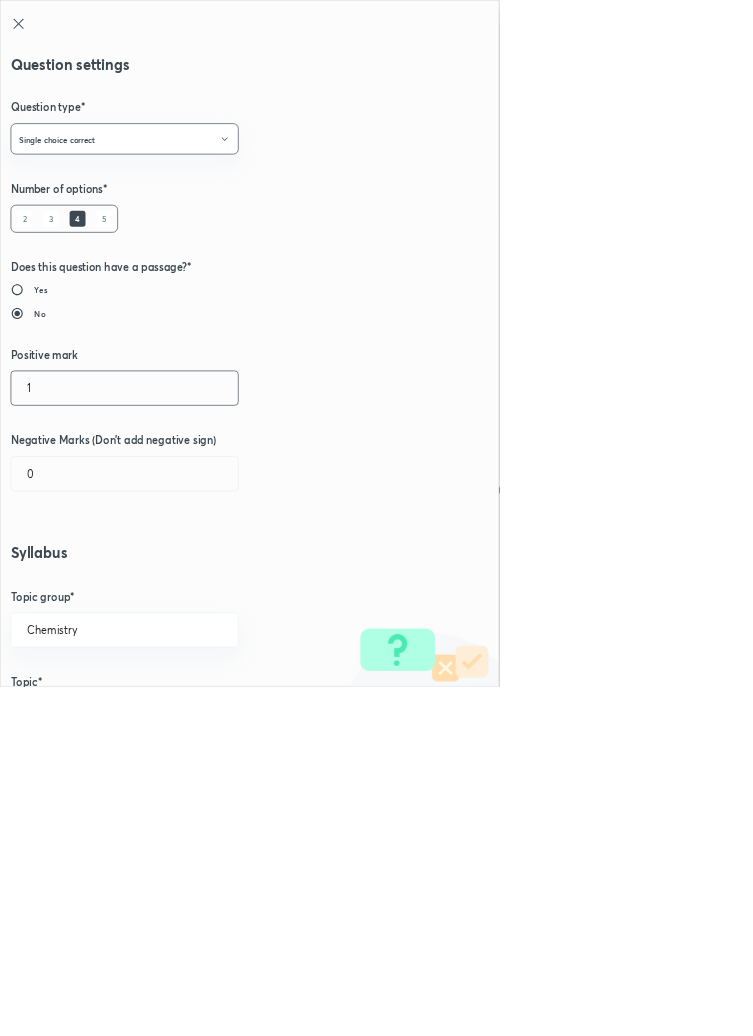 click on "1" at bounding box center (188, 585) 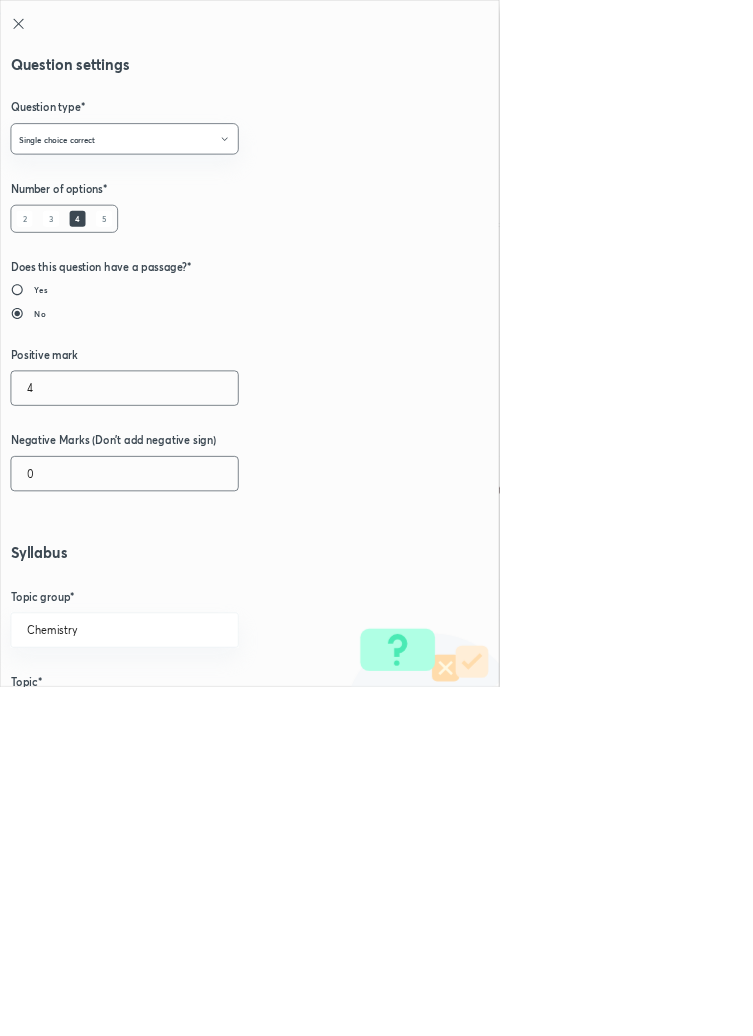type on "4" 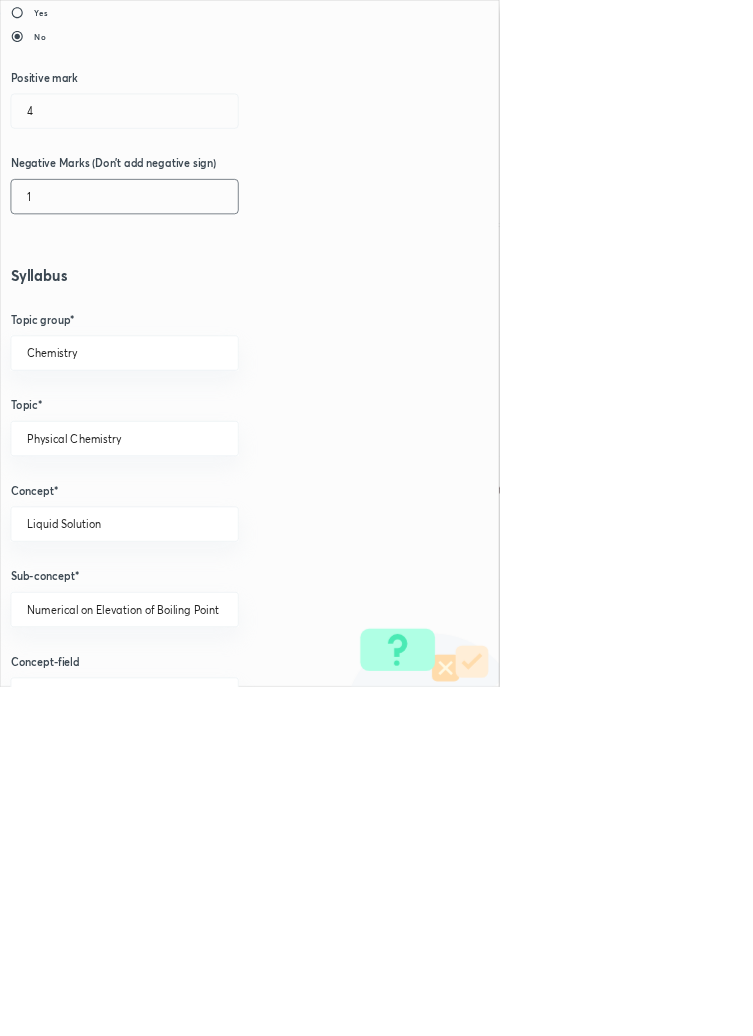 scroll, scrollTop: 1125, scrollLeft: 0, axis: vertical 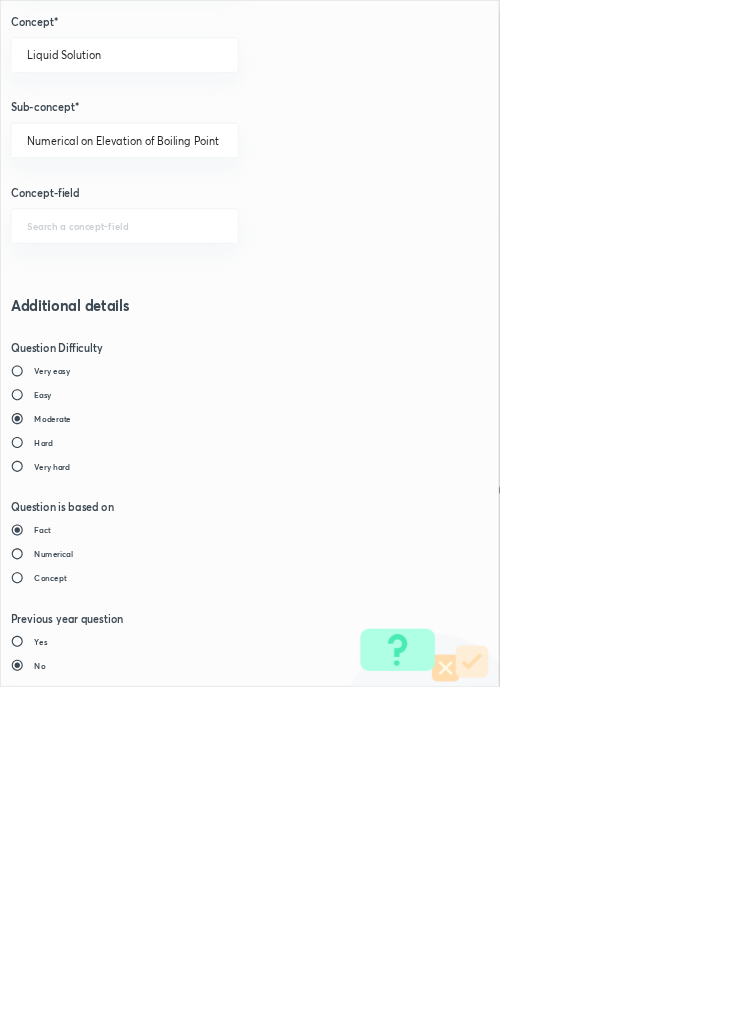 type on "1" 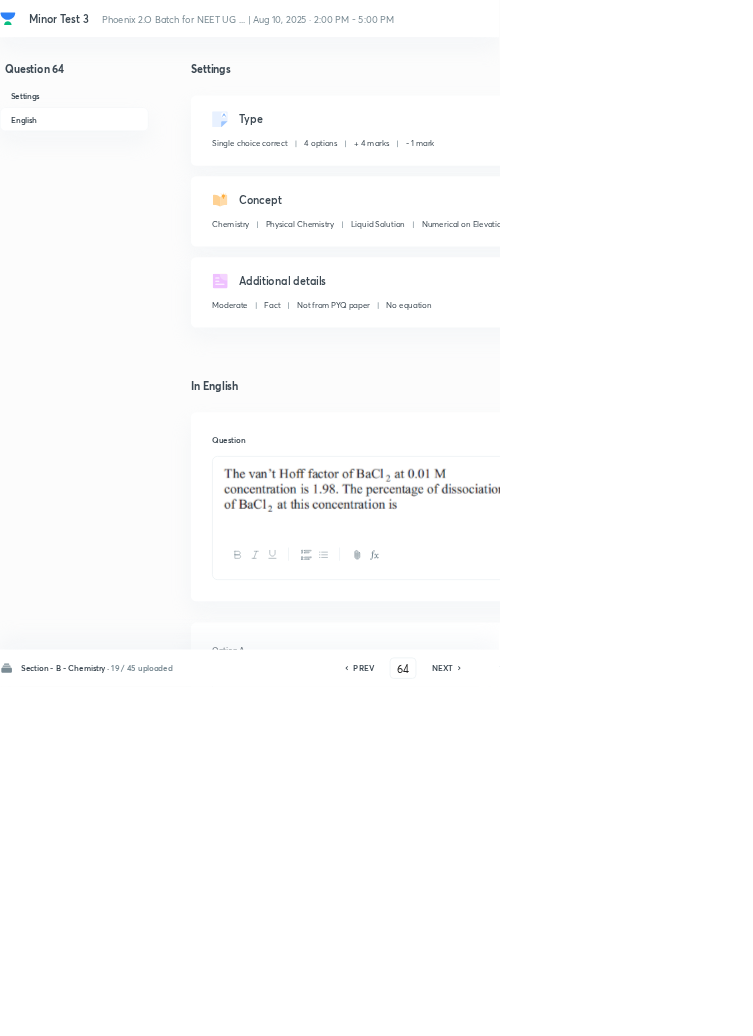 click on "Save" at bounding box center [1096, 1006] 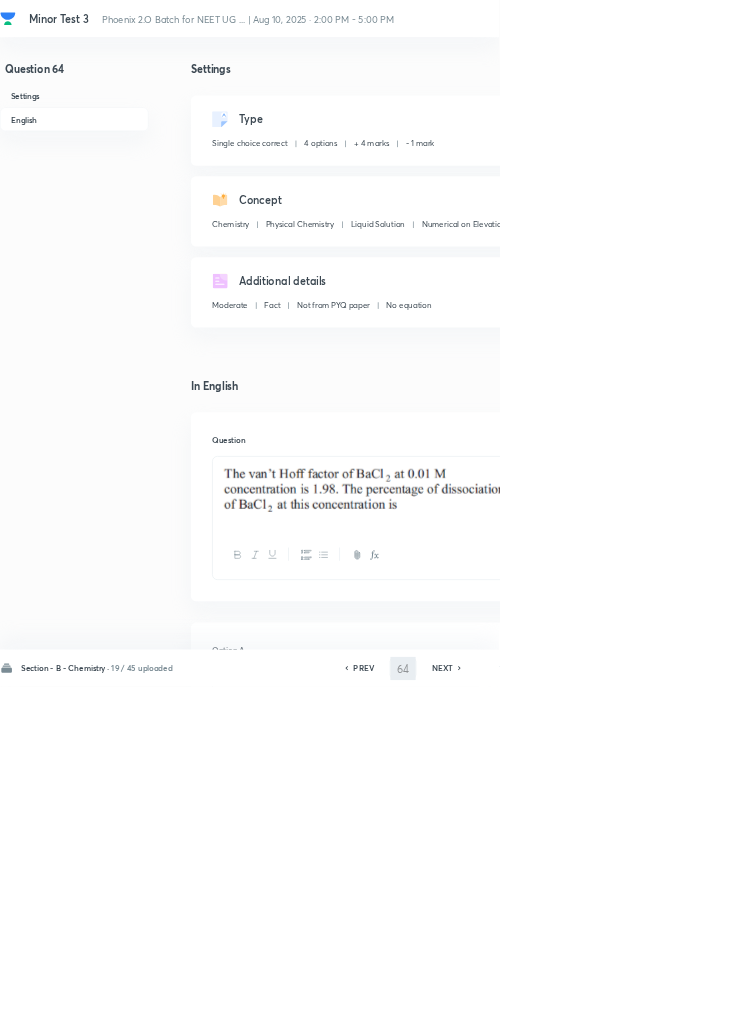 type on "65" 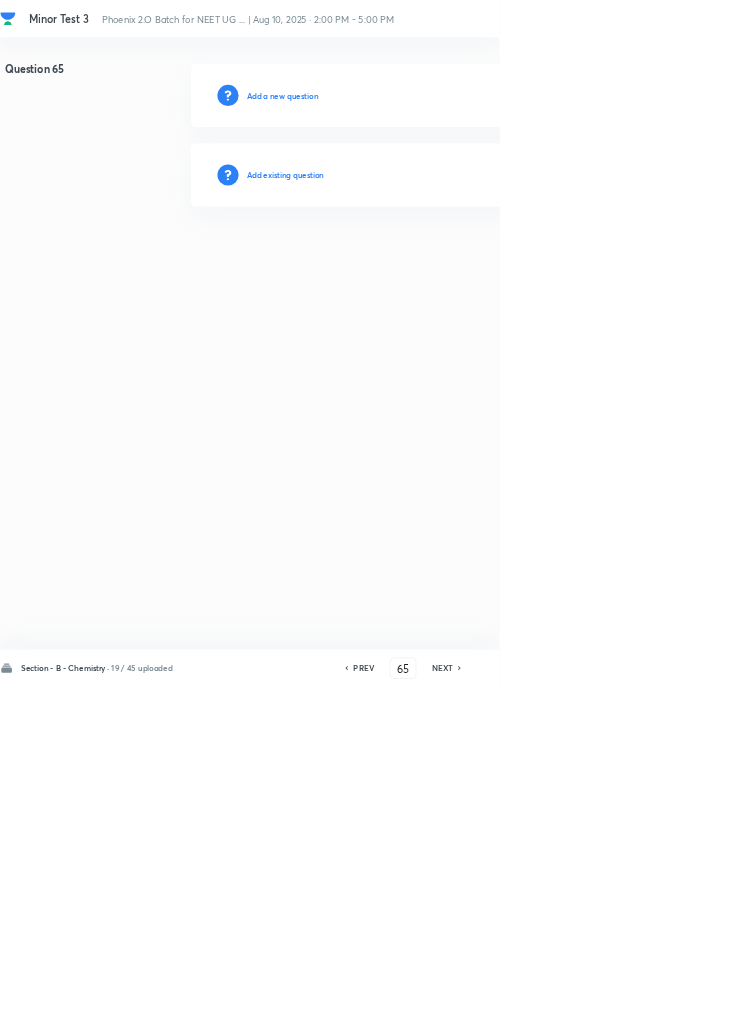 click on "Add existing question" at bounding box center [430, 264] 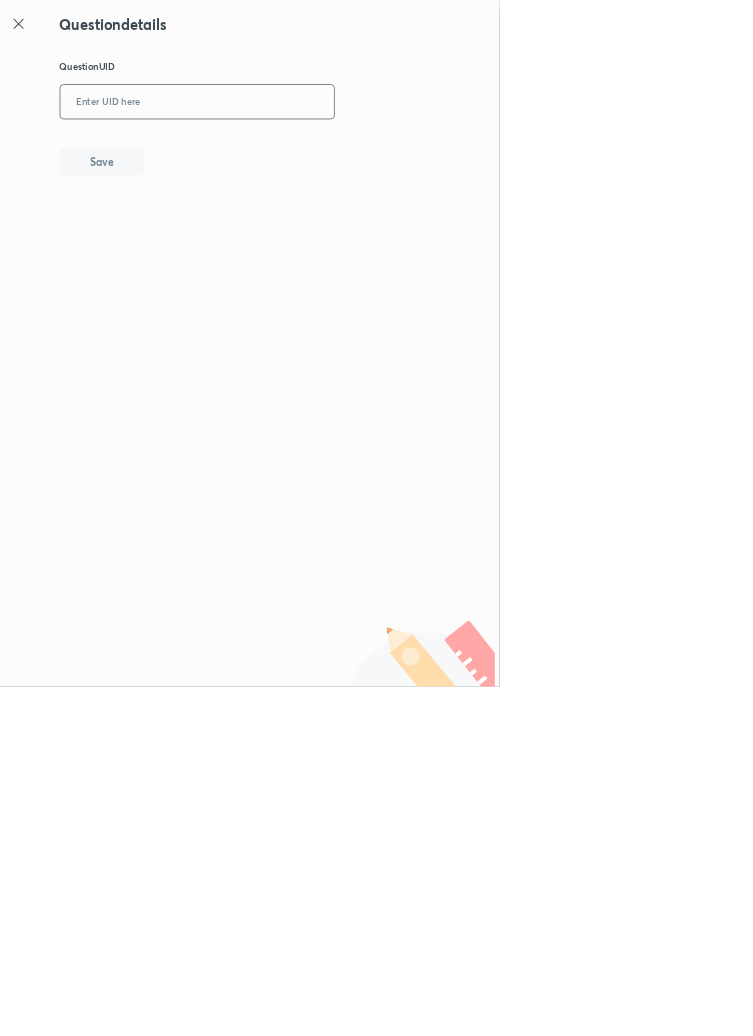 click at bounding box center [297, 154] 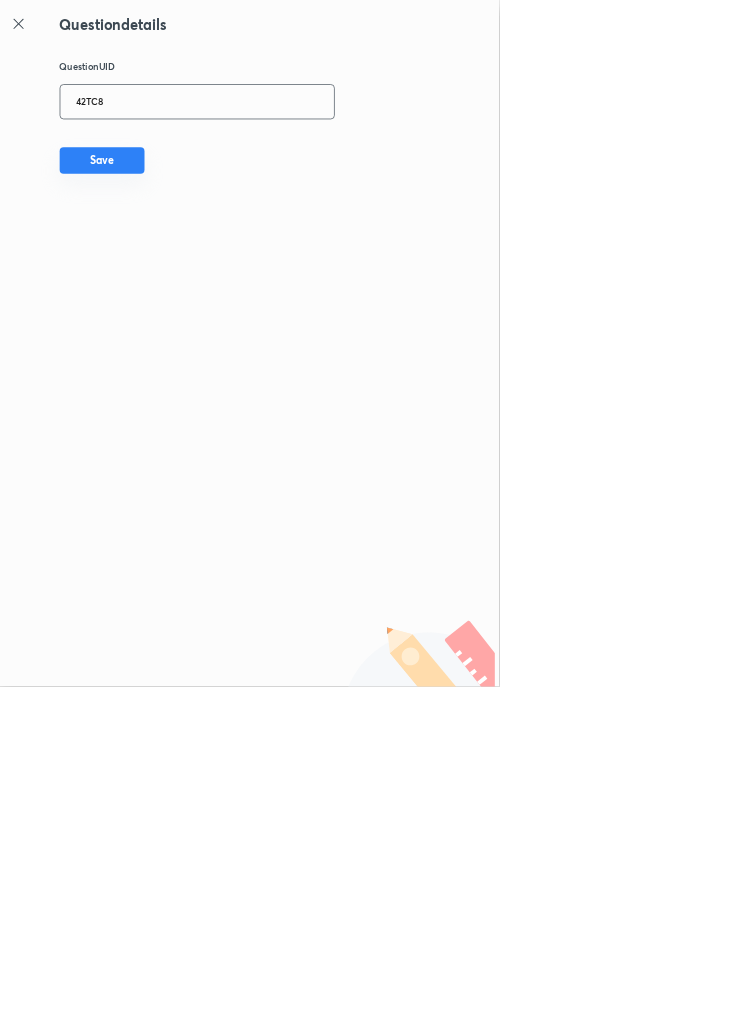 type on "42TC8" 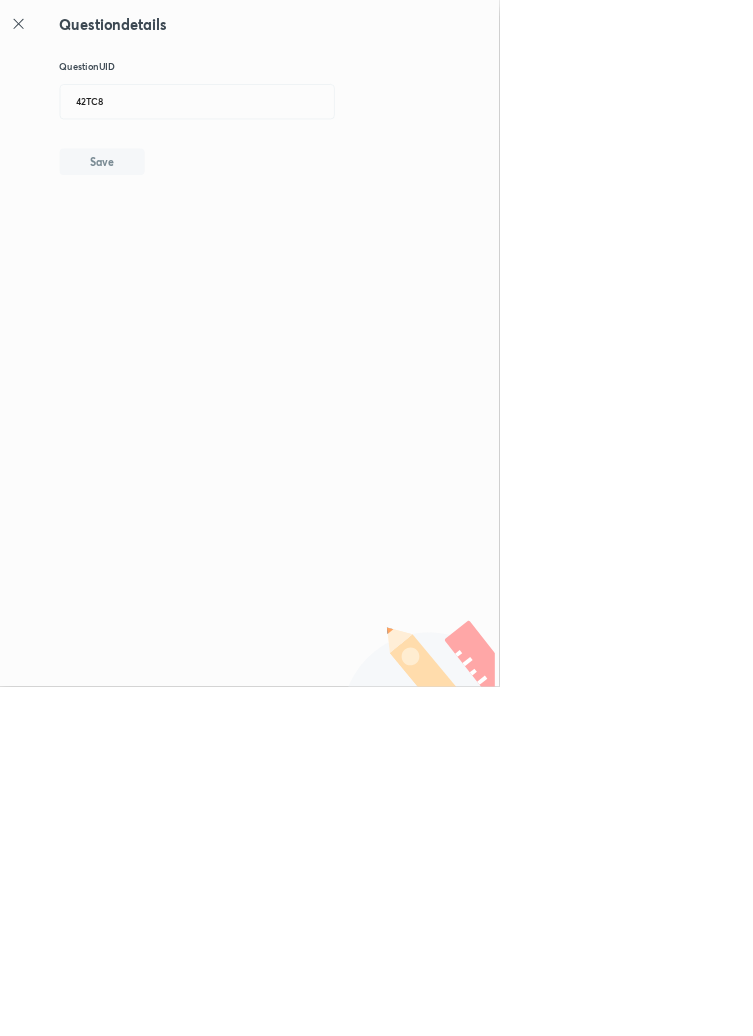 type 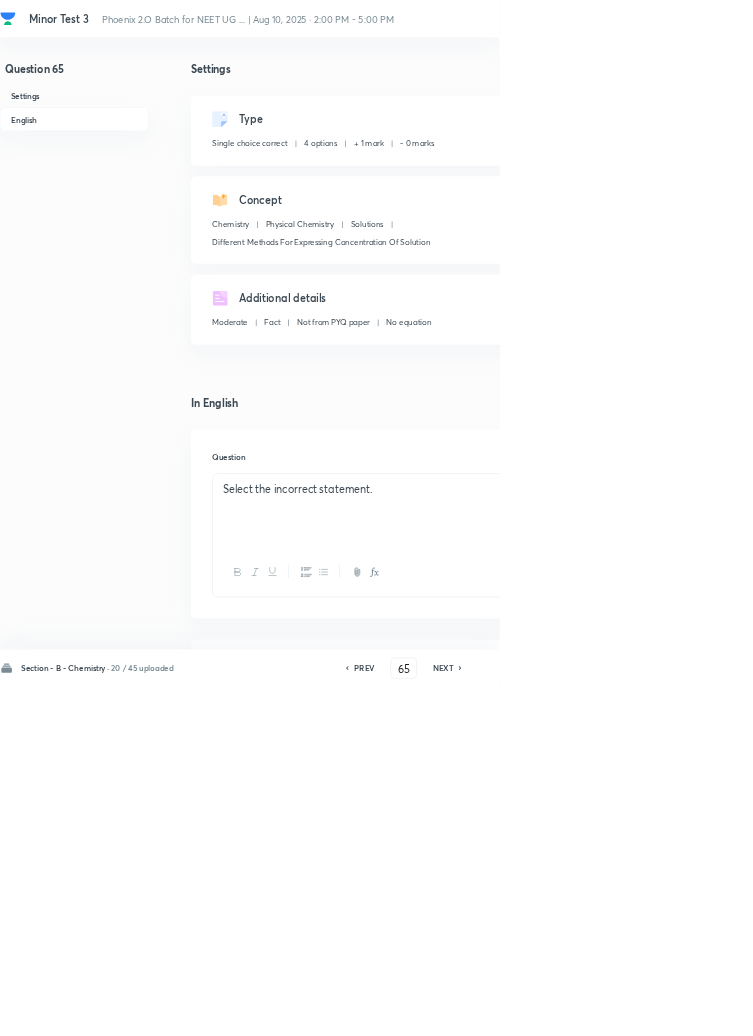 click on "Edit" at bounding box center (920, 182) 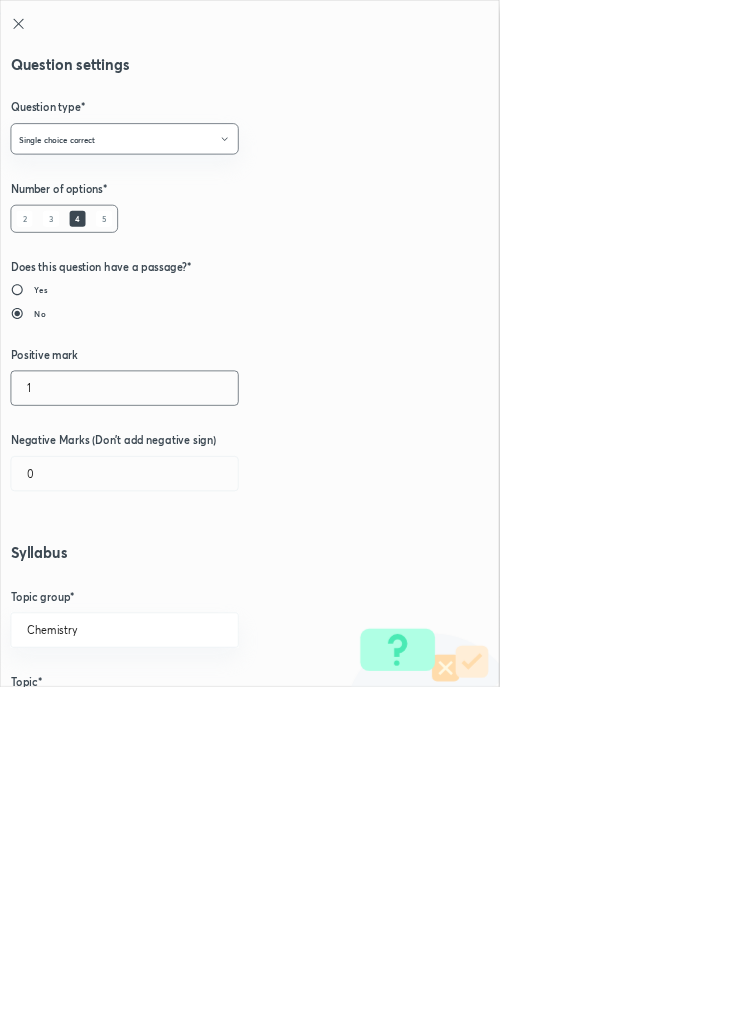 click on "1" at bounding box center [188, 585] 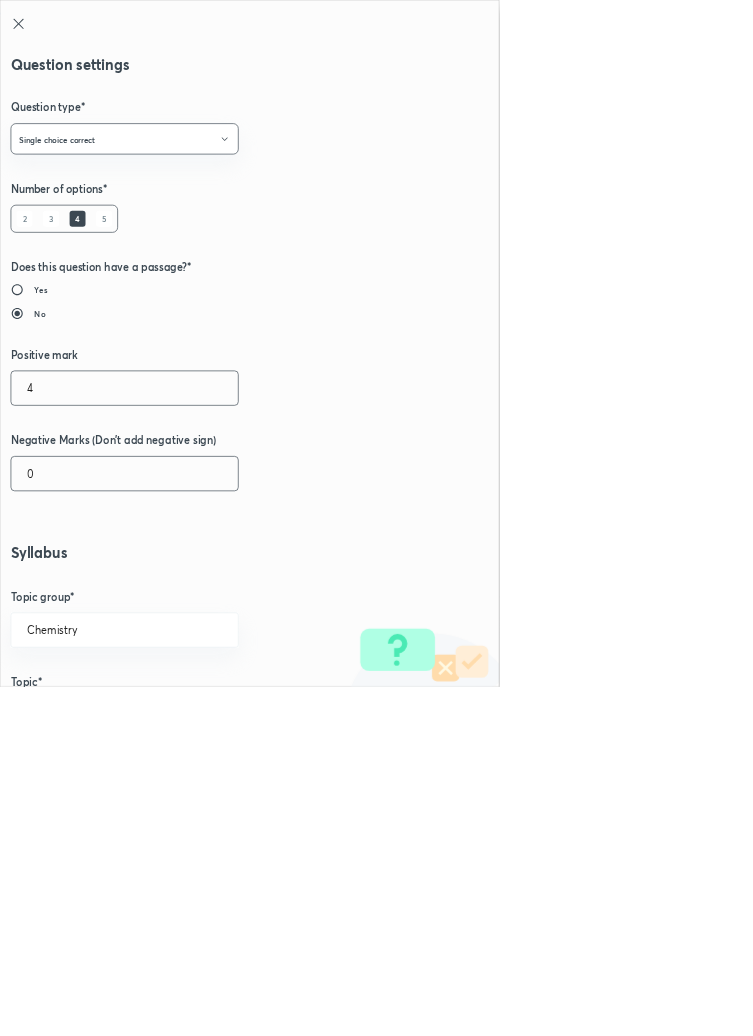 type on "4" 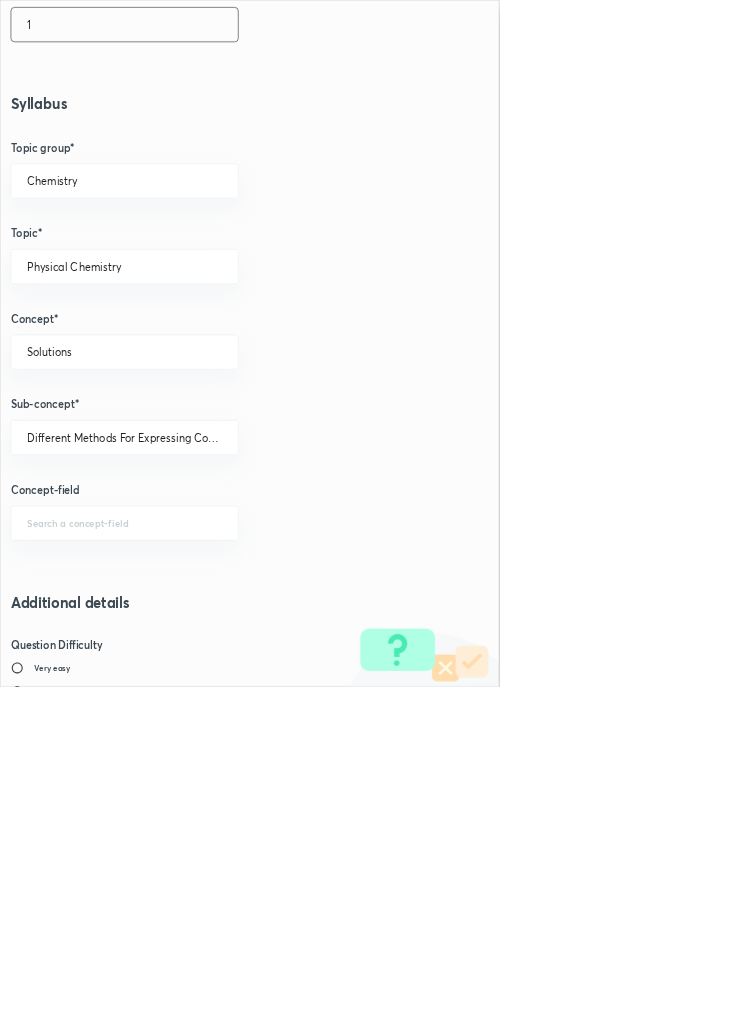 scroll, scrollTop: 1125, scrollLeft: 0, axis: vertical 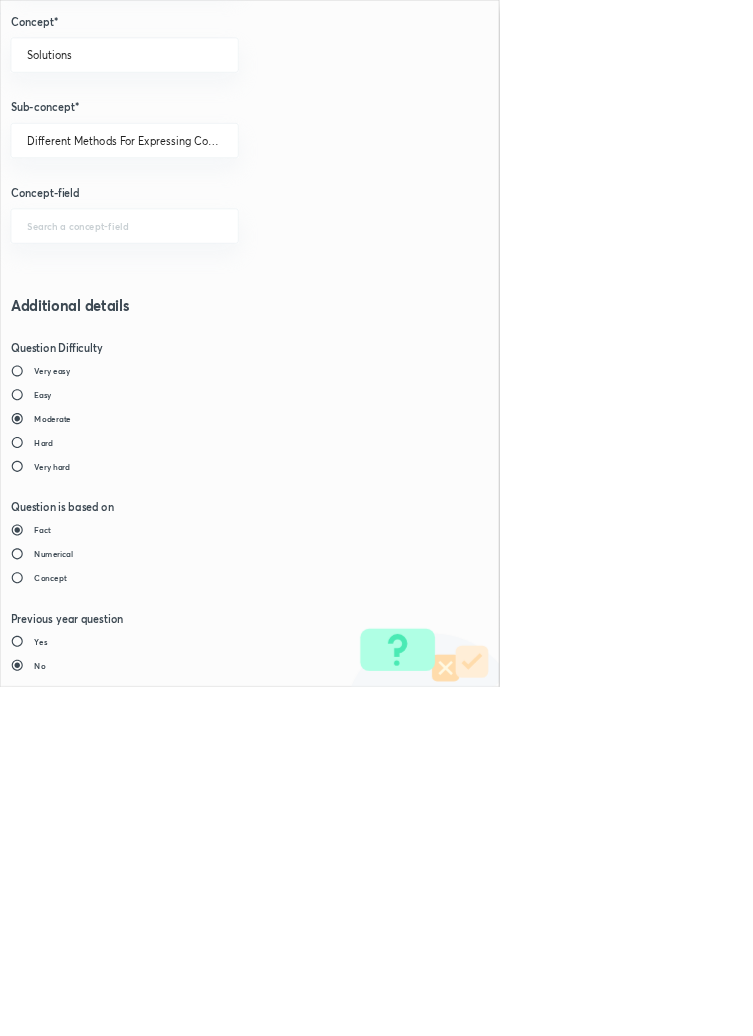 type on "1" 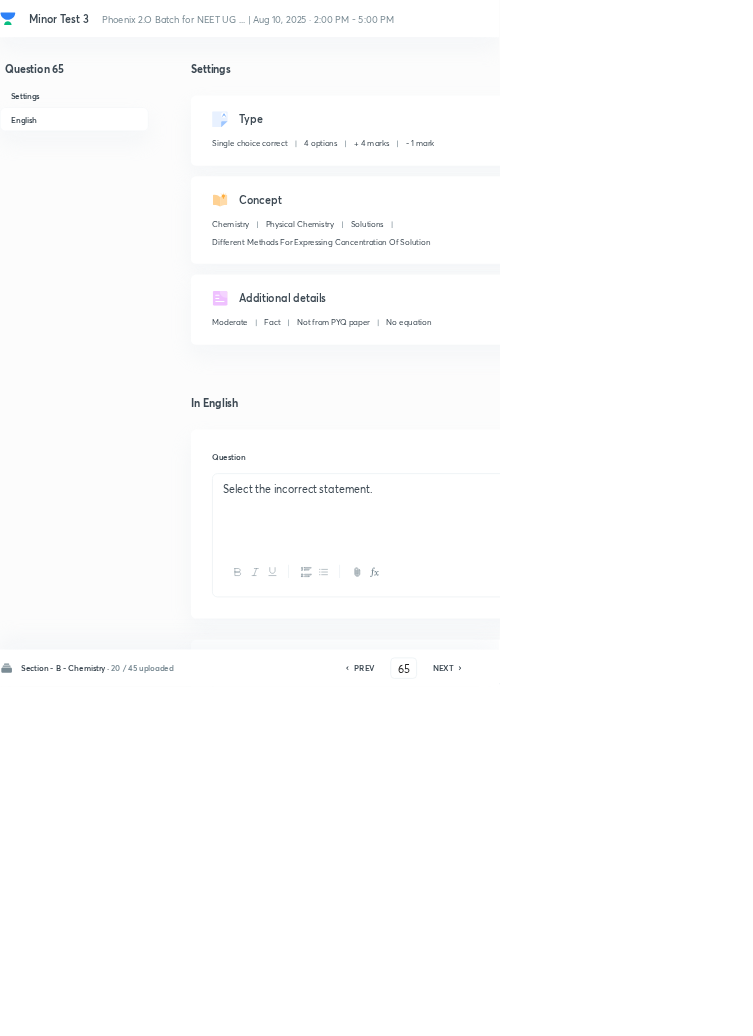 click on "Save" at bounding box center [1096, 1006] 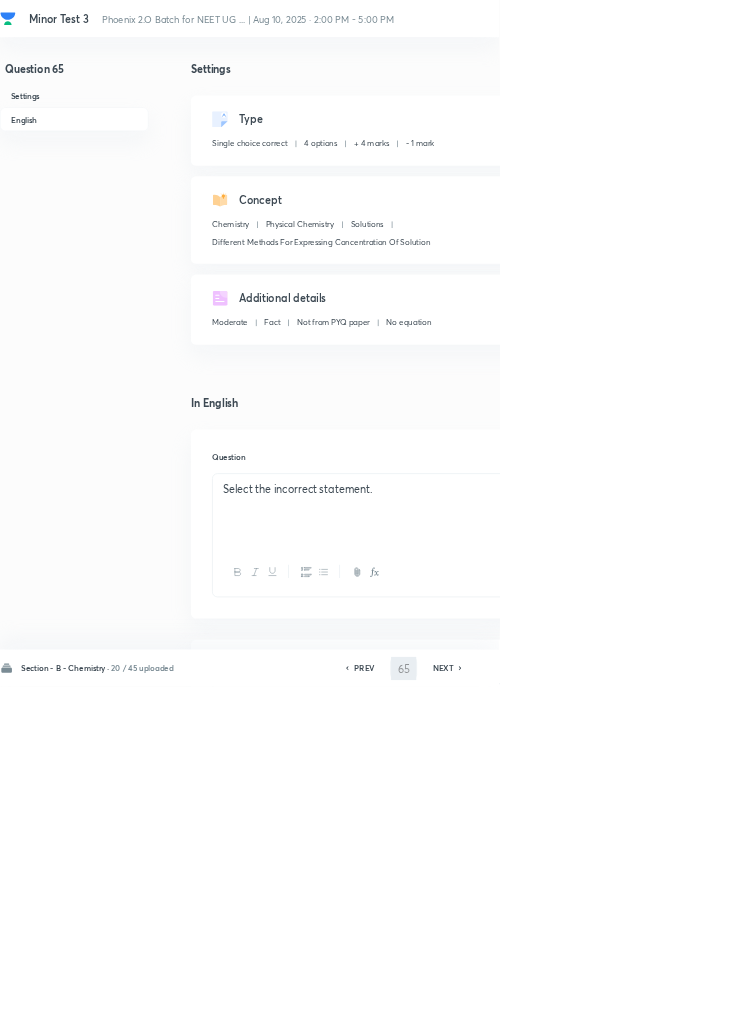 type on "66" 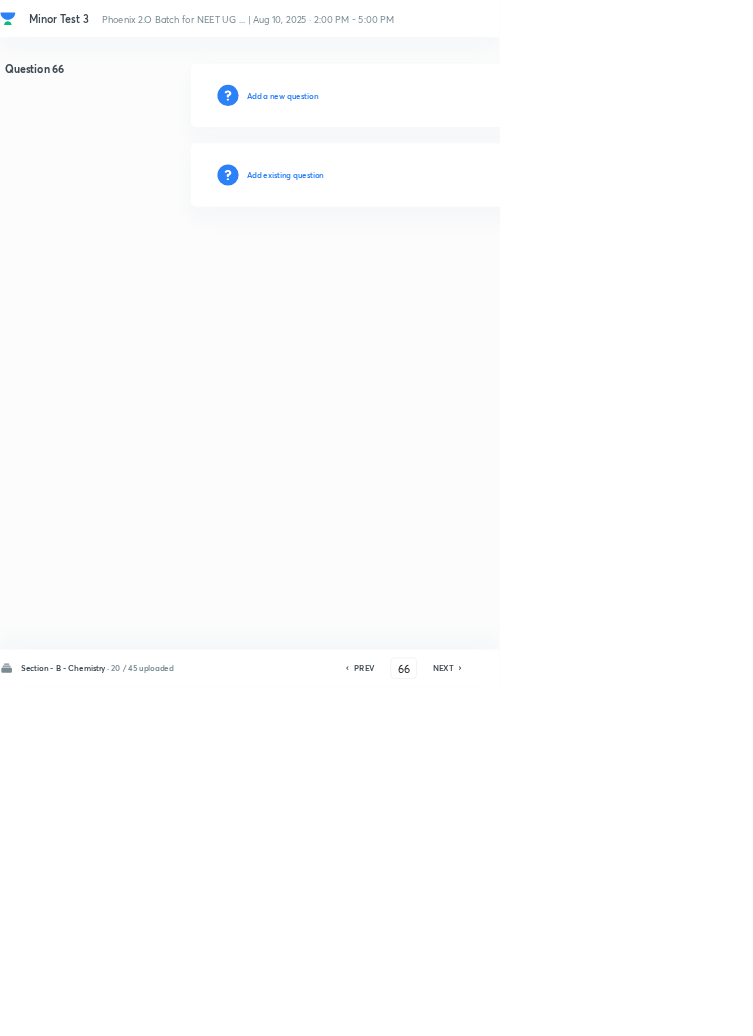click on "Add existing question" at bounding box center [430, 264] 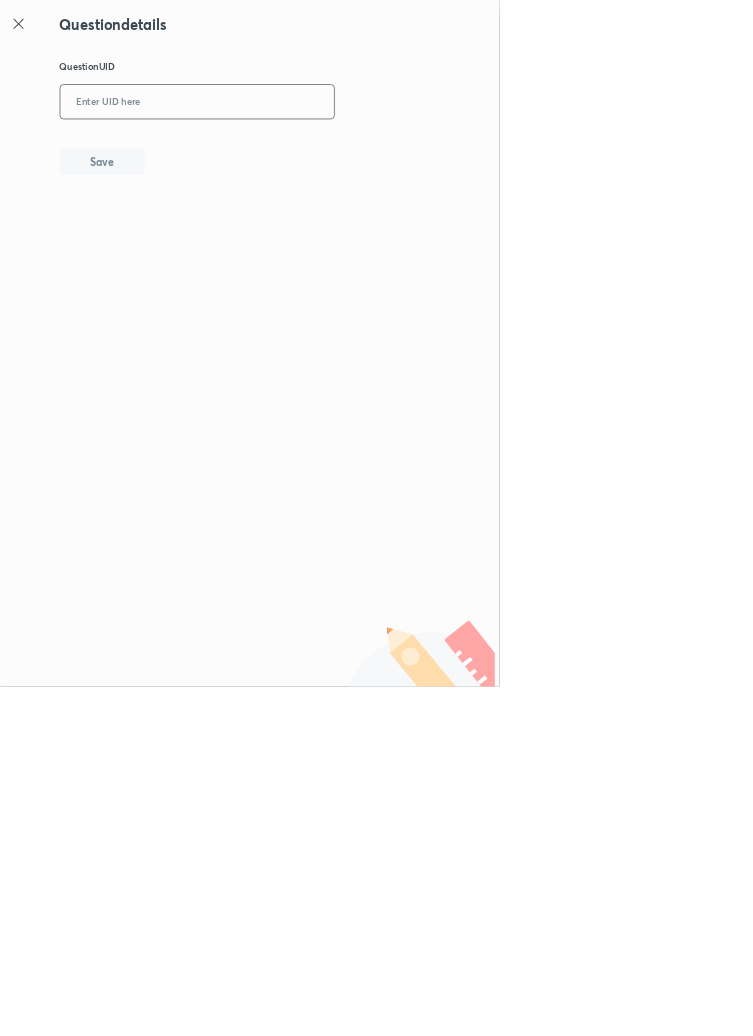 click at bounding box center (297, 154) 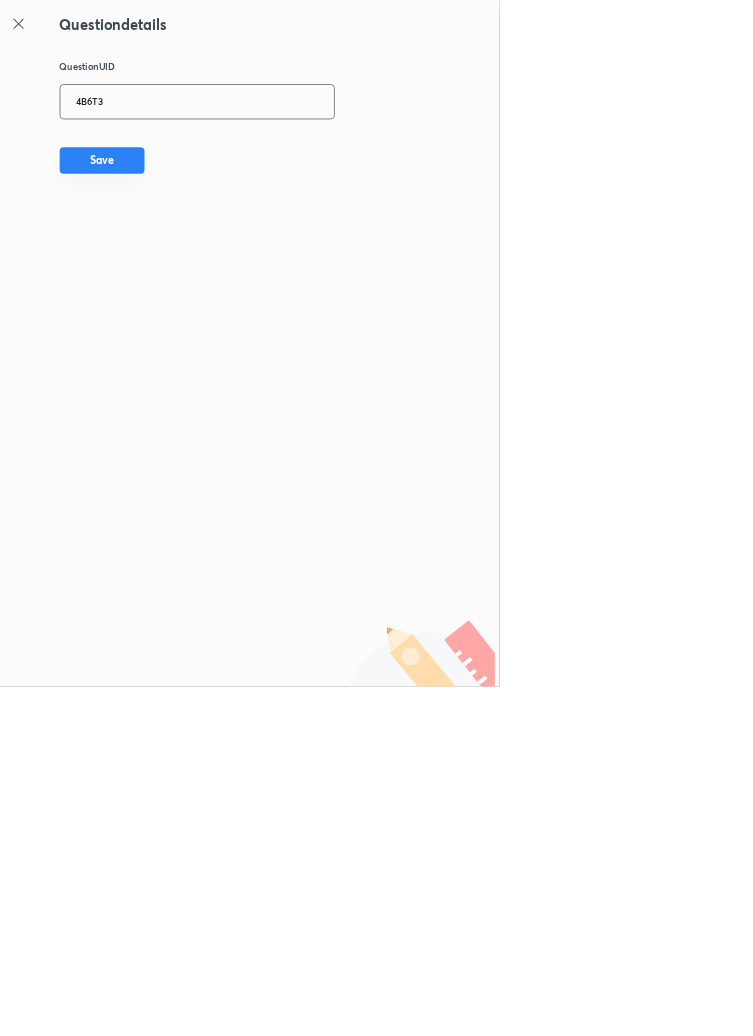 type on "4B6T3" 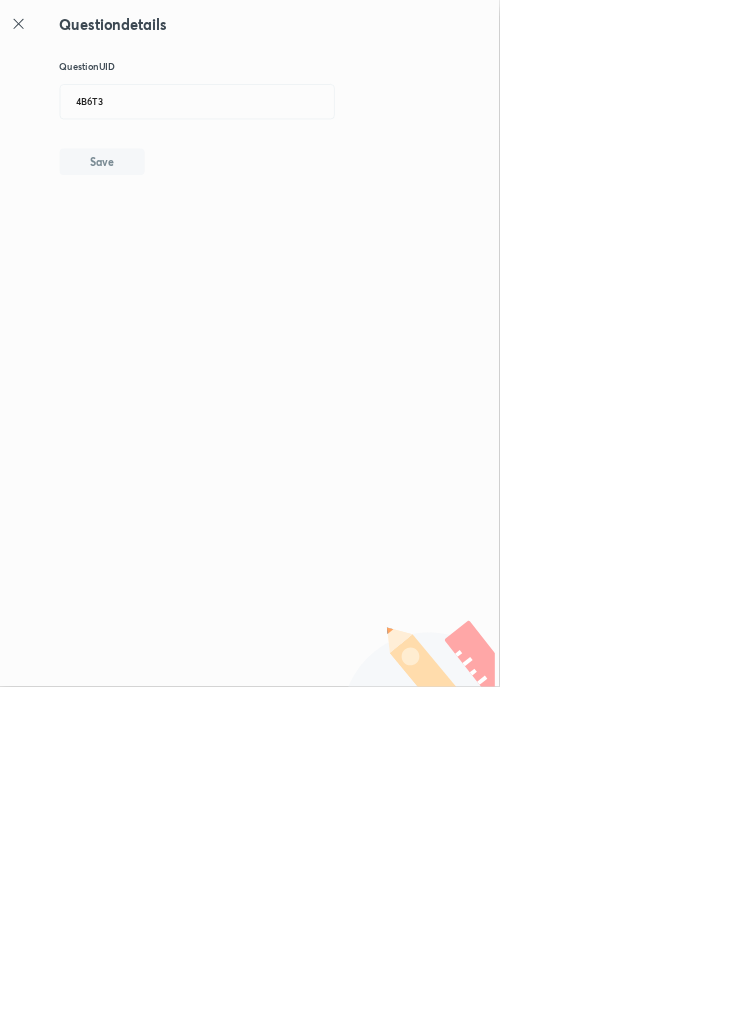 type 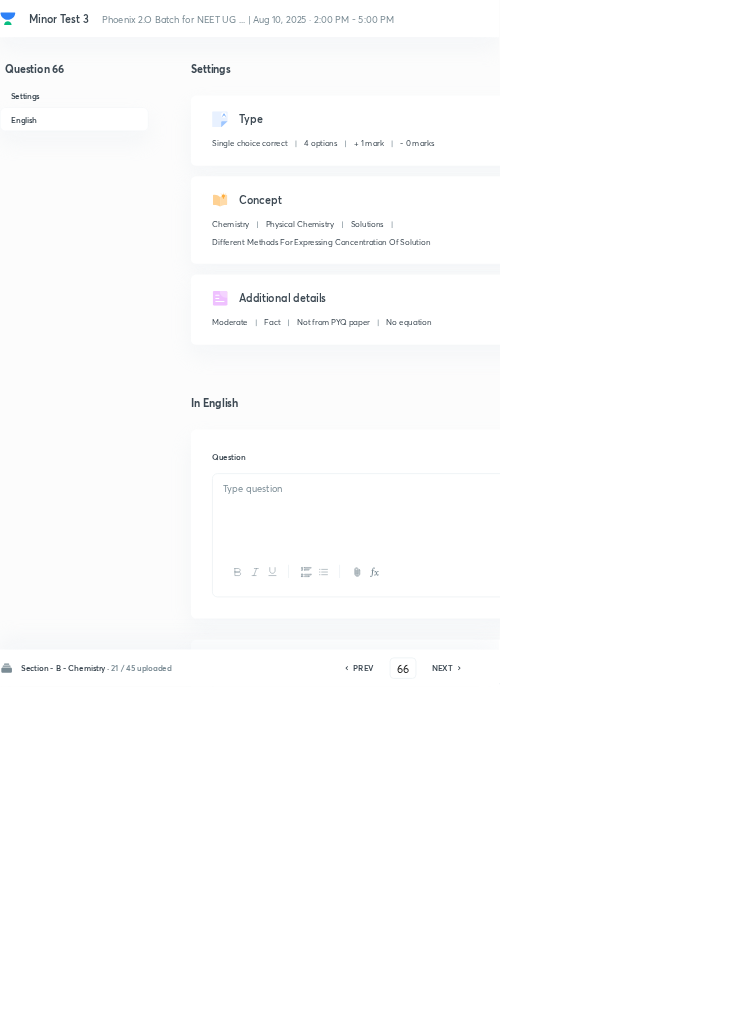 checkbox on "true" 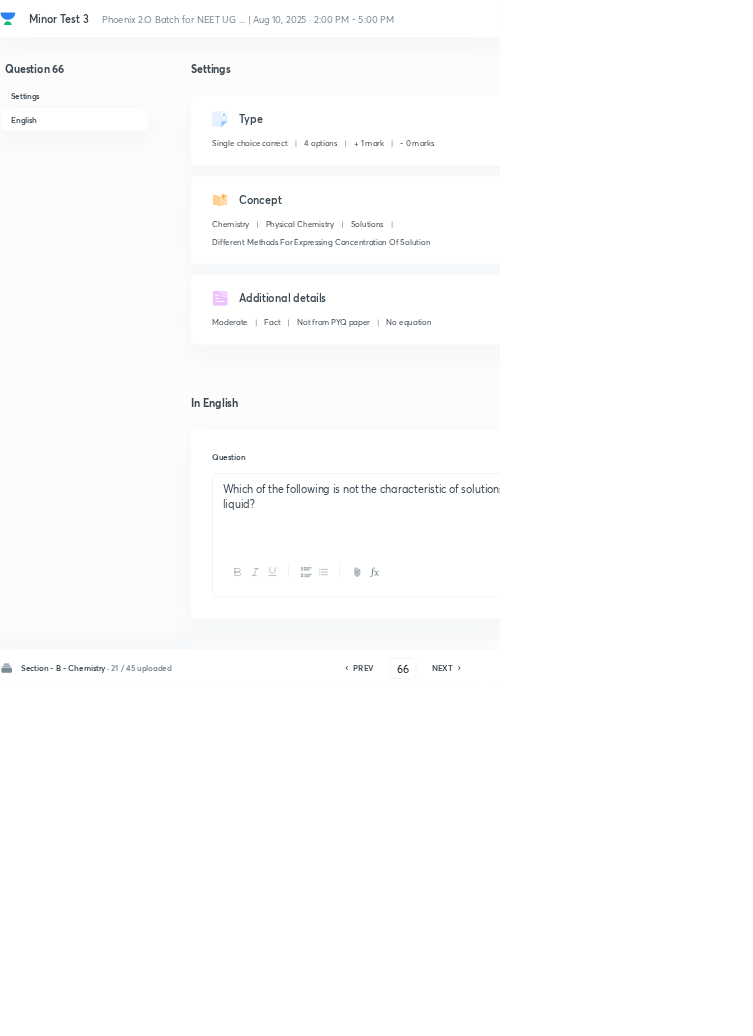 click on "Edit" at bounding box center (920, 182) 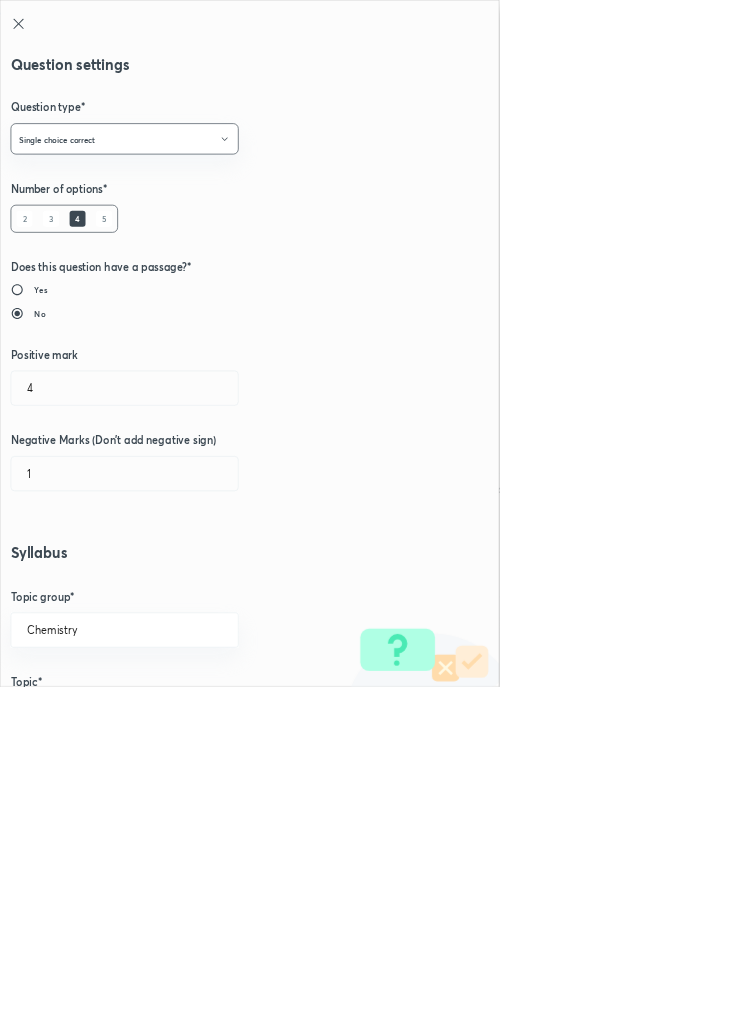 type on "1" 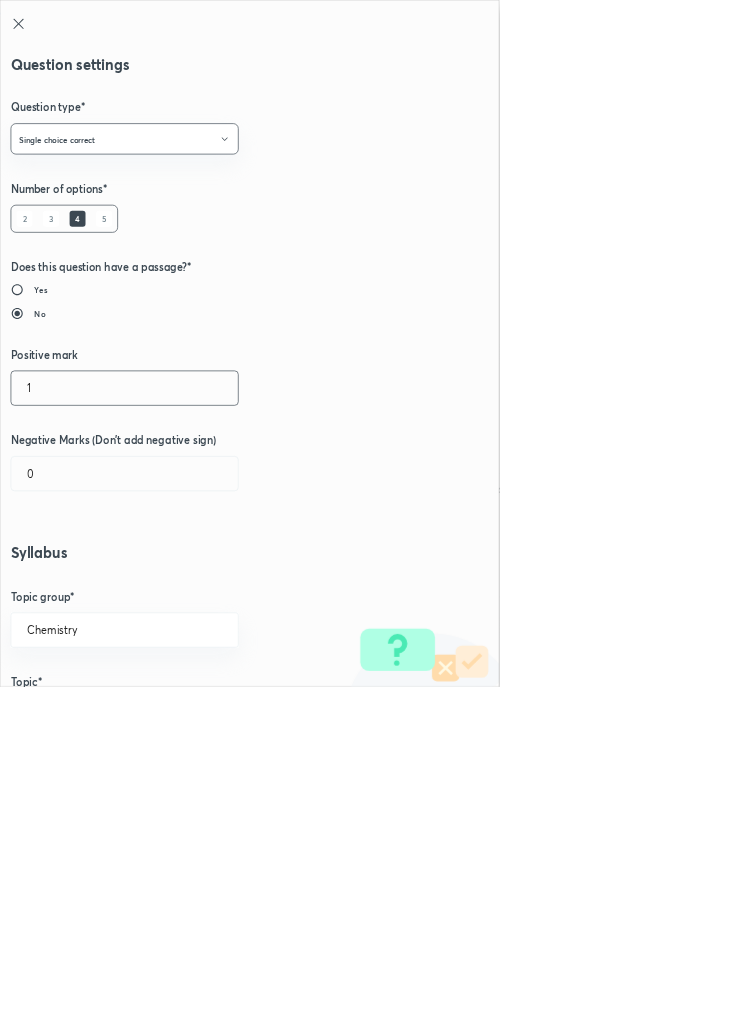 click on "1" at bounding box center (188, 585) 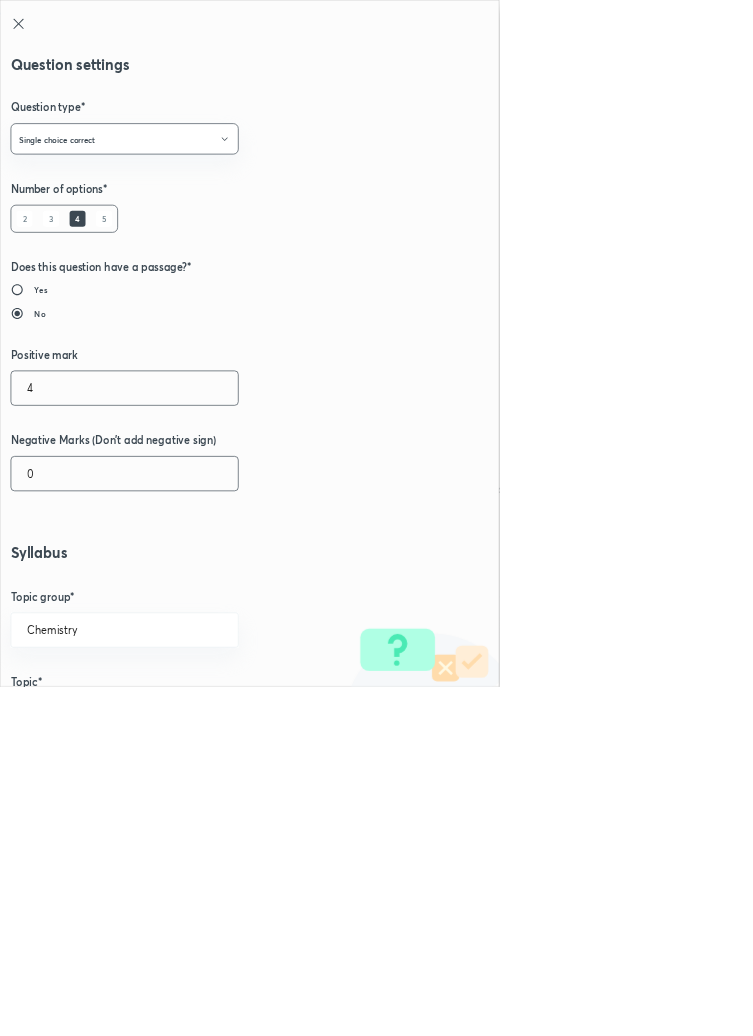 type on "4" 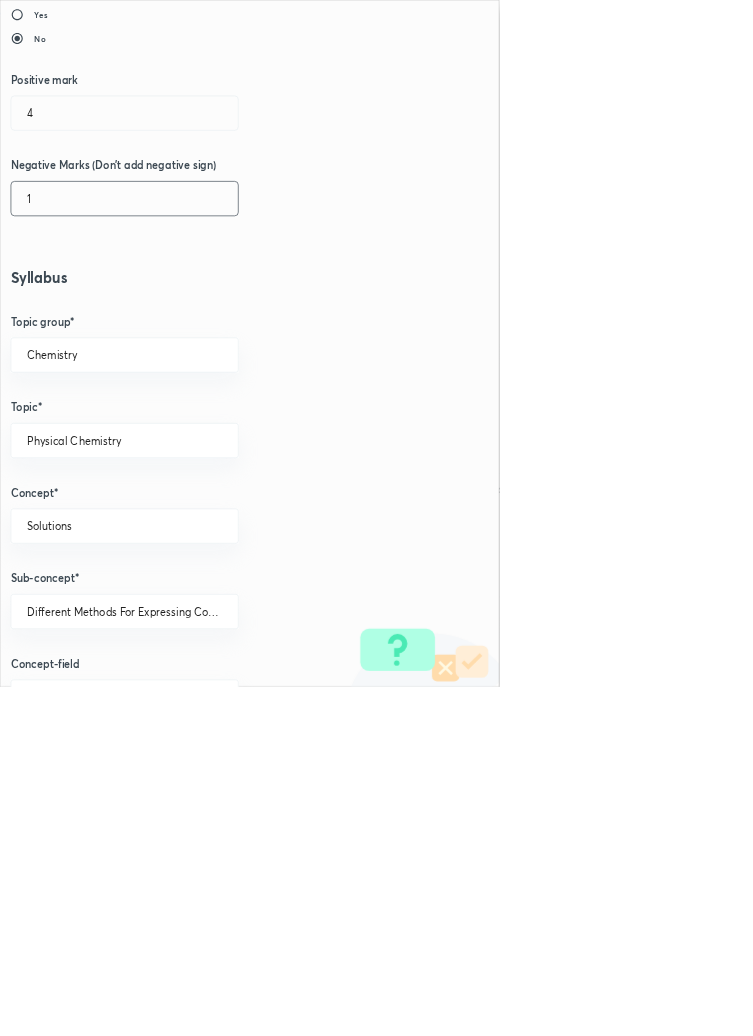 scroll, scrollTop: 1125, scrollLeft: 0, axis: vertical 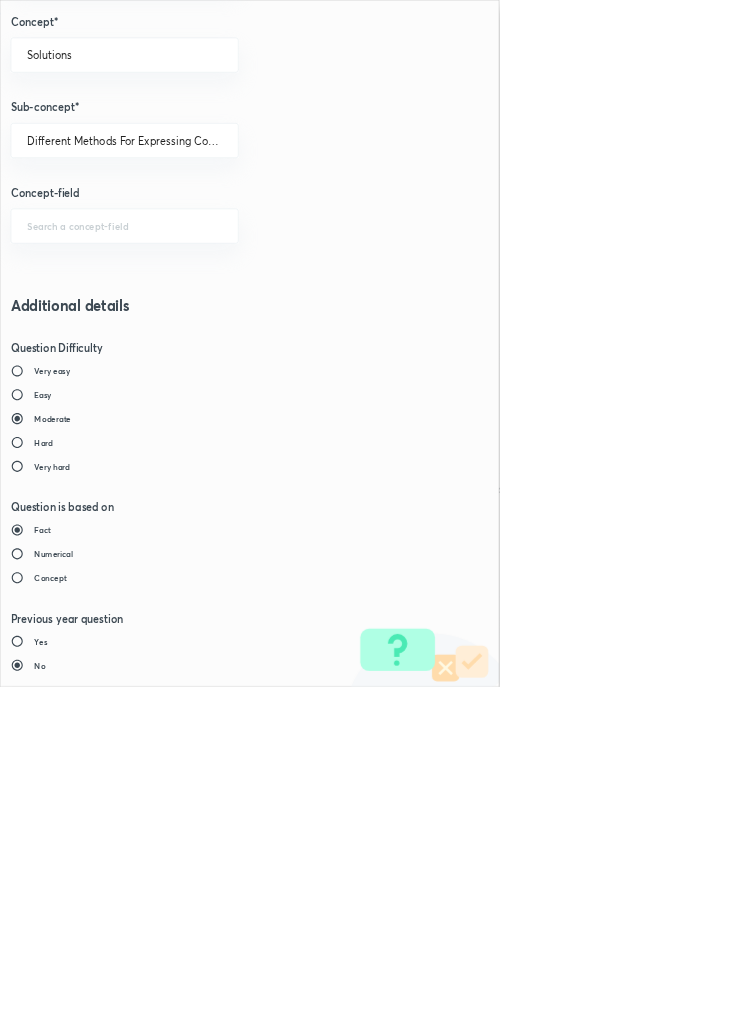 type on "1" 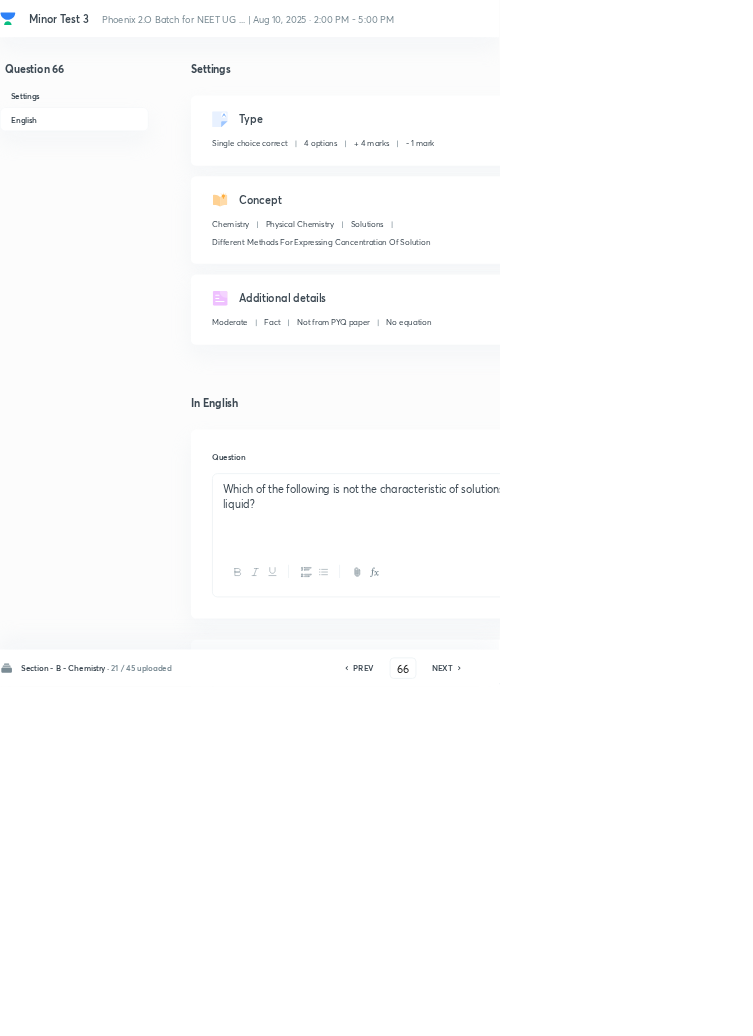 click on "Save" at bounding box center [1096, 1006] 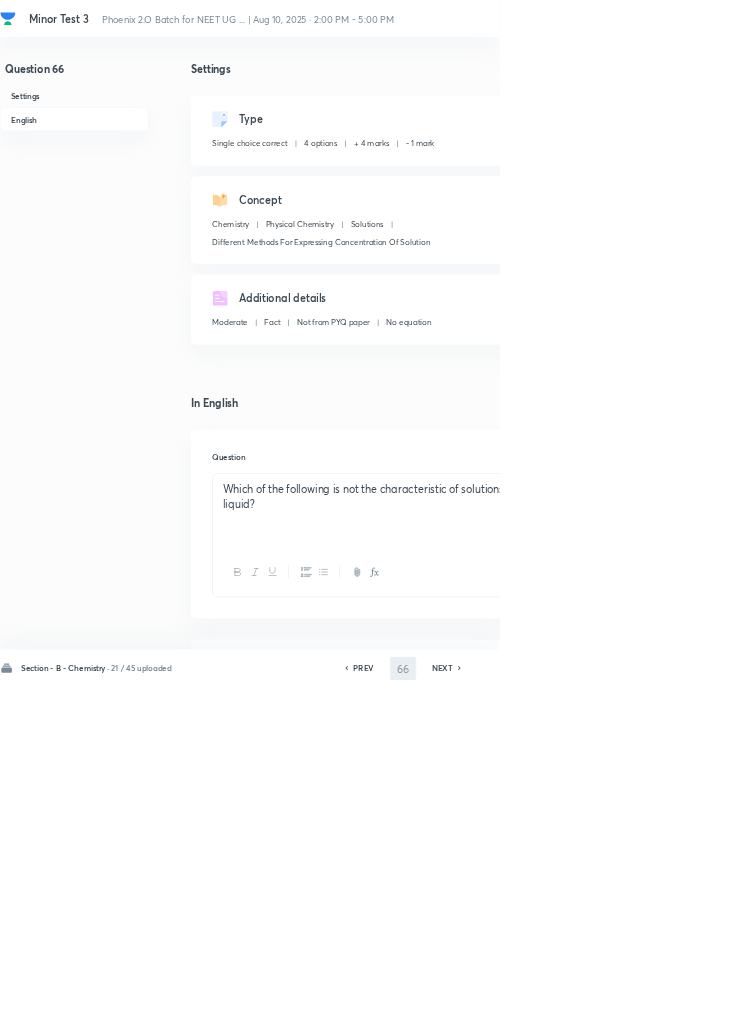 type on "67" 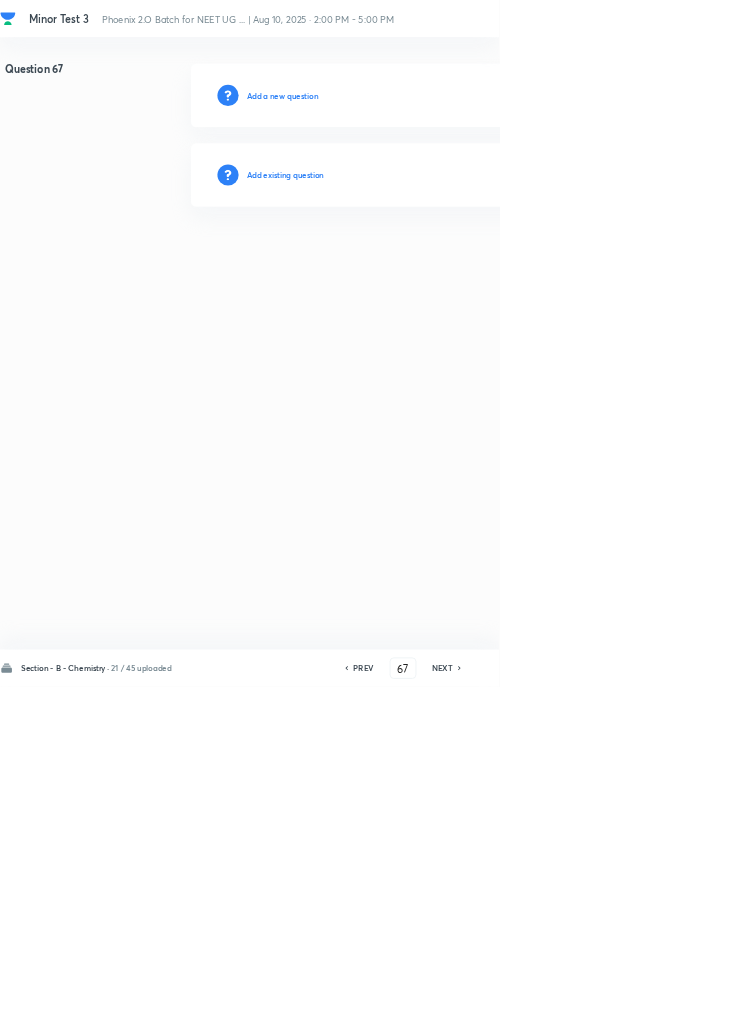 click on "Add existing question" at bounding box center (430, 264) 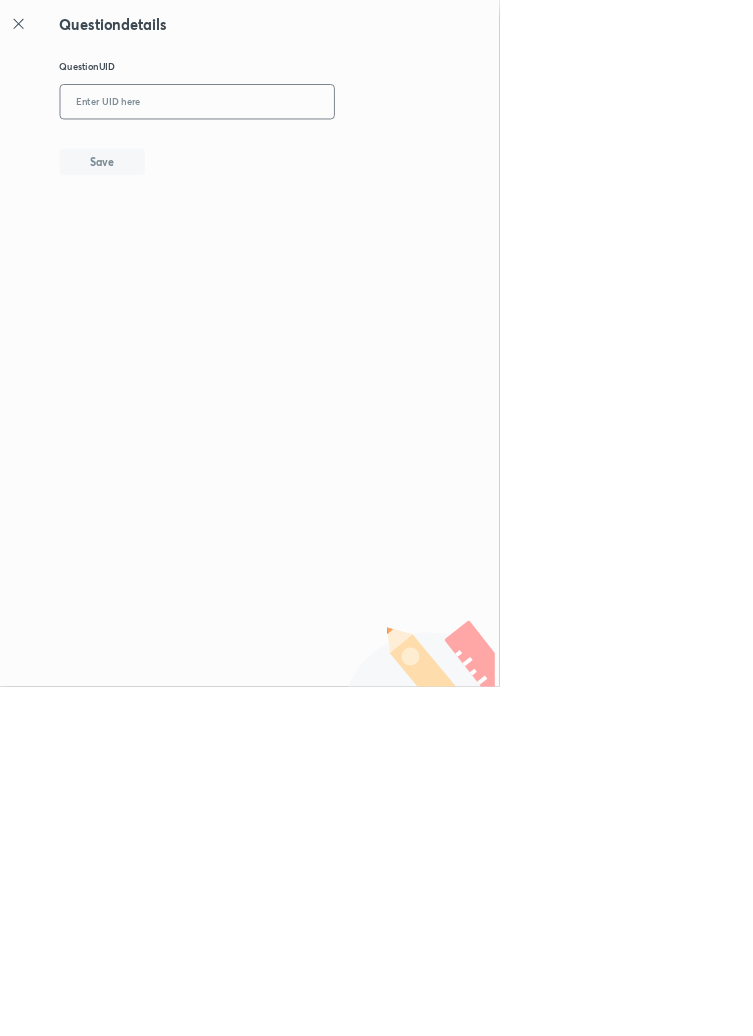 click at bounding box center [297, 154] 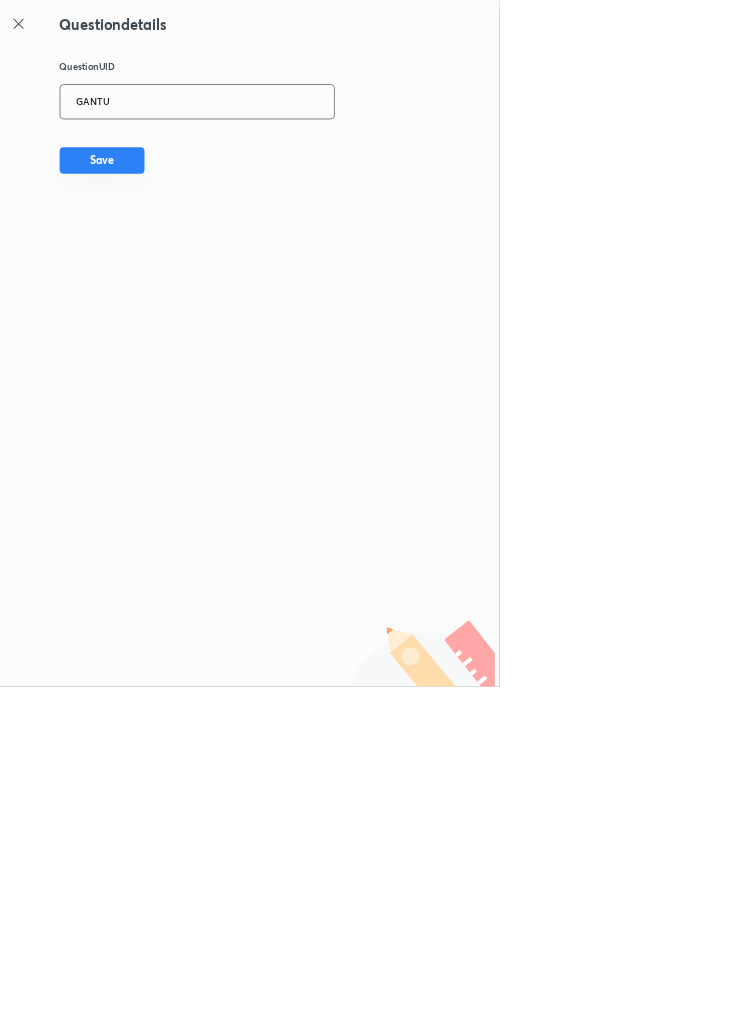 type on "GANTU" 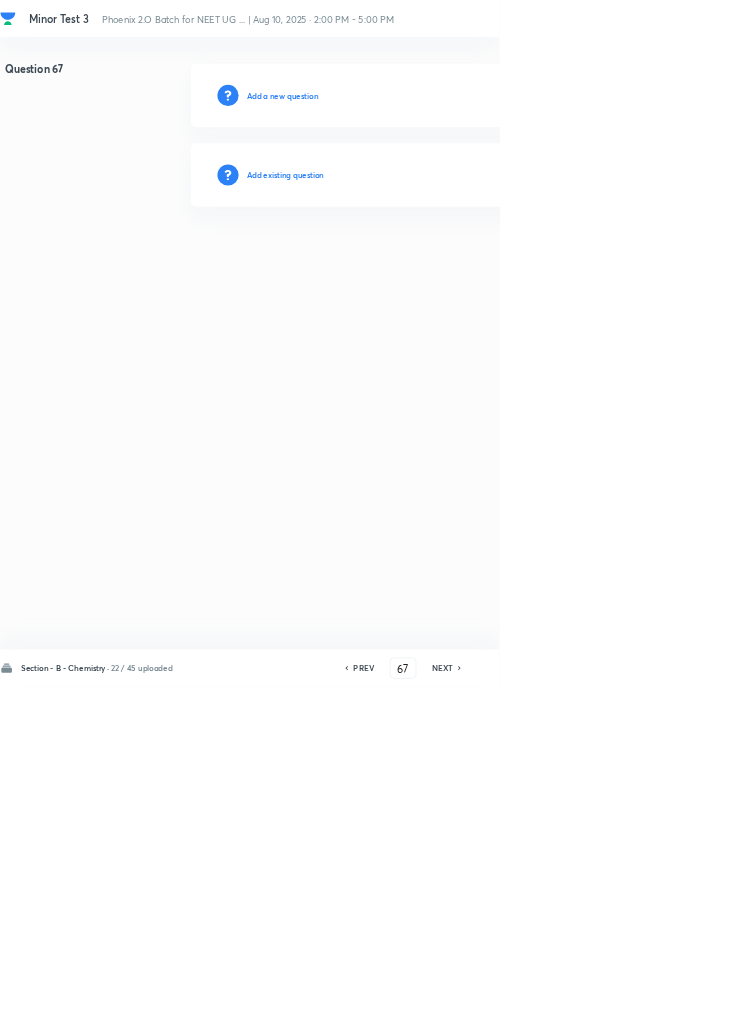 type 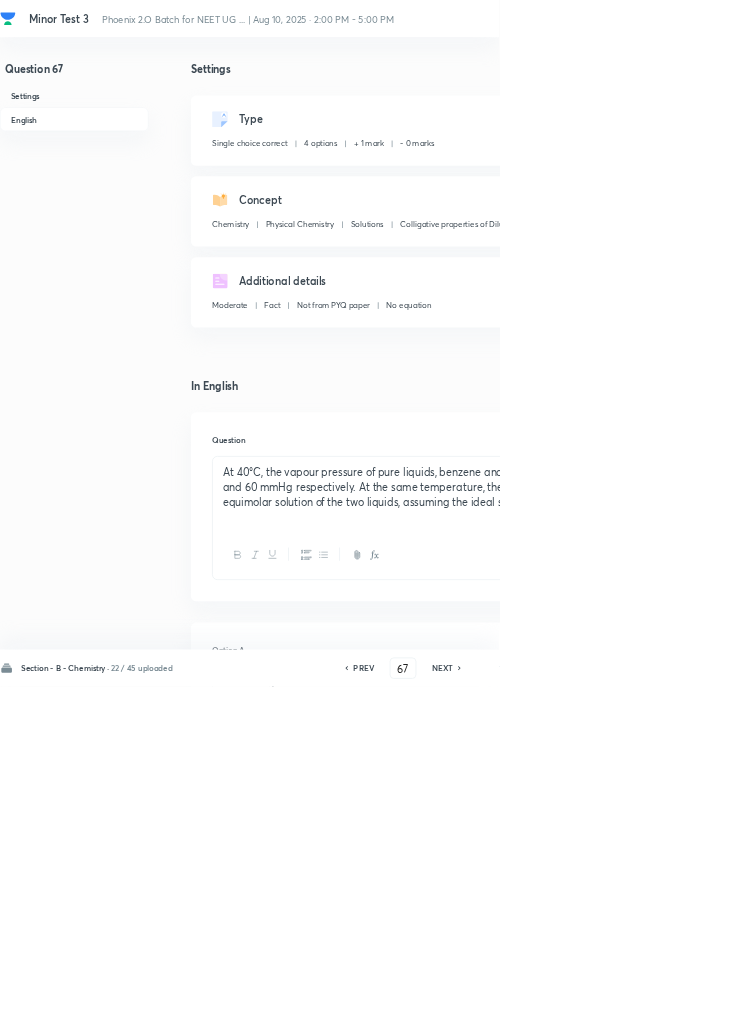 click on "Edit" at bounding box center [920, 182] 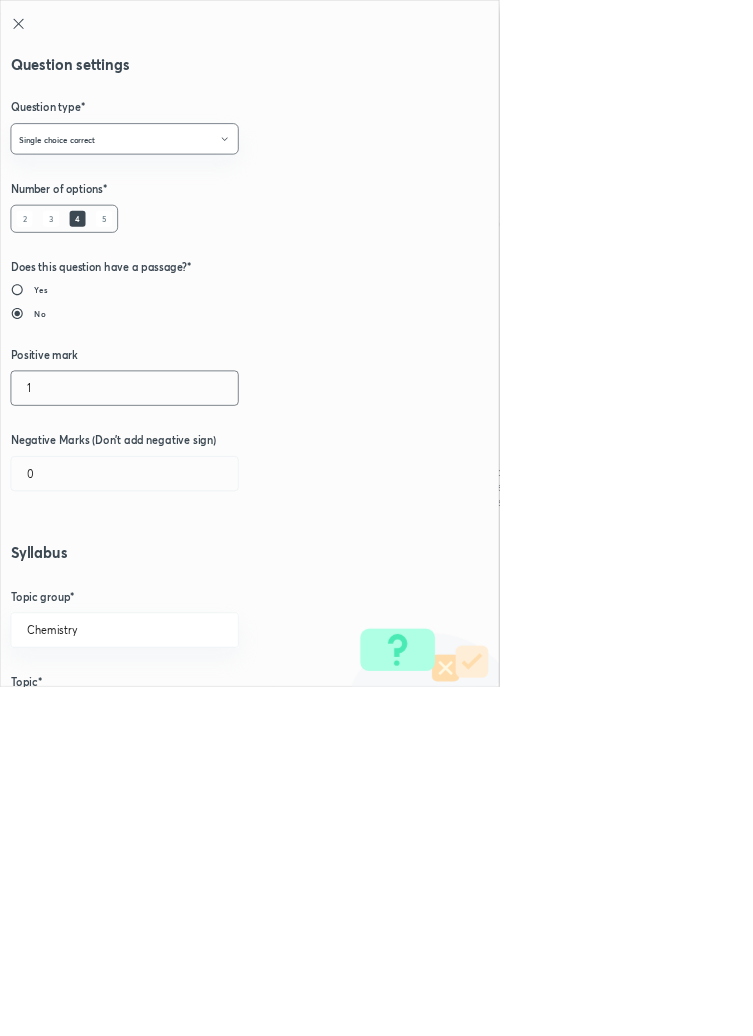 click on "1" at bounding box center [188, 585] 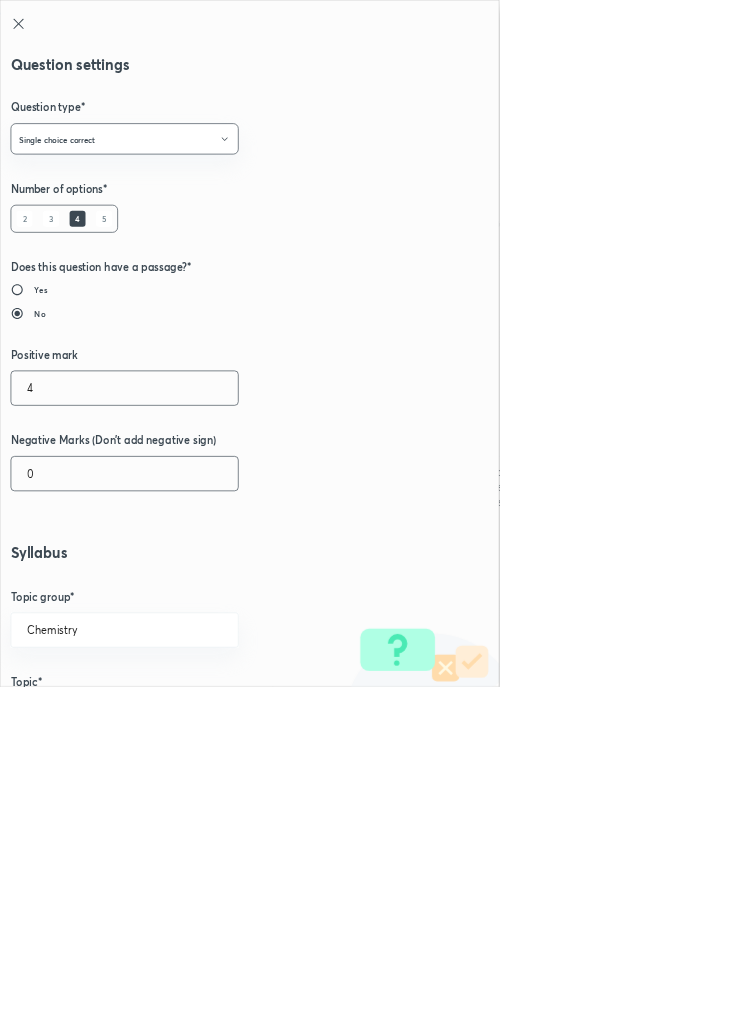 type on "4" 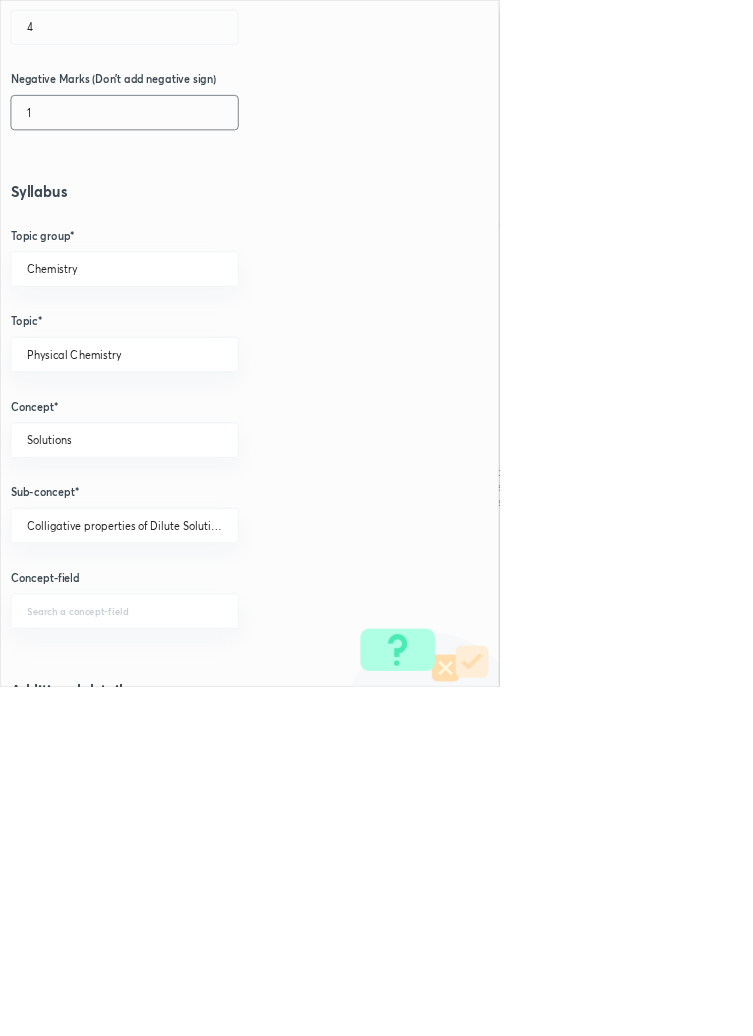 scroll, scrollTop: 1125, scrollLeft: 0, axis: vertical 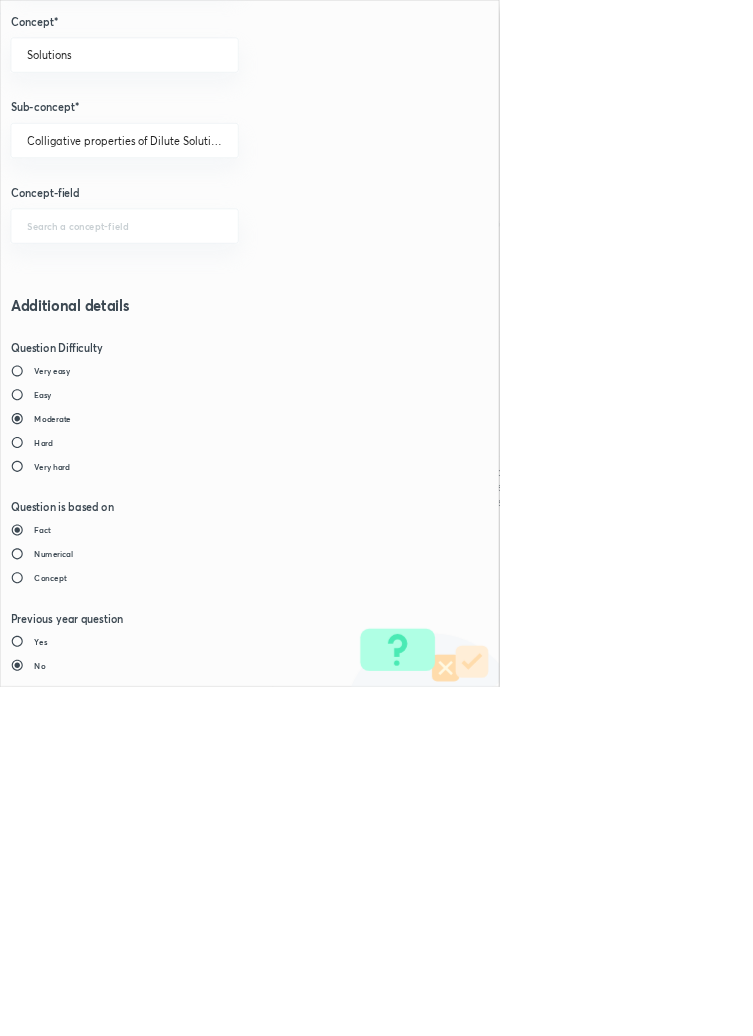 type on "1" 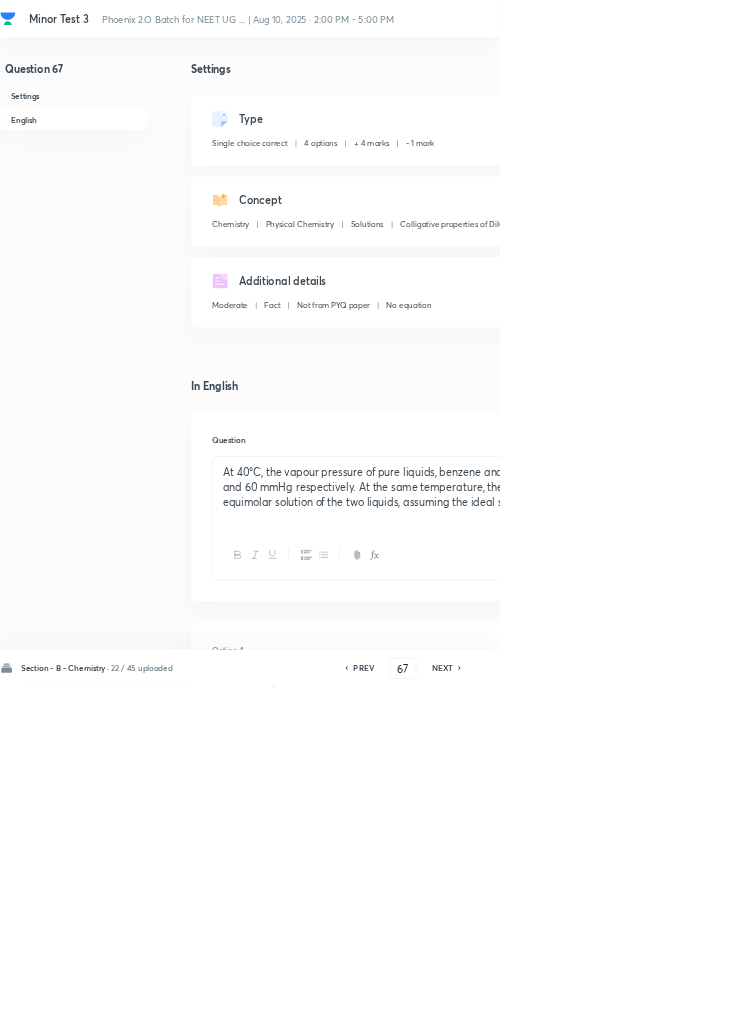 click on "Save" at bounding box center [1096, 1006] 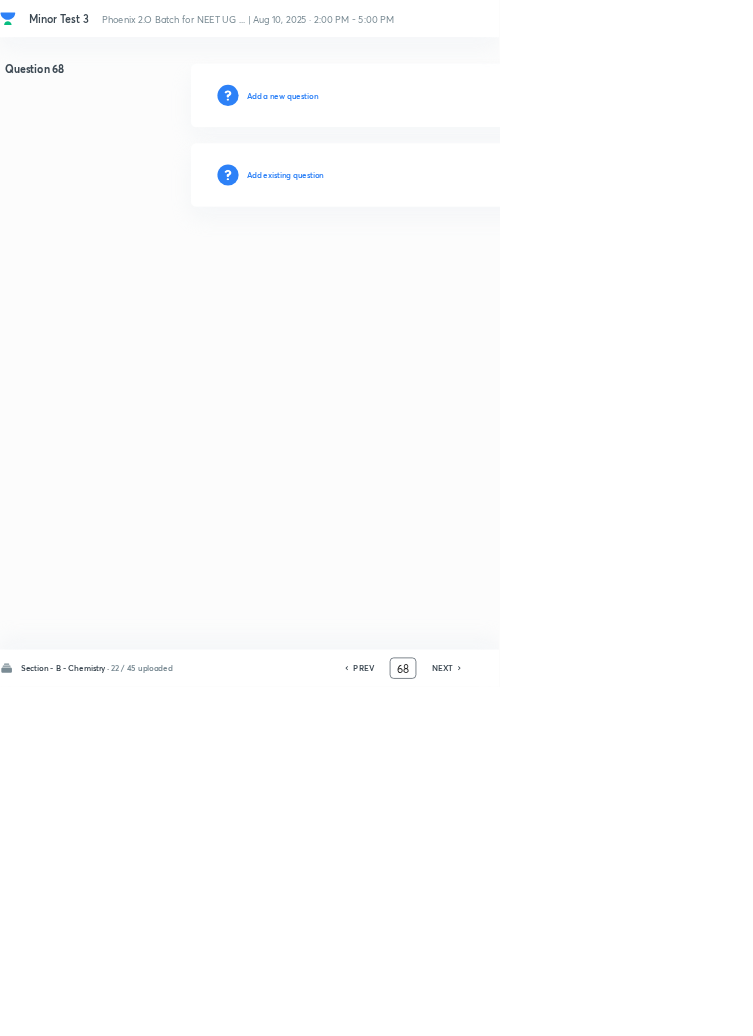click on "68" at bounding box center (608, 1008) 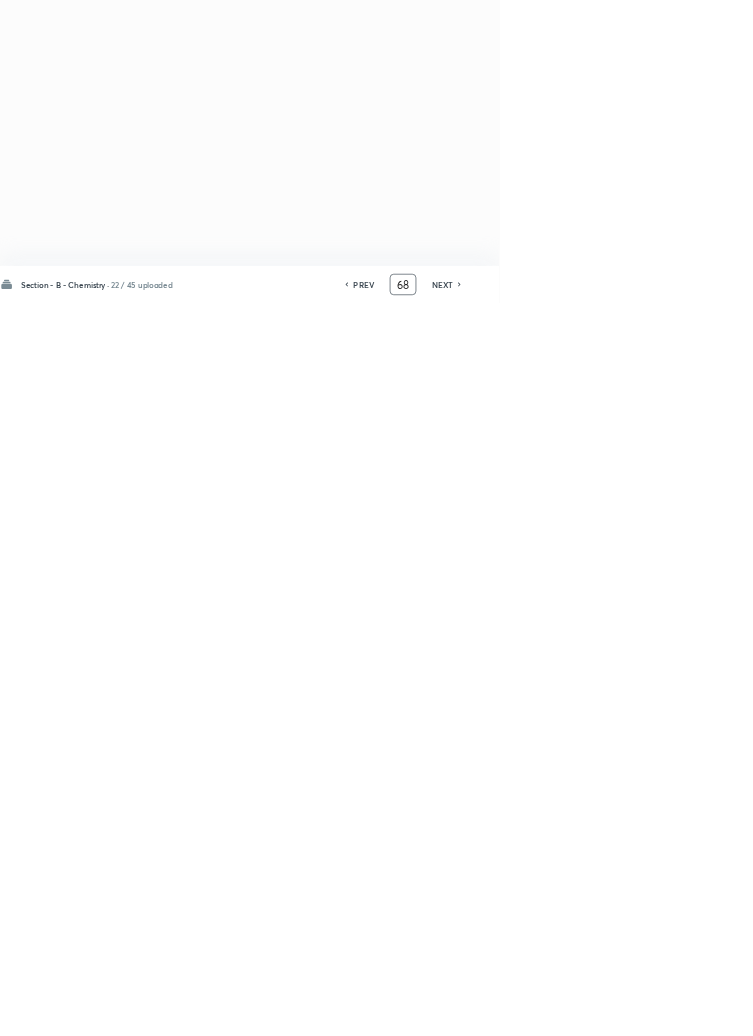 type on "6" 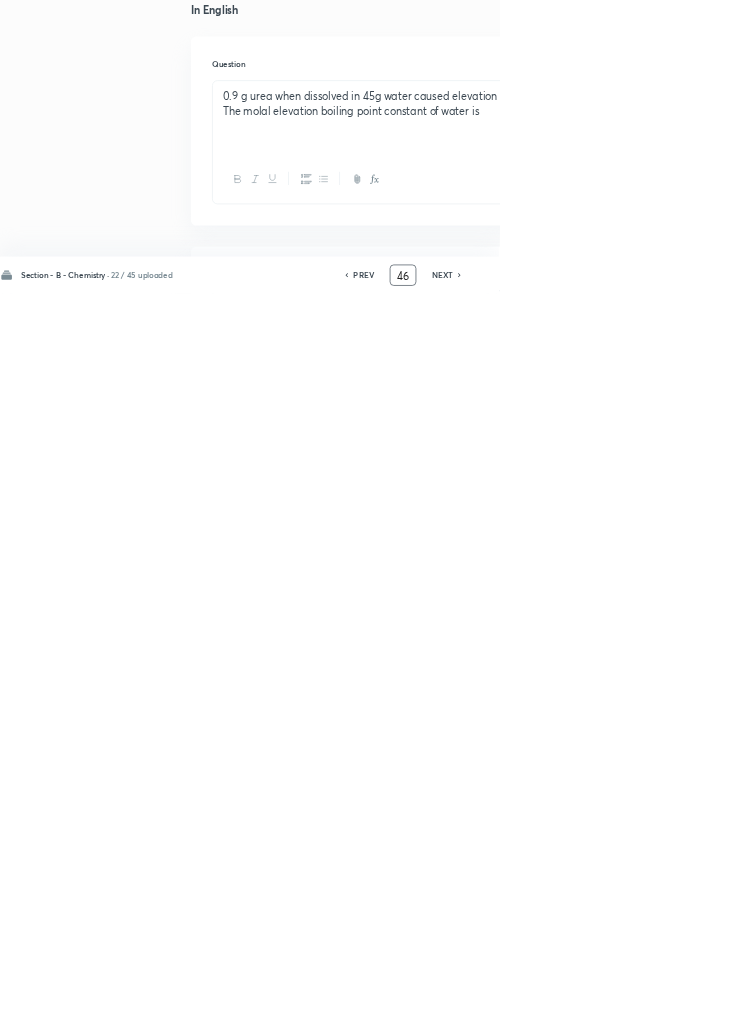 scroll, scrollTop: 0, scrollLeft: 0, axis: both 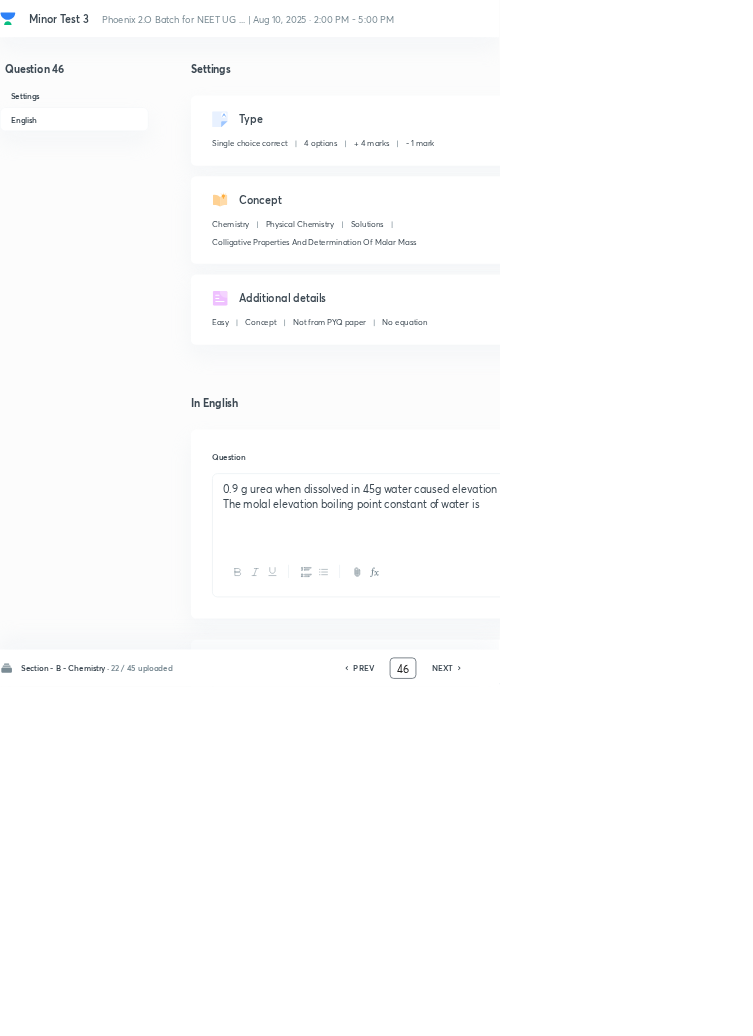 click 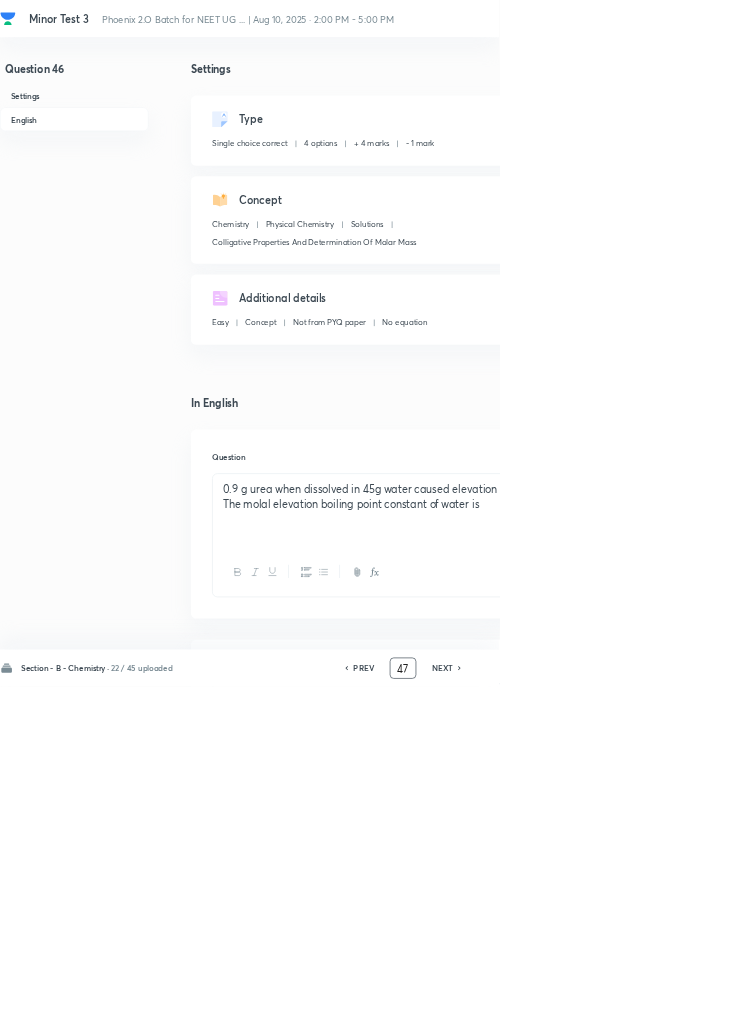 checkbox on "false" 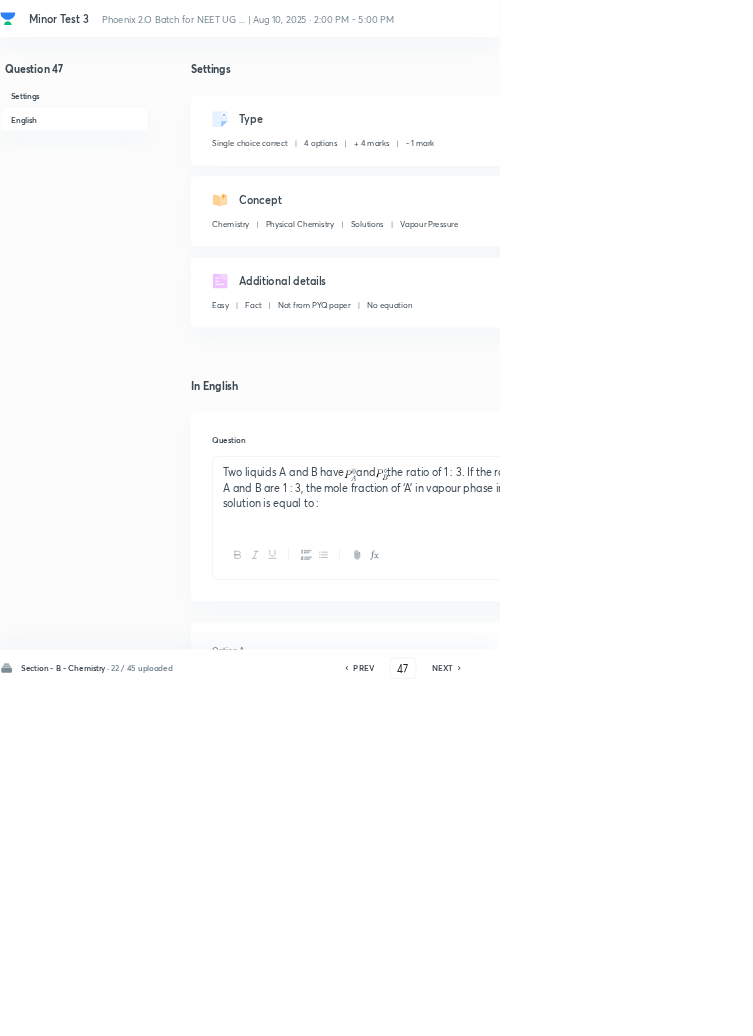 checkbox on "true" 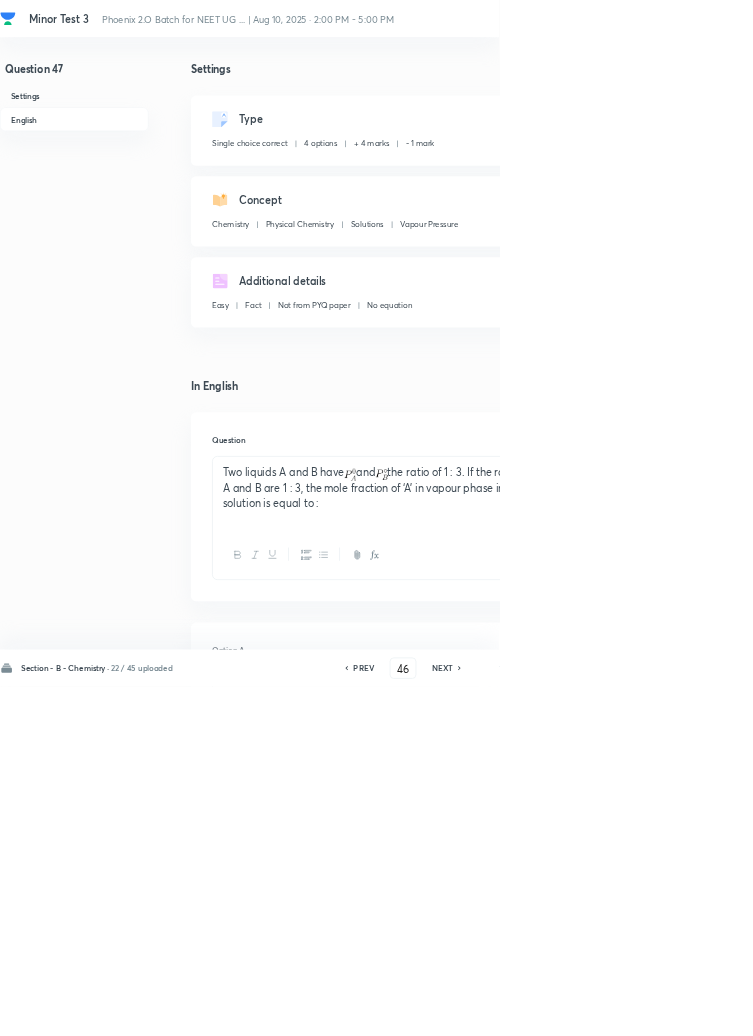 checkbox on "false" 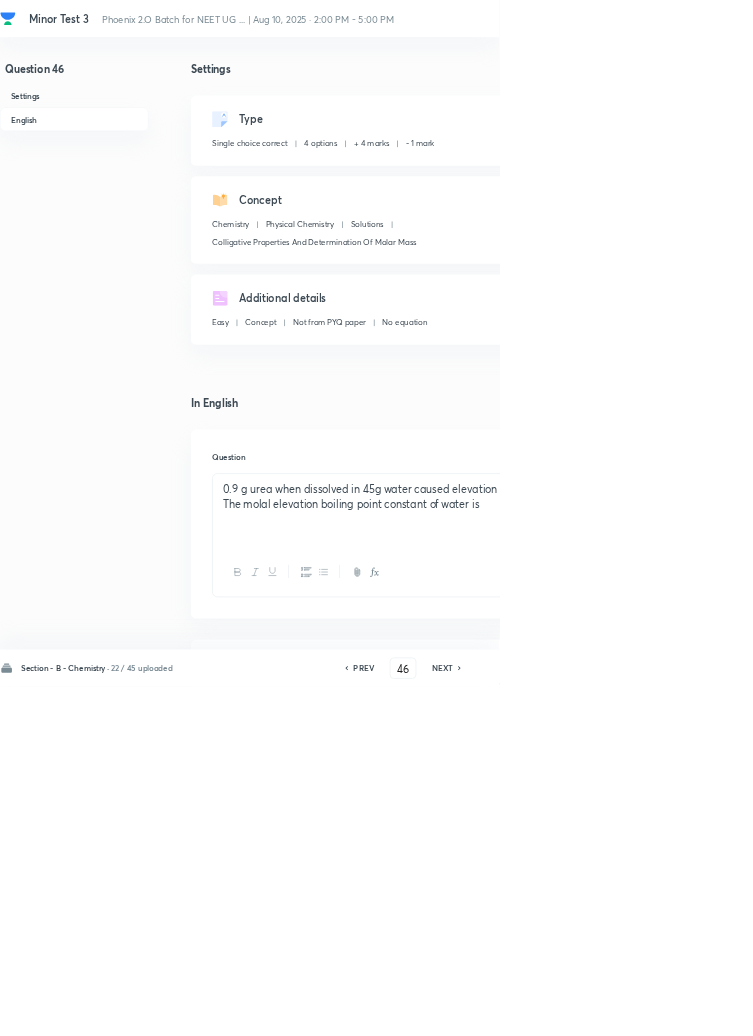 click 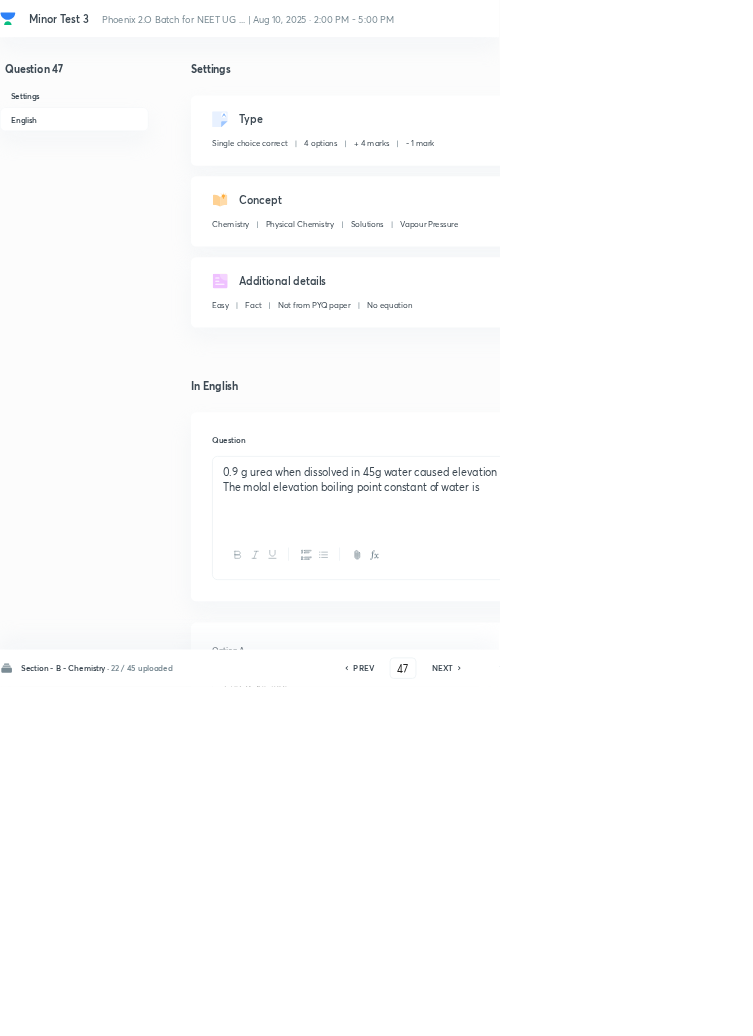 checkbox on "false" 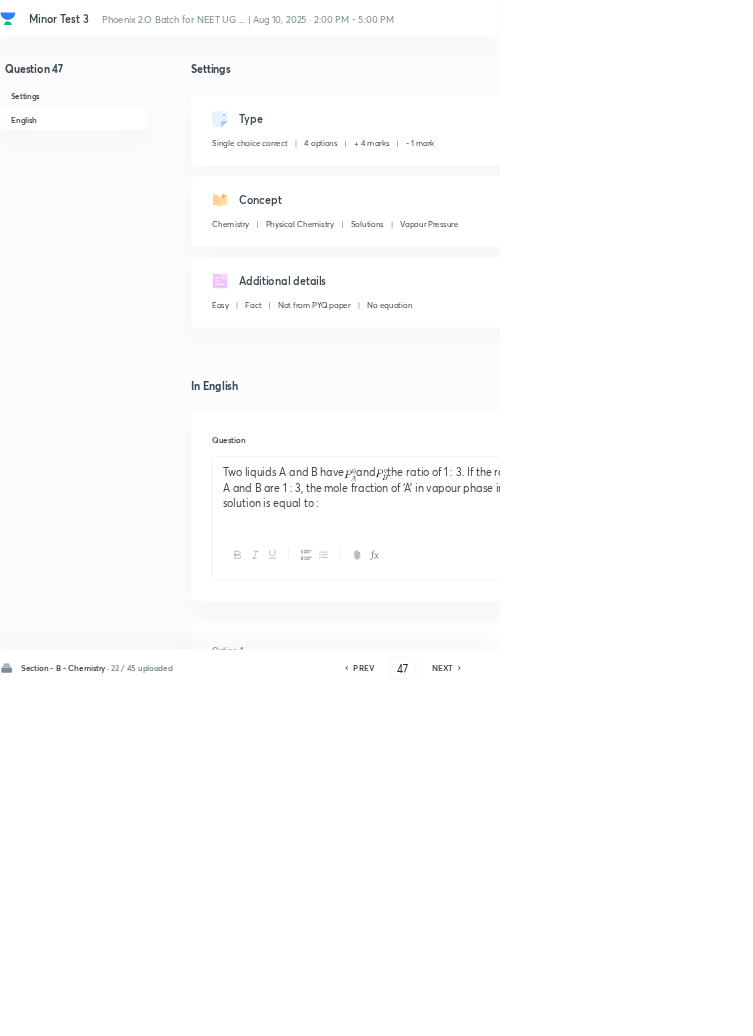 click 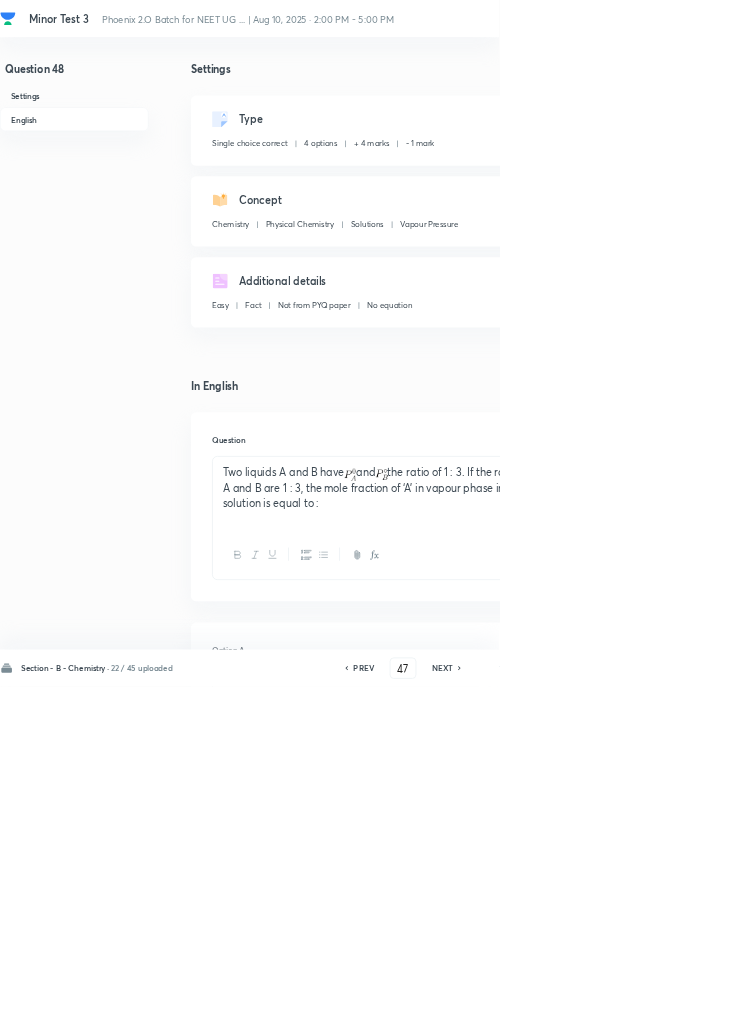 type on "48" 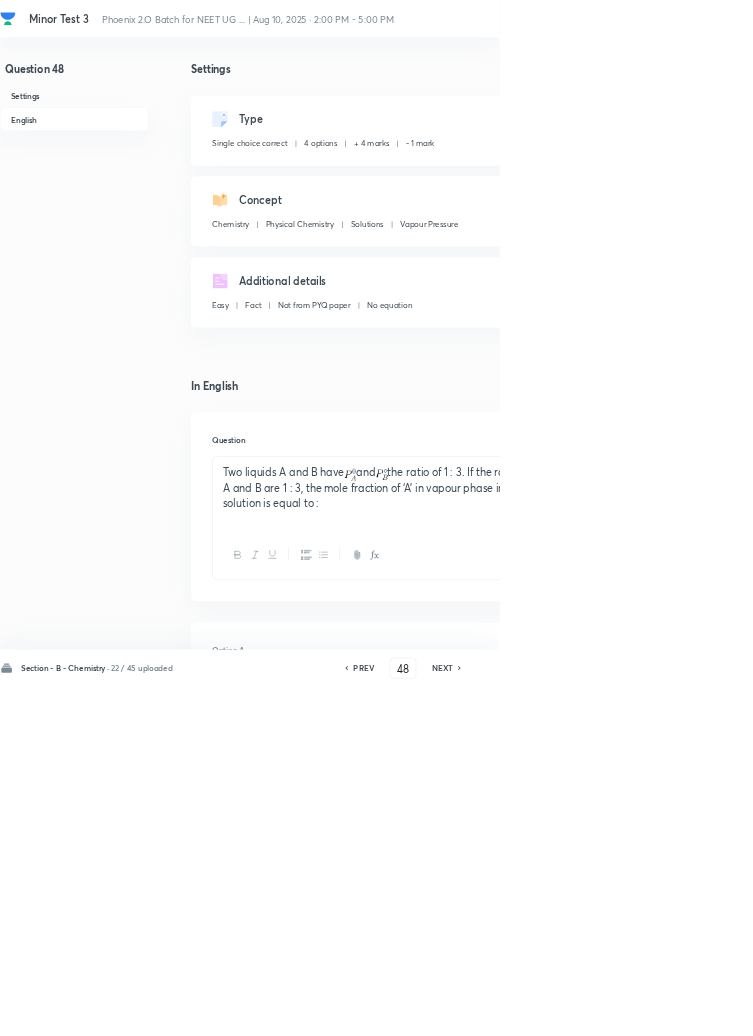 checkbox on "true" 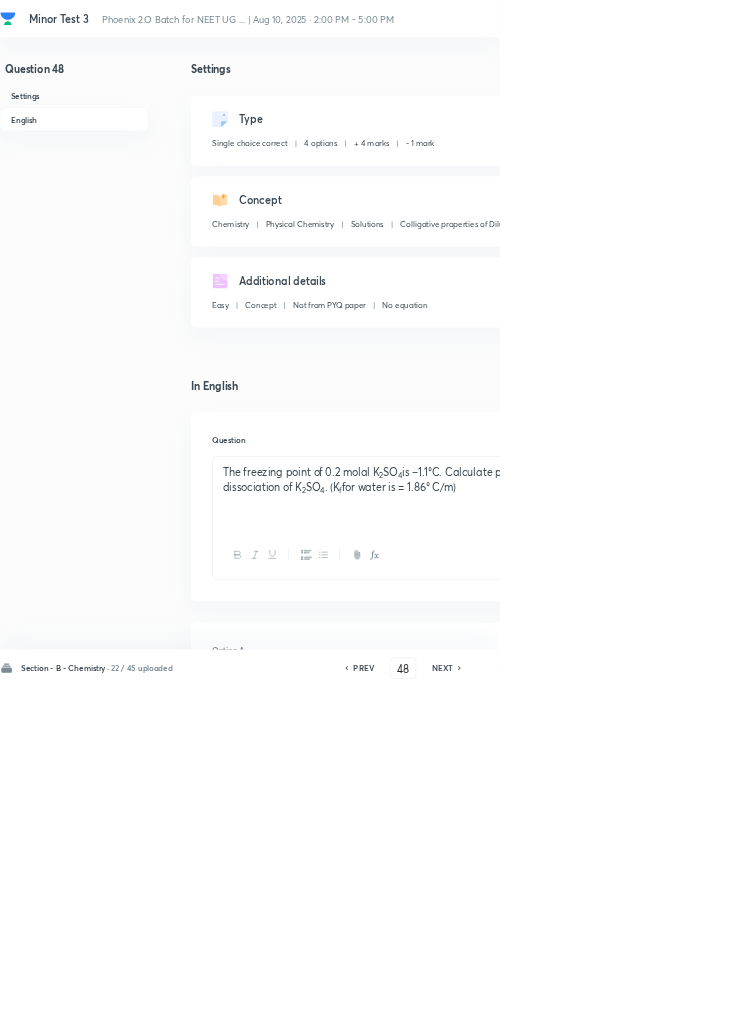click on "NEXT" at bounding box center [667, 1008] 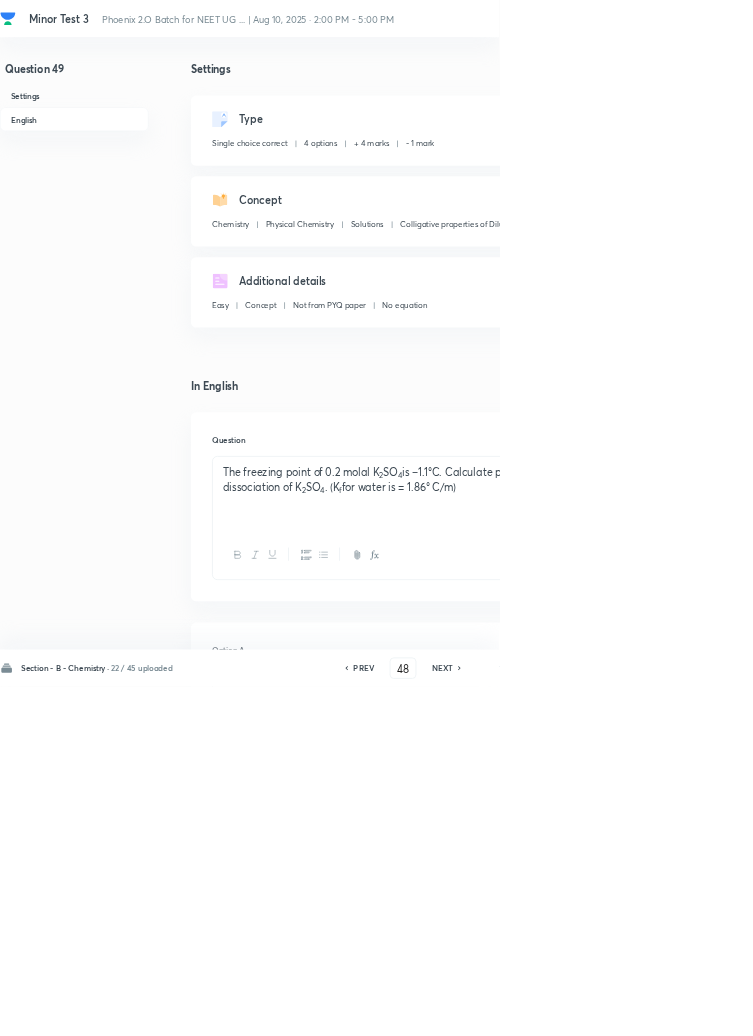 type on "49" 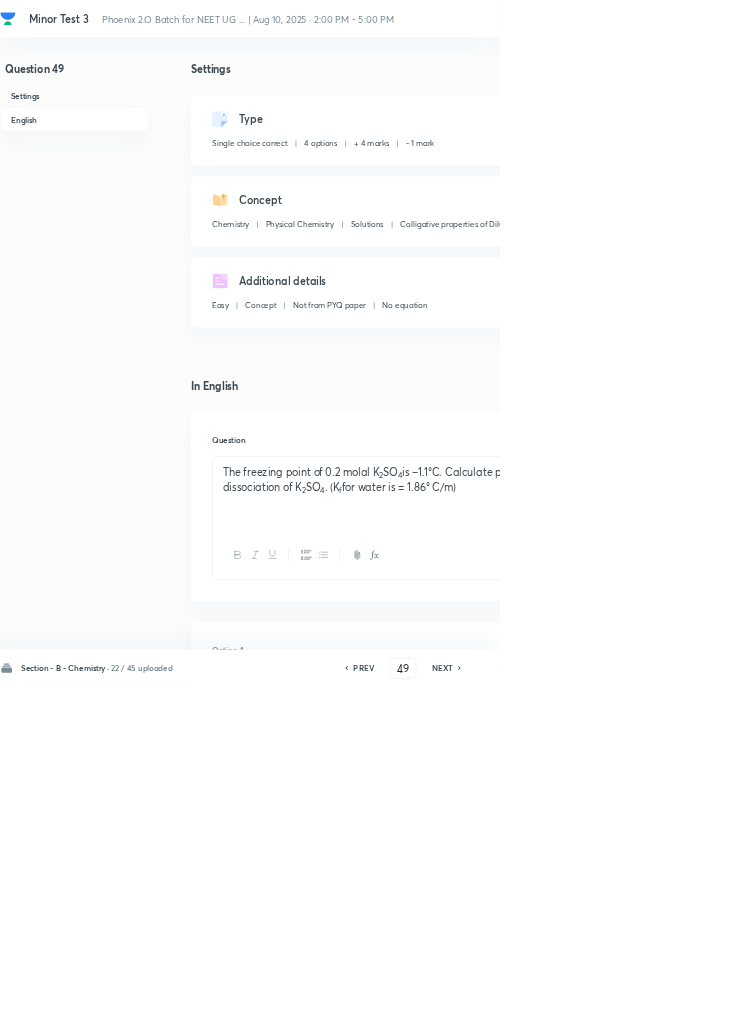 checkbox on "true" 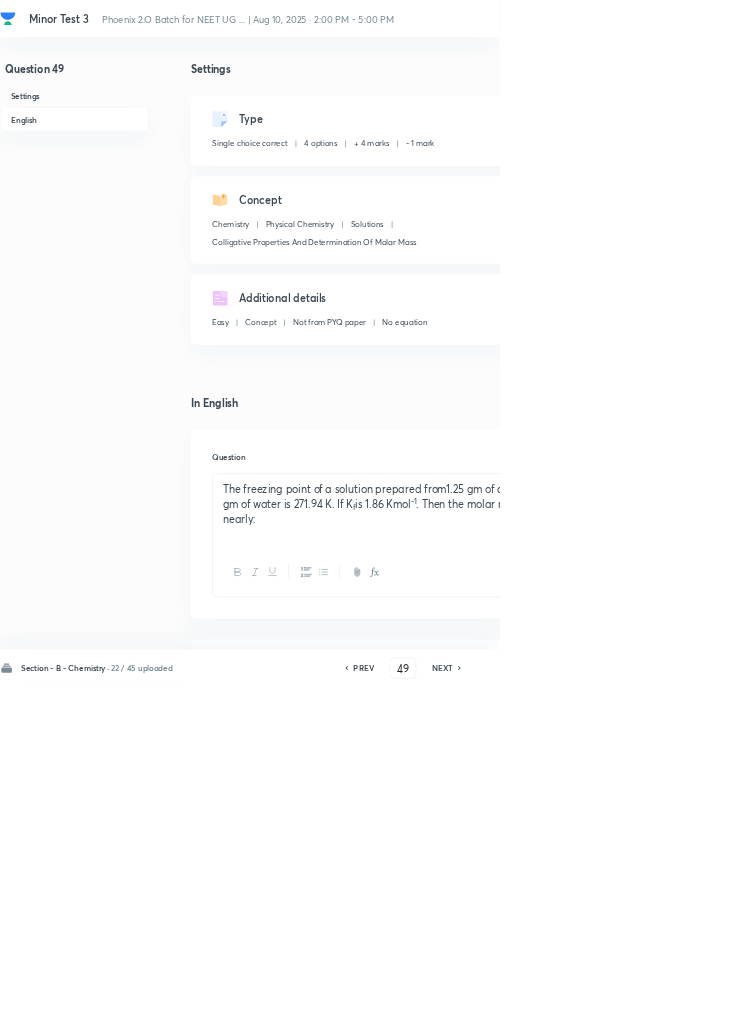 click on "NEXT" at bounding box center [667, 1008] 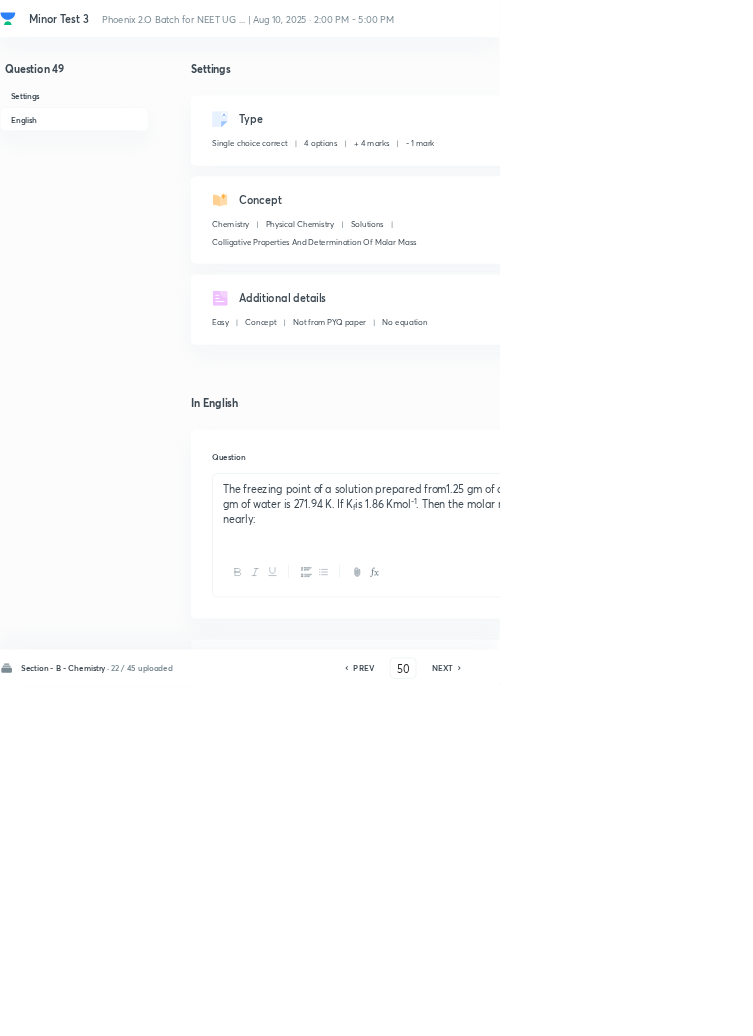 checkbox on "false" 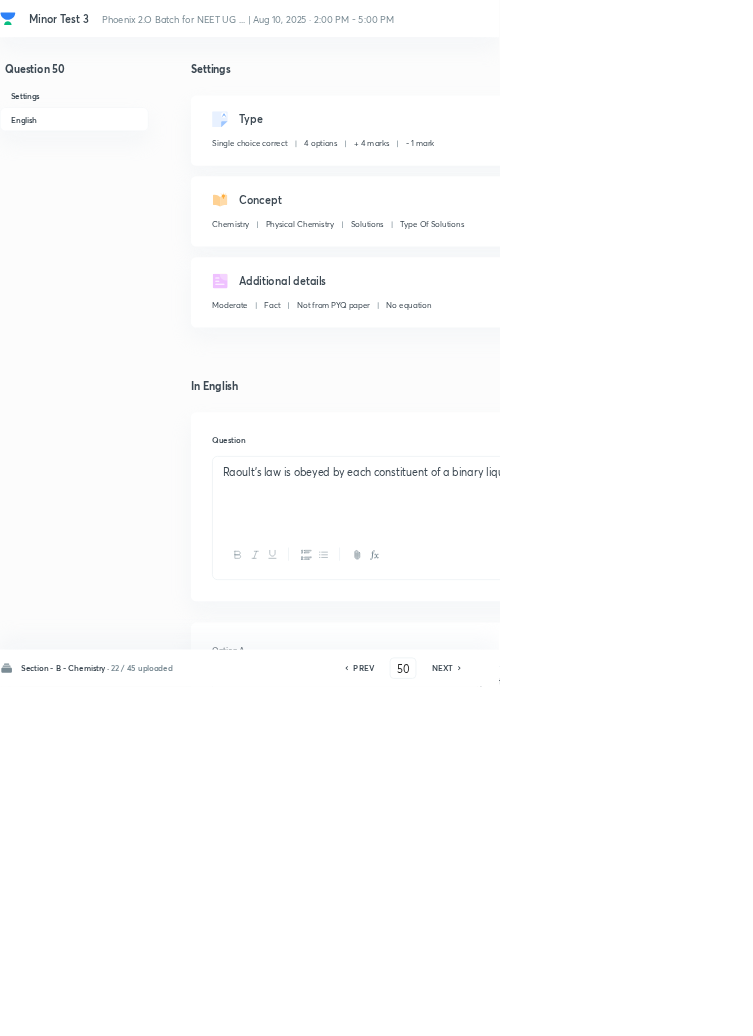 checkbox on "true" 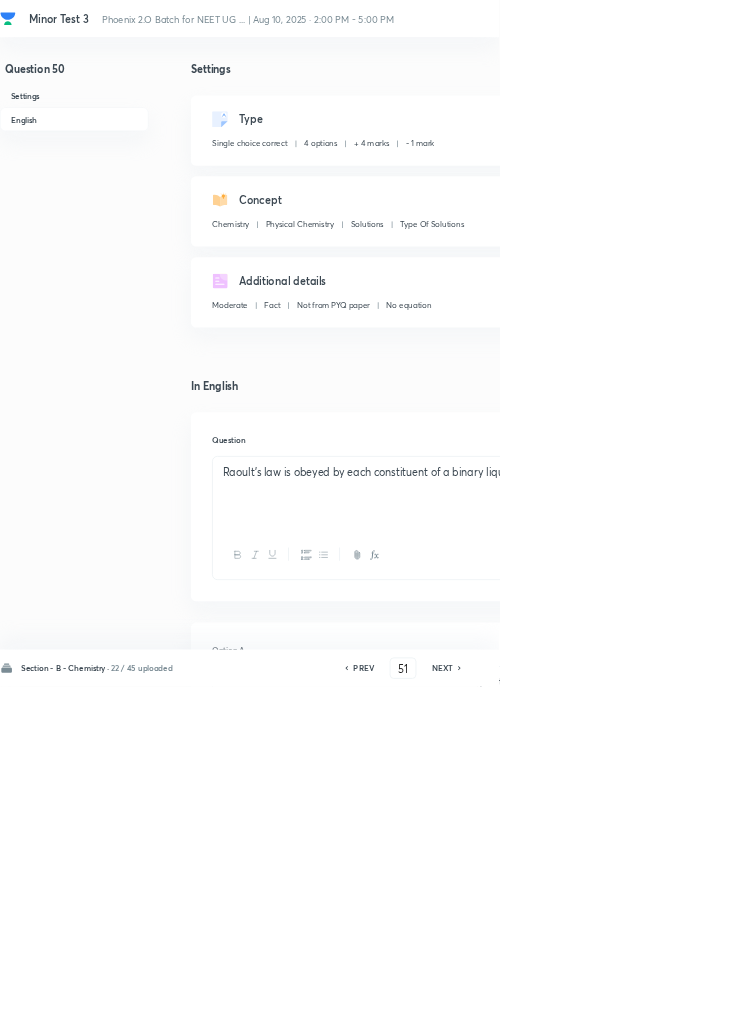 checkbox on "false" 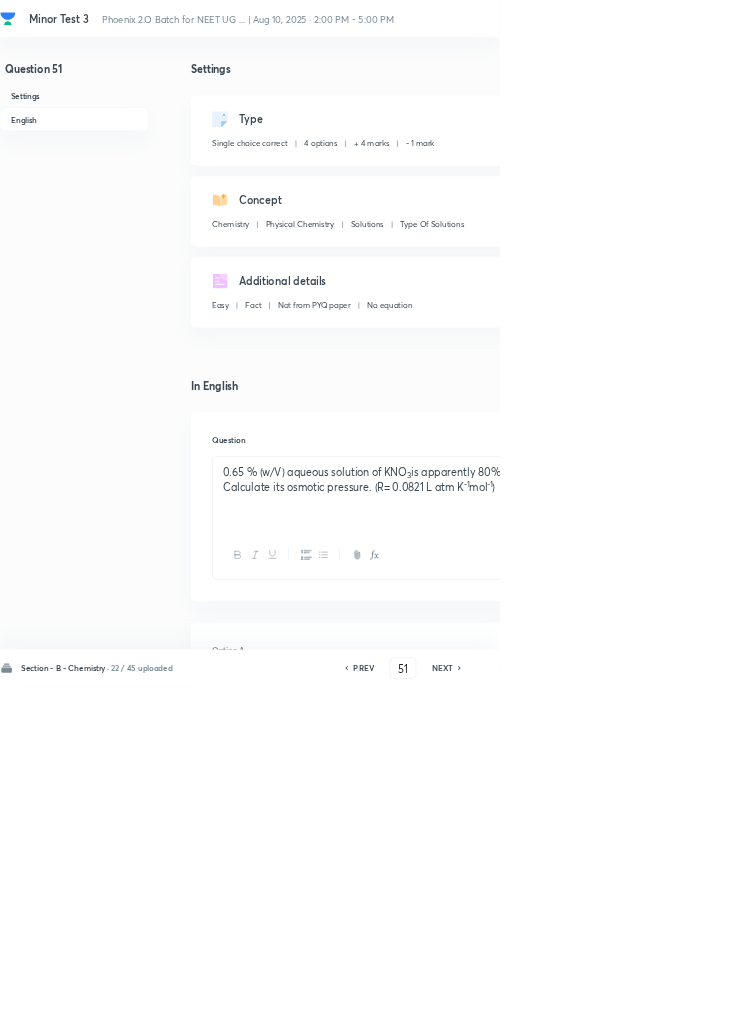 click 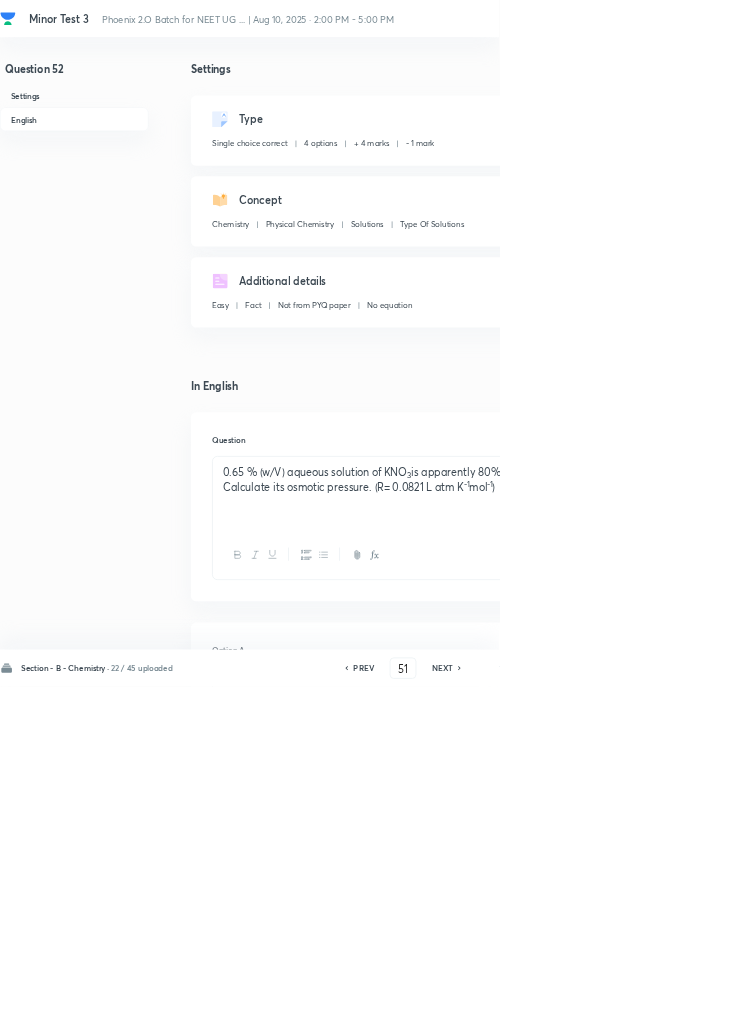type on "52" 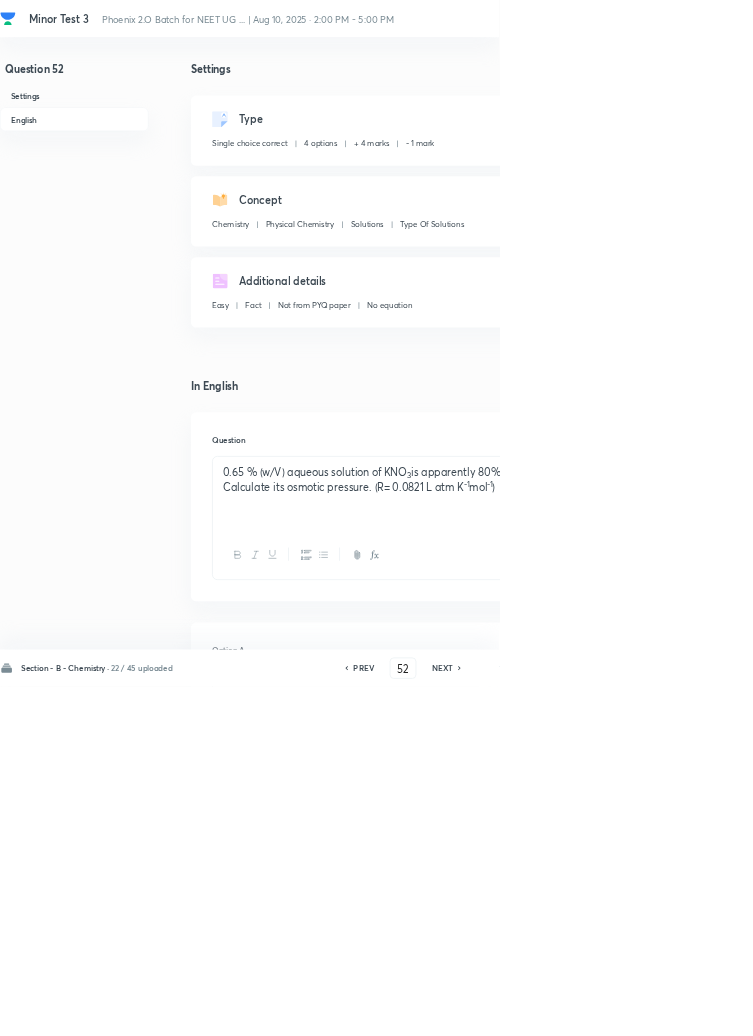 checkbox on "false" 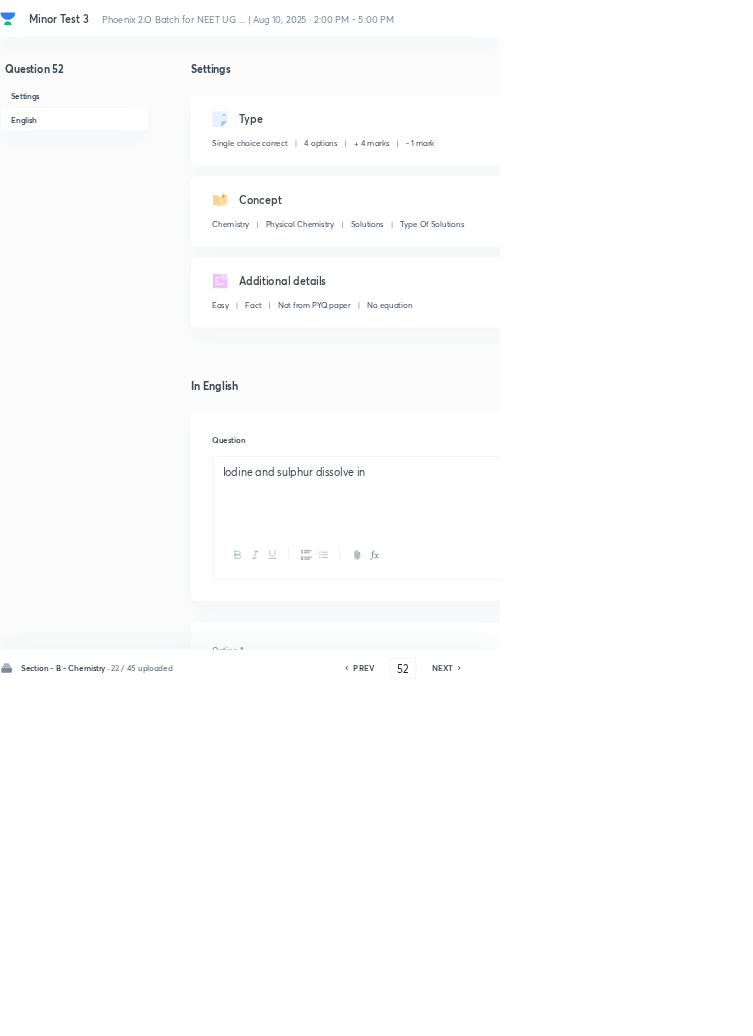 click 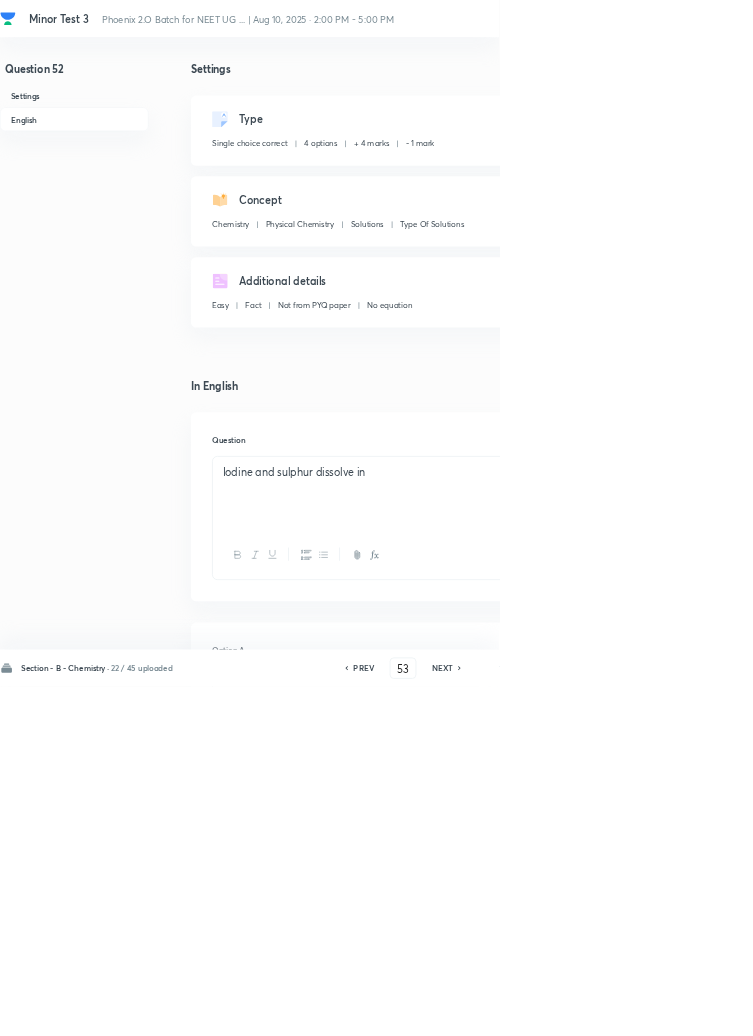 checkbox on "true" 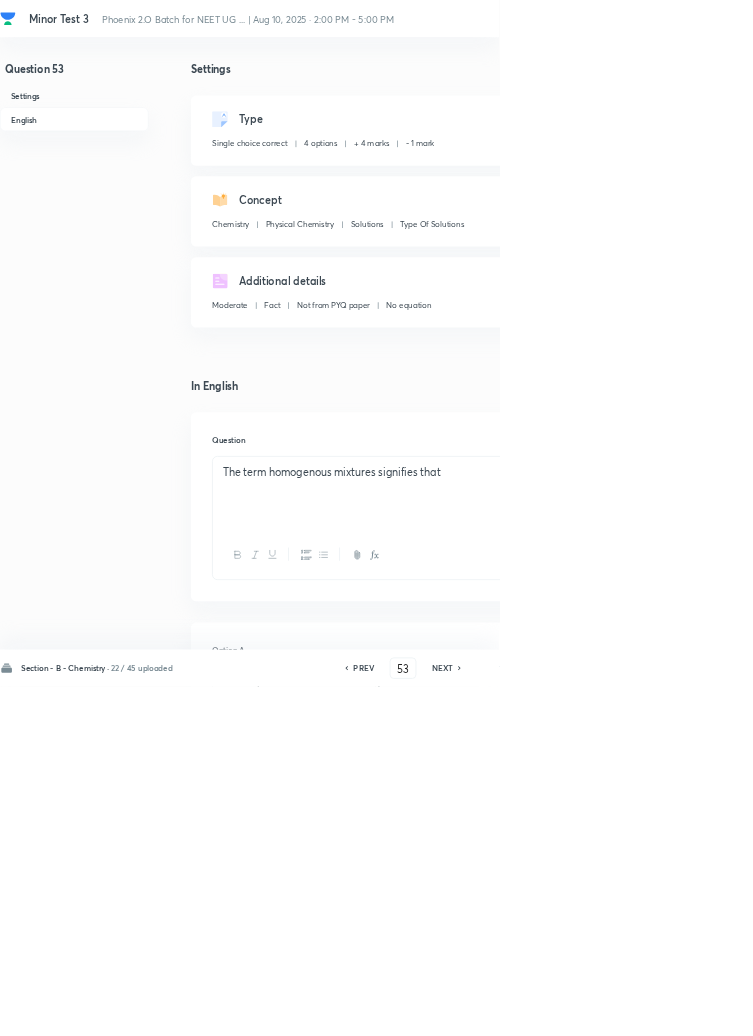 click 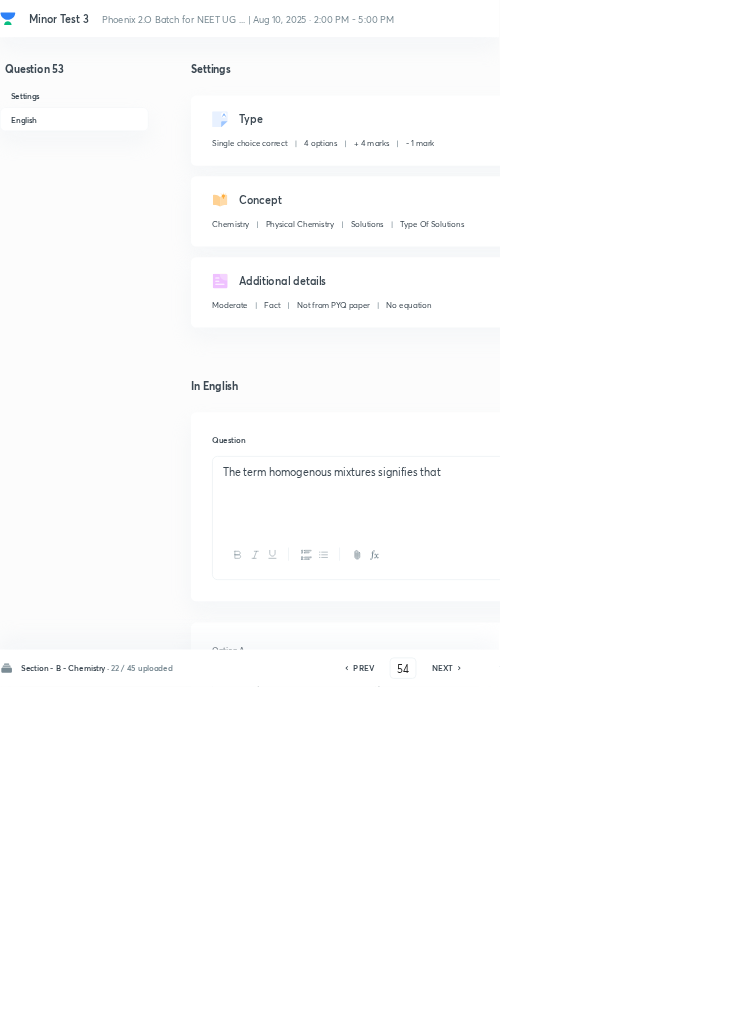 checkbox on "true" 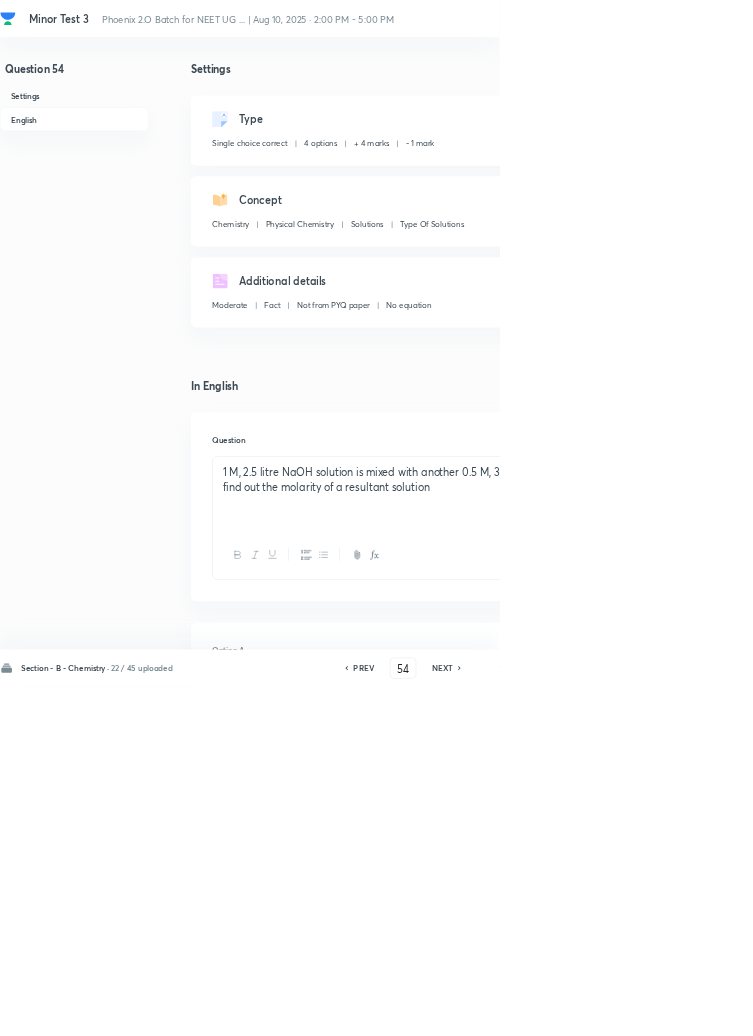 click on "NEXT" at bounding box center (667, 1008) 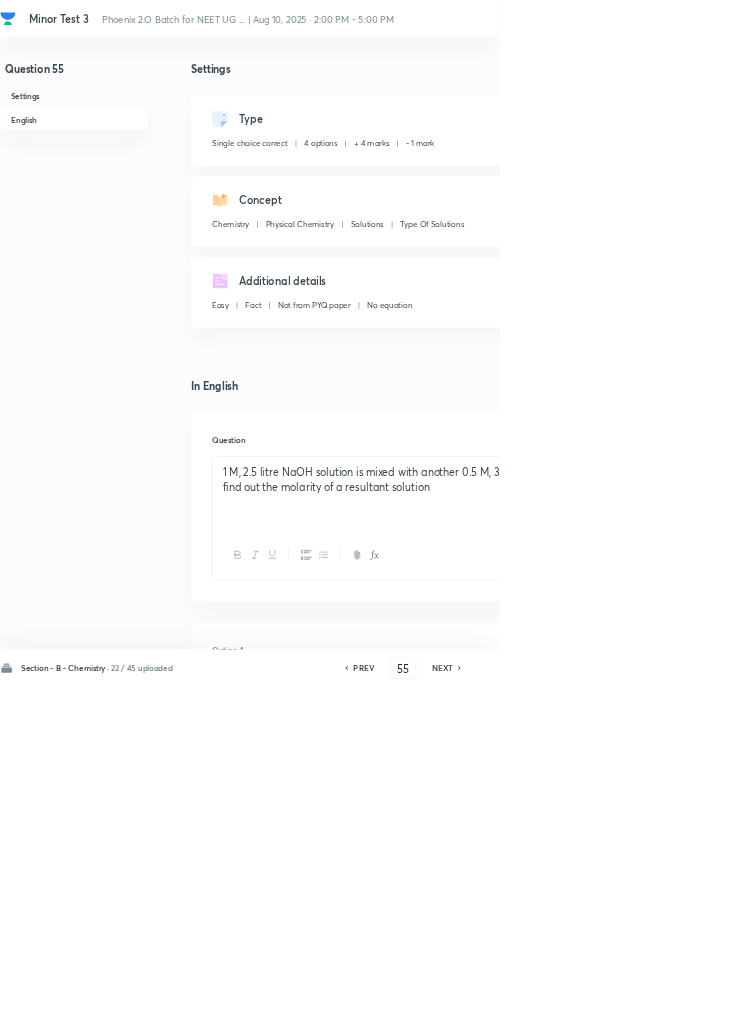 checkbox on "false" 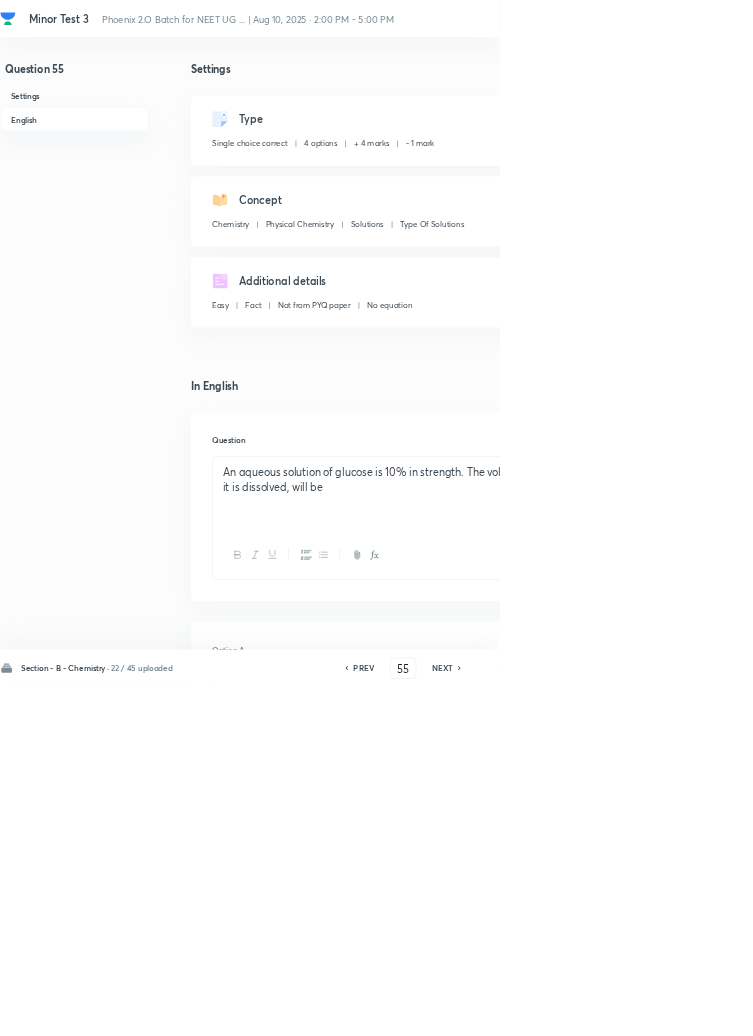 click on "NEXT" at bounding box center (667, 1008) 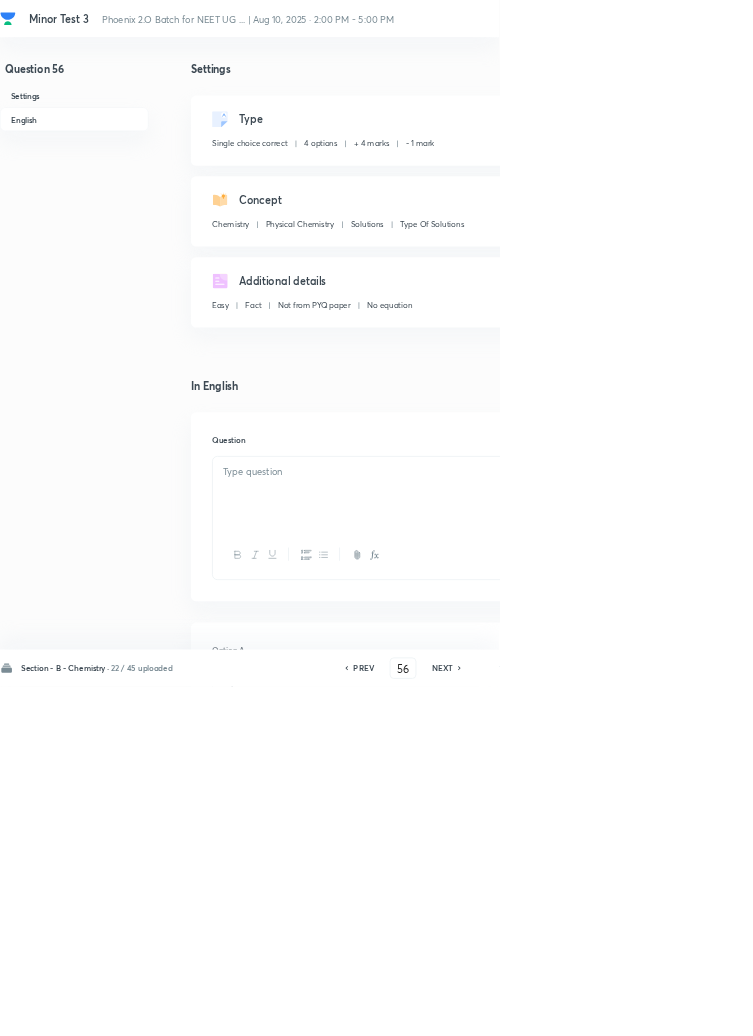 checkbox on "true" 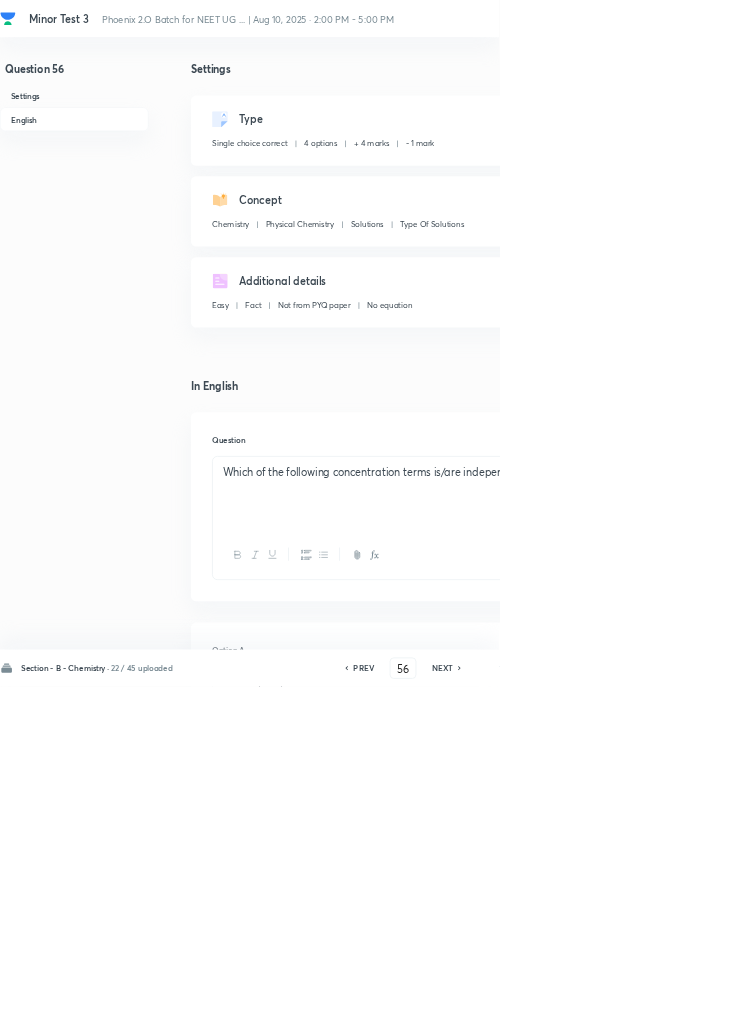 click on "NEXT" at bounding box center (667, 1008) 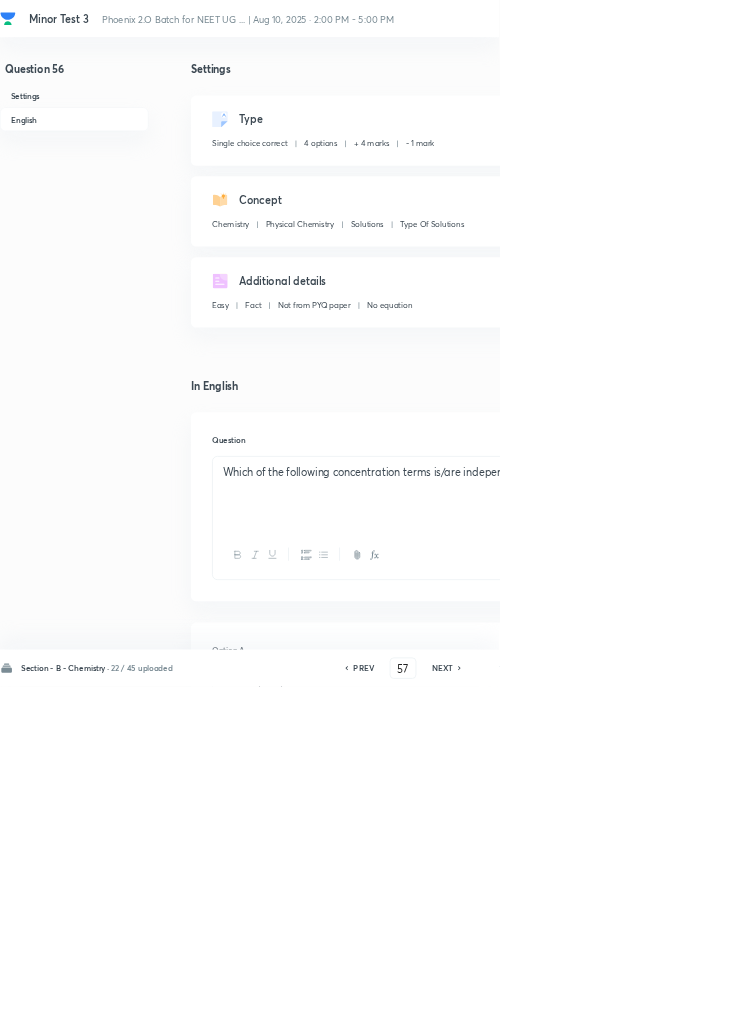 checkbox on "false" 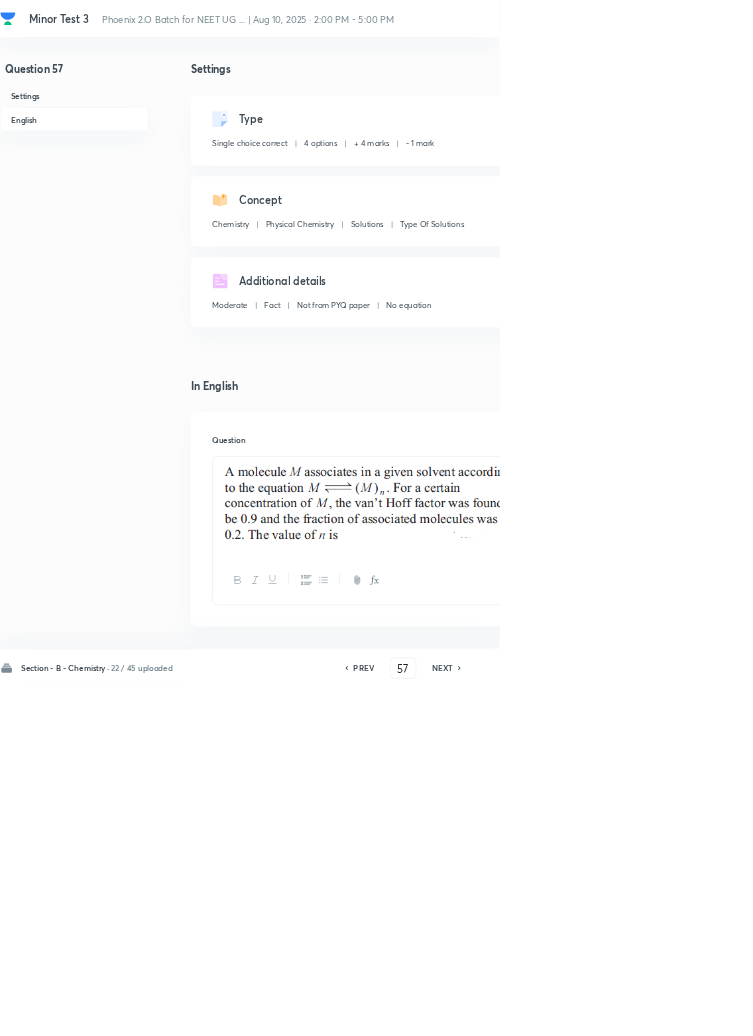 click on "NEXT" at bounding box center (667, 1008) 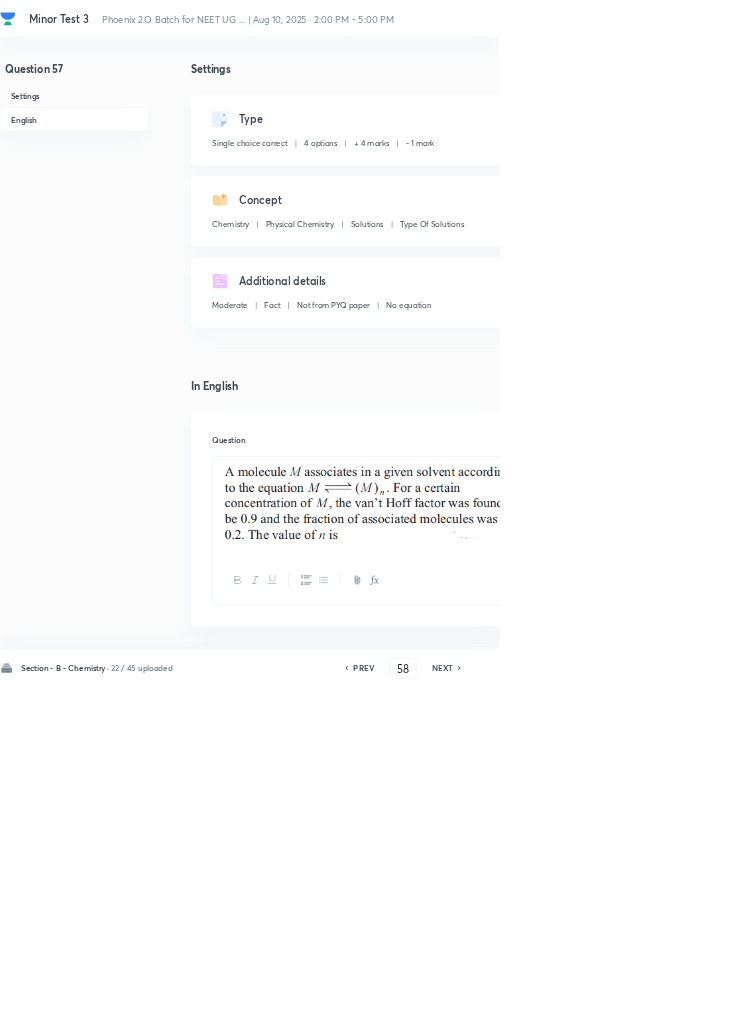 checkbox on "true" 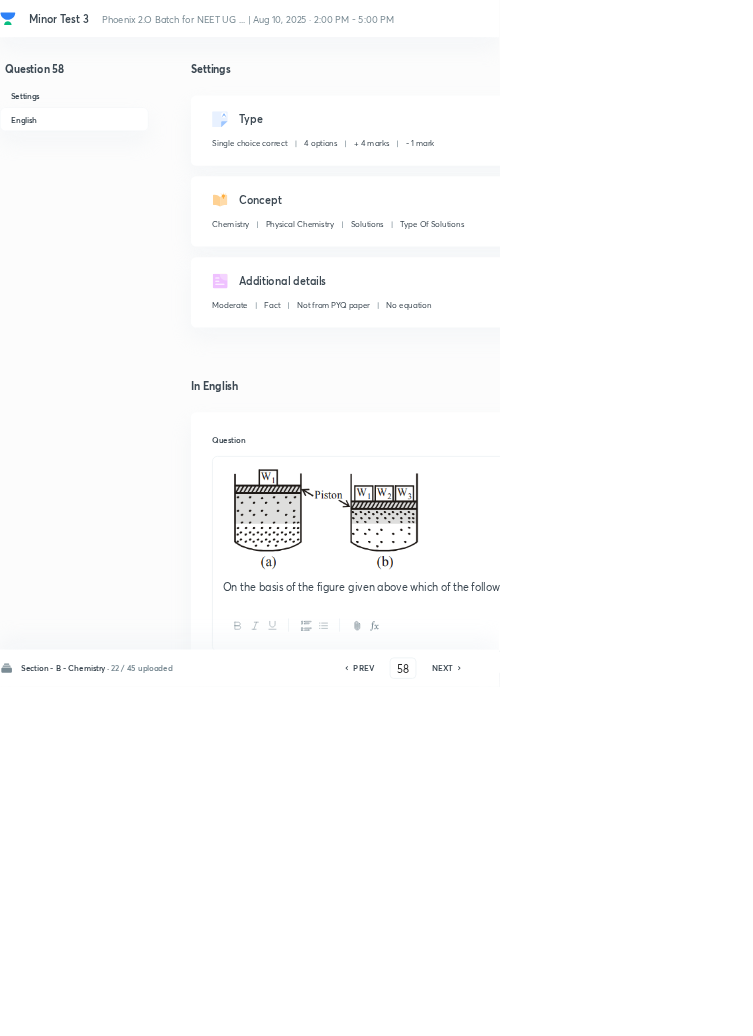 click on "NEXT" at bounding box center [667, 1008] 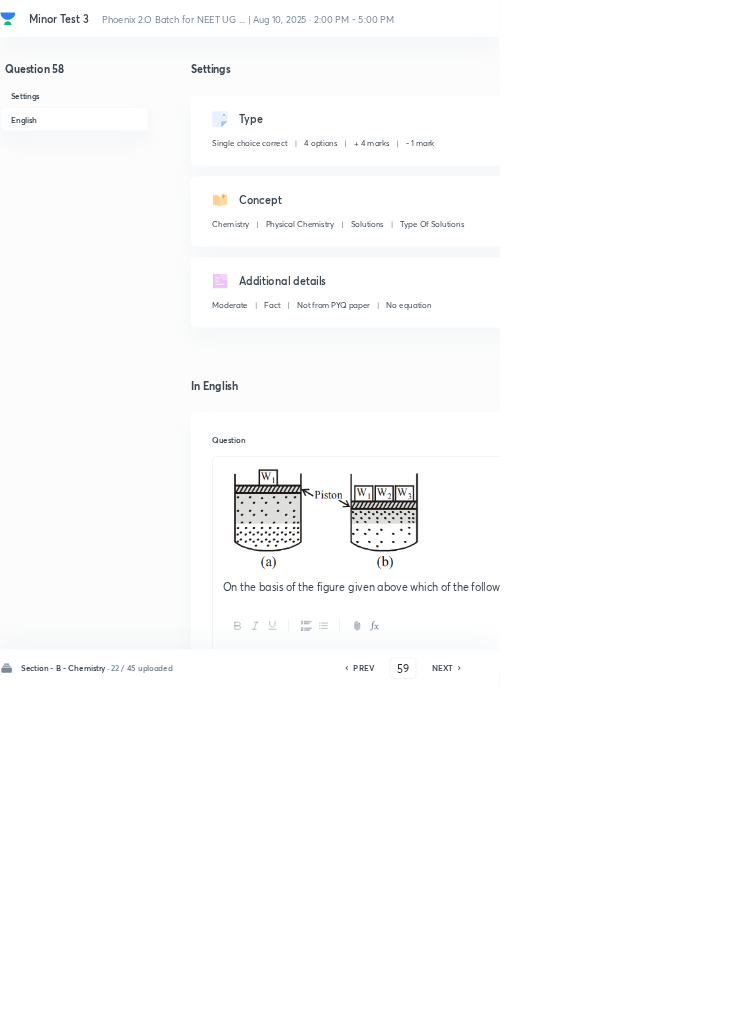 checkbox on "false" 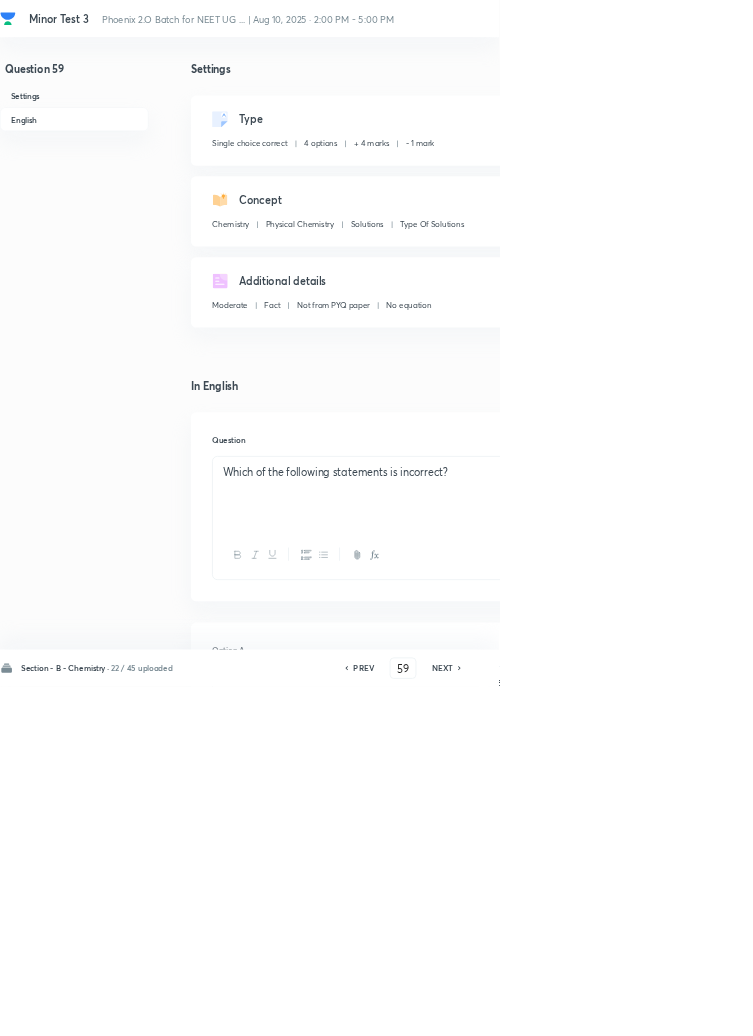 click 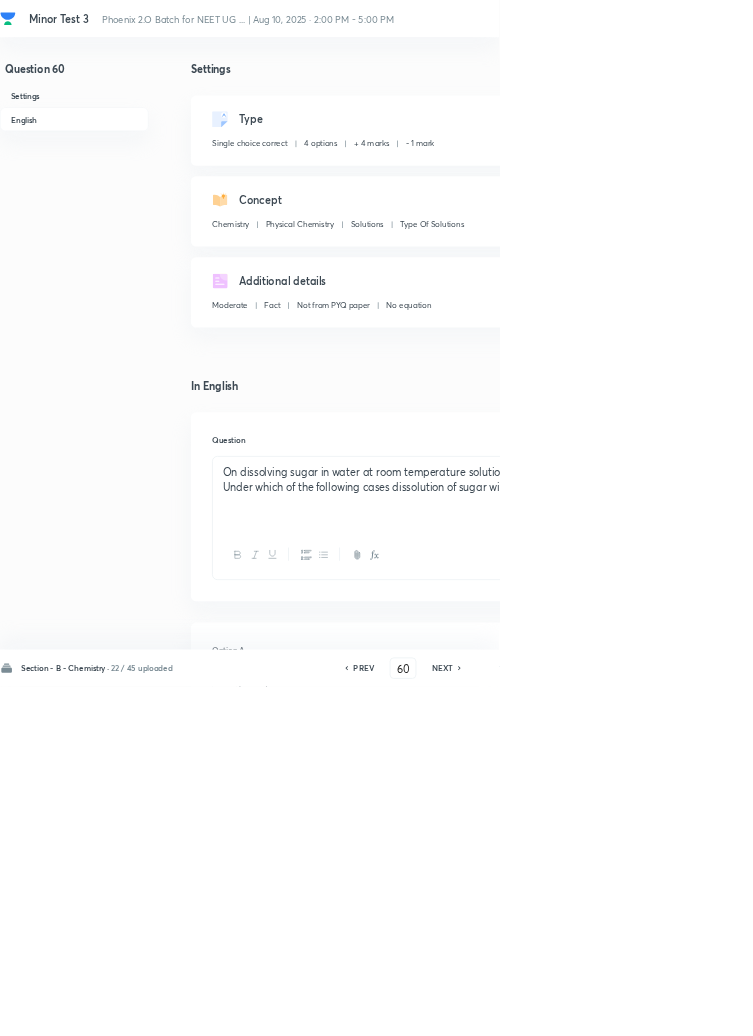 click 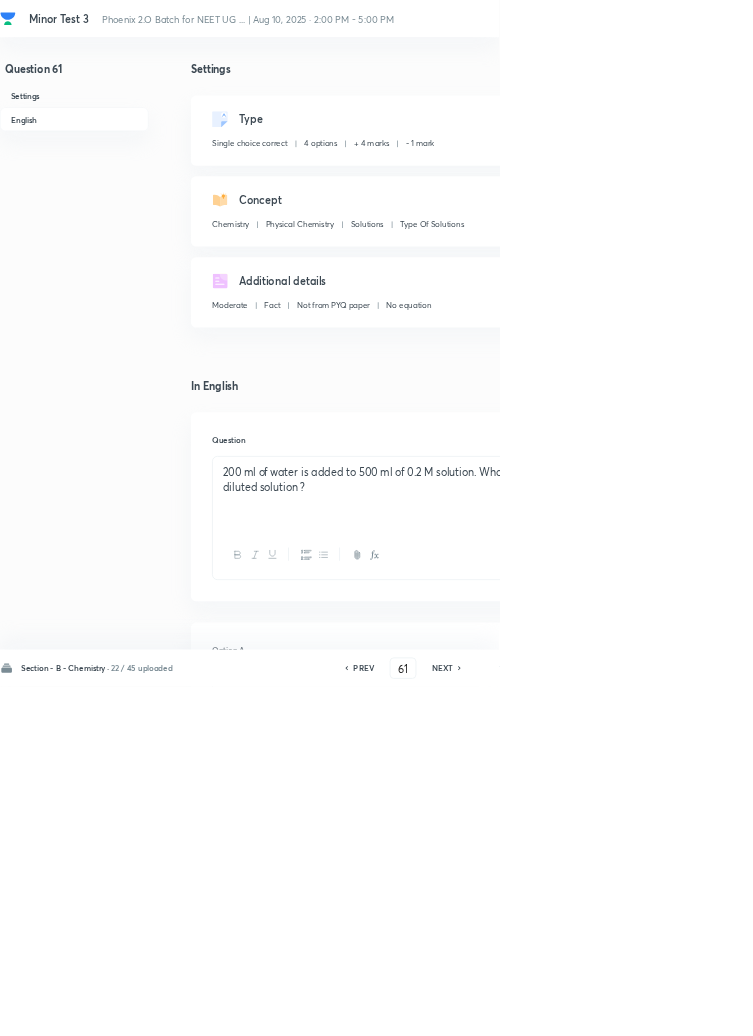 click on "NEXT" at bounding box center [667, 1008] 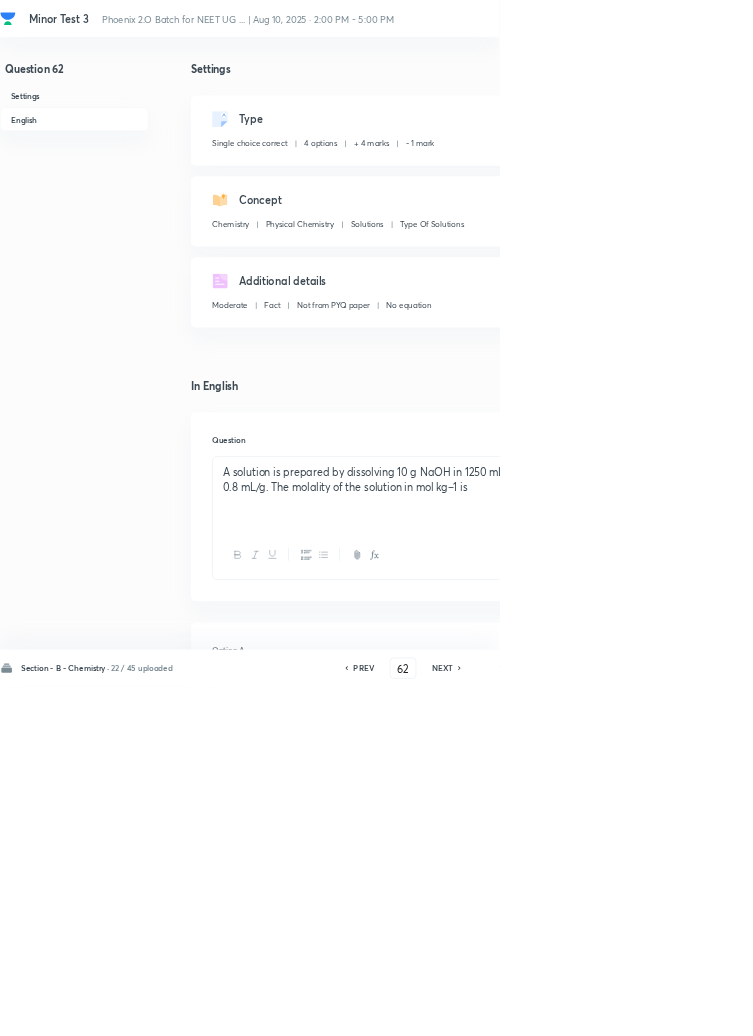 click 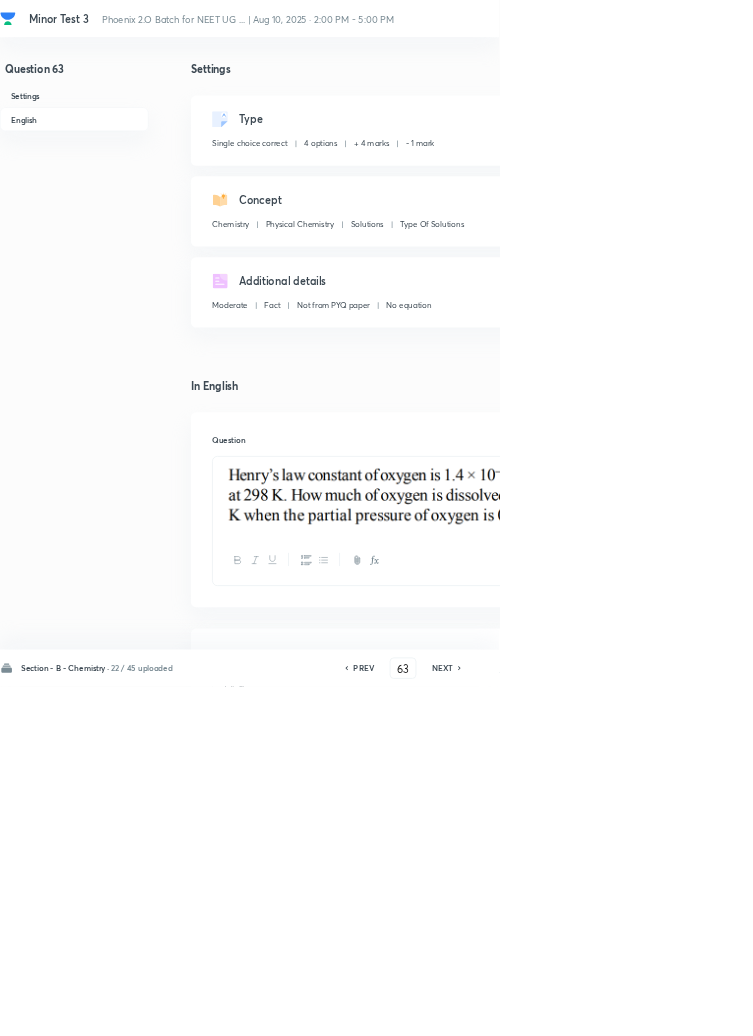 click 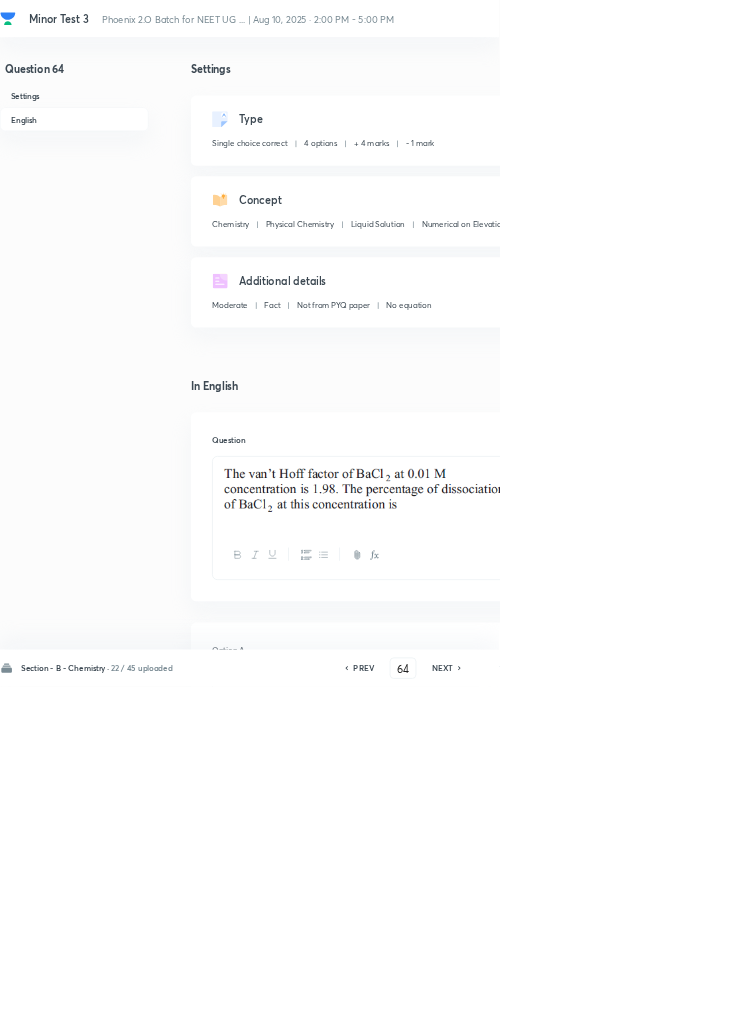 click 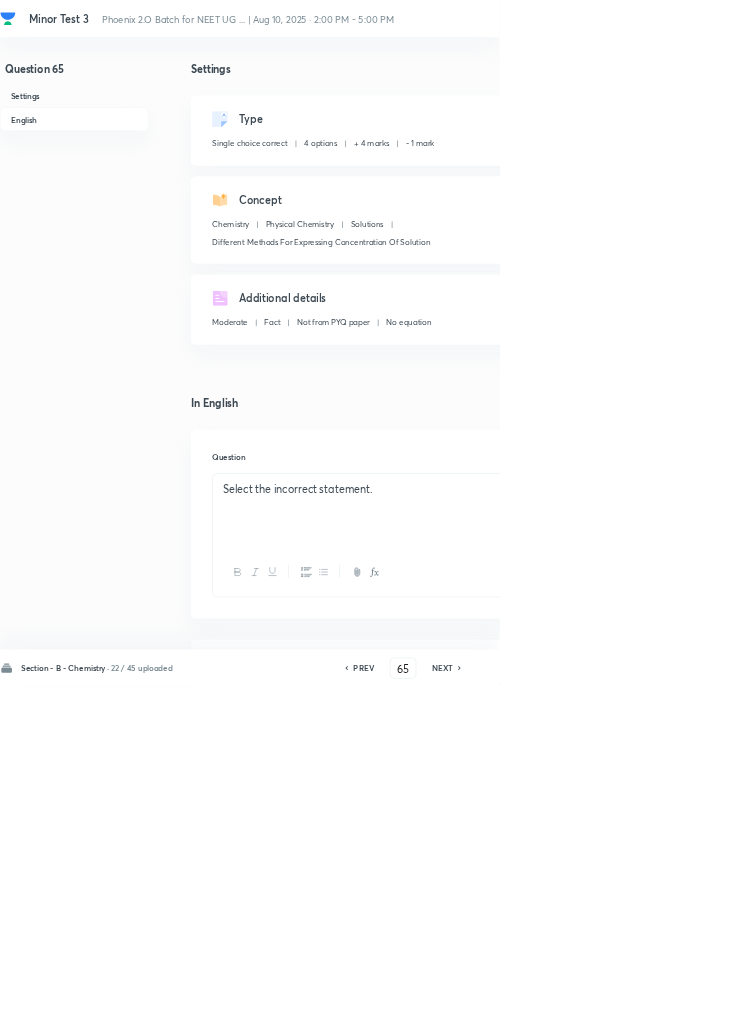 click on "NEXT" at bounding box center (667, 1008) 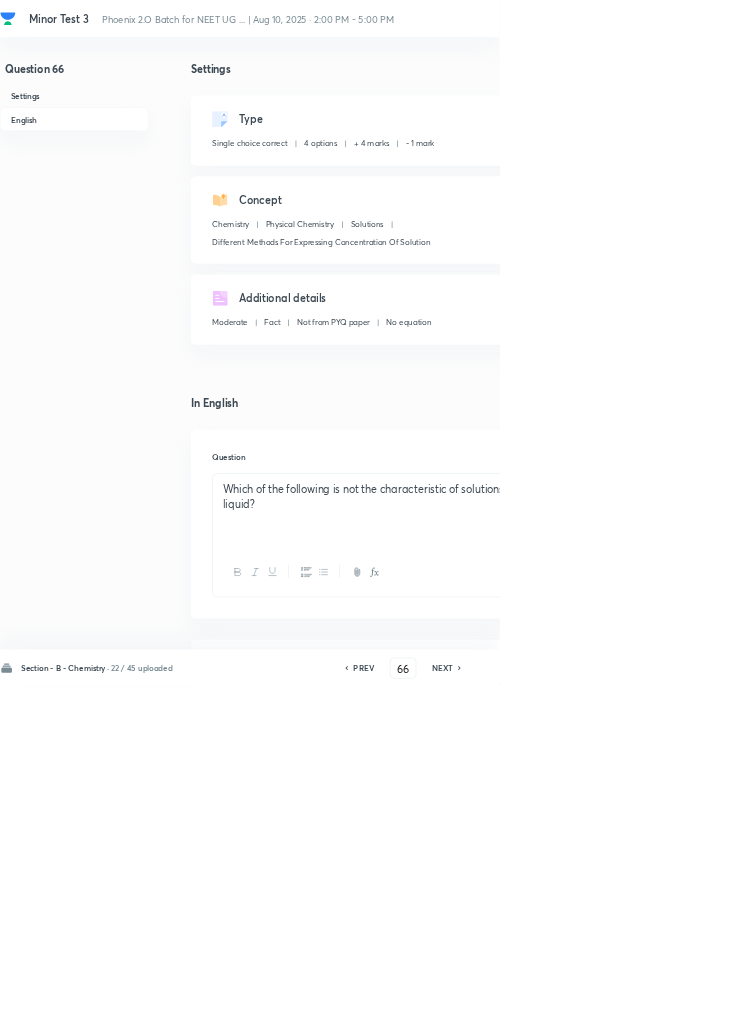 click on "NEXT" at bounding box center (667, 1008) 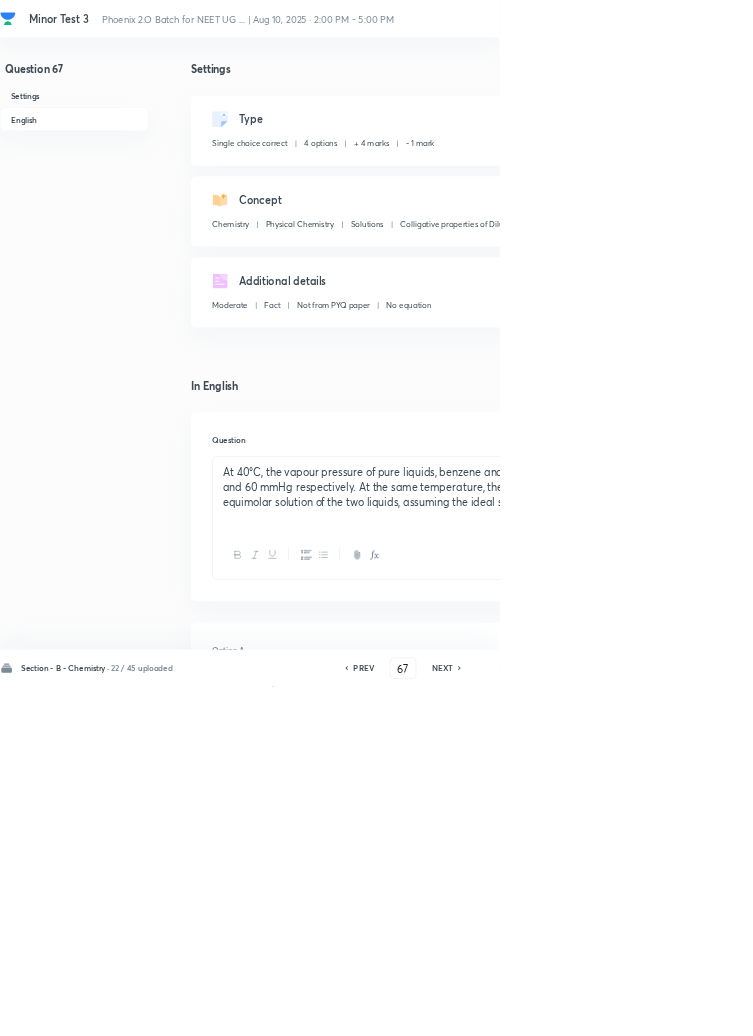 click on "NEXT" at bounding box center [667, 1008] 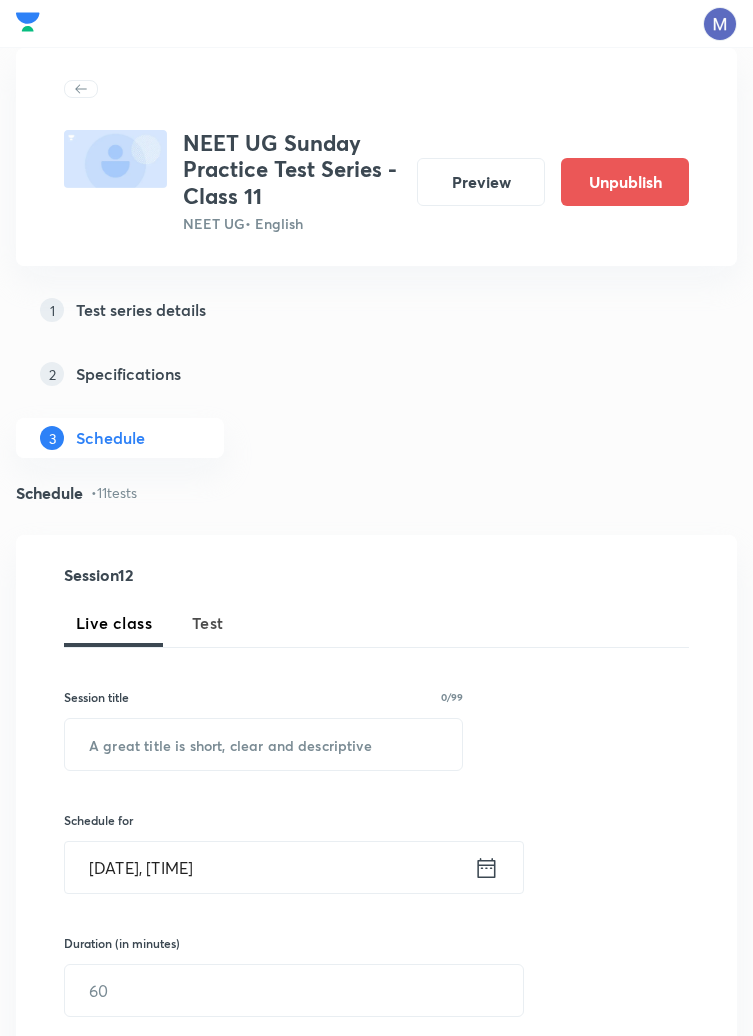 scroll, scrollTop: 2570, scrollLeft: 0, axis: vertical 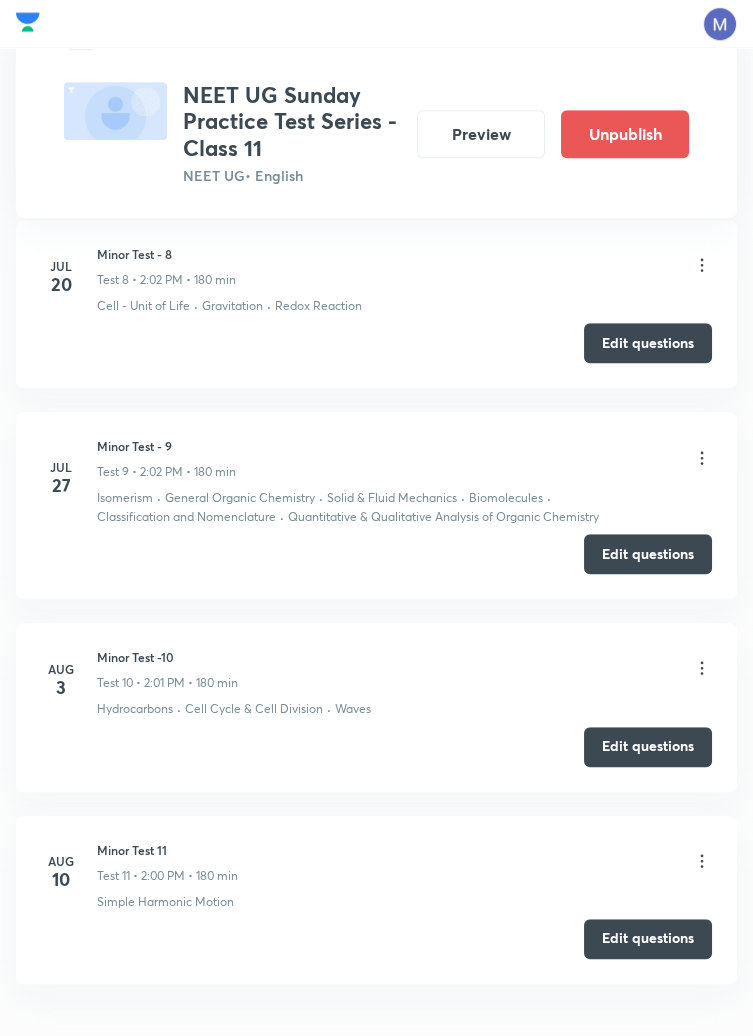 click 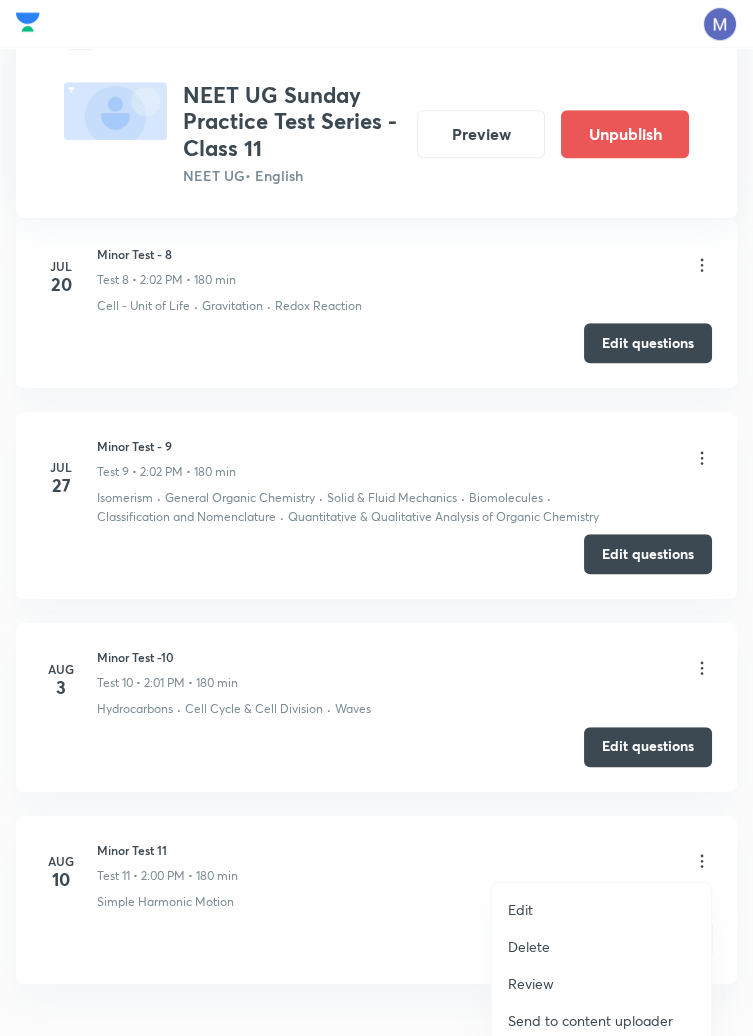 click on "Edit" at bounding box center (601, 909) 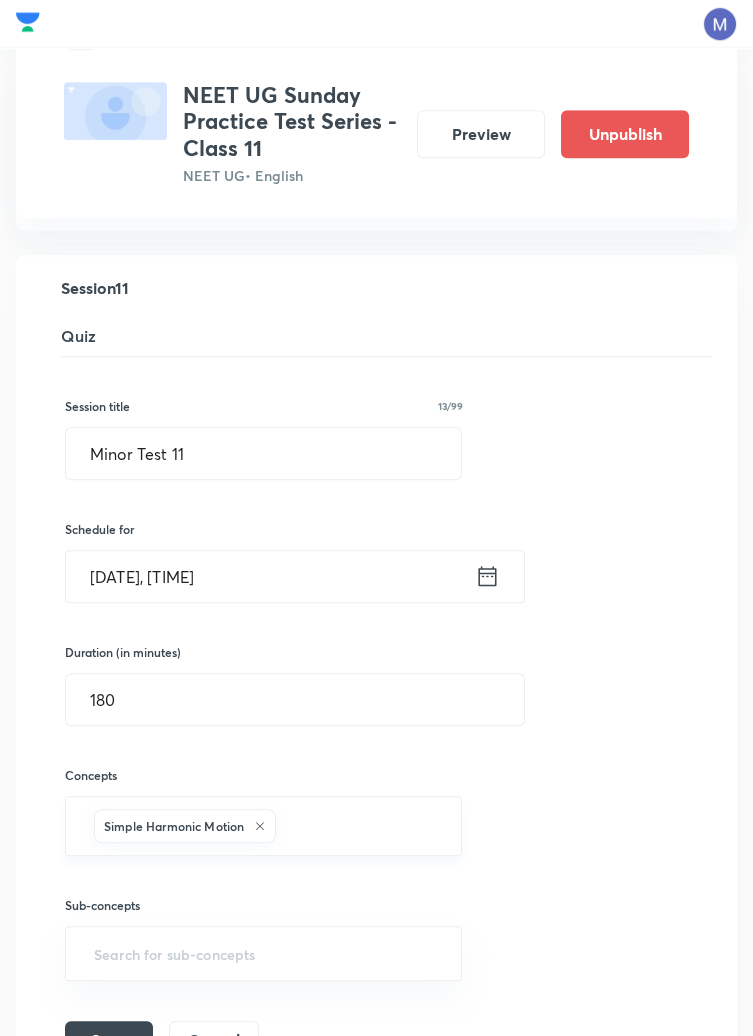 click at bounding box center (358, 825) 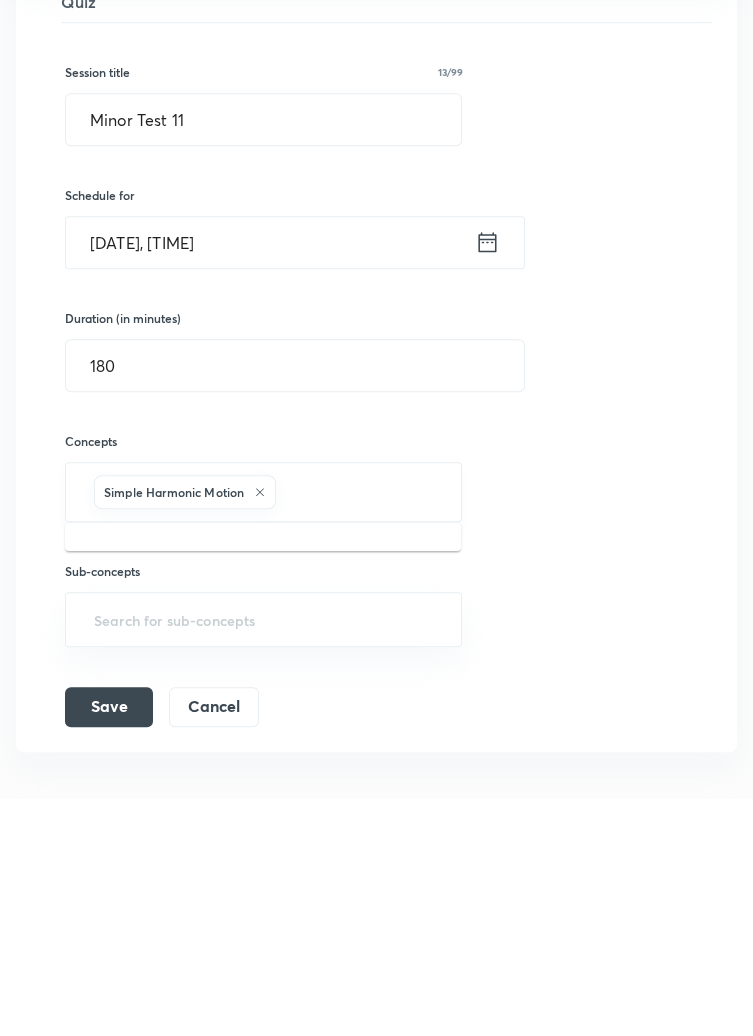 scroll, scrollTop: 2435, scrollLeft: 0, axis: vertical 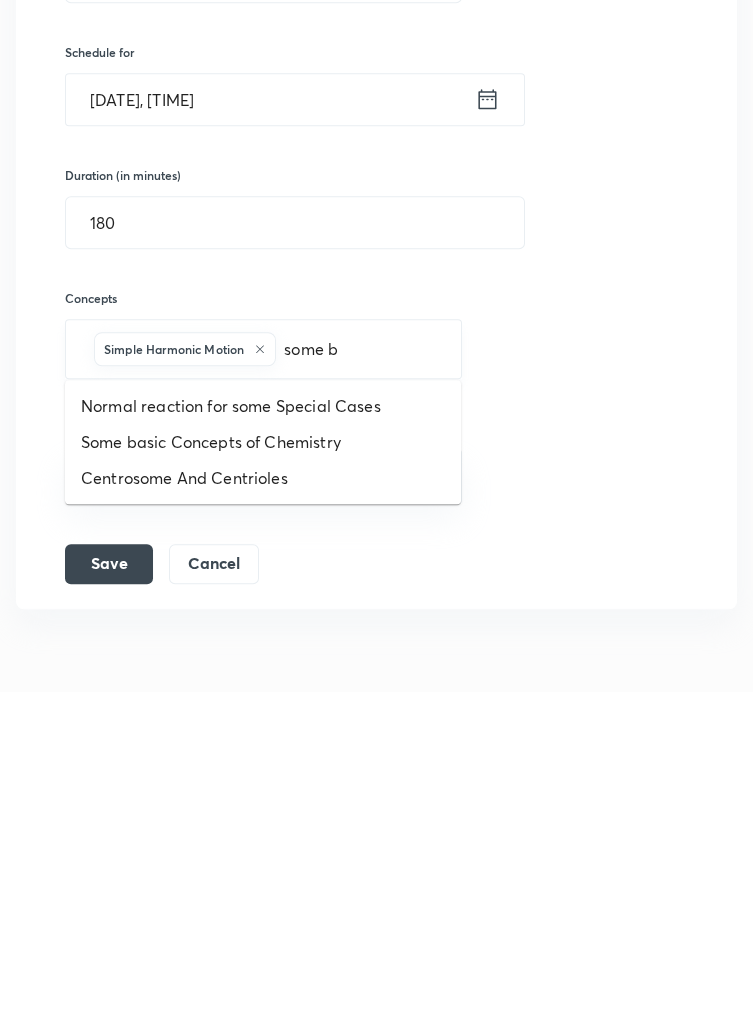 type on "some ba" 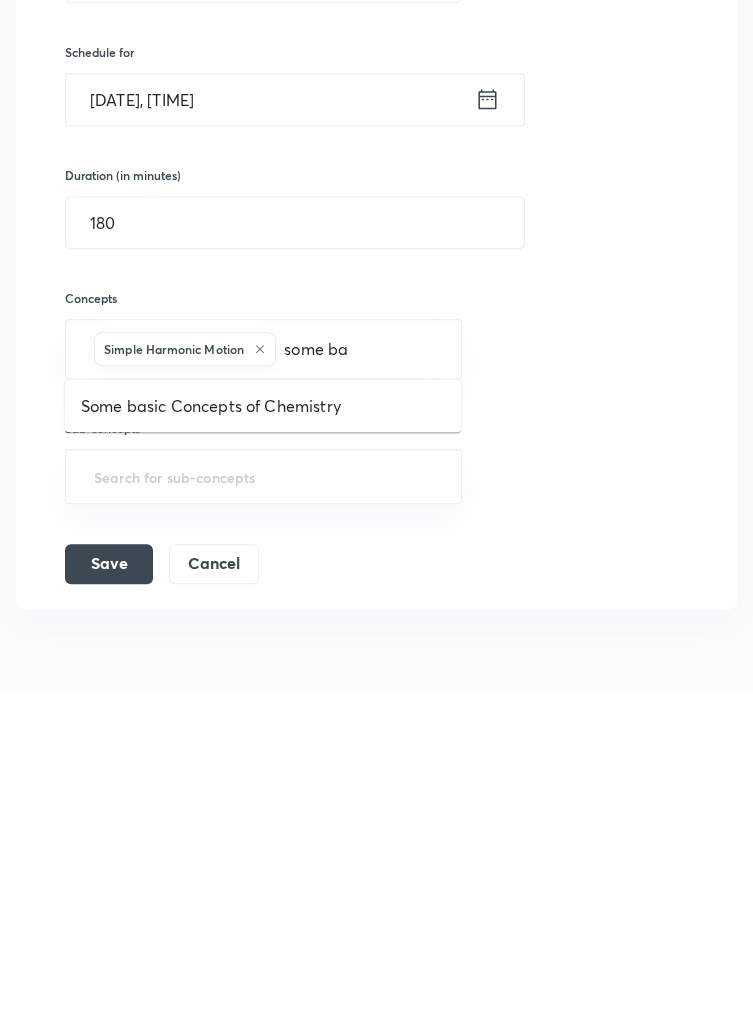 click on "Some basic Concepts of Chemistry" at bounding box center [263, 751] 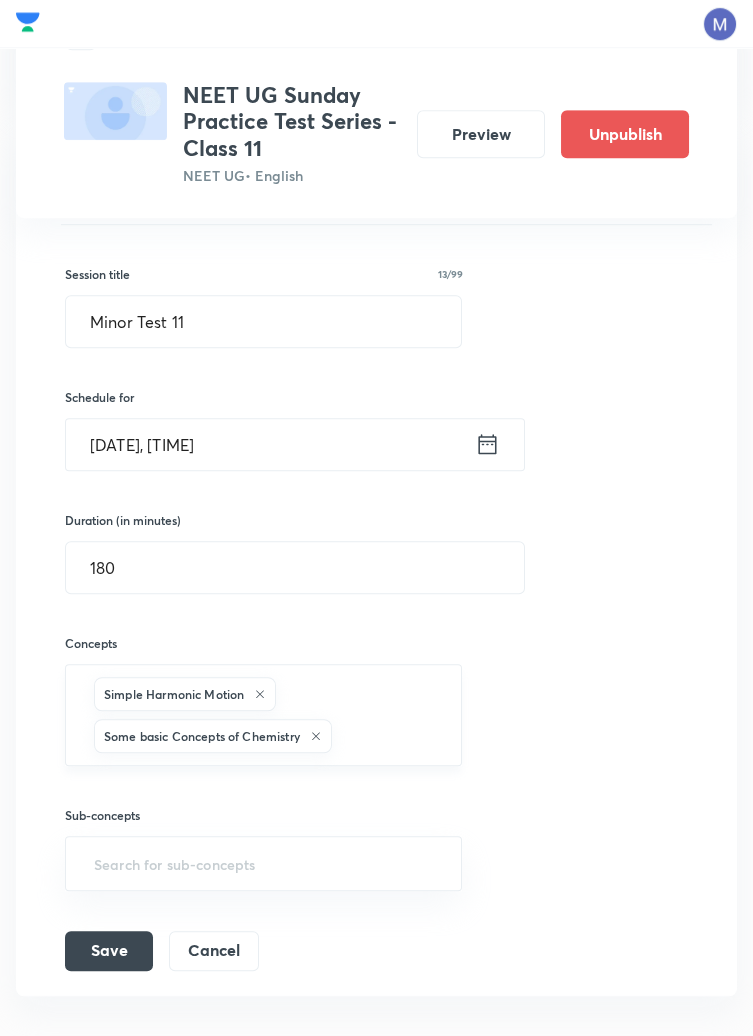 click at bounding box center [387, 735] 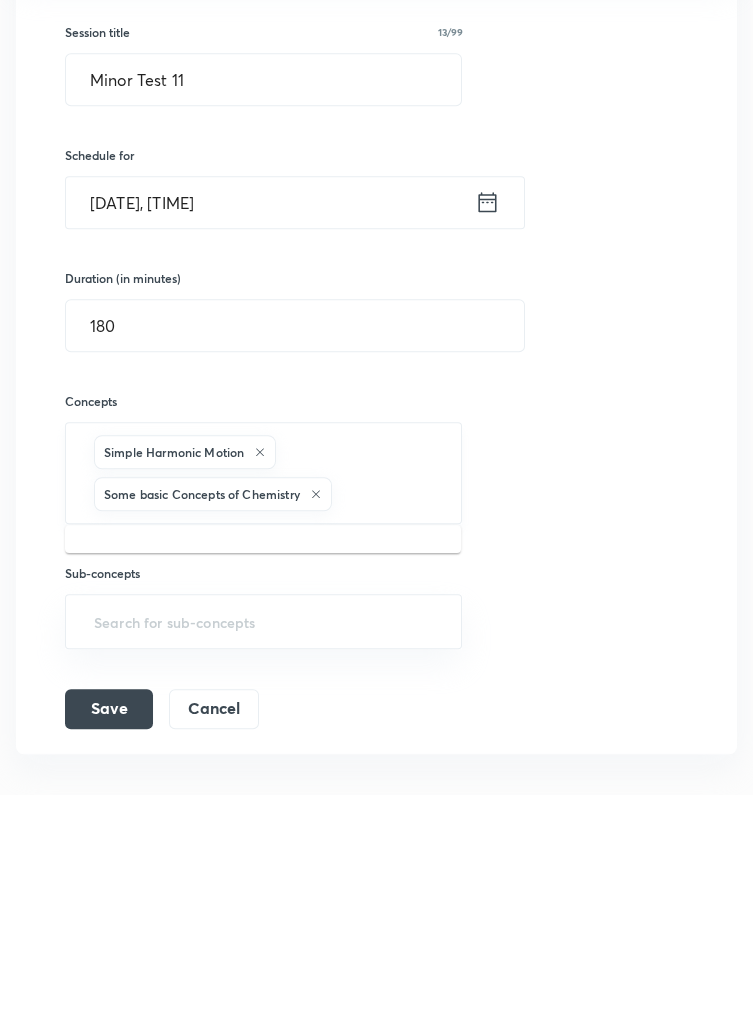 scroll, scrollTop: 2477, scrollLeft: 0, axis: vertical 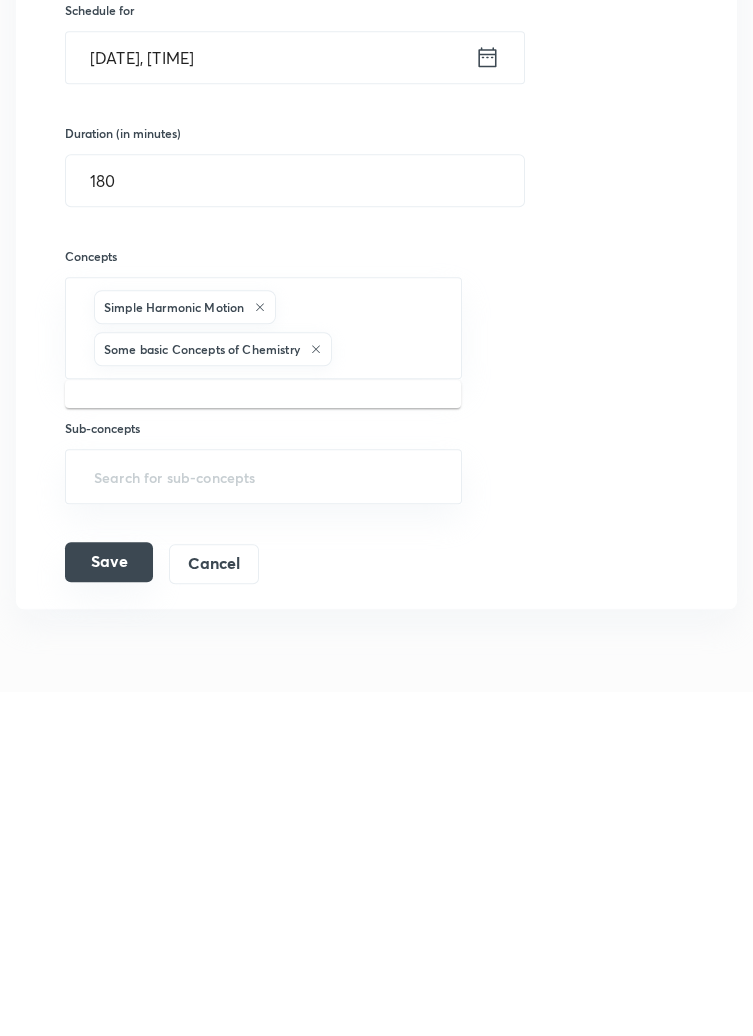 click on "Save" at bounding box center (109, 907) 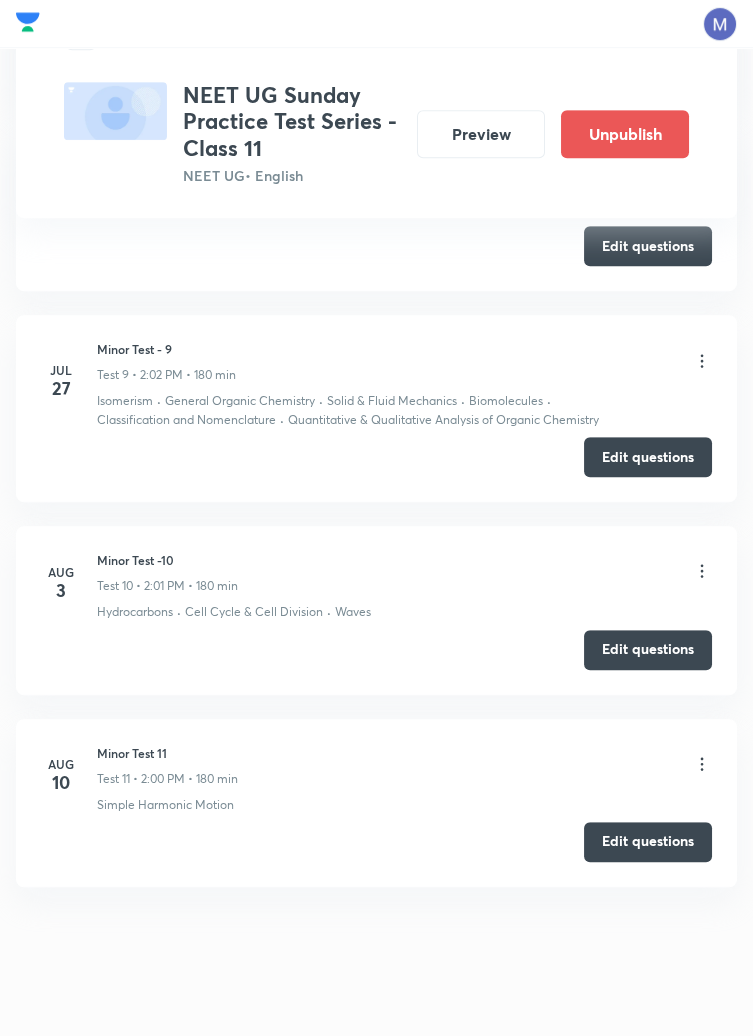 scroll, scrollTop: 1952, scrollLeft: 0, axis: vertical 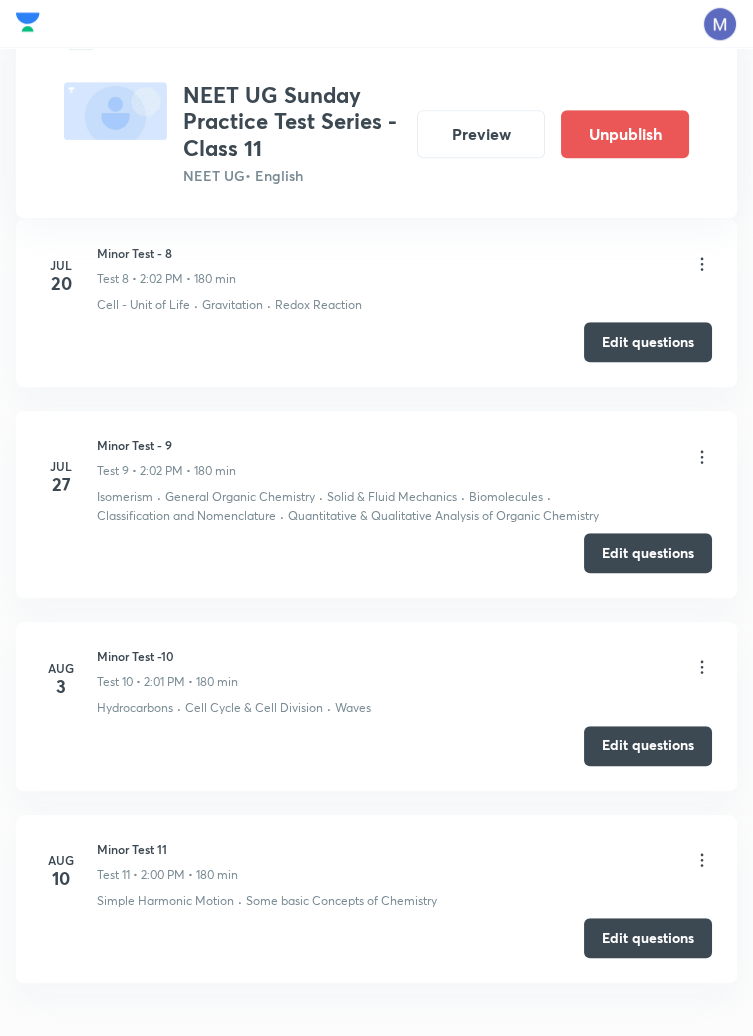 click 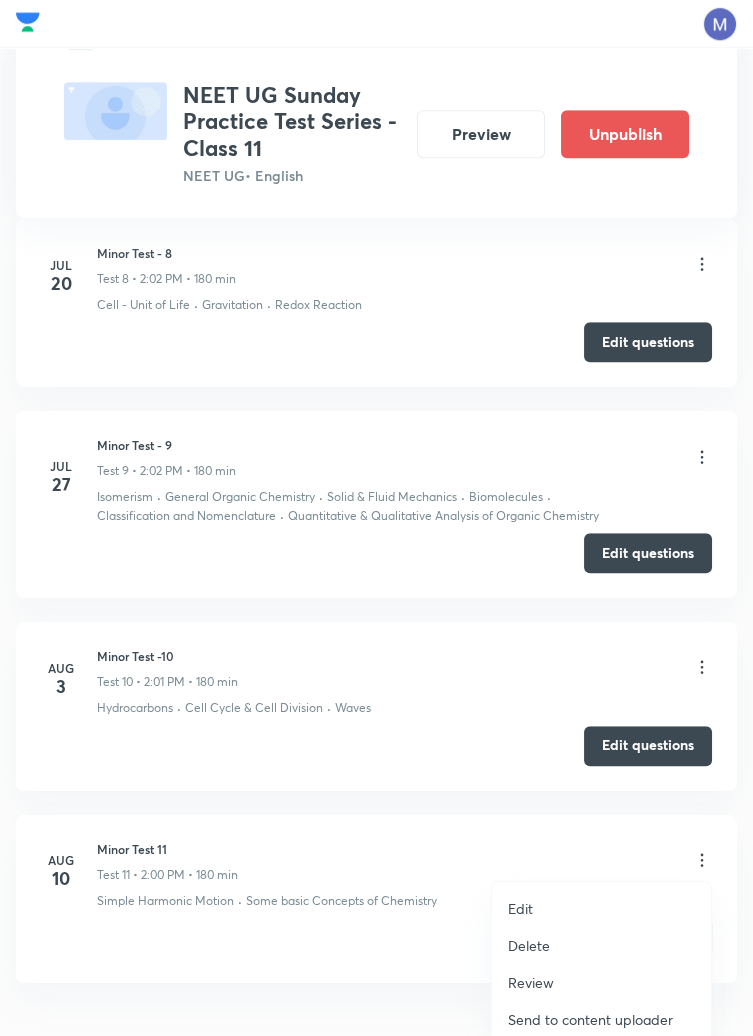 click on "Edit" at bounding box center (520, 908) 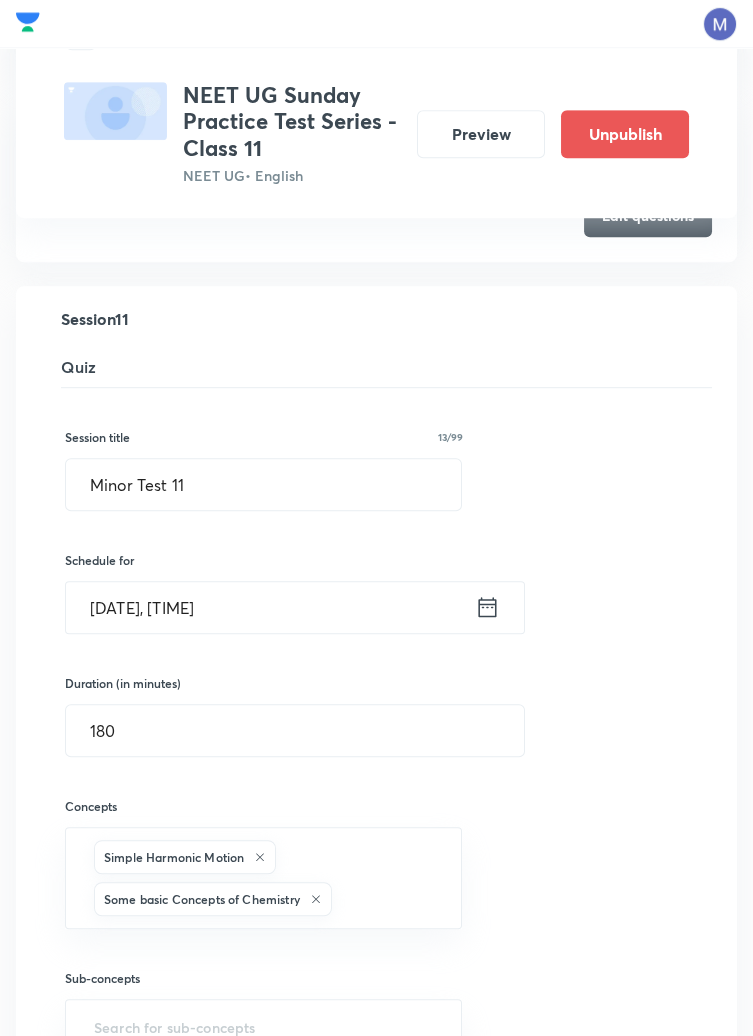 scroll, scrollTop: 2384, scrollLeft: 0, axis: vertical 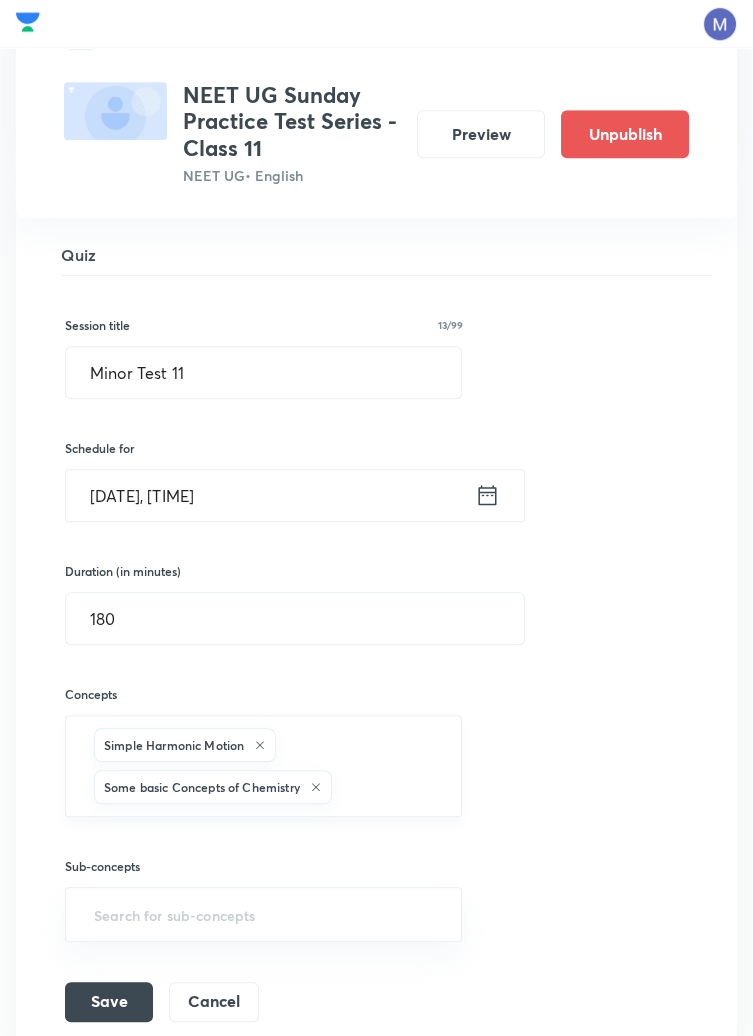 click at bounding box center (387, 786) 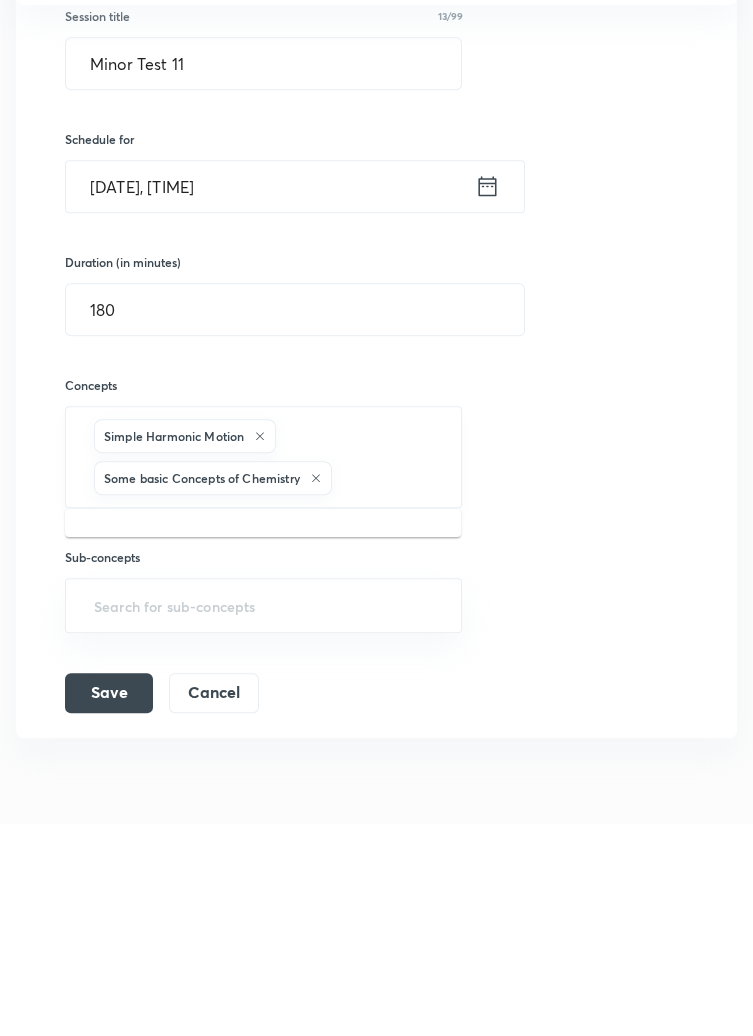 scroll, scrollTop: 2480, scrollLeft: 0, axis: vertical 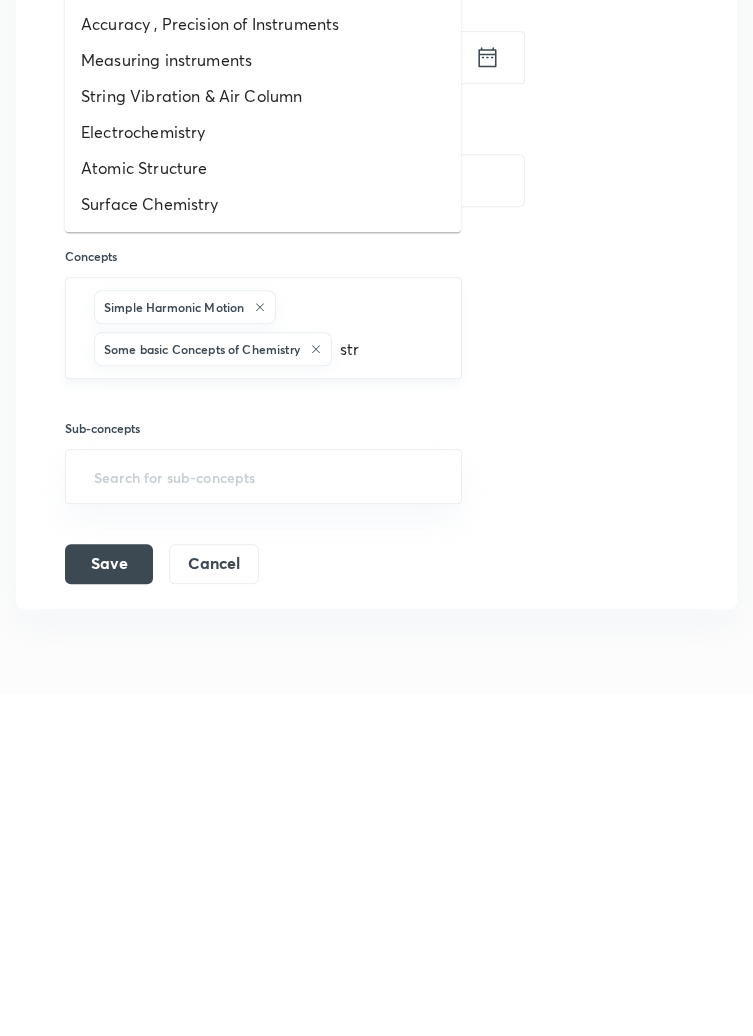 type on "stru" 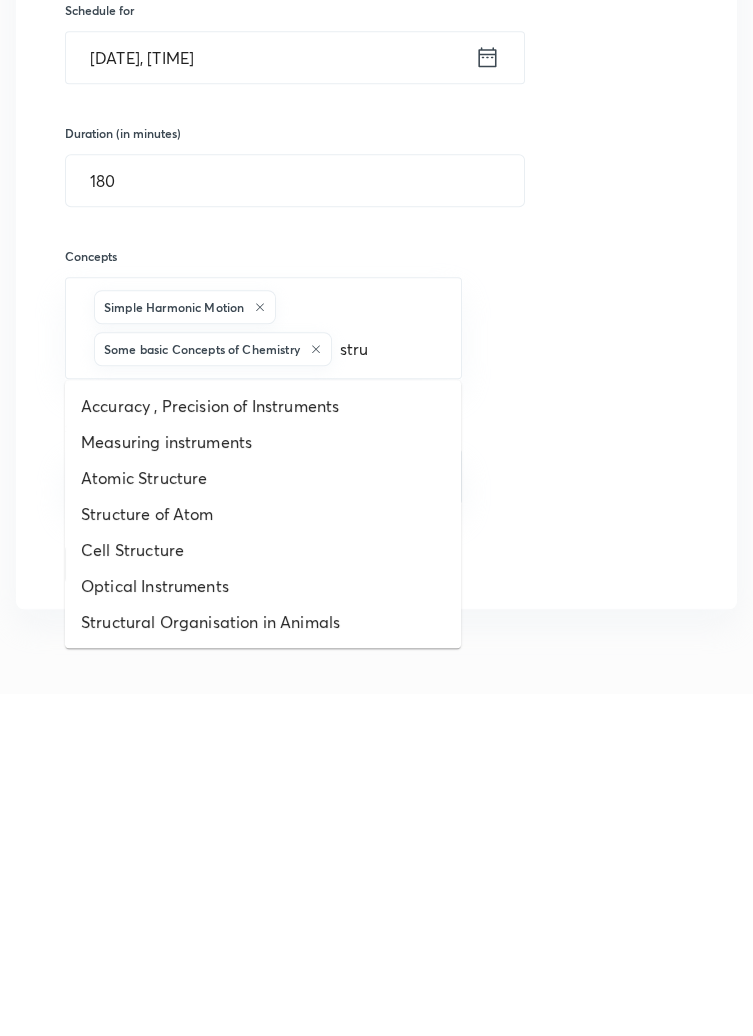 click on "Structure of Atom" at bounding box center (263, 856) 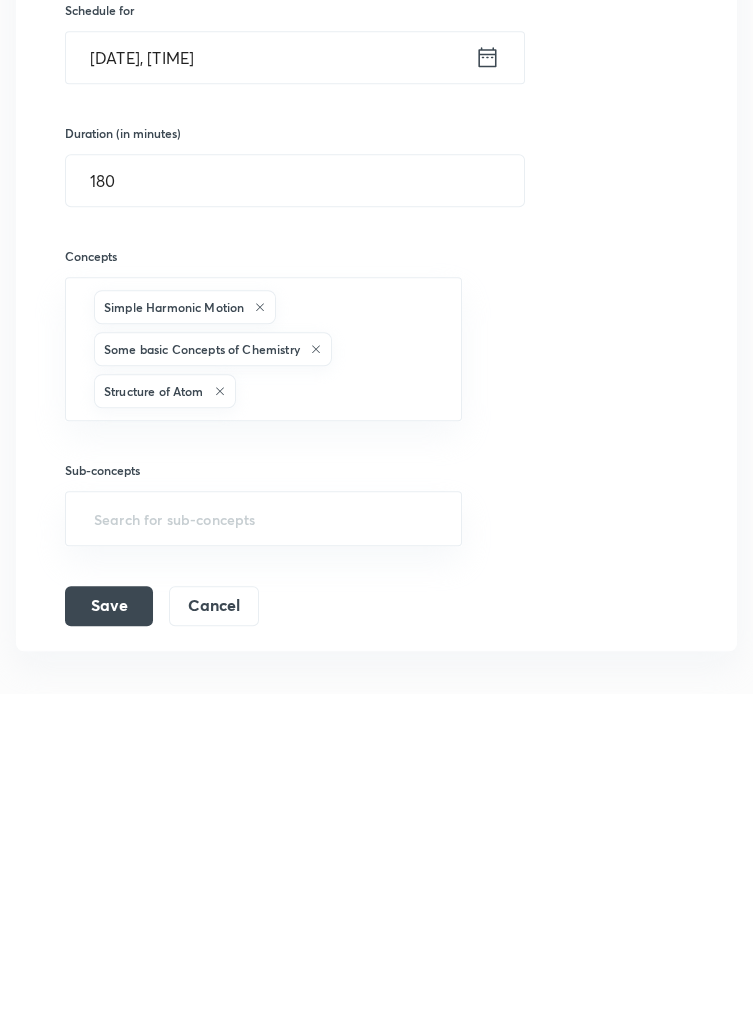 scroll, scrollTop: 2480, scrollLeft: 0, axis: vertical 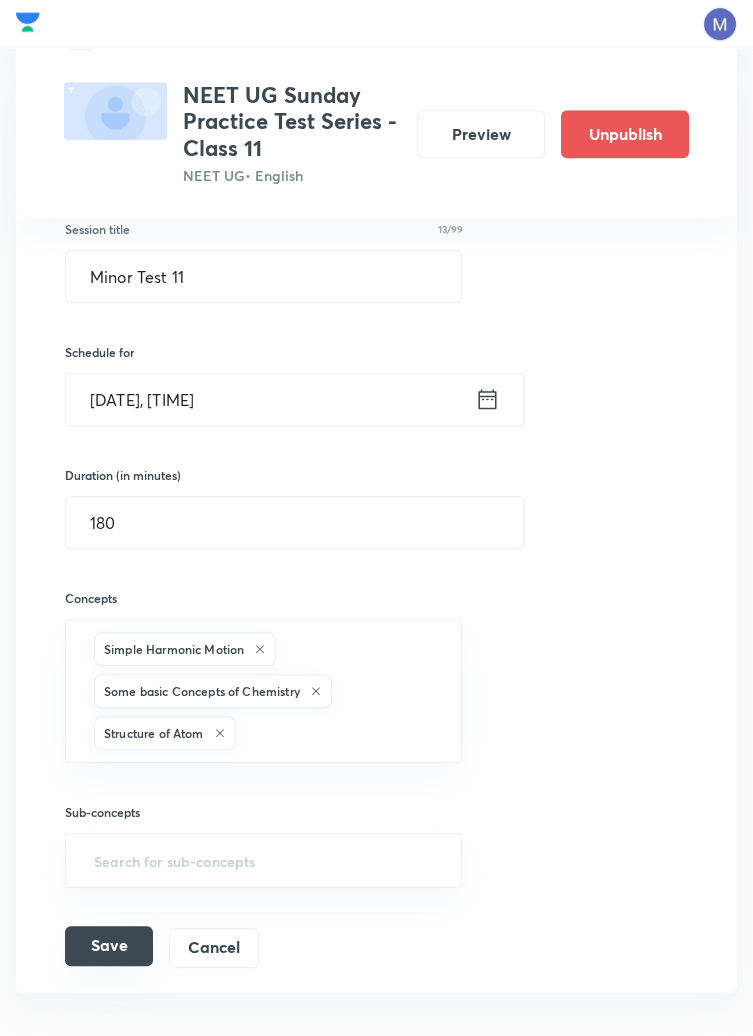 click on "Save" at bounding box center [109, 946] 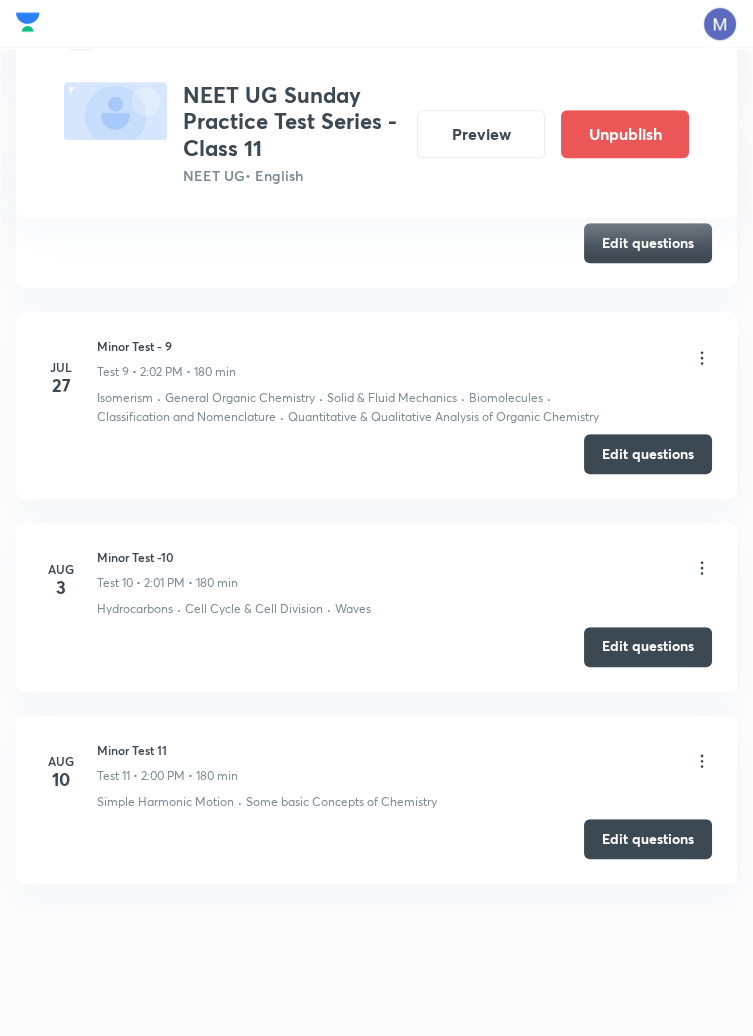 scroll, scrollTop: 1952, scrollLeft: 0, axis: vertical 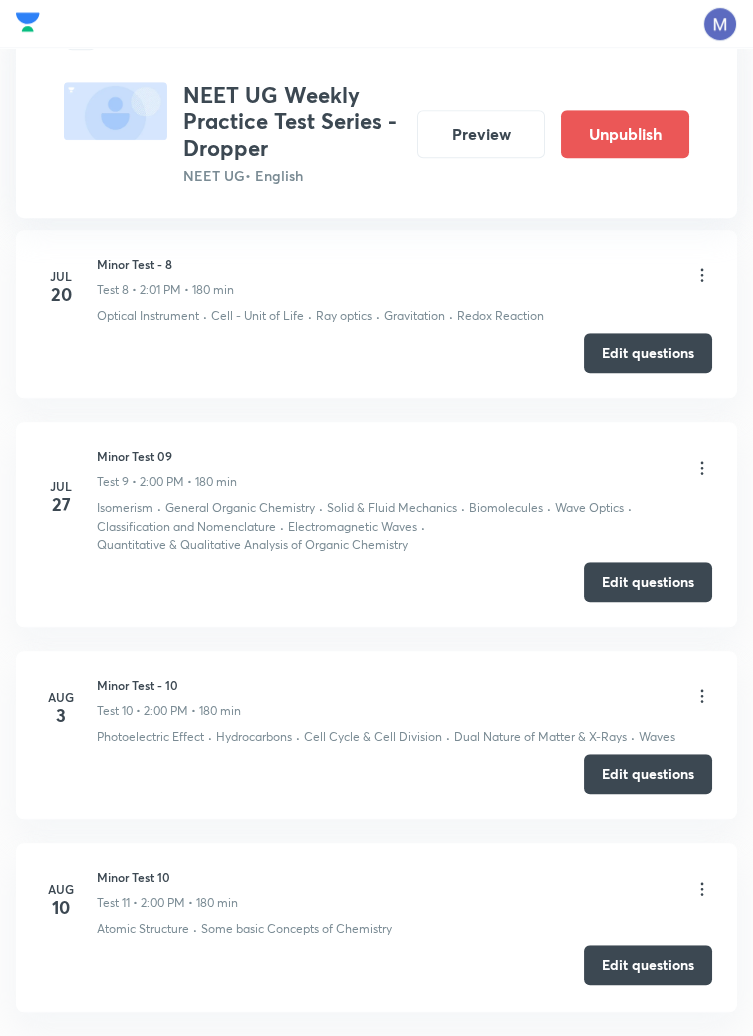 click on "Edit questions" at bounding box center (648, 965) 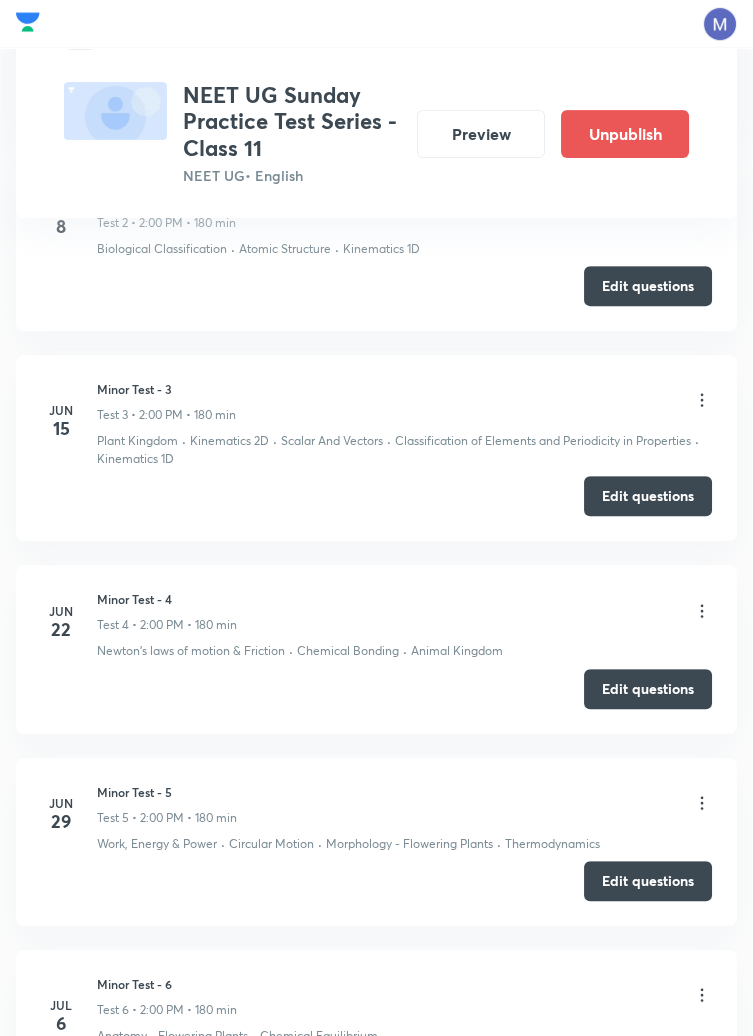 scroll, scrollTop: 0, scrollLeft: 0, axis: both 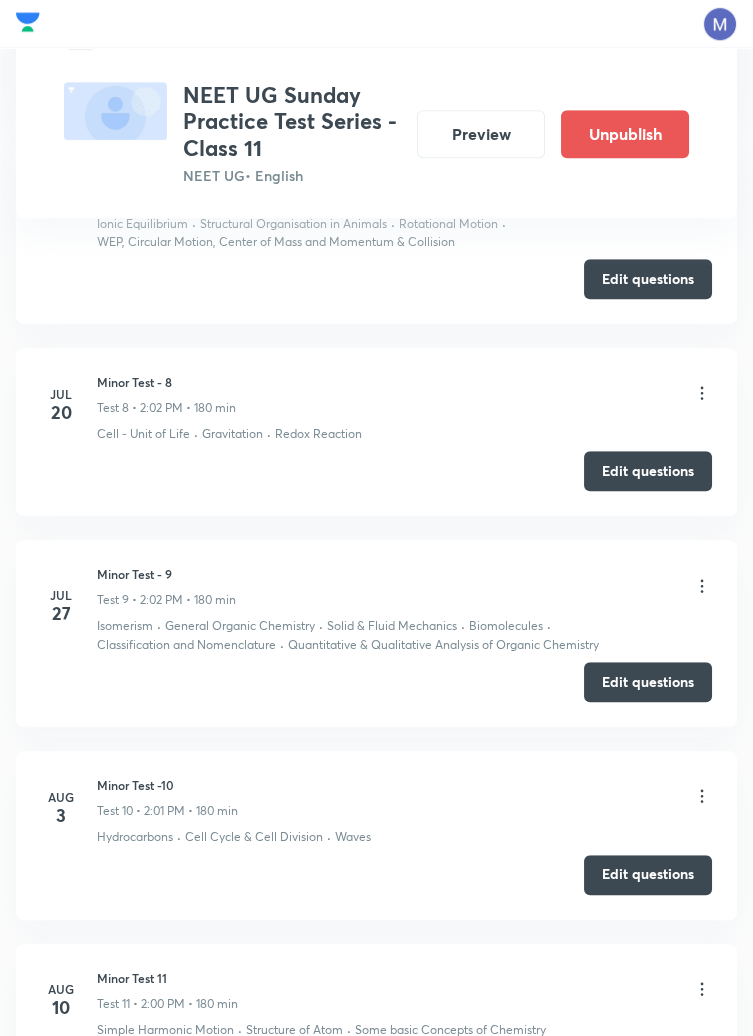 click on "Edit questions" at bounding box center [648, 1065] 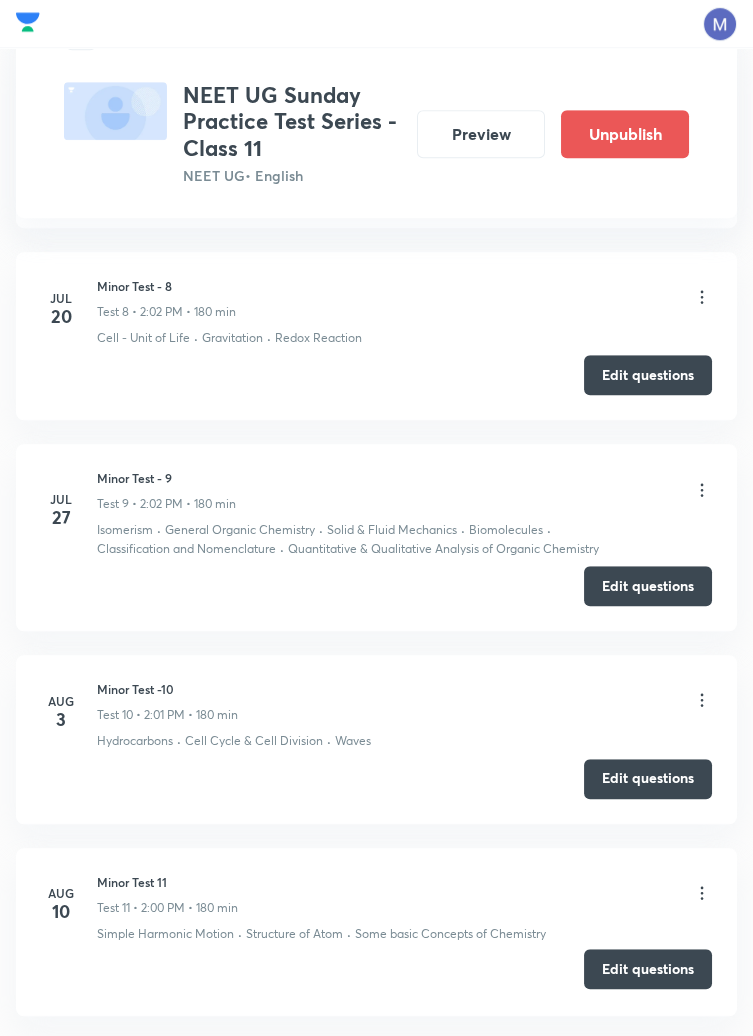 scroll, scrollTop: 2457, scrollLeft: 0, axis: vertical 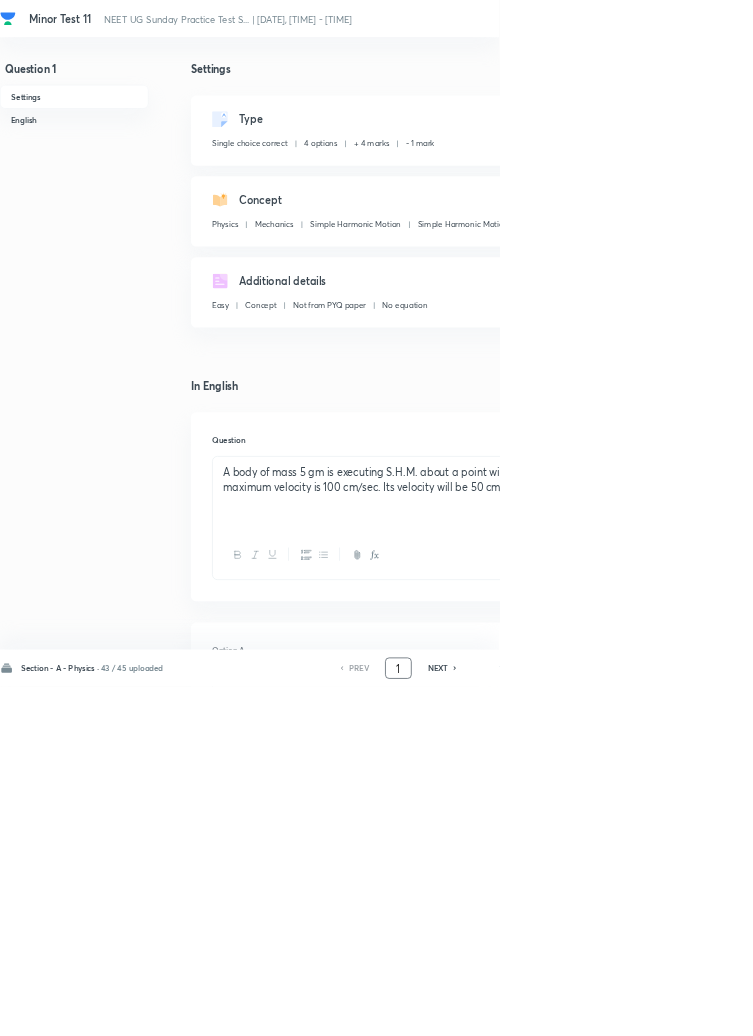 click on "1" at bounding box center (601, 1008) 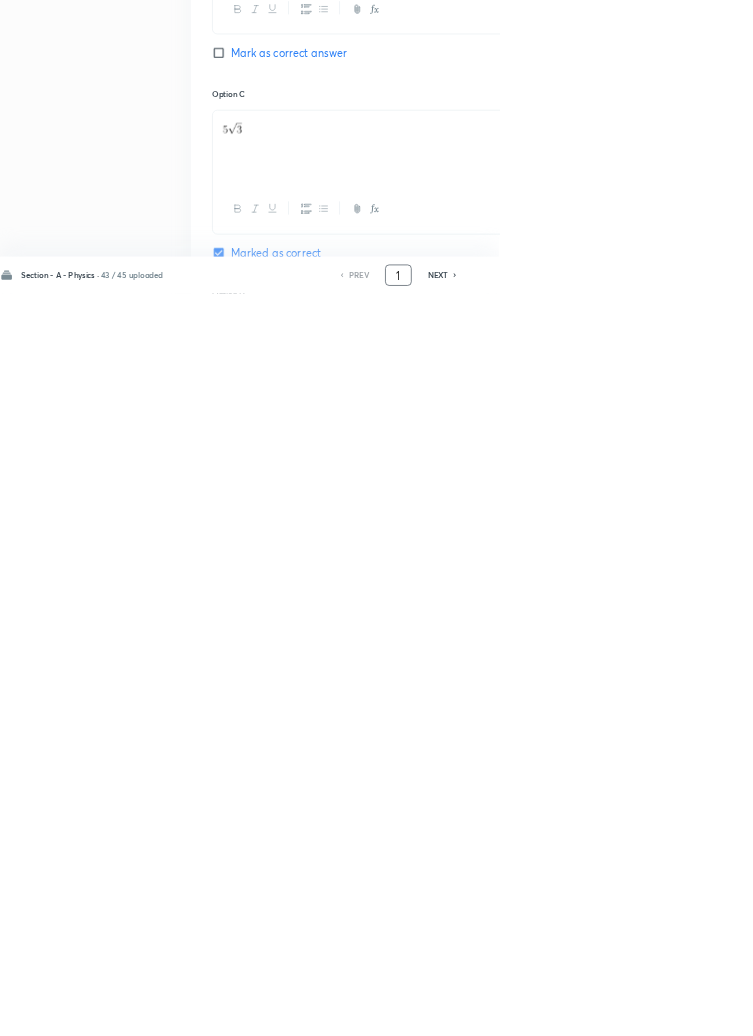 scroll, scrollTop: 950, scrollLeft: 0, axis: vertical 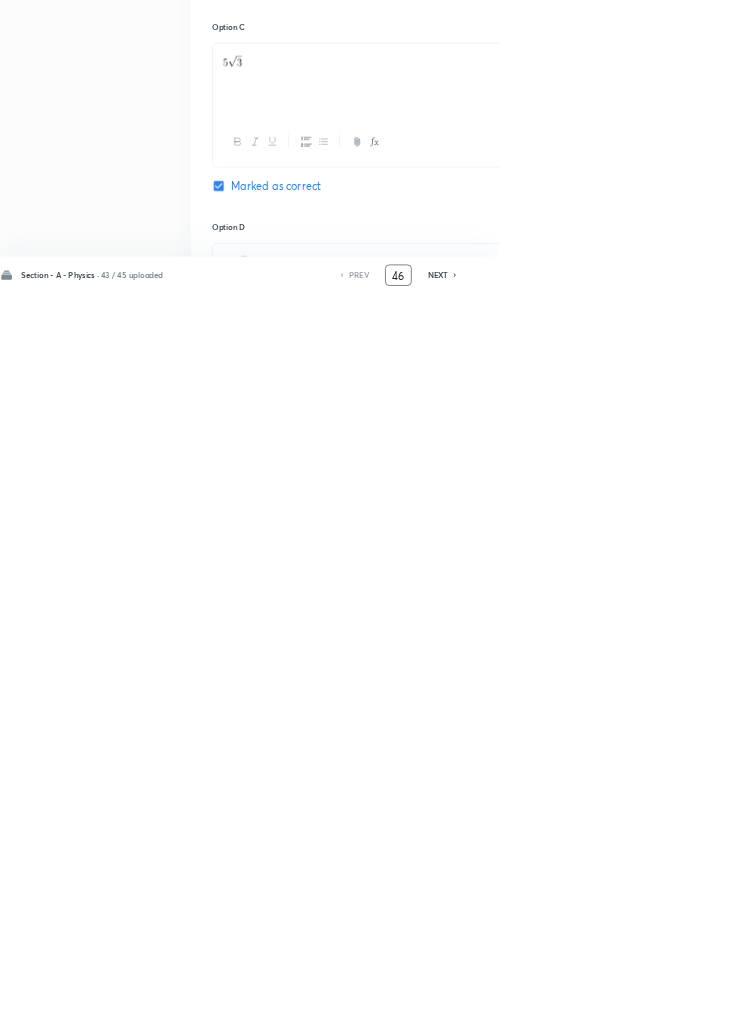 type on "46" 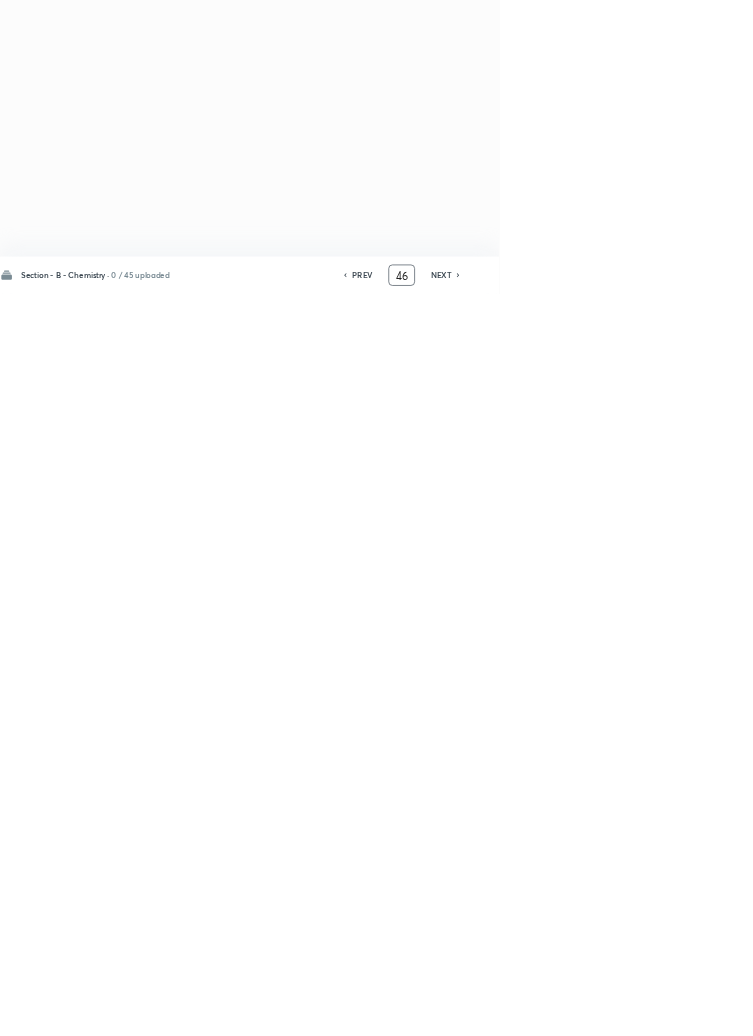 scroll, scrollTop: 0, scrollLeft: 0, axis: both 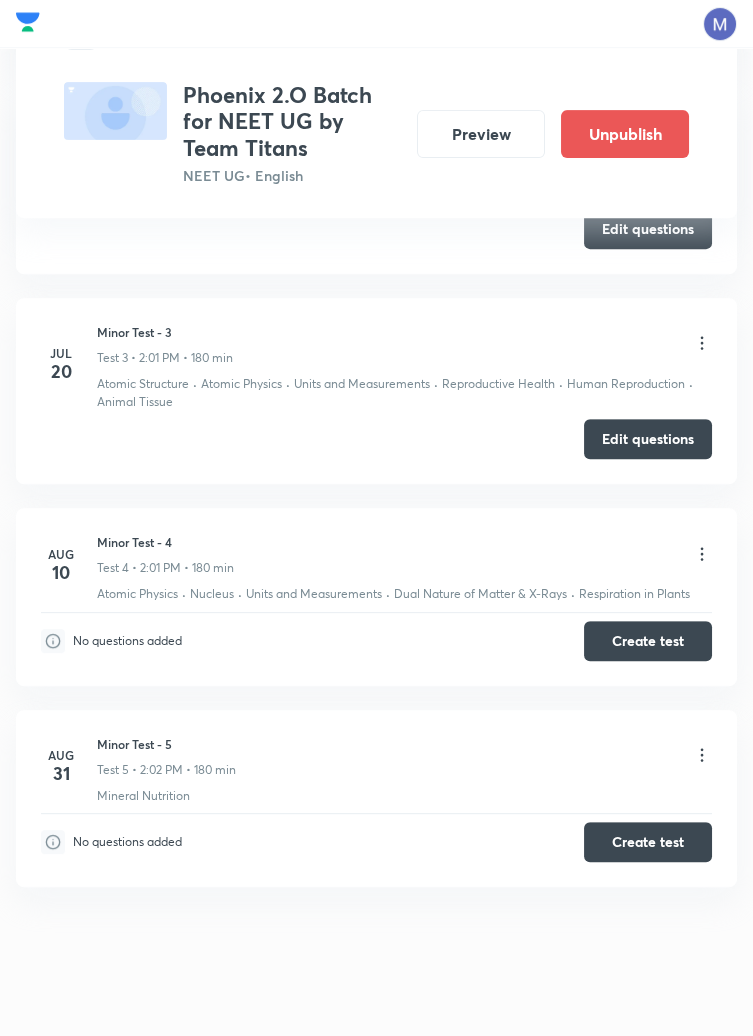 click 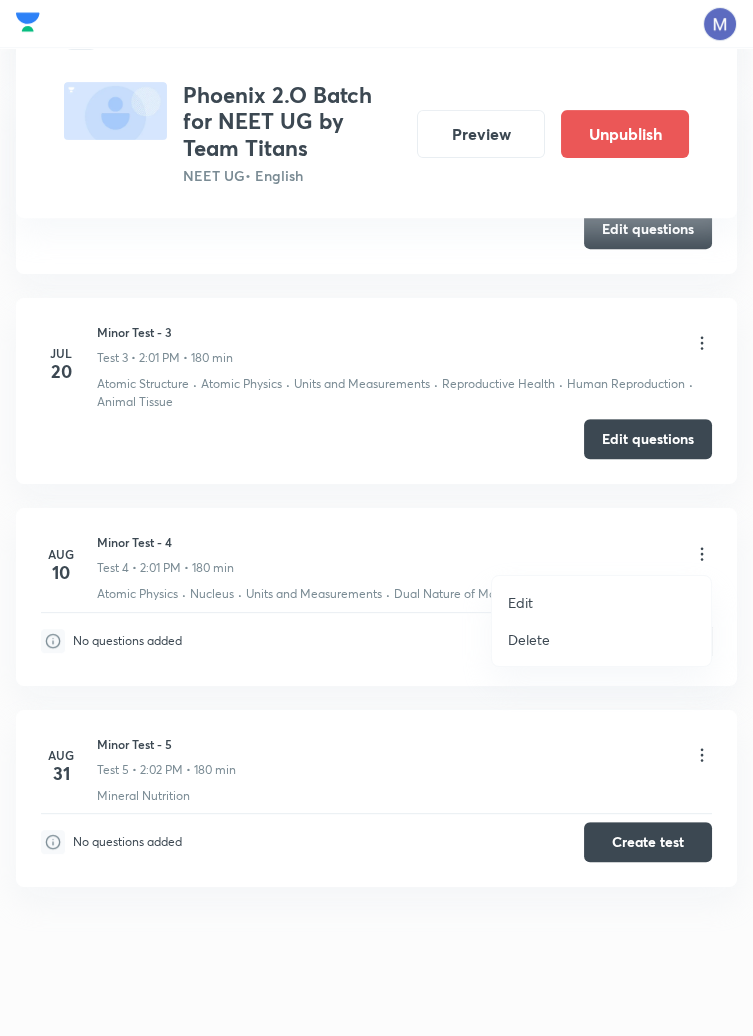 click at bounding box center [376, 518] 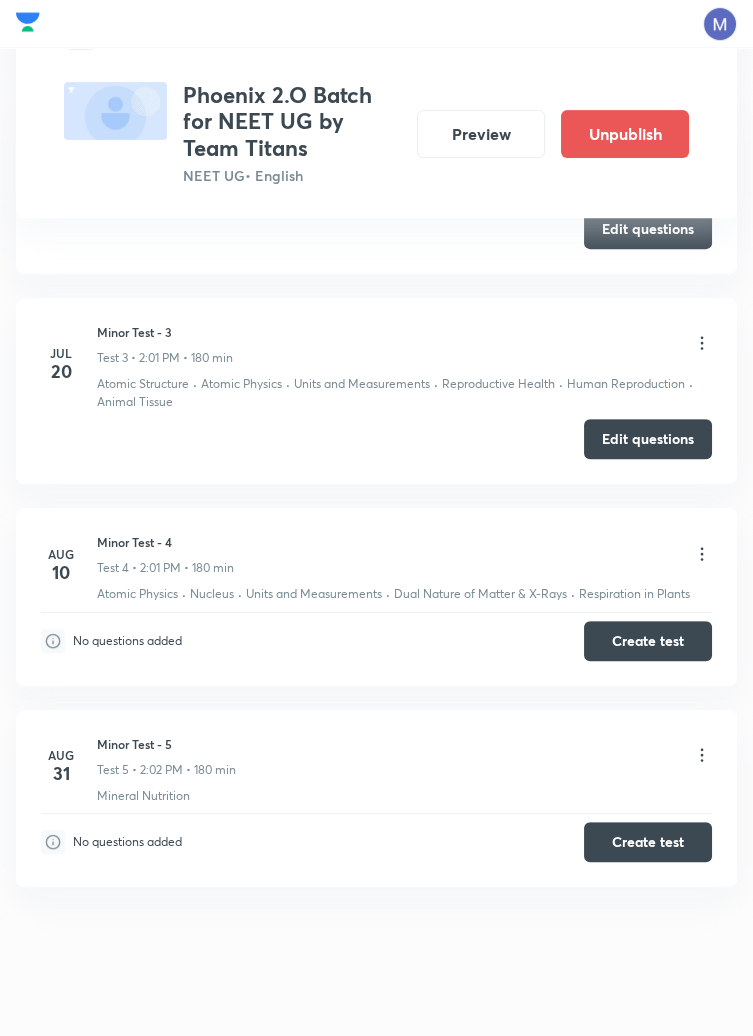 click 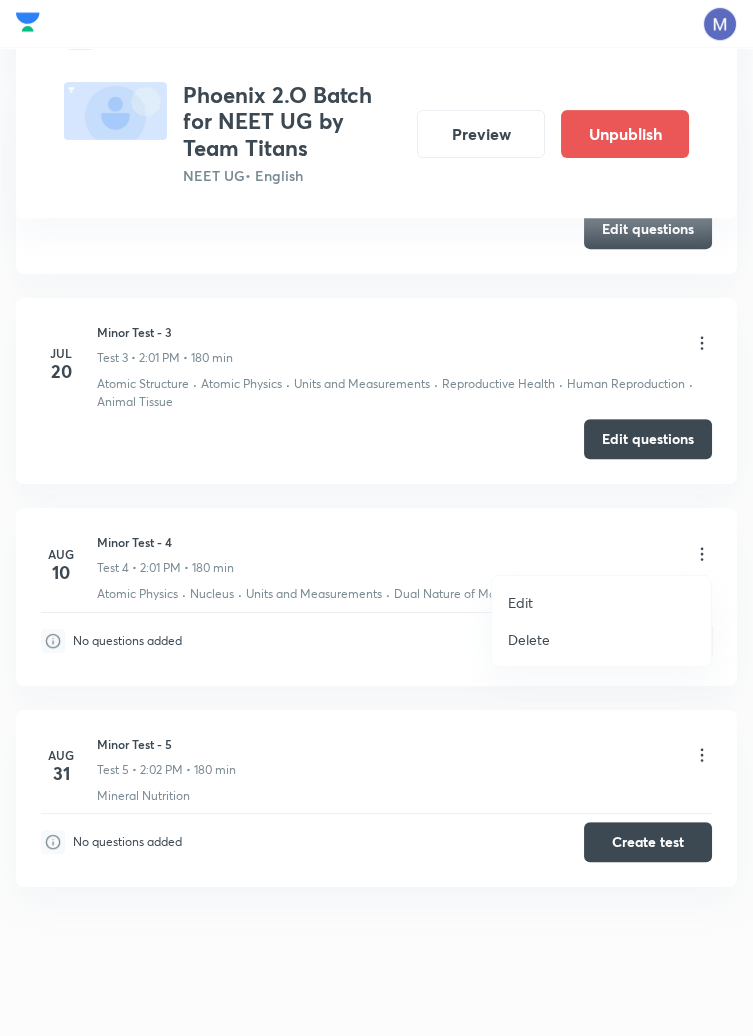 click on "Edit" at bounding box center (520, 602) 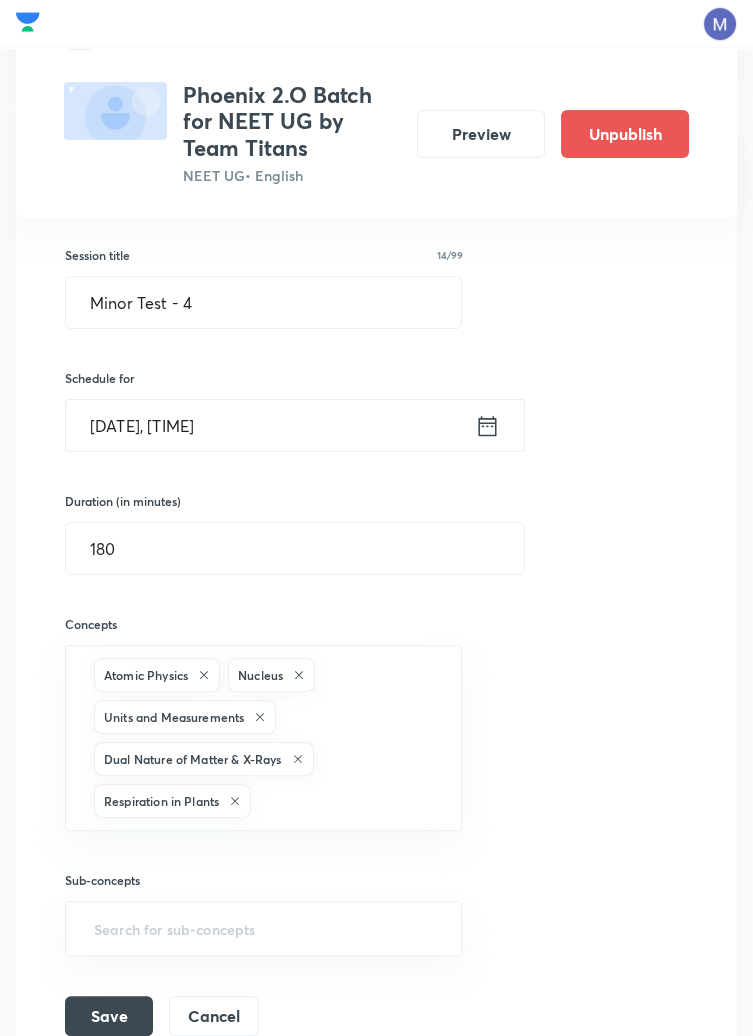 scroll, scrollTop: 1340, scrollLeft: 0, axis: vertical 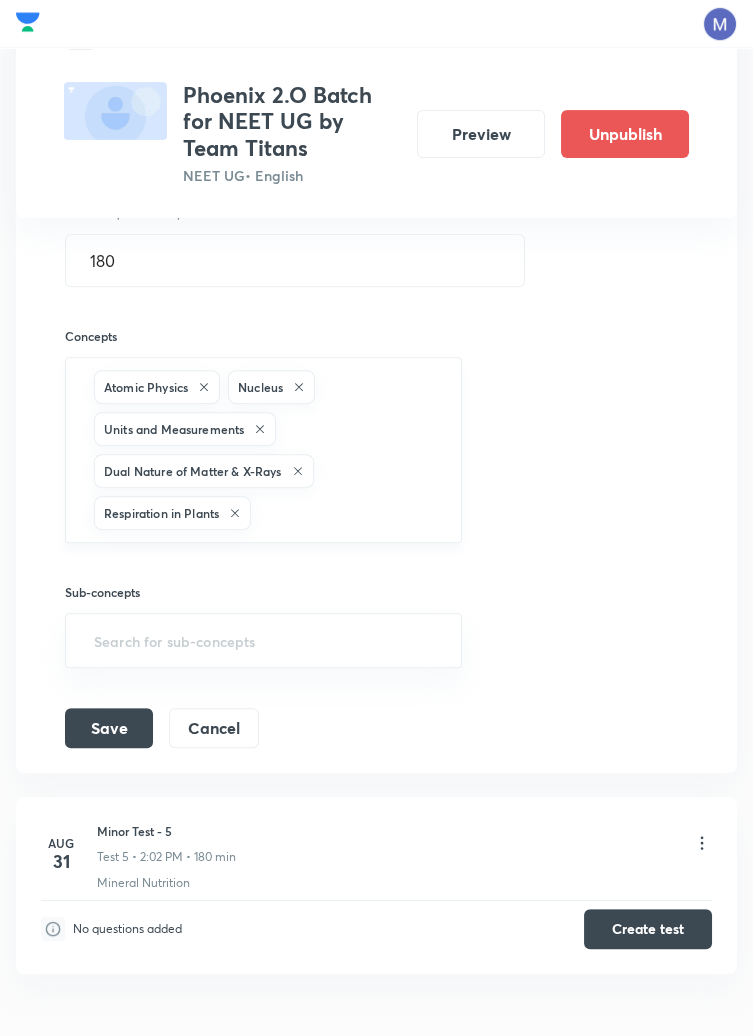 click at bounding box center [346, 513] 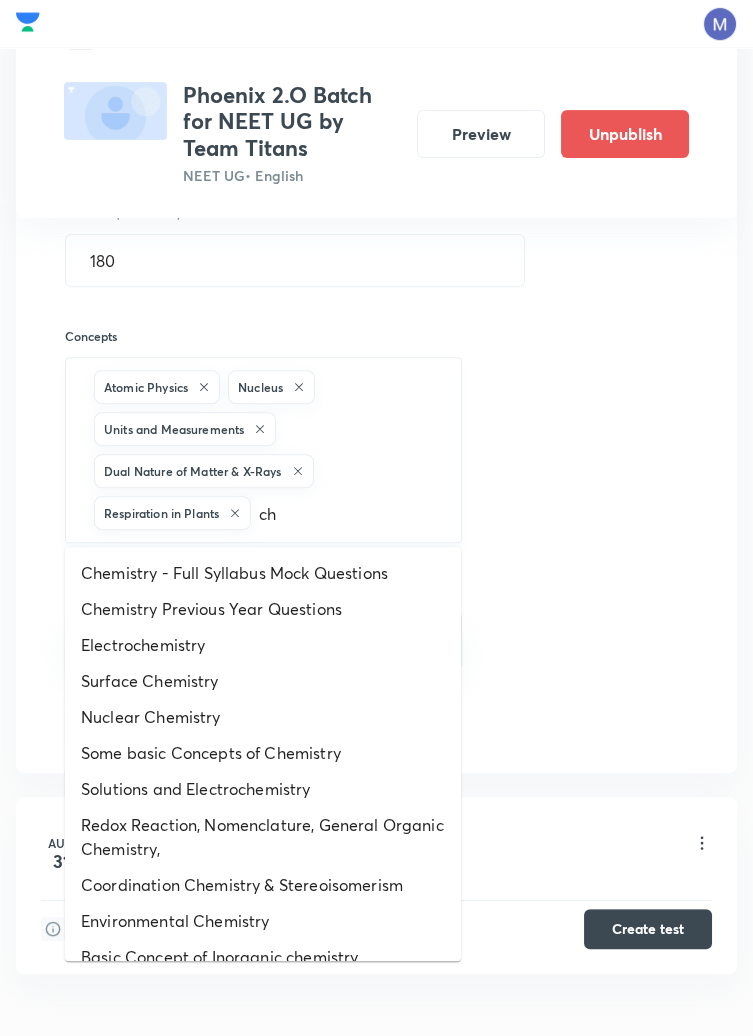 type on "c" 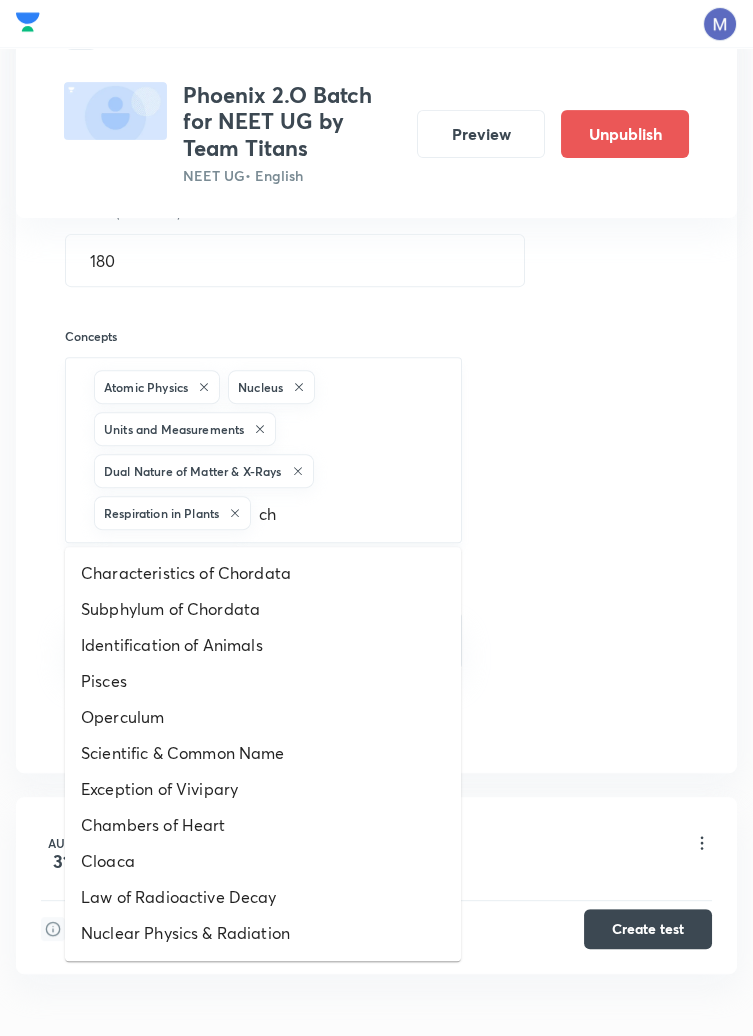 type on "che" 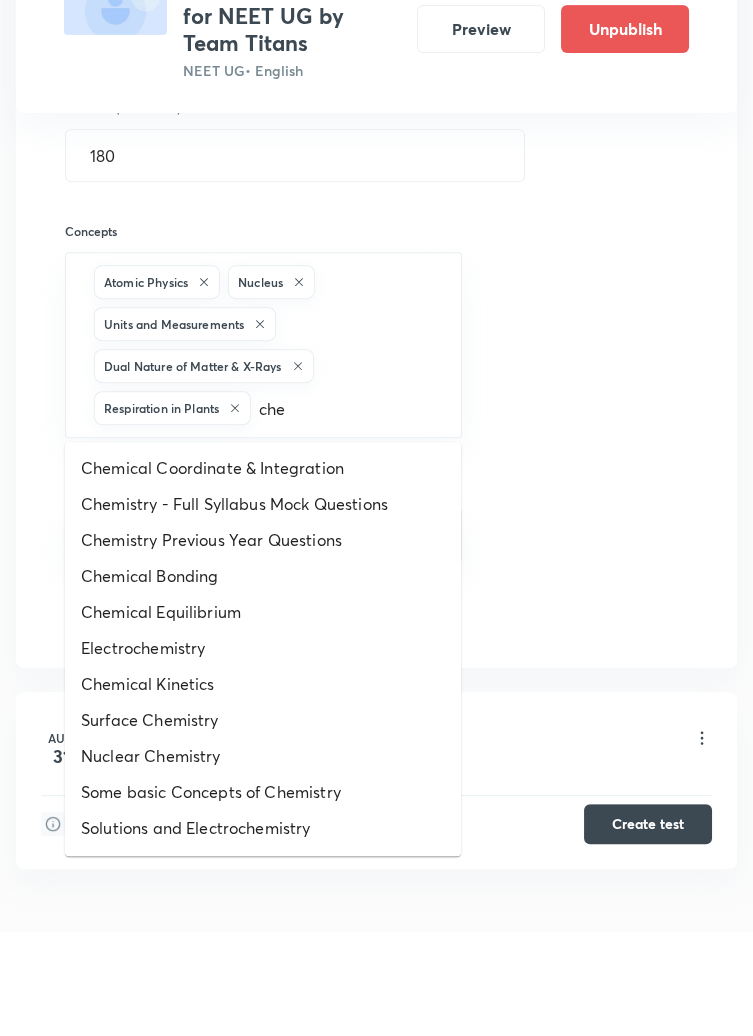 click on "Chemical Bonding" at bounding box center [263, 681] 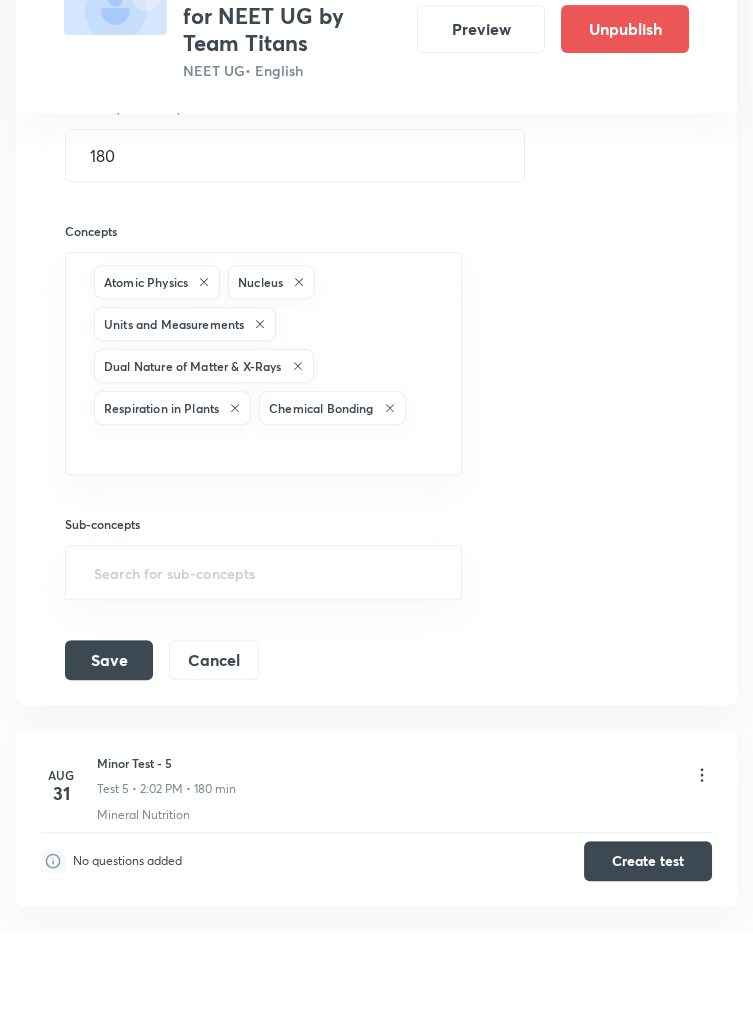 scroll, scrollTop: 1340, scrollLeft: 0, axis: vertical 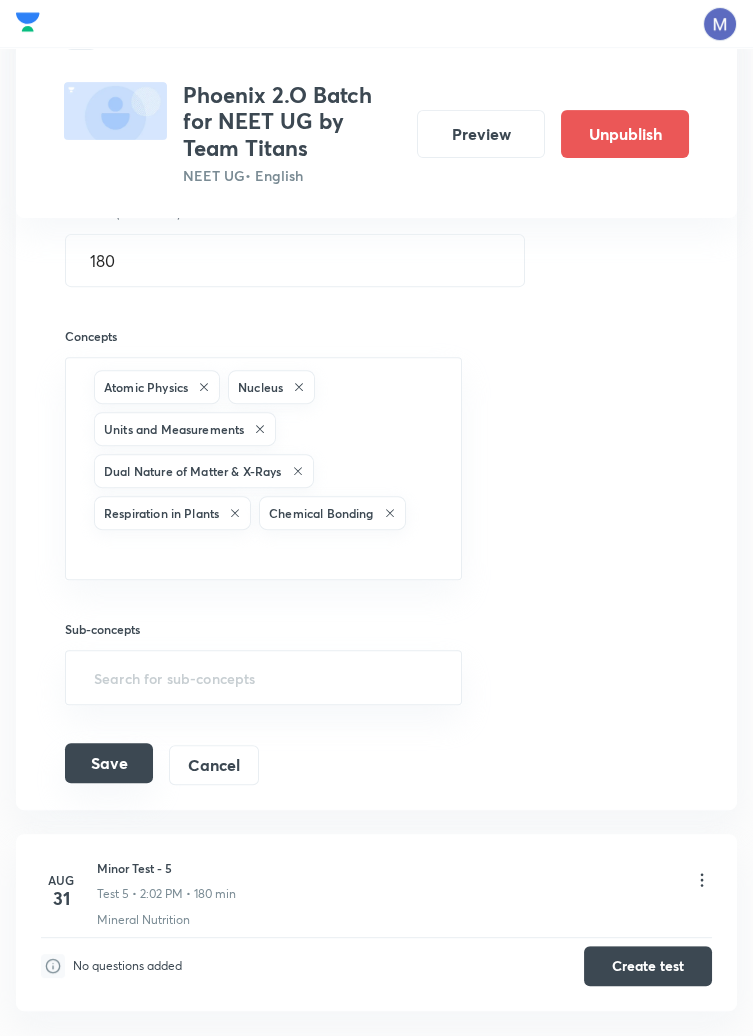 click on "Save" at bounding box center [109, 763] 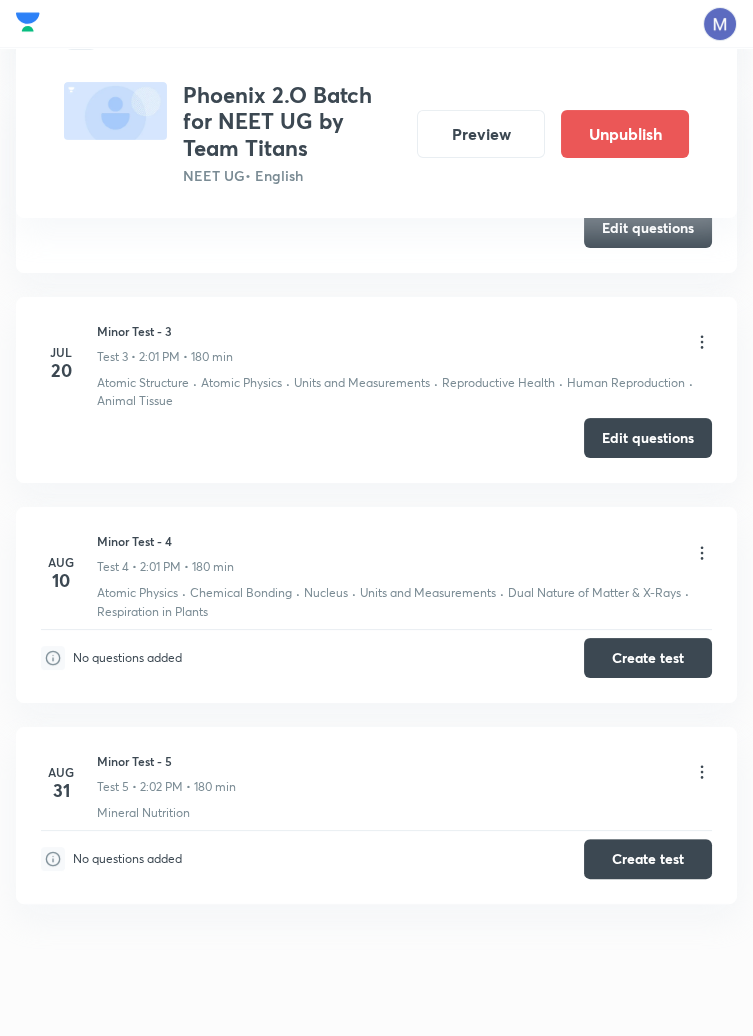 scroll, scrollTop: 779, scrollLeft: 0, axis: vertical 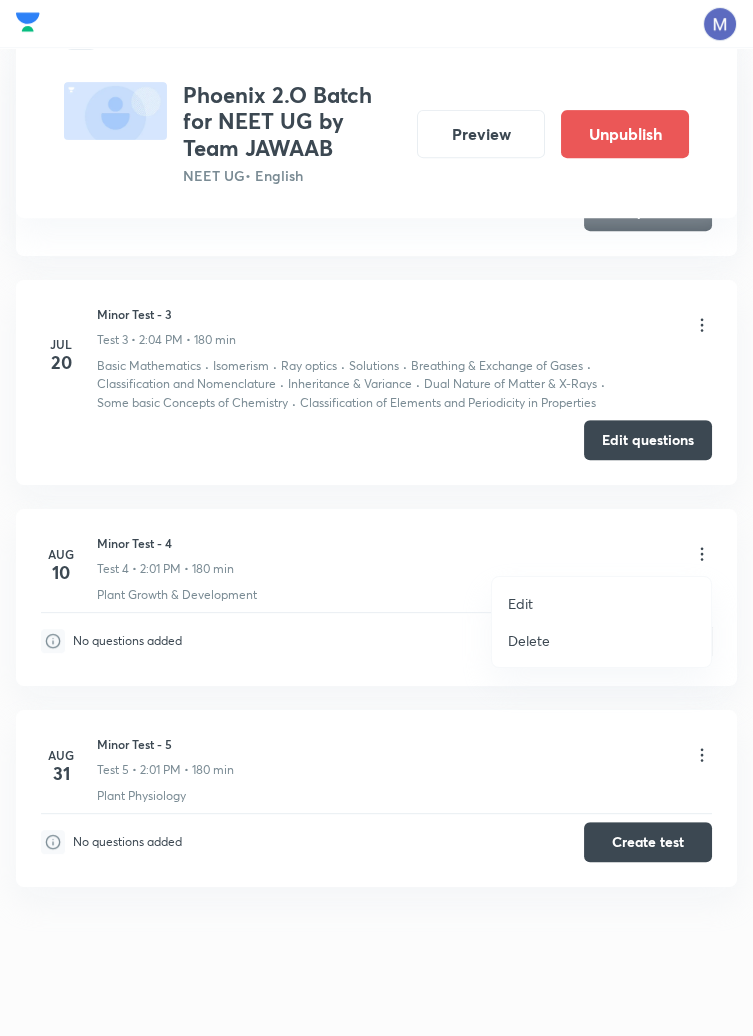 click on "Edit" at bounding box center (601, 603) 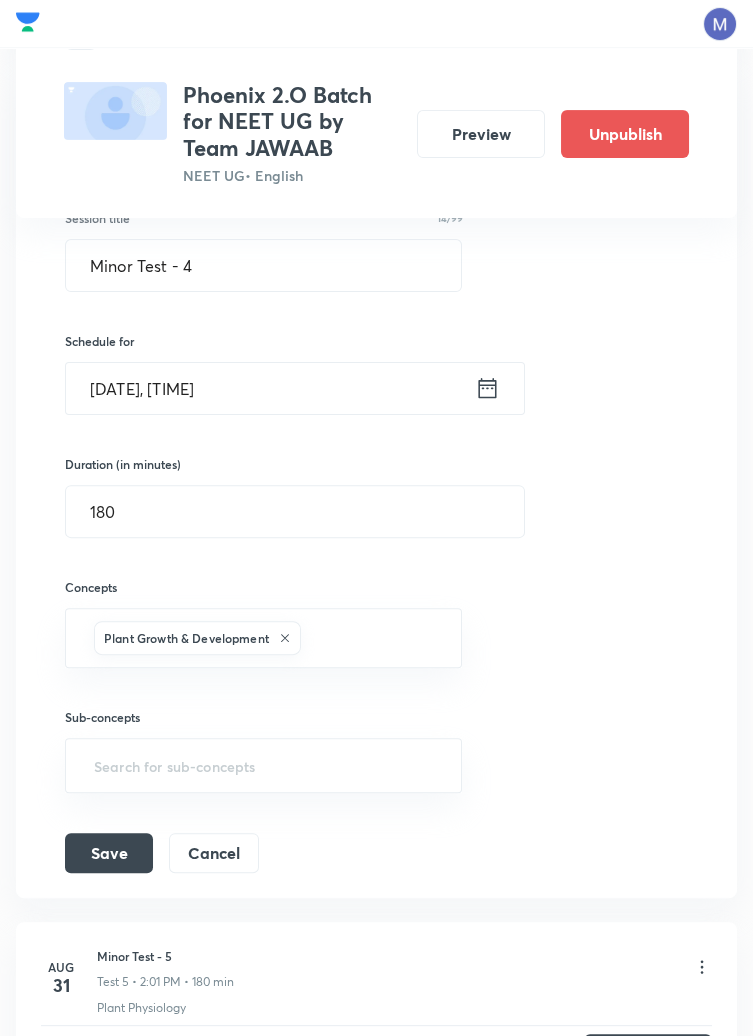 scroll, scrollTop: 1117, scrollLeft: 0, axis: vertical 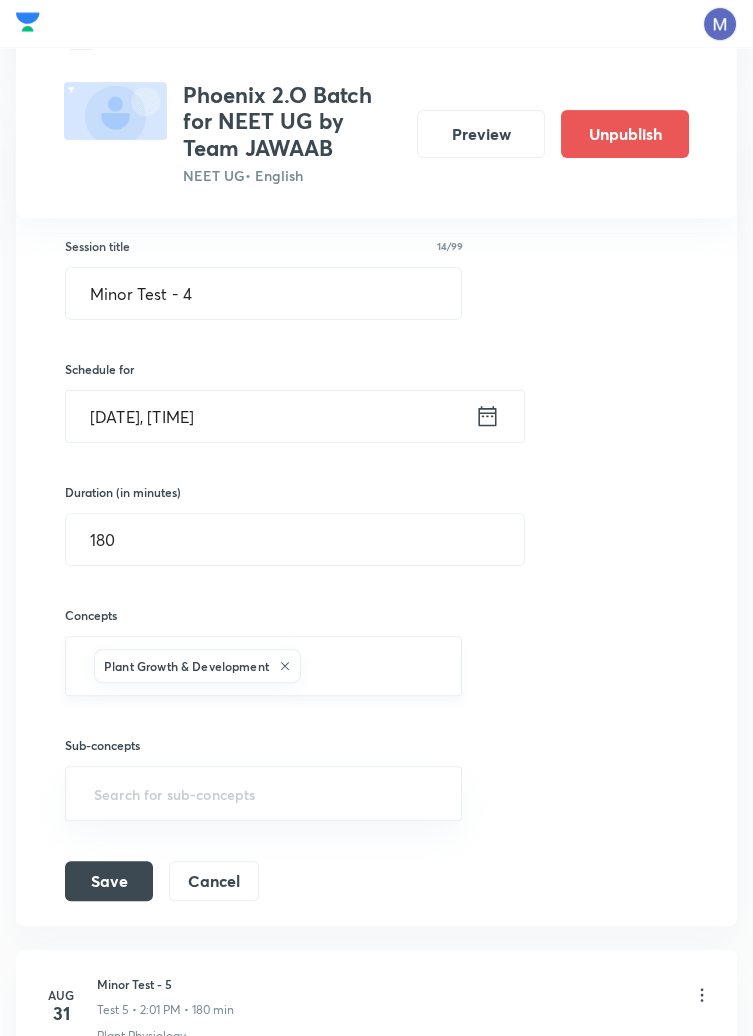 click at bounding box center (371, 665) 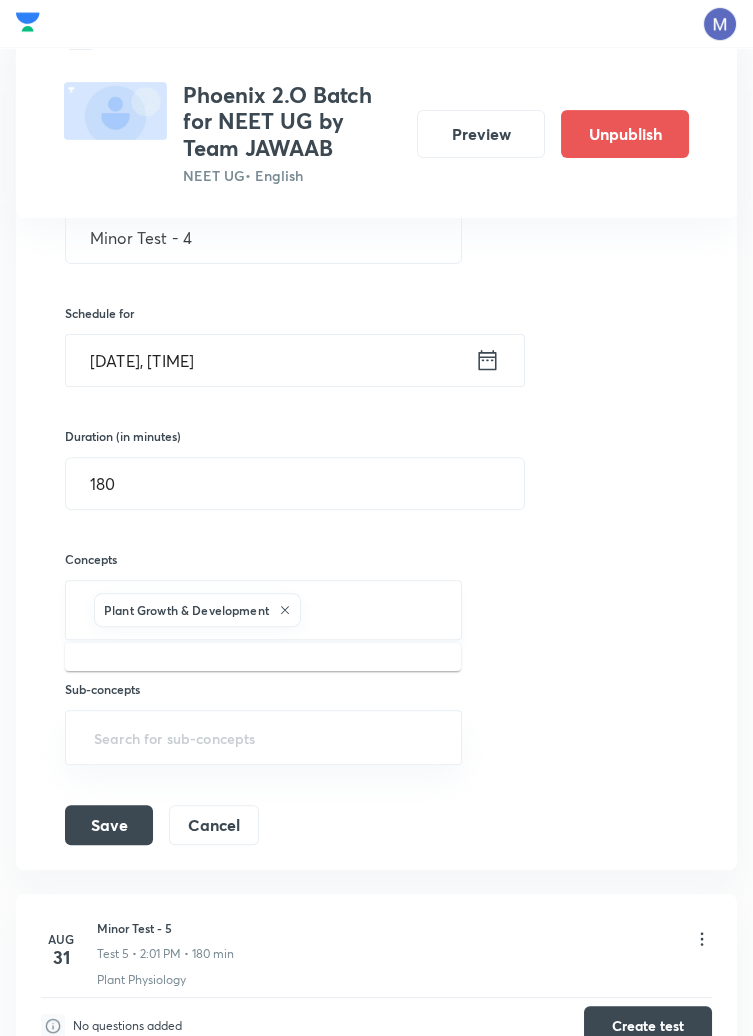 scroll, scrollTop: 1213, scrollLeft: 0, axis: vertical 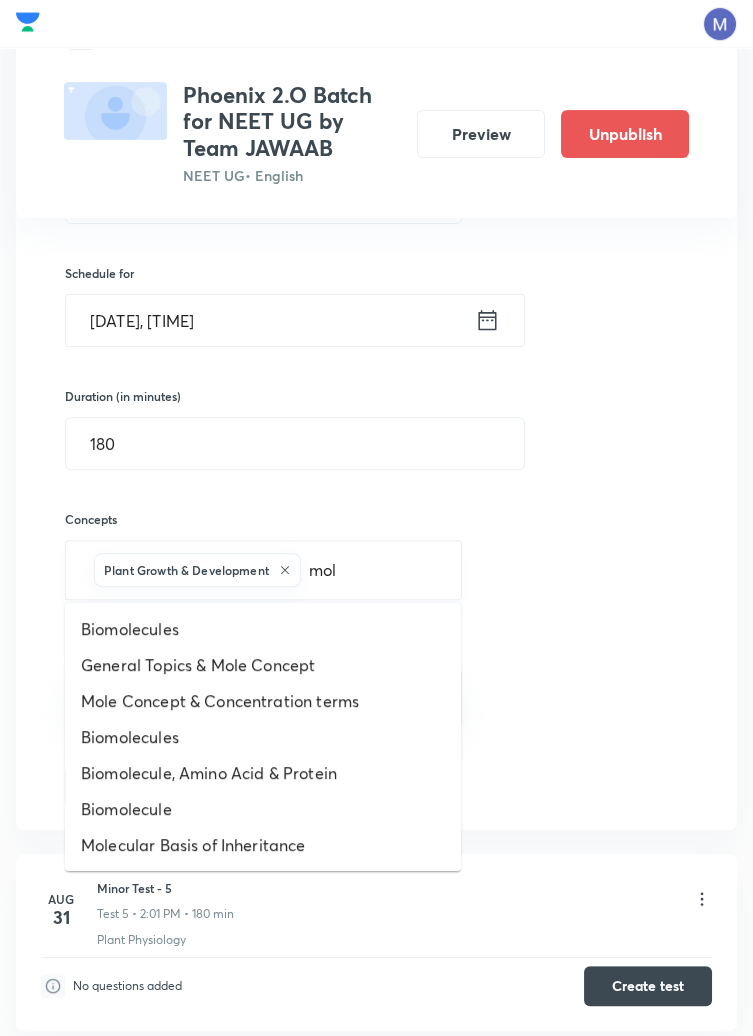 type on "mole" 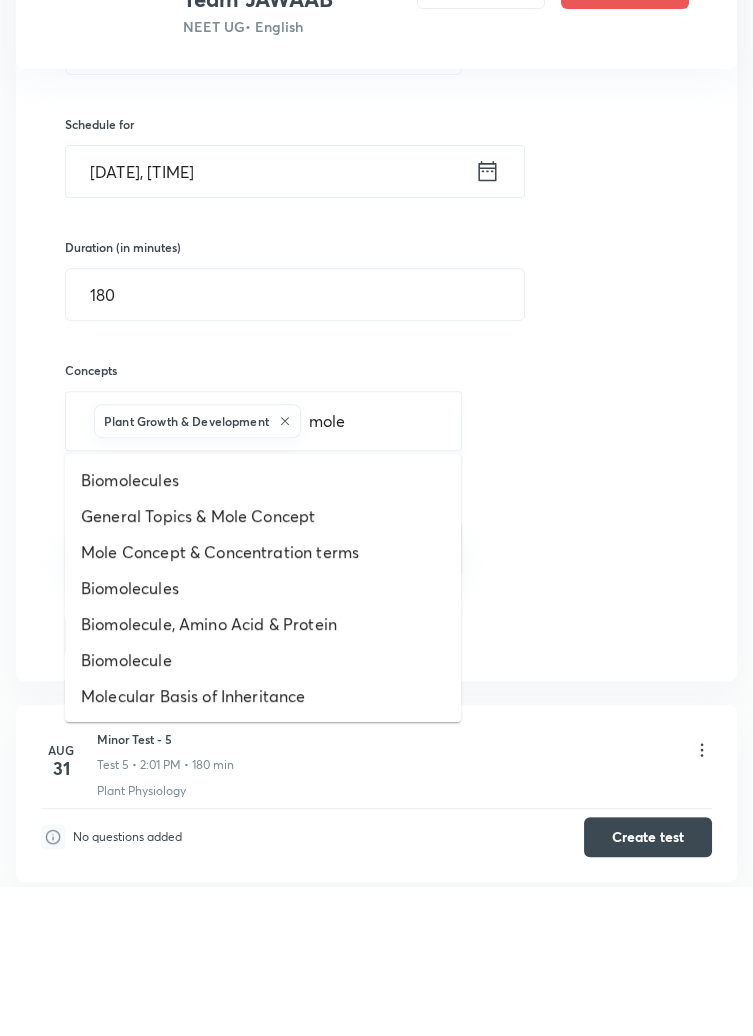 scroll, scrollTop: 1213, scrollLeft: 0, axis: vertical 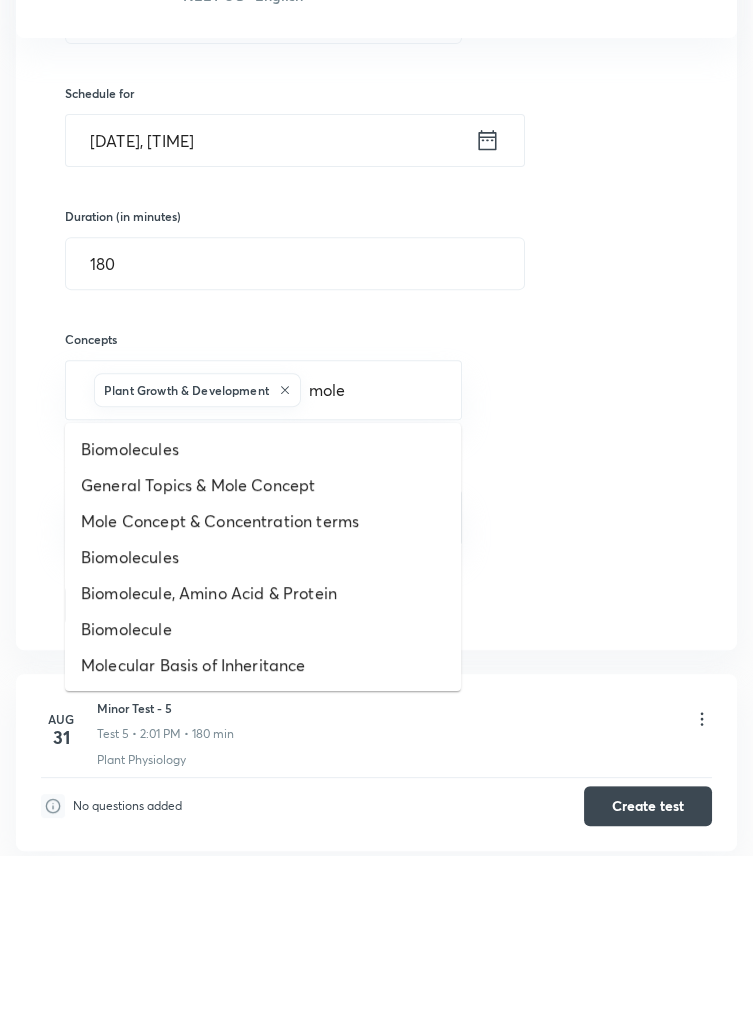 click on "General Topics & Mole Concept" at bounding box center [263, 665] 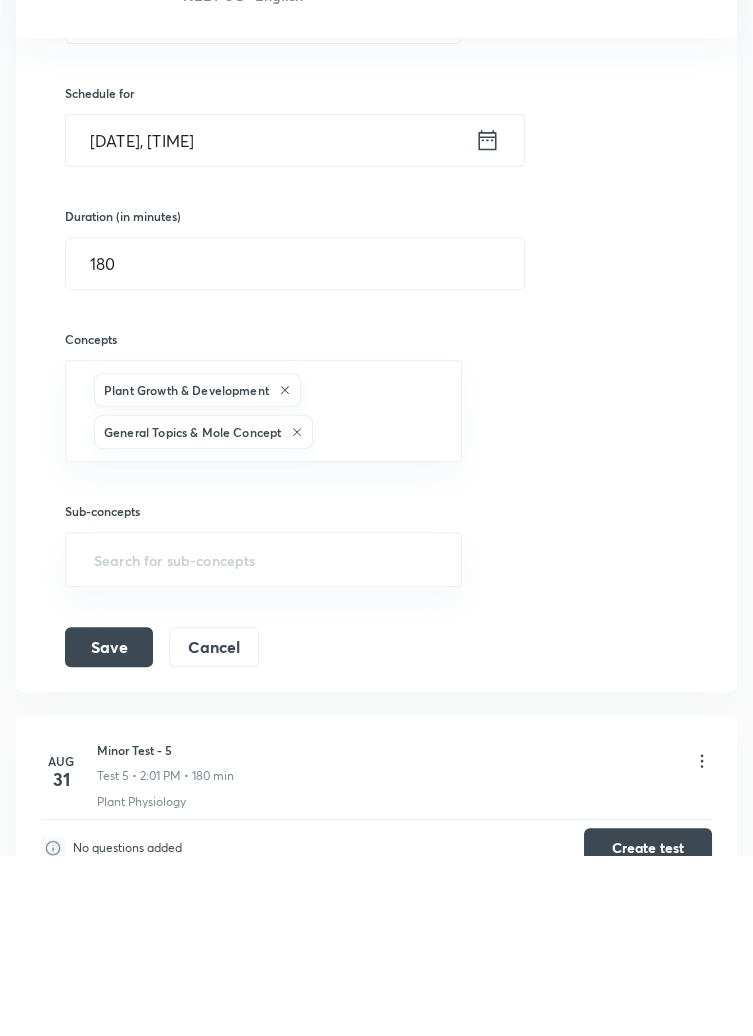 scroll, scrollTop: 1213, scrollLeft: 0, axis: vertical 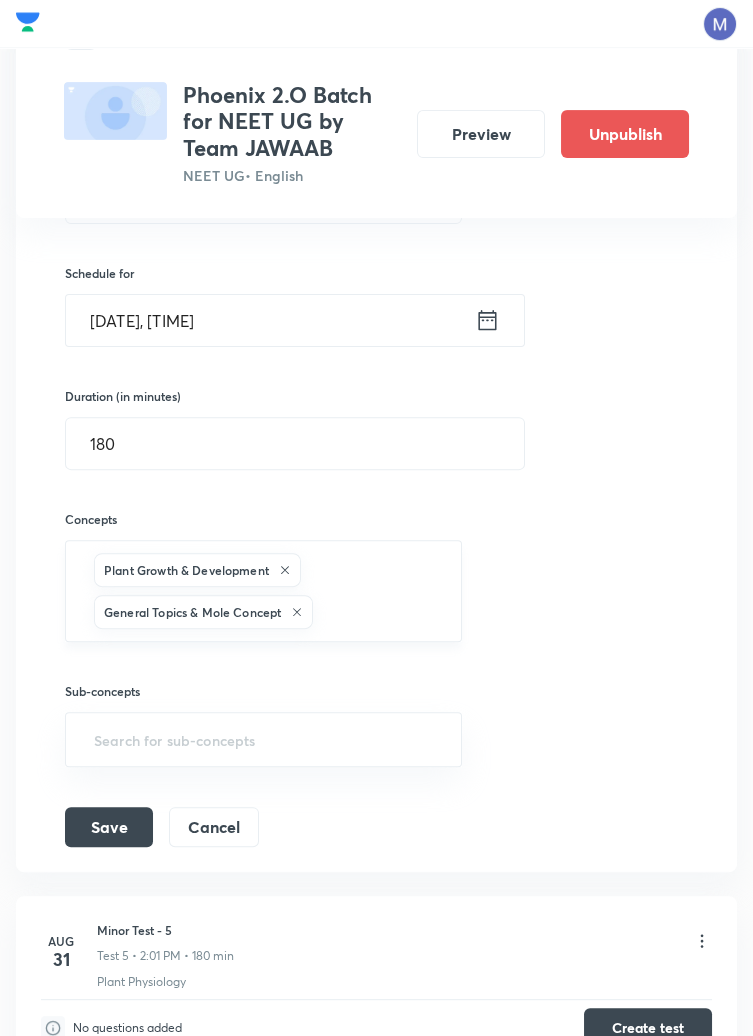 click at bounding box center [377, 611] 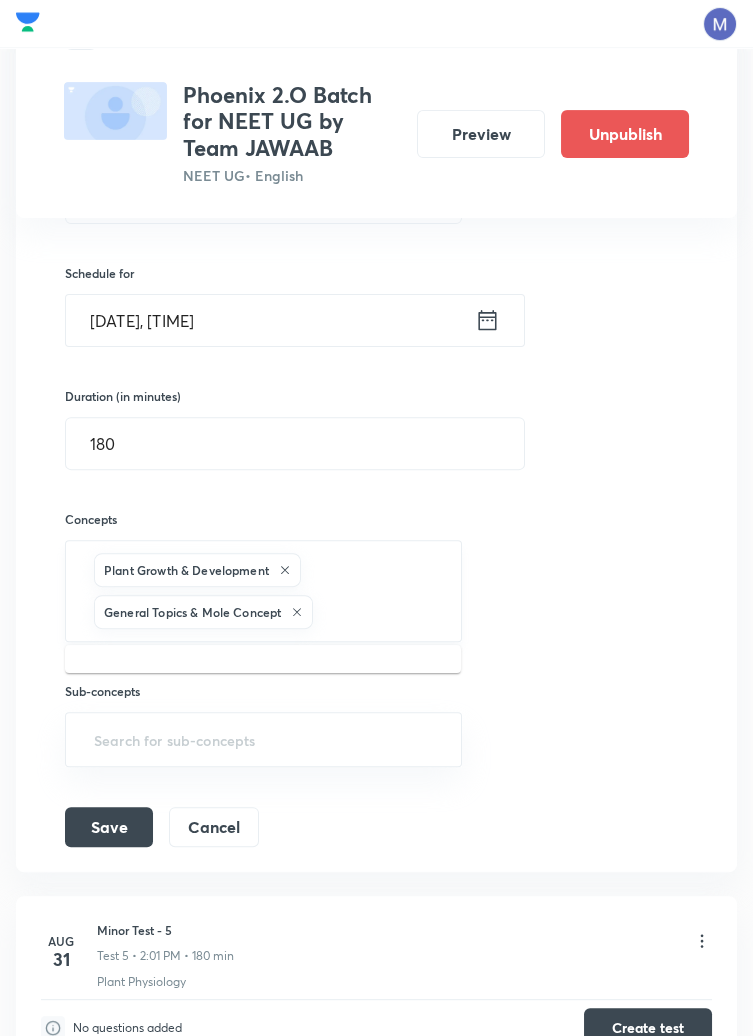 type on "i" 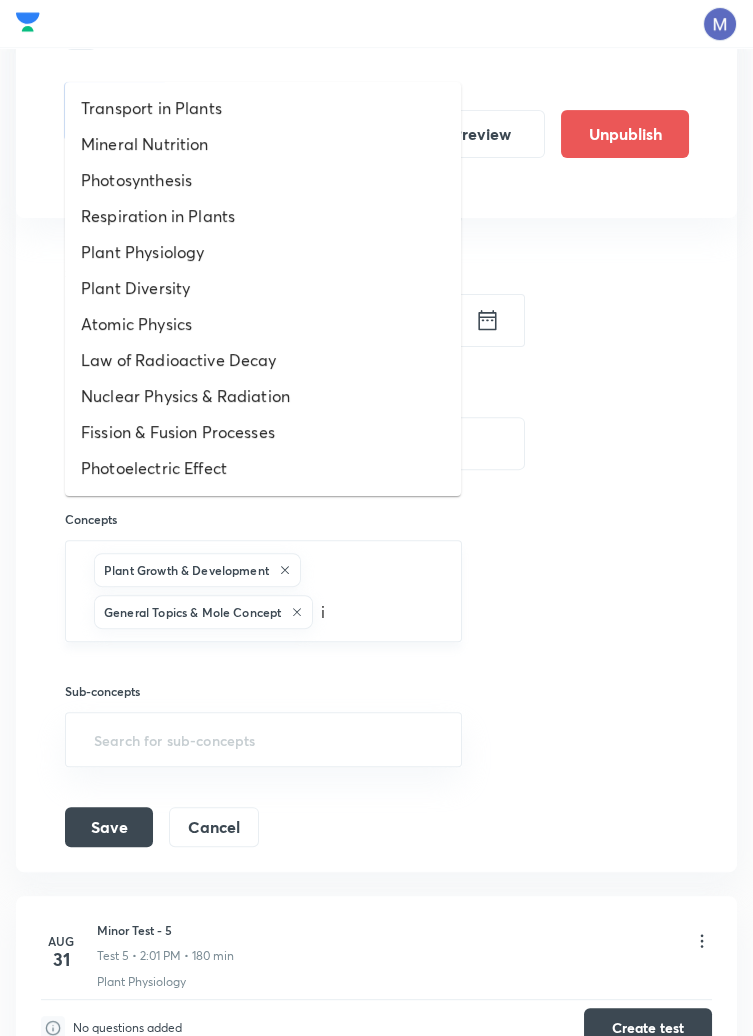 type 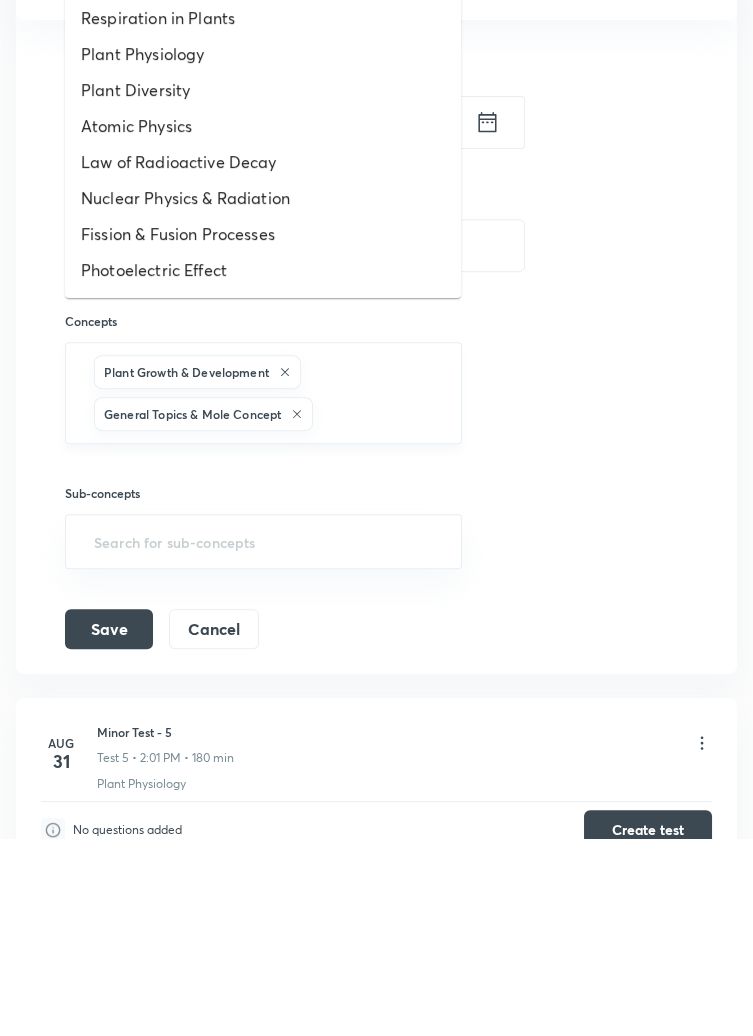scroll, scrollTop: 1399, scrollLeft: 0, axis: vertical 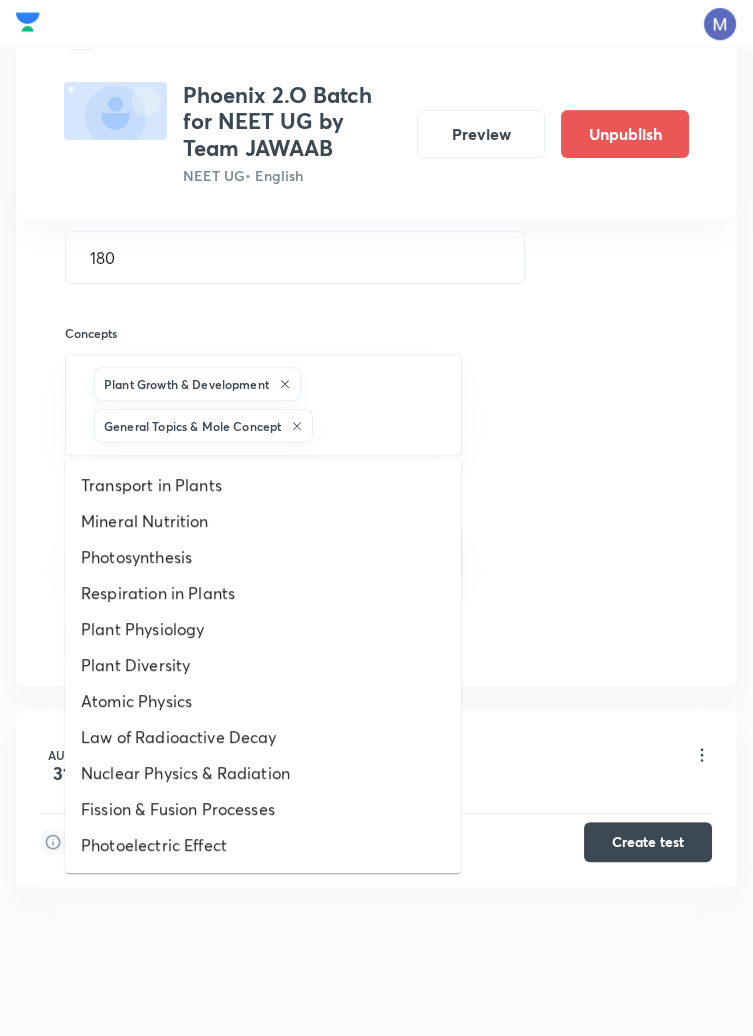 click on "De Broglie" at bounding box center (263, 881) 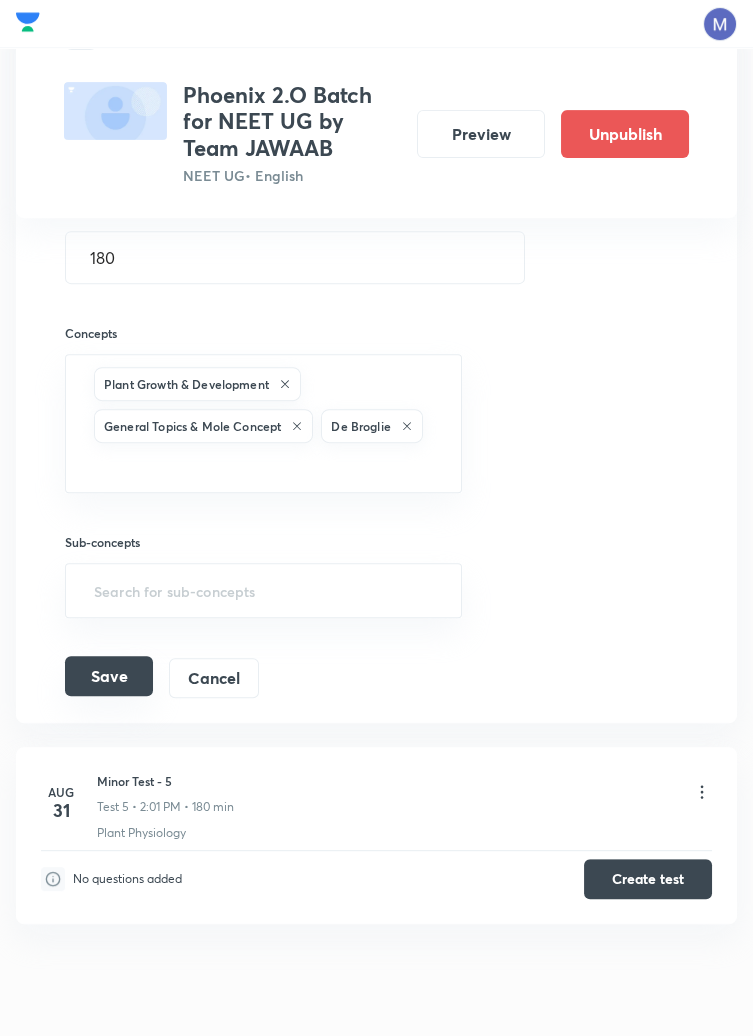 click on "Save" at bounding box center [109, 676] 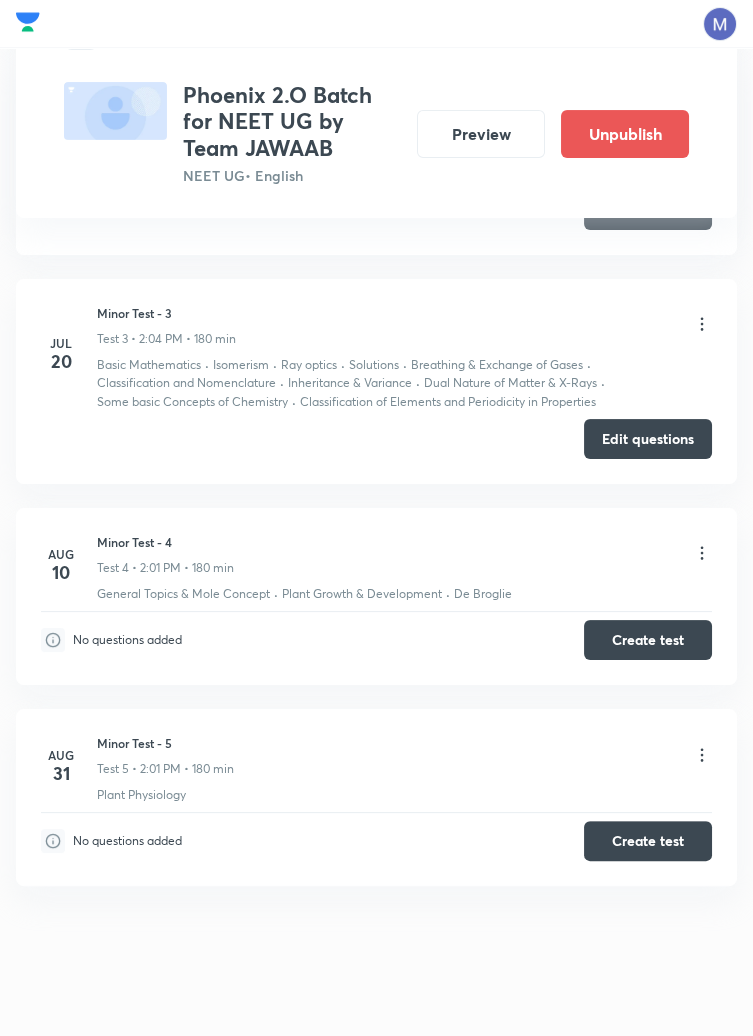 scroll, scrollTop: 816, scrollLeft: 0, axis: vertical 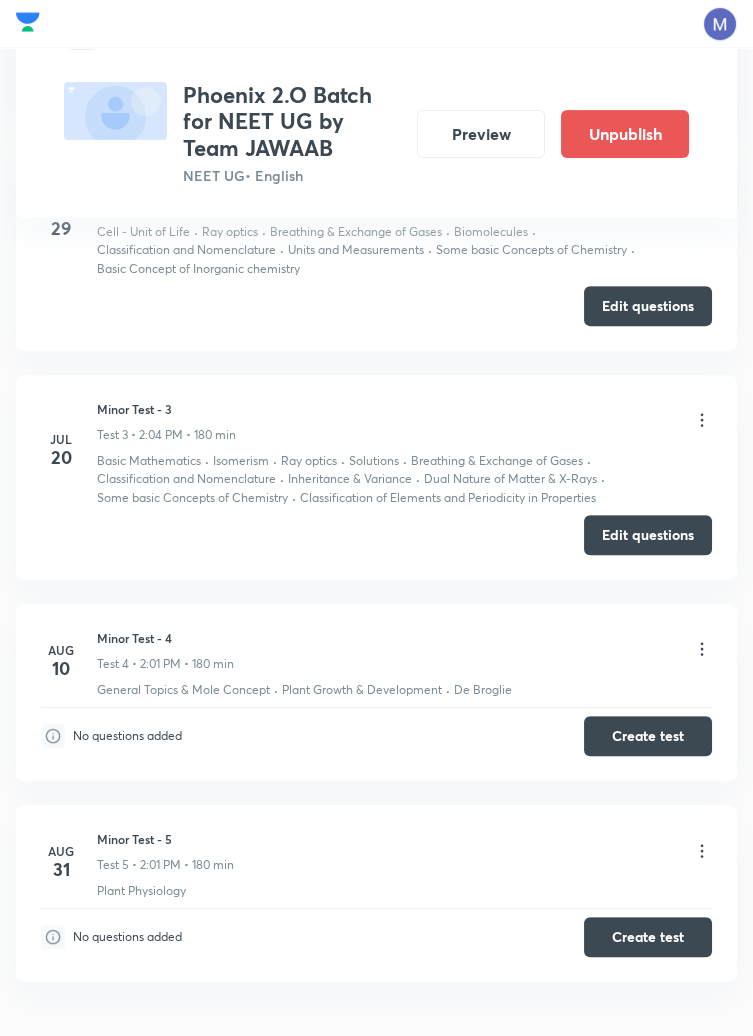 click 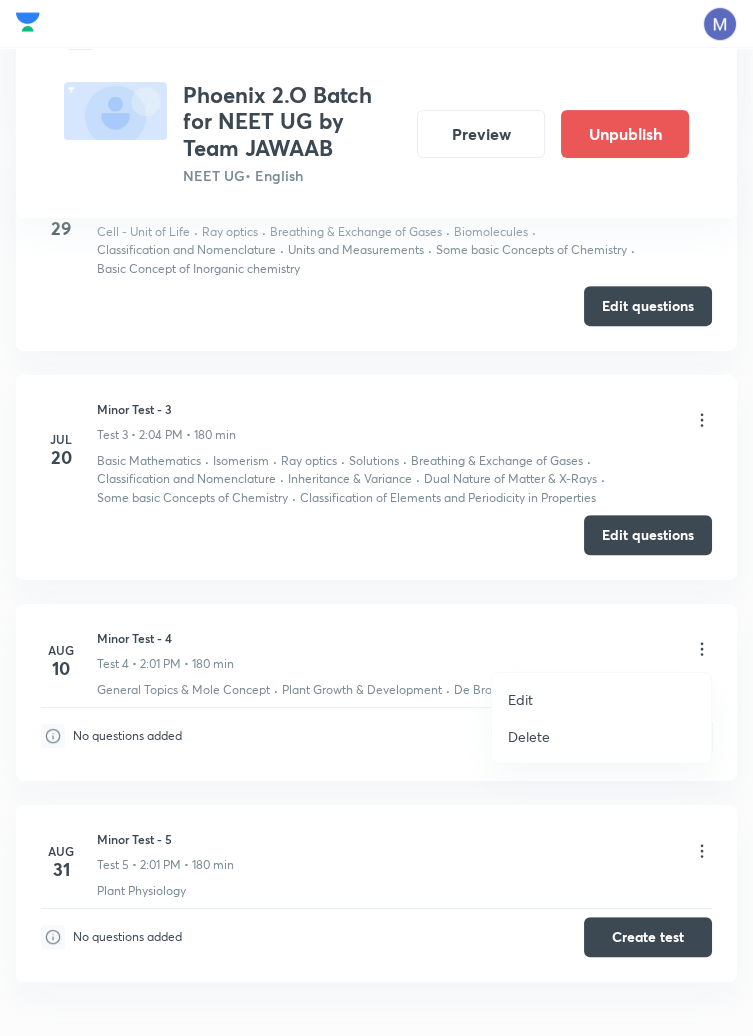 click on "Edit" at bounding box center (520, 699) 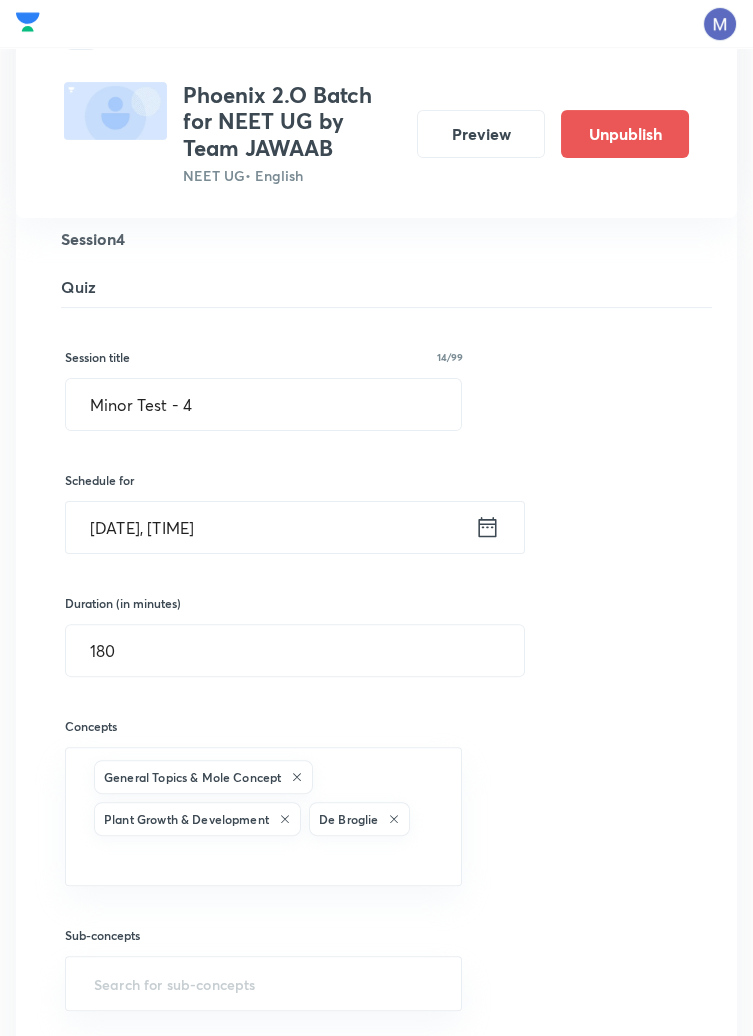 scroll, scrollTop: 1009, scrollLeft: 0, axis: vertical 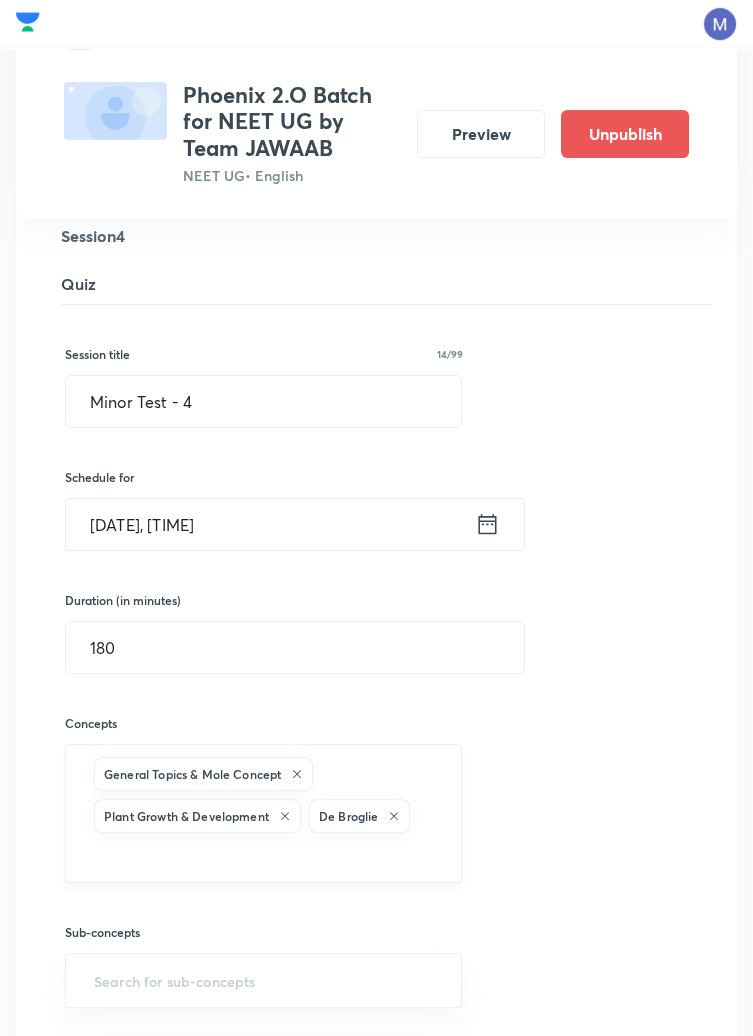 click at bounding box center [263, 855] 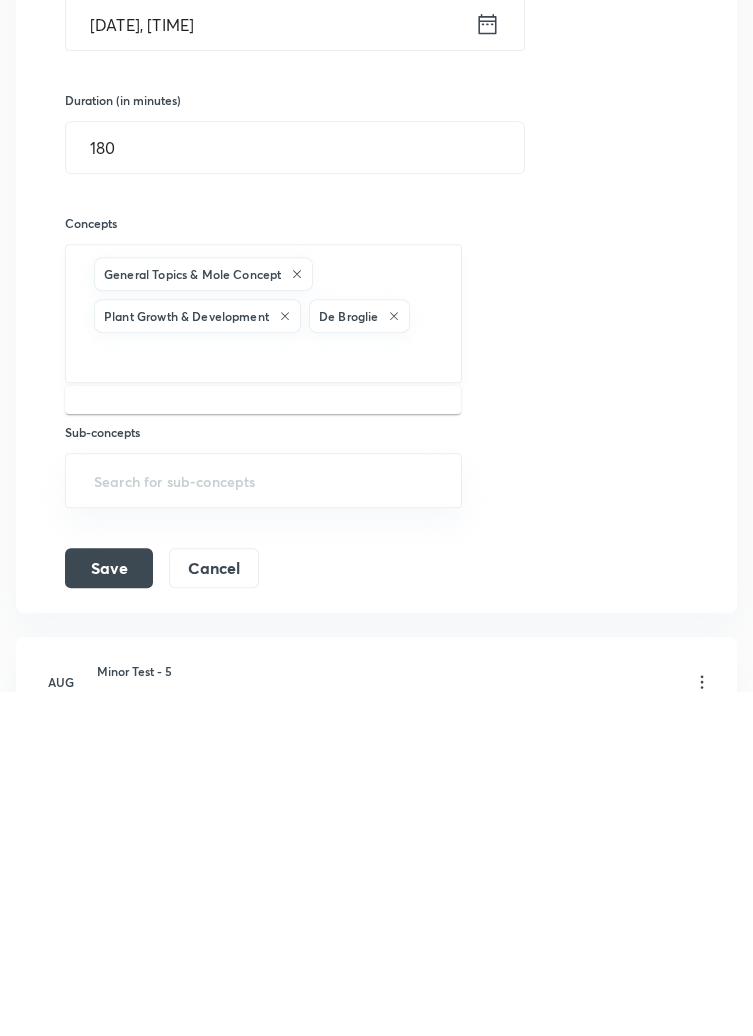 scroll, scrollTop: 1172, scrollLeft: 0, axis: vertical 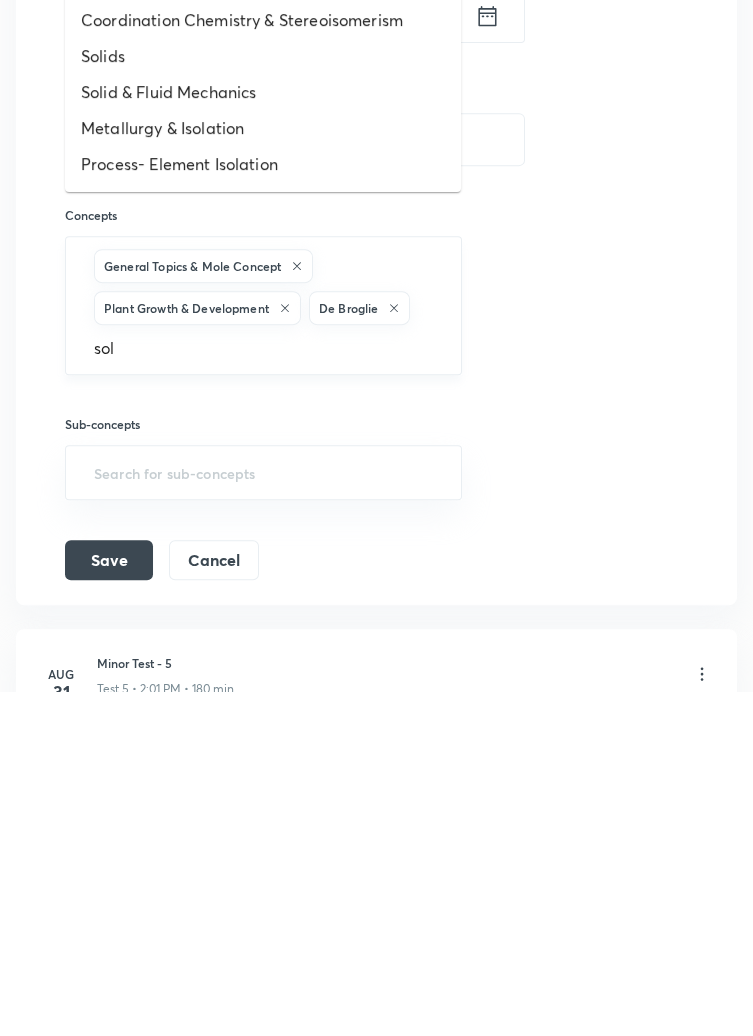 type on "solu" 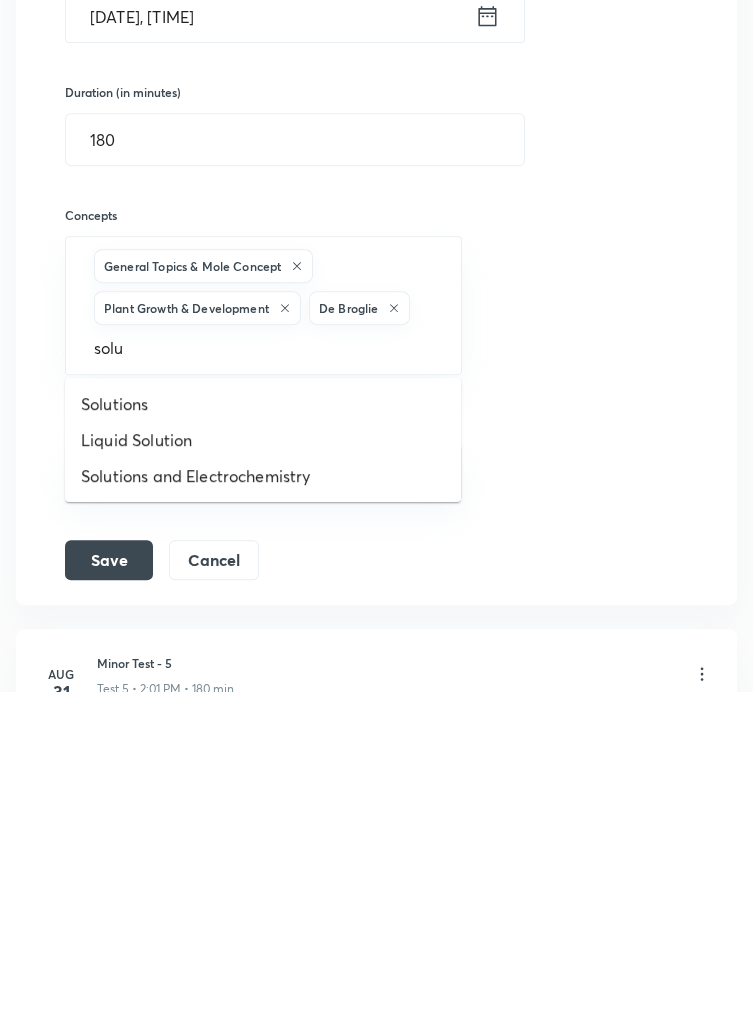 click on "Solutions" at bounding box center [263, 749] 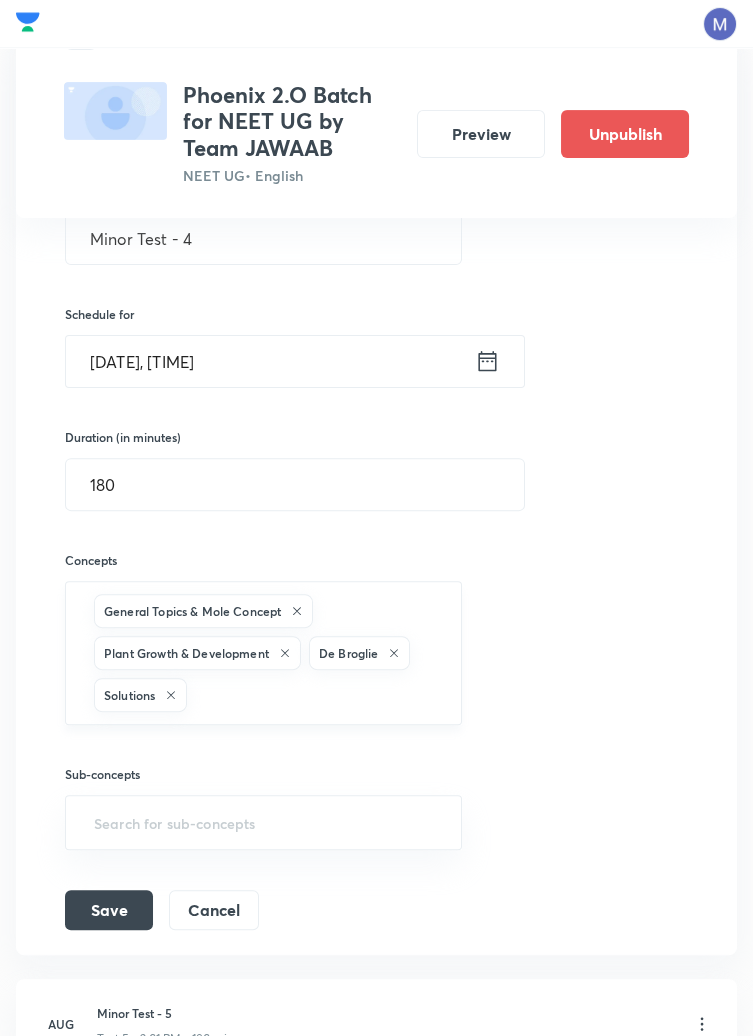 click at bounding box center (314, 694) 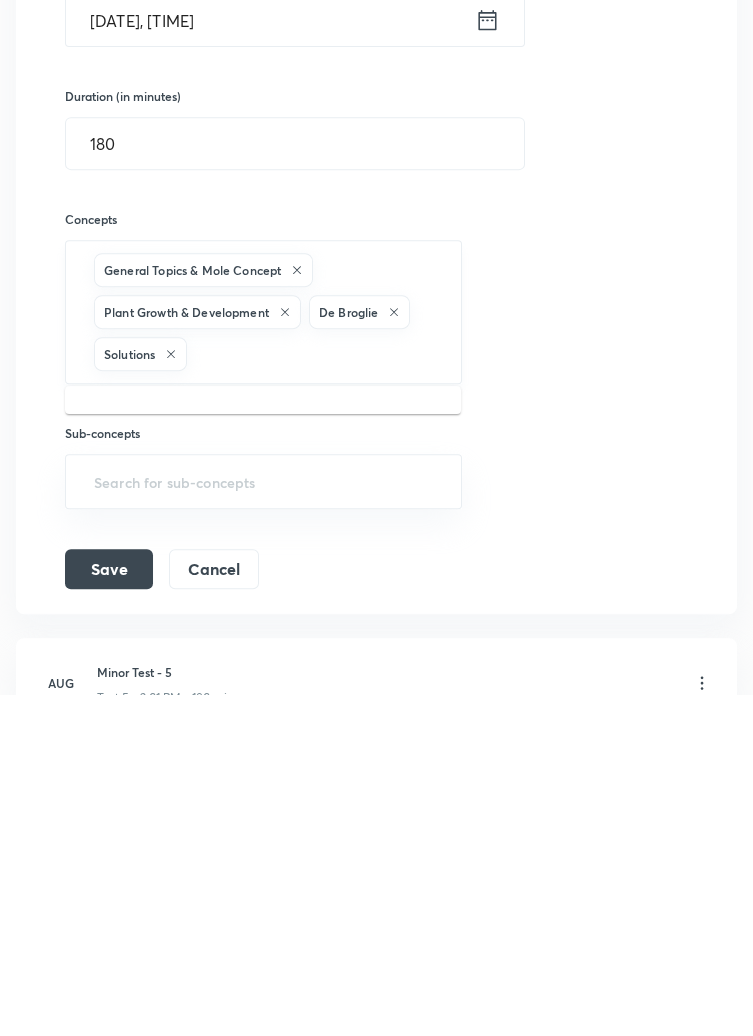 scroll, scrollTop: 1174, scrollLeft: 0, axis: vertical 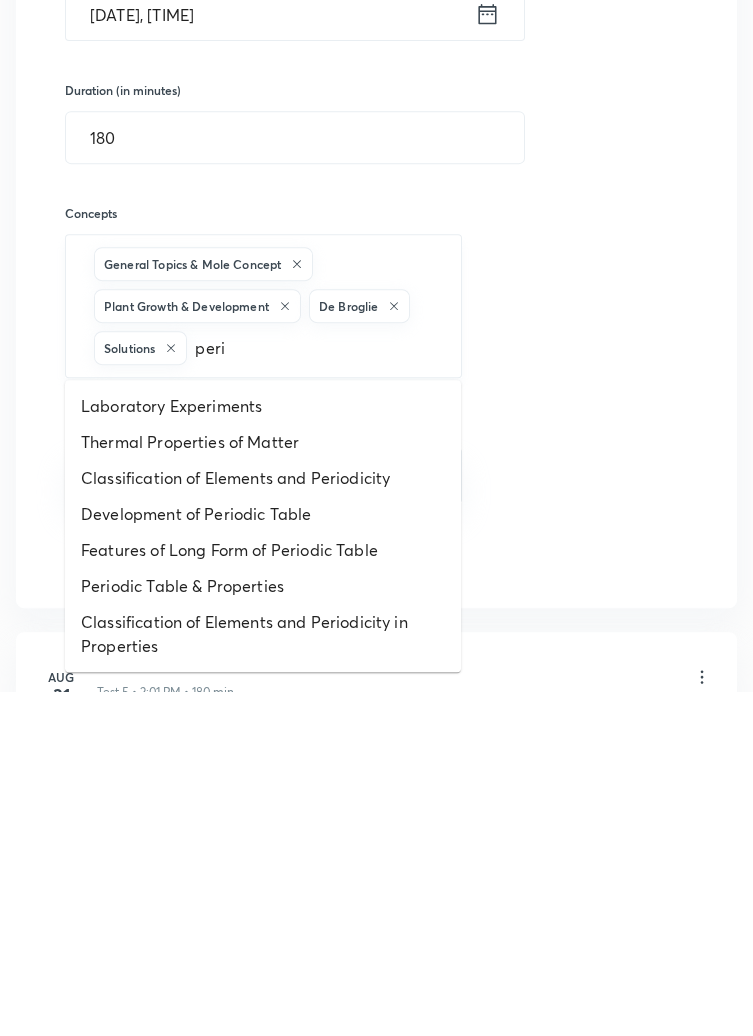 type on "perio" 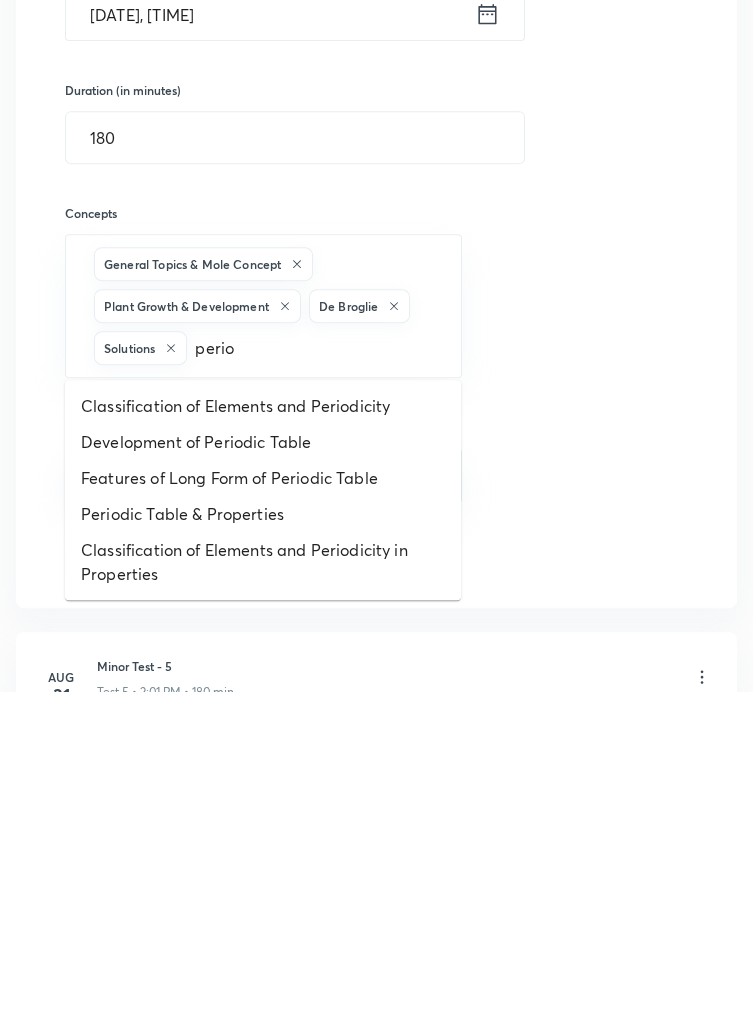 click on "Periodic Table & Properties" at bounding box center [263, 859] 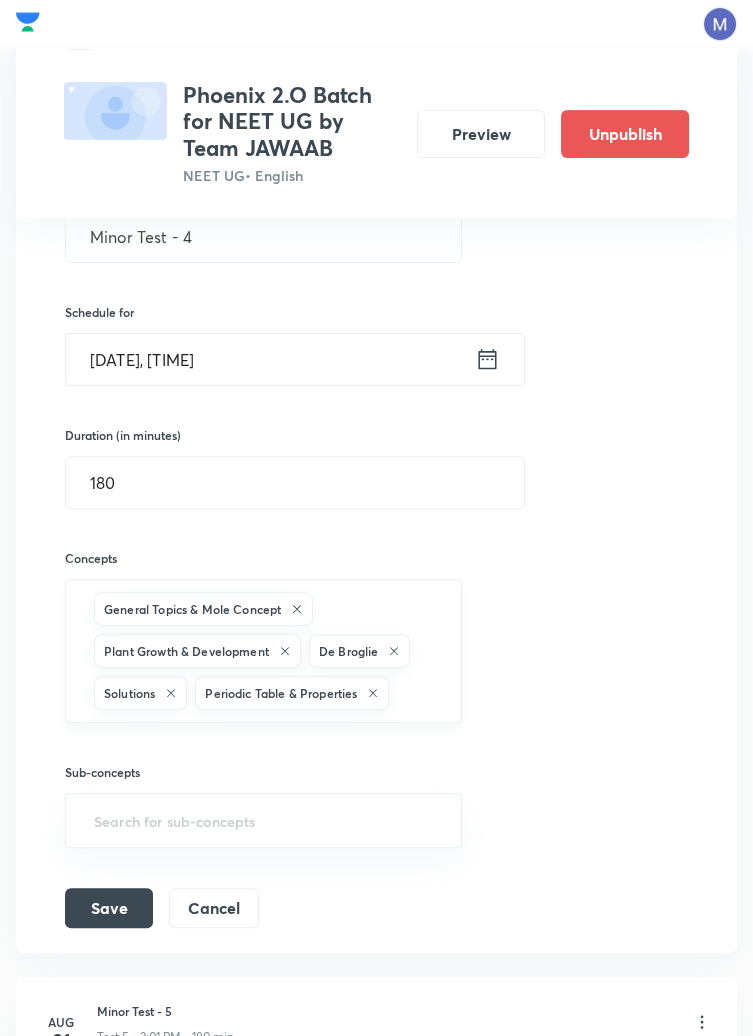 click at bounding box center [415, 692] 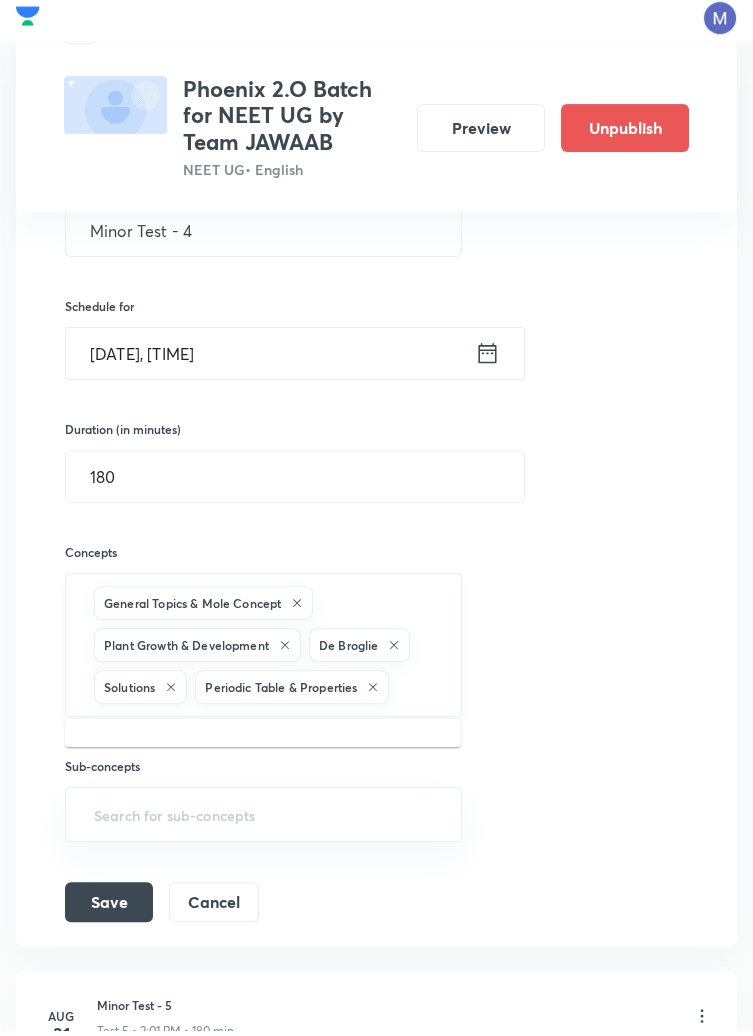 scroll, scrollTop: 1174, scrollLeft: 0, axis: vertical 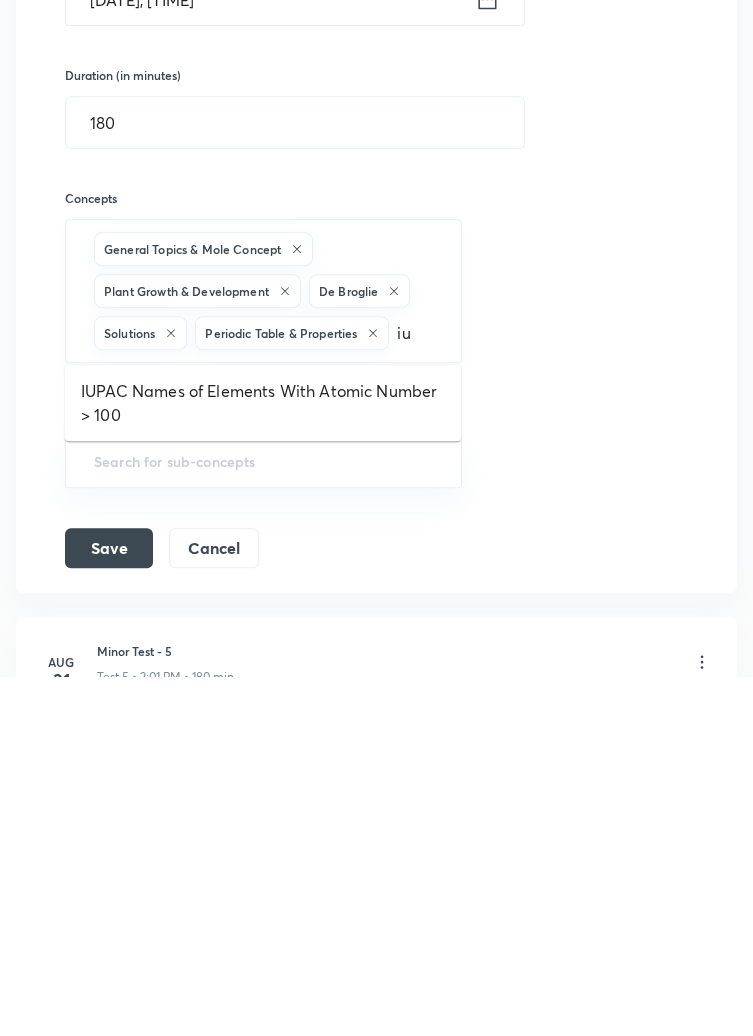 type on "i" 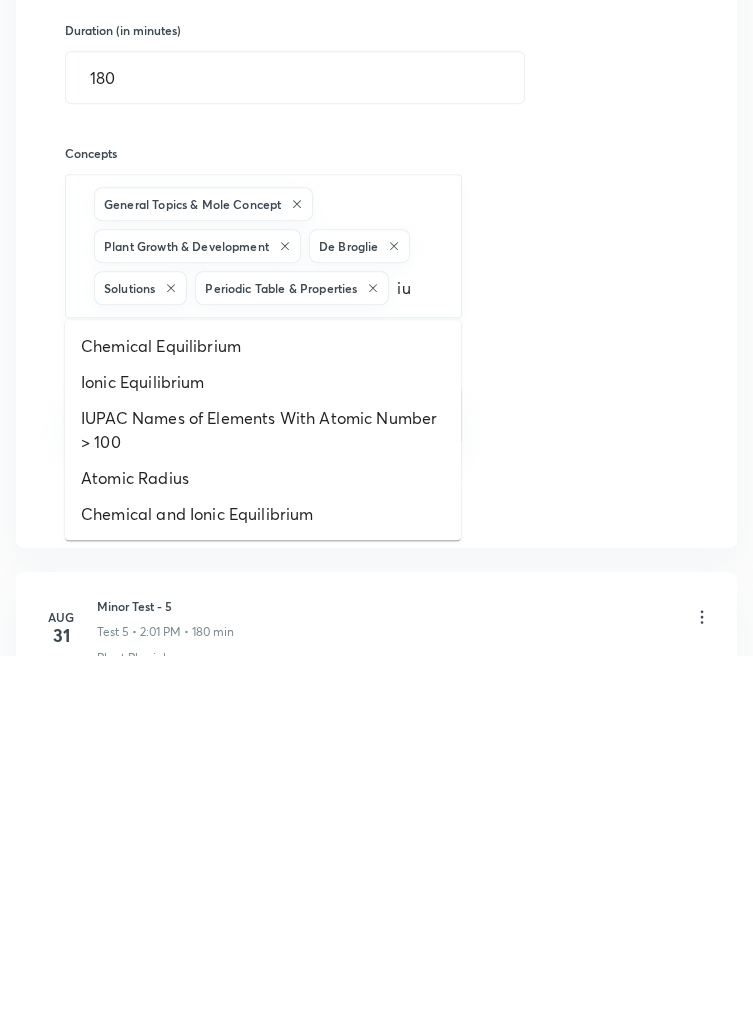scroll, scrollTop: 1198, scrollLeft: 0, axis: vertical 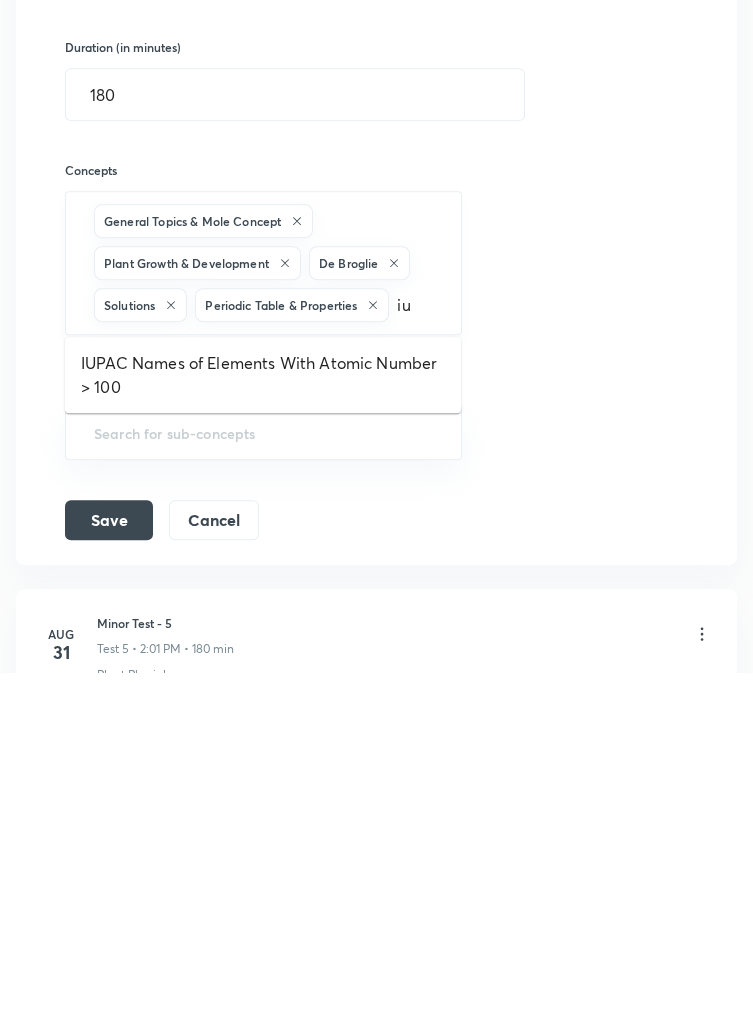 type on "i" 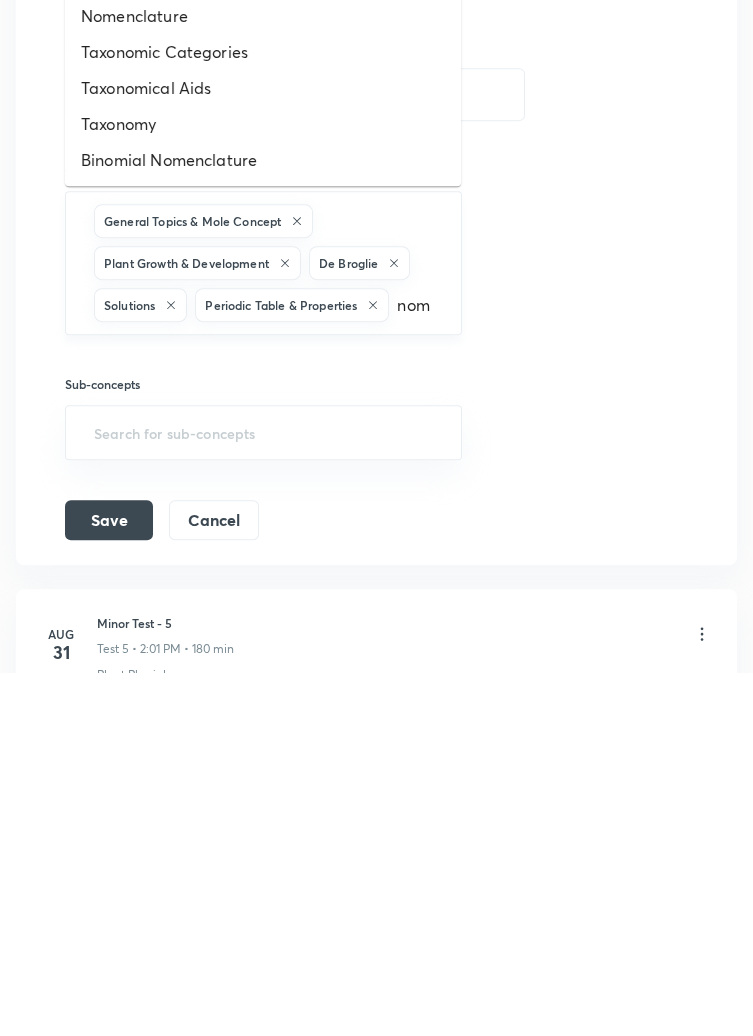 type on "nome" 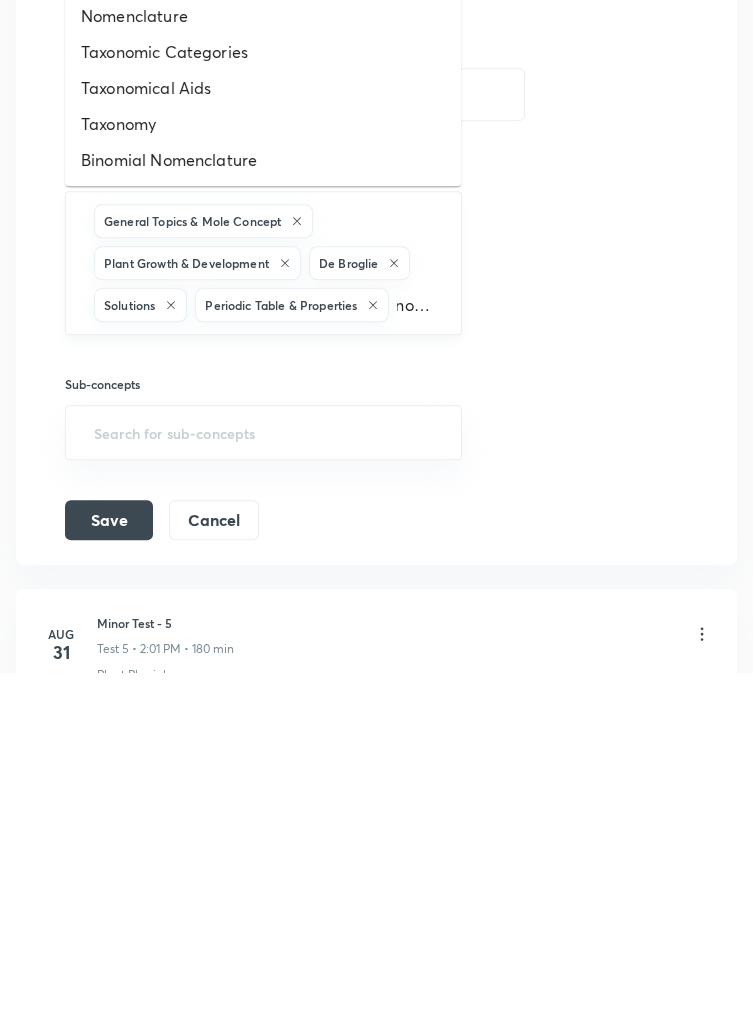 scroll, scrollTop: 0, scrollLeft: 11, axis: horizontal 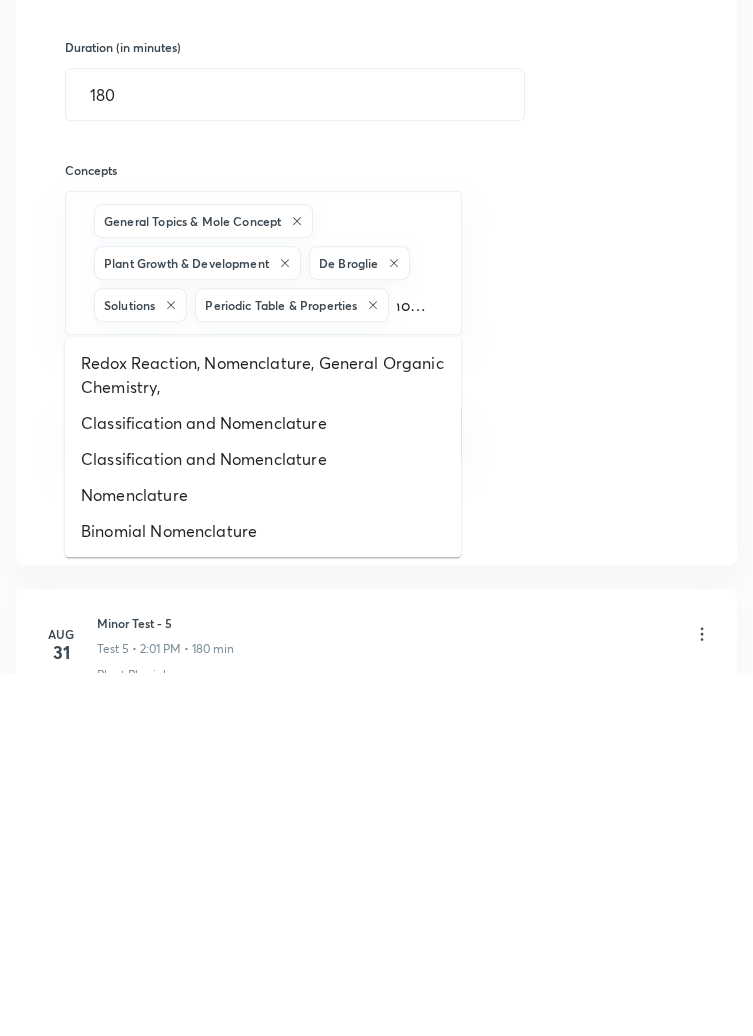 click on "Classification and Nomenclature" at bounding box center [263, 787] 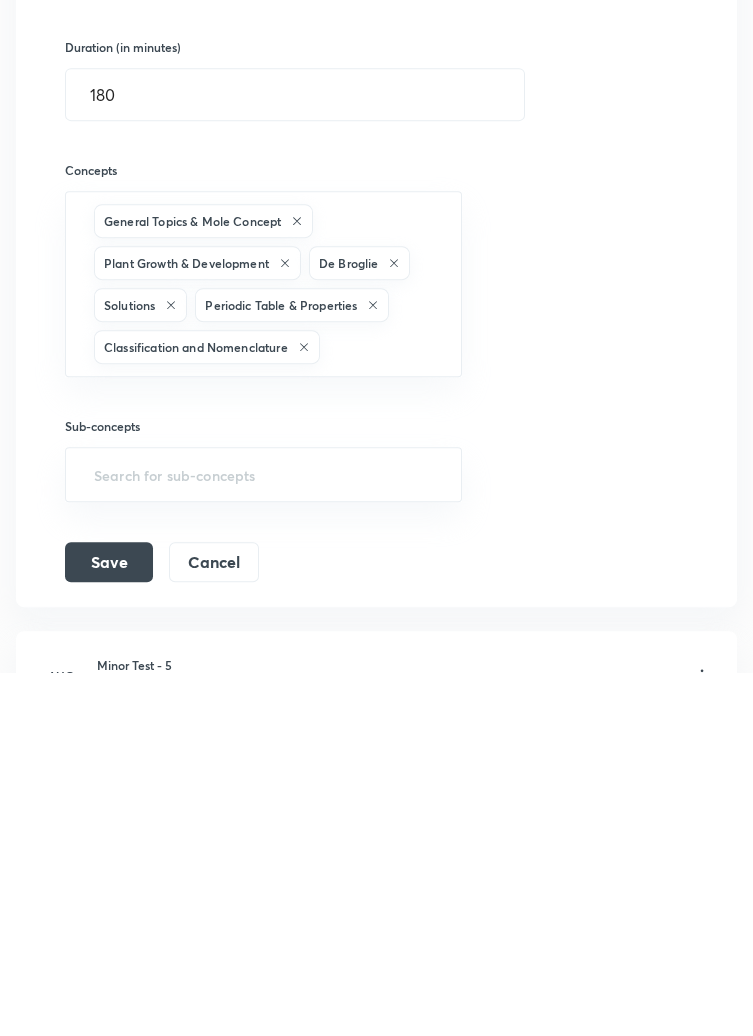 scroll, scrollTop: 1198, scrollLeft: 0, axis: vertical 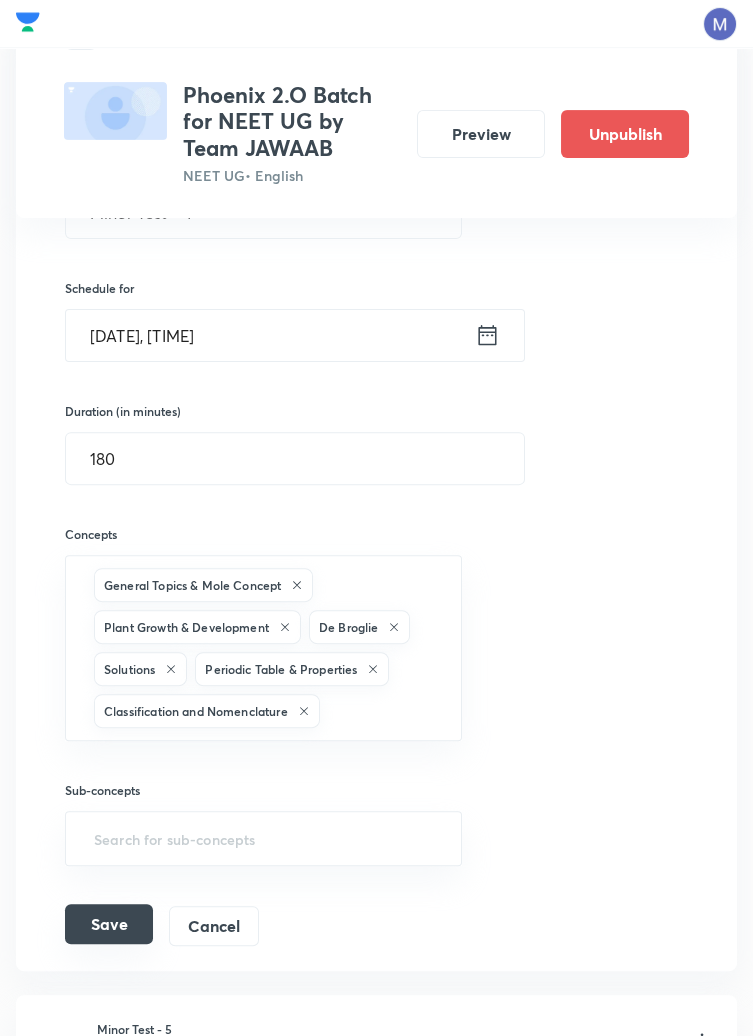 click on "Save" at bounding box center (109, 924) 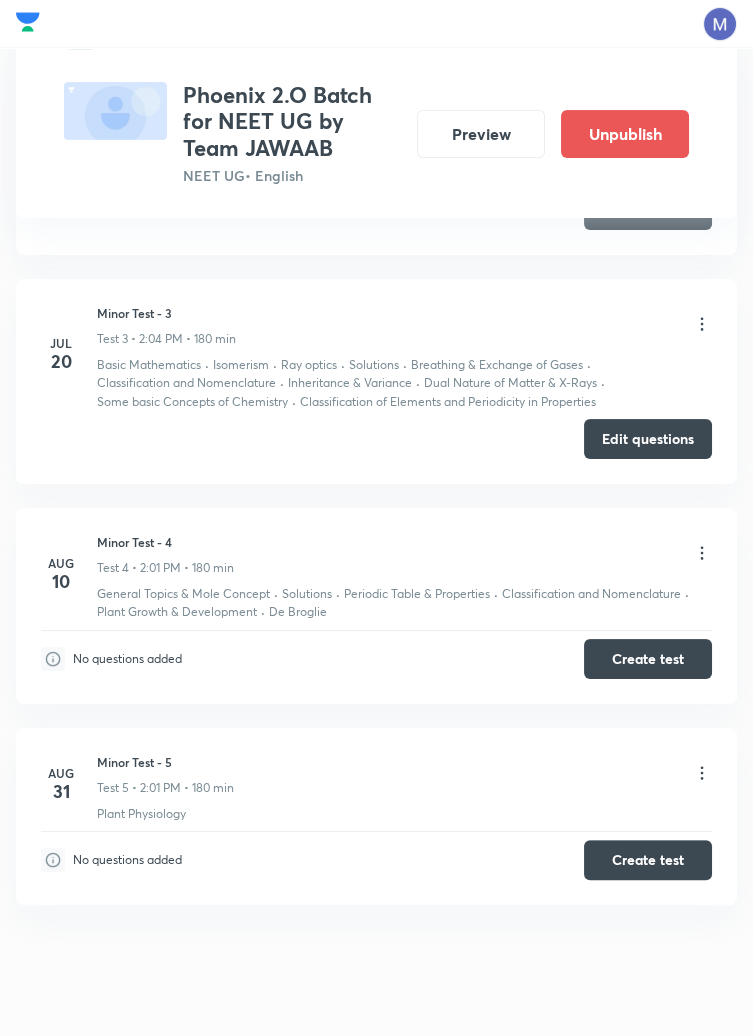 scroll, scrollTop: 835, scrollLeft: 0, axis: vertical 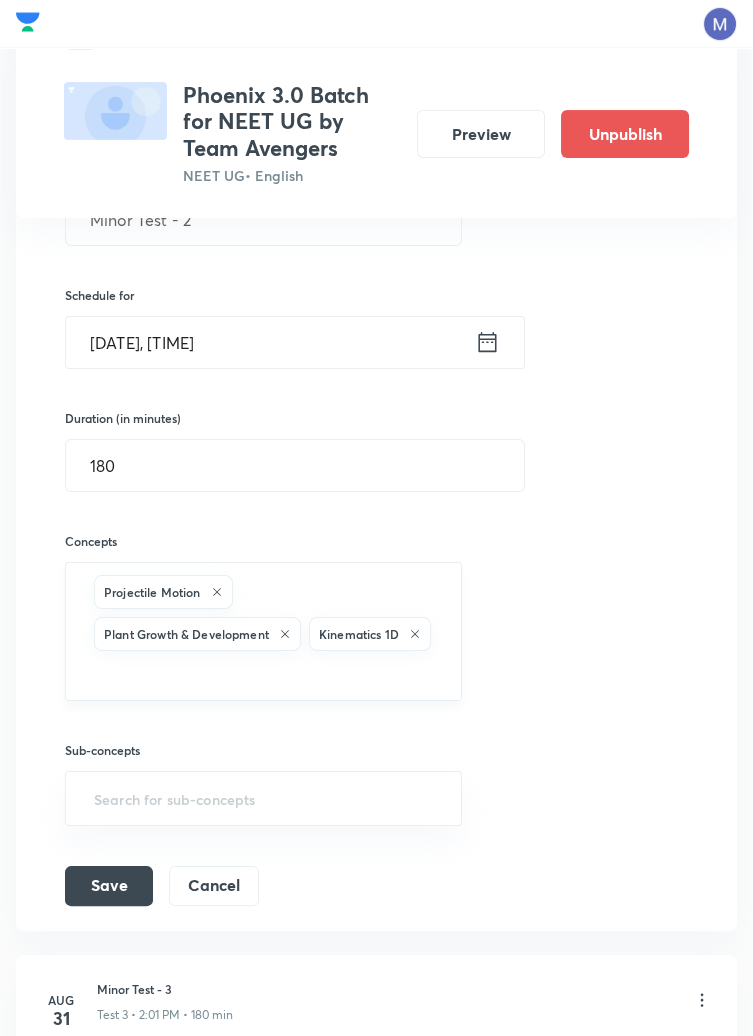 click at bounding box center (263, 673) 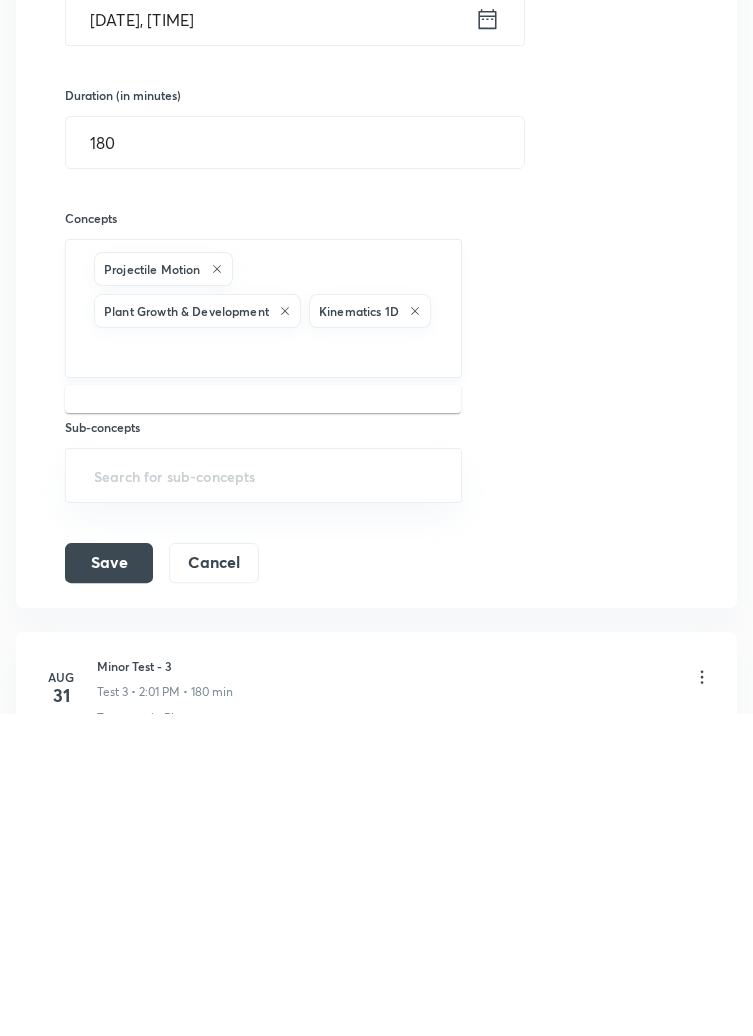 scroll, scrollTop: 715, scrollLeft: 0, axis: vertical 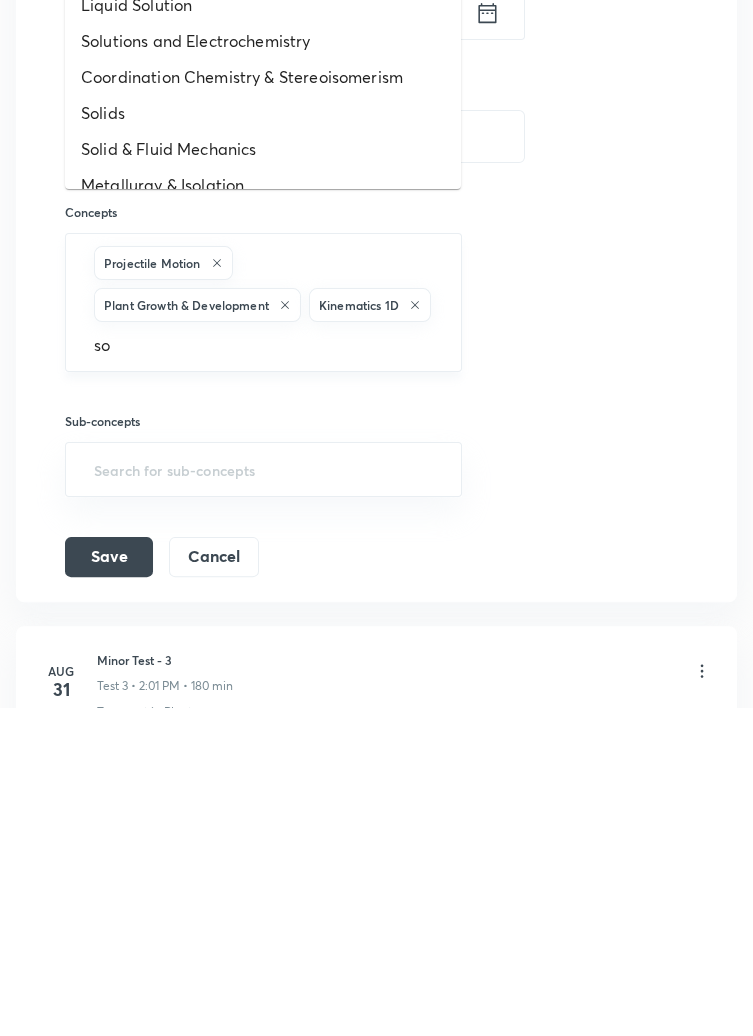 type on "sol" 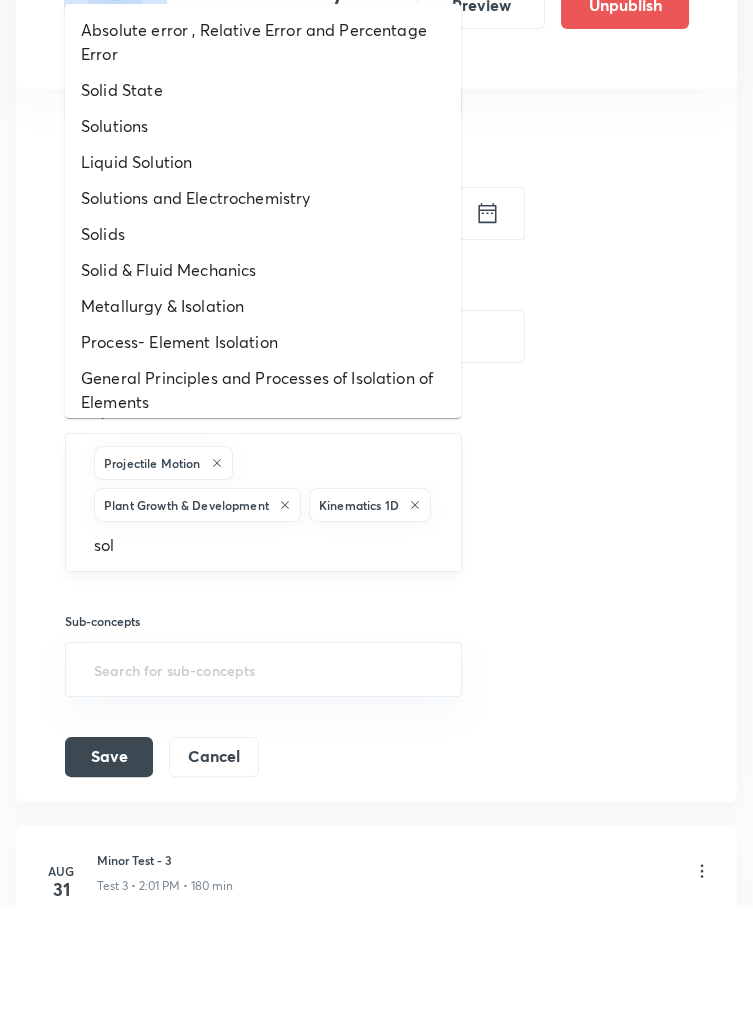 scroll, scrollTop: 715, scrollLeft: 0, axis: vertical 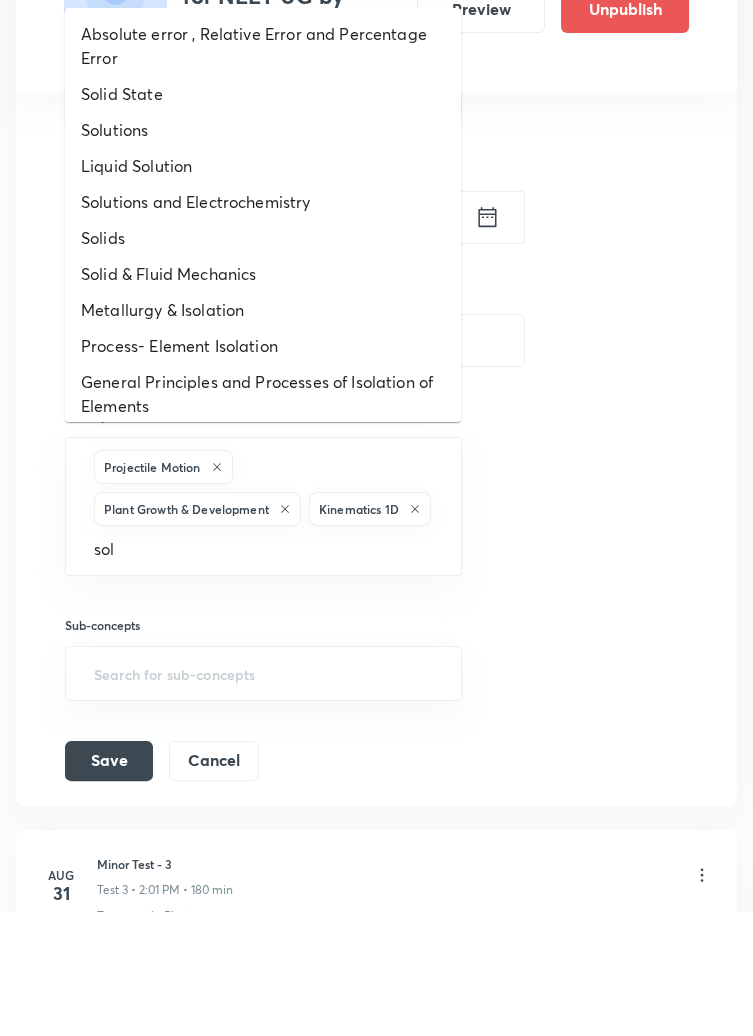 click on "Liquid Solution" at bounding box center (263, 291) 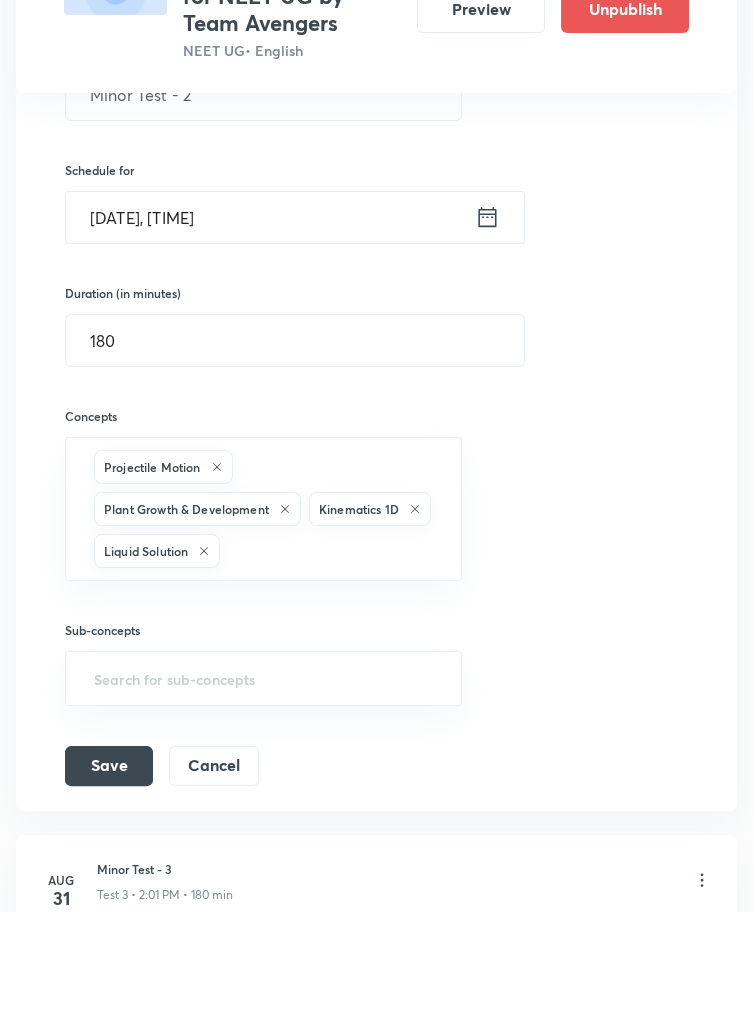 scroll, scrollTop: 715, scrollLeft: 0, axis: vertical 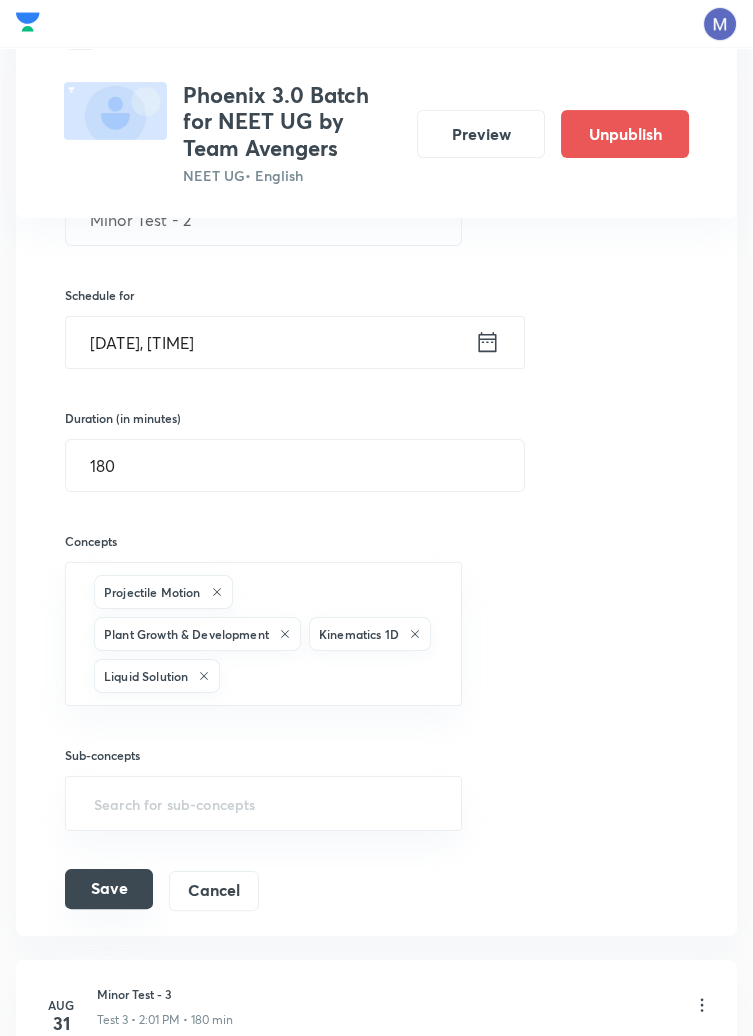 click on "Save" at bounding box center [109, 889] 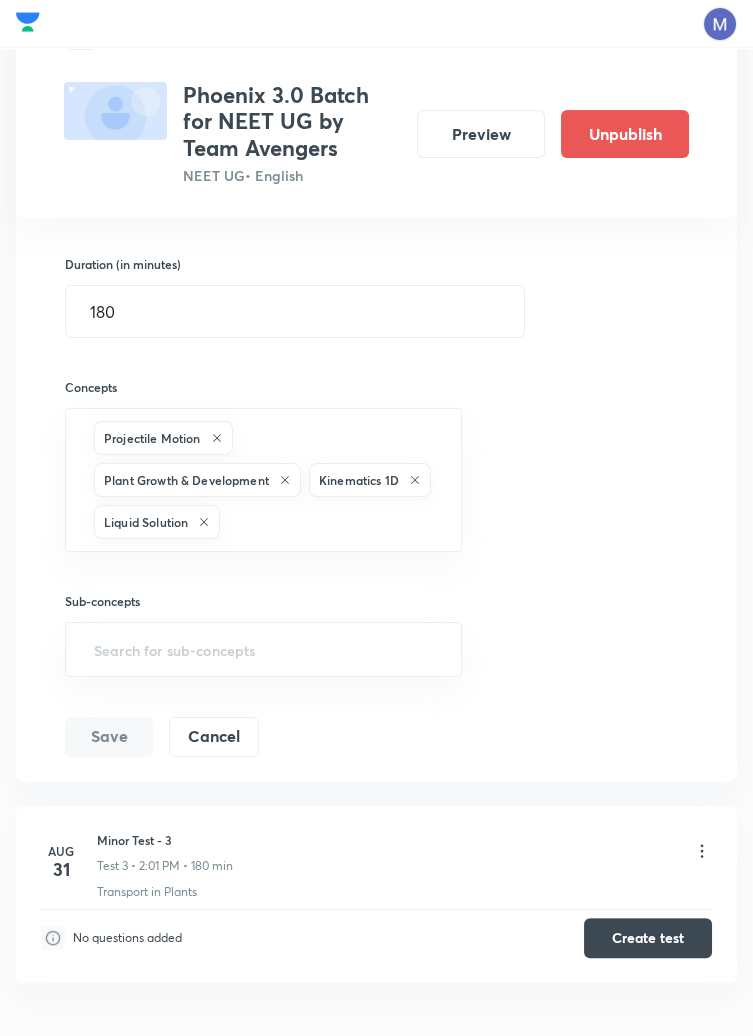 scroll, scrollTop: 244, scrollLeft: 0, axis: vertical 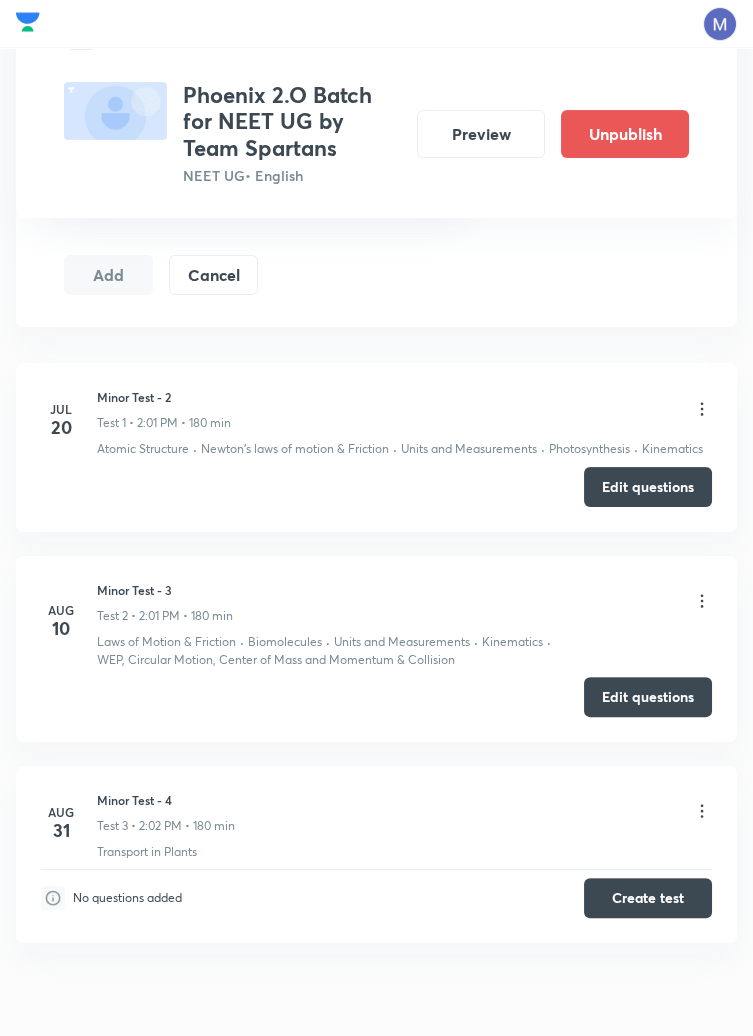 click on "Test Series Phoenix 2.O Batch for NEET UG by Team Spartans NEET UG  • English Preview Unpublish 1 Test series details 2 Specifications 3 Schedule Schedule •  3  tests Session  4 Live class Test Session title 0/99 ​ Schedule for Aug 5, 2025, 6:54 PM ​ Duration (in minutes) ​ Sub-concepts ​ Add Cancel Jul 20 Minor Test - 2 Test 1 • 2:01 PM • 180 min Atomic Structure · Newton's laws of motion & Friction · Units and Measurements · Photosynthesis · Kinematics Edit questions Aug 10 Minor Test - 3 Test 2 • 2:01 PM • 180 min Laws of Motion & Friction · Biomolecules · Units and Measurements · Kinematics · WEP, Circular Motion, Center of Mass and Momentum & Collision Edit questions Aug 31 Minor Test - 4 Test 3 • 2:02 PM • 180 min Transport in Plants No questions added  Create test" at bounding box center [376, 108] 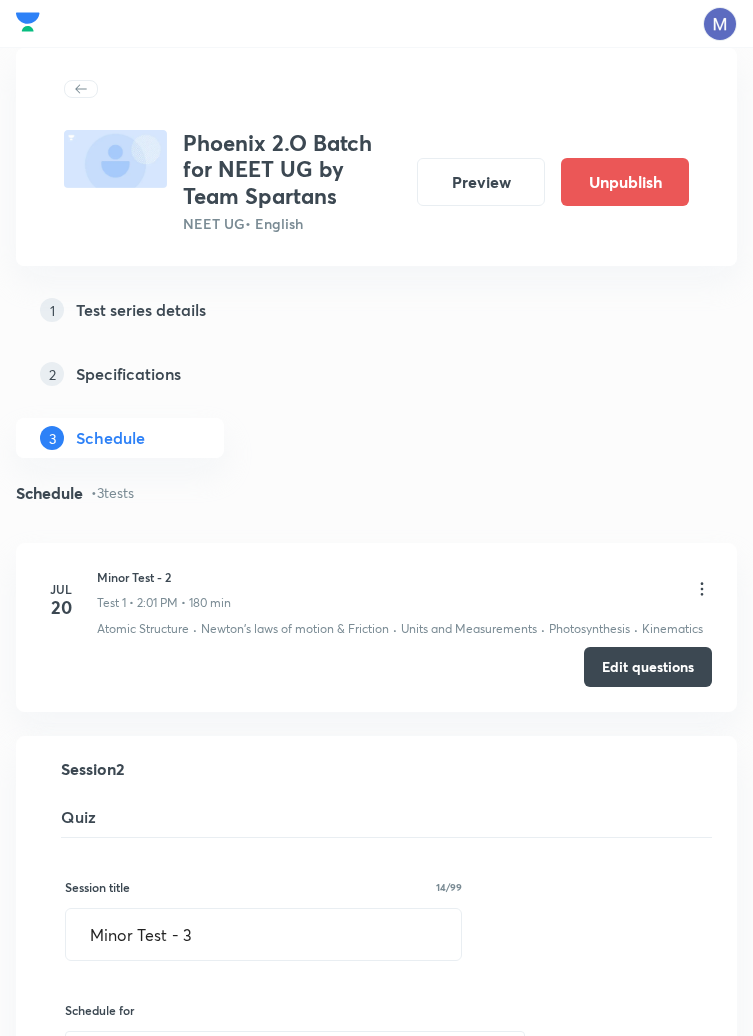 scroll, scrollTop: 594, scrollLeft: 0, axis: vertical 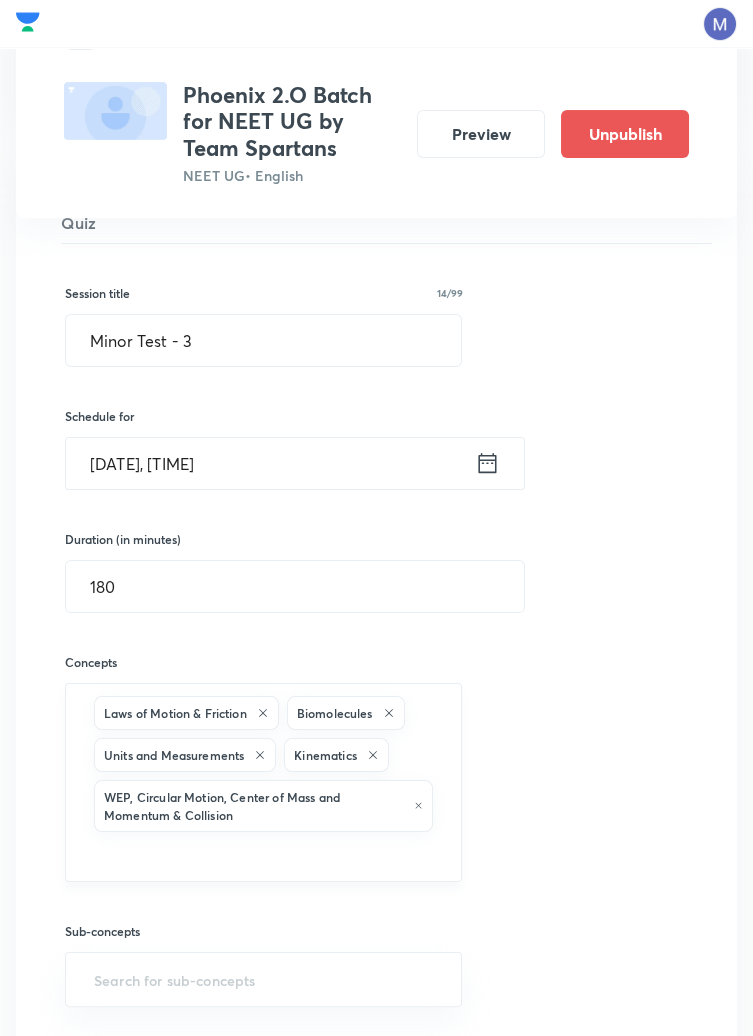 click at bounding box center (263, 854) 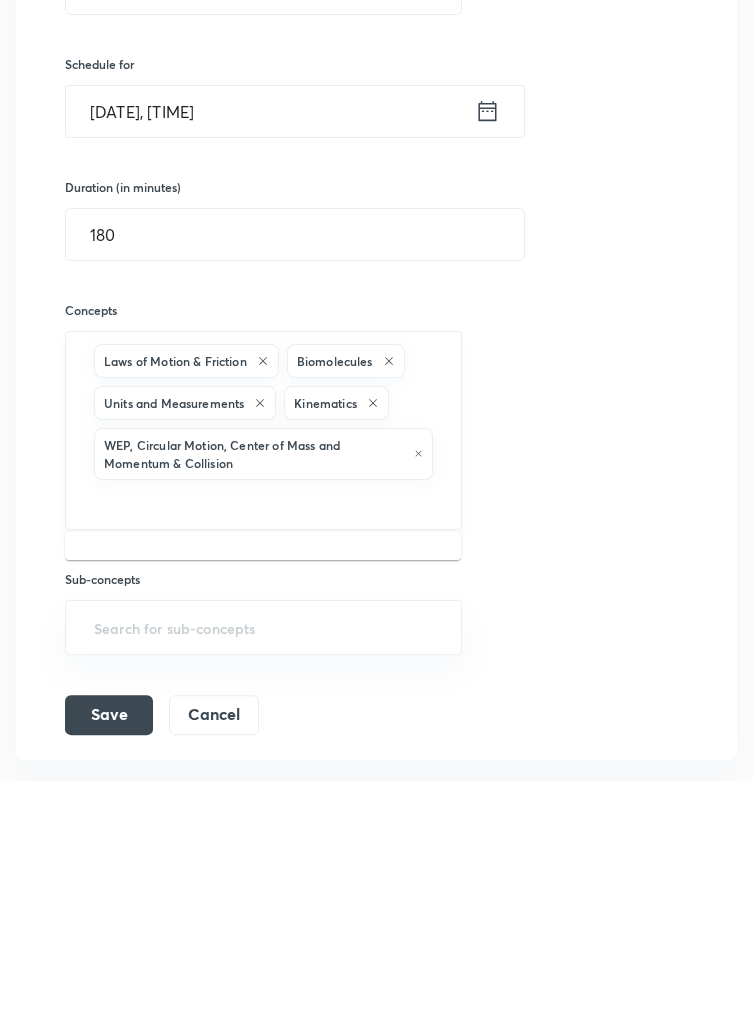scroll, scrollTop: 756, scrollLeft: 0, axis: vertical 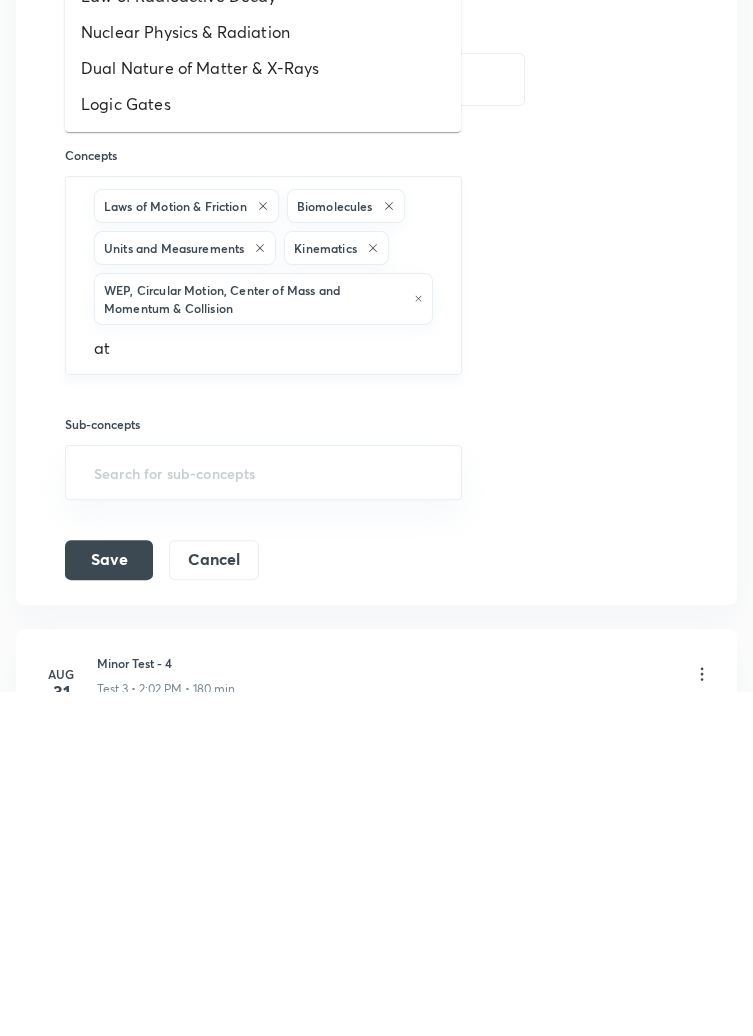 type on "ato" 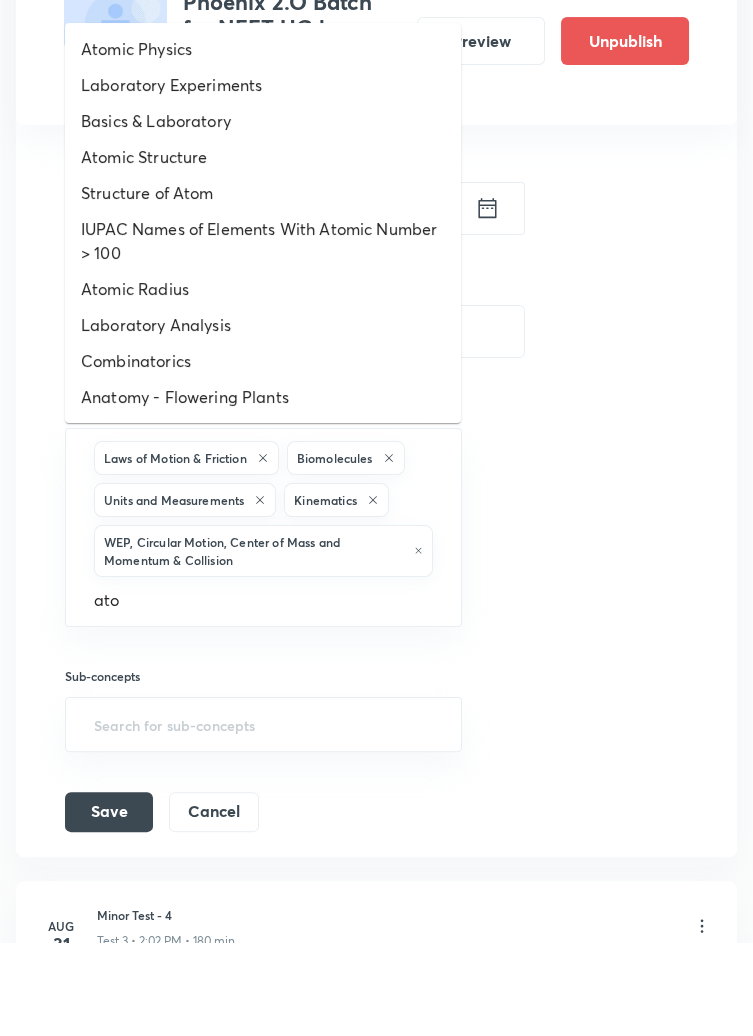click on "Atomic Structure" at bounding box center [263, 250] 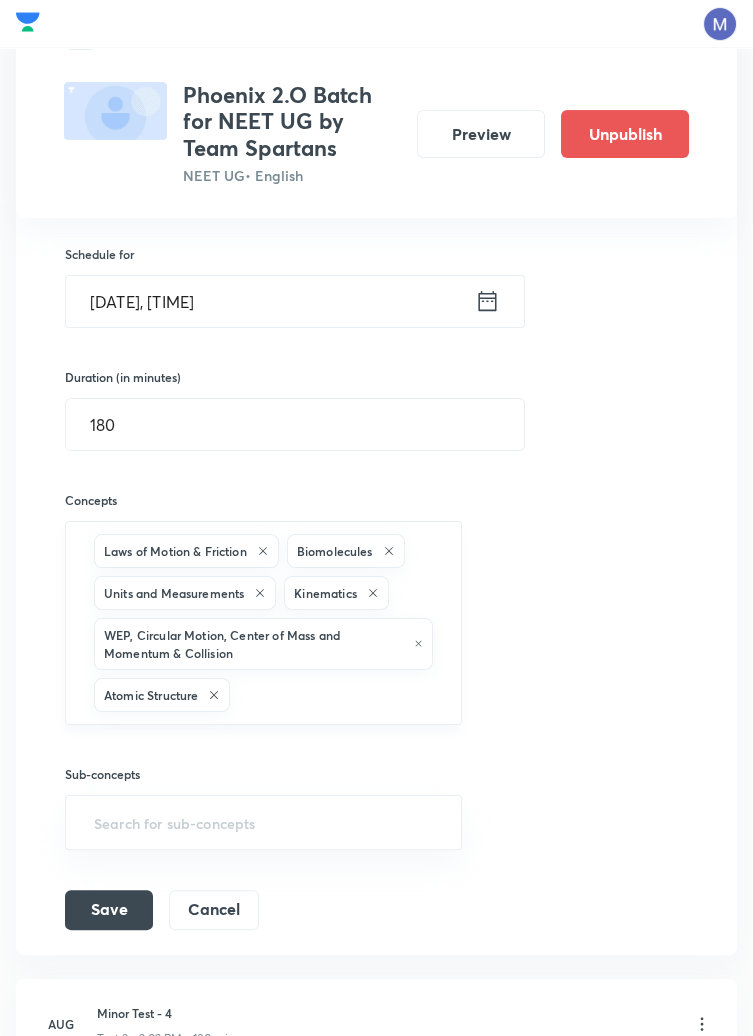 click at bounding box center [335, 694] 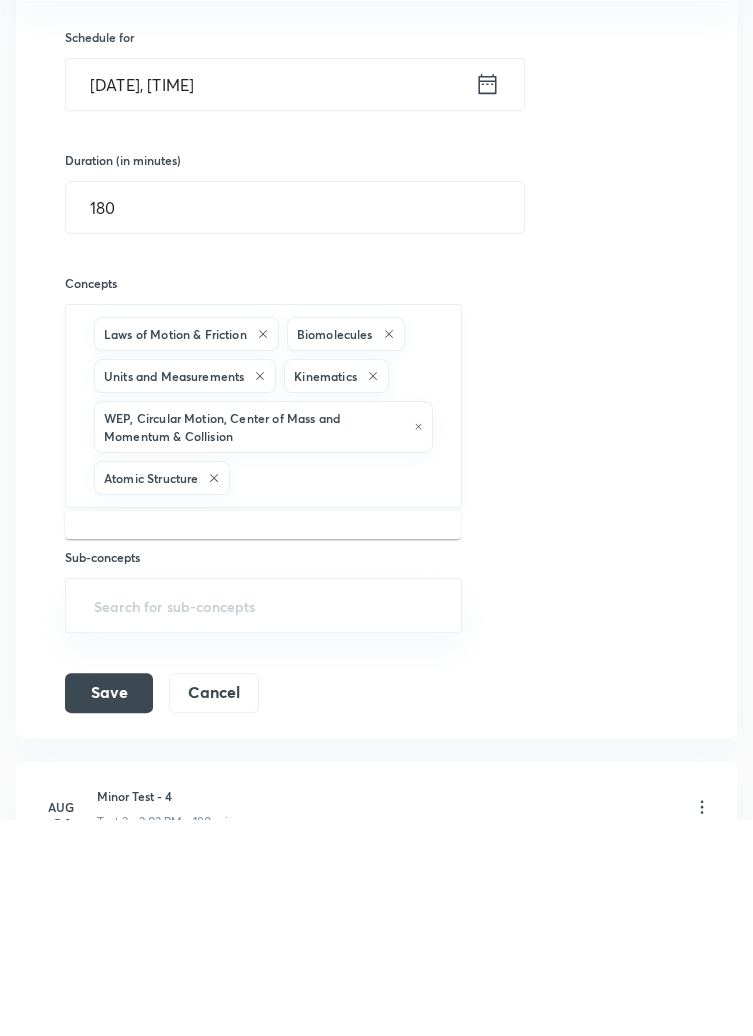 scroll, scrollTop: 758, scrollLeft: 0, axis: vertical 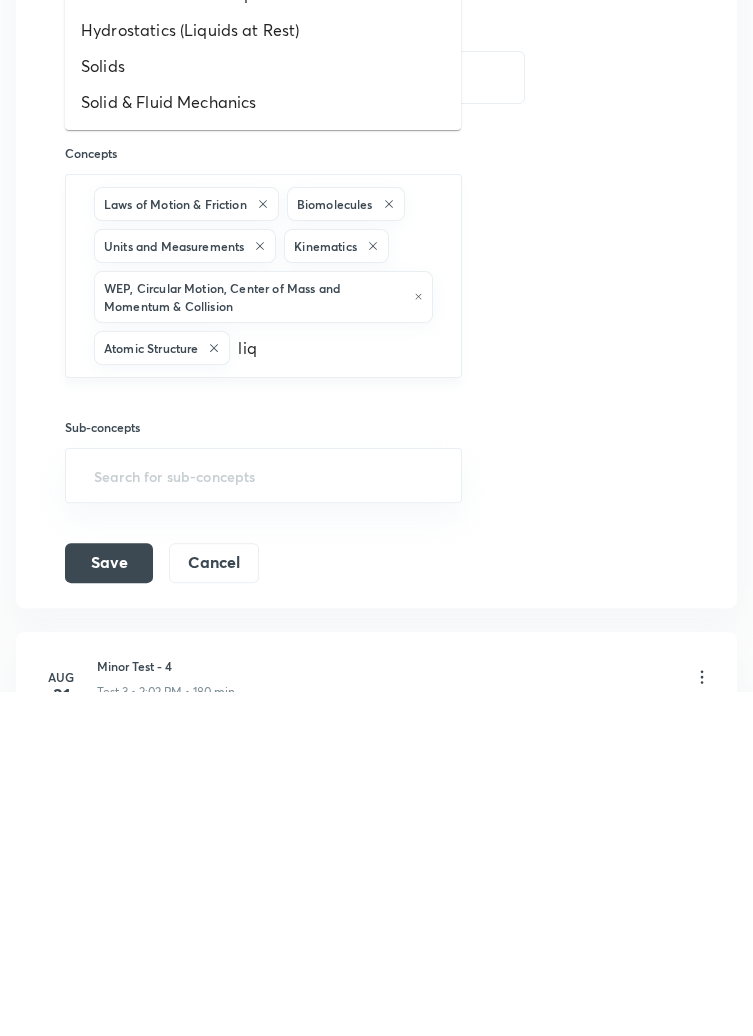 type on "liqu" 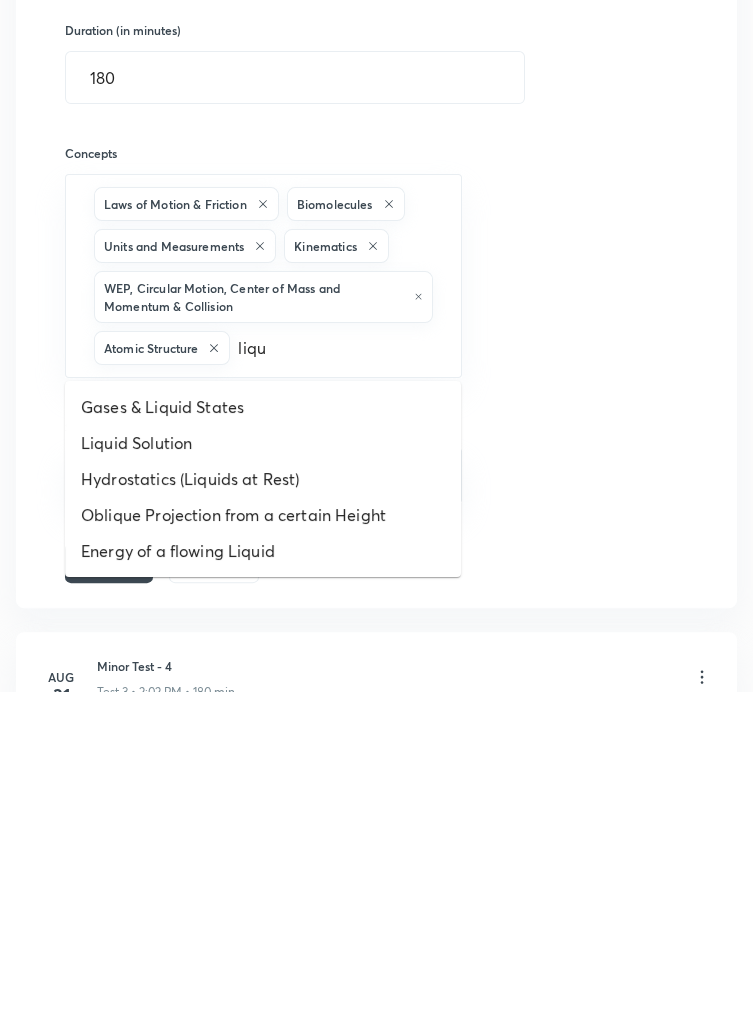 click on "Liquid Solution" at bounding box center [263, 788] 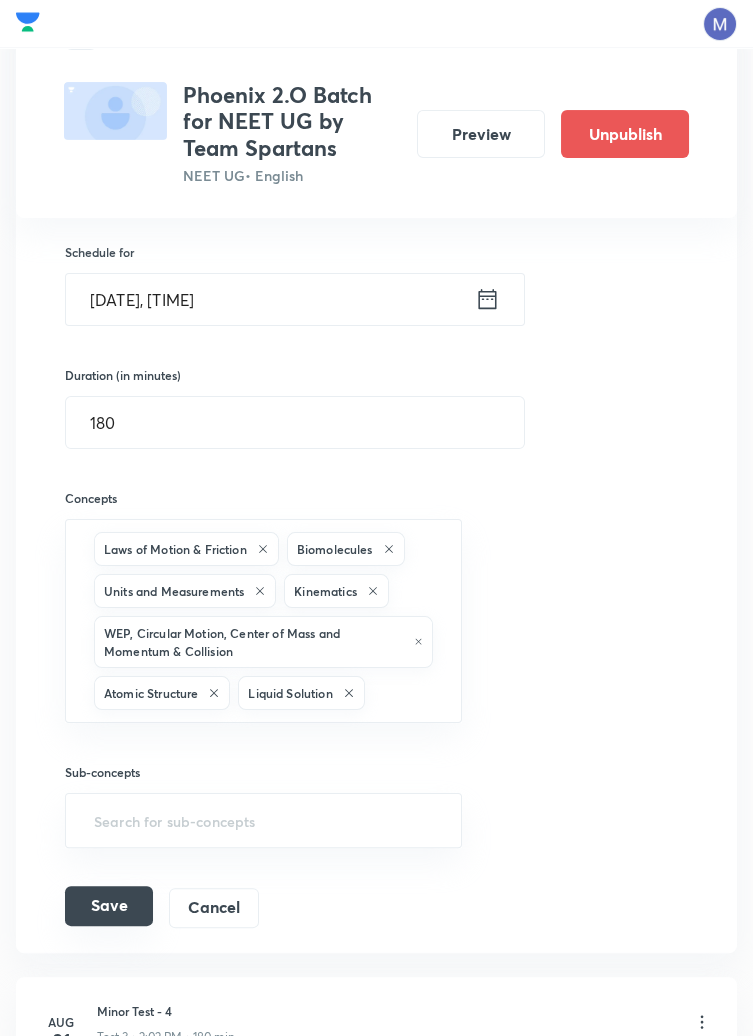 click on "Save" at bounding box center [109, 906] 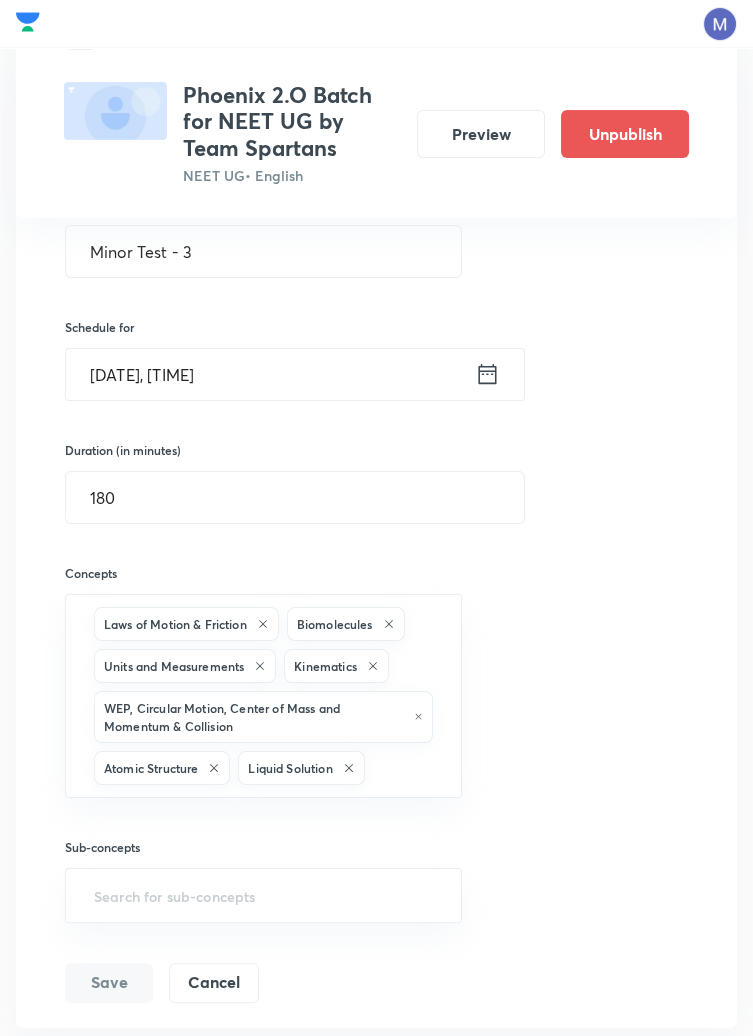 scroll, scrollTop: 929, scrollLeft: 0, axis: vertical 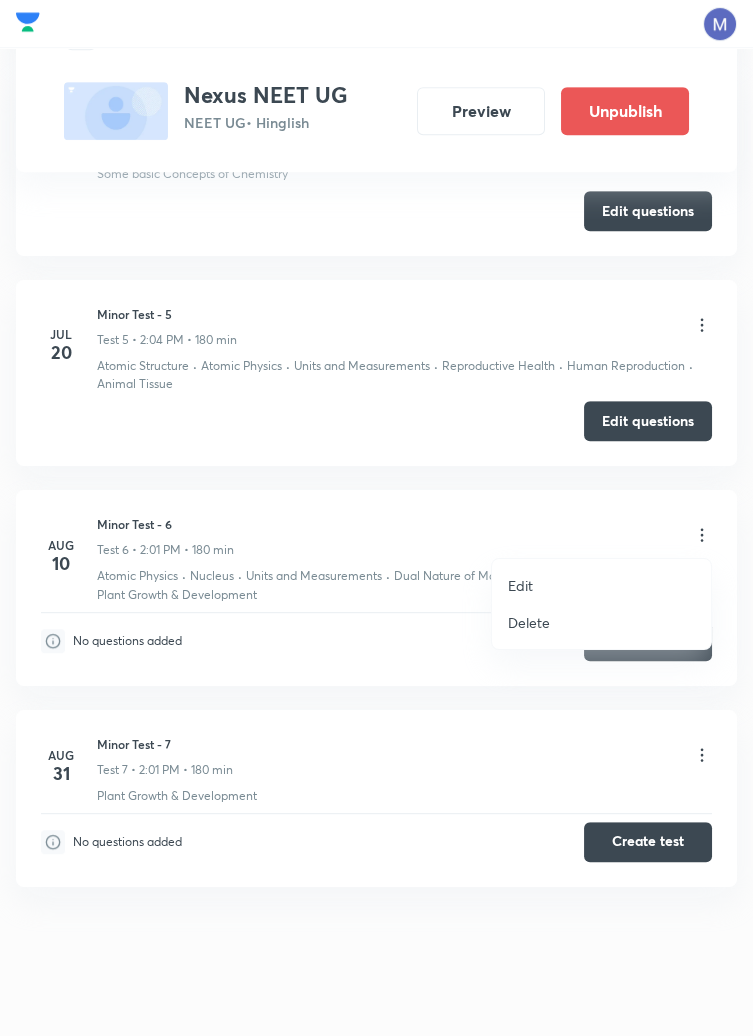 click on "Edit" at bounding box center (601, 585) 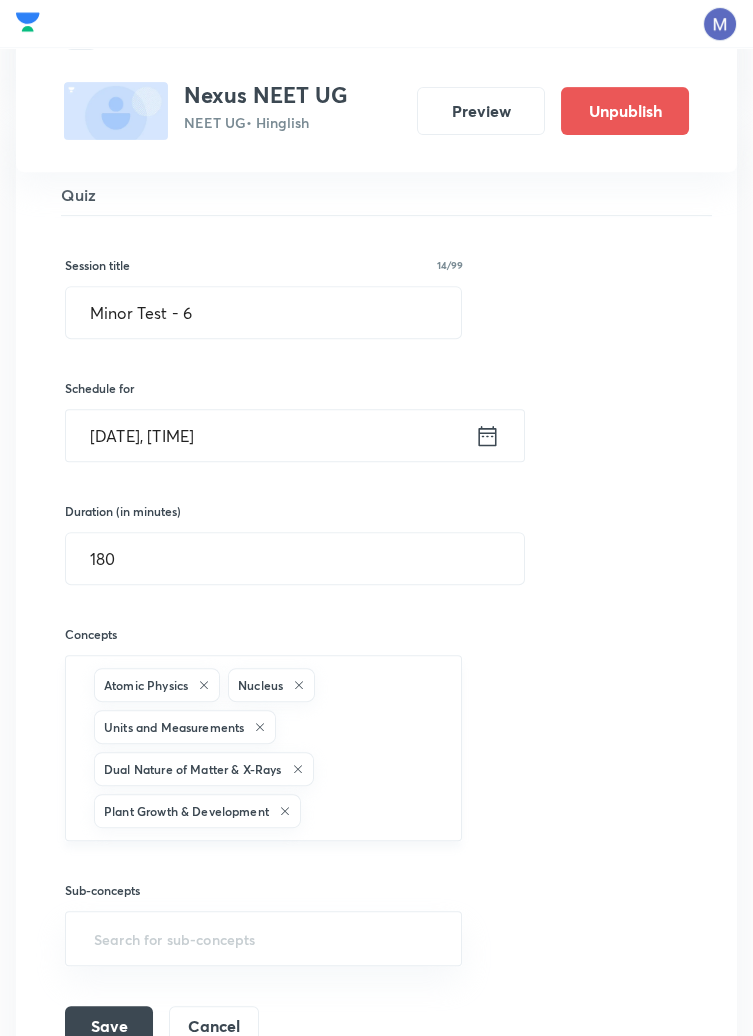 click at bounding box center (371, 811) 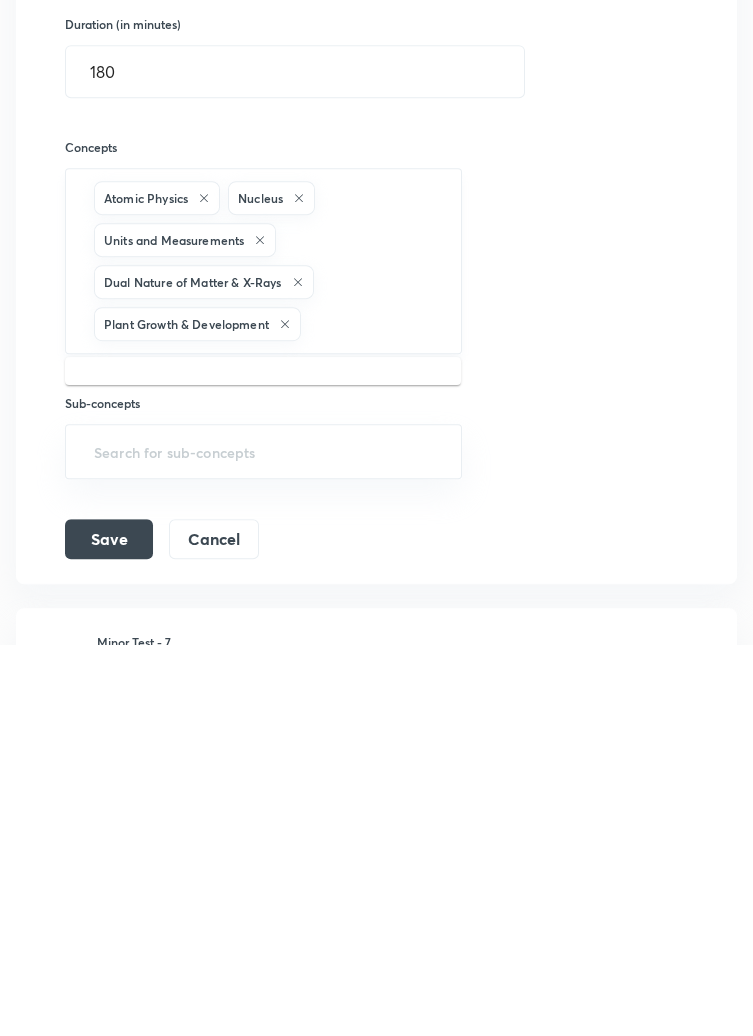 scroll, scrollTop: 1532, scrollLeft: 0, axis: vertical 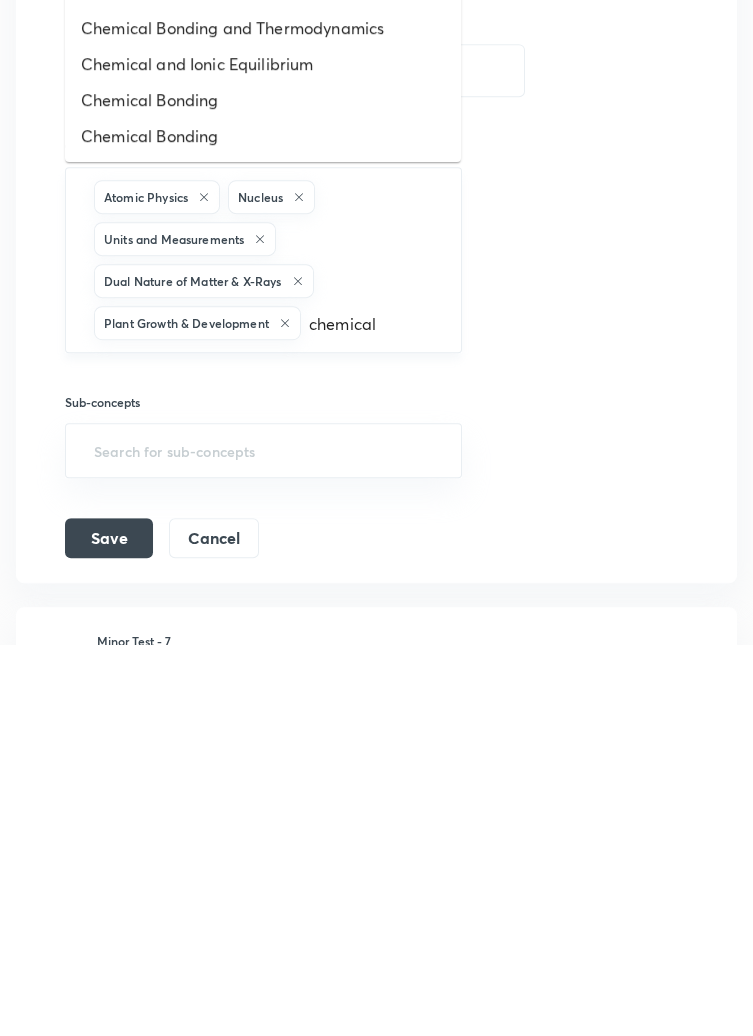 type on "chemical b" 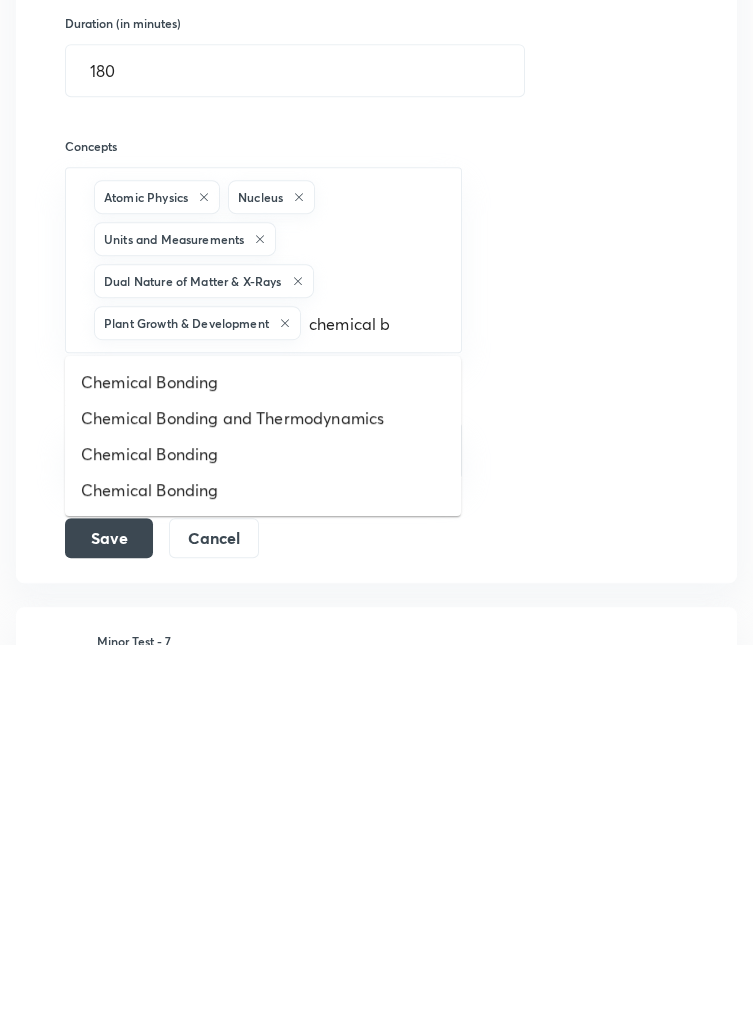 click on "Chemical Bonding" at bounding box center (263, 774) 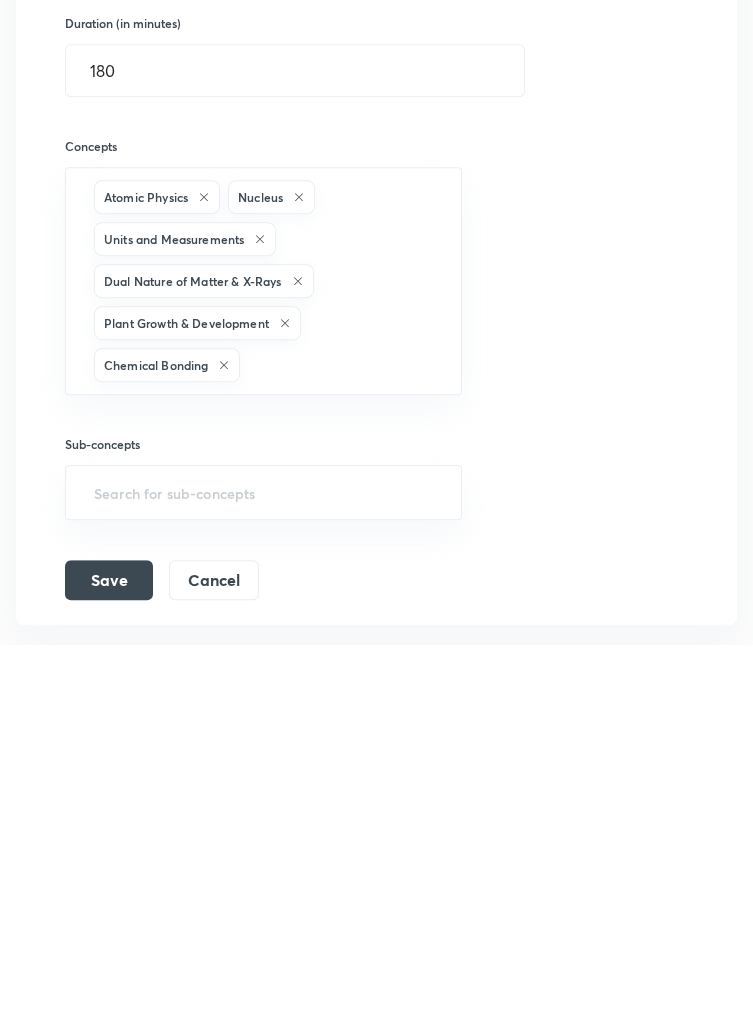 scroll, scrollTop: 1532, scrollLeft: 0, axis: vertical 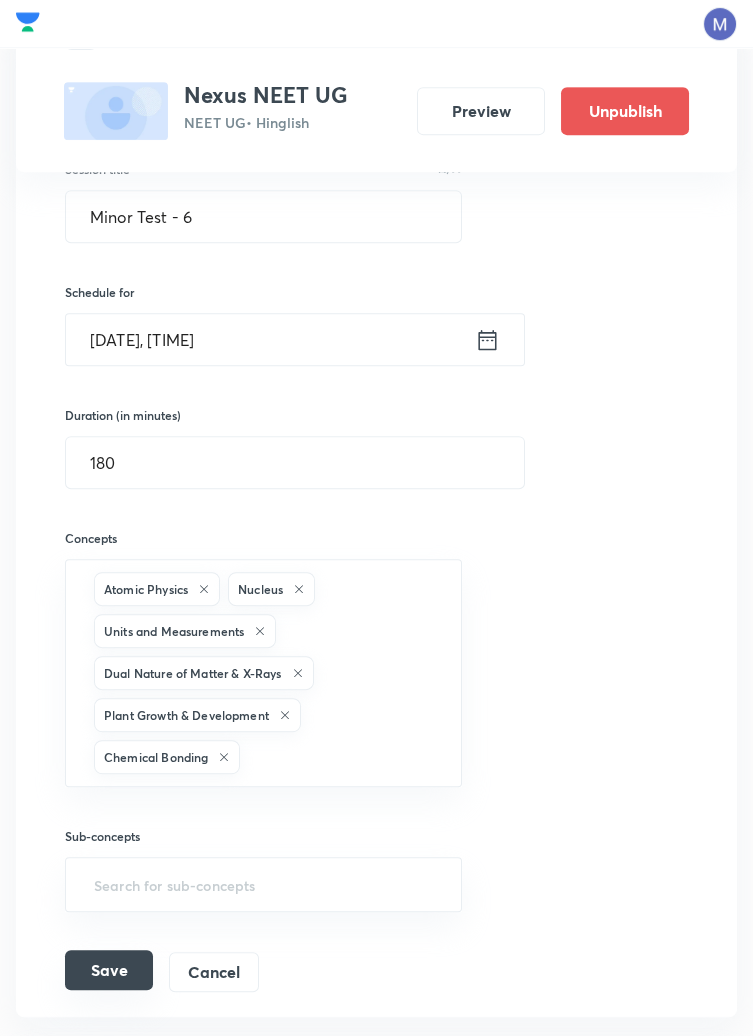click on "Save" at bounding box center (109, 970) 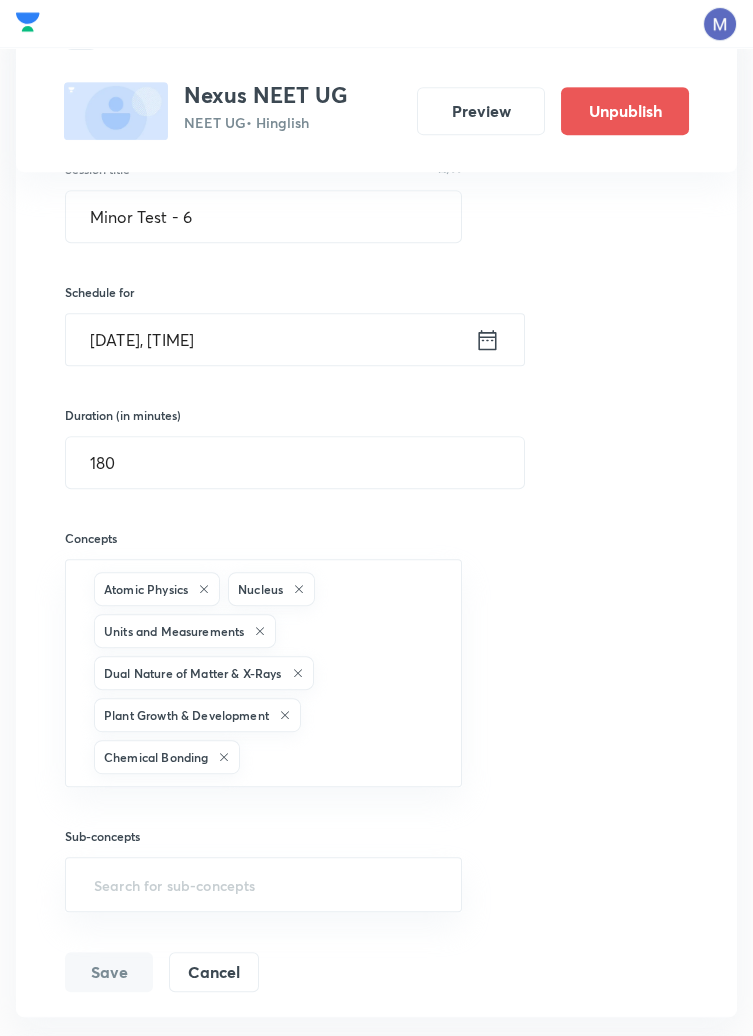 scroll, scrollTop: 1172, scrollLeft: 0, axis: vertical 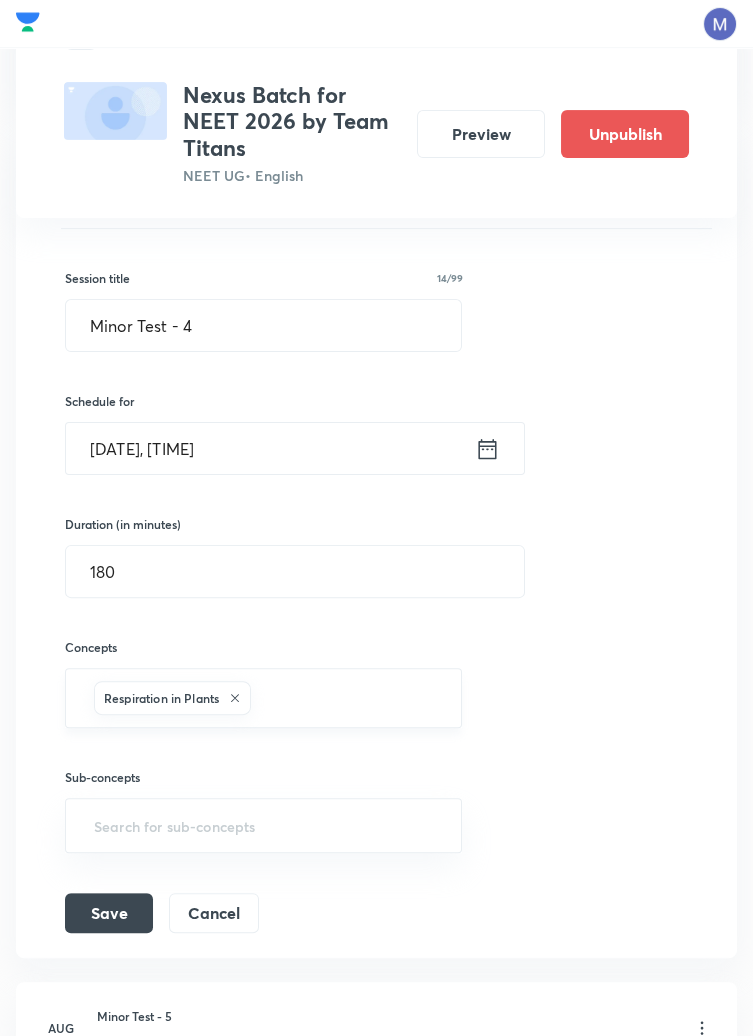 click at bounding box center (346, 698) 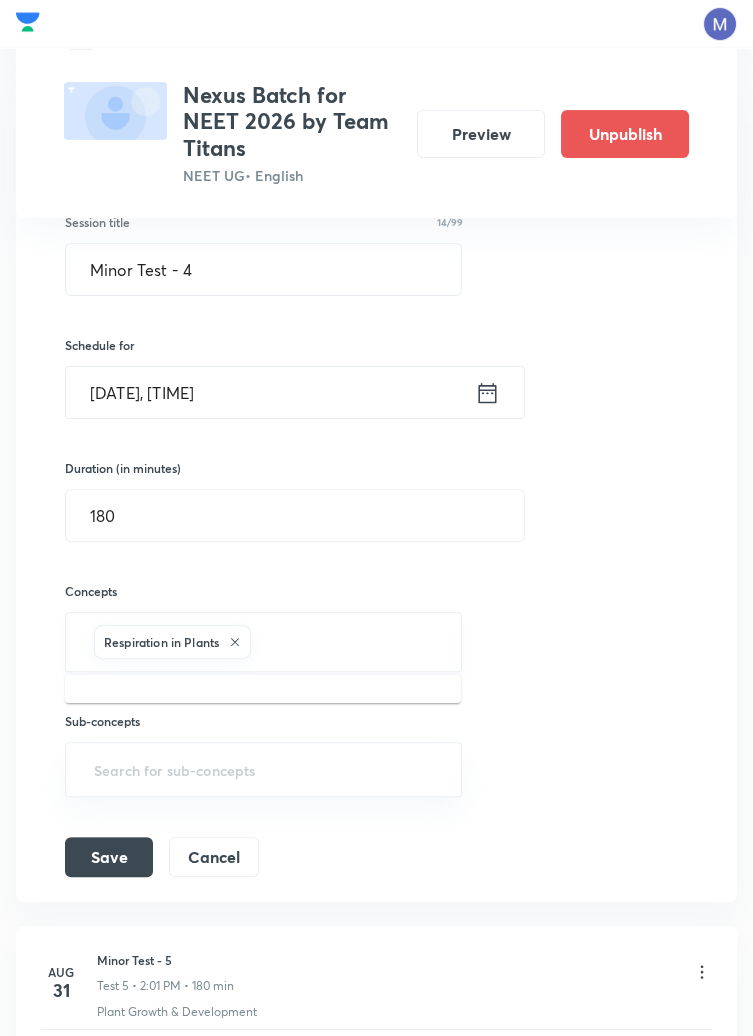 scroll, scrollTop: 1125, scrollLeft: 0, axis: vertical 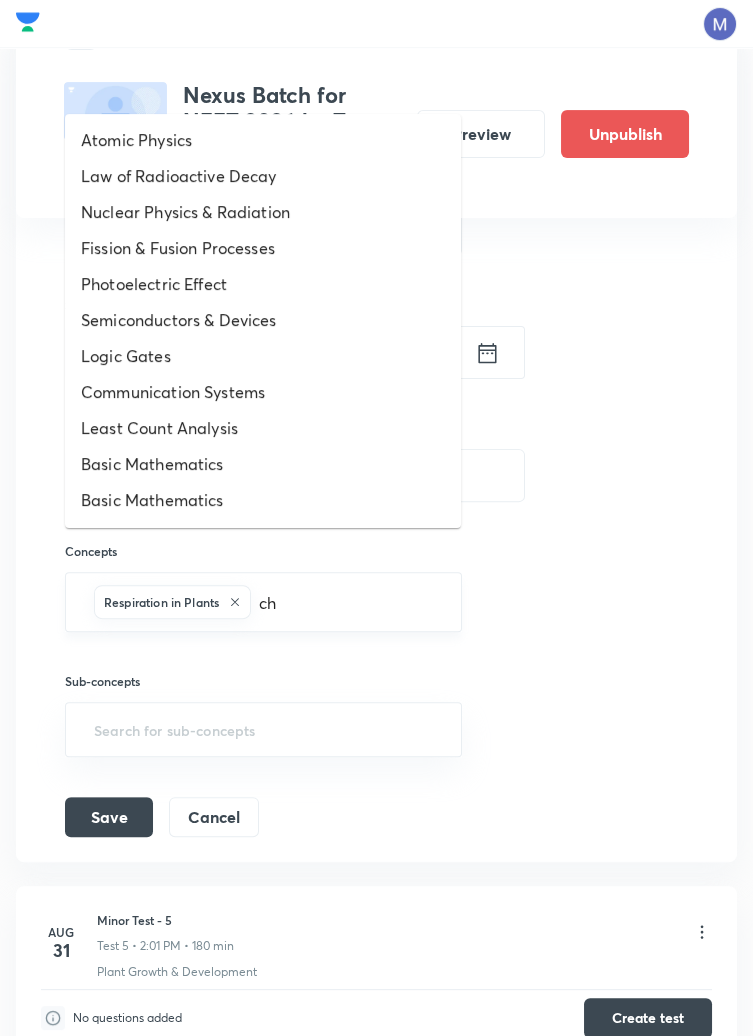 type on "che" 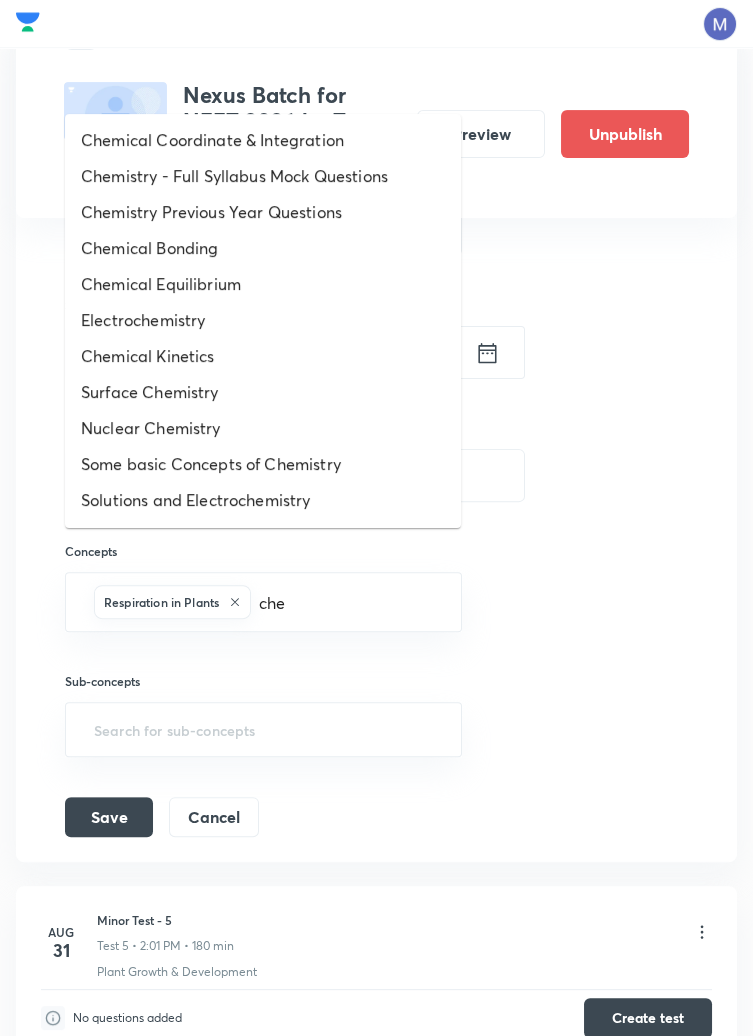 click on "Chemical Bonding" at bounding box center (263, 248) 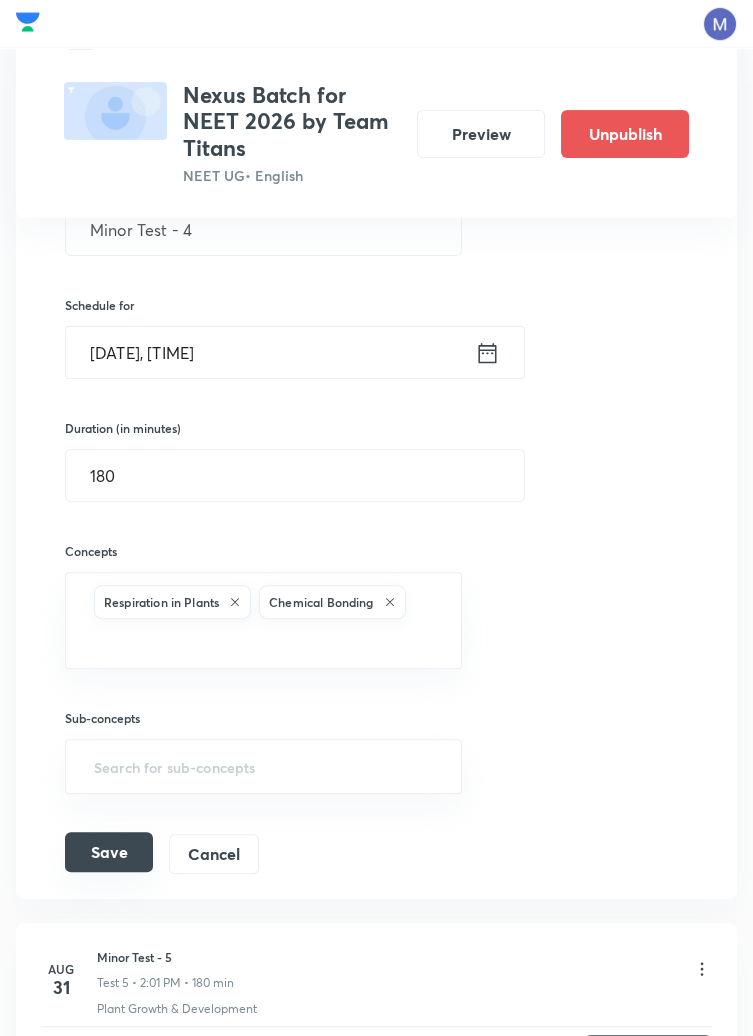 click on "Save" at bounding box center (109, 852) 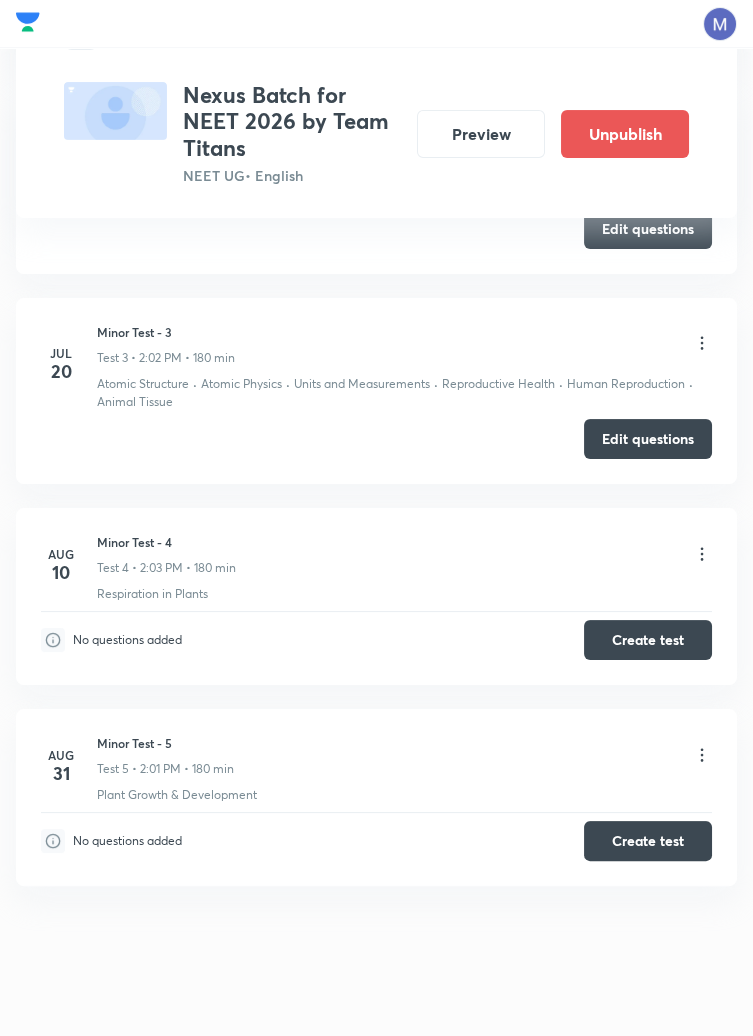 scroll, scrollTop: 761, scrollLeft: 0, axis: vertical 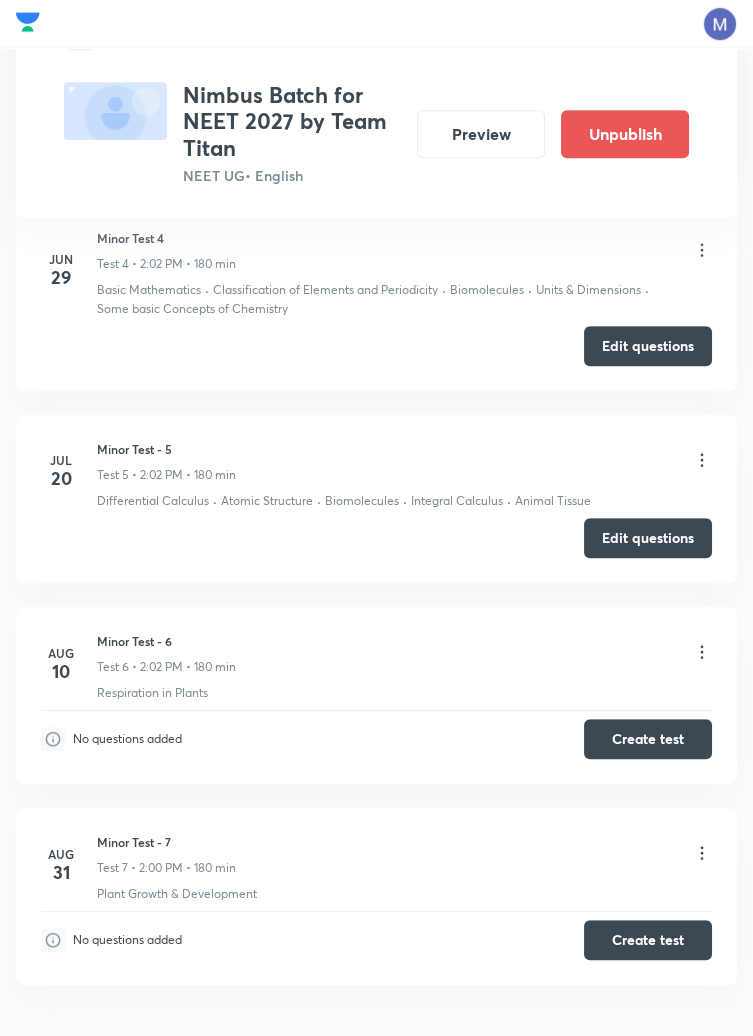 click 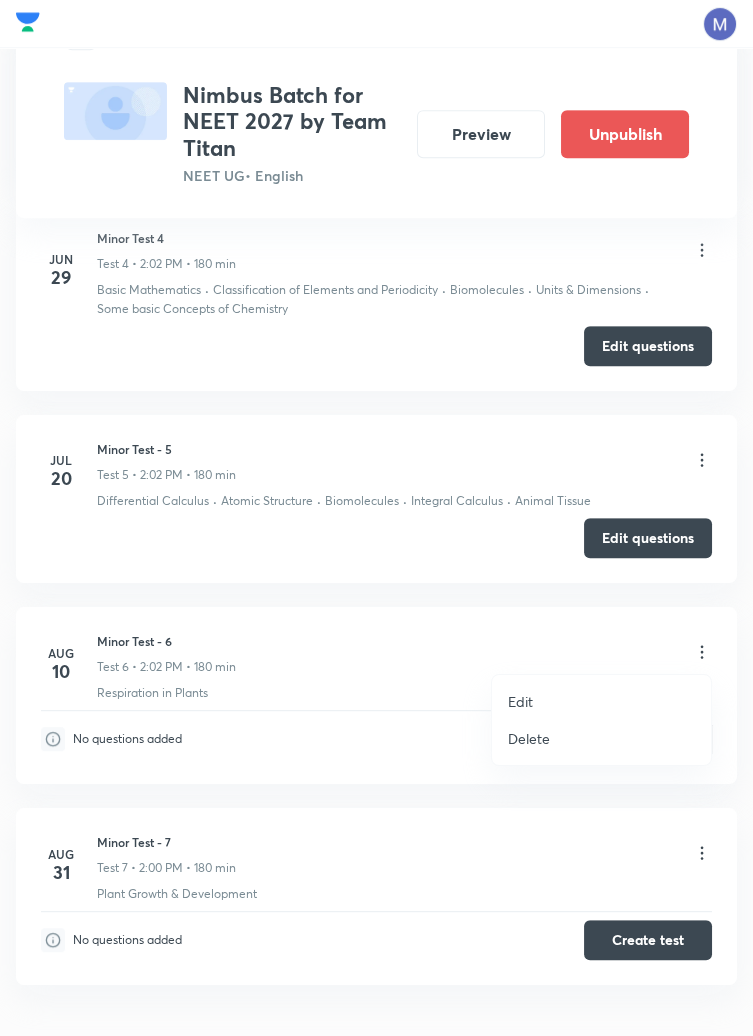 click on "Edit" at bounding box center (601, 701) 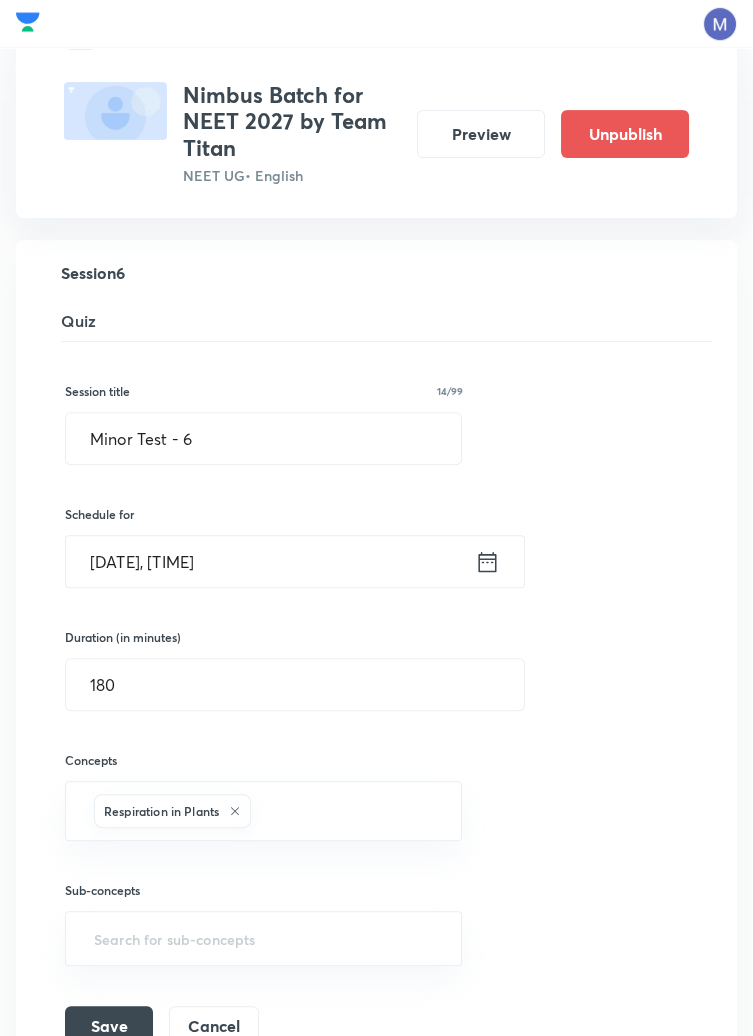 scroll, scrollTop: 1302, scrollLeft: 0, axis: vertical 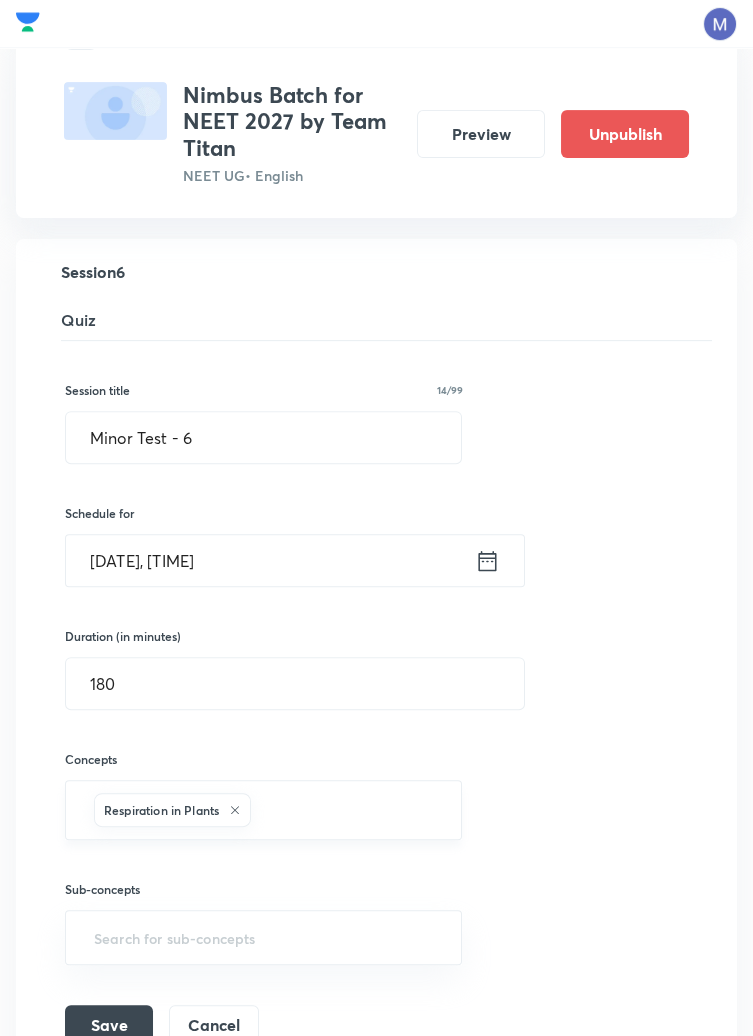 click at bounding box center [346, 810] 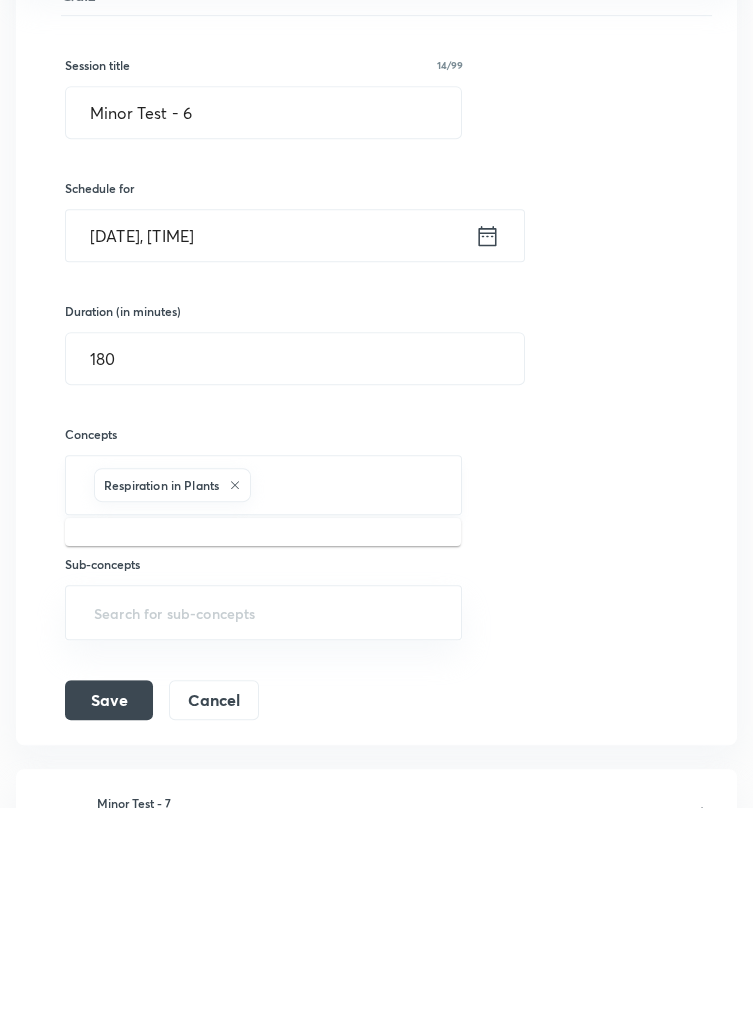 scroll, scrollTop: 1419, scrollLeft: 0, axis: vertical 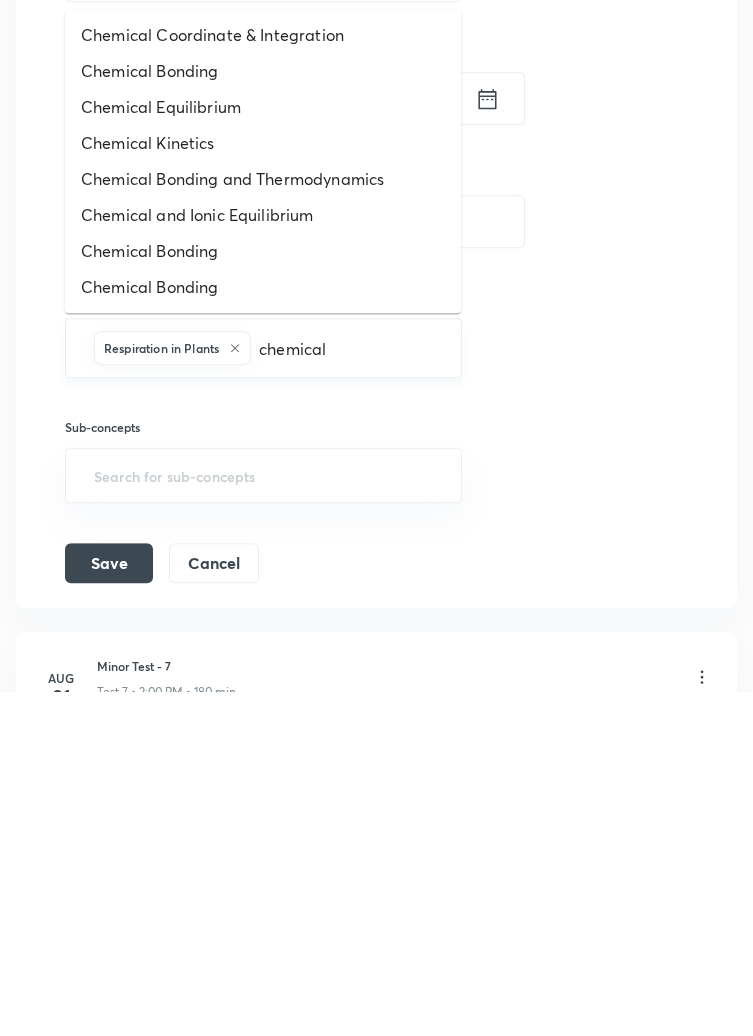 type on "chemical b" 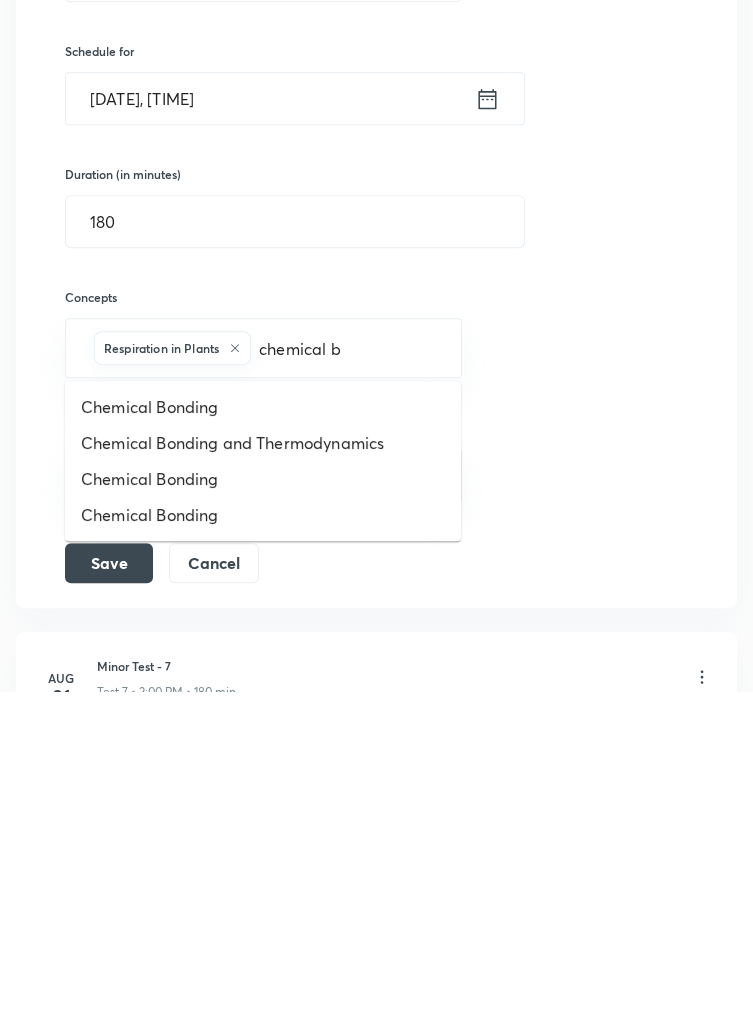 click on "Chemical Bonding" at bounding box center [263, 752] 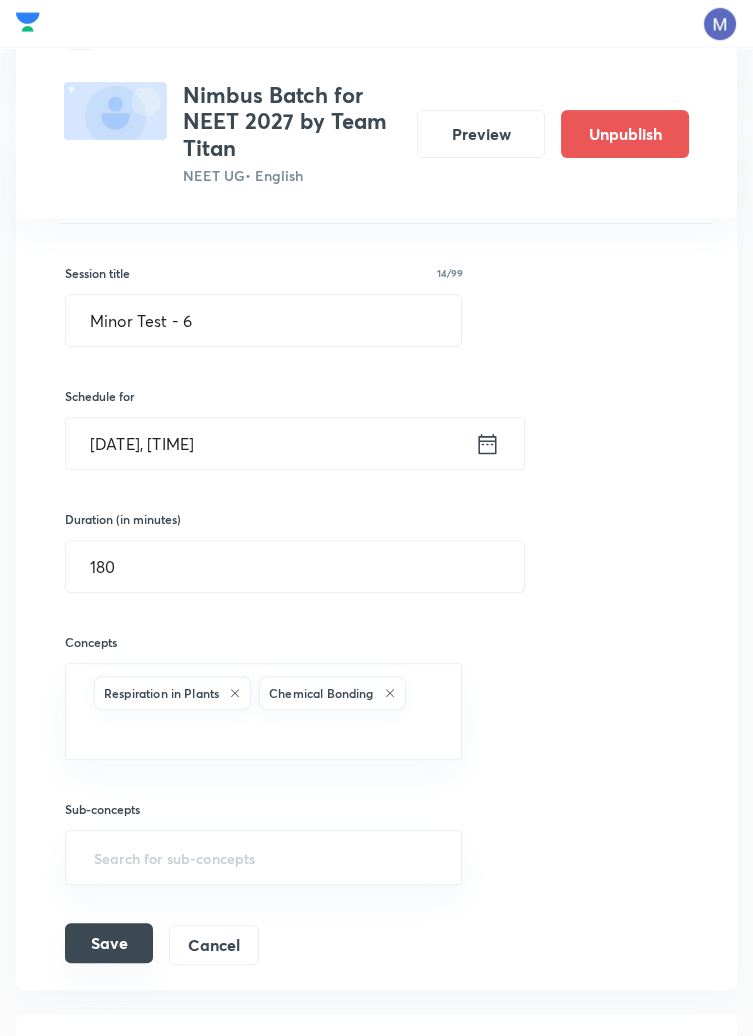 click on "Save" at bounding box center [109, 943] 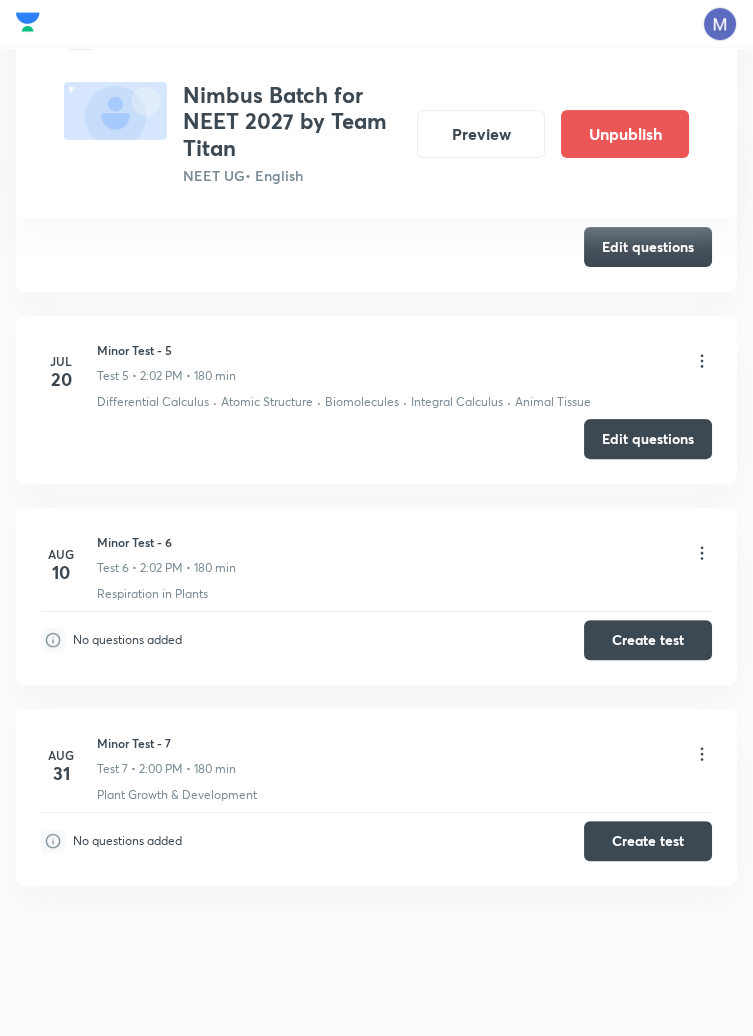scroll, scrollTop: 1145, scrollLeft: 0, axis: vertical 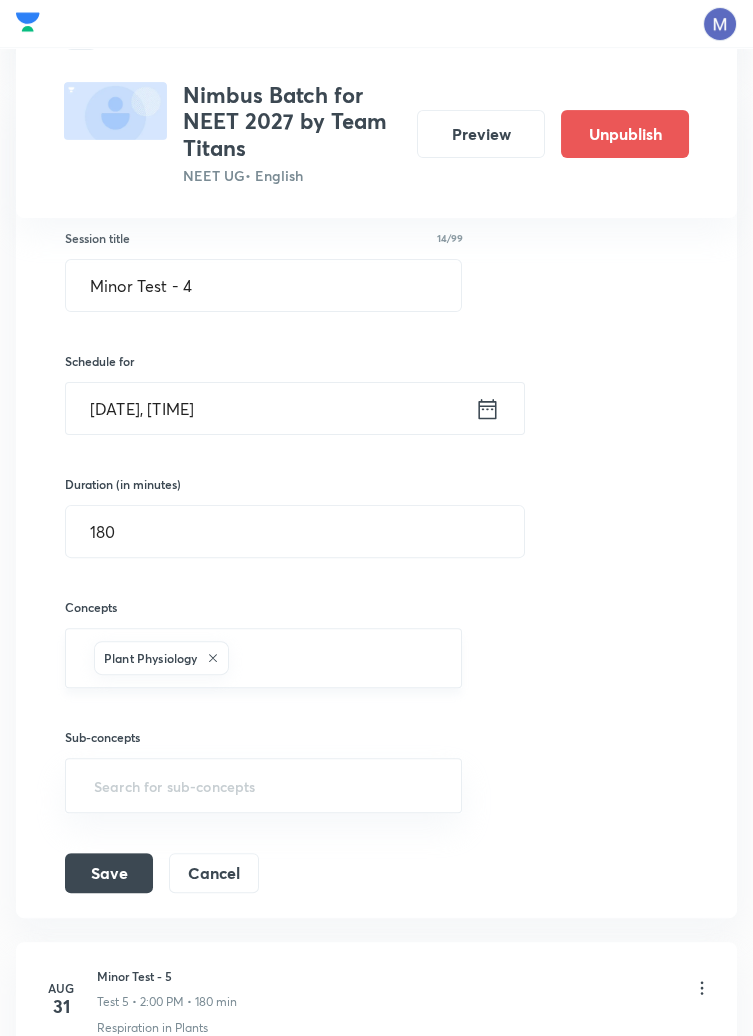 click at bounding box center [335, 658] 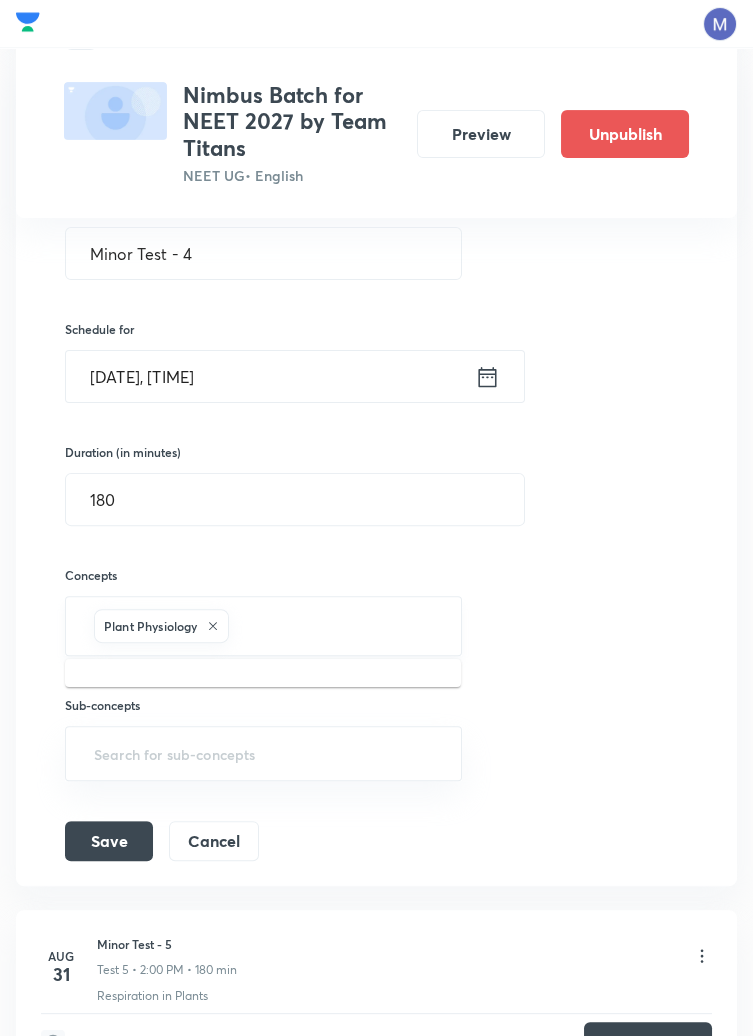 scroll, scrollTop: 1147, scrollLeft: 0, axis: vertical 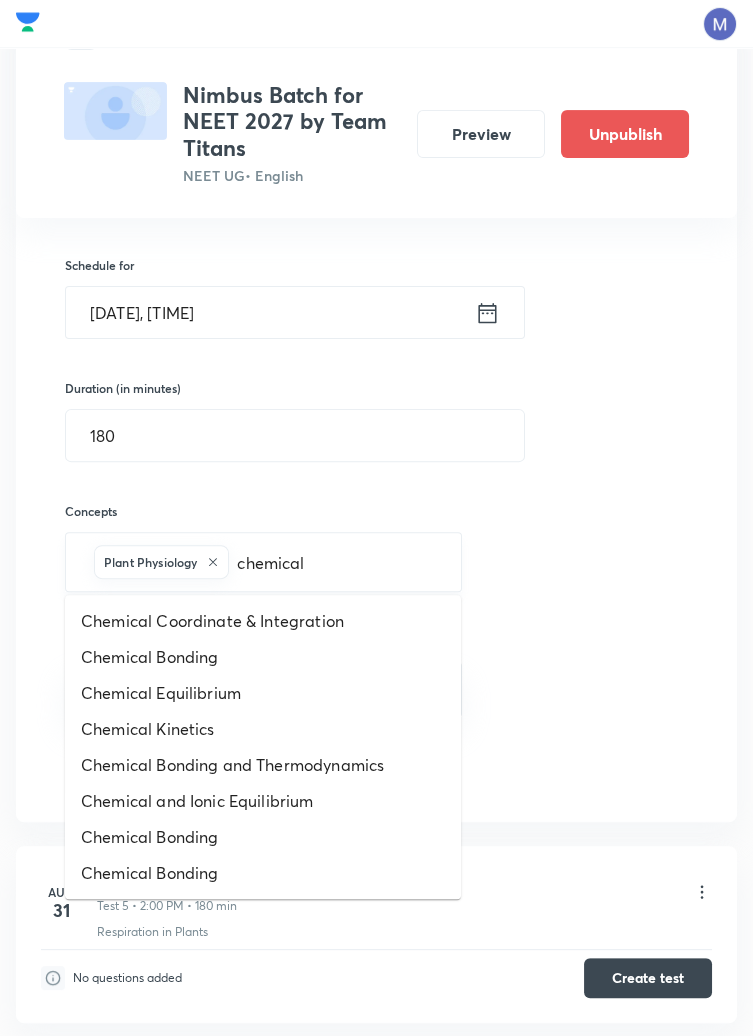 type on "chemical" 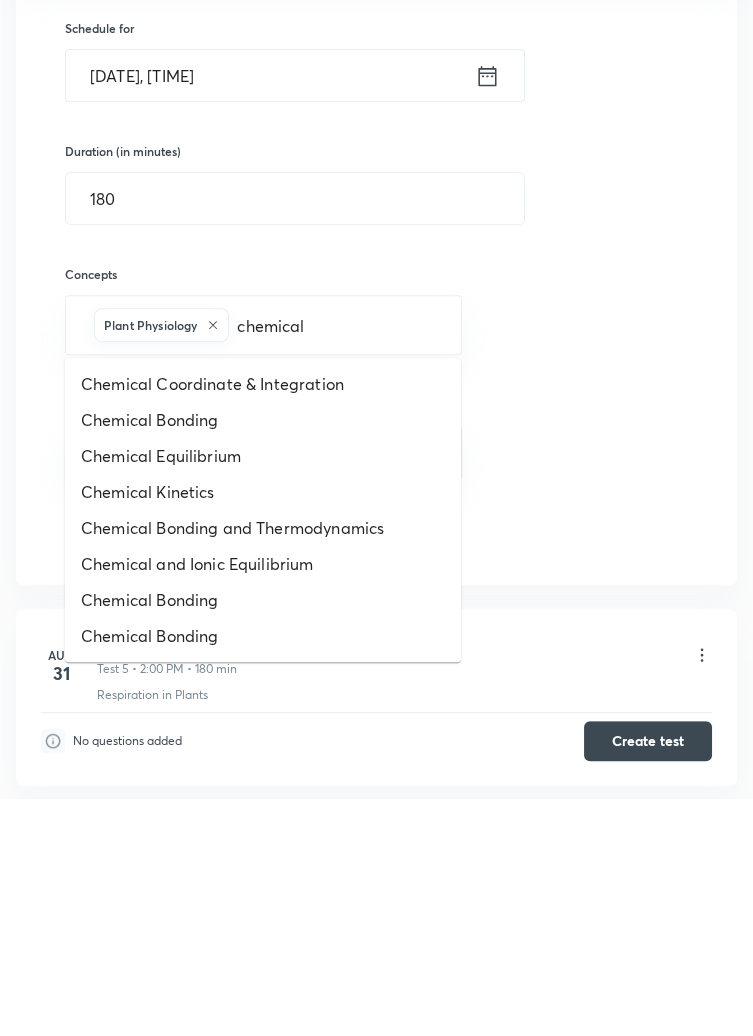 click on "Chemical Bonding" at bounding box center [263, 657] 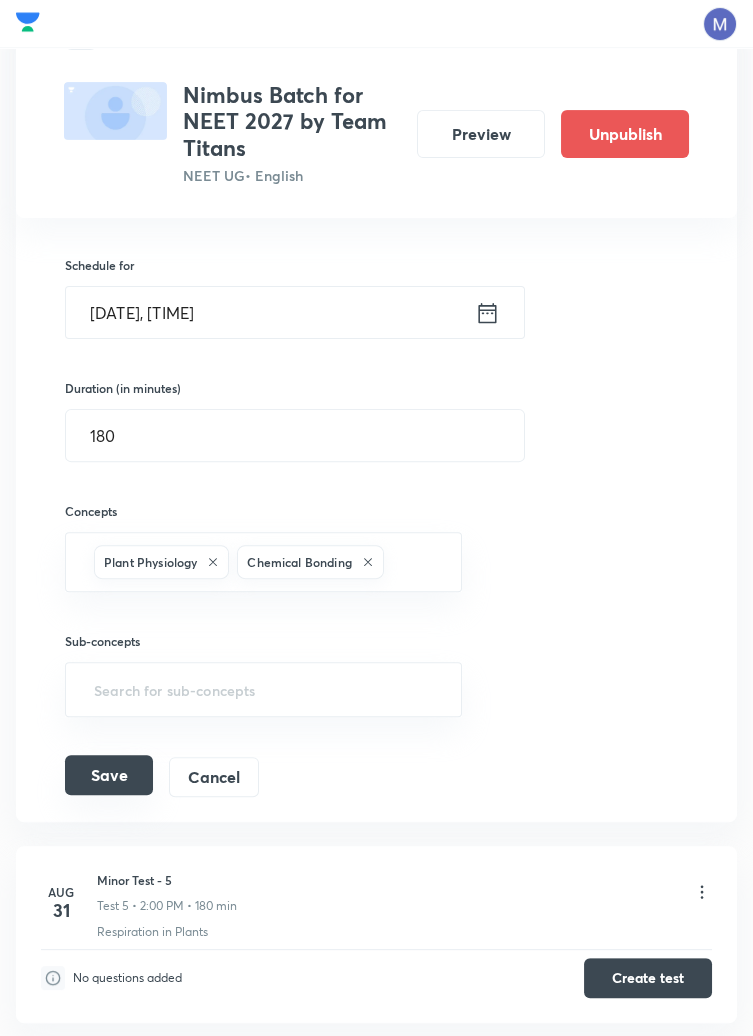 click on "Save" at bounding box center [109, 775] 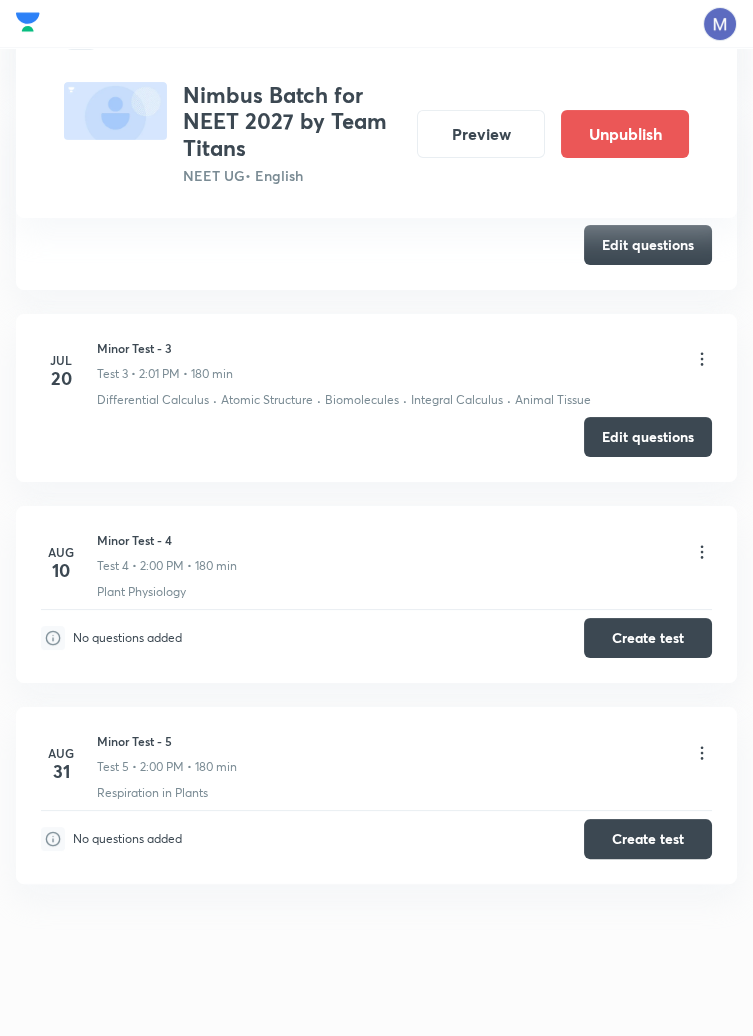 scroll, scrollTop: 743, scrollLeft: 0, axis: vertical 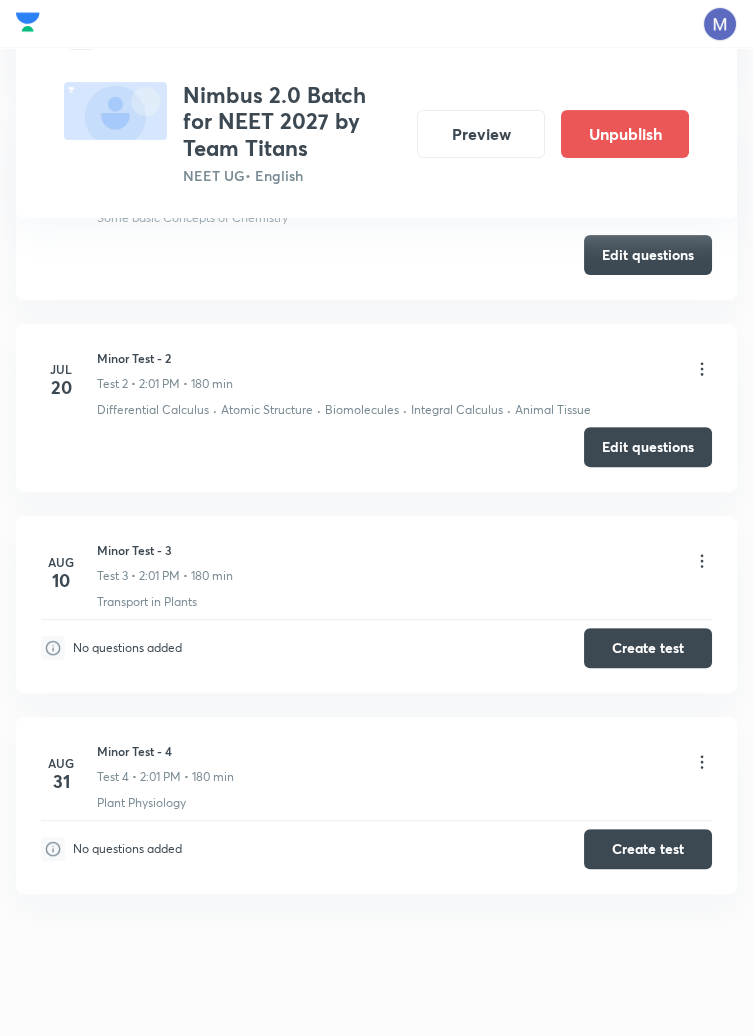 click 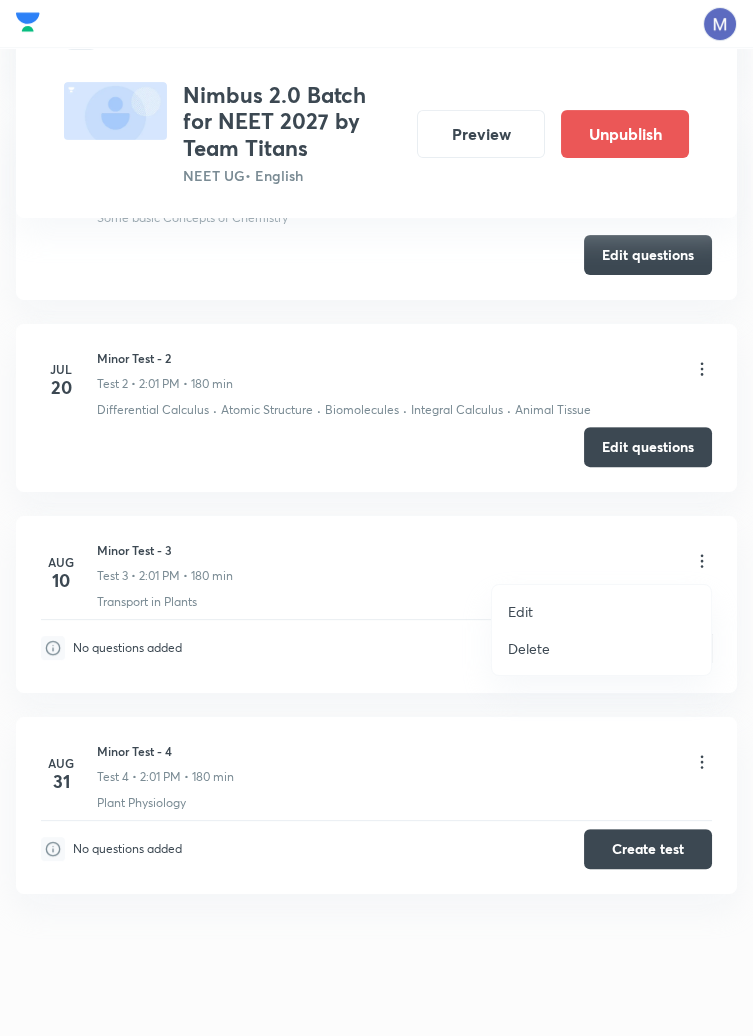 click on "Edit" at bounding box center [601, 611] 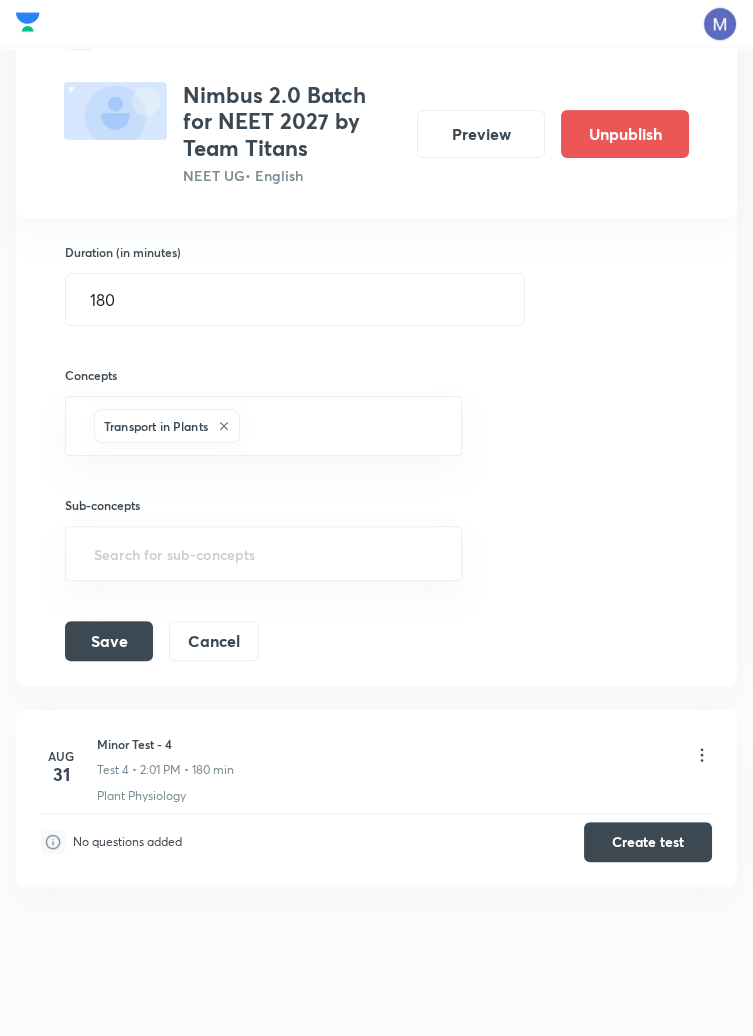 scroll, scrollTop: 1089, scrollLeft: 0, axis: vertical 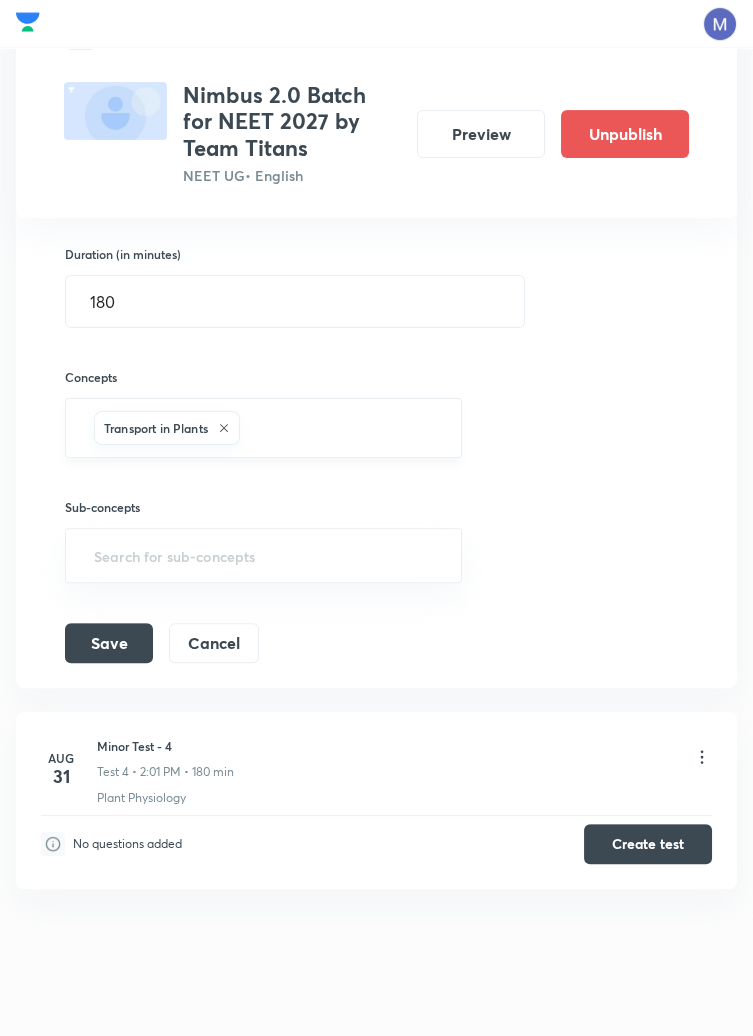 click at bounding box center [341, 428] 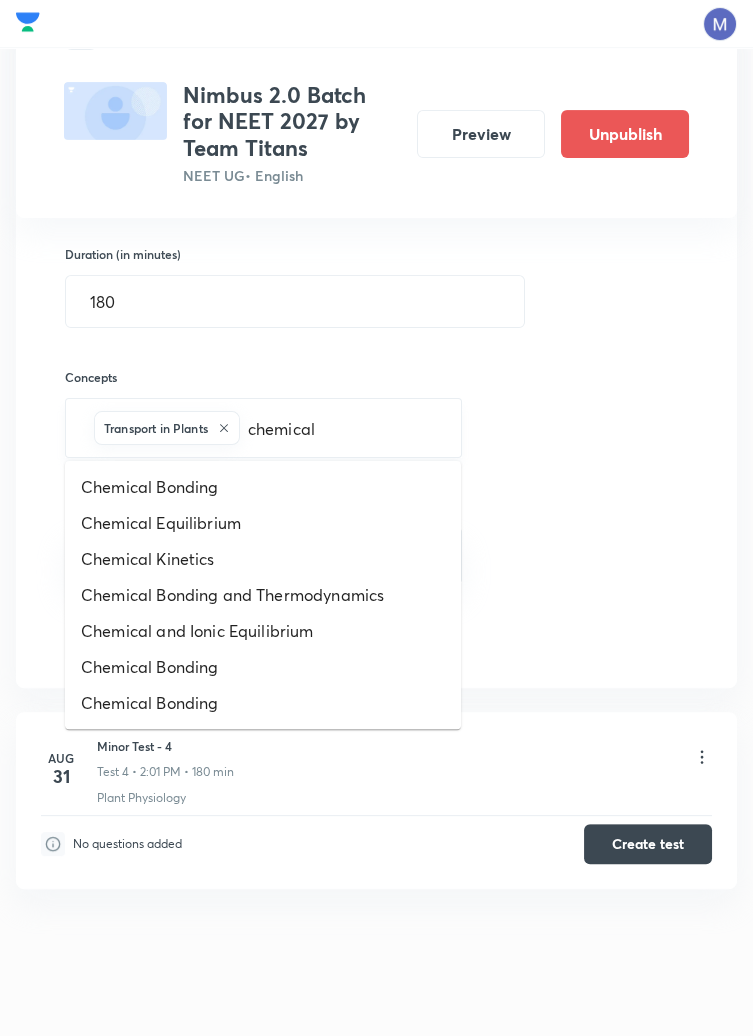 type on "chemical b" 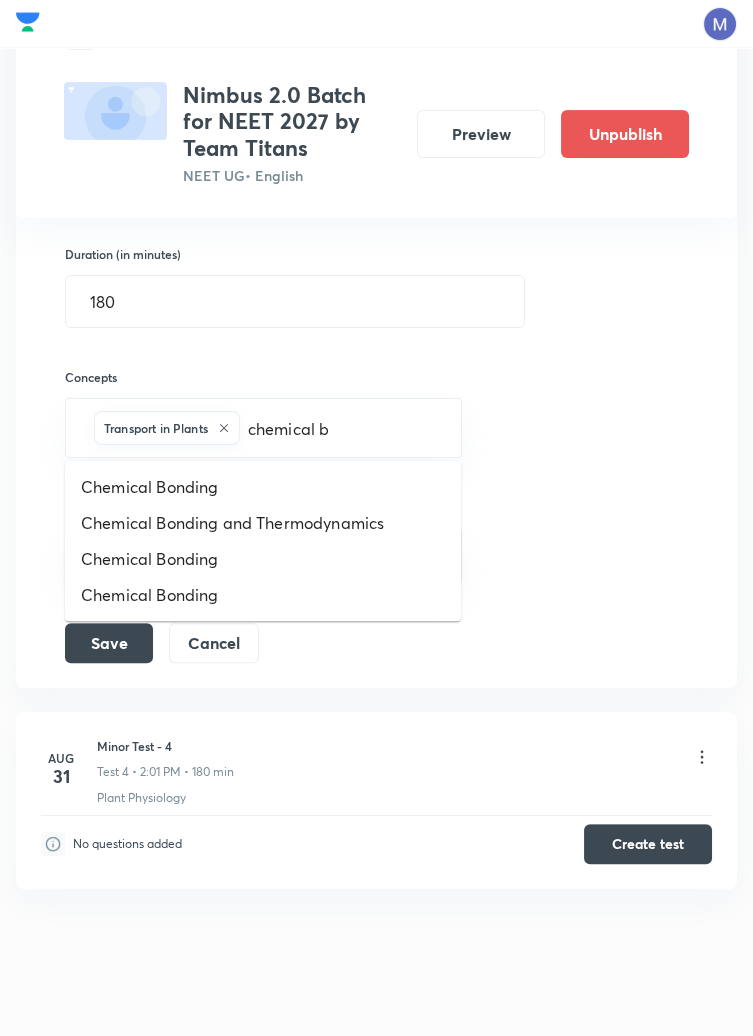 click on "Chemical Bonding" at bounding box center (263, 487) 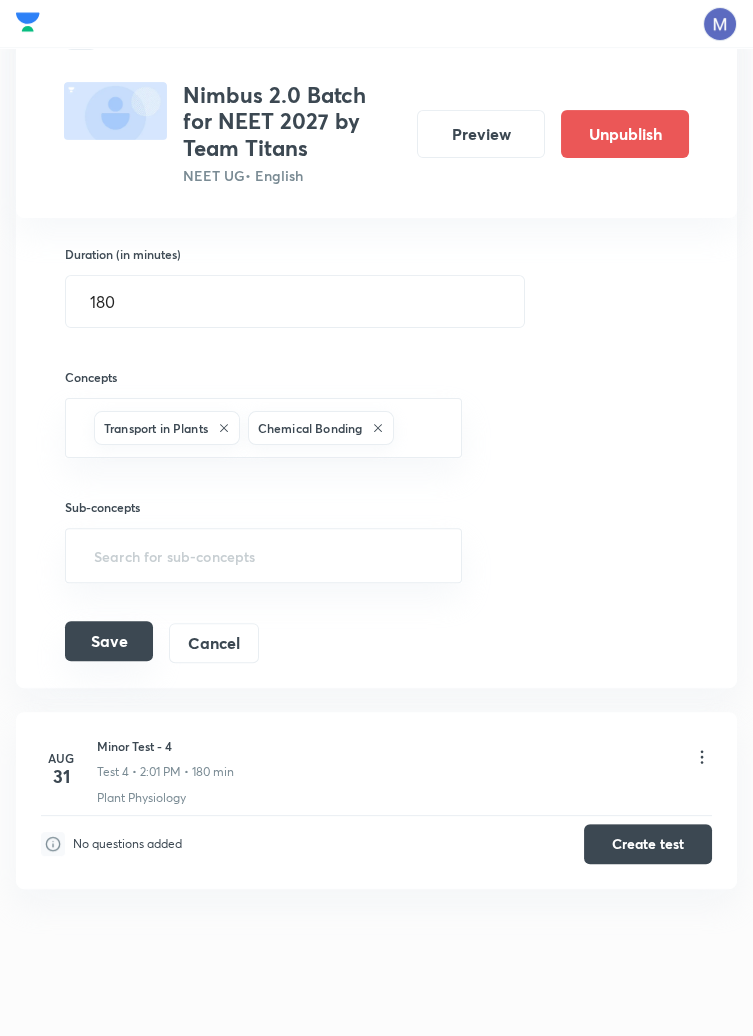 click on "Save" at bounding box center (109, 641) 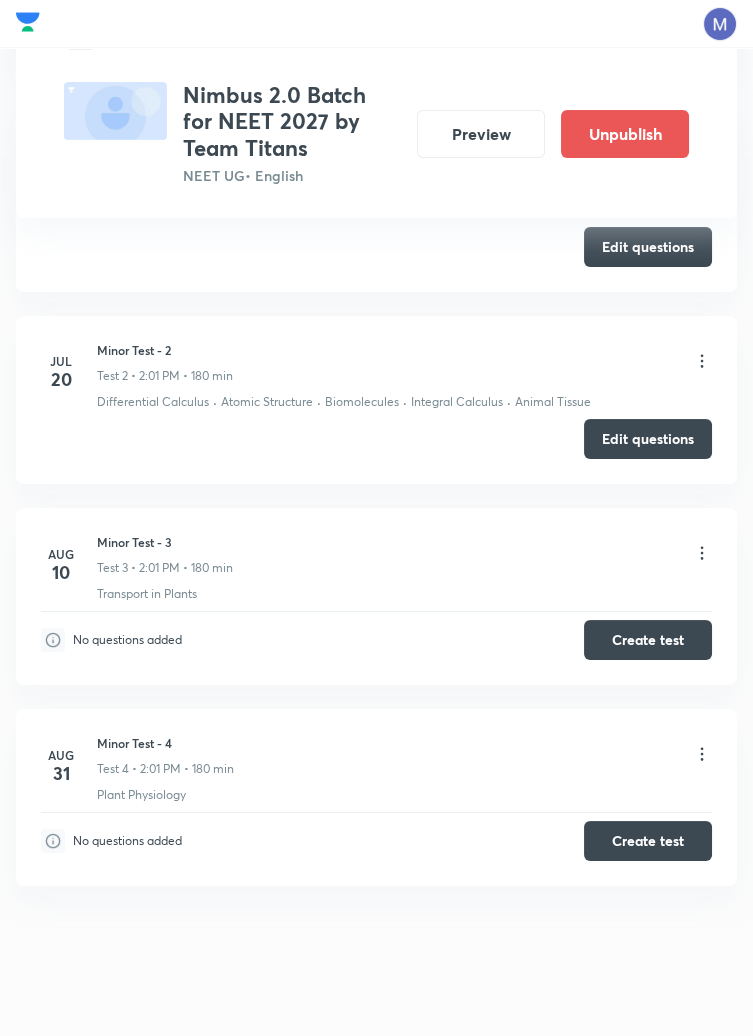 scroll, scrollTop: 551, scrollLeft: 0, axis: vertical 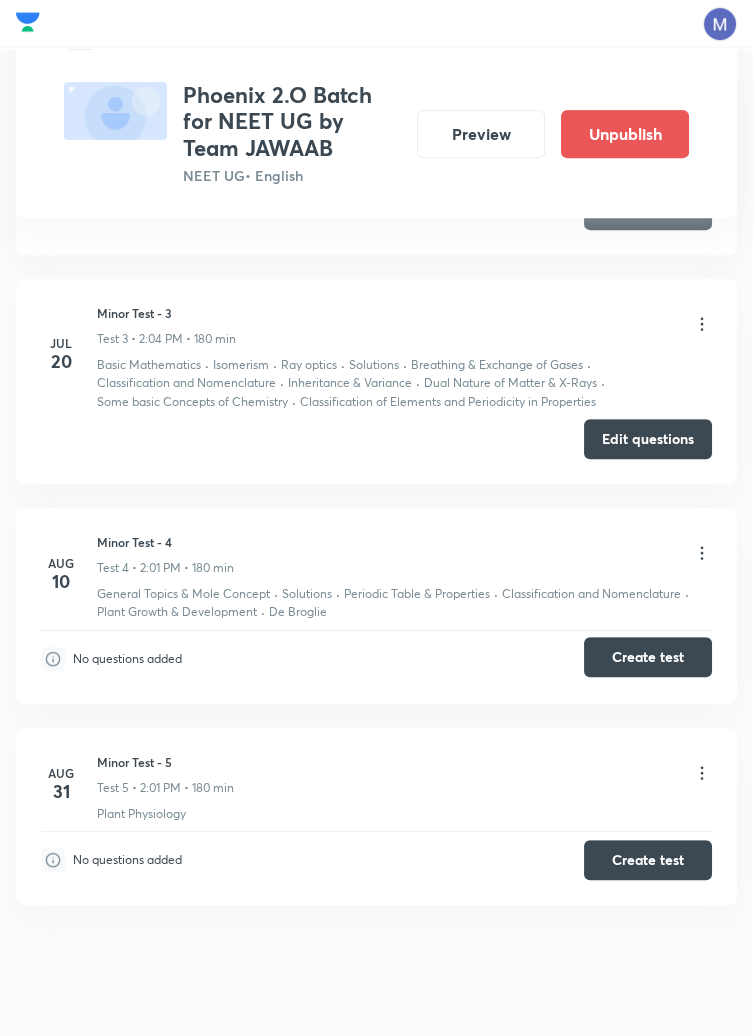 click on "Create test" at bounding box center [648, 657] 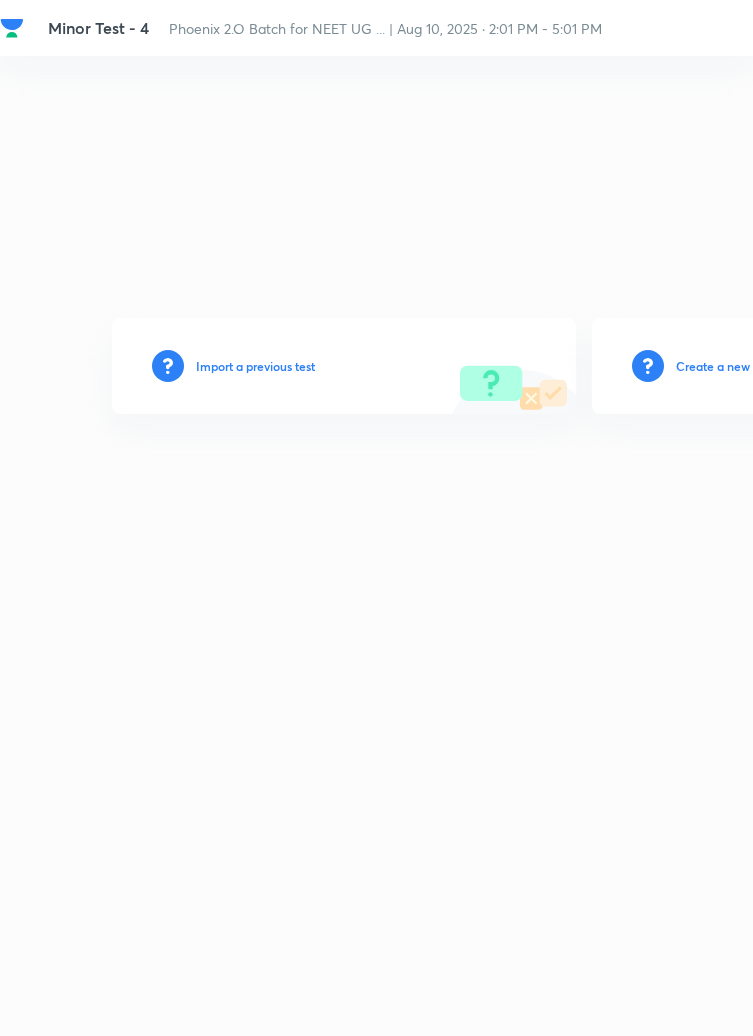 scroll, scrollTop: 0, scrollLeft: 0, axis: both 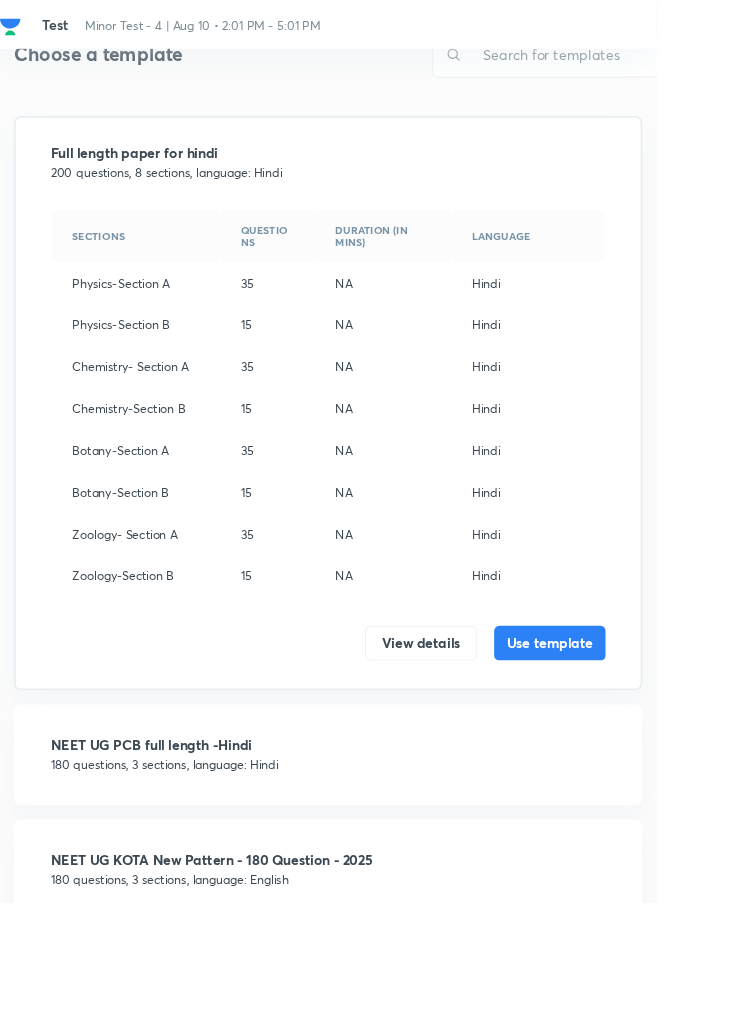 click on "Hindi" at bounding box center (606, 325) 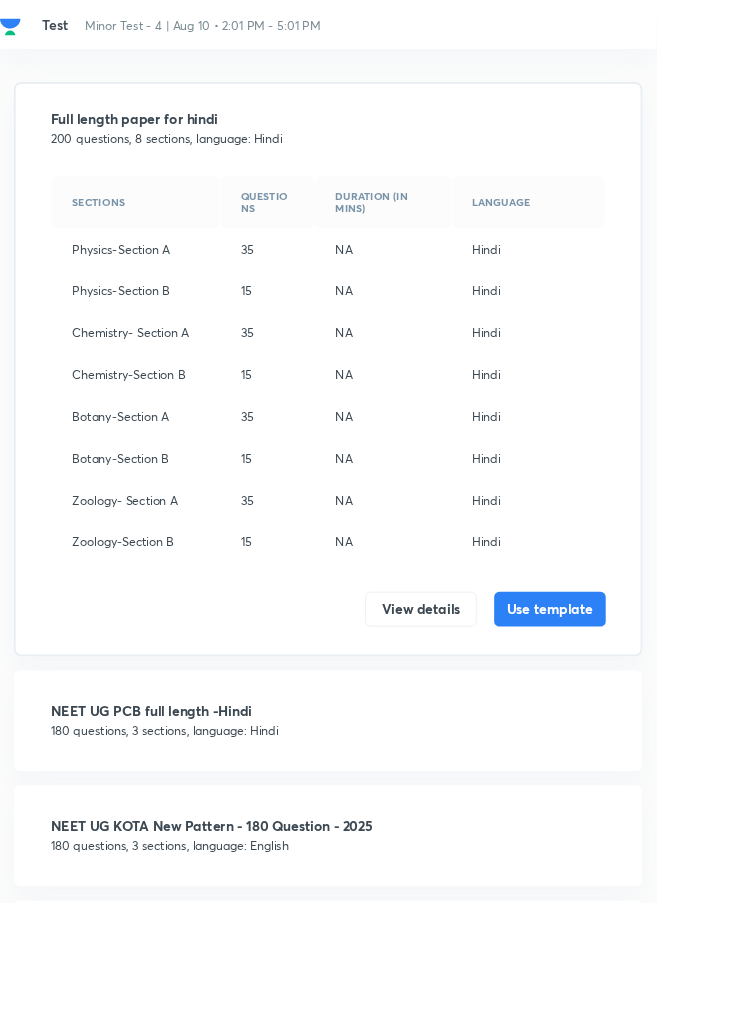 scroll, scrollTop: 41, scrollLeft: 0, axis: vertical 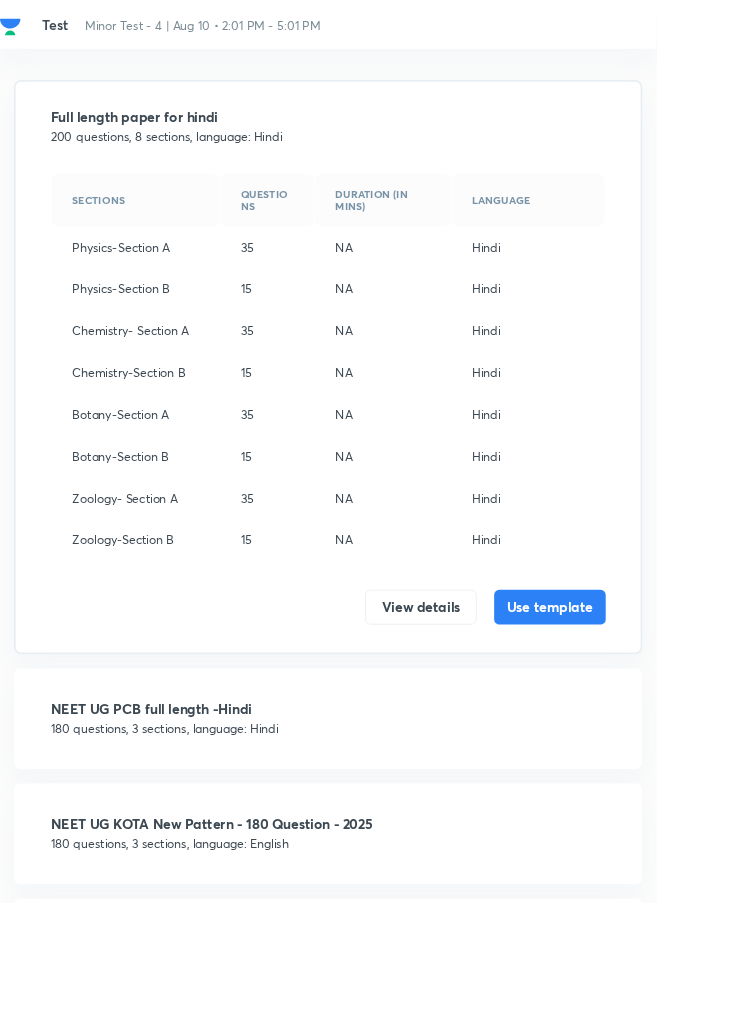 click on "NEET UG KOTA New Pattern - 180 Question - 2025" at bounding box center [376, 945] 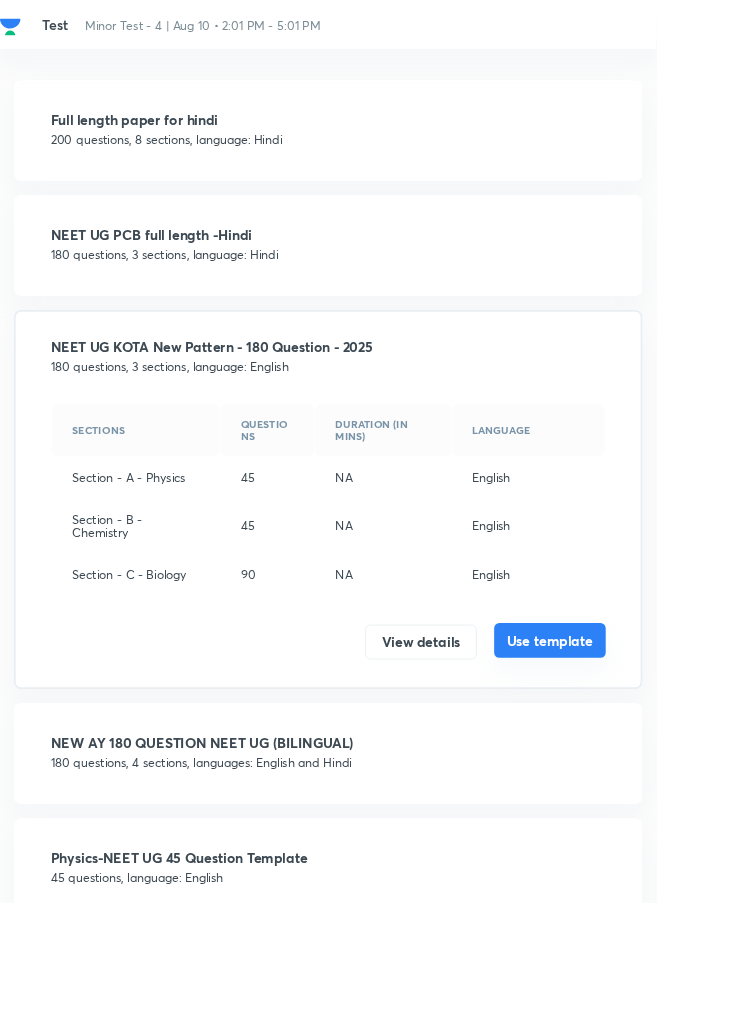 click on "Use template" at bounding box center [631, 735] 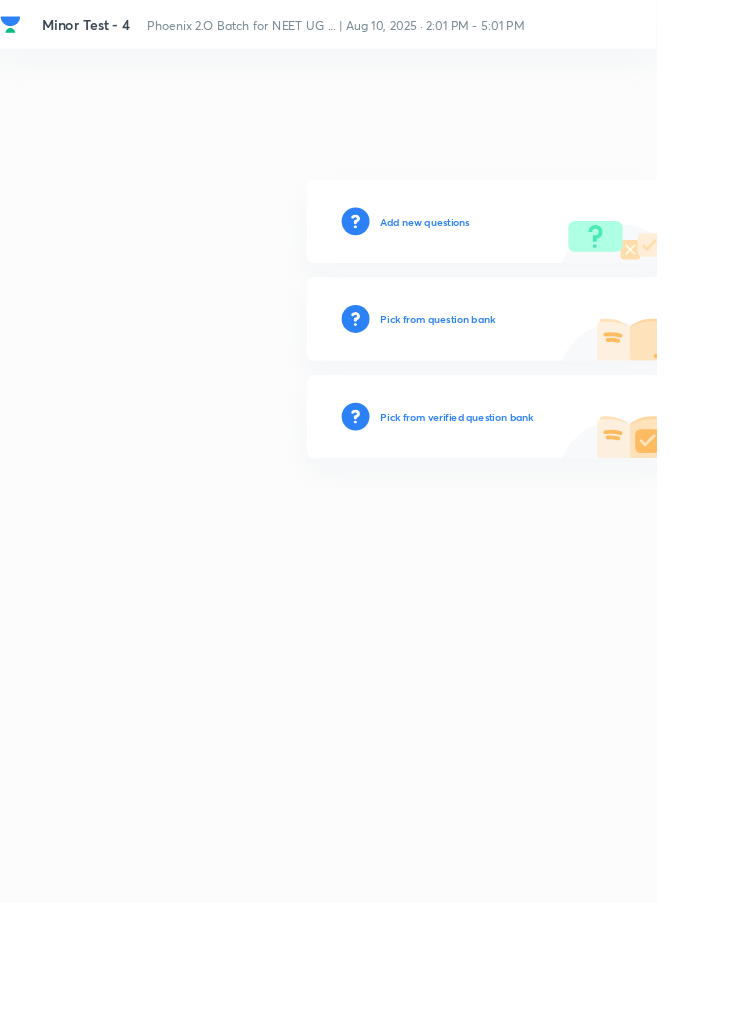 scroll, scrollTop: 0, scrollLeft: 0, axis: both 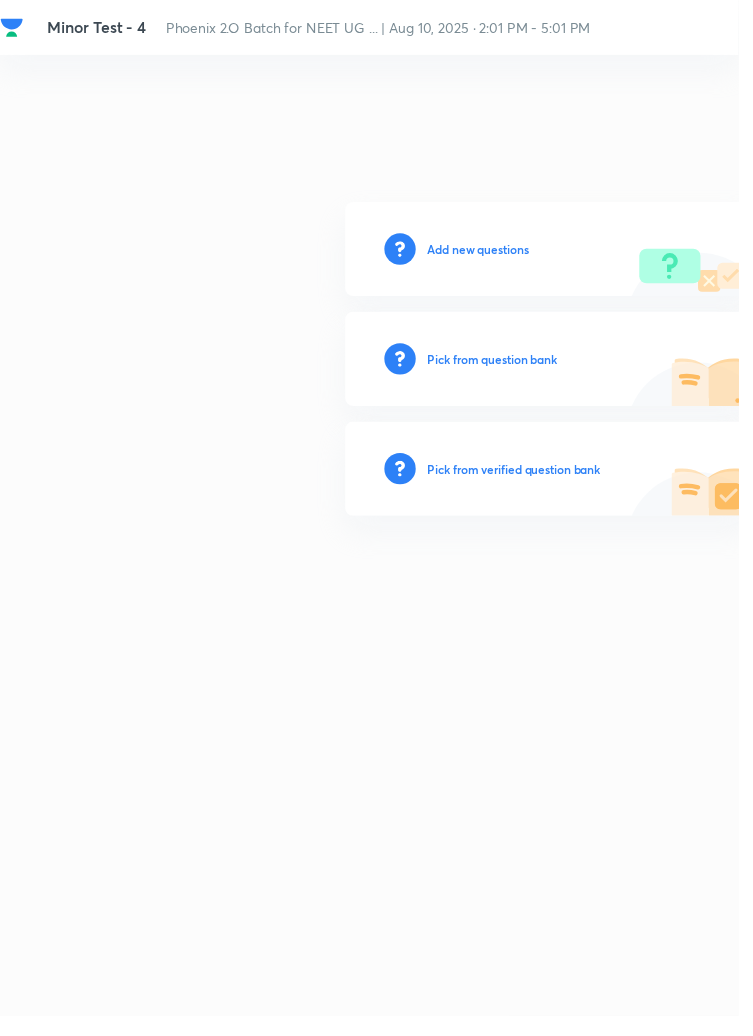 click on "Add new questions" at bounding box center [487, 254] 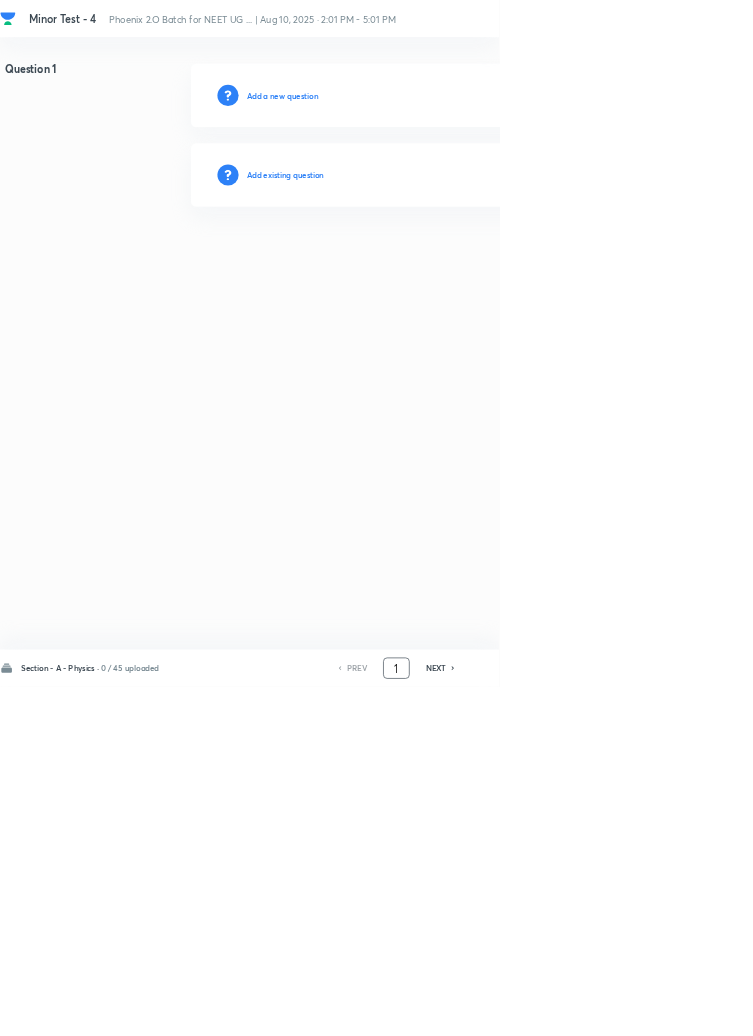 click on "1" at bounding box center [598, 1008] 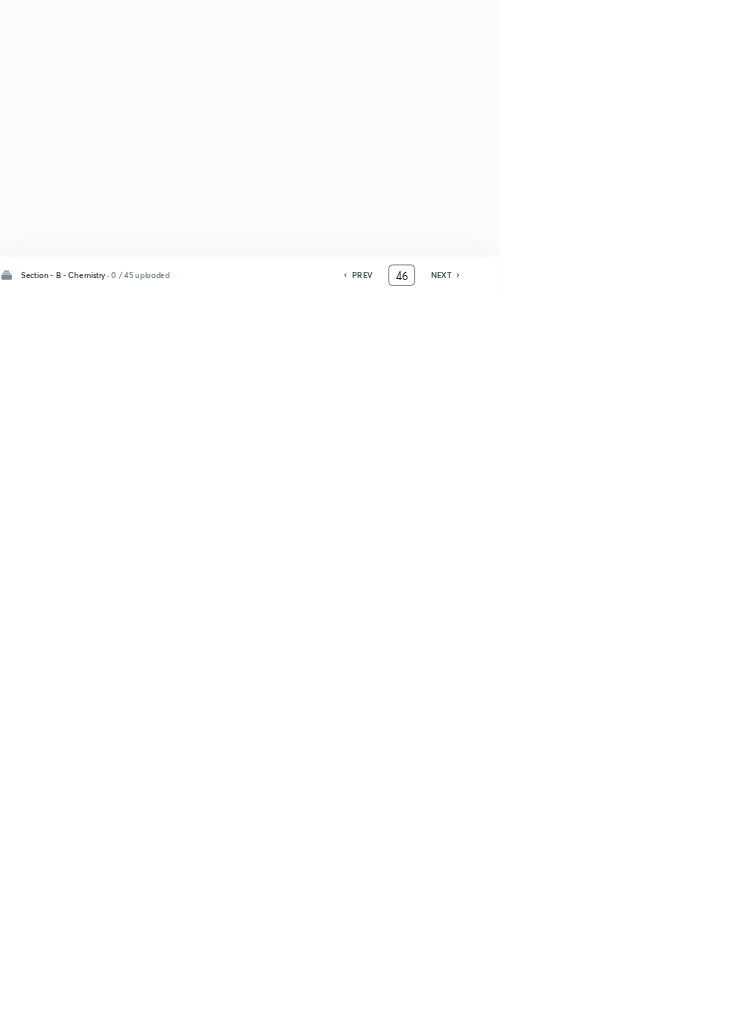 scroll, scrollTop: 0, scrollLeft: 0, axis: both 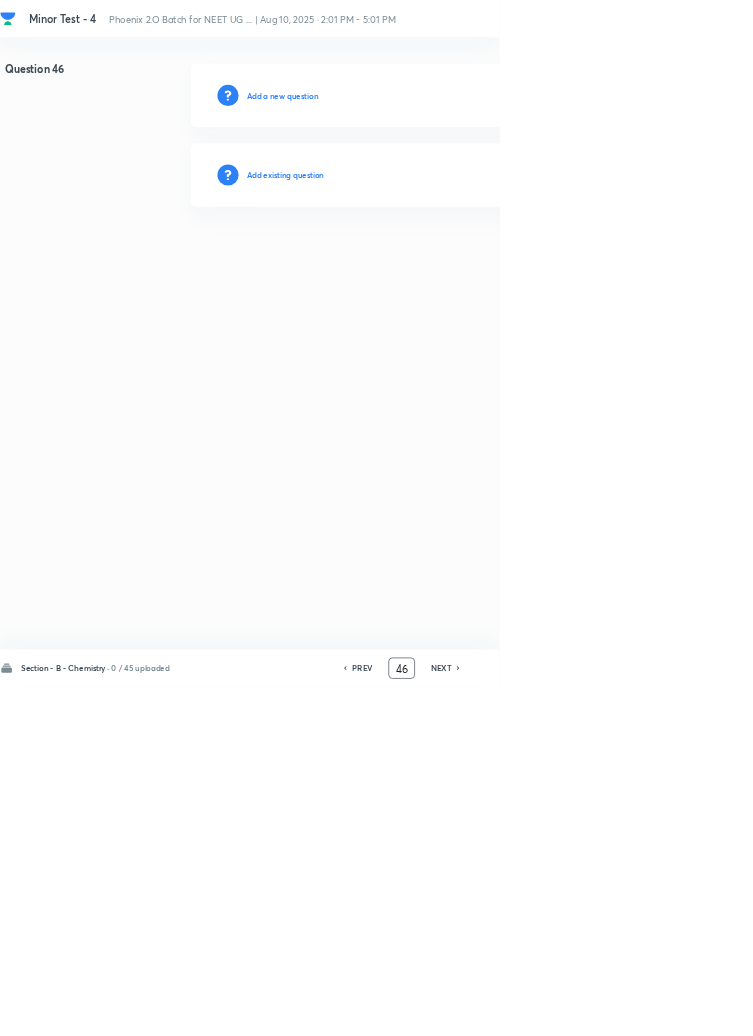 click on "Add existing question" at bounding box center (430, 264) 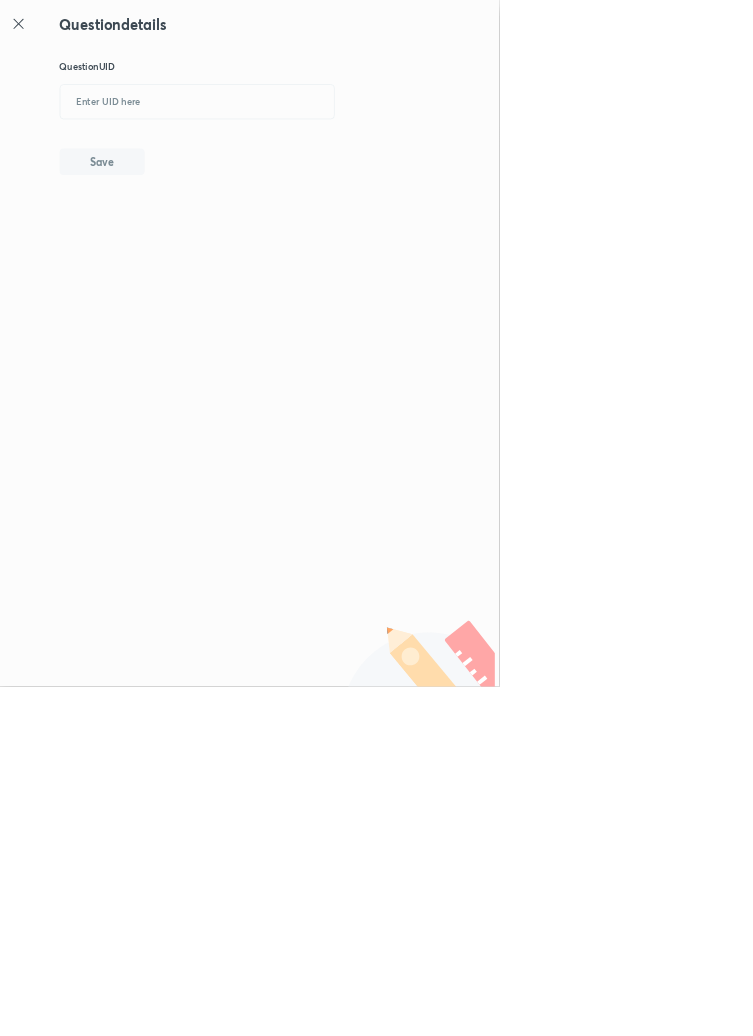 click 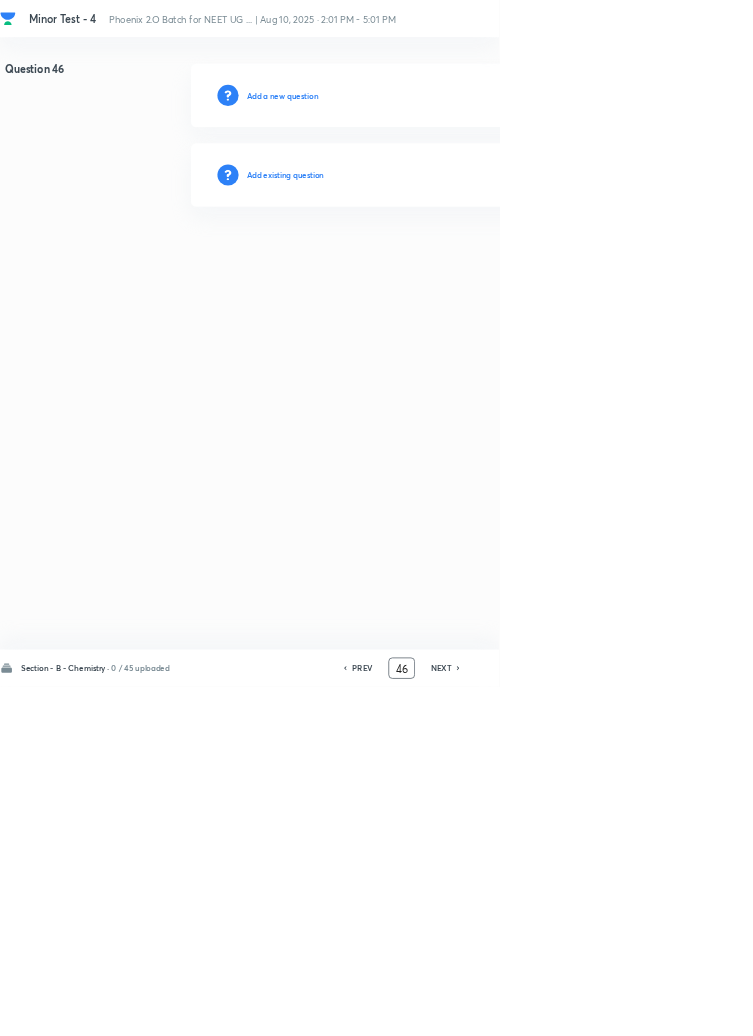 click on "46" at bounding box center [606, 1008] 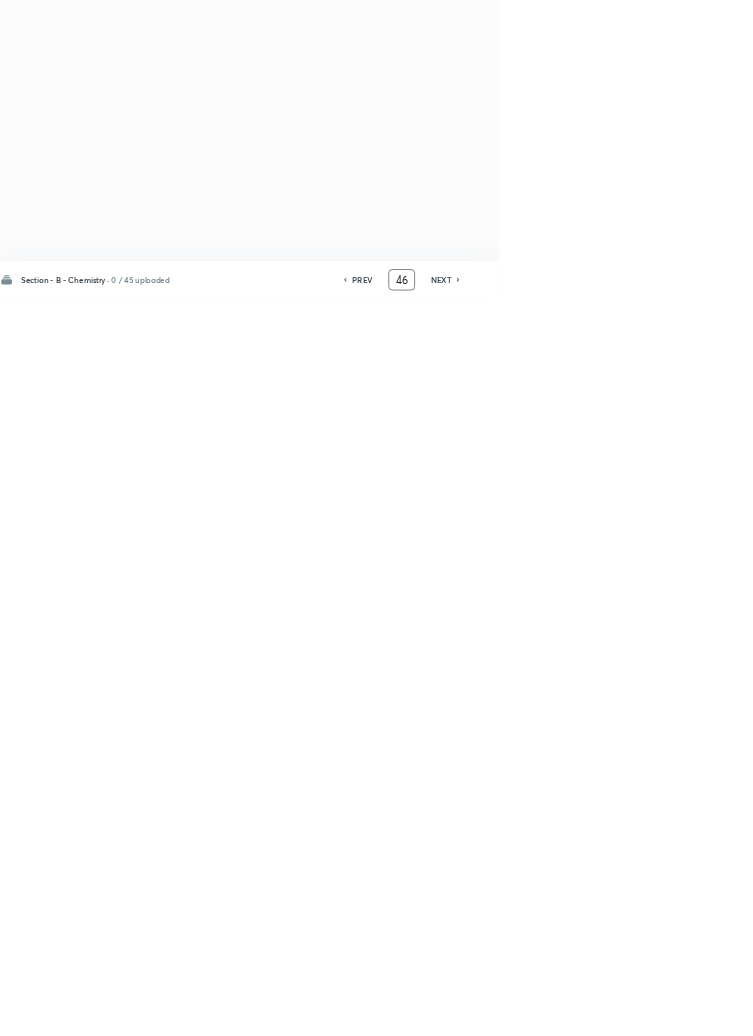scroll, scrollTop: 0, scrollLeft: 0, axis: both 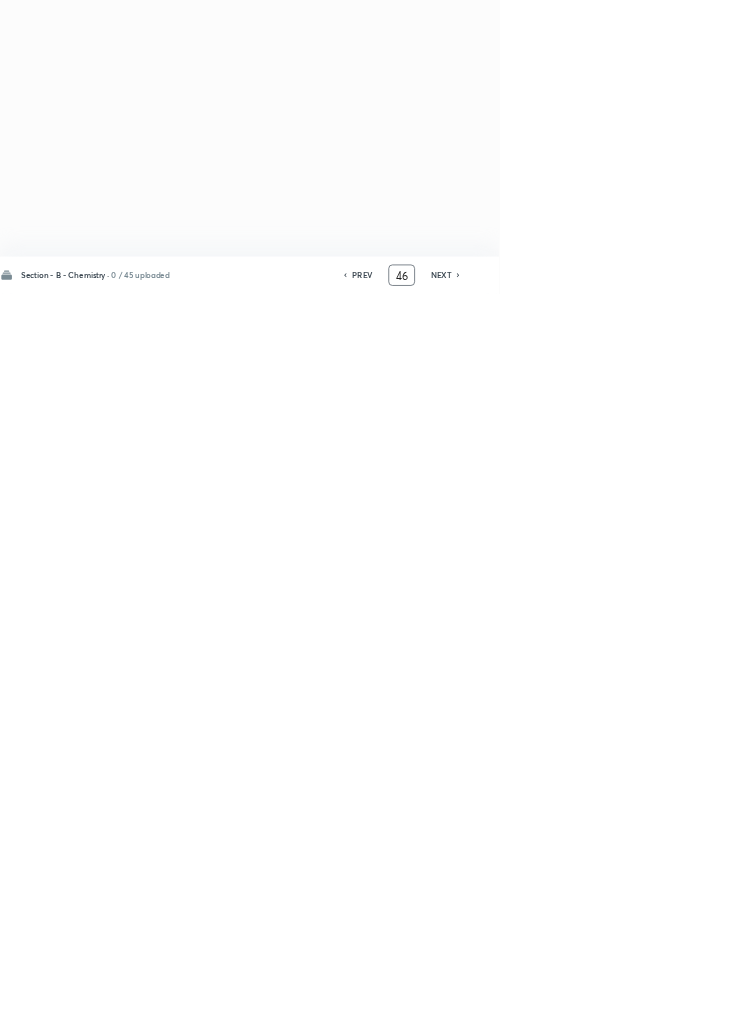 type on "4" 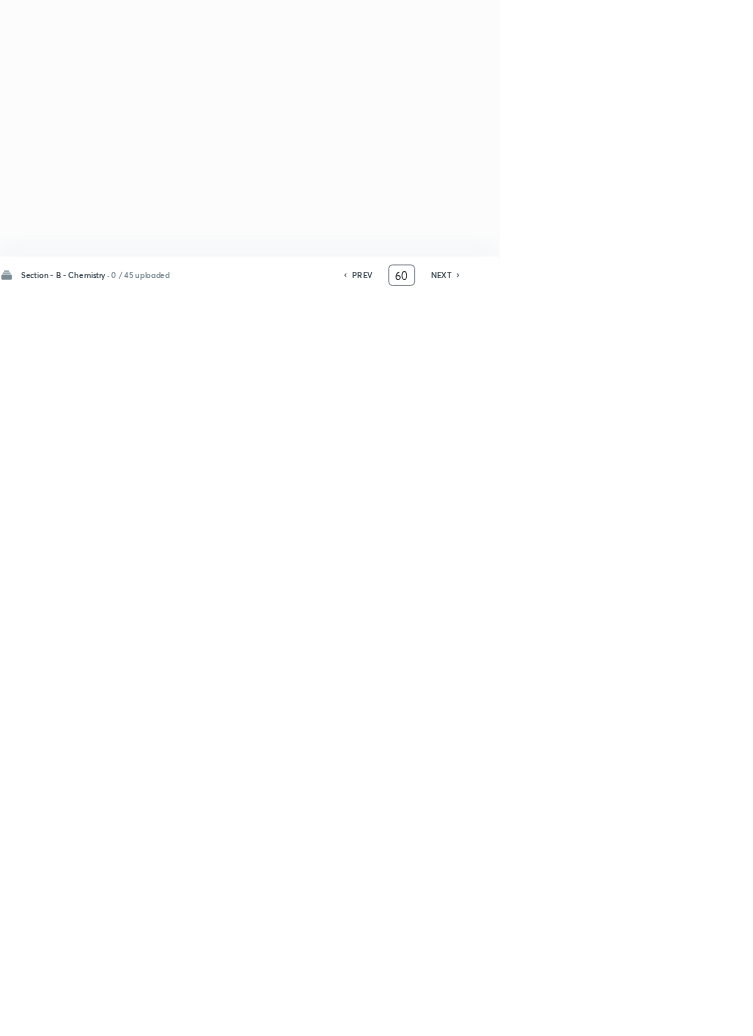 click on "NEXT" at bounding box center [665, 1008] 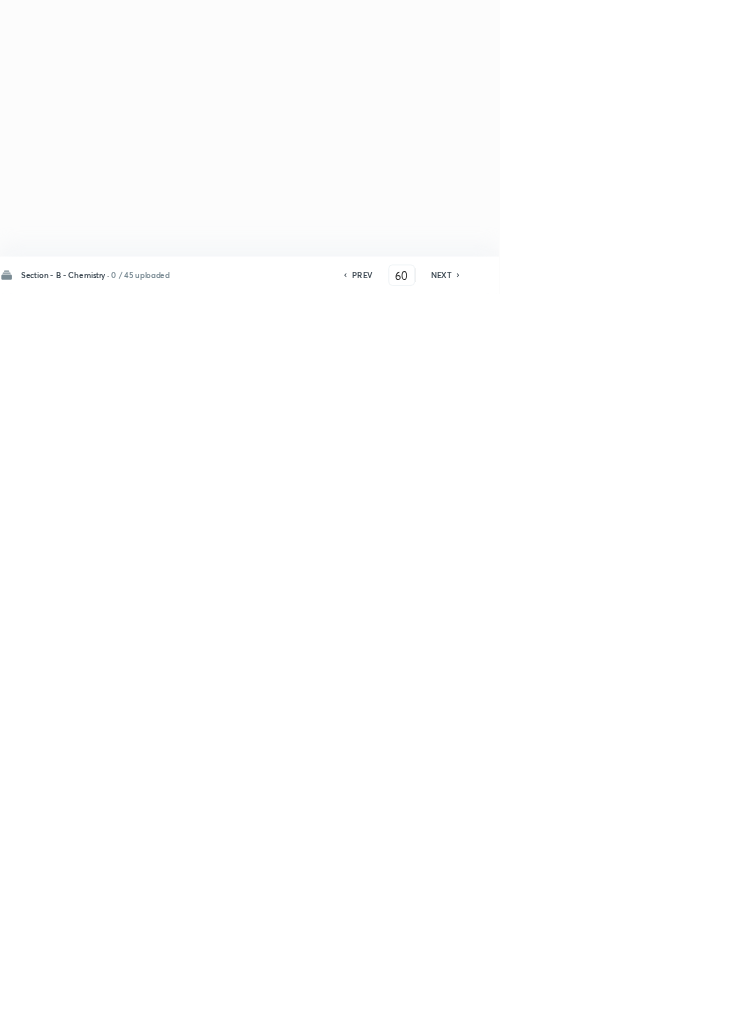 type on "61" 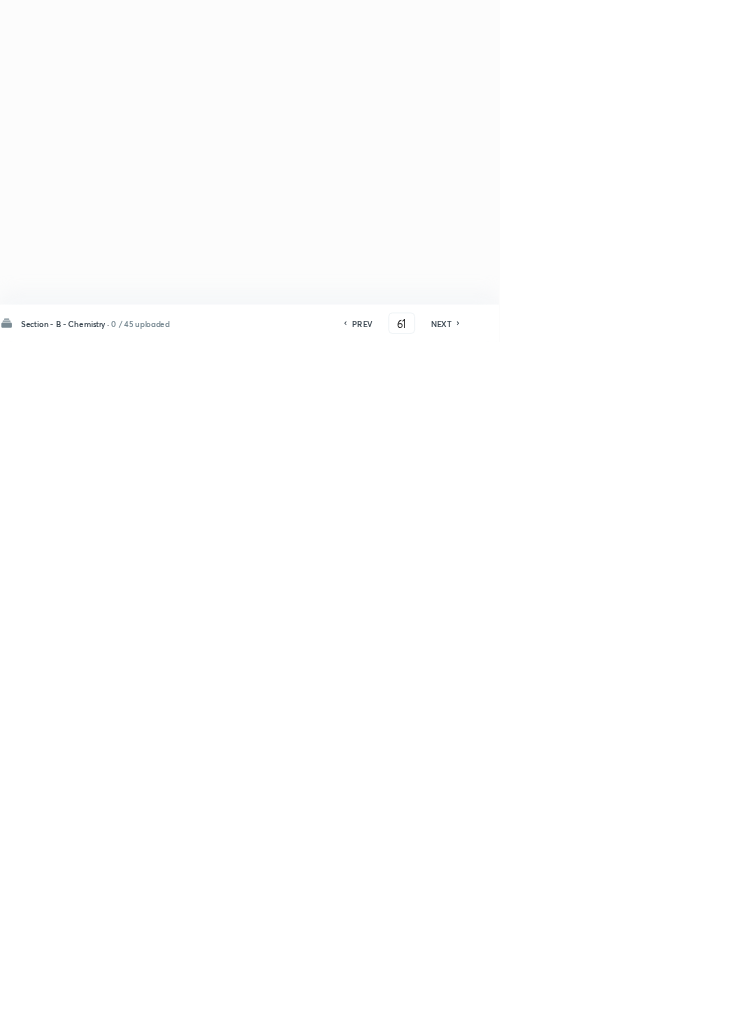 scroll, scrollTop: 0, scrollLeft: 0, axis: both 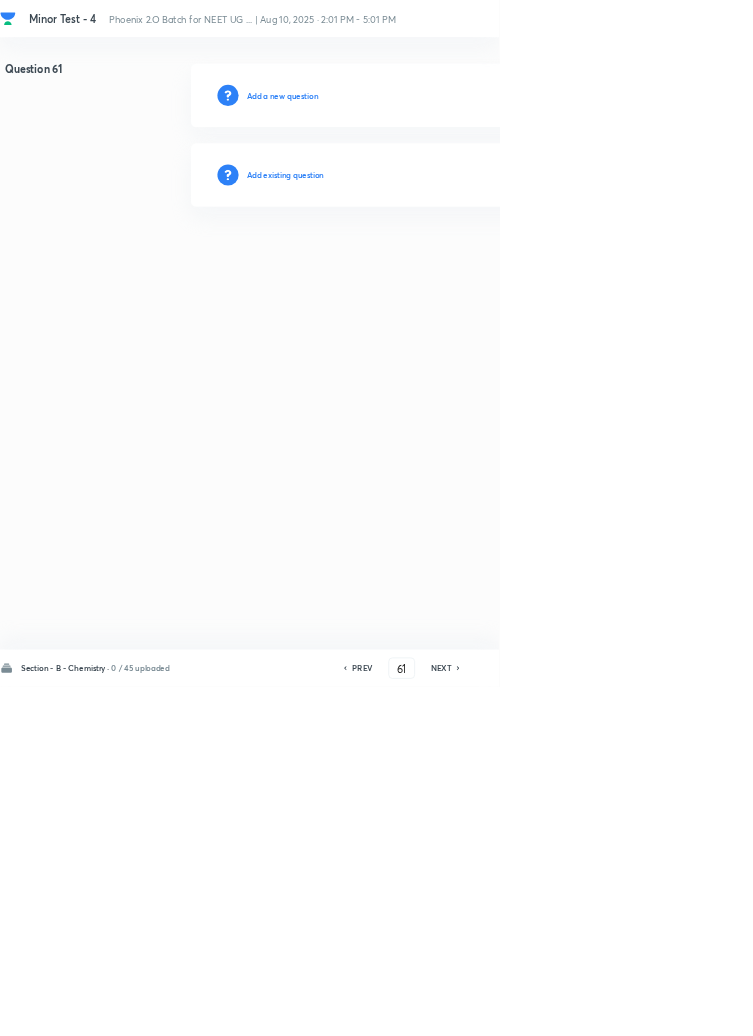 click on "Add existing question" at bounding box center [430, 264] 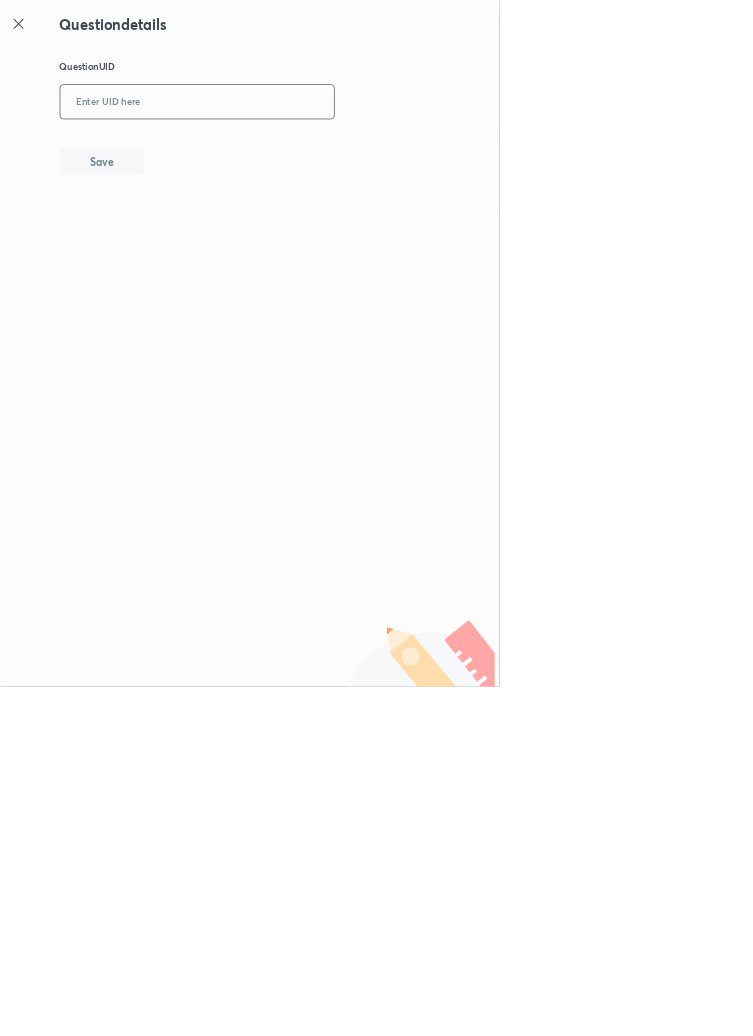 click at bounding box center [297, 154] 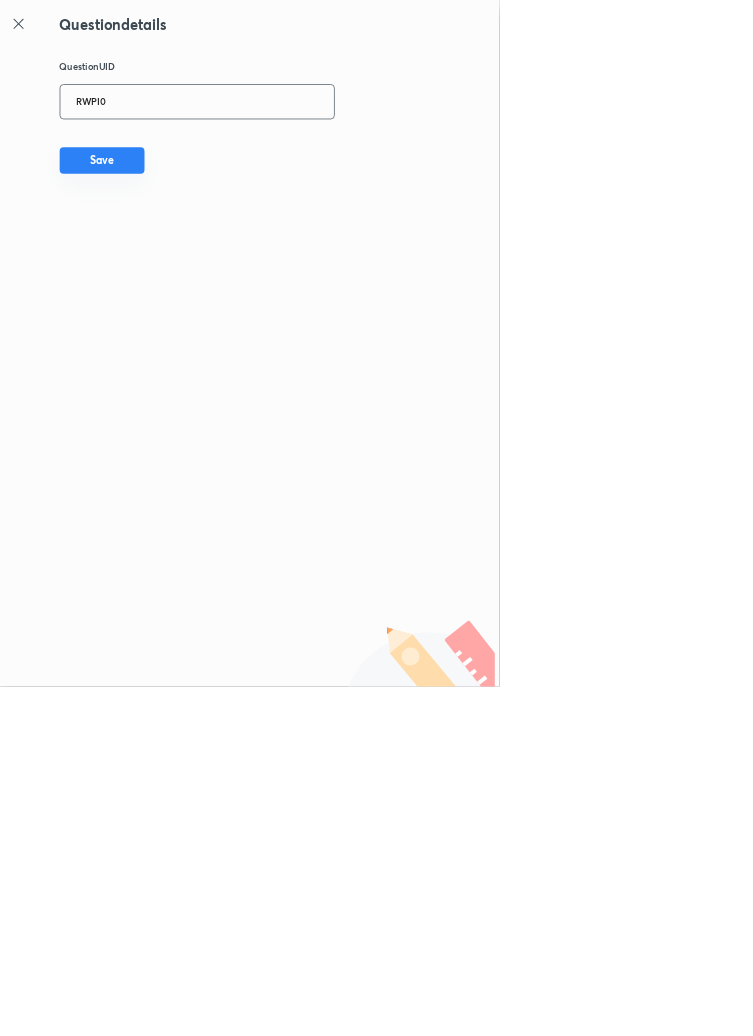 type on "RWPI0" 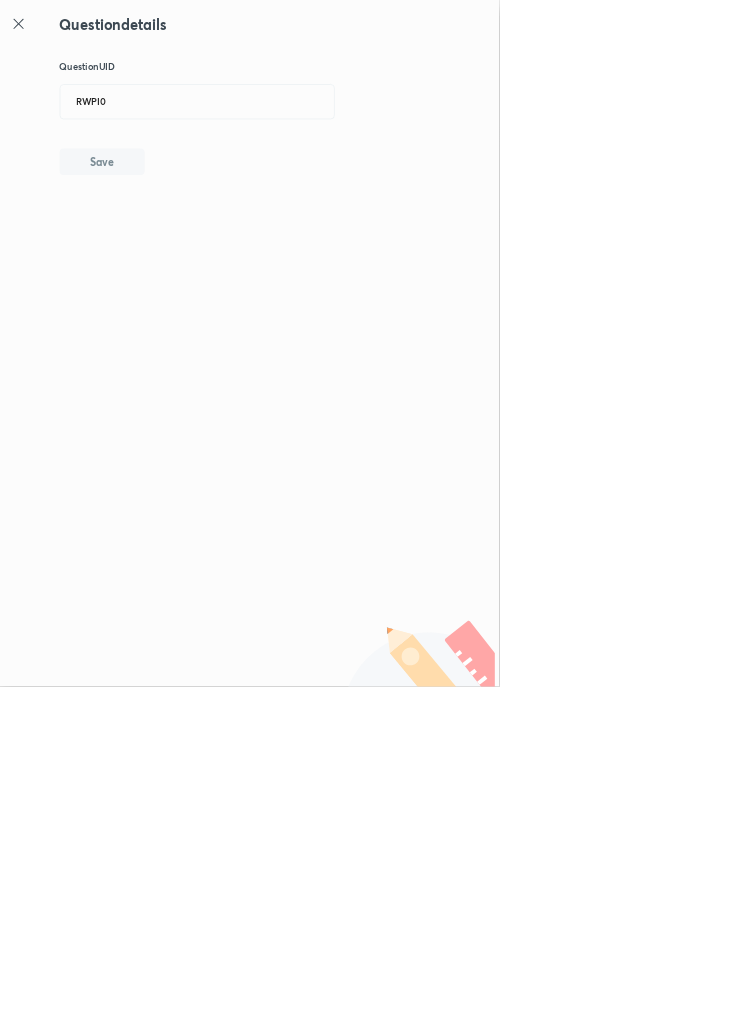 type 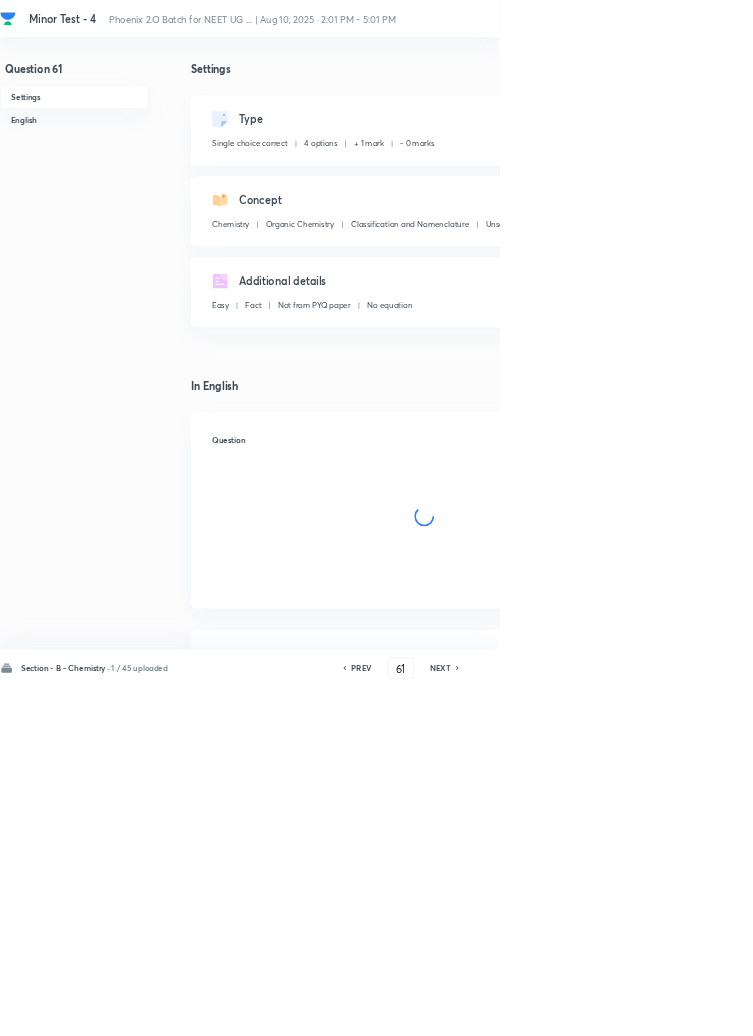 checkbox on "true" 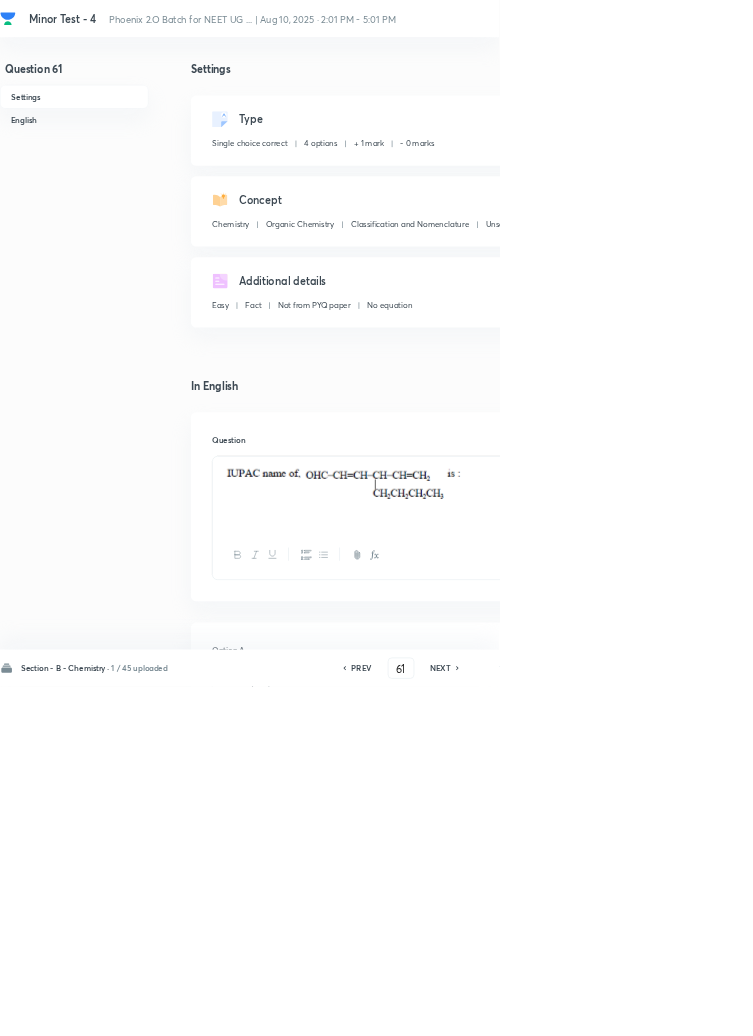 click on "Remove" at bounding box center [996, 1006] 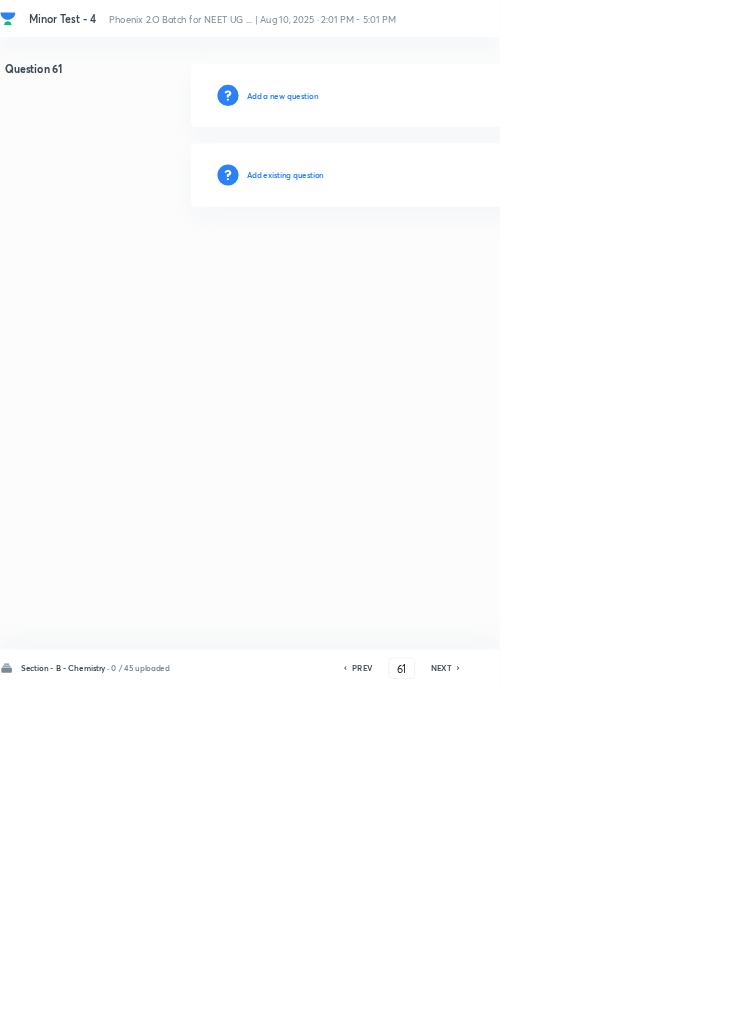 click on "Add existing question" at bounding box center (430, 264) 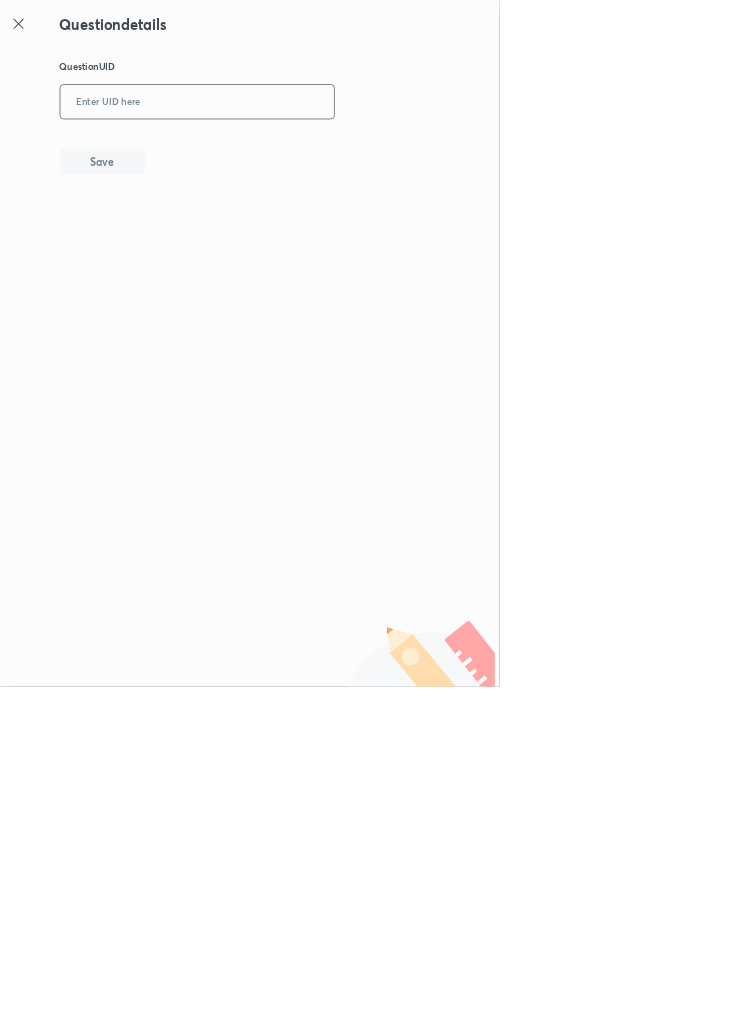 click at bounding box center (297, 154) 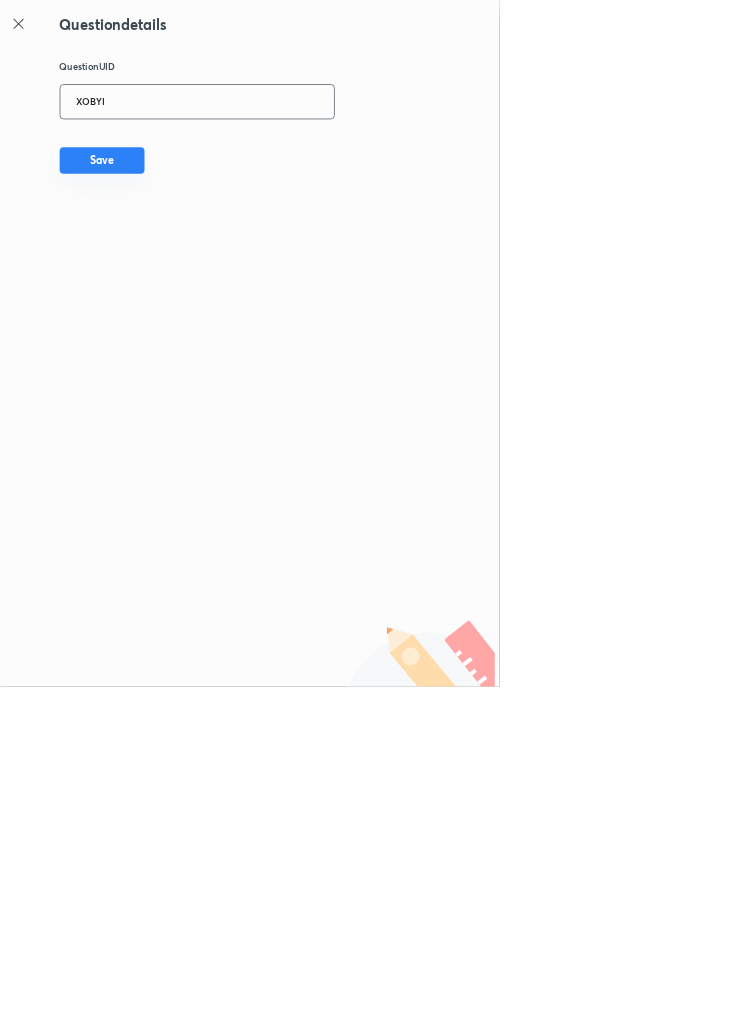type on "XOBYI" 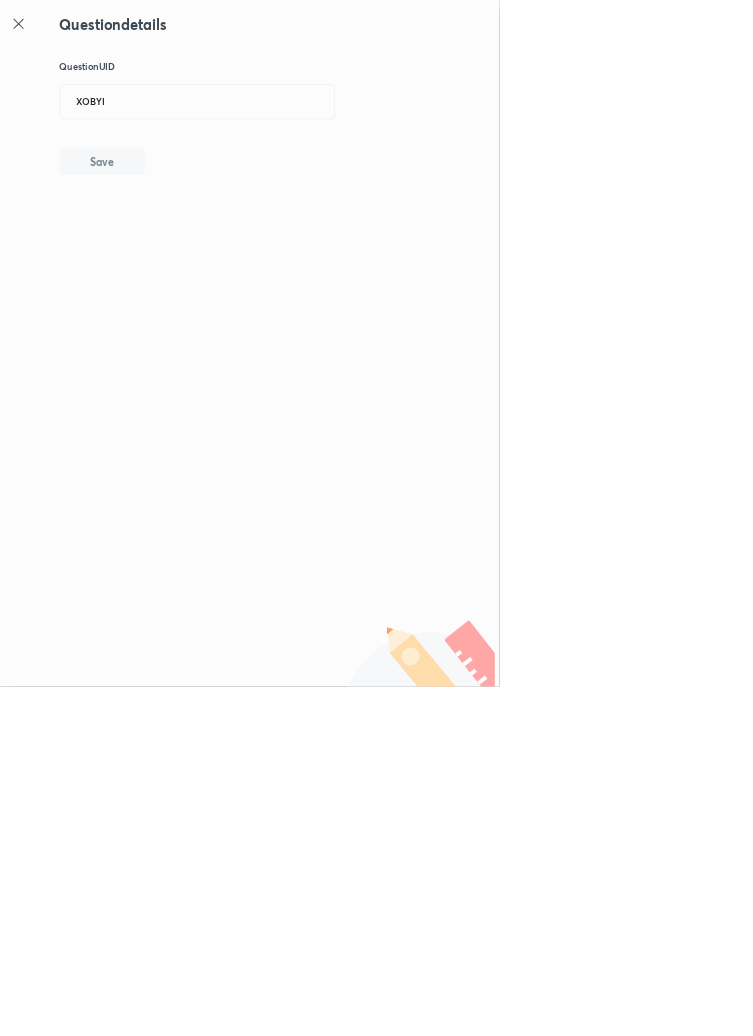 type 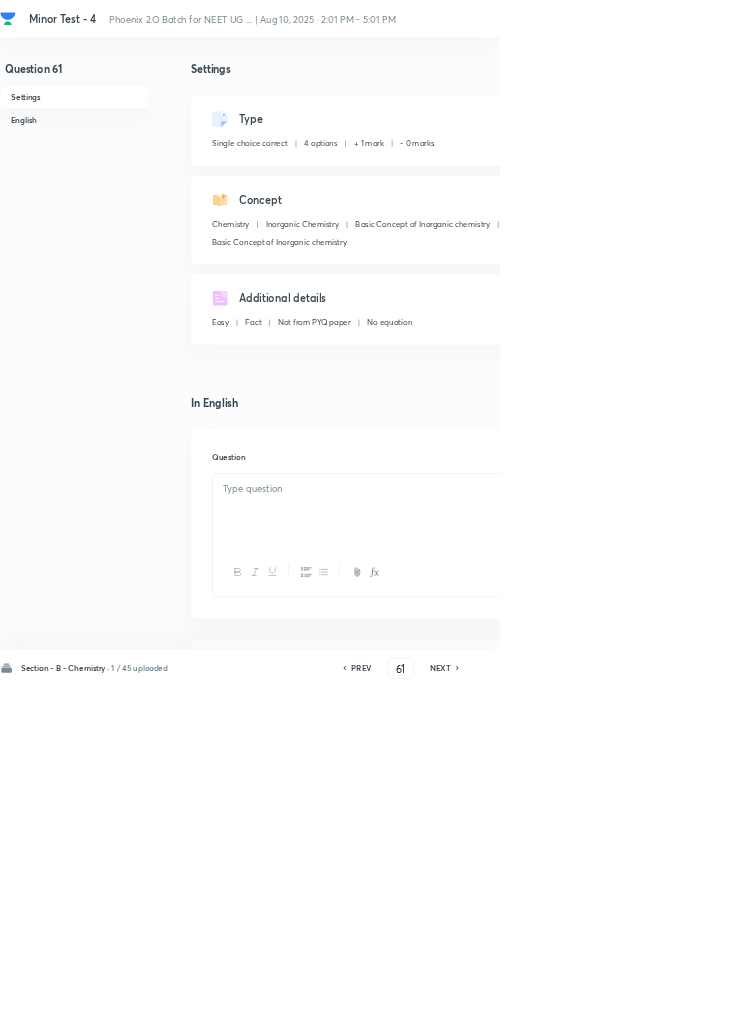 checkbox on "true" 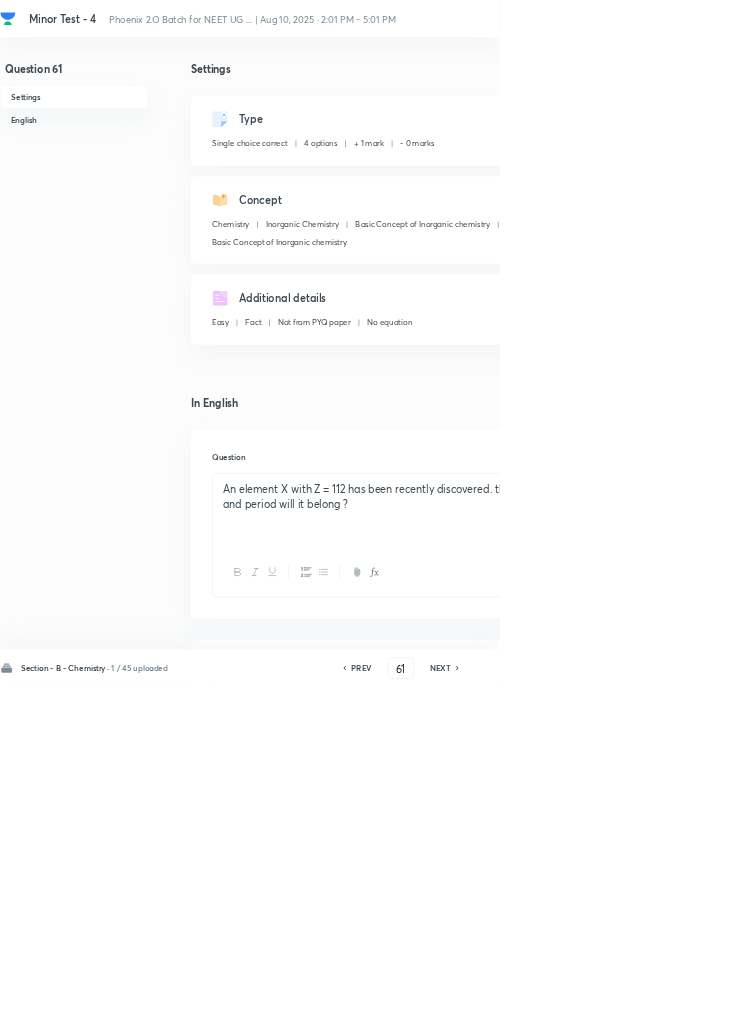 click on "Edit" at bounding box center [920, 182] 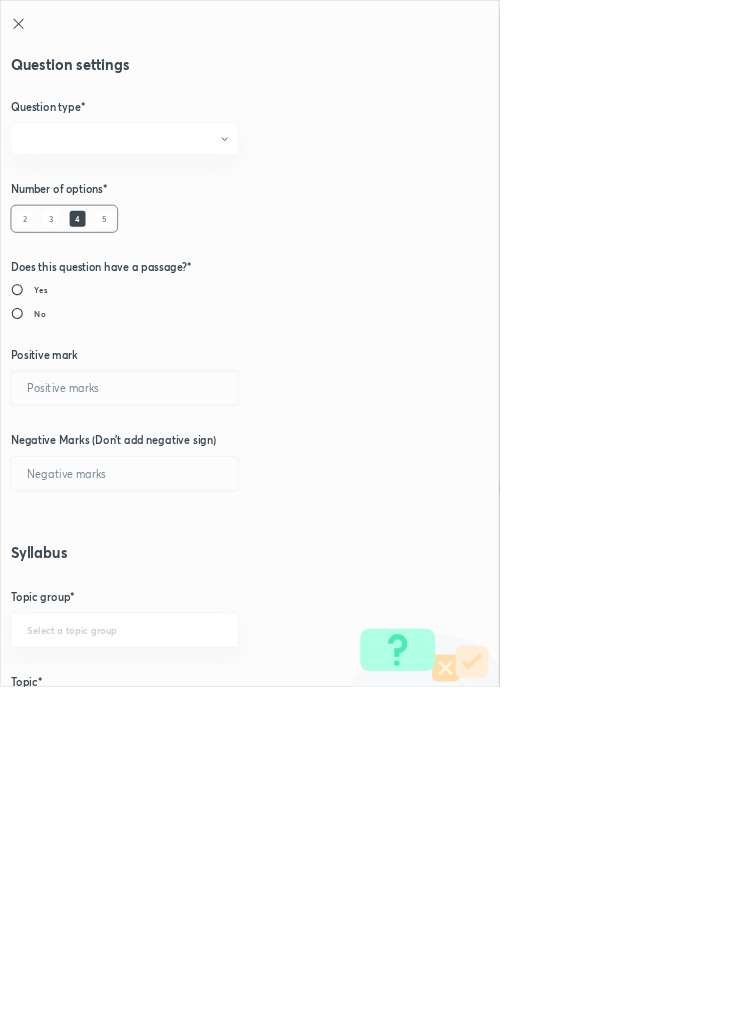 radio on "true" 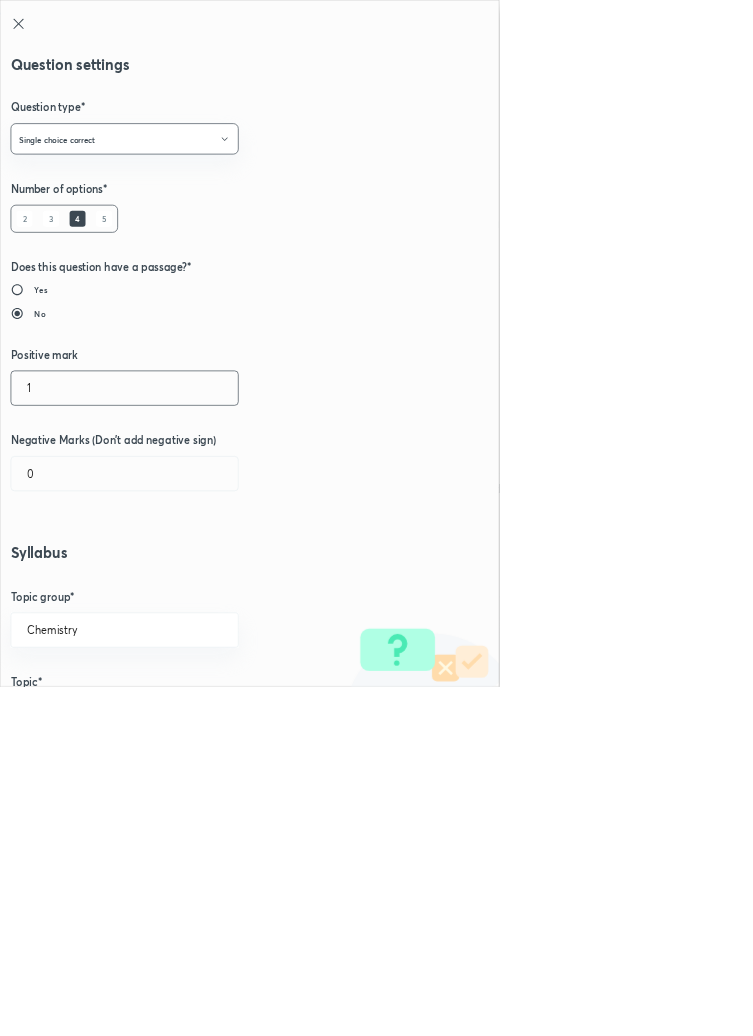 click on "1" at bounding box center [188, 585] 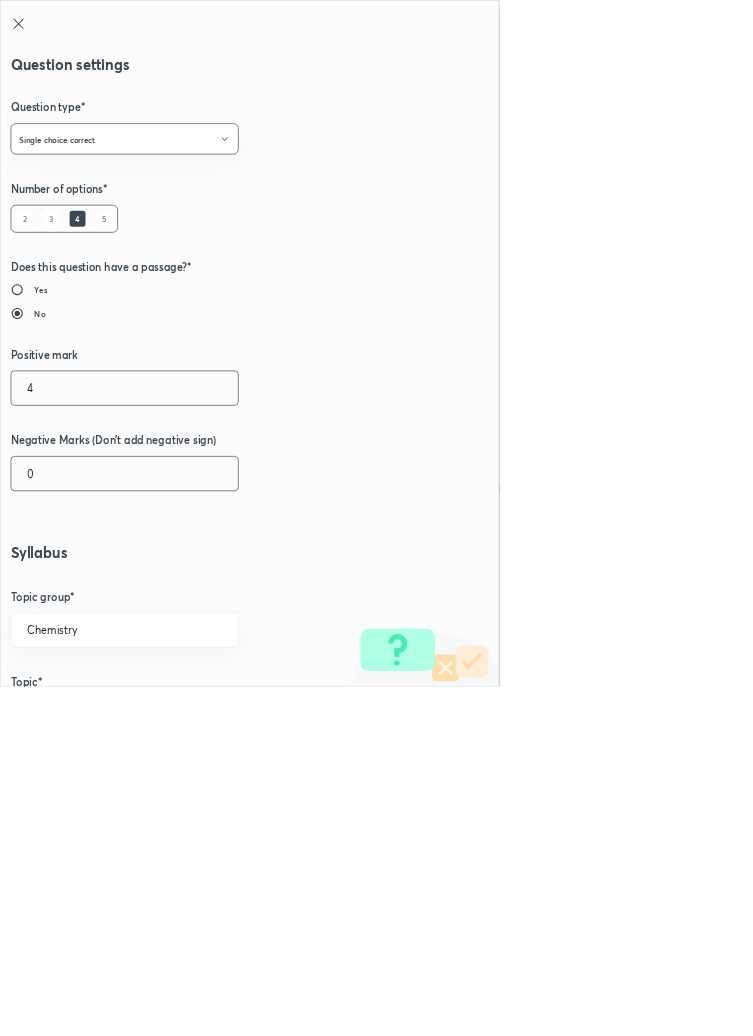 type on "4" 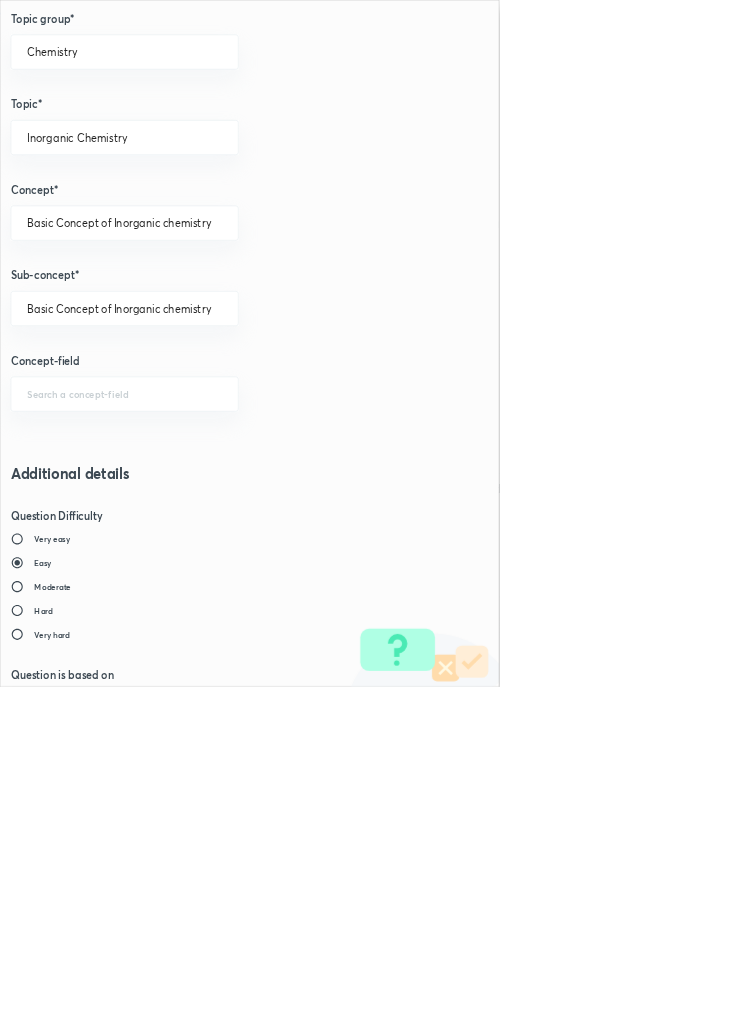 scroll, scrollTop: 1125, scrollLeft: 0, axis: vertical 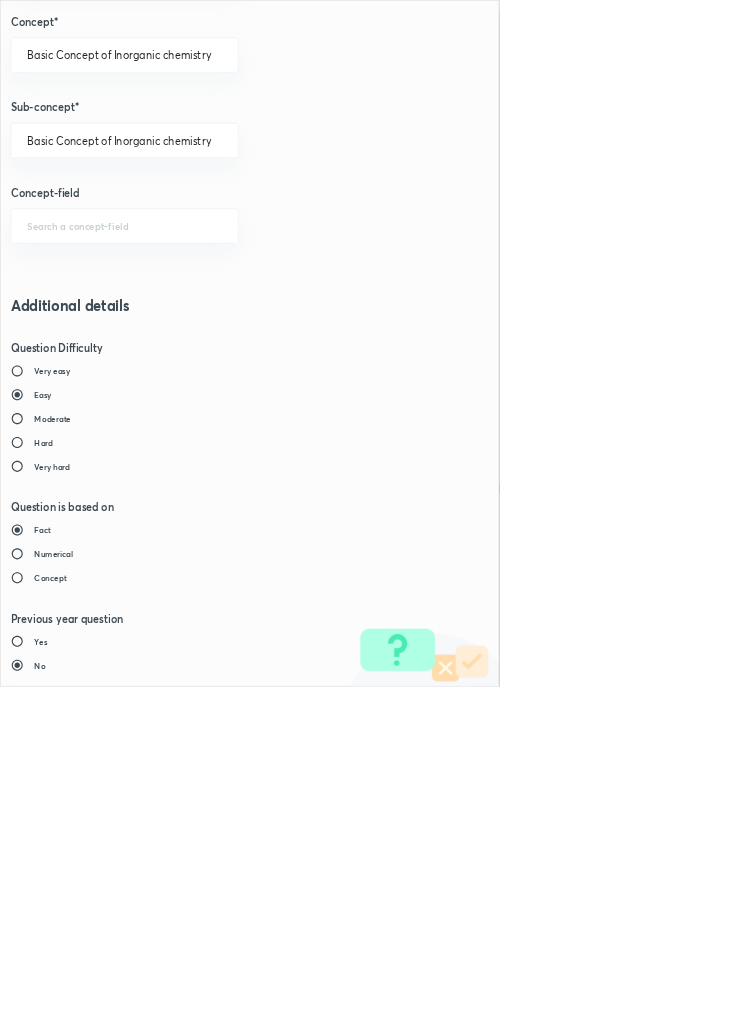type on "1" 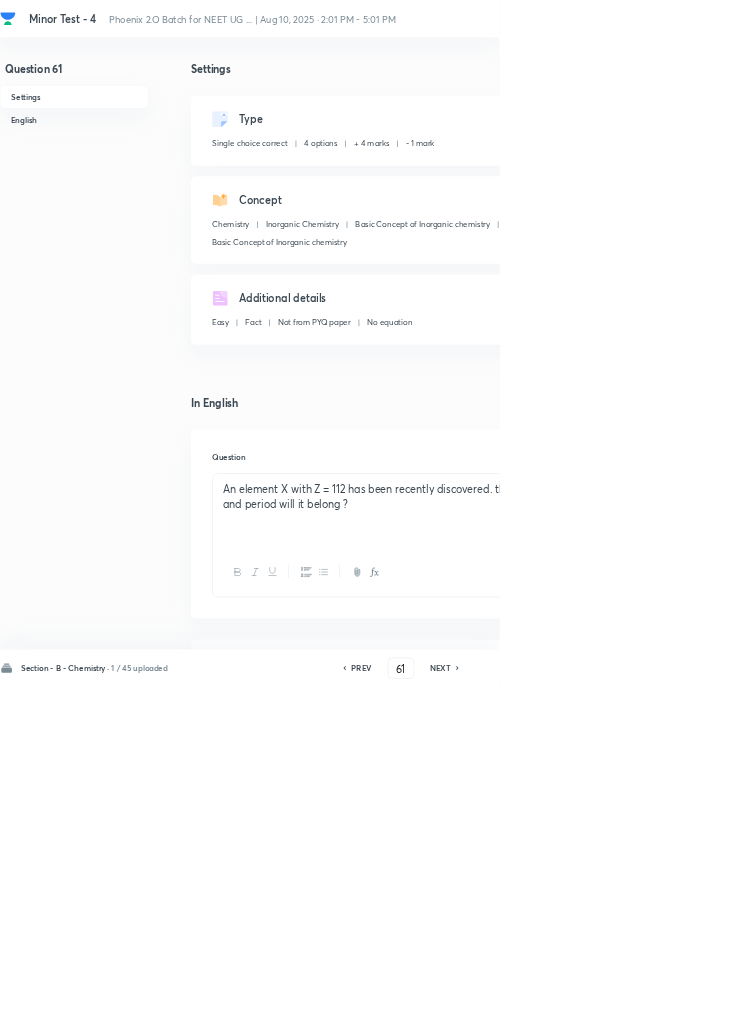 click on "Save" at bounding box center [1096, 1006] 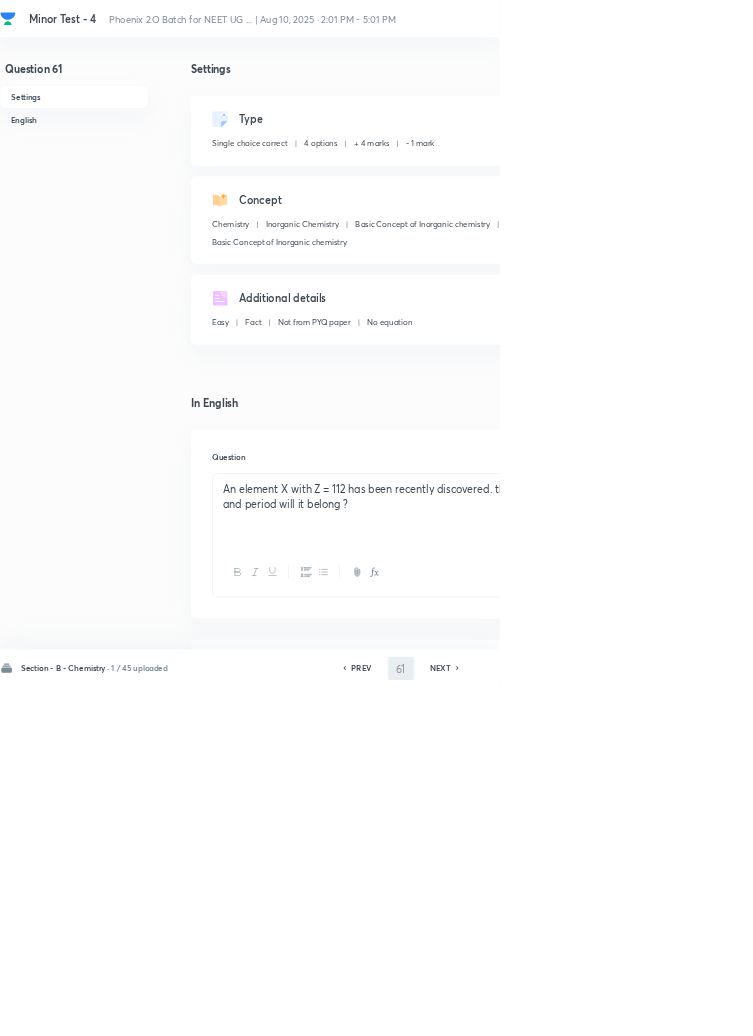 type on "62" 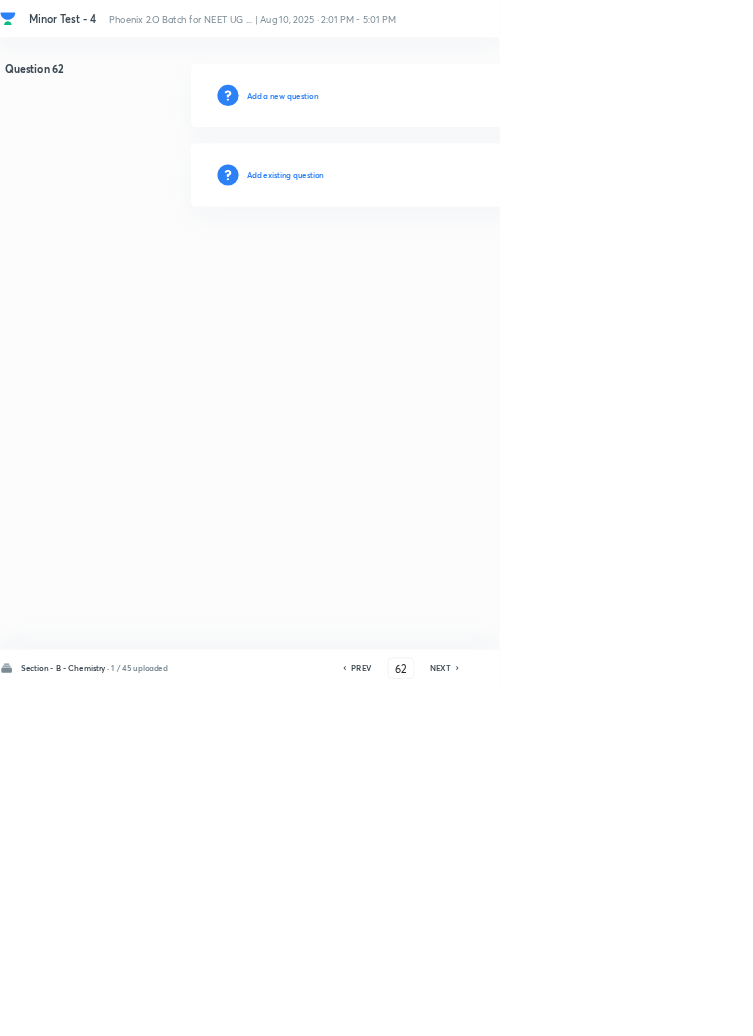 click on "Add existing question" at bounding box center (430, 264) 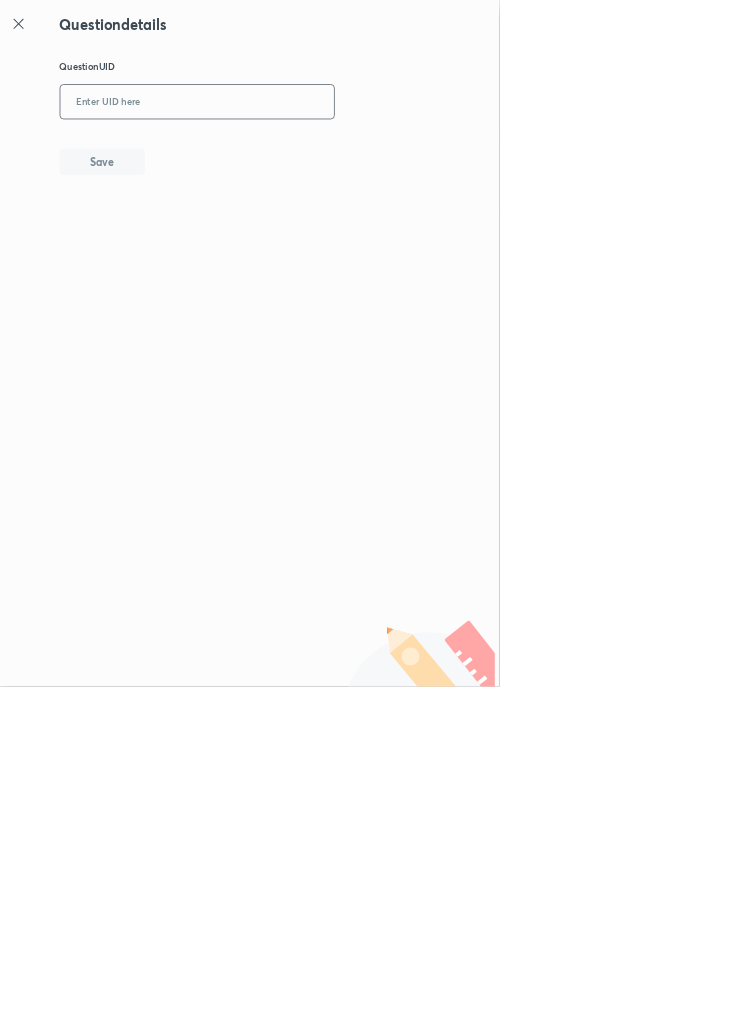 click at bounding box center [297, 154] 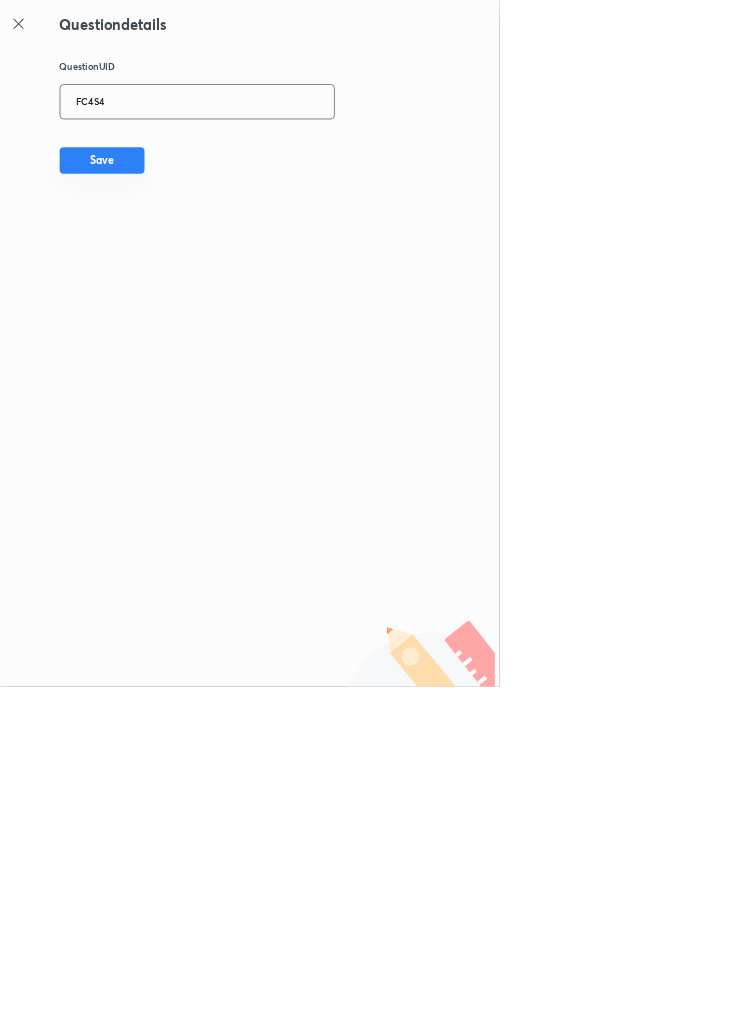 type on "FC4S4" 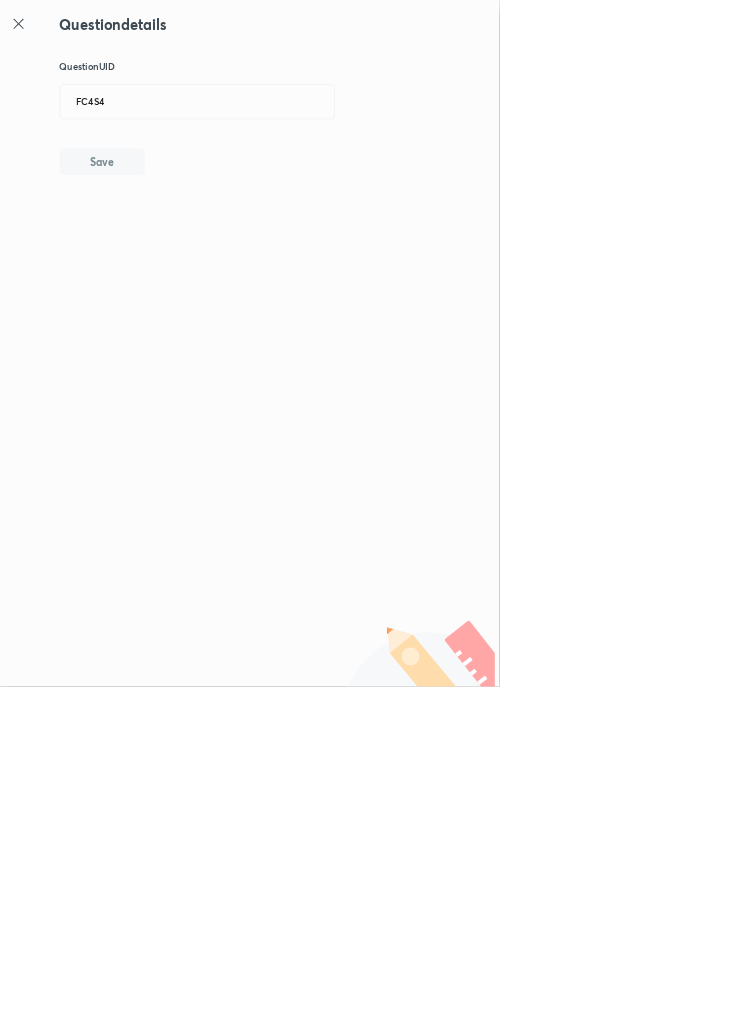 type 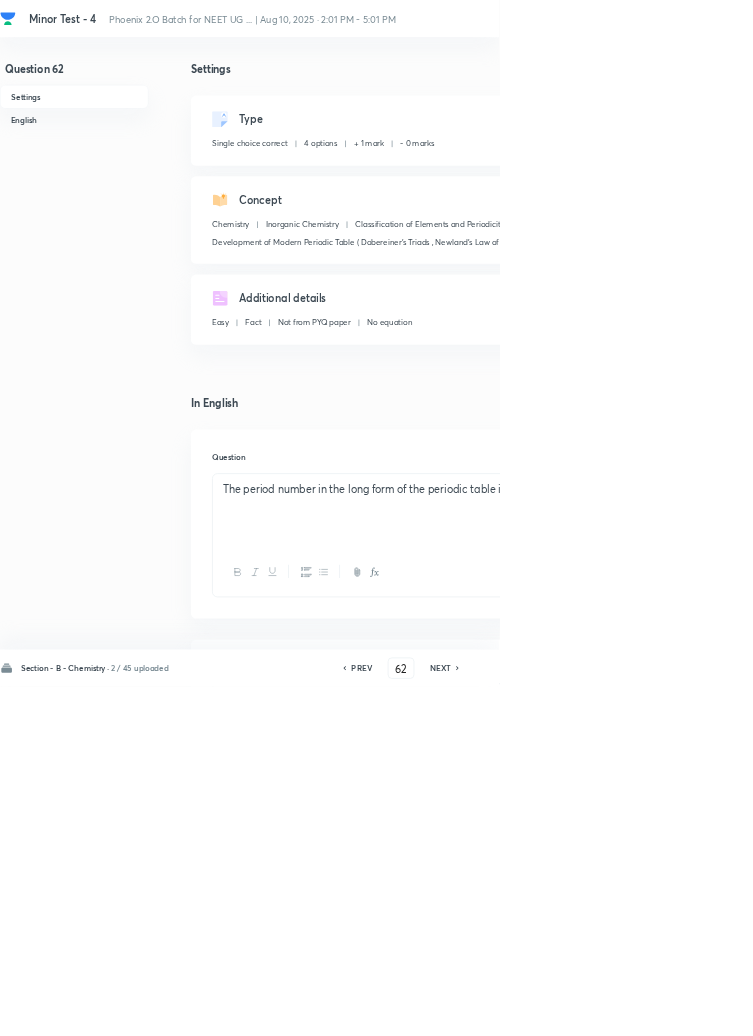 click on "Edit" at bounding box center (920, 182) 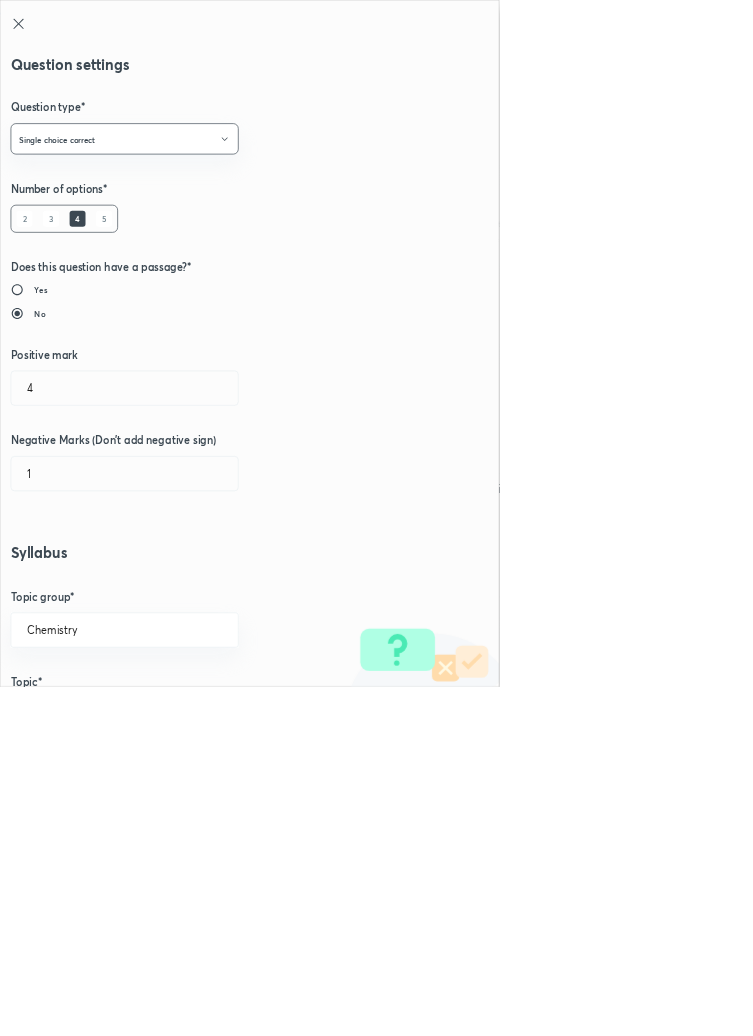 type on "1" 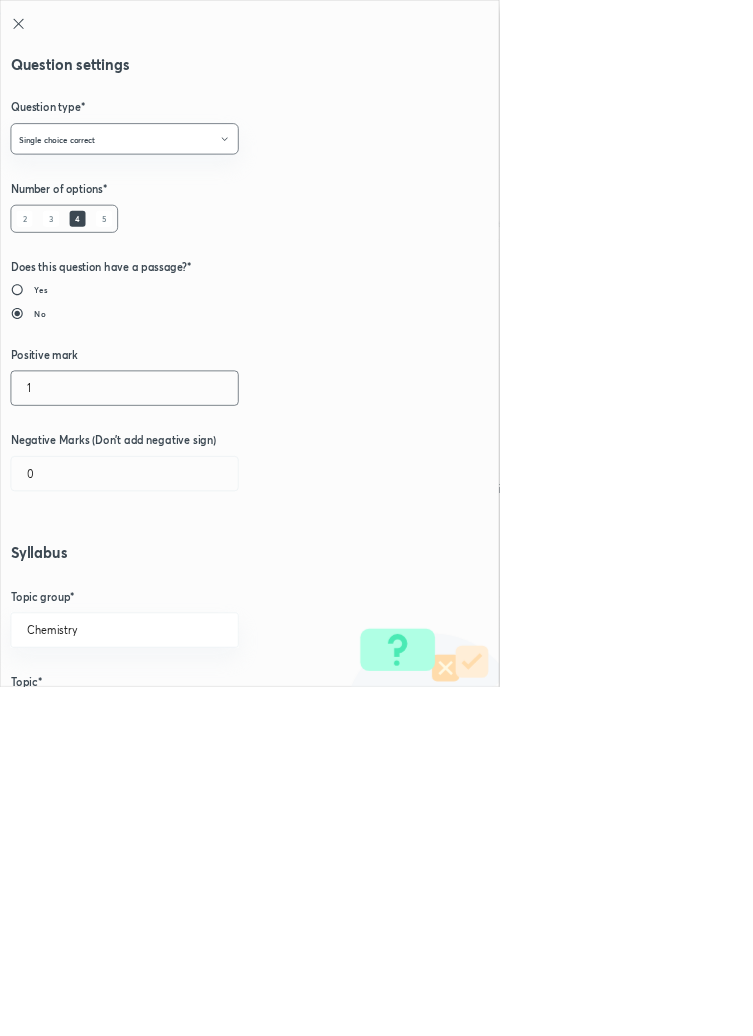 click on "1" at bounding box center [188, 585] 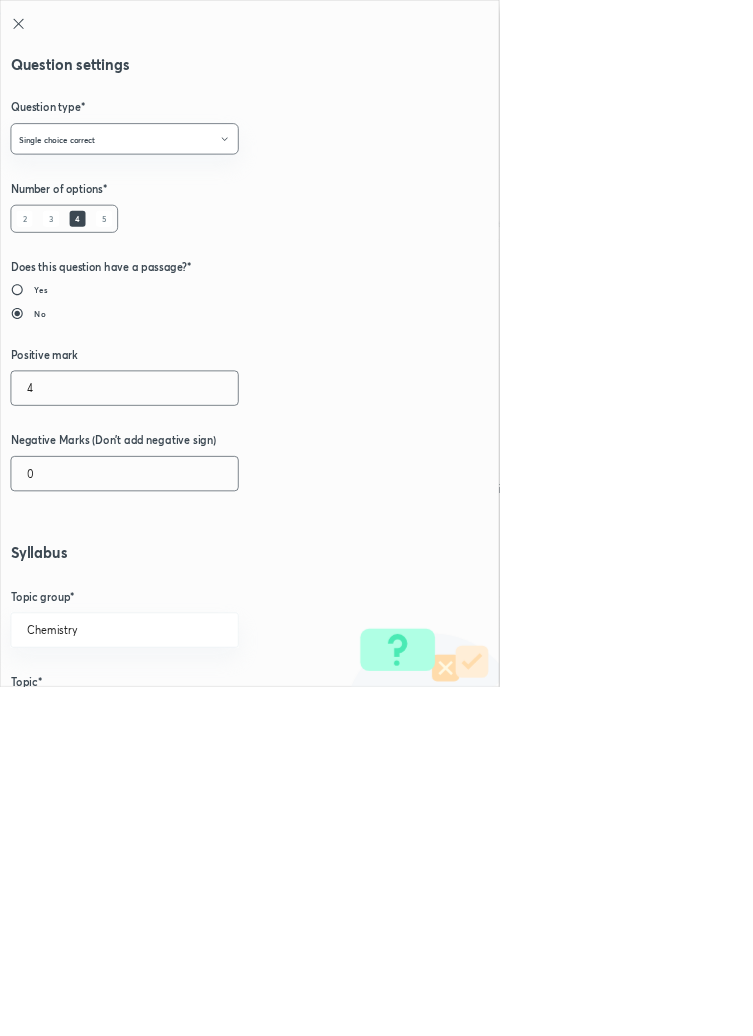 type on "4" 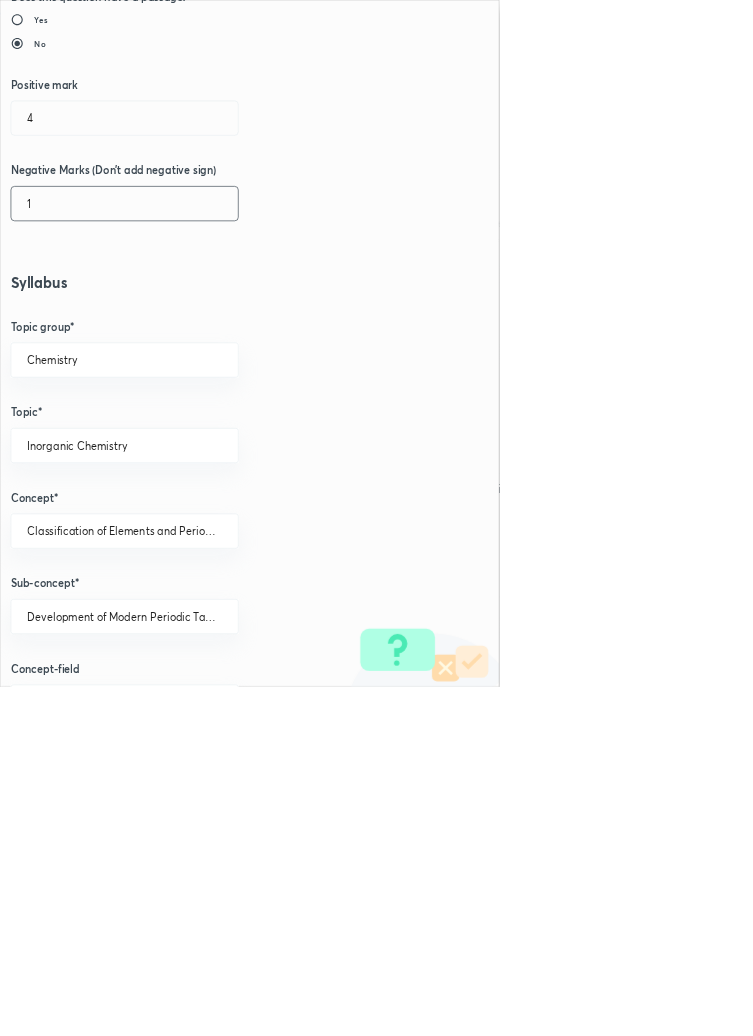 scroll, scrollTop: 1125, scrollLeft: 0, axis: vertical 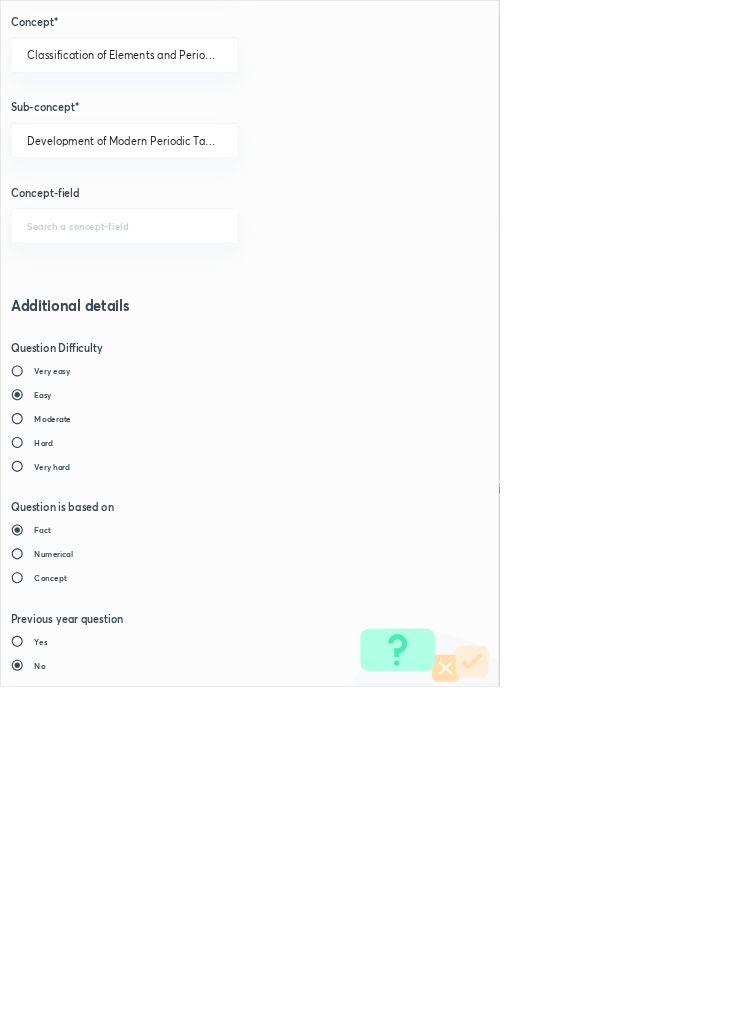 type on "1" 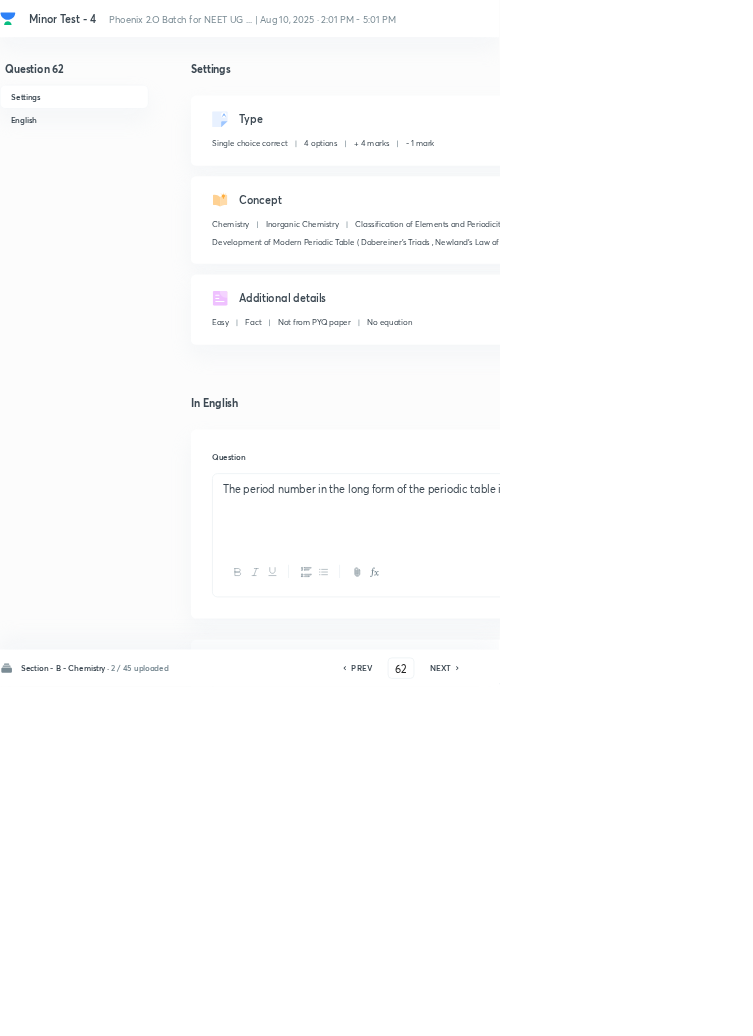 click on "Save" at bounding box center [1096, 1006] 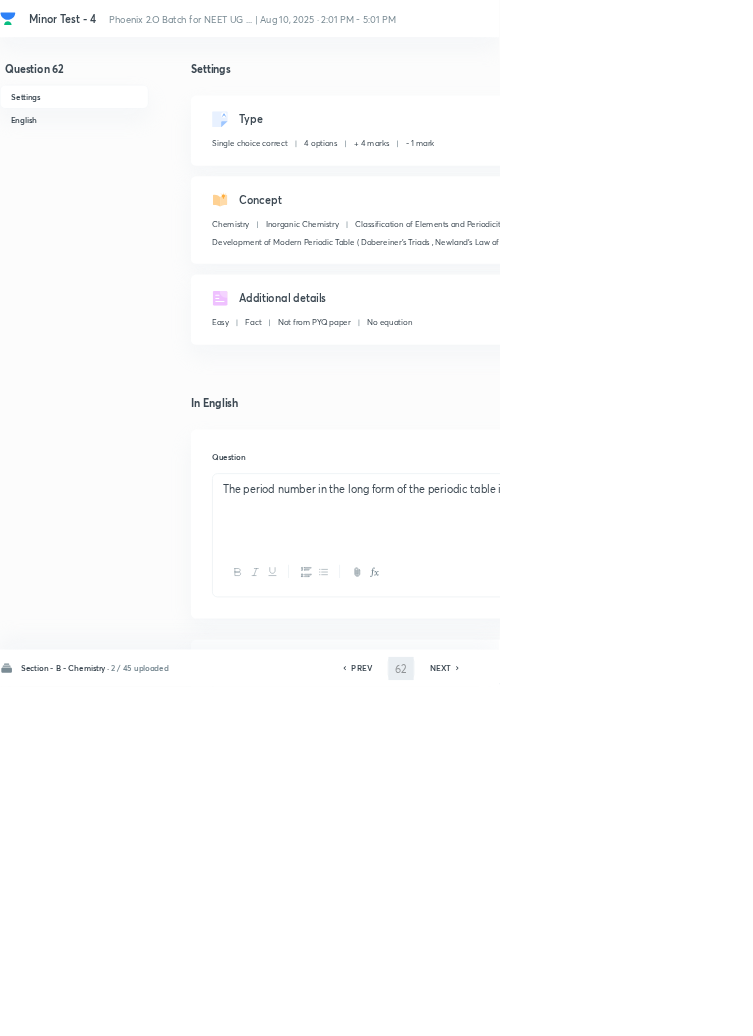 type on "63" 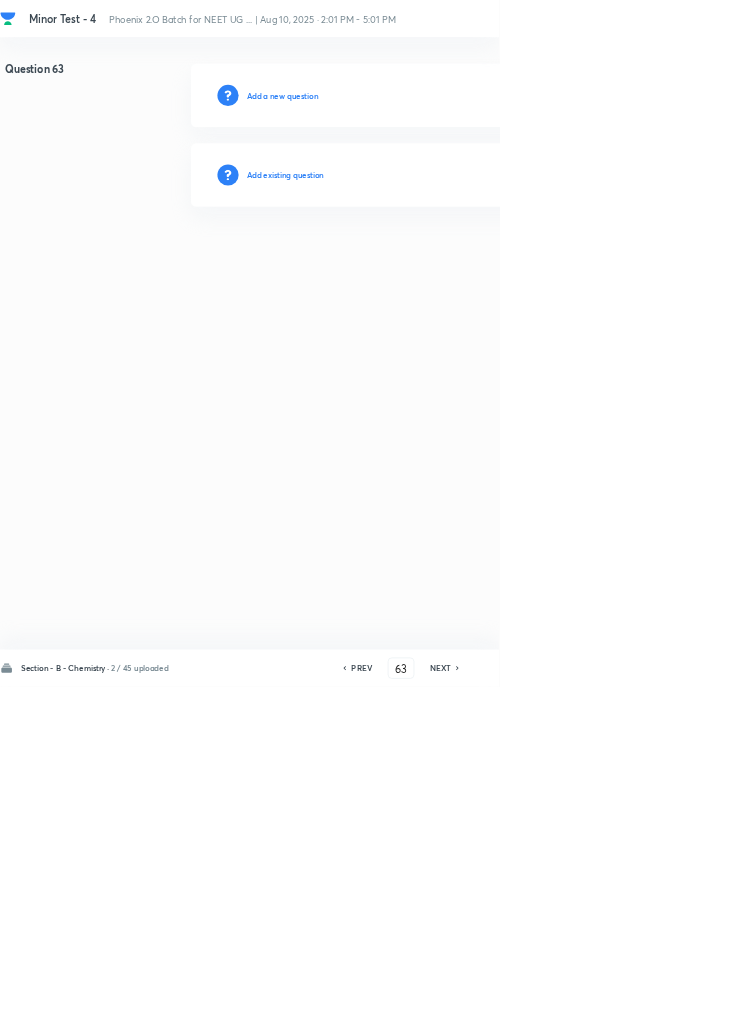 click on "Add existing question" at bounding box center (430, 264) 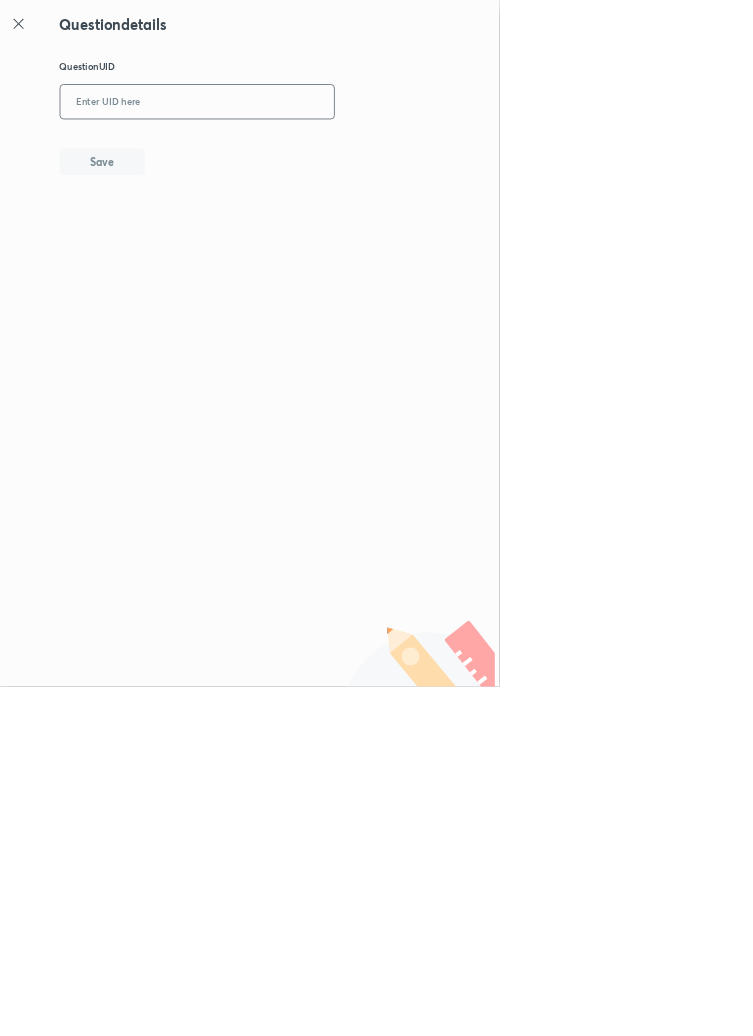 click at bounding box center (297, 154) 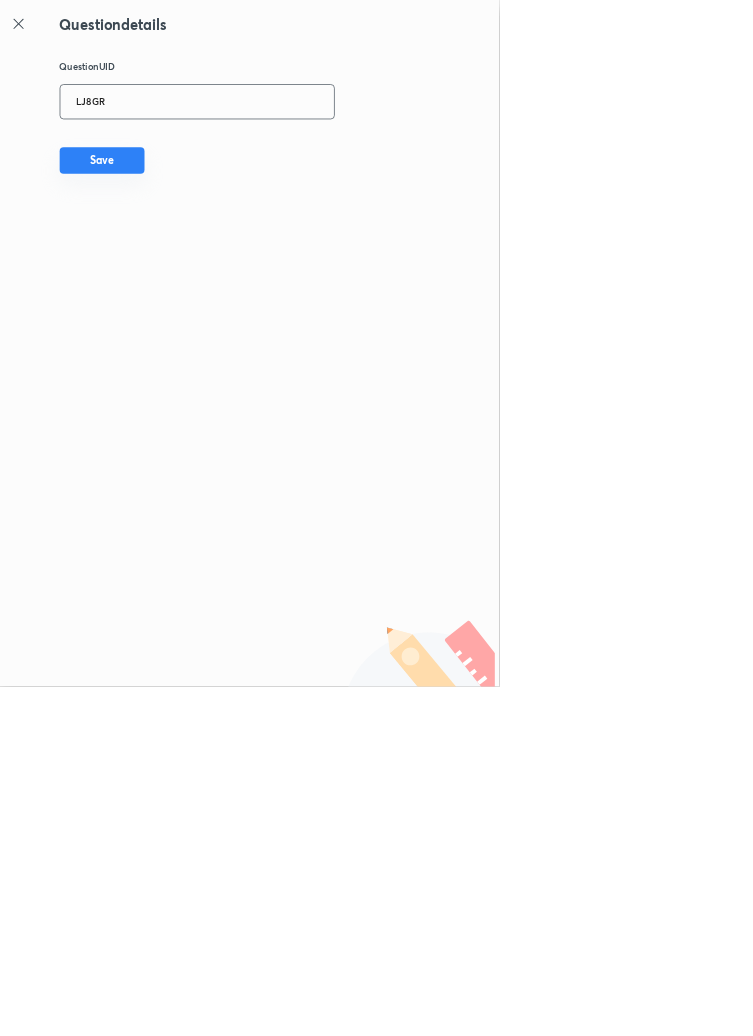 type on "LJ8GR" 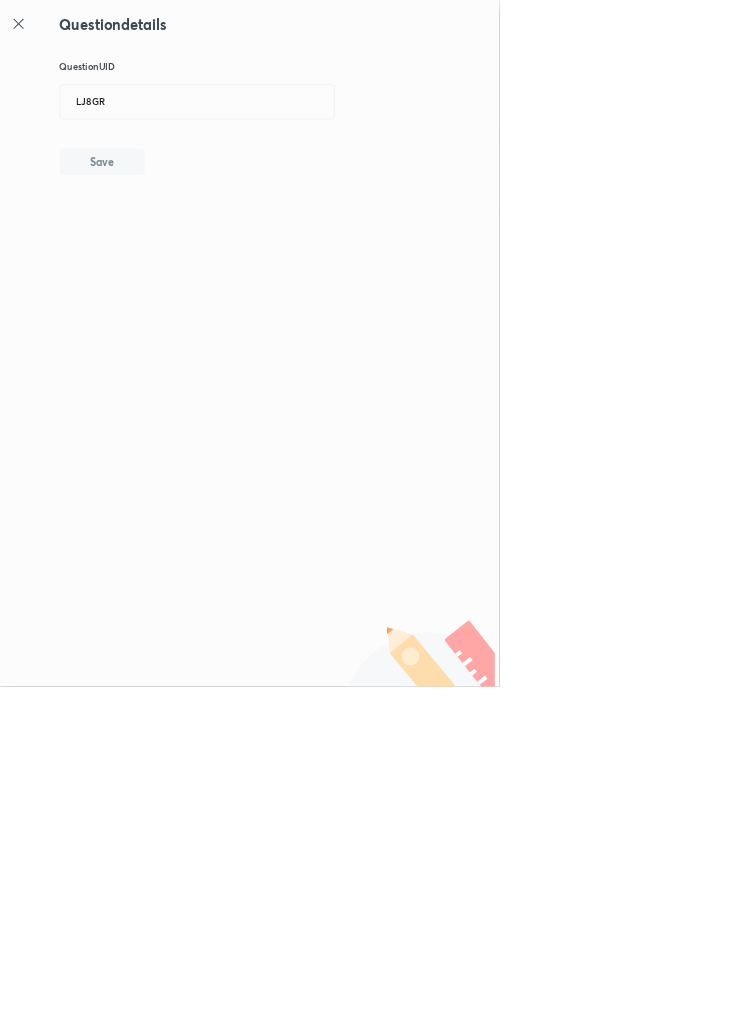 type 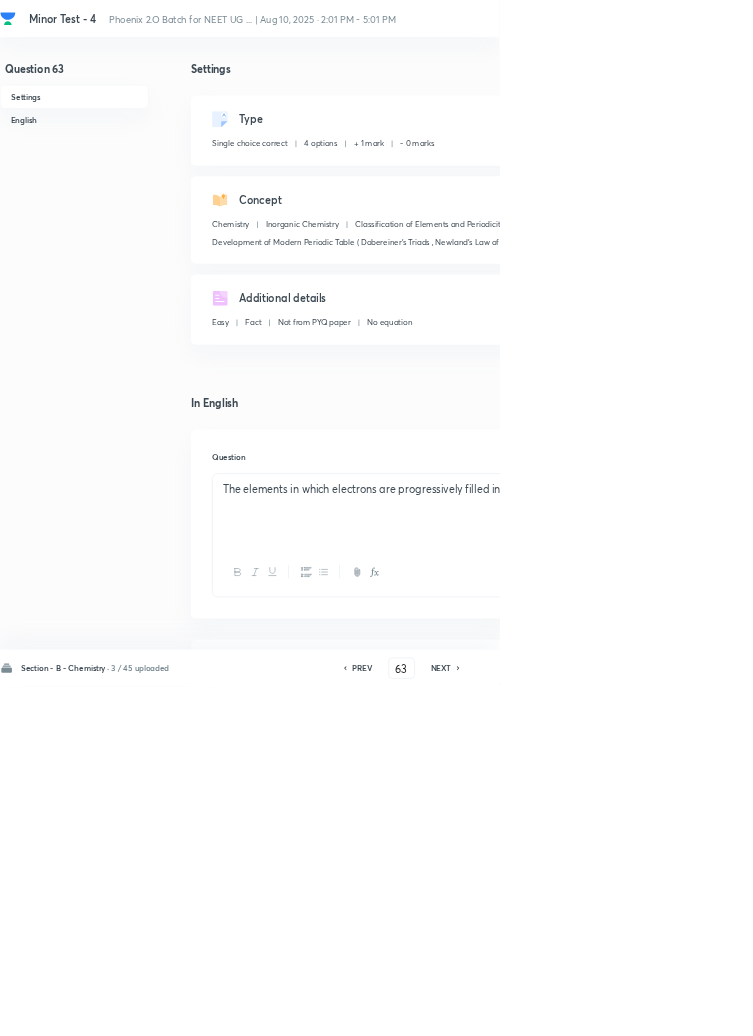 click on "Edit" at bounding box center (920, 182) 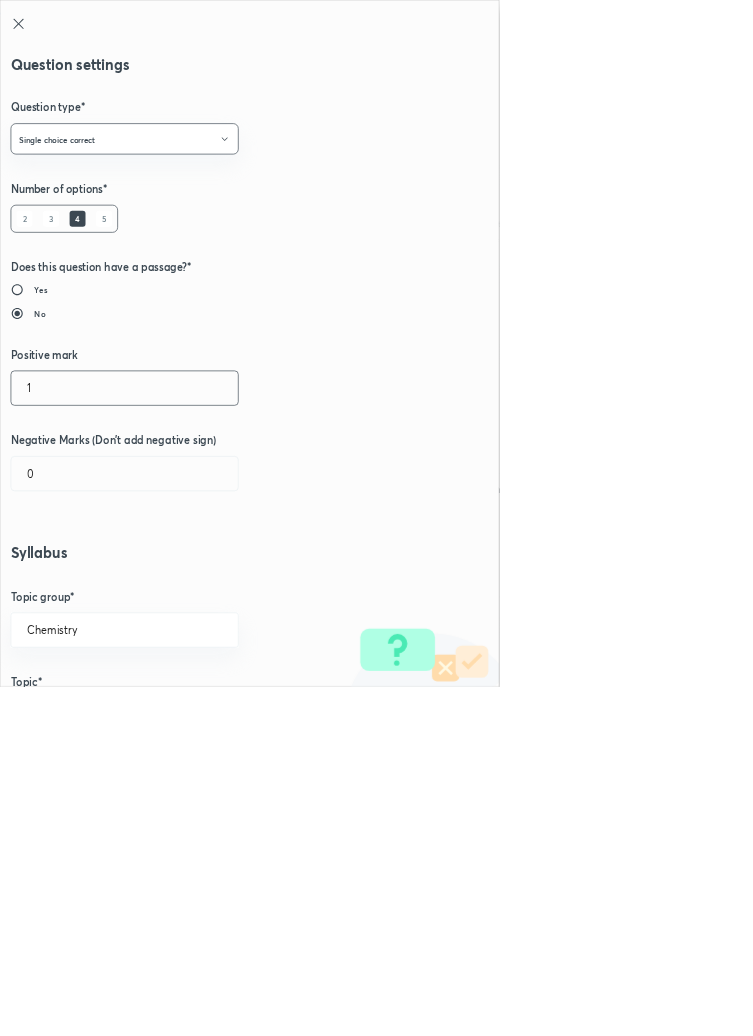 click on "1" at bounding box center [188, 585] 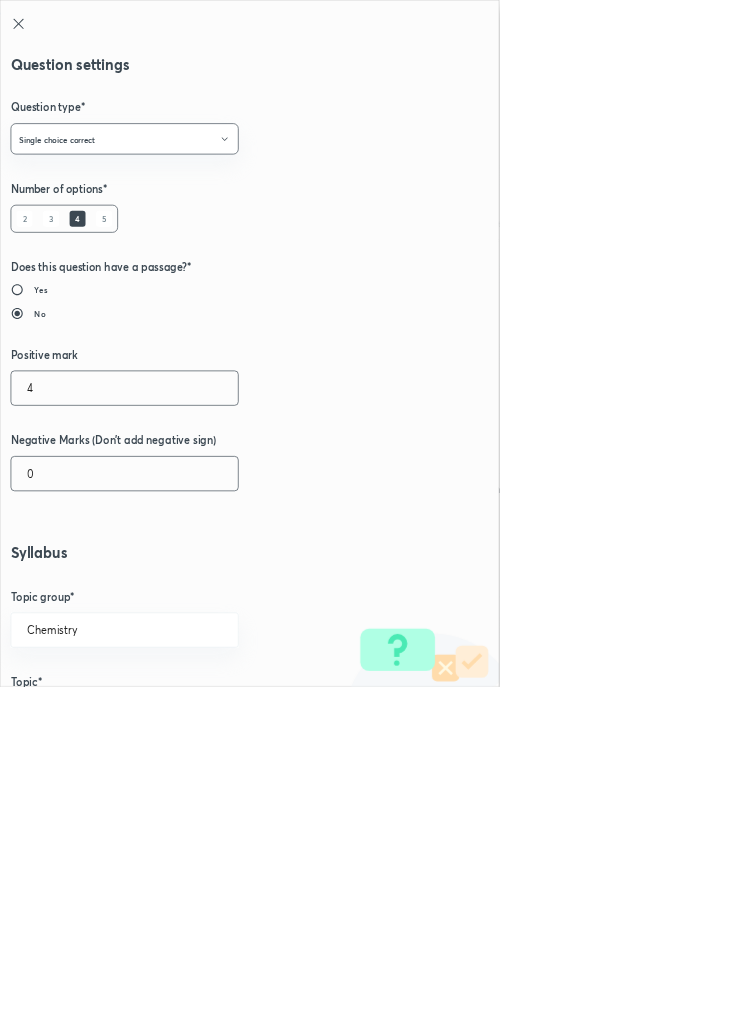 type on "4" 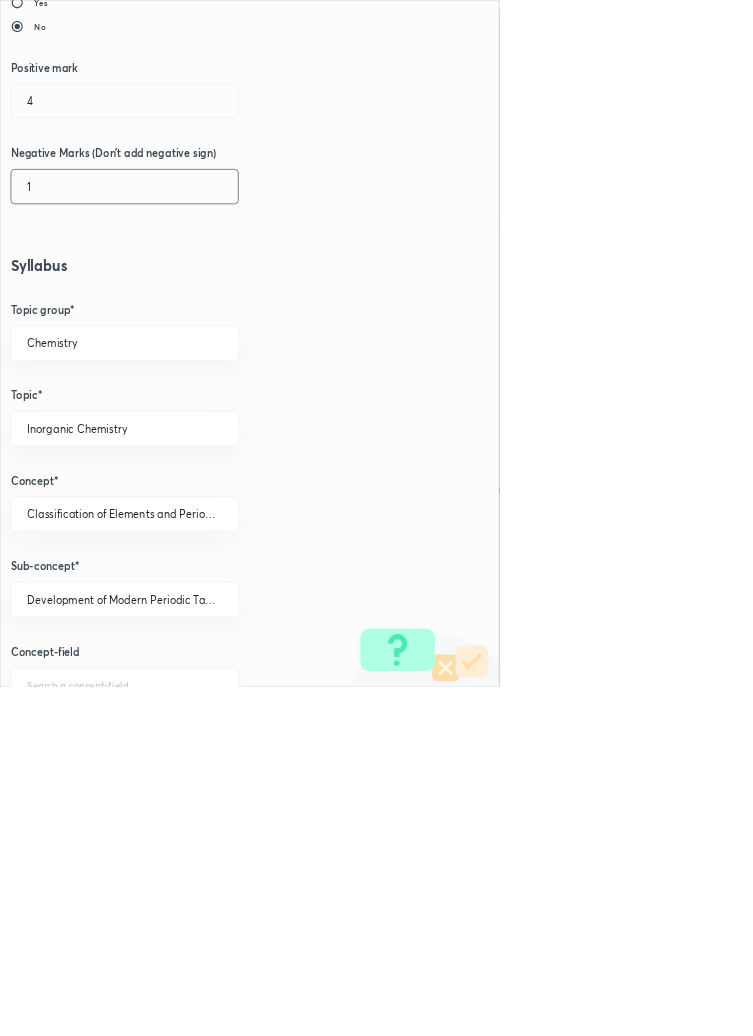 scroll, scrollTop: 1125, scrollLeft: 0, axis: vertical 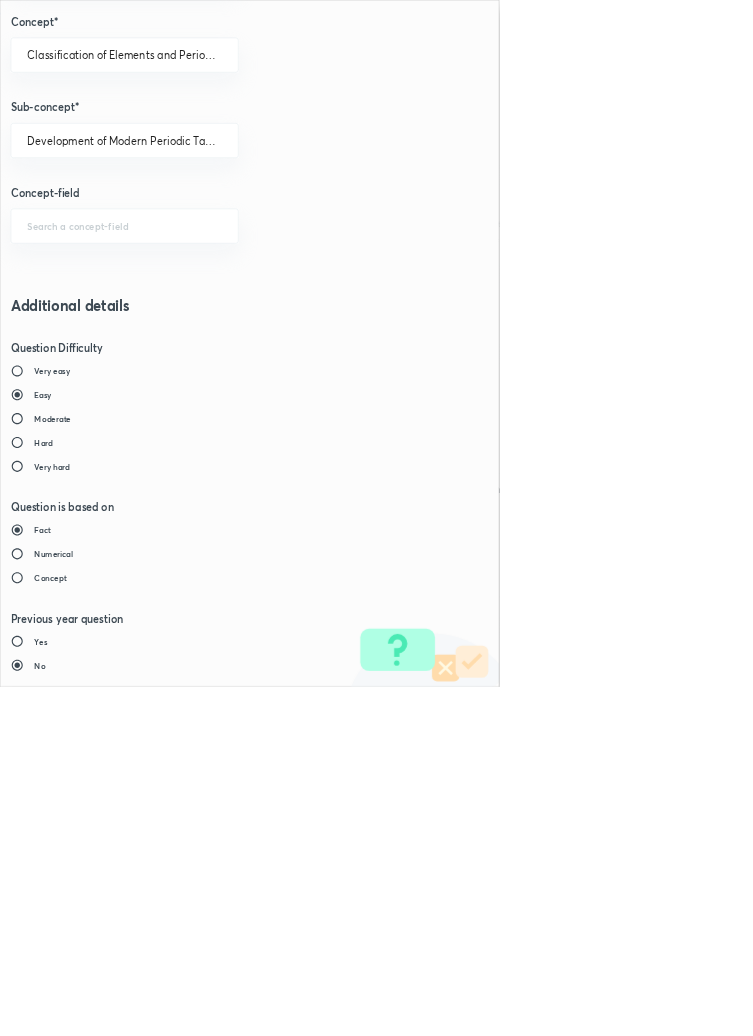 type on "1" 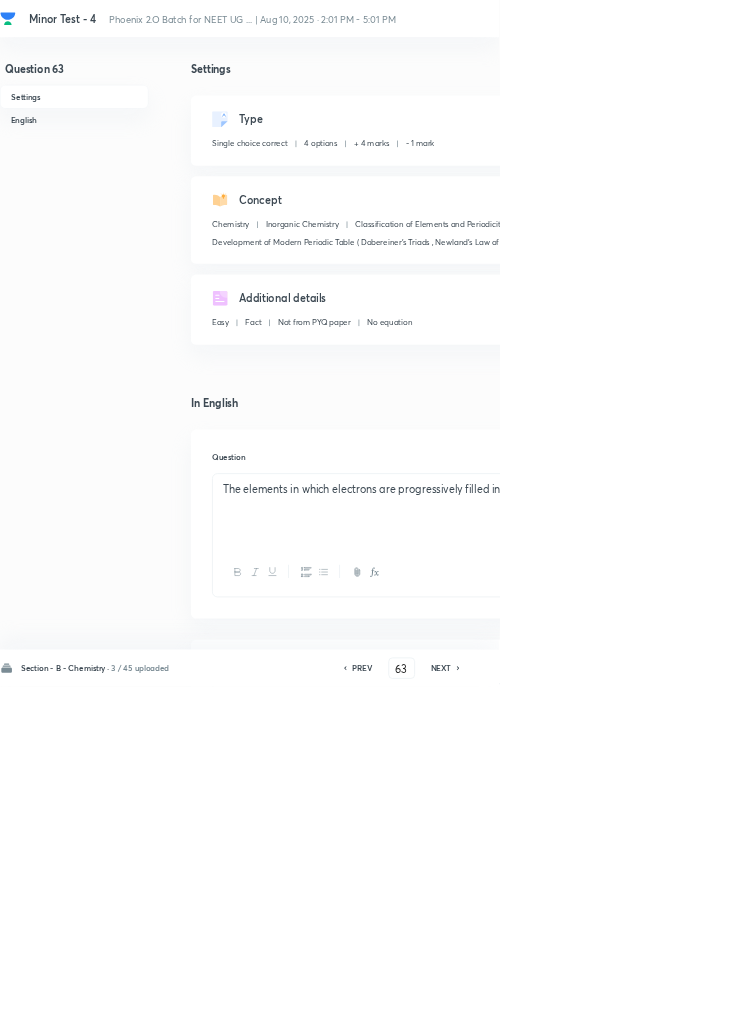 click on "Save" at bounding box center [1096, 1006] 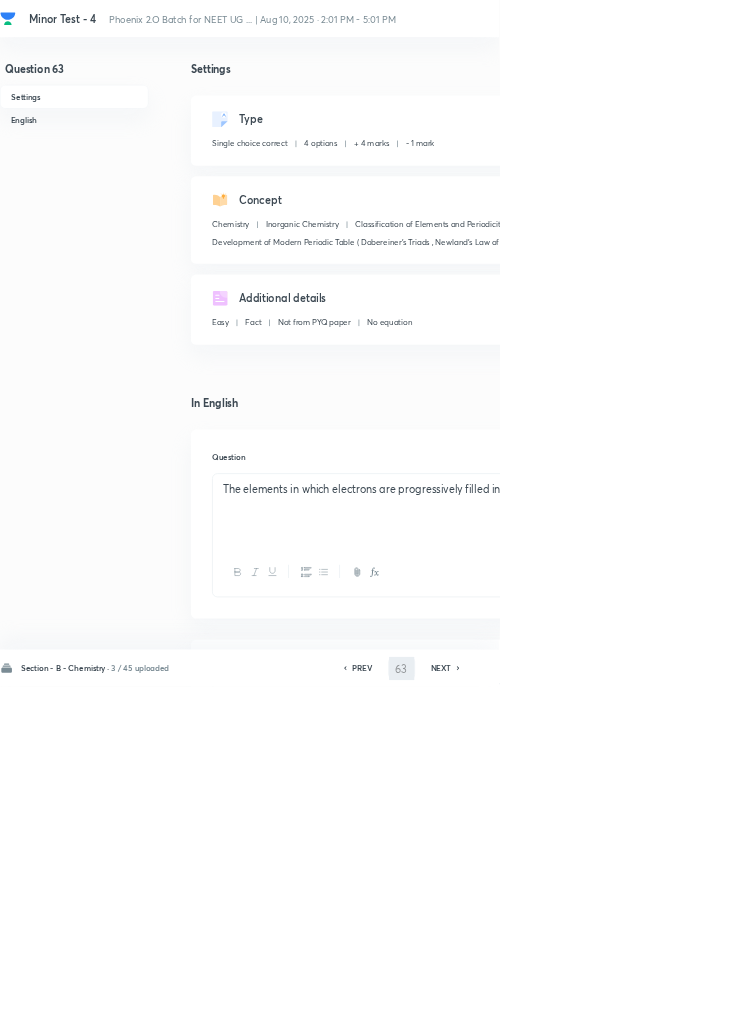 type on "64" 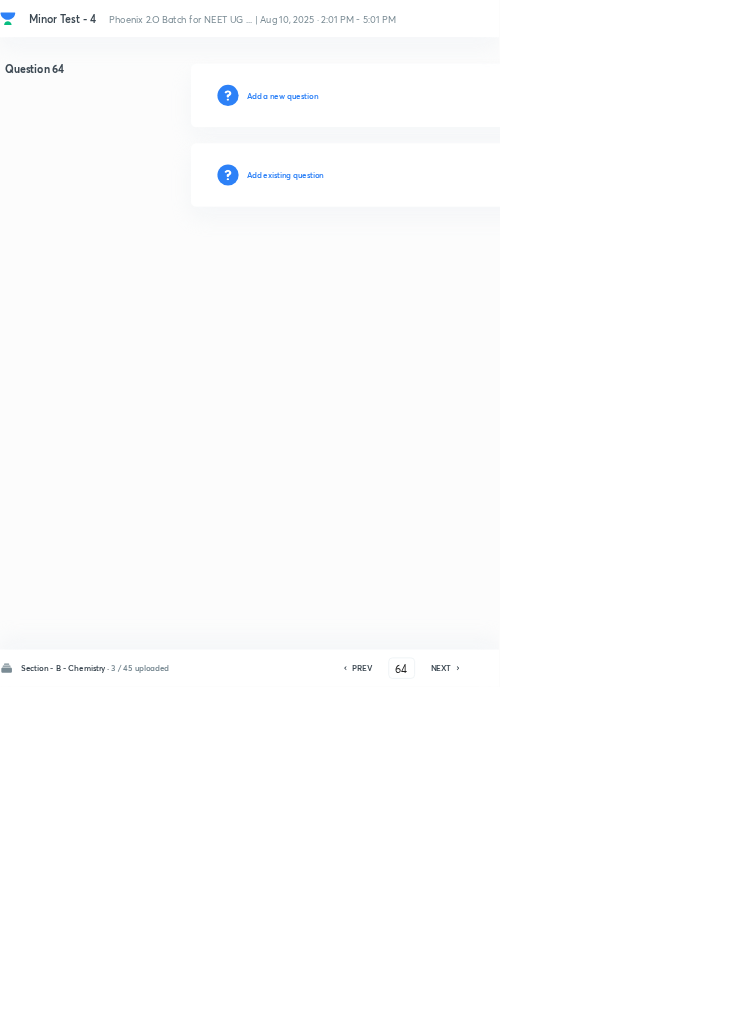 click on "Add existing question" at bounding box center [430, 264] 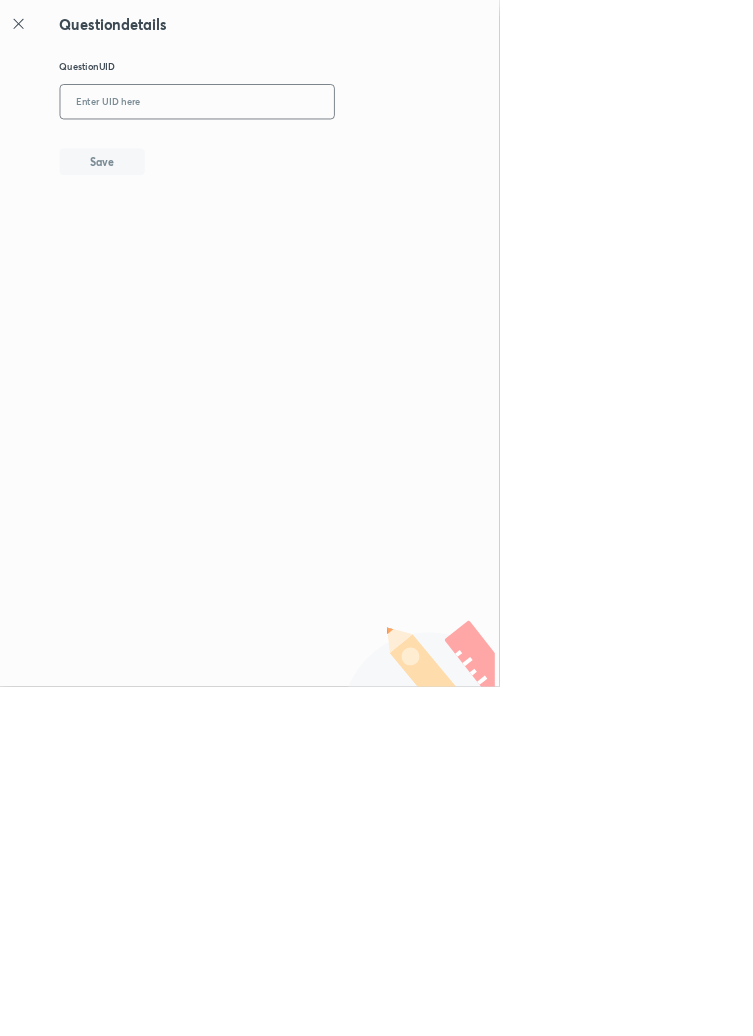 click at bounding box center [297, 154] 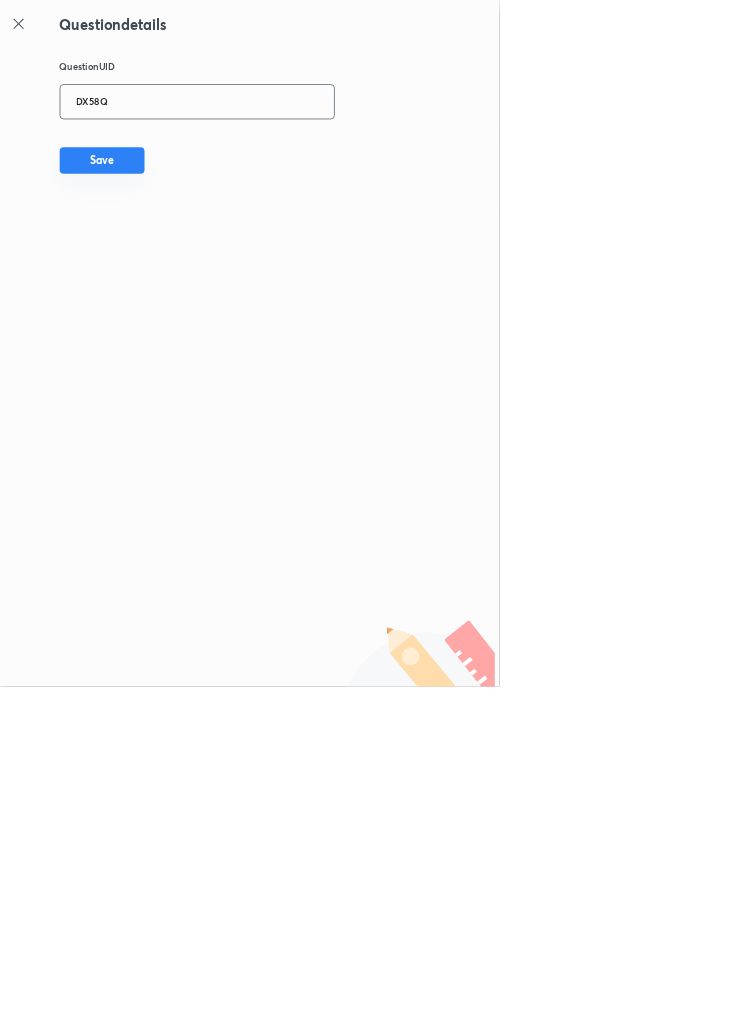 type on "DX58Q" 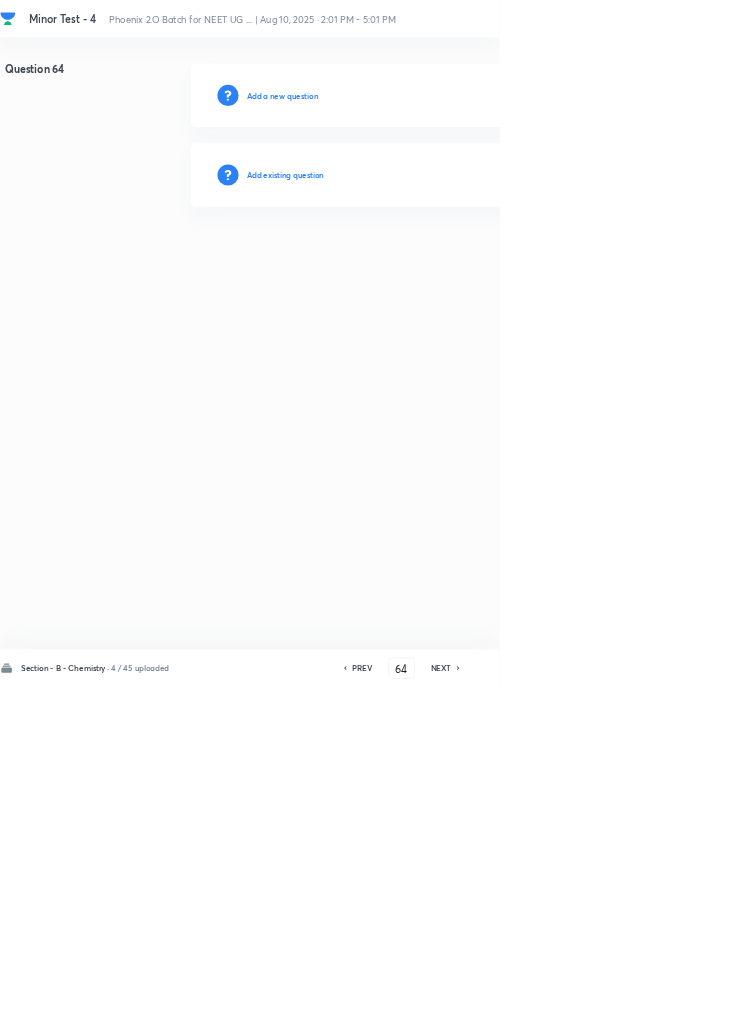 type 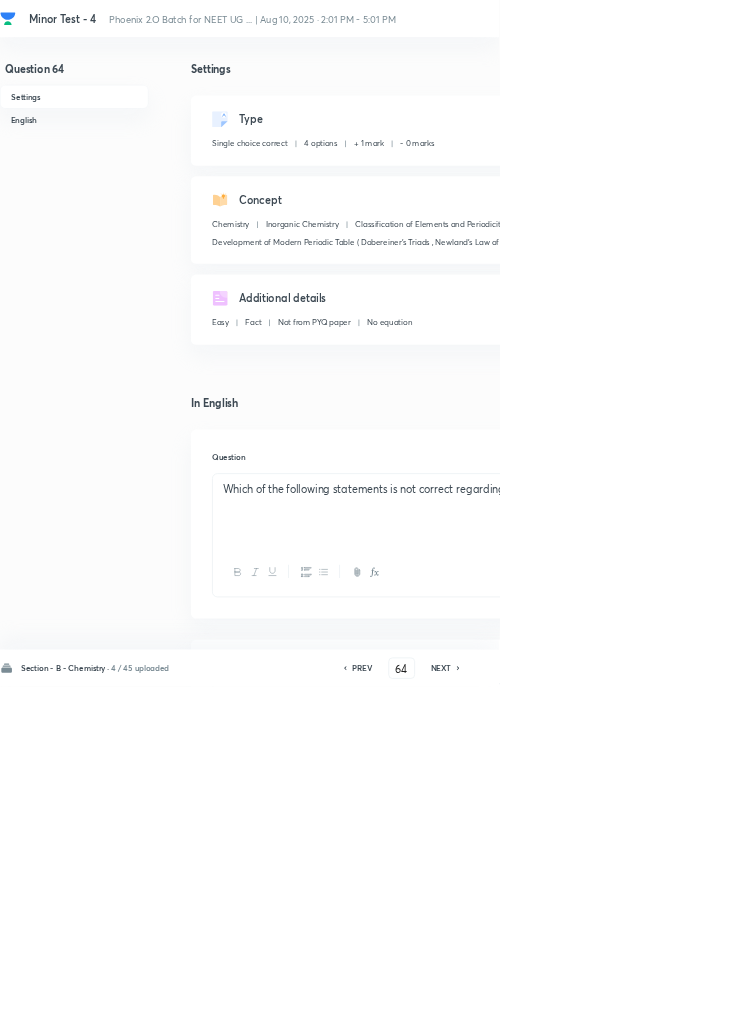 click on "Edit" at bounding box center (920, 182) 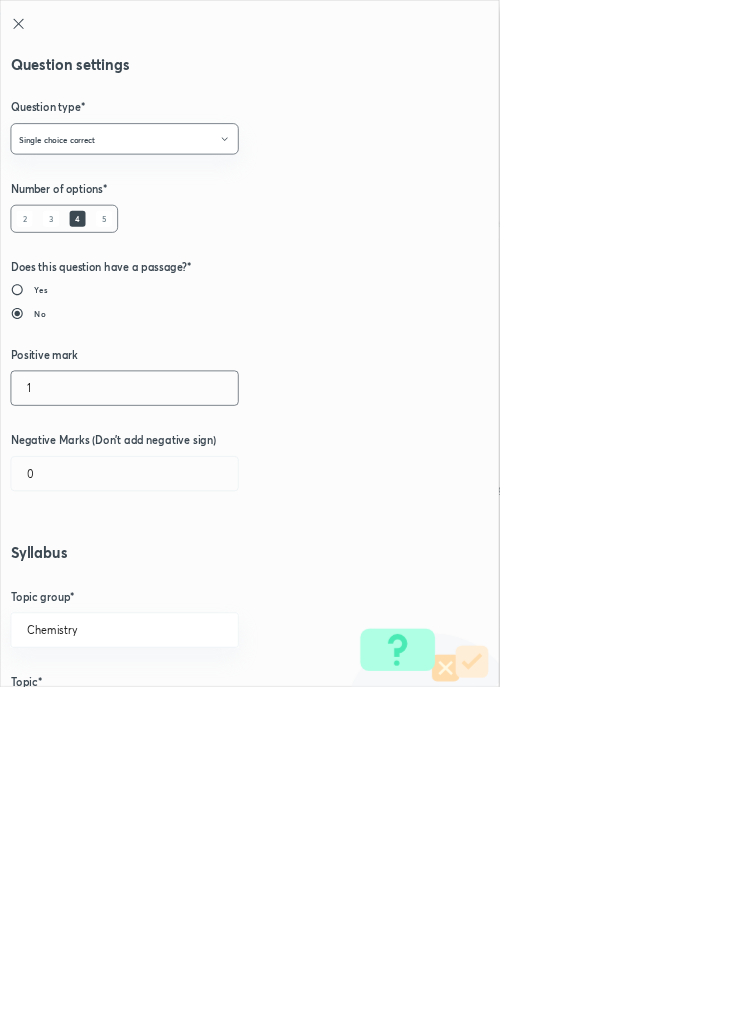 click on "1" at bounding box center [188, 585] 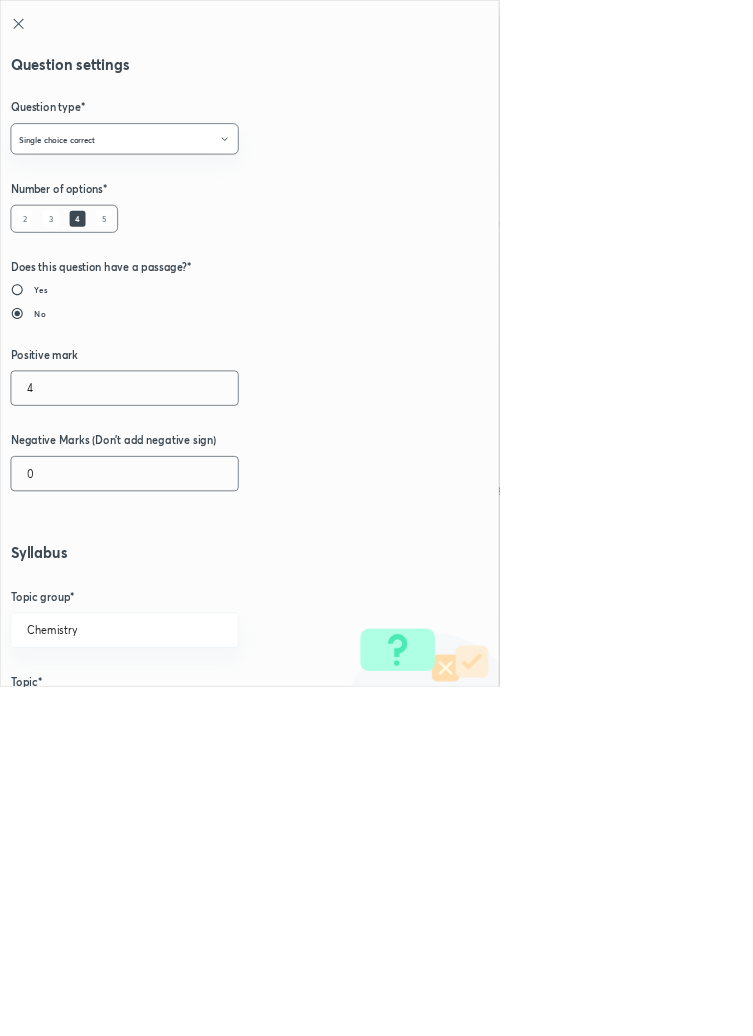 type on "4" 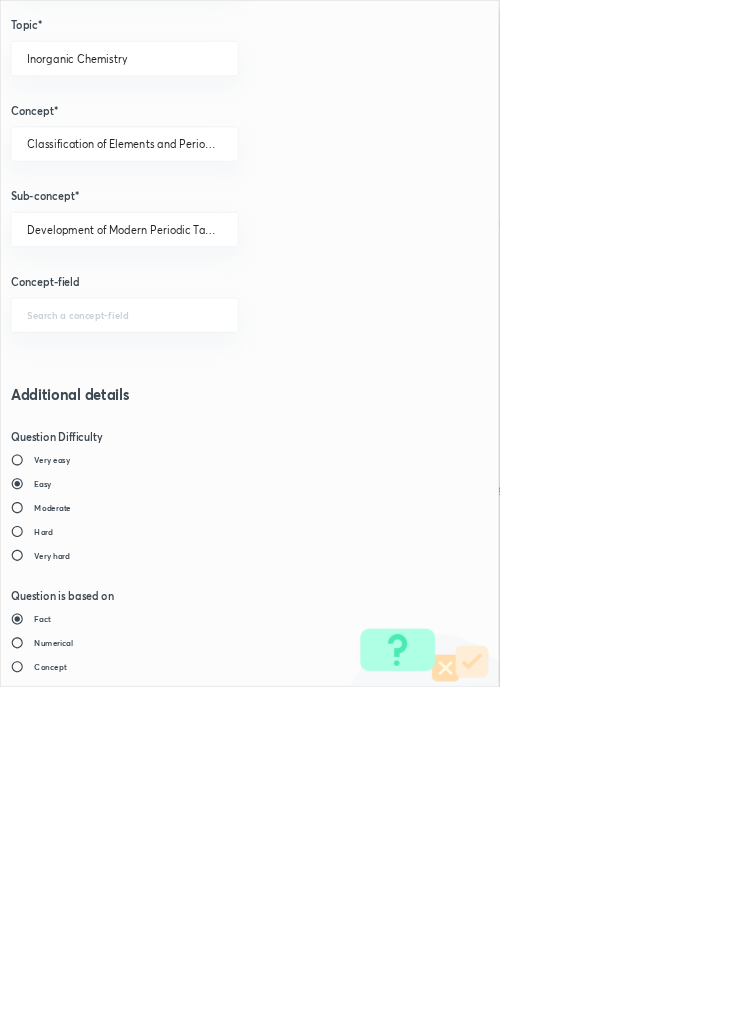 scroll, scrollTop: 1125, scrollLeft: 0, axis: vertical 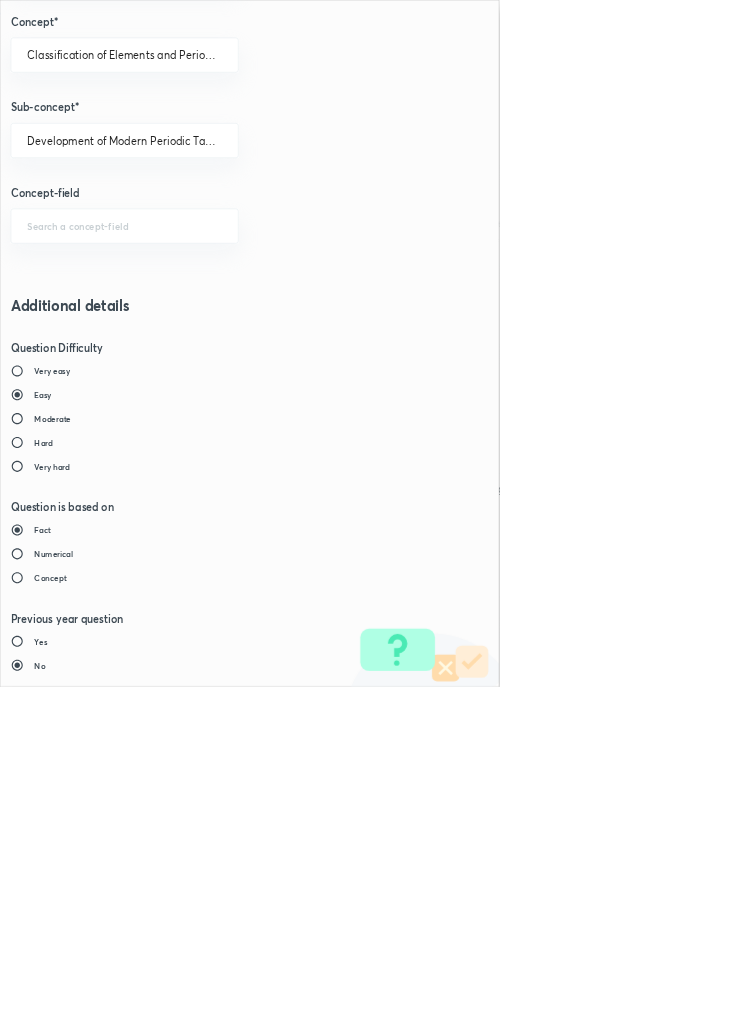 type on "1" 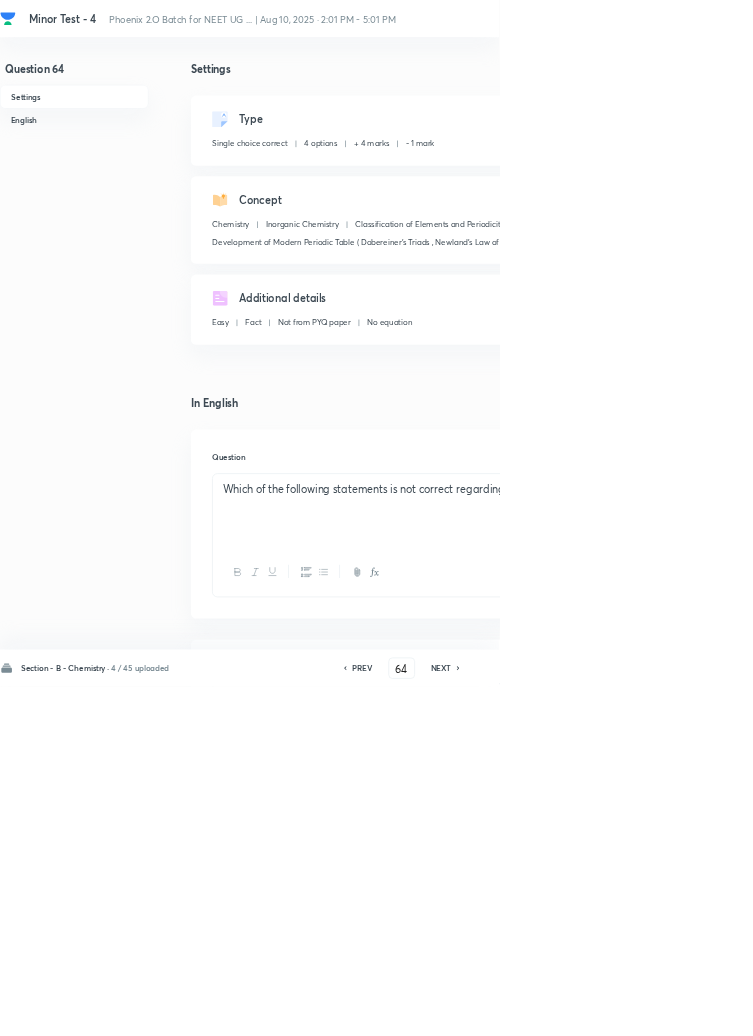 click on "Save" at bounding box center (1096, 1006) 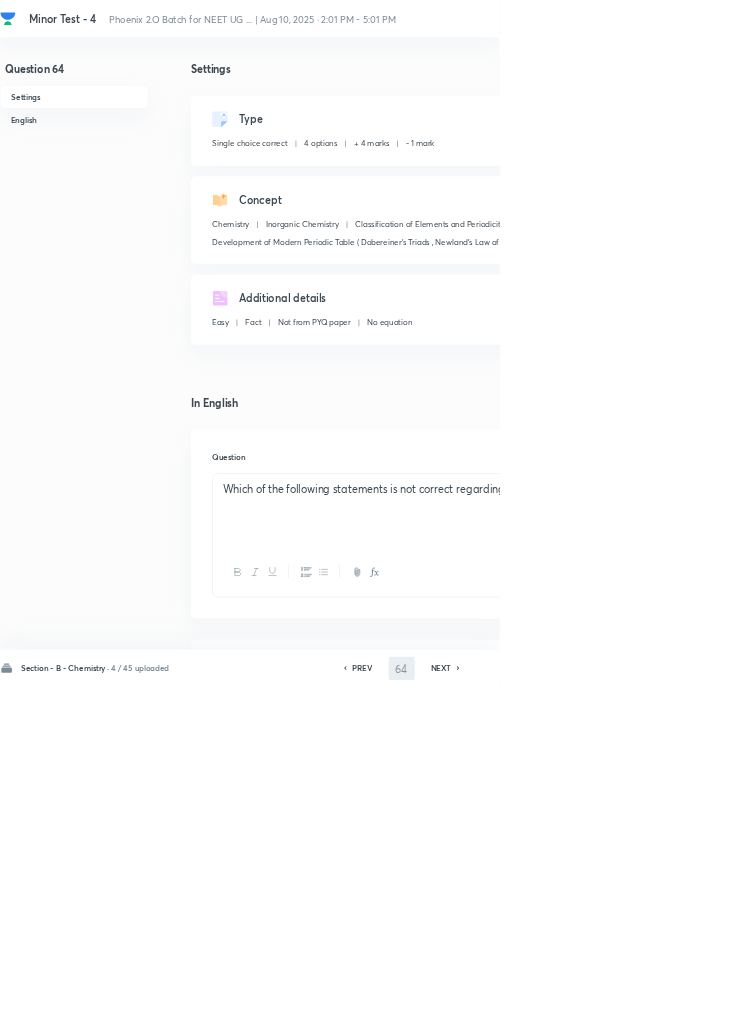 type on "65" 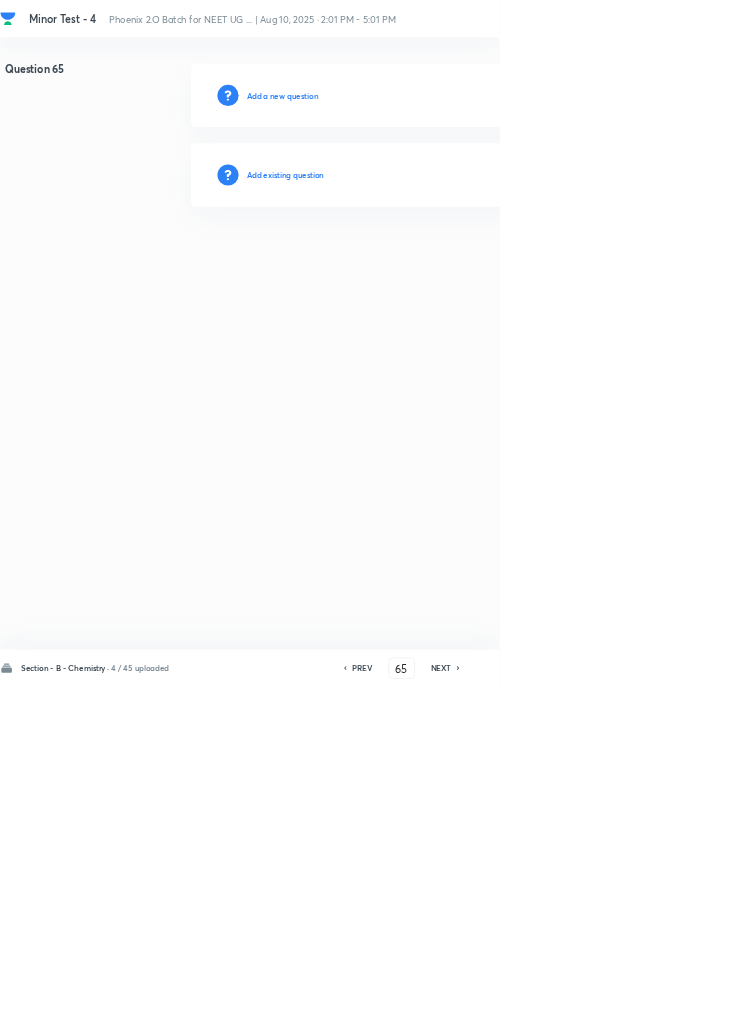 click on "Add existing question" at bounding box center (430, 264) 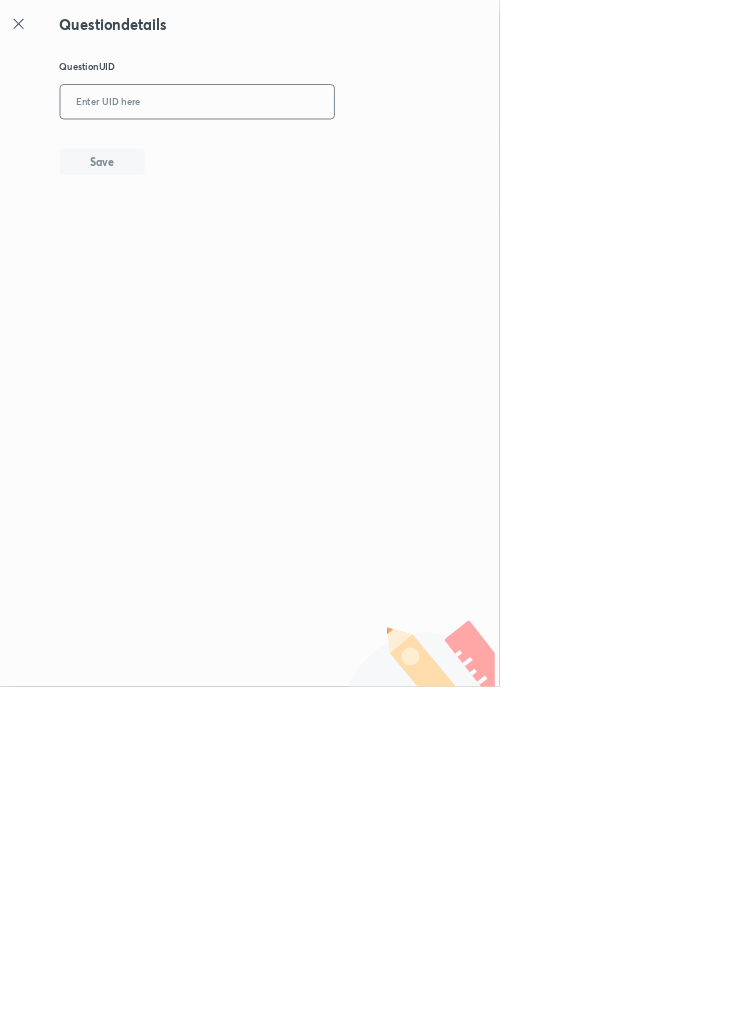 click at bounding box center (297, 154) 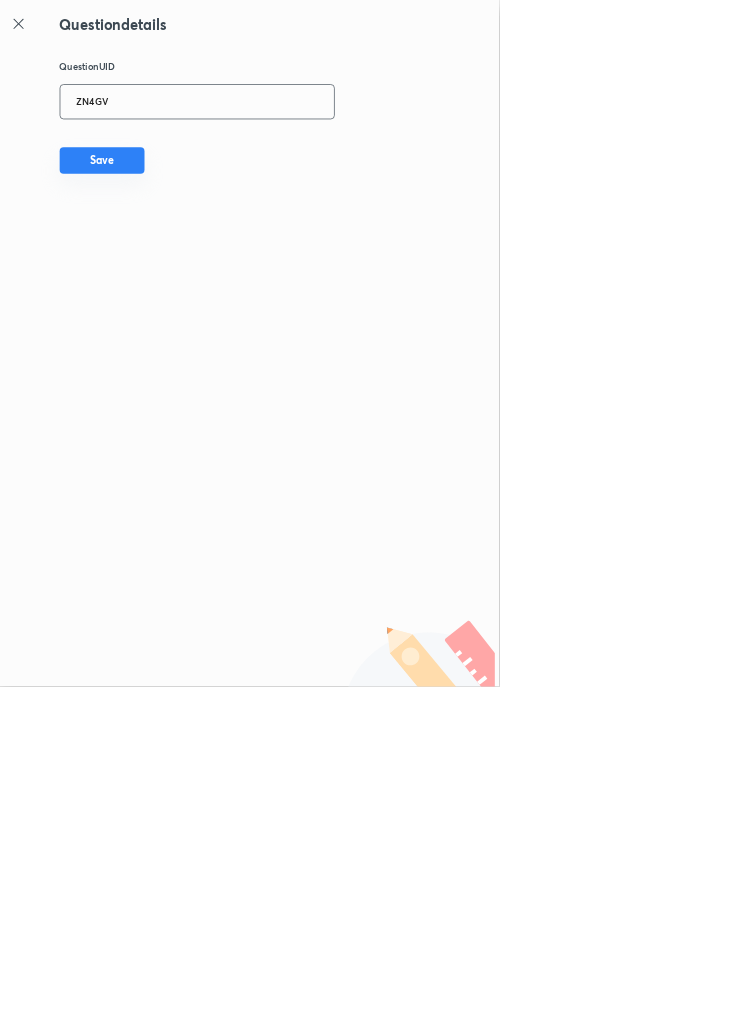 type on "ZN4GV" 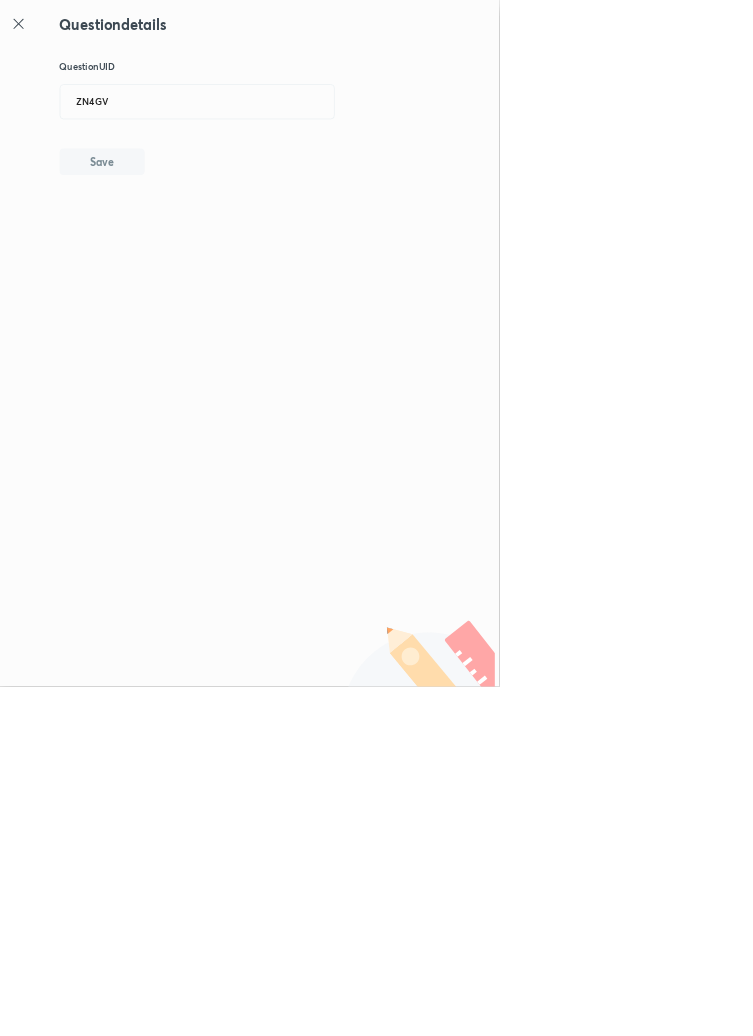 type 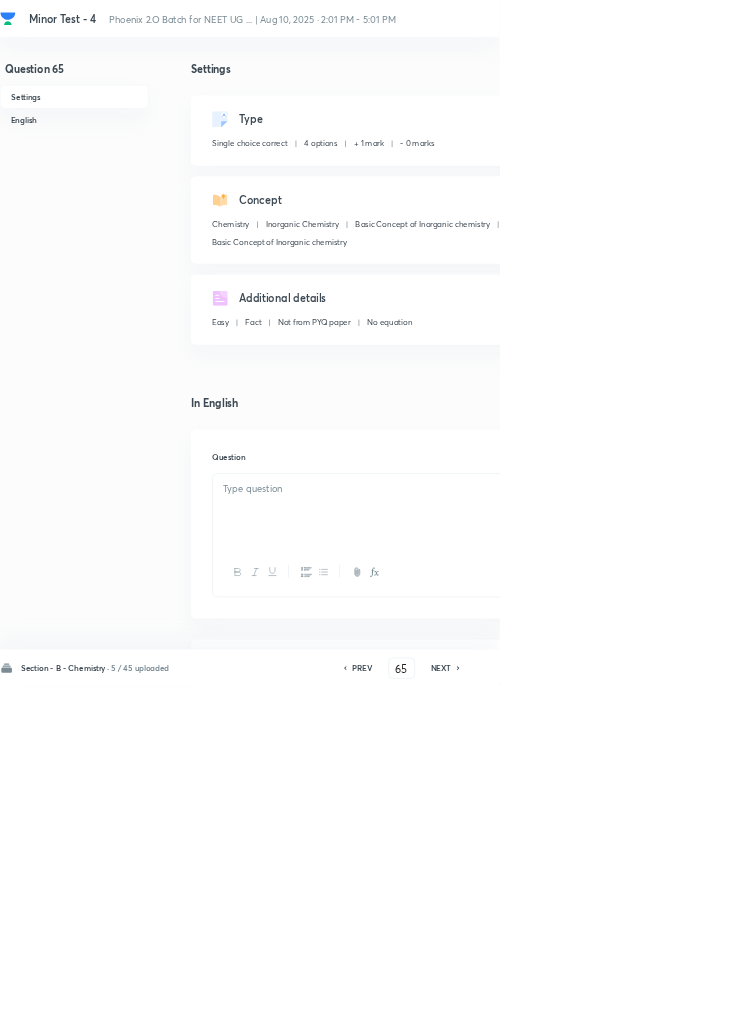 checkbox on "true" 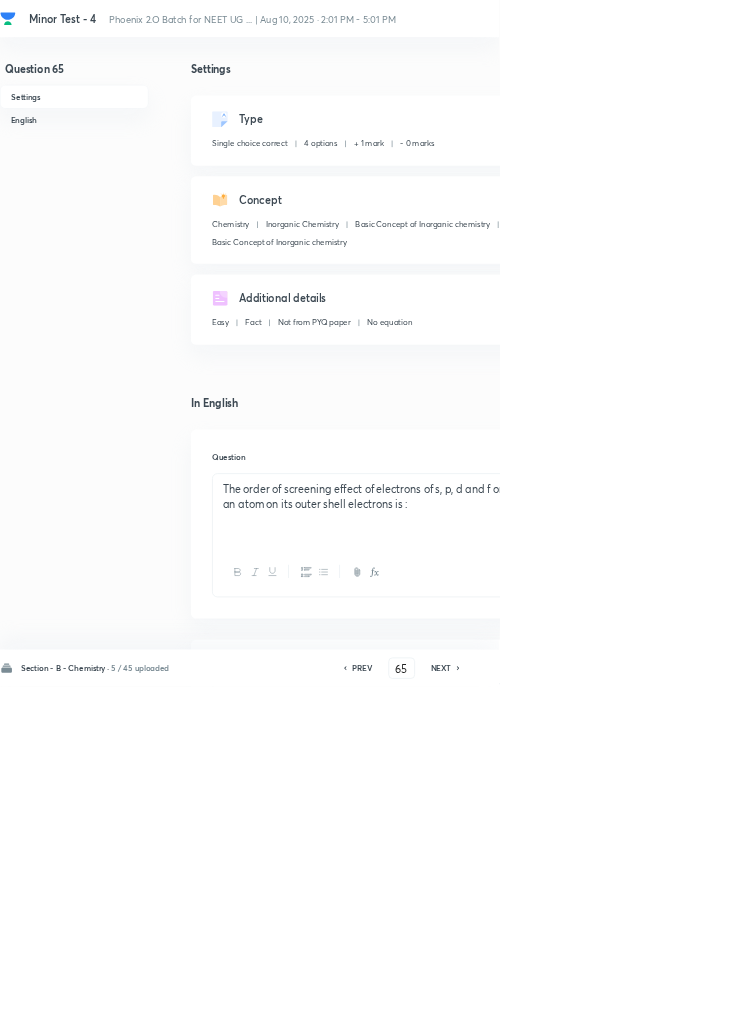 click on "Edit" at bounding box center (920, 182) 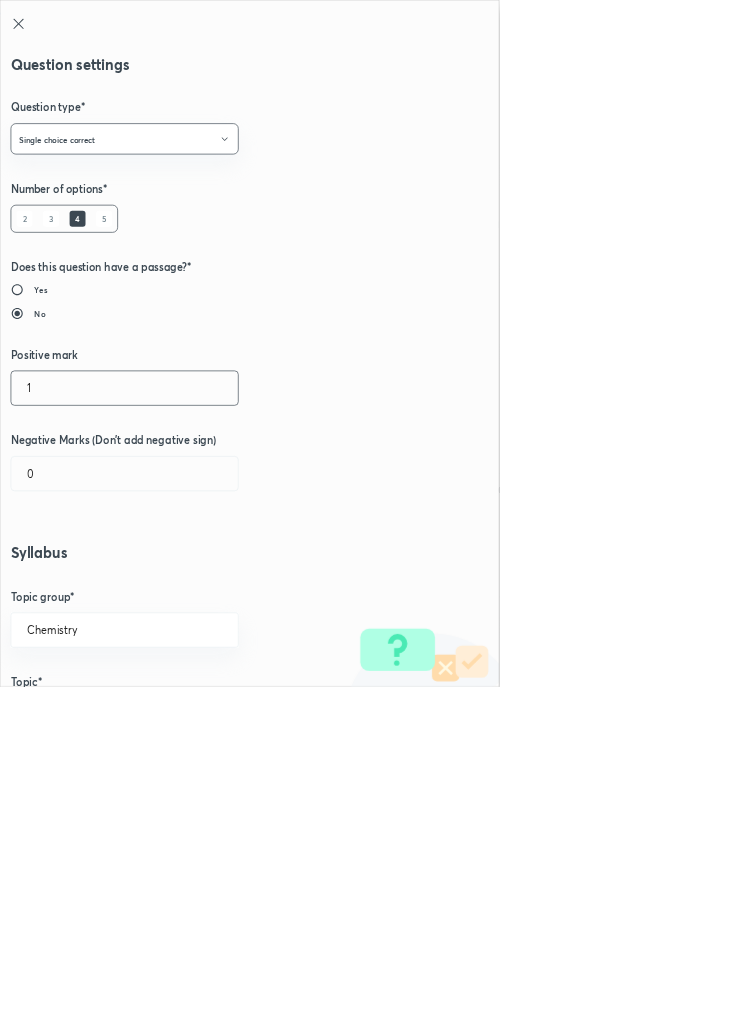 click on "1" at bounding box center (188, 585) 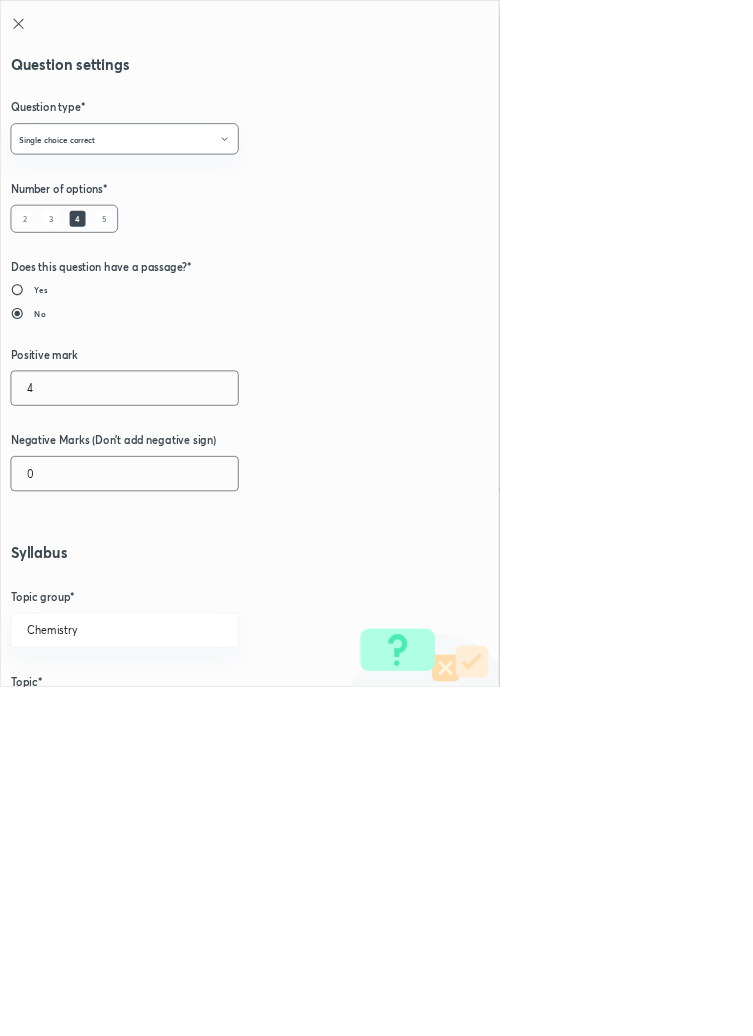 type on "4" 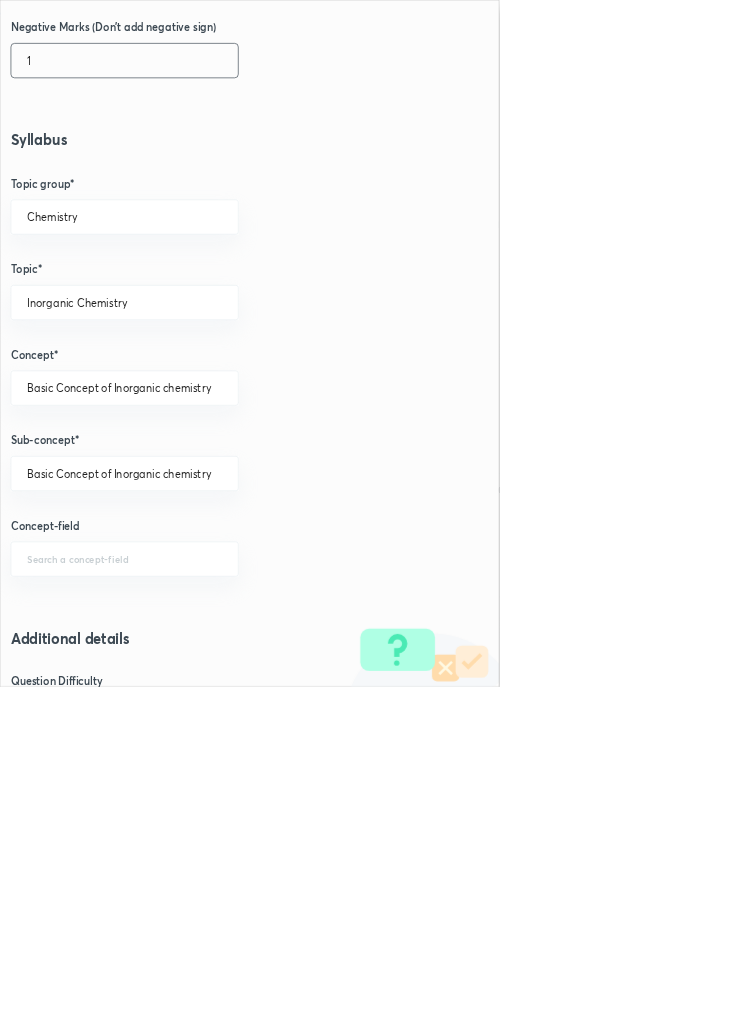 scroll, scrollTop: 1125, scrollLeft: 0, axis: vertical 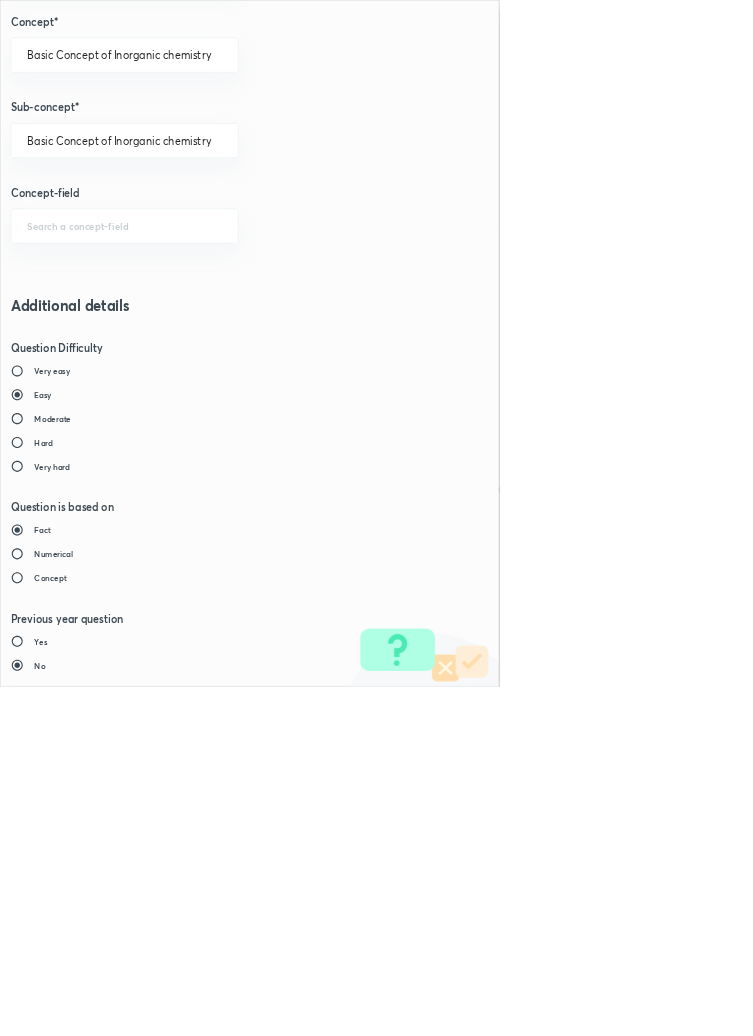 type on "1" 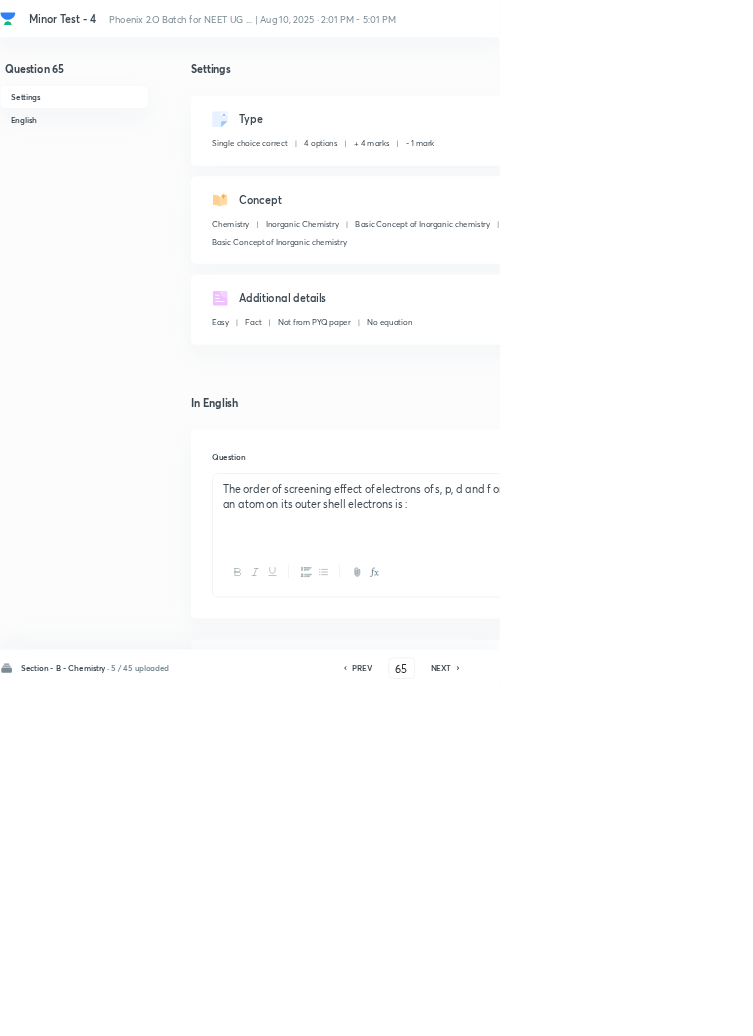 click on "Save" at bounding box center [1096, 1006] 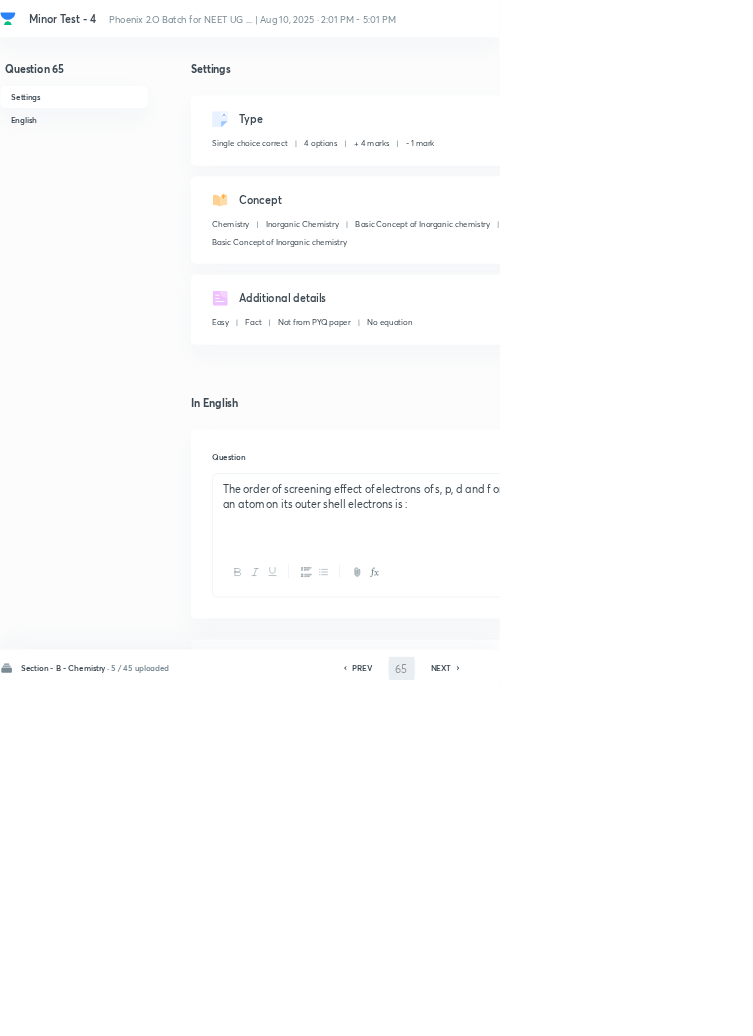 type on "66" 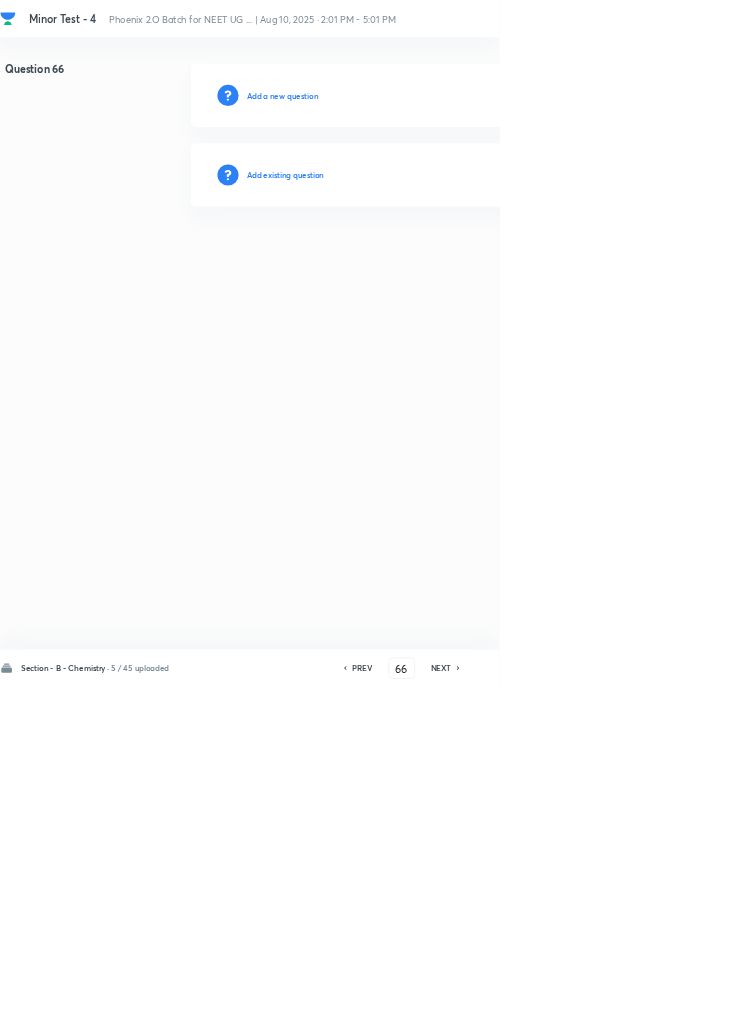 click on "Add existing question" at bounding box center (430, 264) 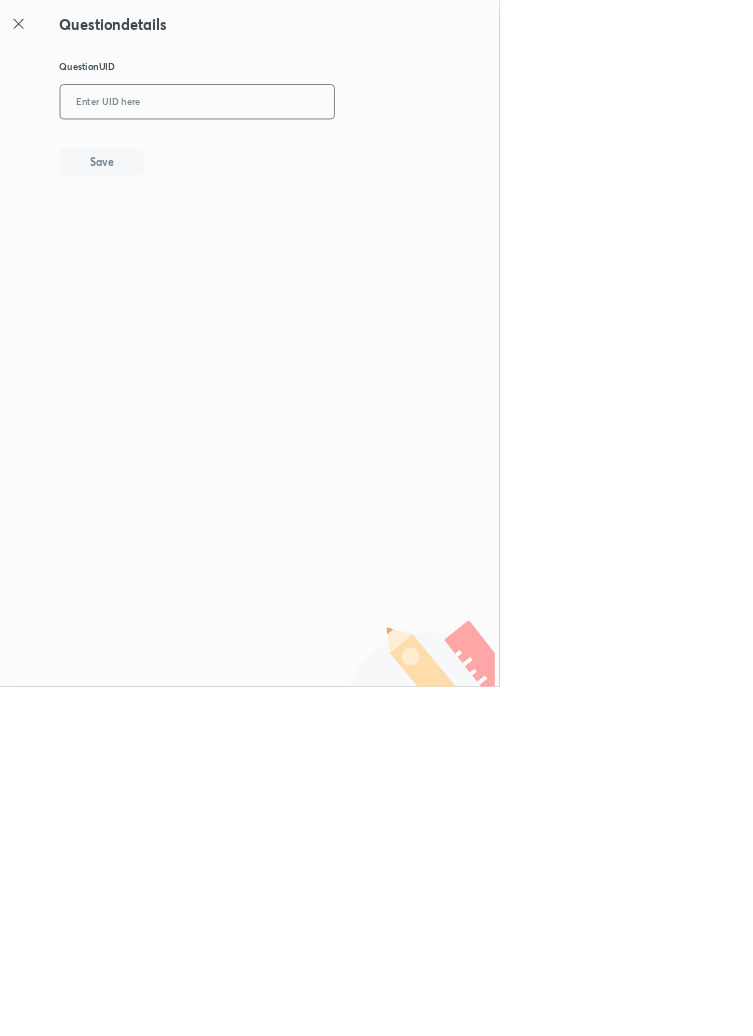 click at bounding box center [297, 154] 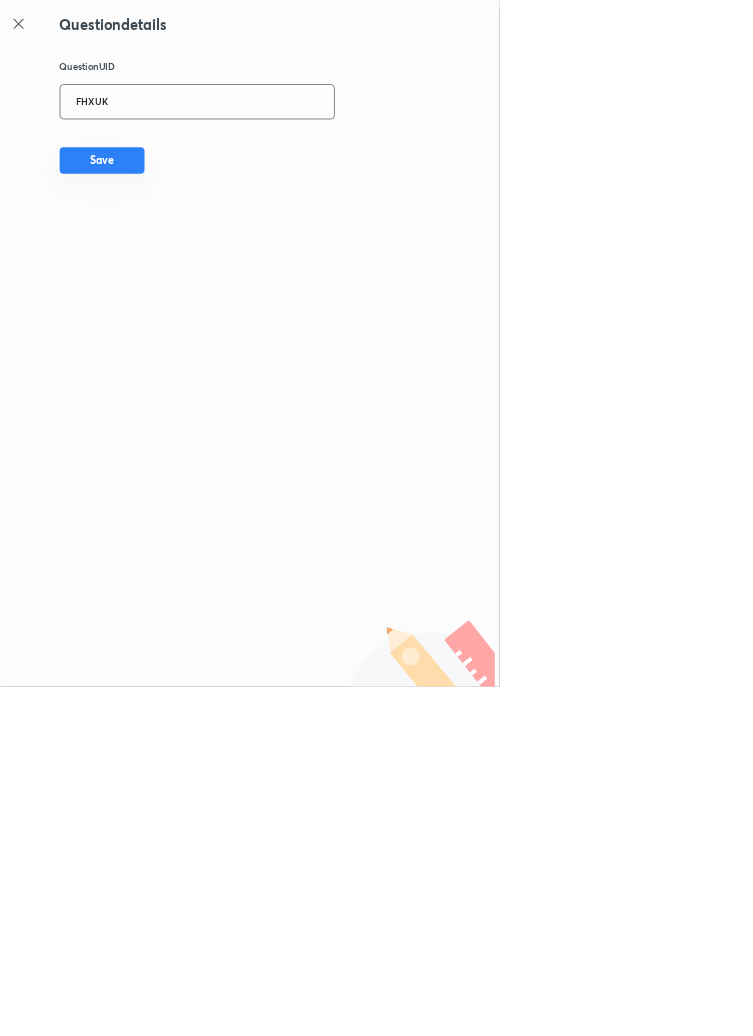 type on "FHXUK" 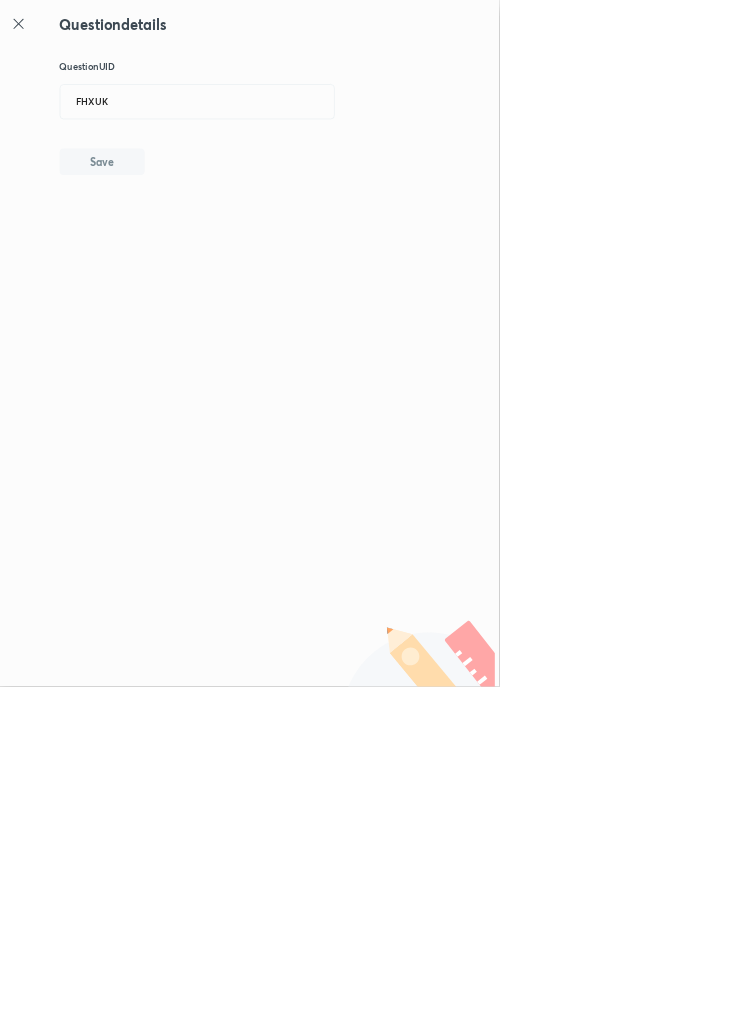 type 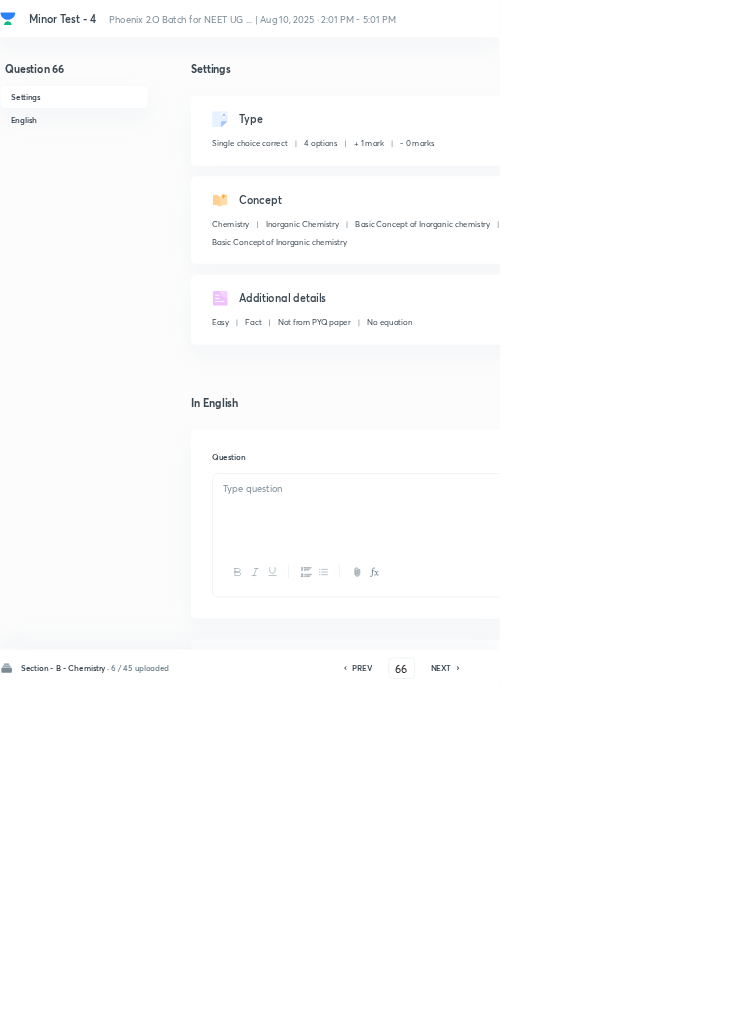 checkbox on "true" 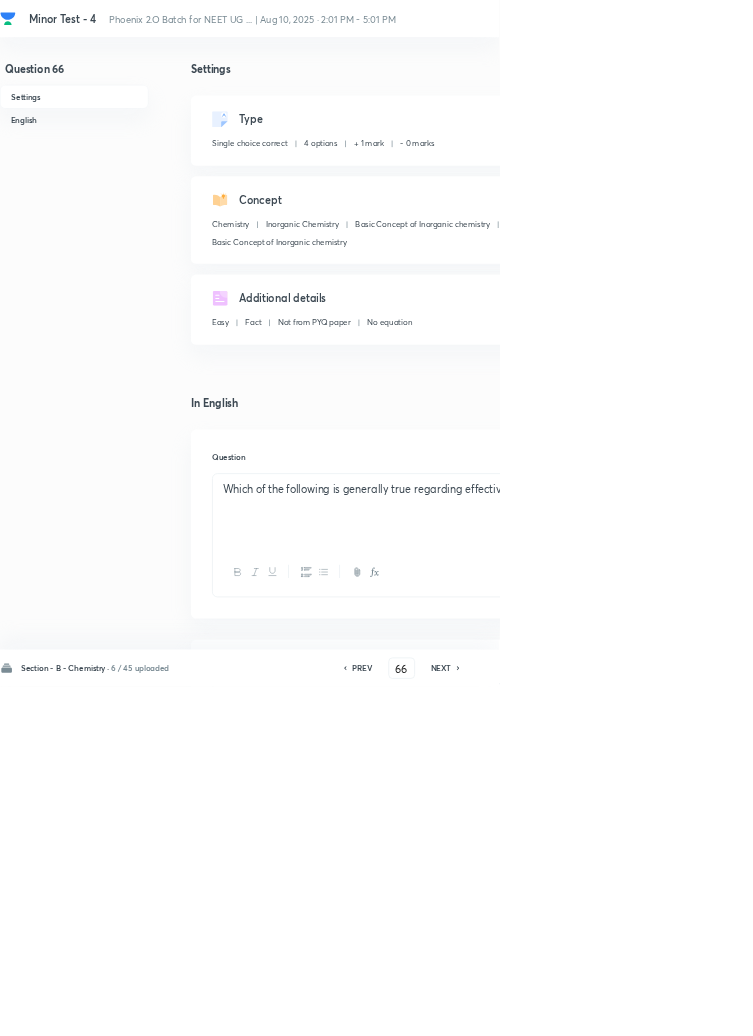 click on "Edit" at bounding box center (920, 182) 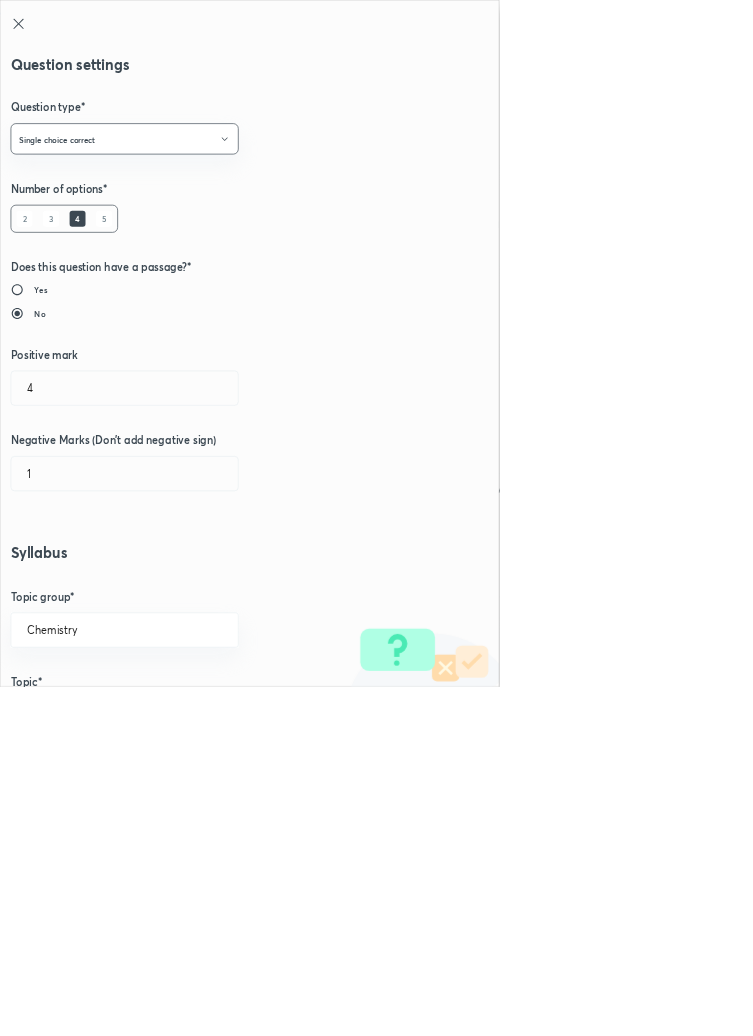 type on "1" 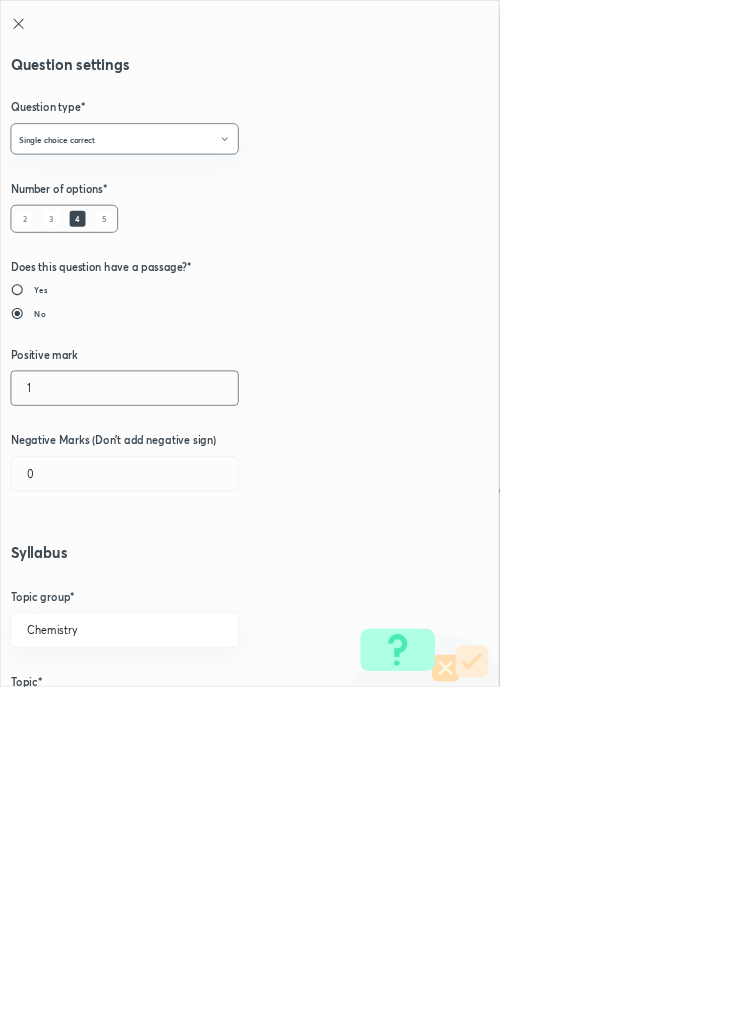 click on "1" at bounding box center [188, 585] 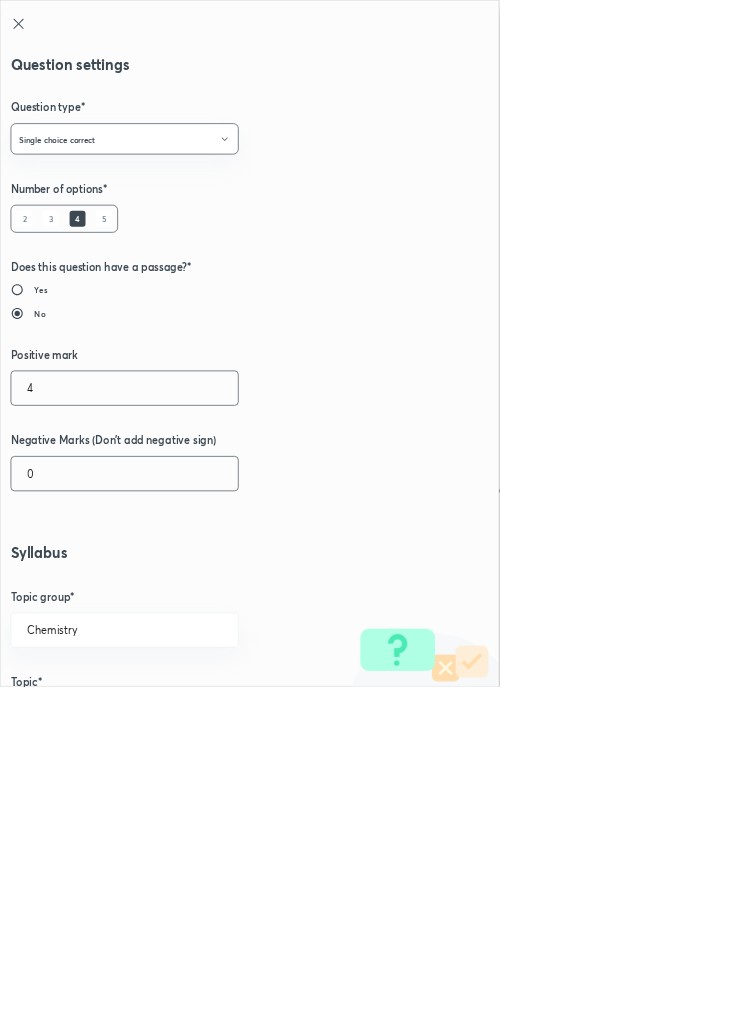 type on "4" 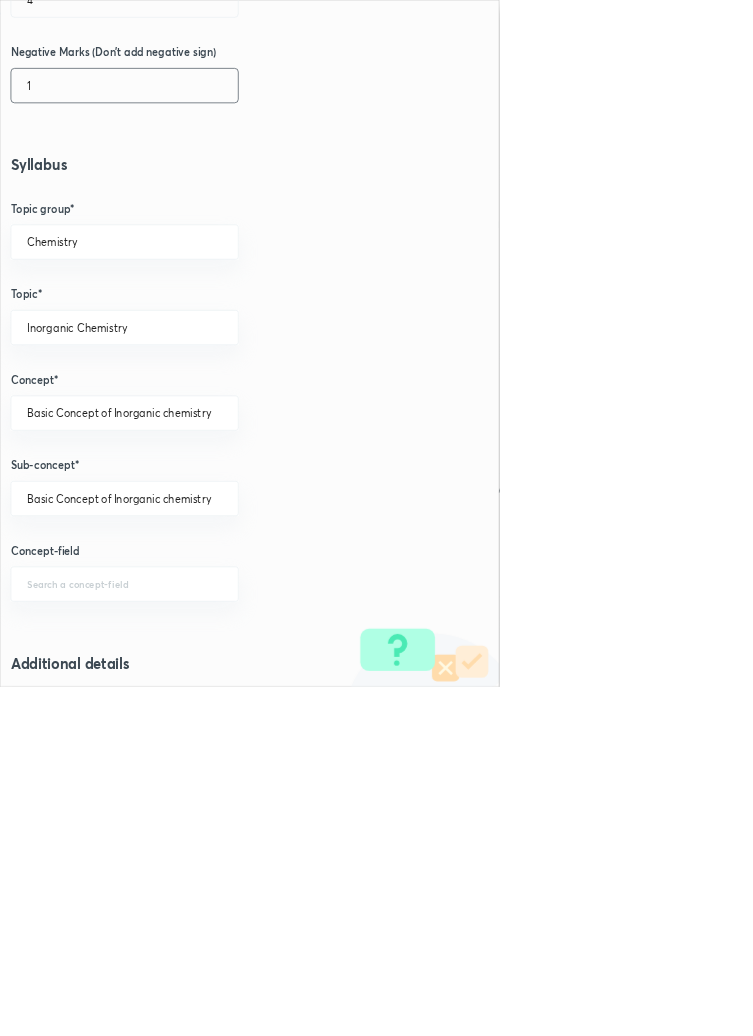 scroll, scrollTop: 1125, scrollLeft: 0, axis: vertical 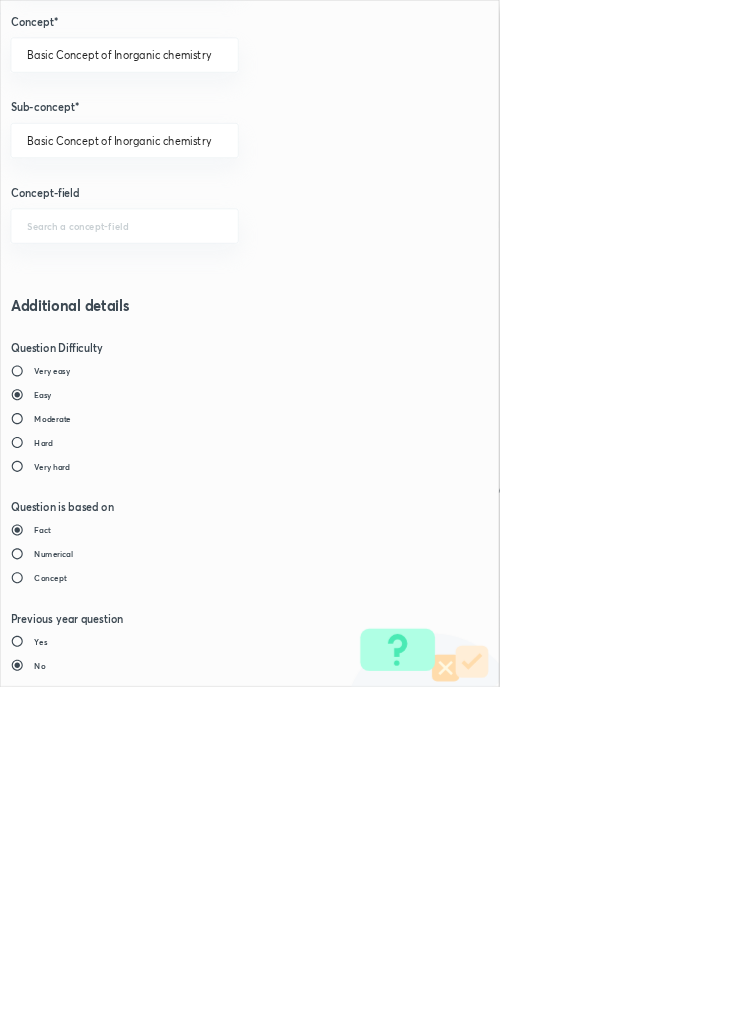 type on "1" 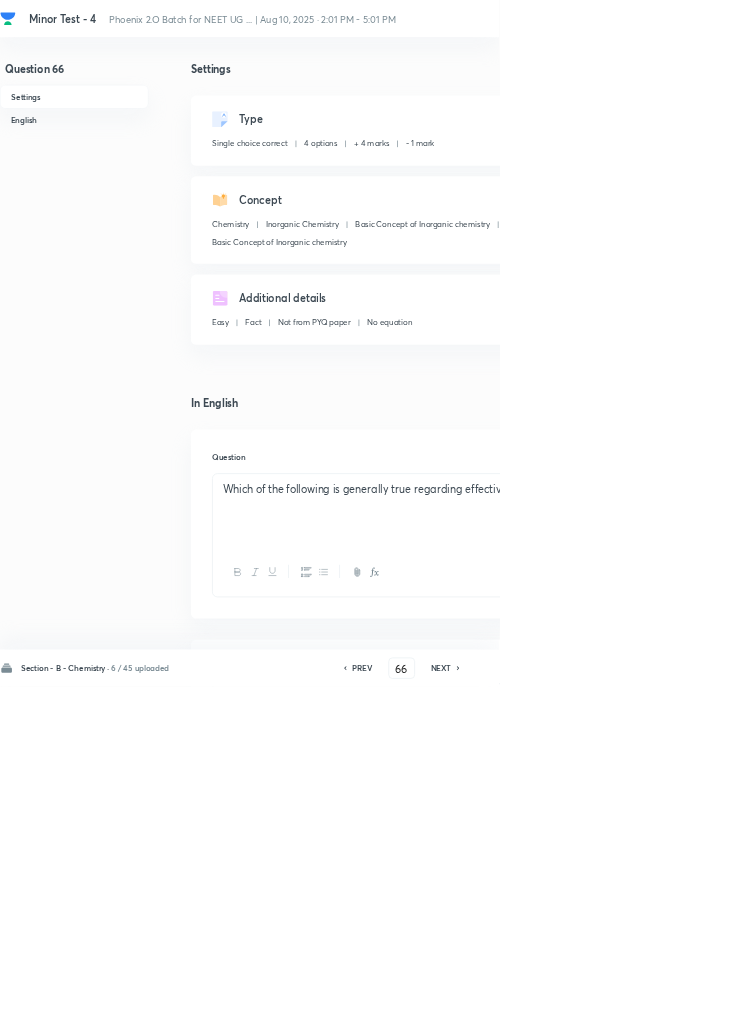 click on "Save" at bounding box center [1096, 1006] 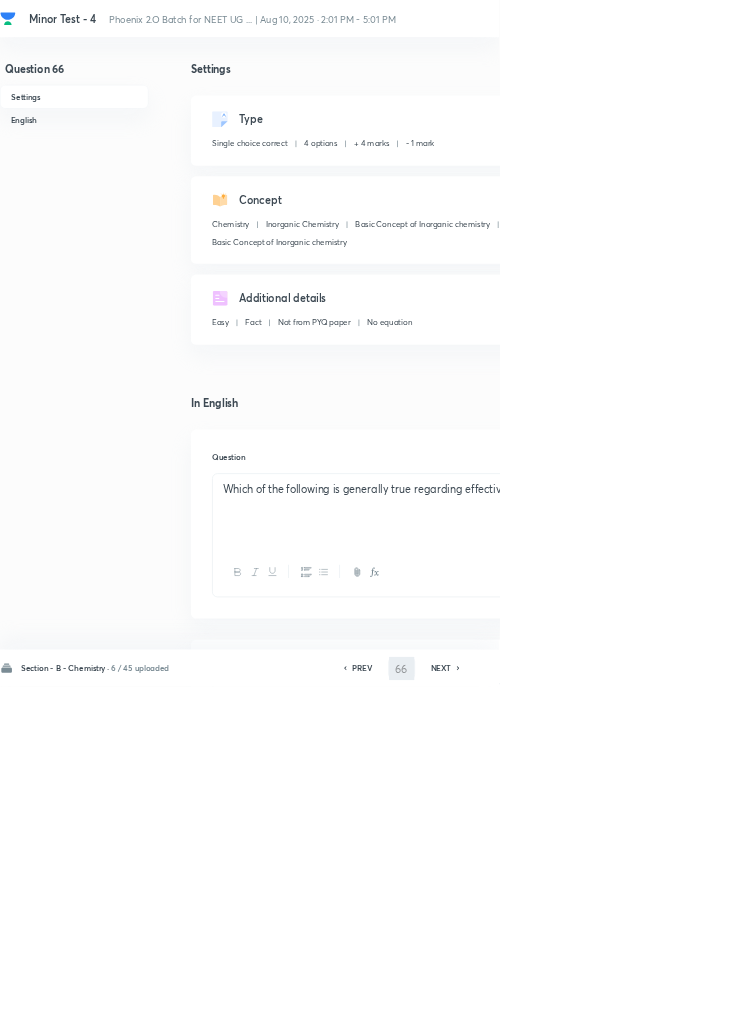 type on "67" 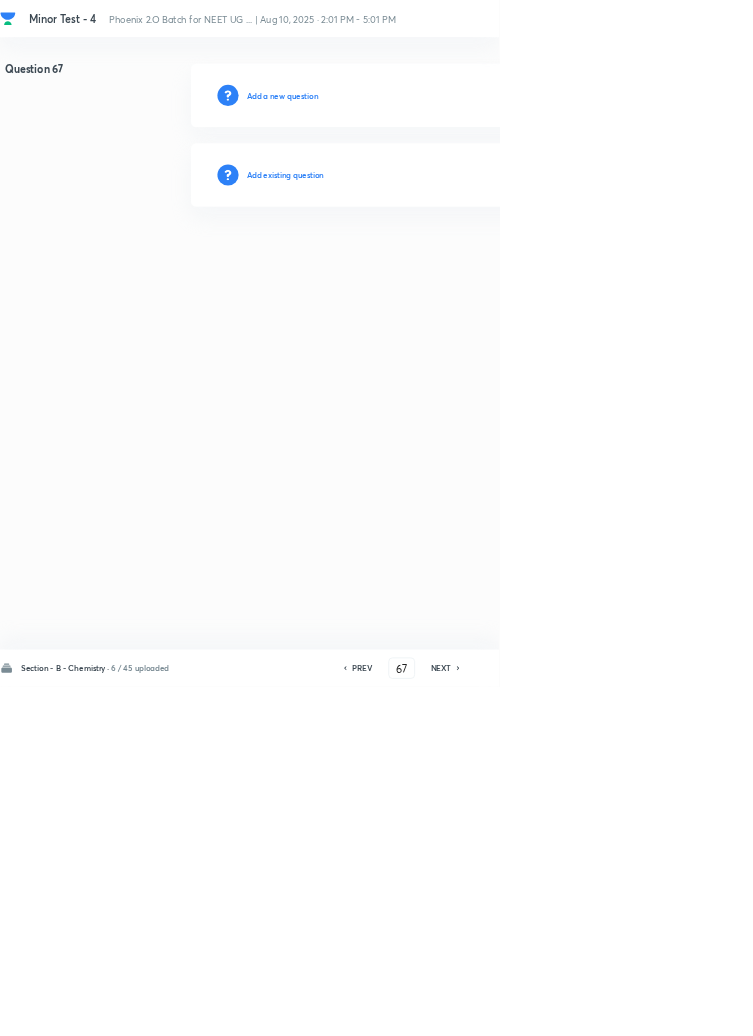 click on "Add existing question" at bounding box center [430, 264] 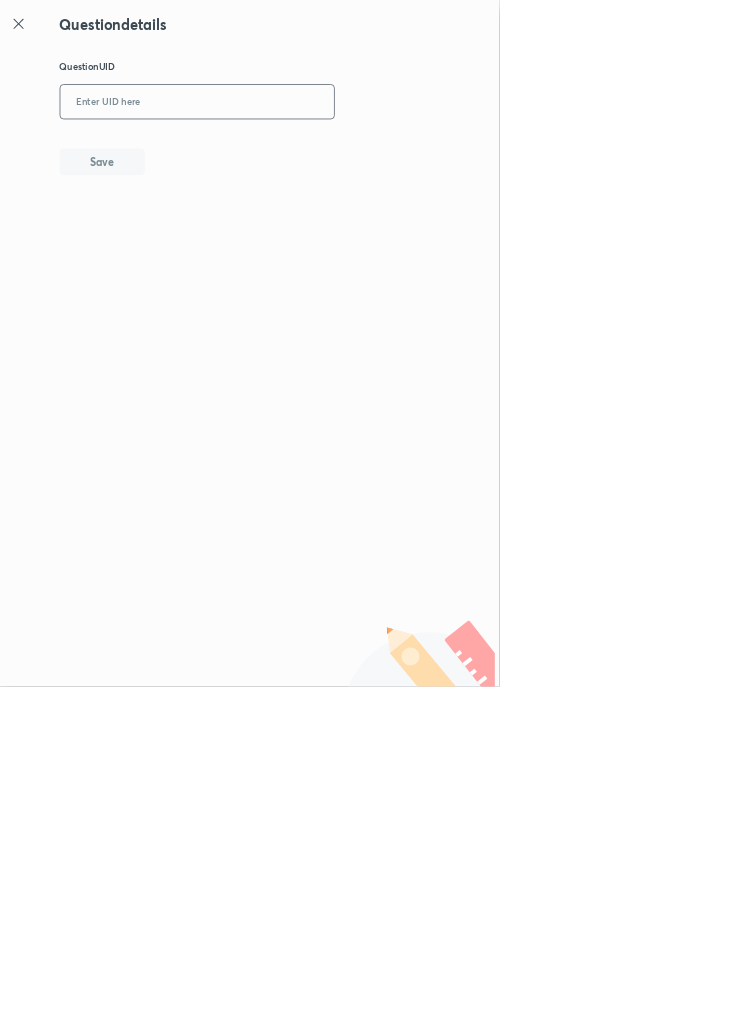 click at bounding box center (297, 154) 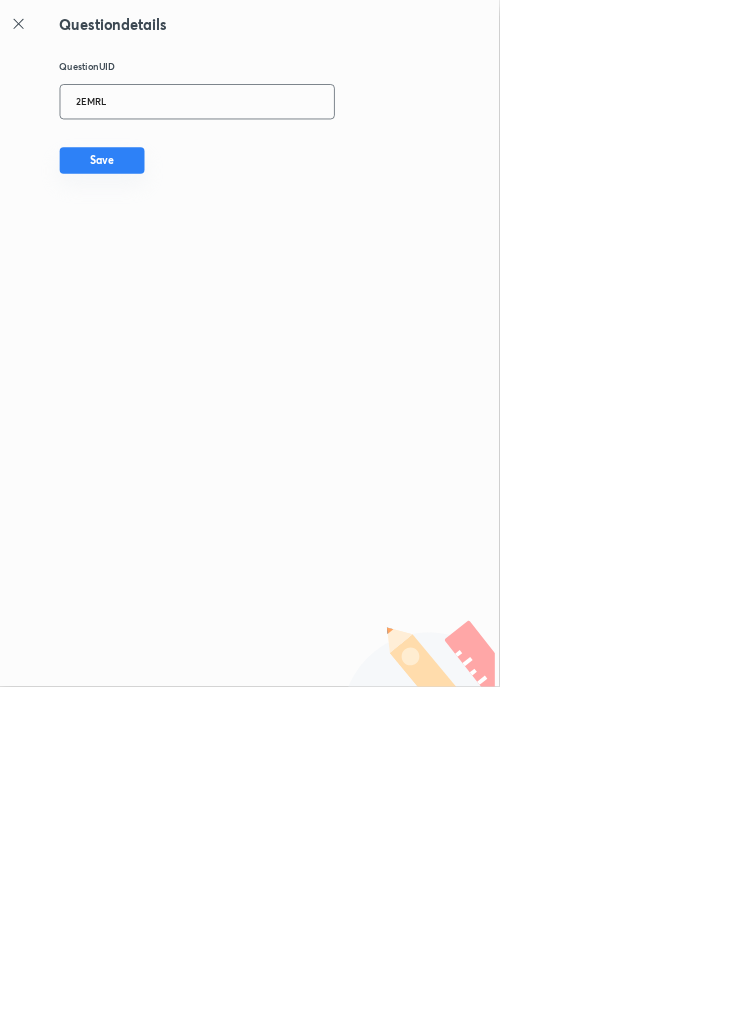 type on "2EMRL" 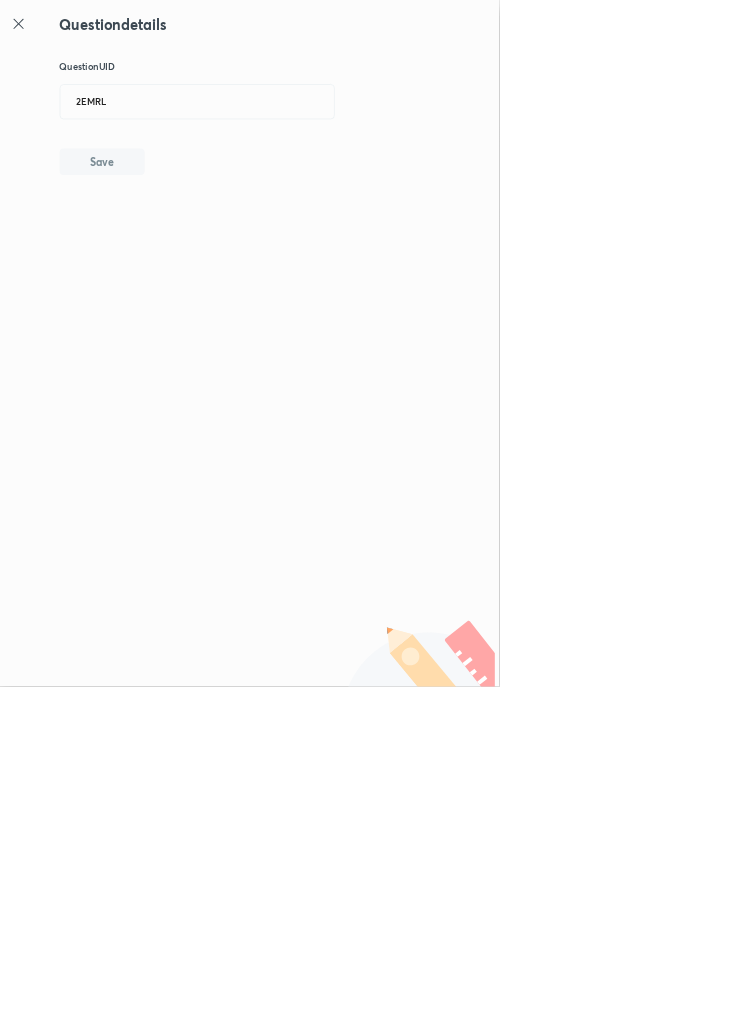 type 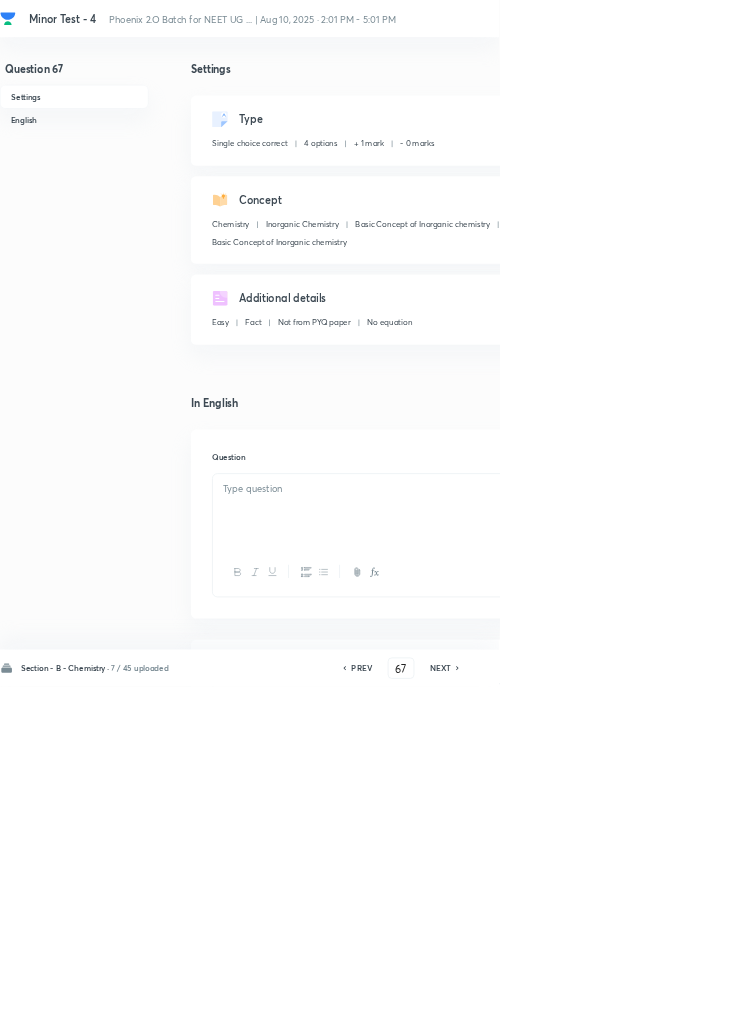 checkbox on "true" 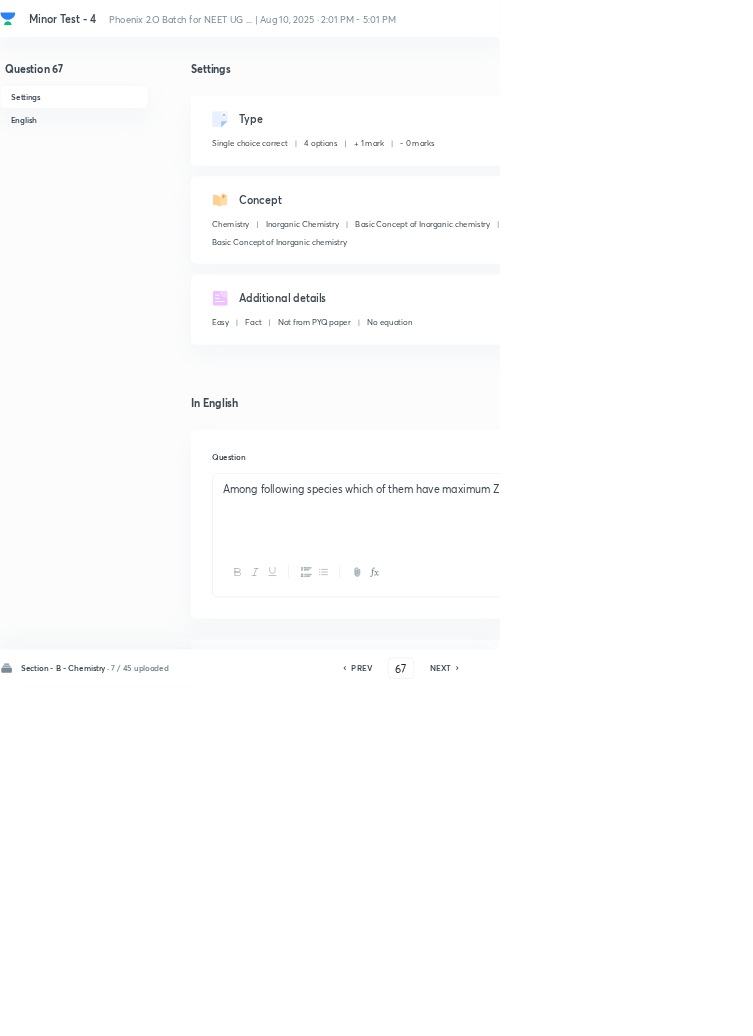 click on "Edit" at bounding box center (920, 182) 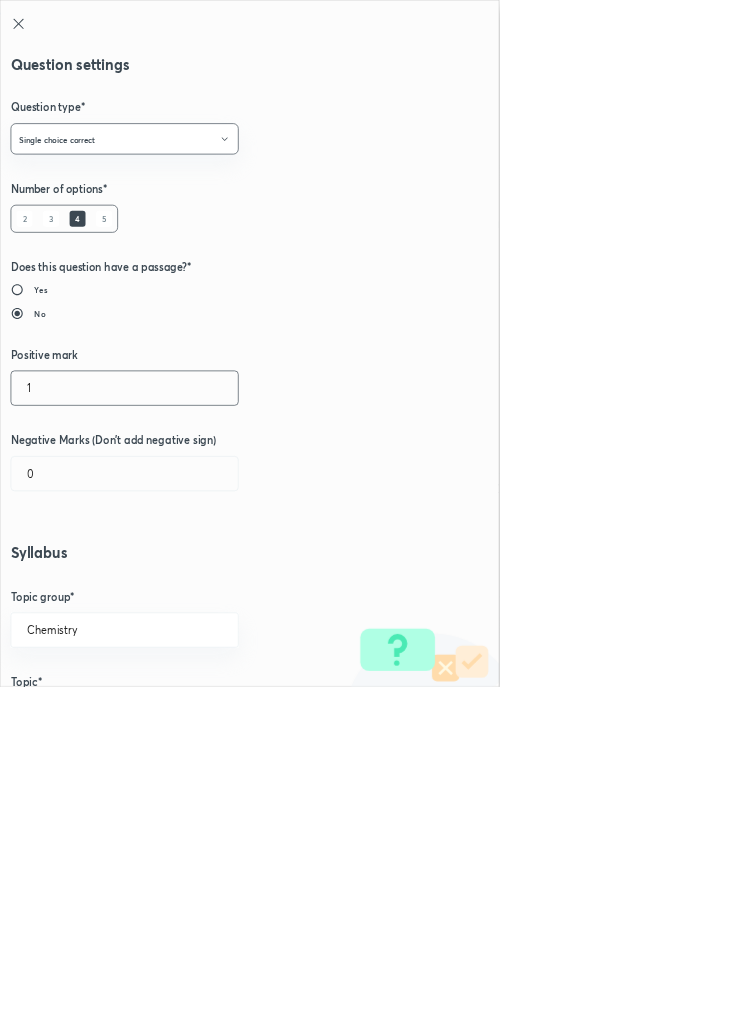 click on "1" at bounding box center [188, 585] 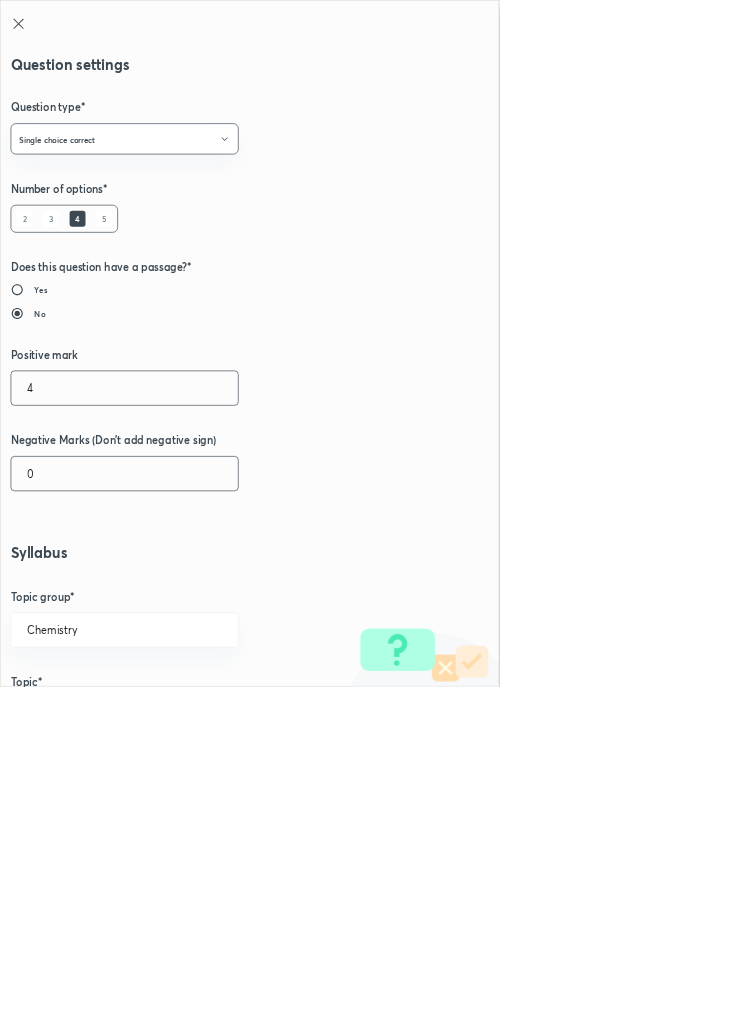type on "4" 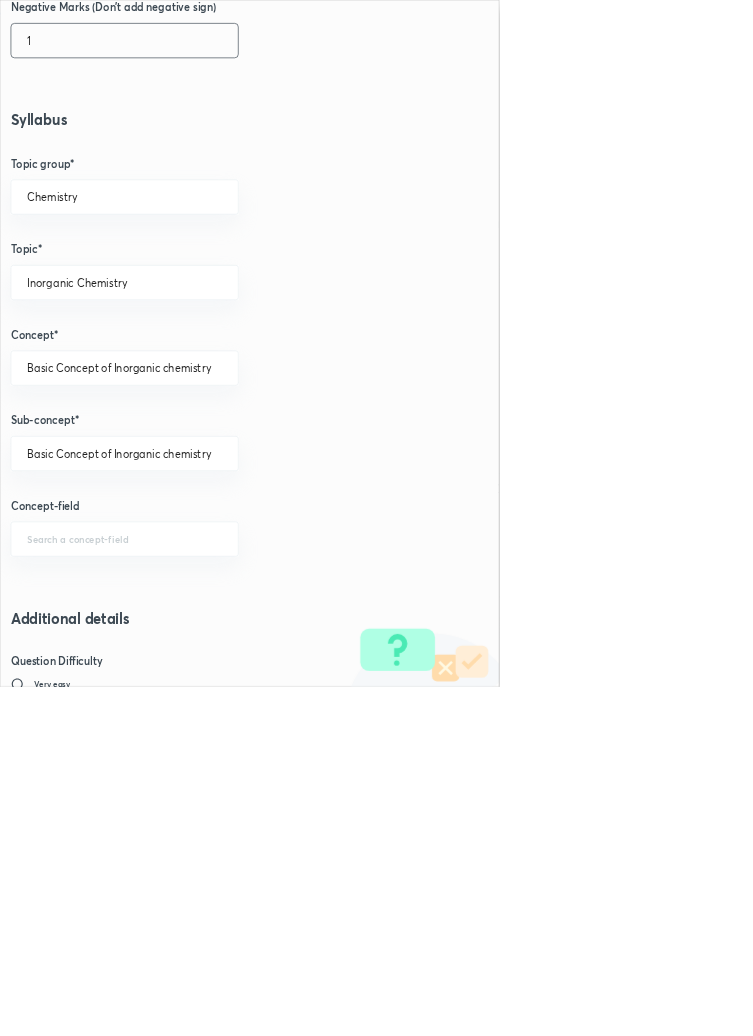 scroll, scrollTop: 1125, scrollLeft: 0, axis: vertical 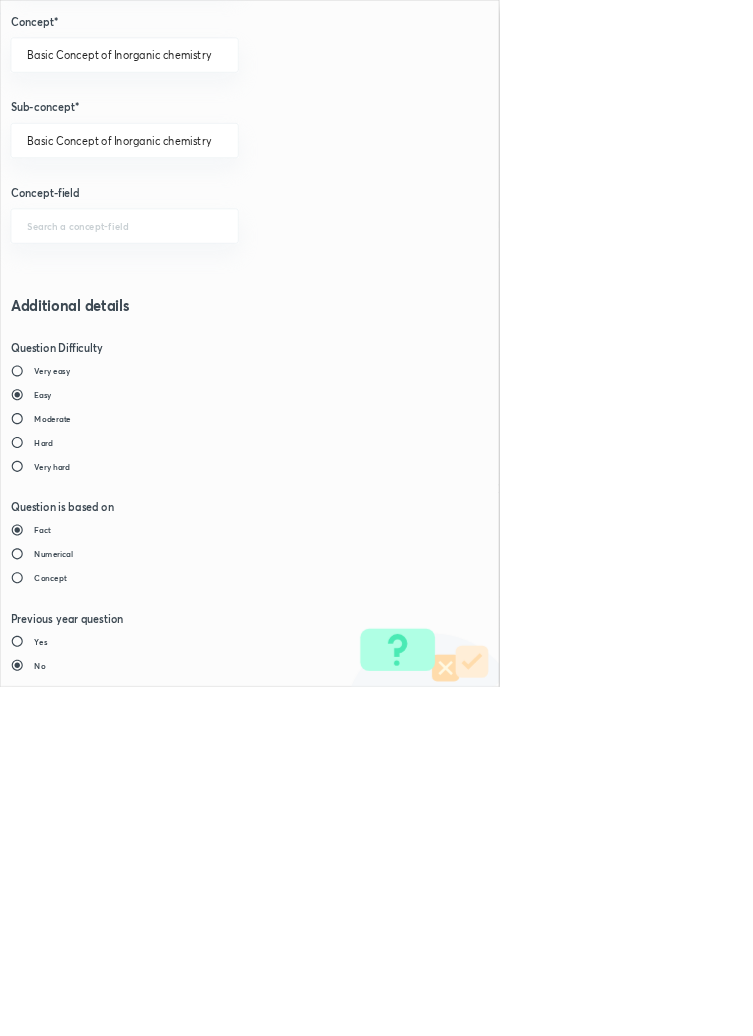 type on "1" 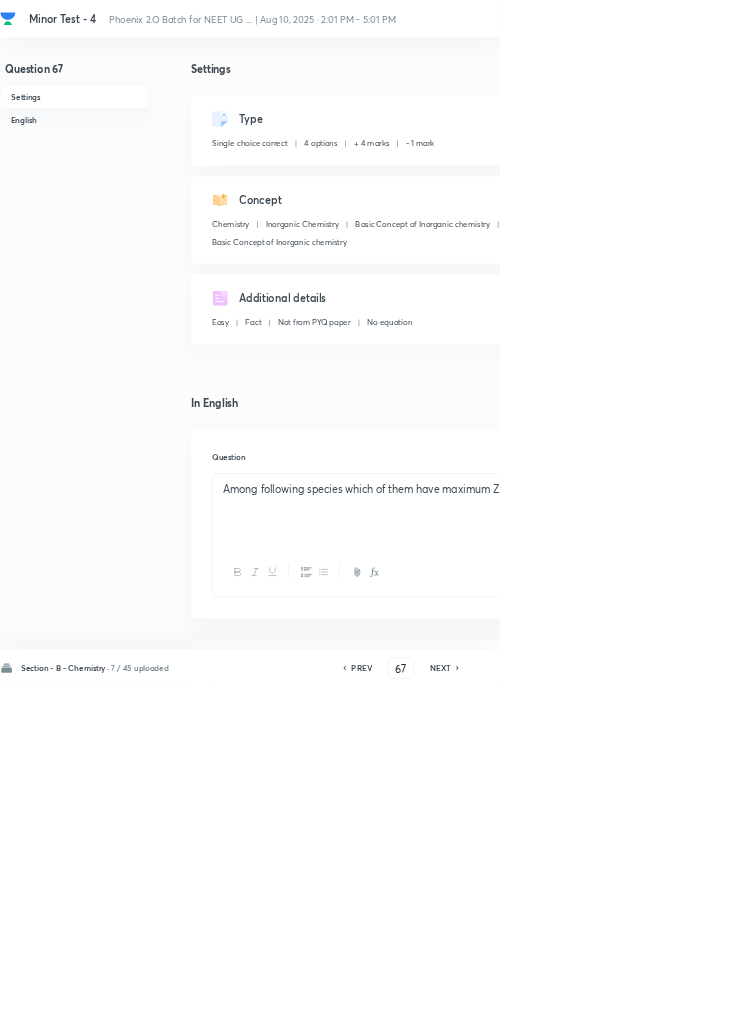 click on "Save" at bounding box center [1096, 1006] 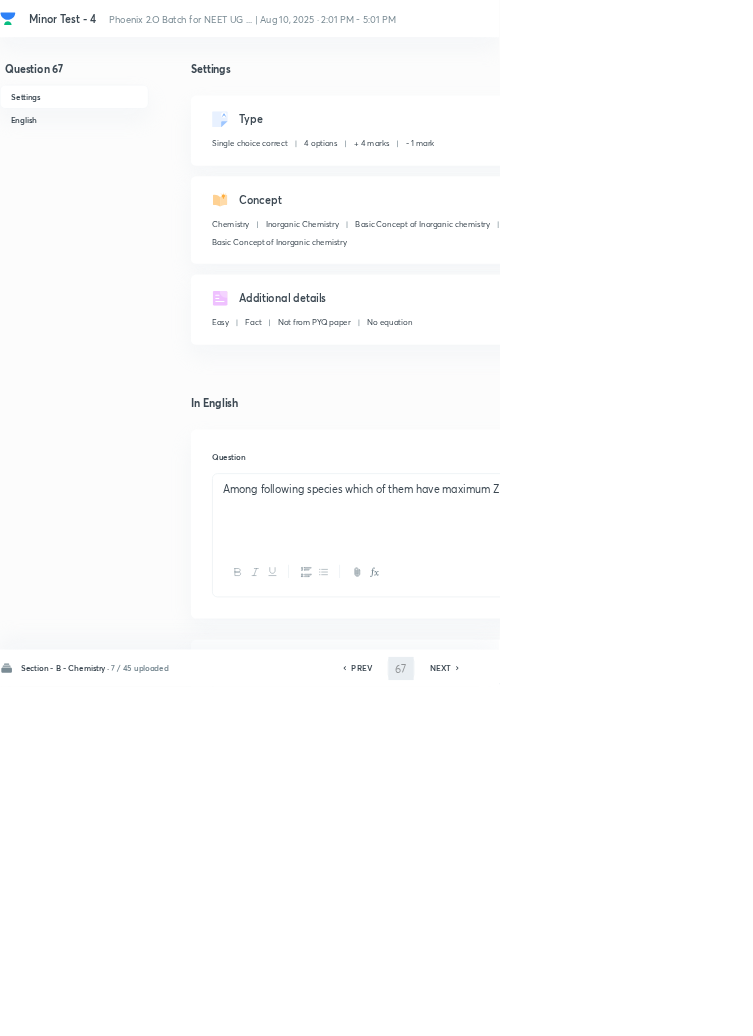 type on "68" 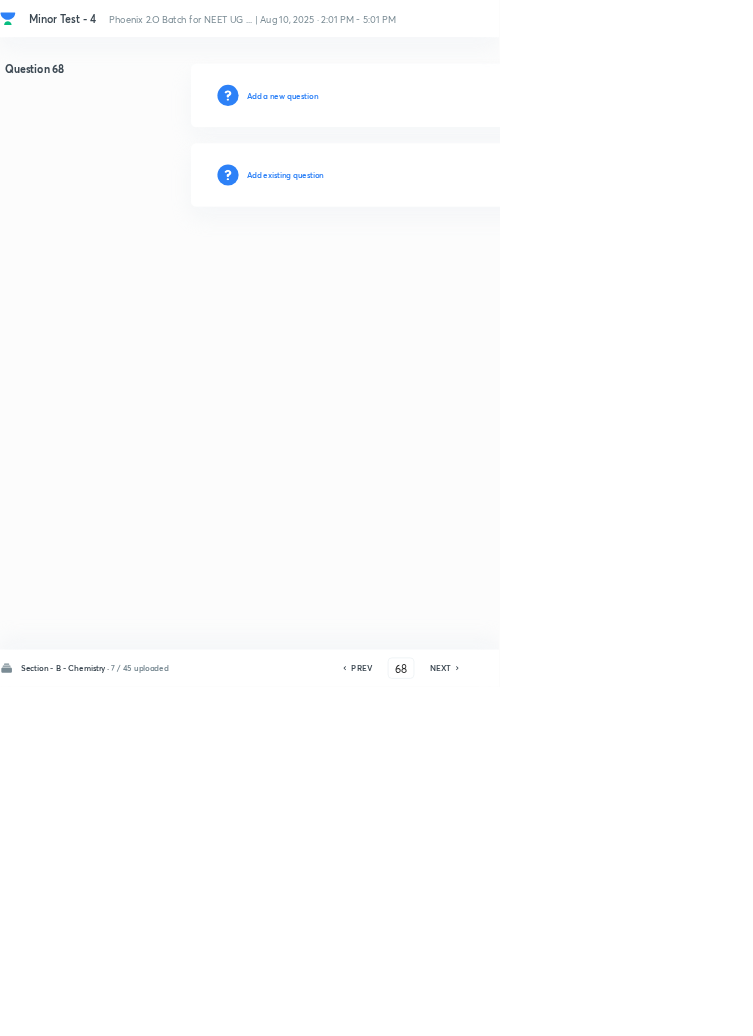 click on "Add existing question" at bounding box center (712, 264) 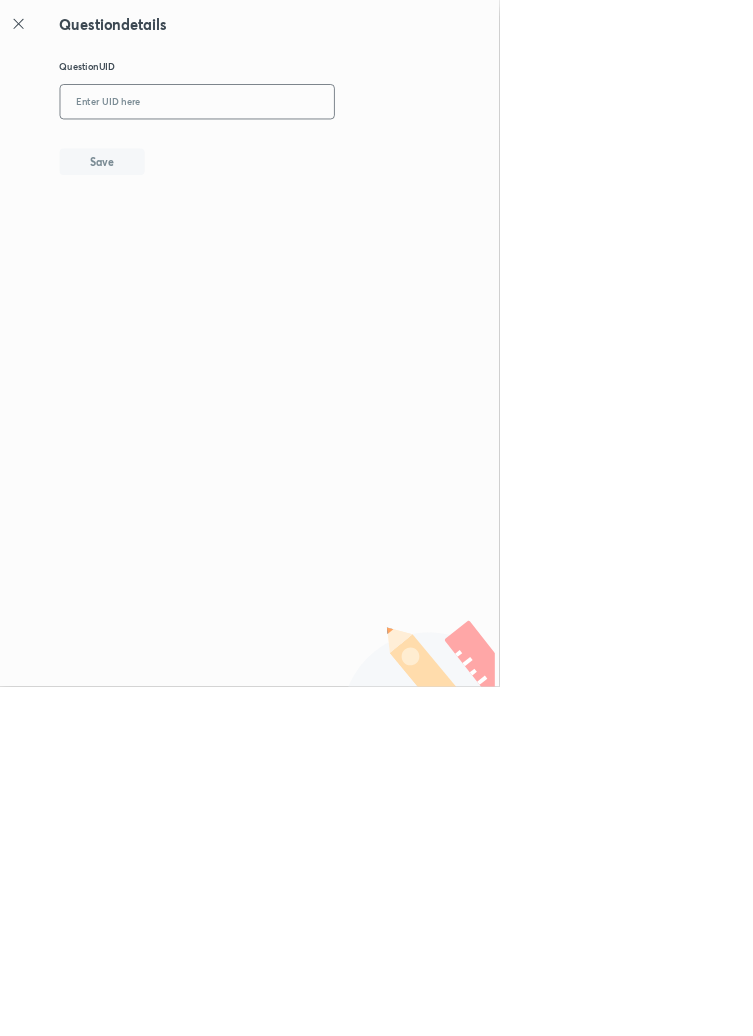 click at bounding box center [297, 154] 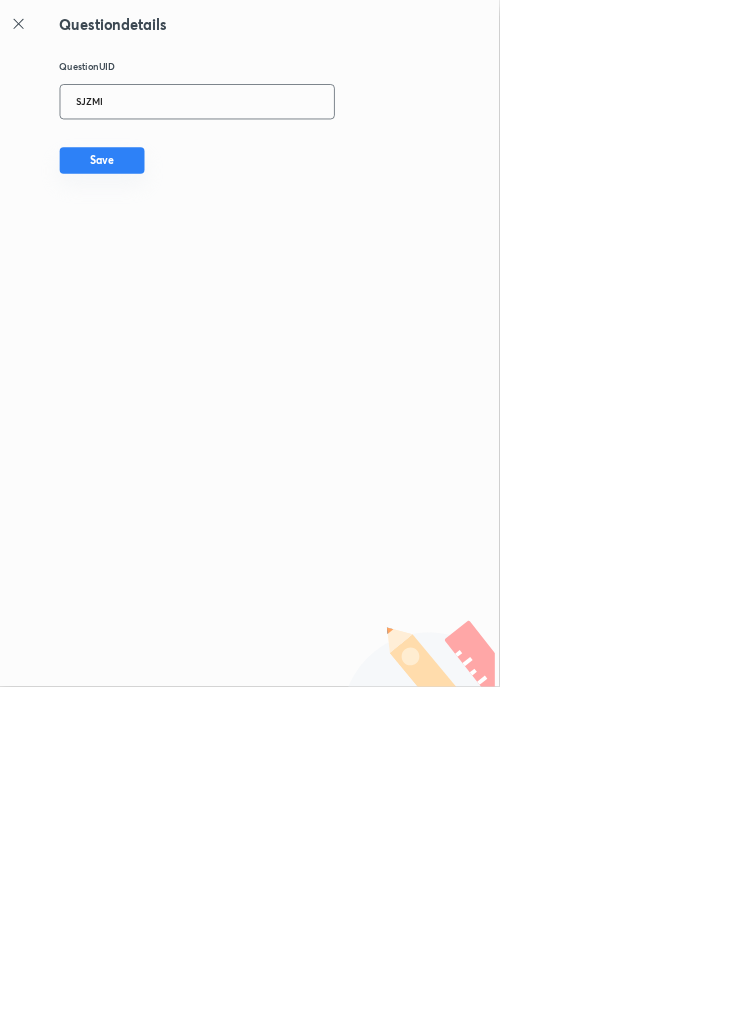 type on "SJZMI" 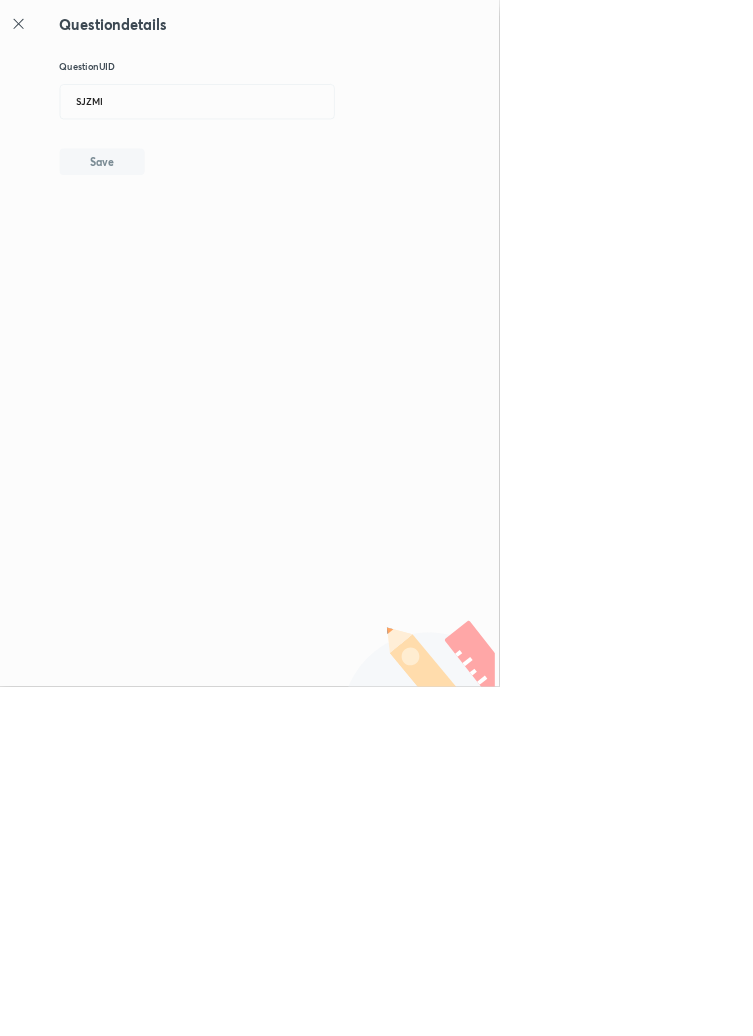 type 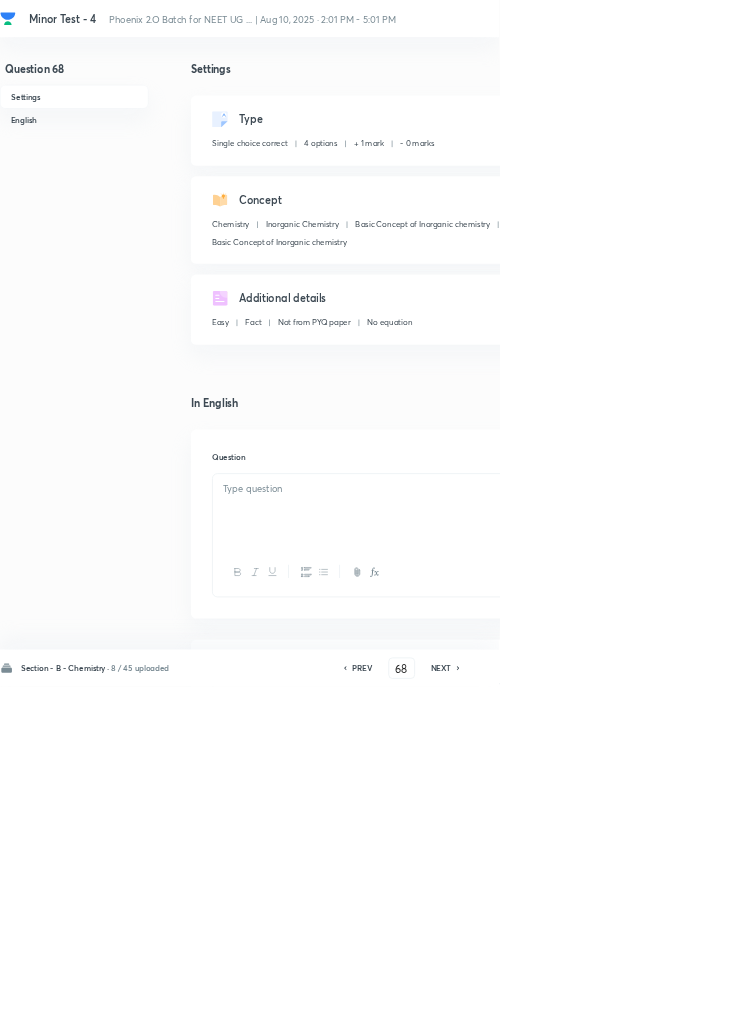checkbox on "true" 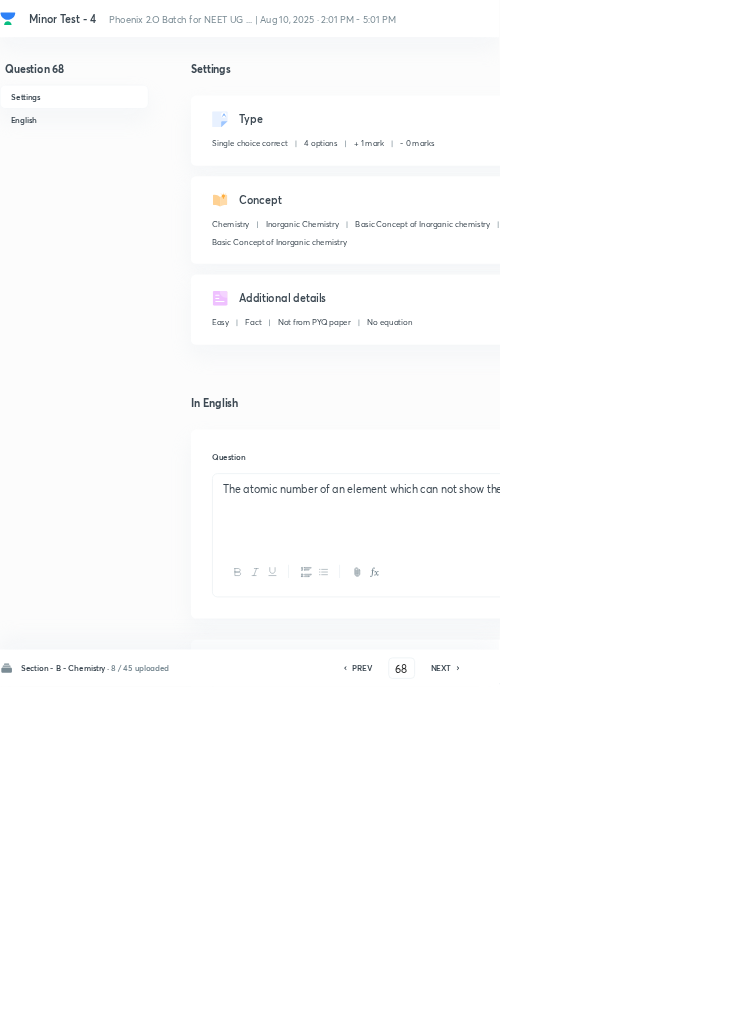 click on "Edit" at bounding box center (920, 182) 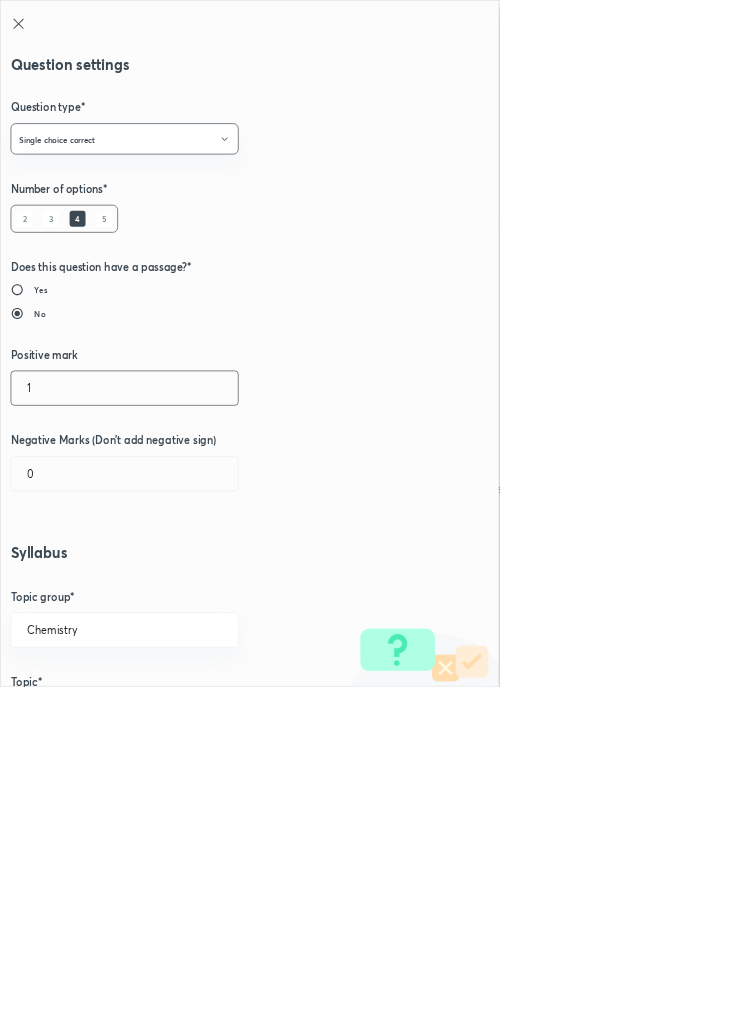 click on "1" at bounding box center (188, 585) 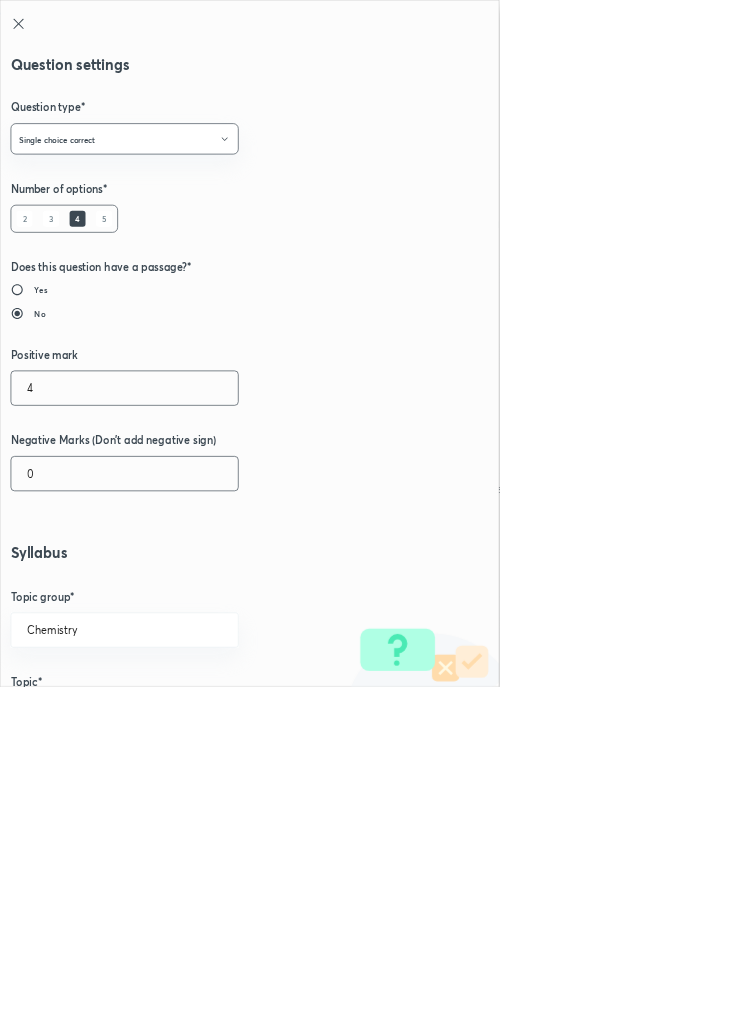 type on "4" 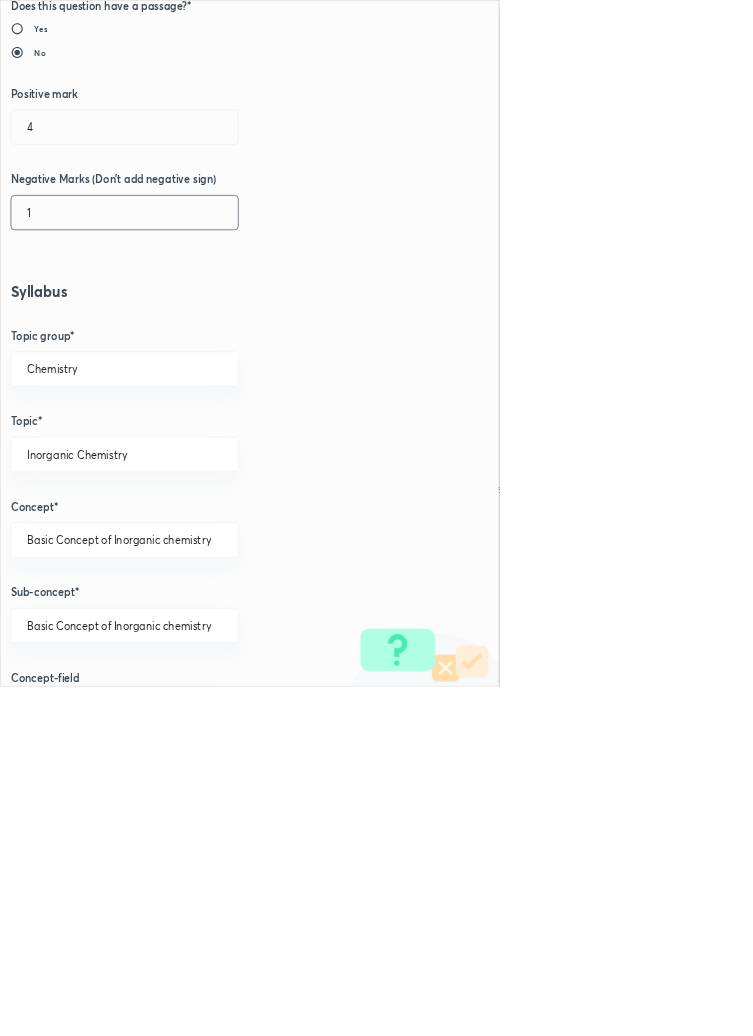 scroll, scrollTop: 1125, scrollLeft: 0, axis: vertical 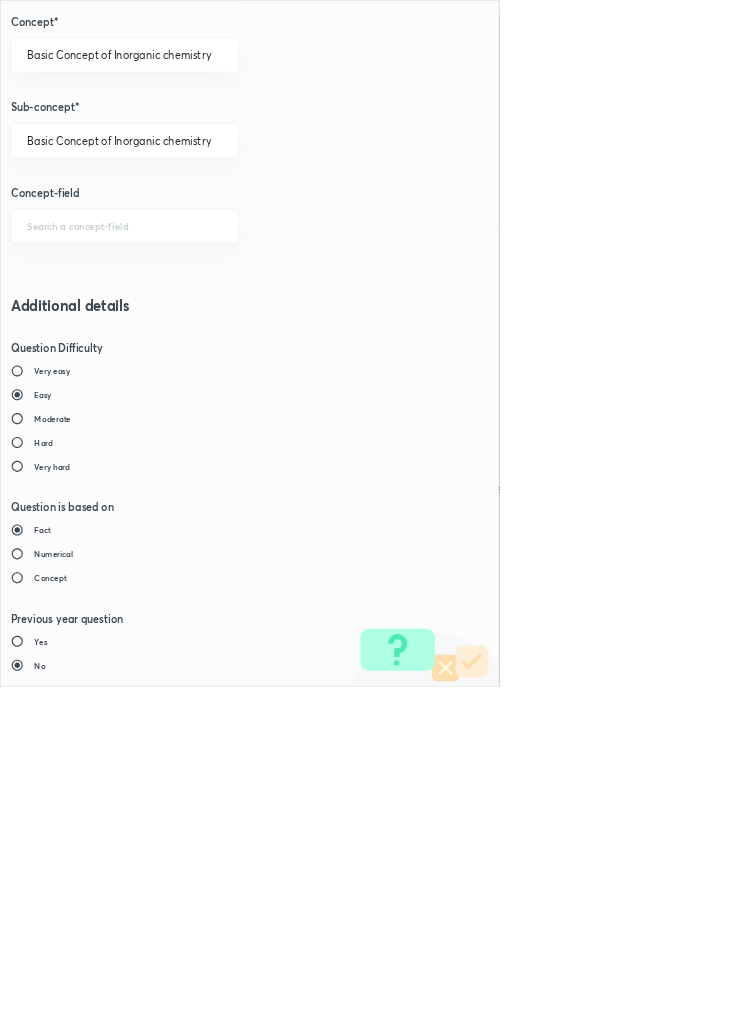 type on "1" 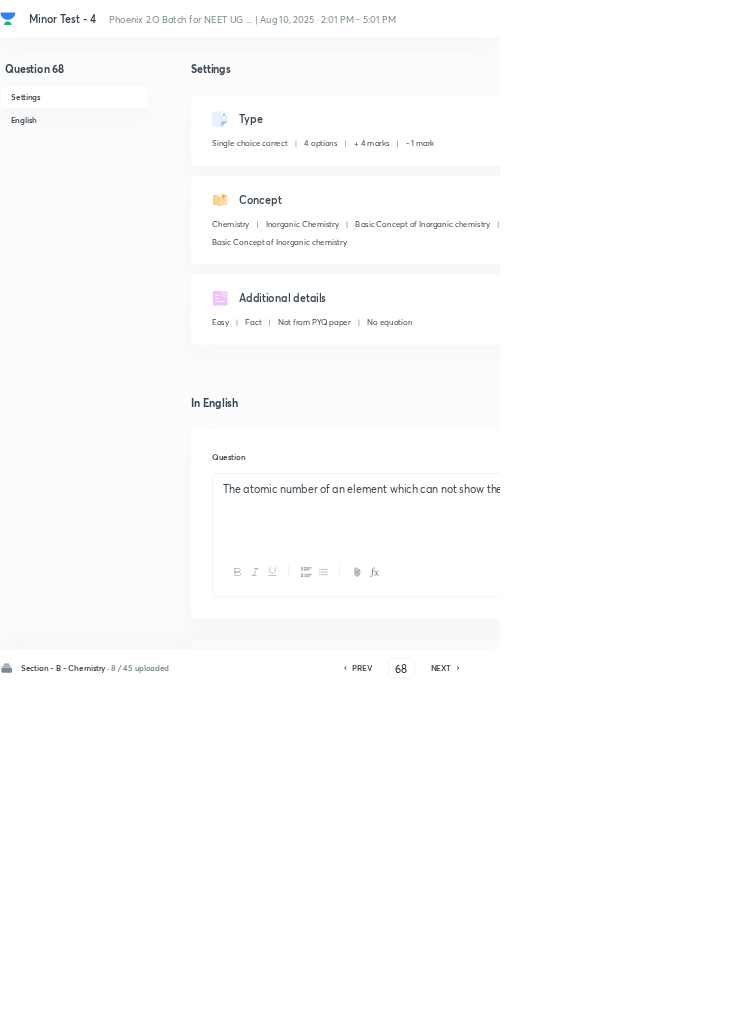 click on "Save" at bounding box center [1096, 1006] 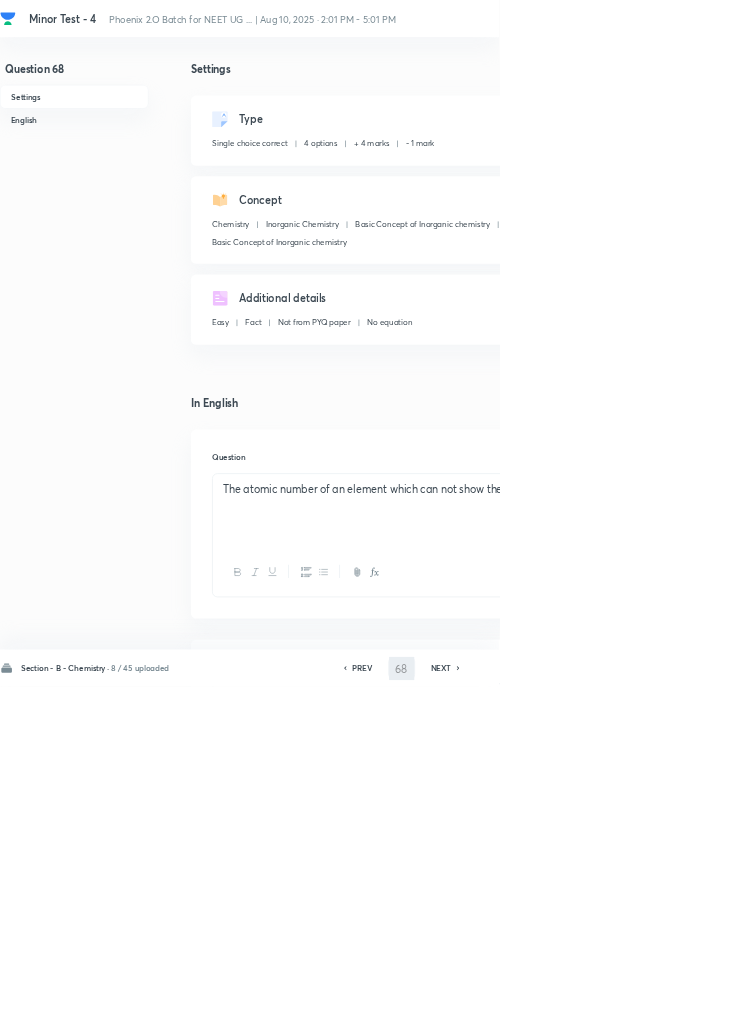 type on "69" 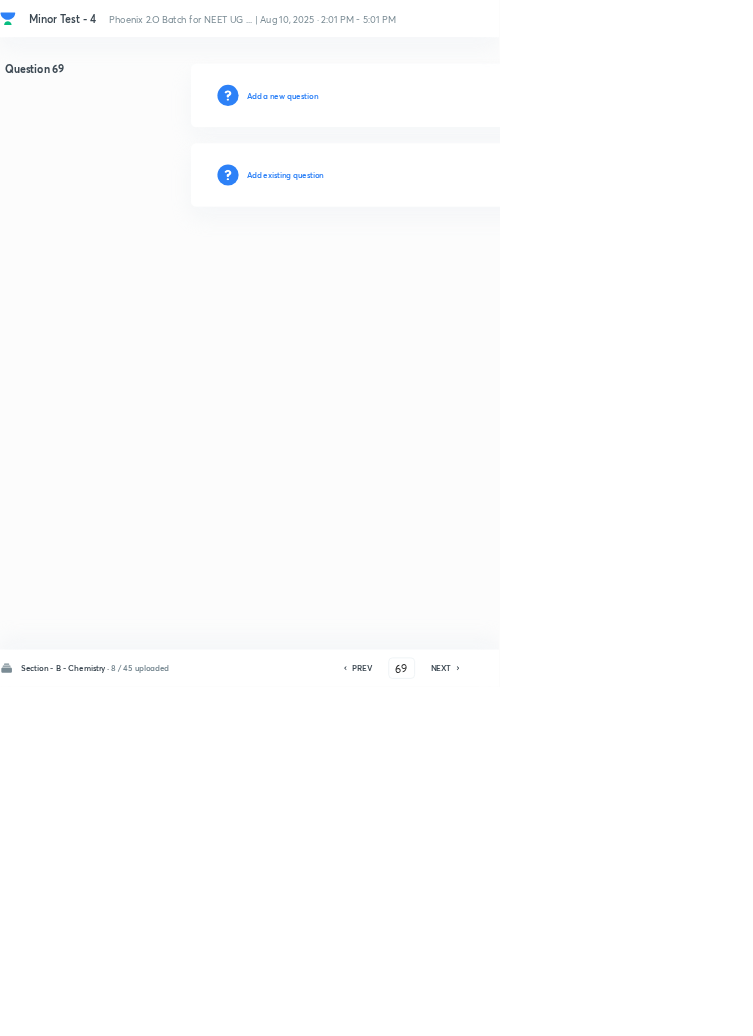 click on "Add existing question" at bounding box center (430, 264) 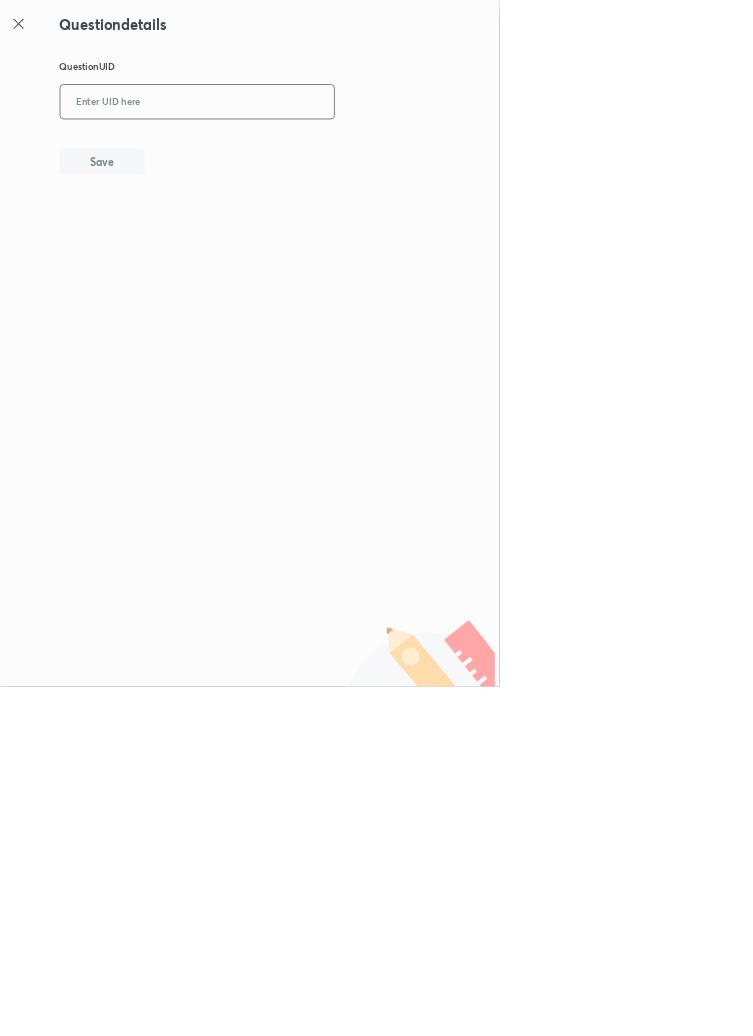 click at bounding box center (297, 154) 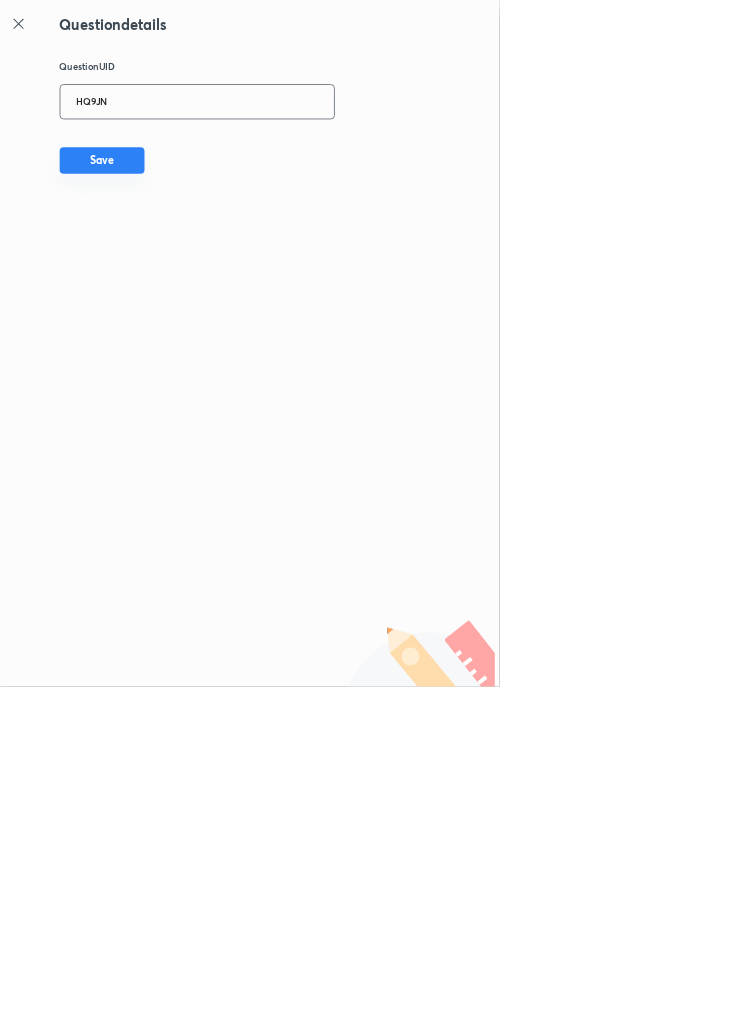 type on "HQ9JN" 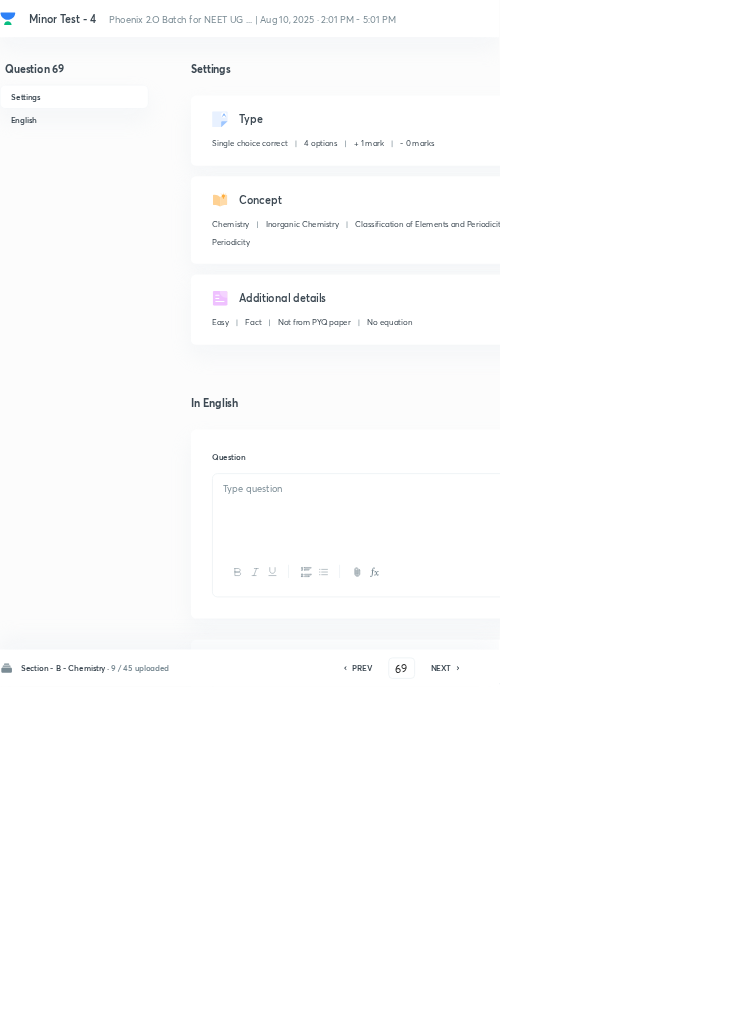 checkbox on "true" 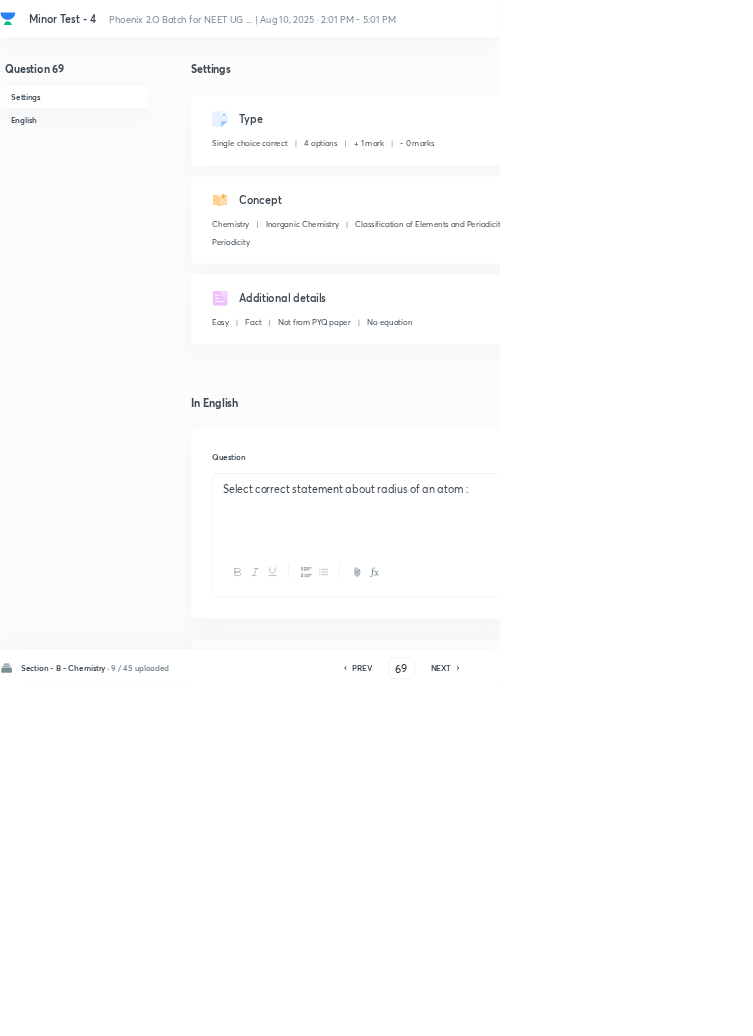 click on "Edit" at bounding box center [920, 182] 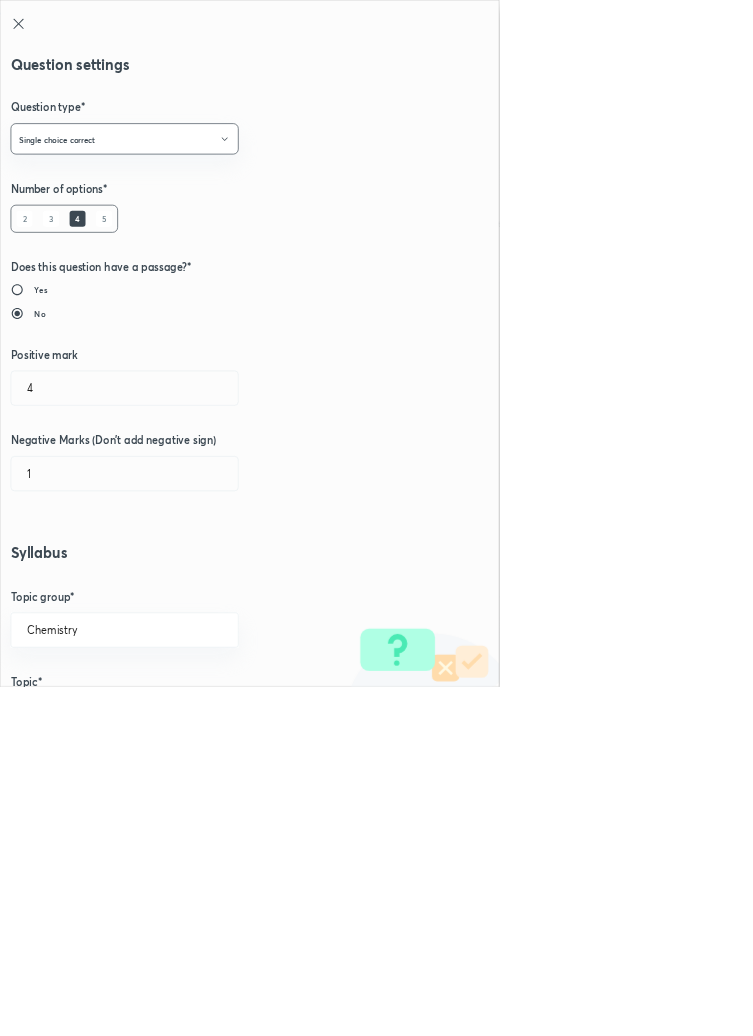 type on "1" 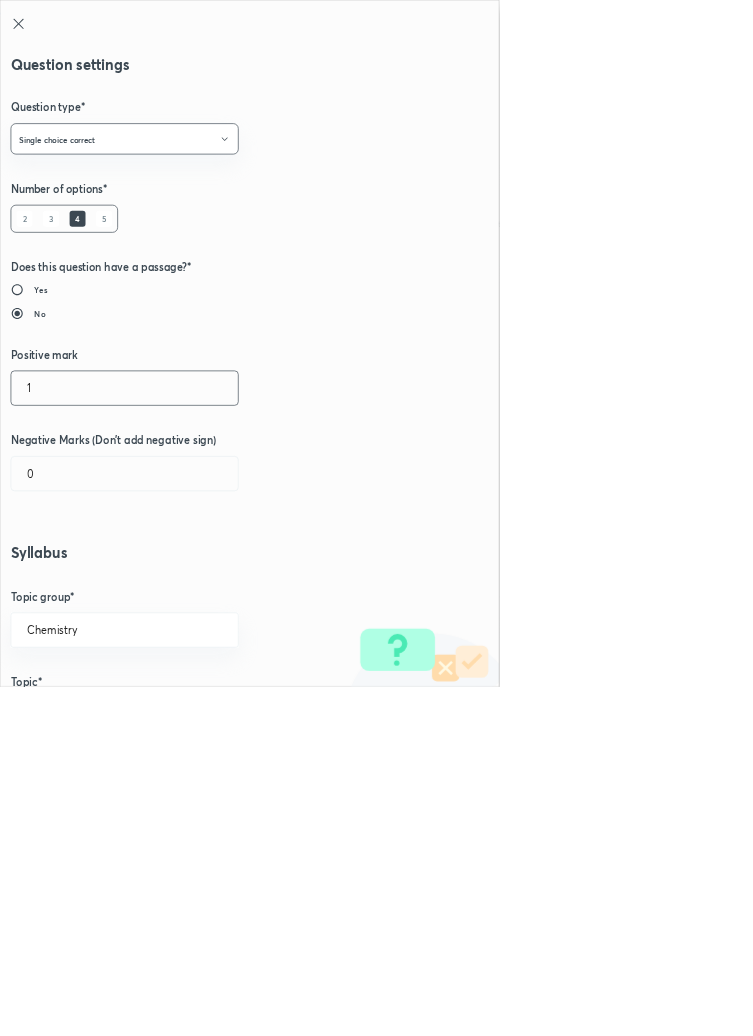 click on "1" at bounding box center [188, 585] 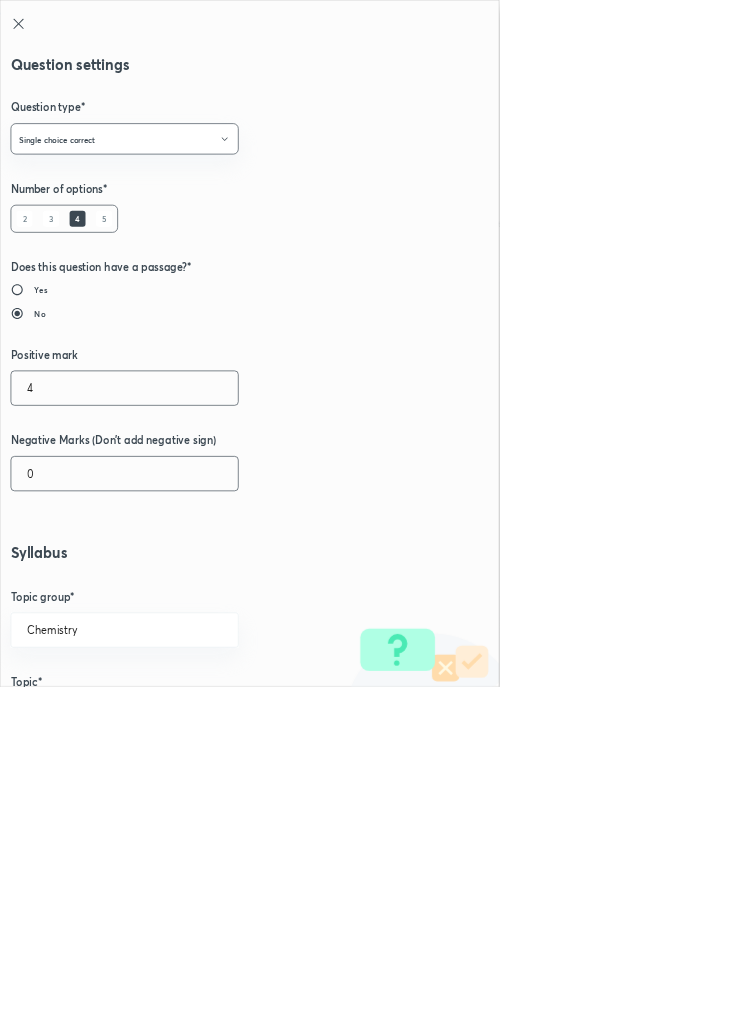 type on "4" 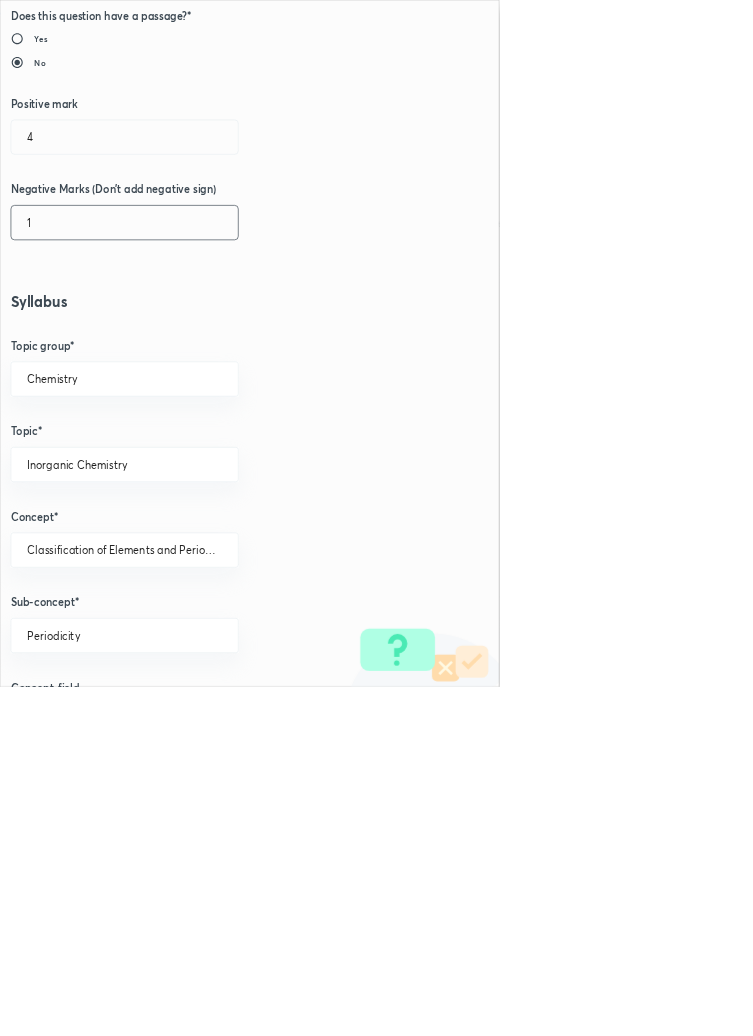 scroll, scrollTop: 1125, scrollLeft: 0, axis: vertical 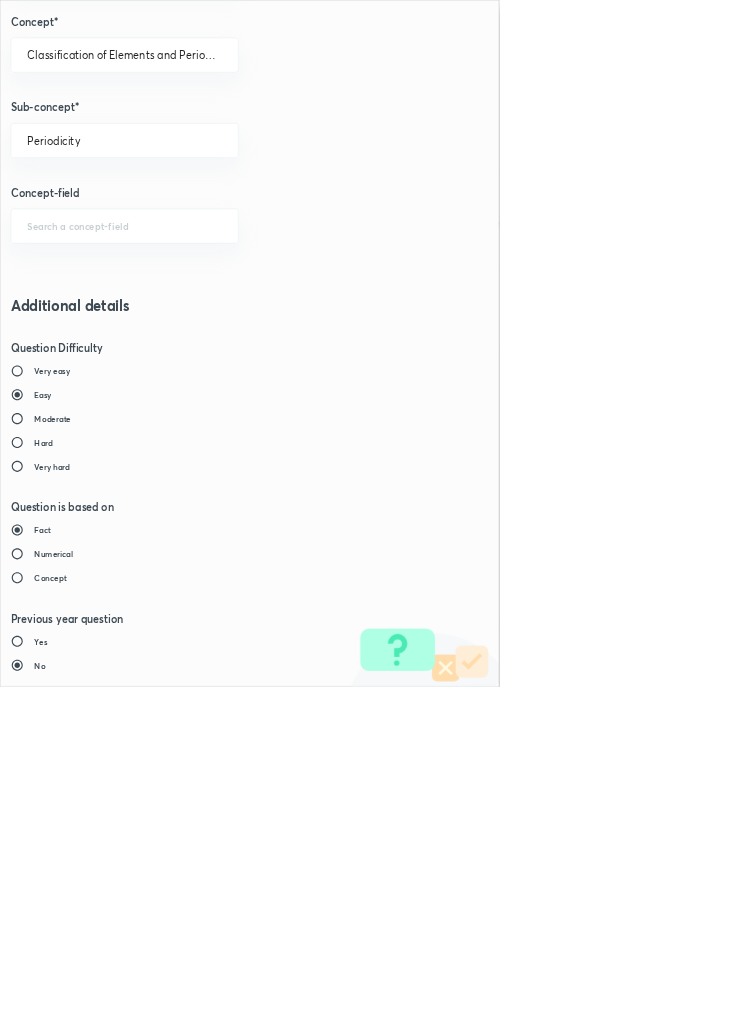 type on "1" 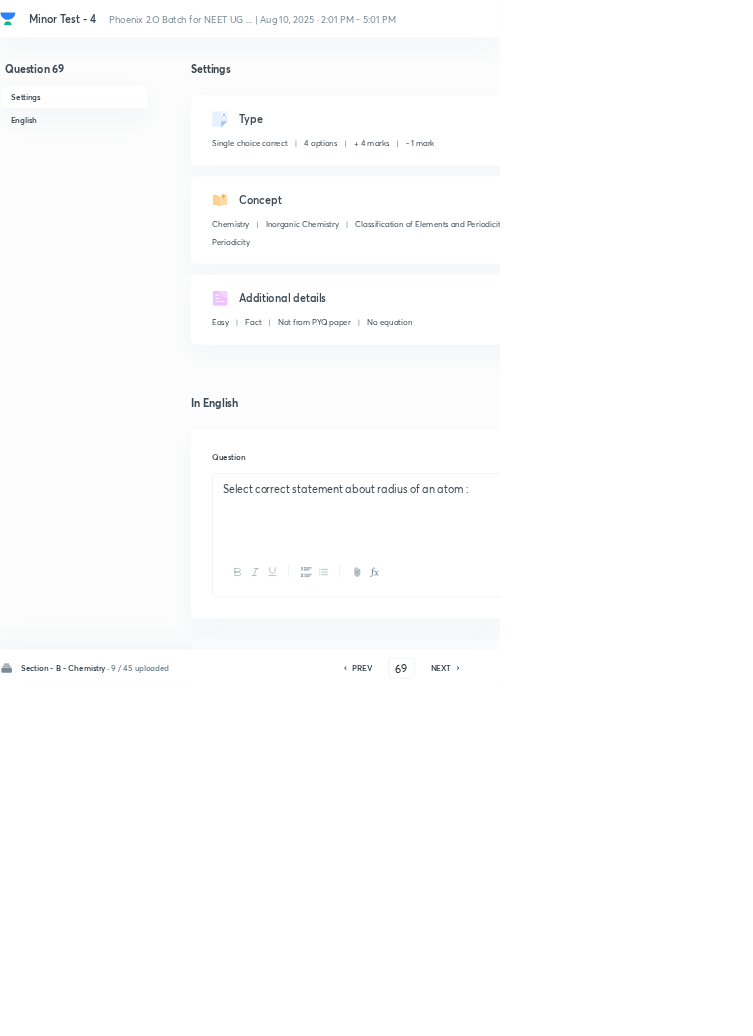 click on "Save" at bounding box center (1096, 1006) 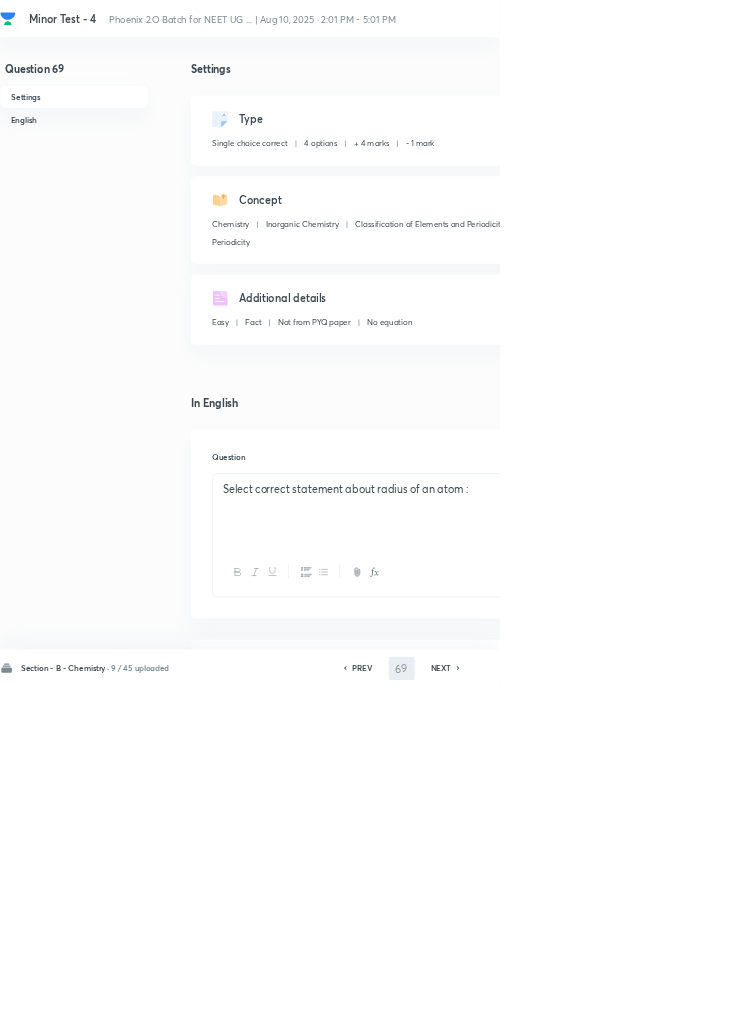 type on "70" 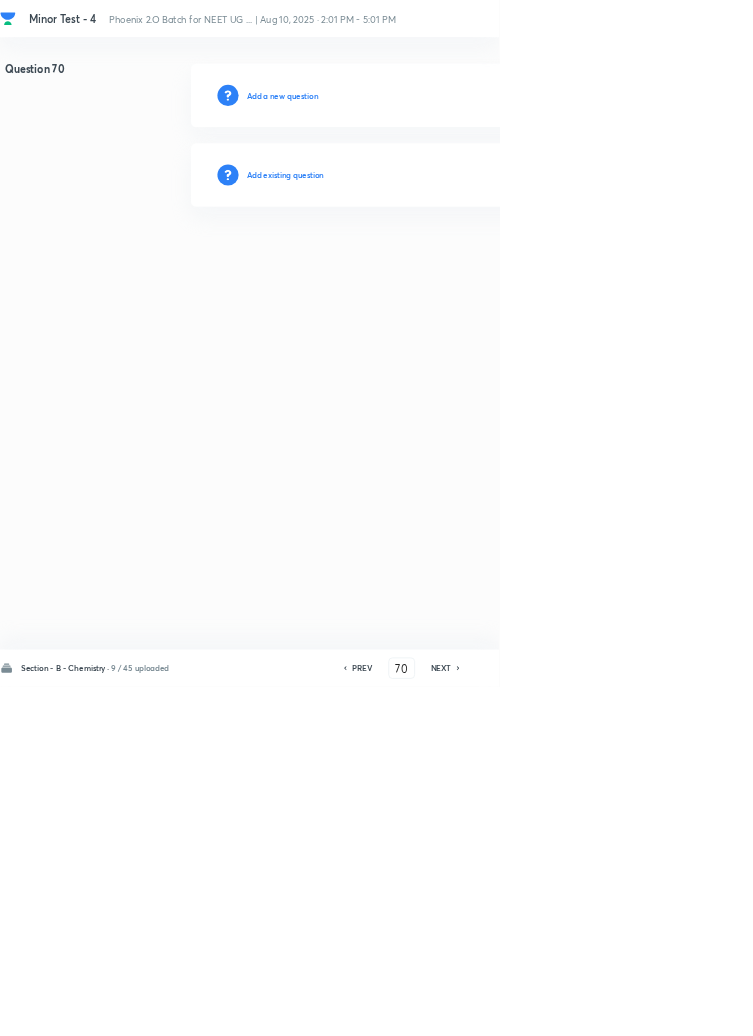 click on "Add existing question" at bounding box center [430, 264] 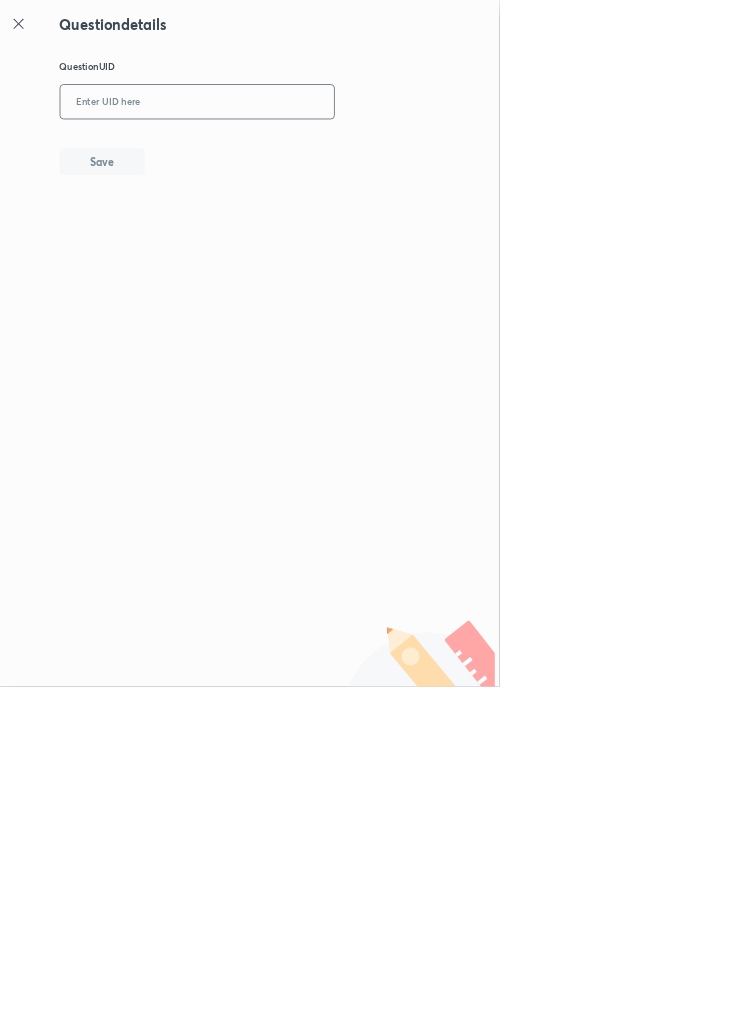 click at bounding box center [297, 154] 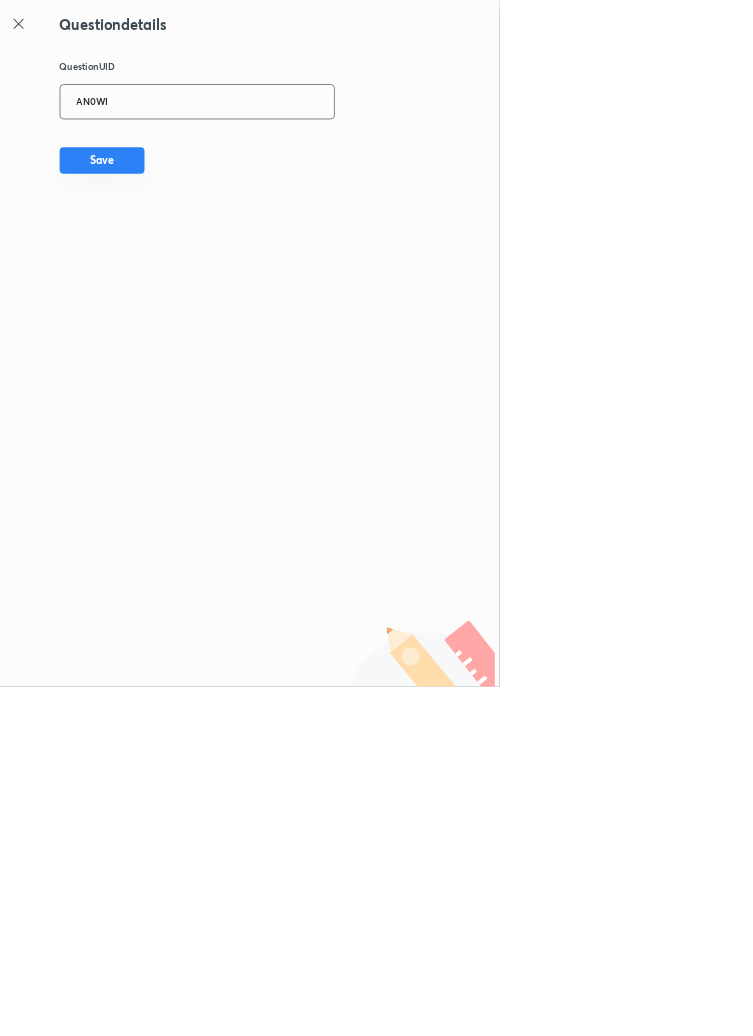 type on "AN0WI" 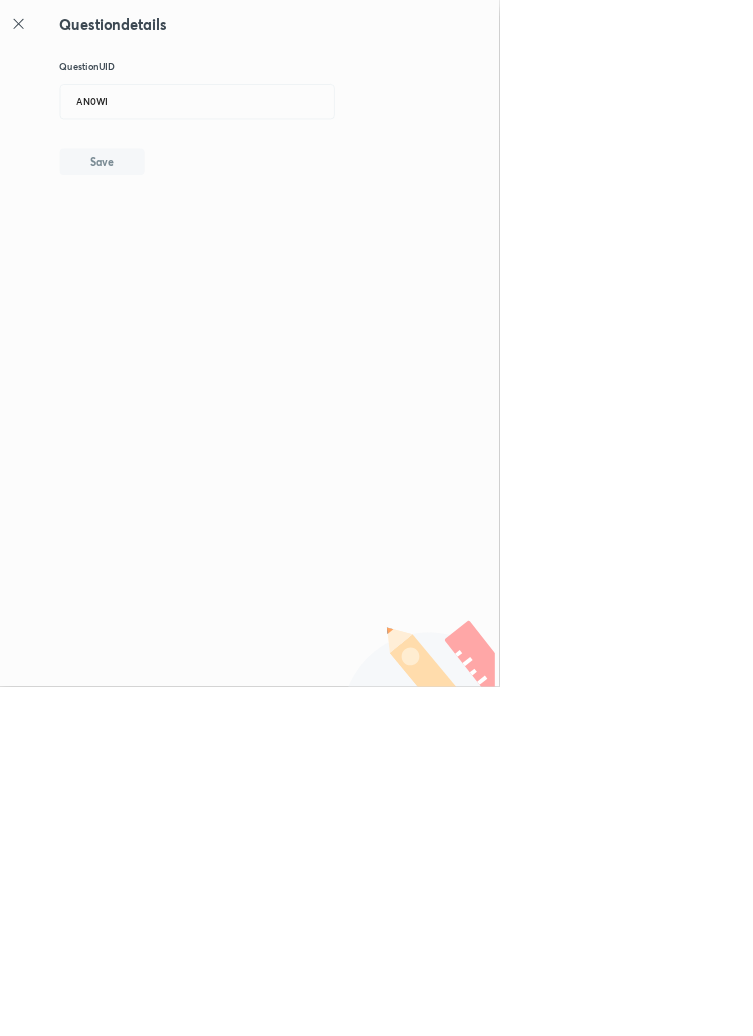 type 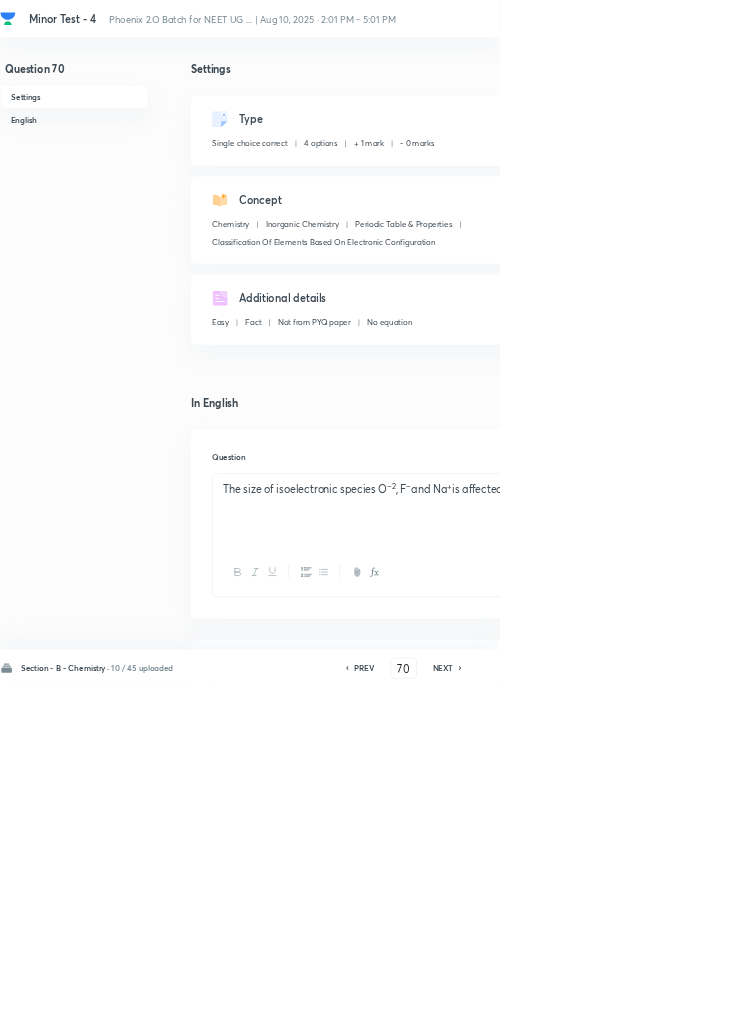 click on "Edit" at bounding box center [920, 182] 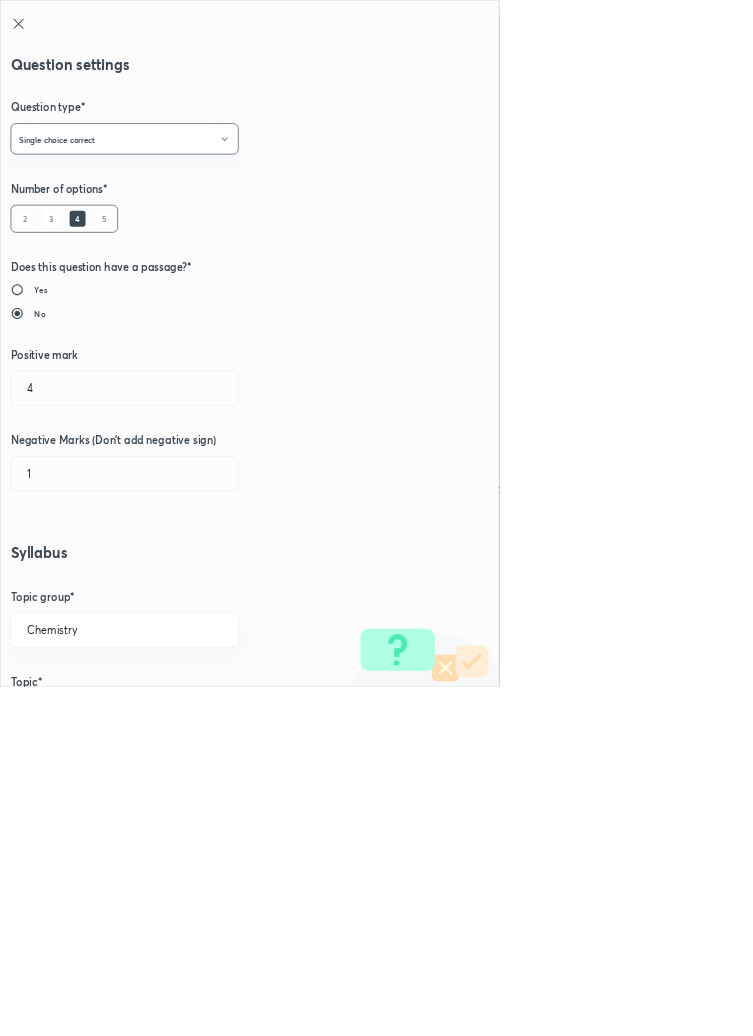 type on "1" 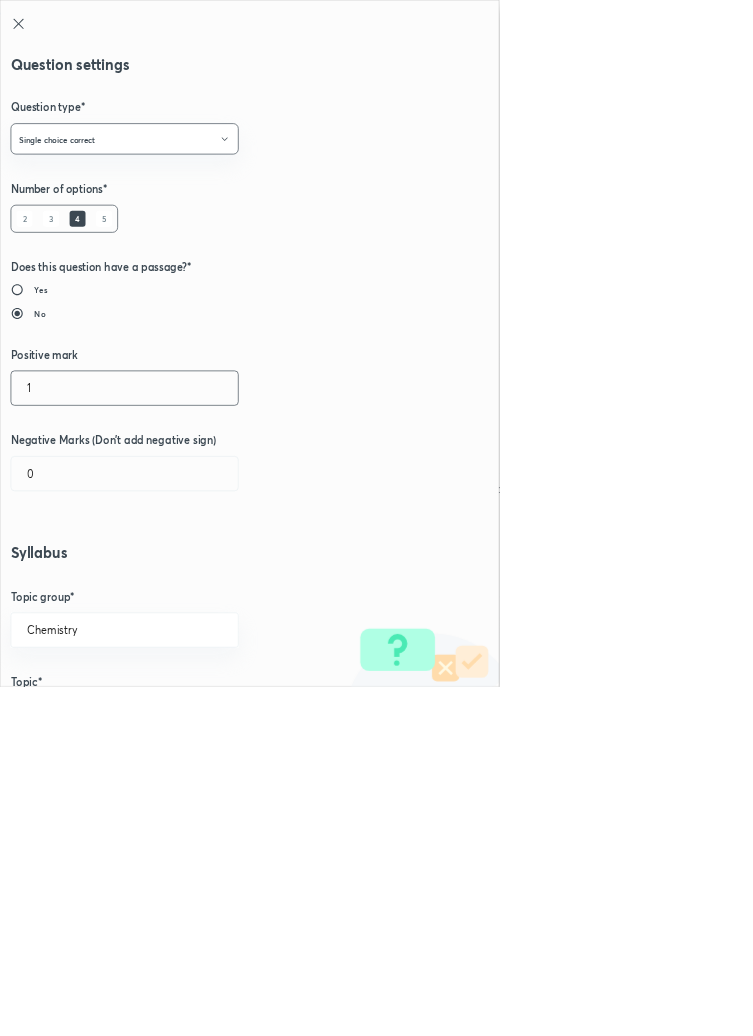click on "1" at bounding box center (188, 585) 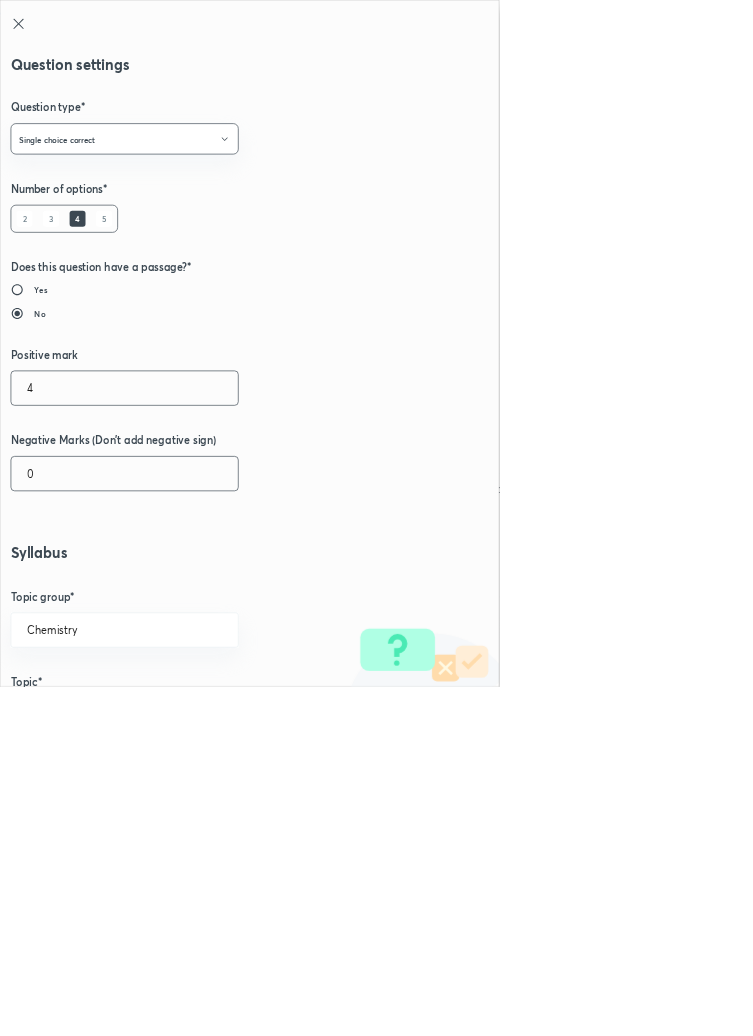 type on "4" 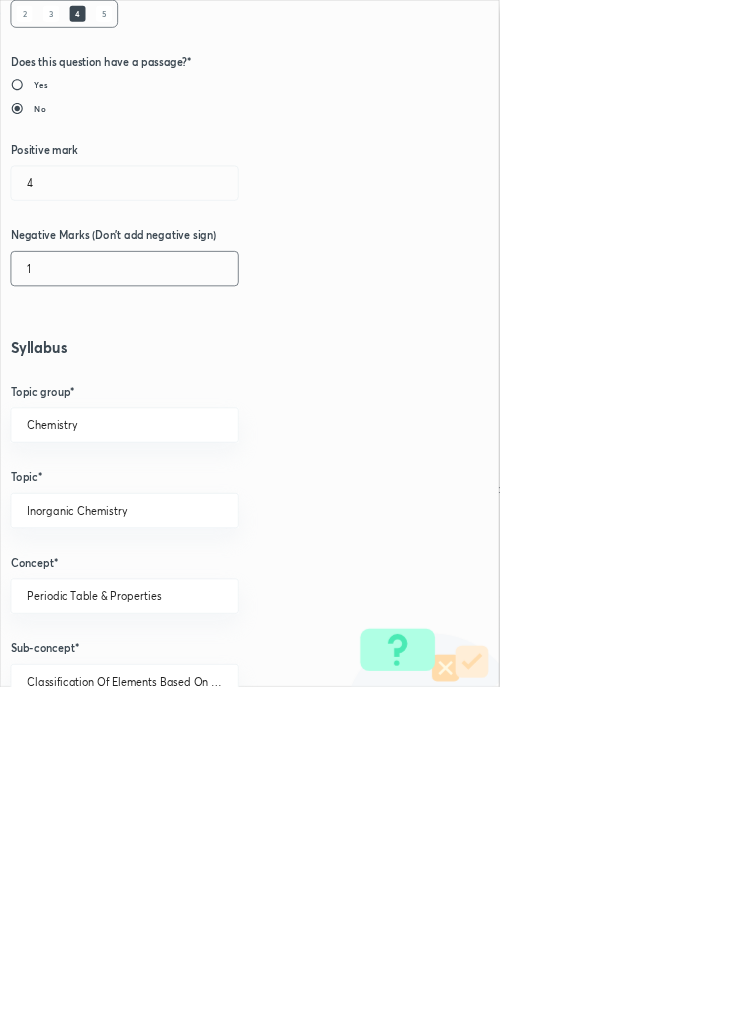 scroll, scrollTop: 1125, scrollLeft: 0, axis: vertical 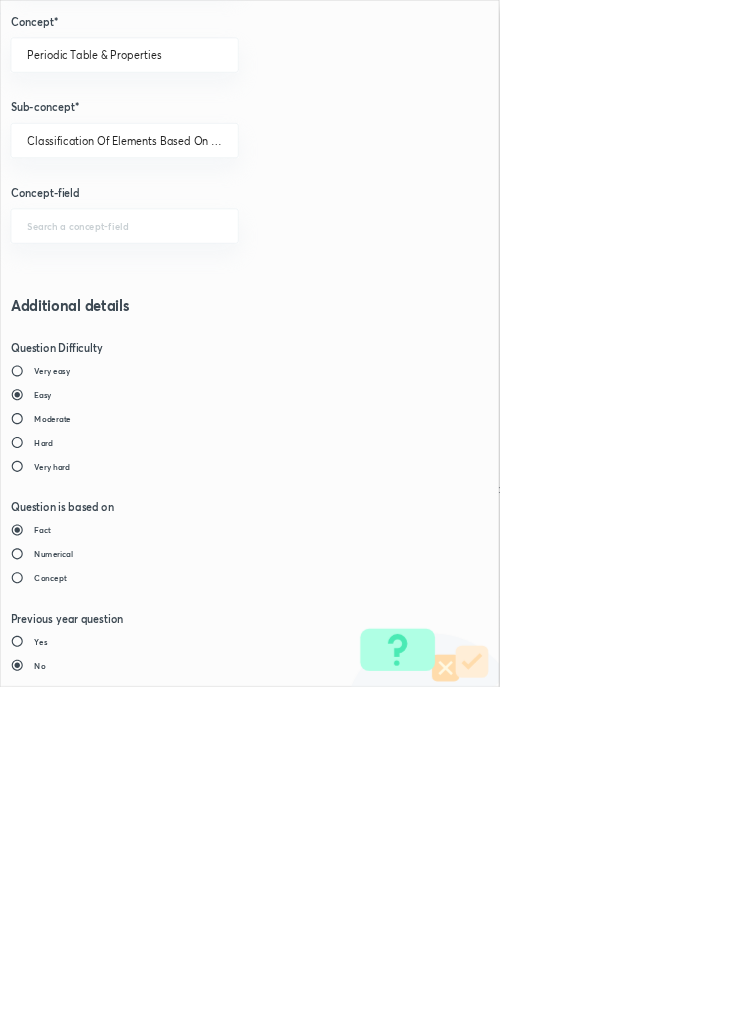 type on "1" 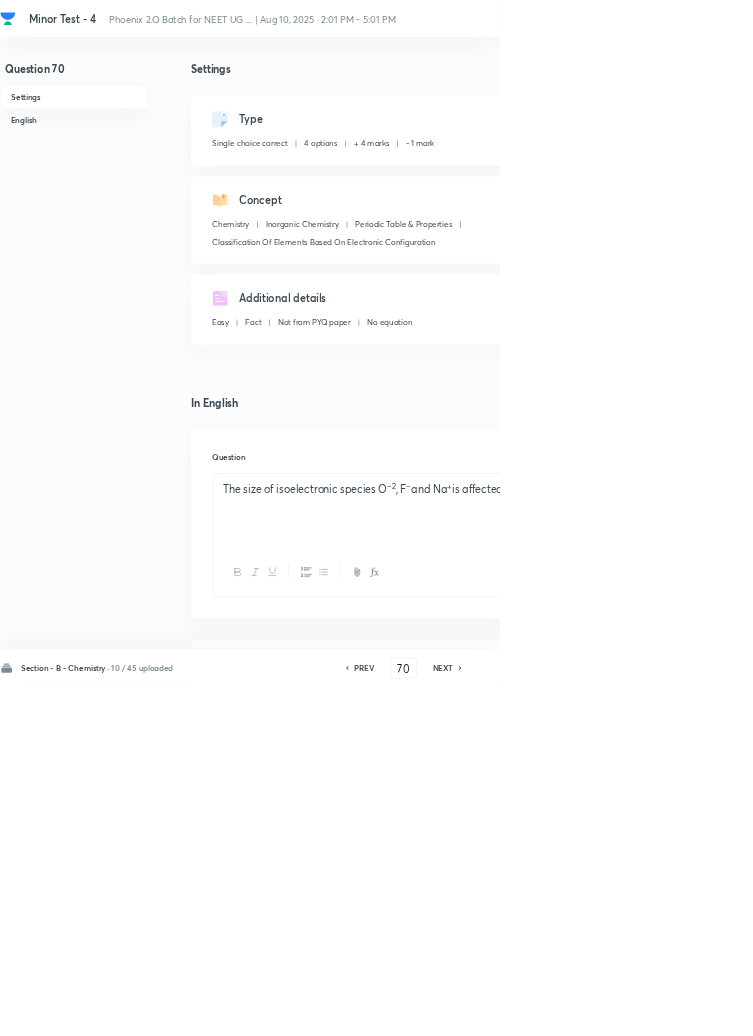 click on "Save" at bounding box center [1096, 1006] 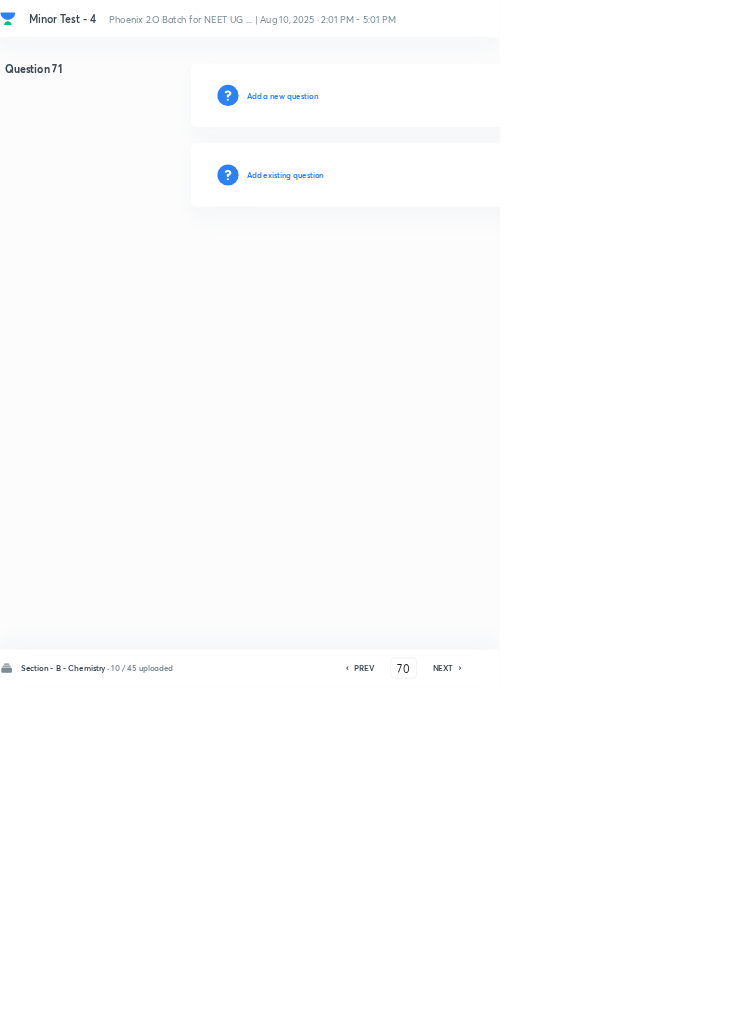 type on "71" 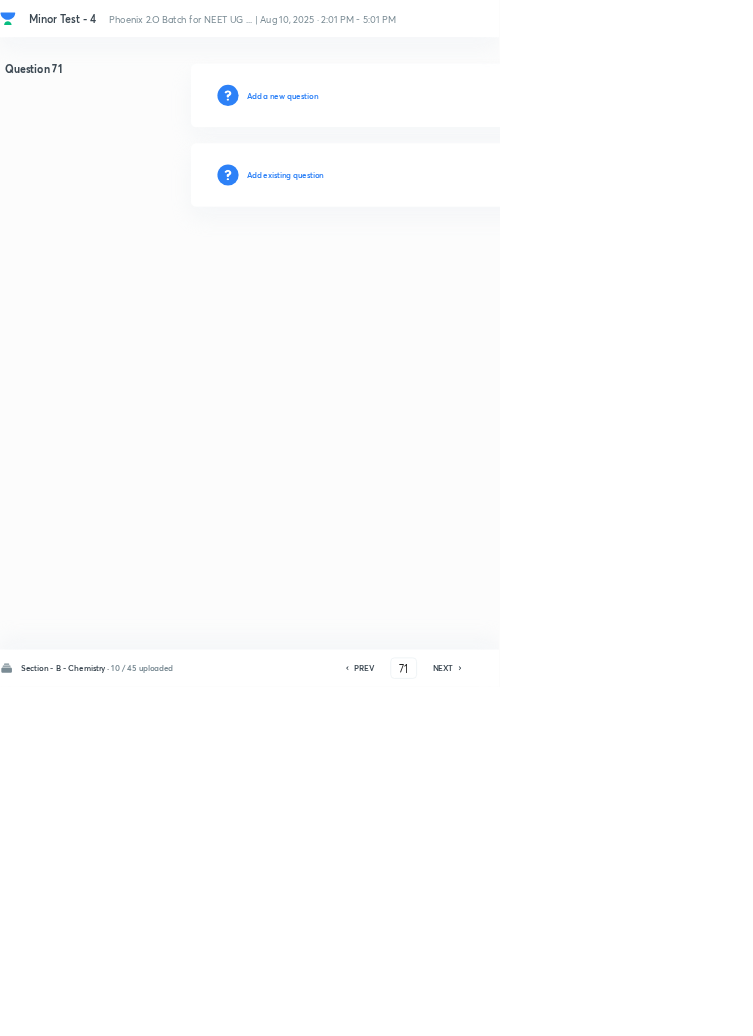 click on "Add existing question" at bounding box center [430, 264] 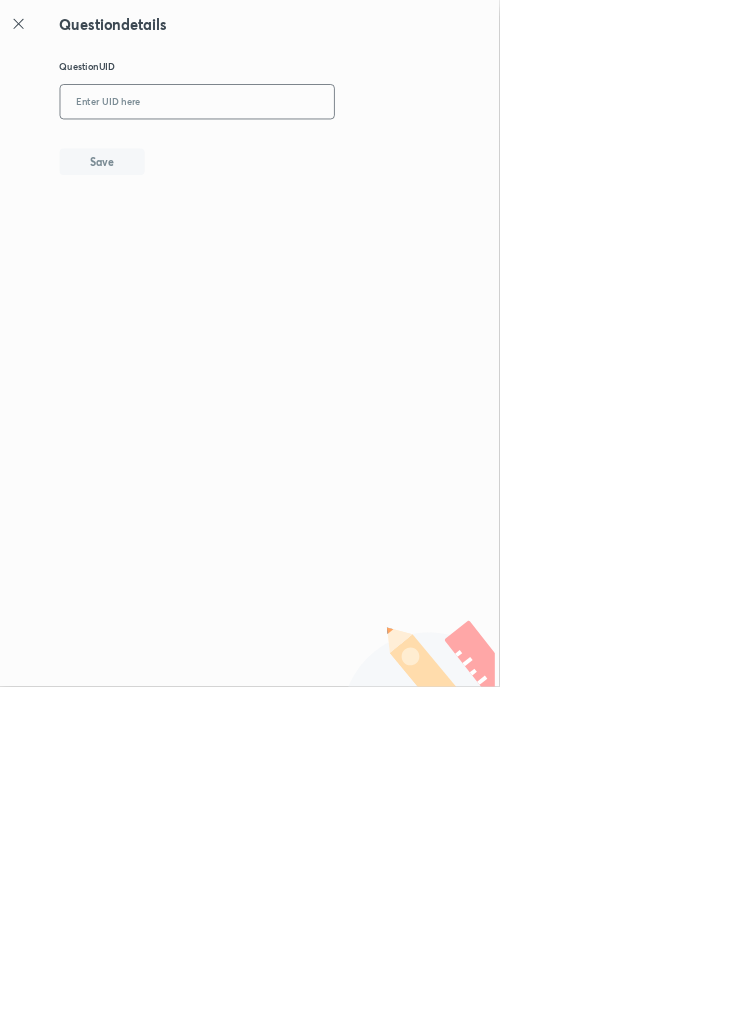 click at bounding box center (297, 154) 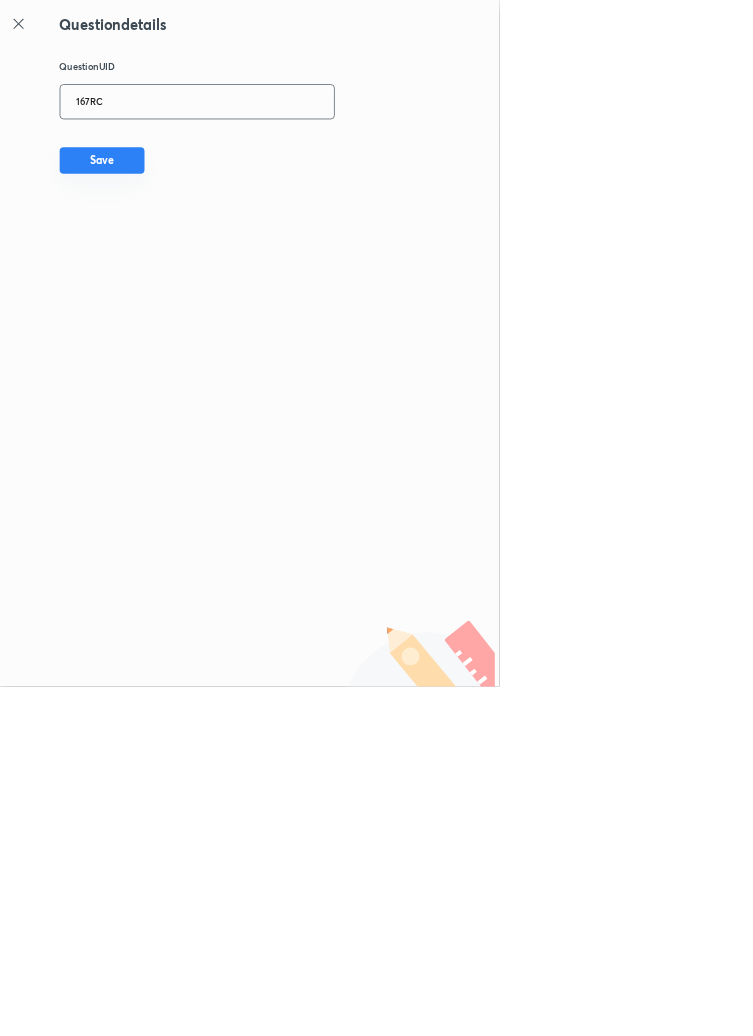 type on "167RC" 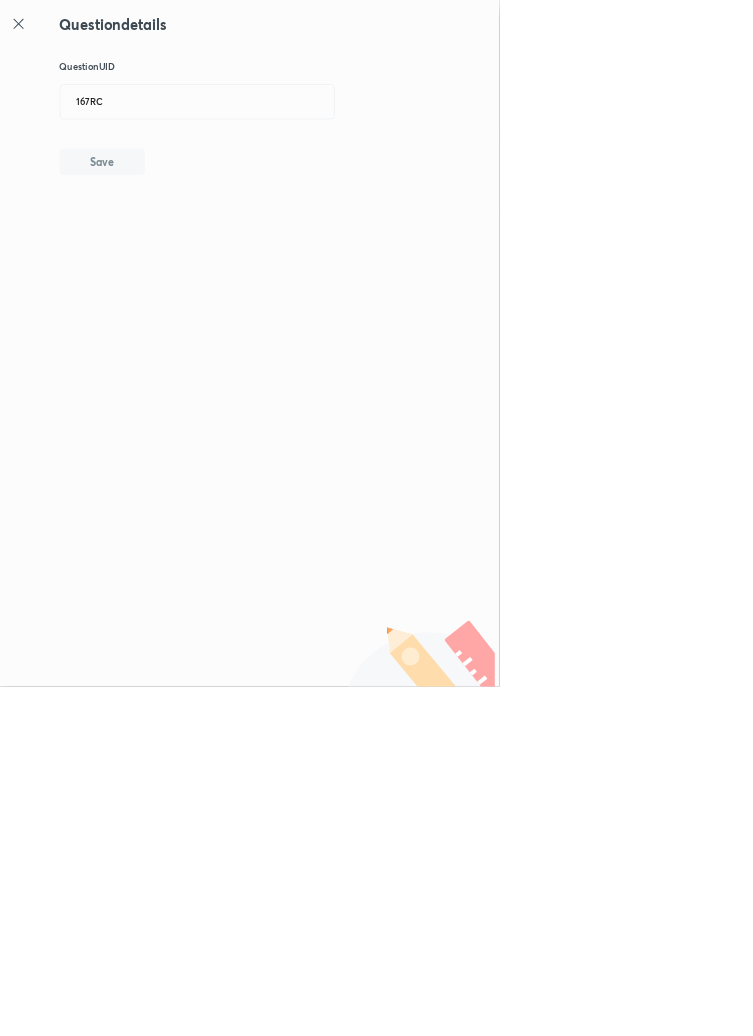 type 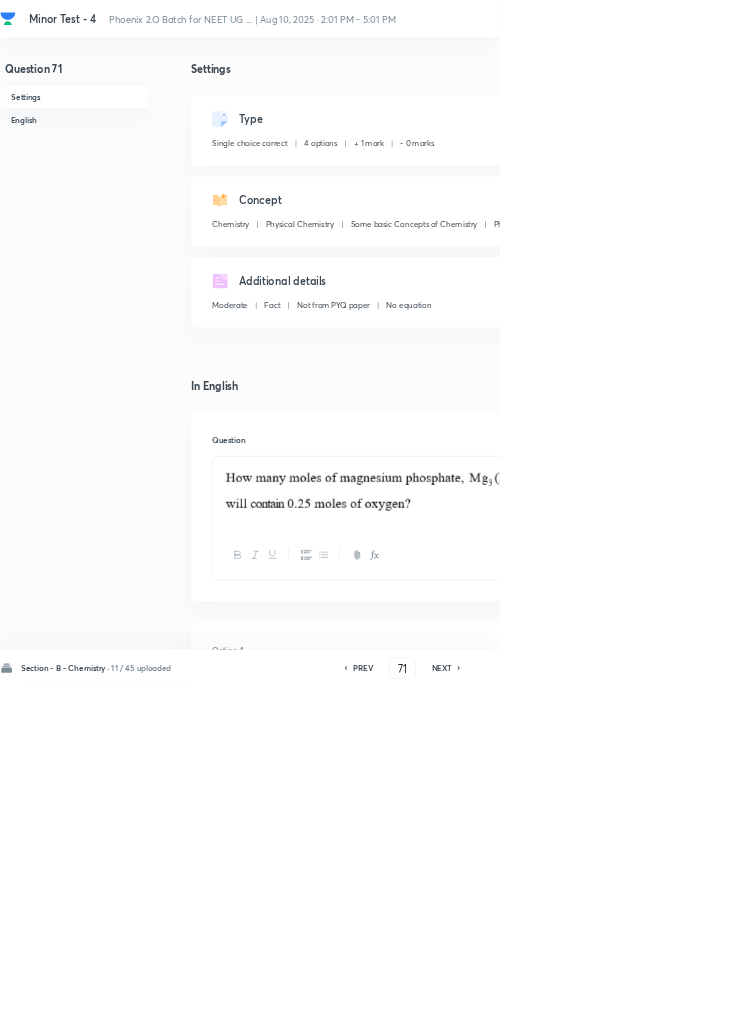 click on "Remove" at bounding box center (996, 1006) 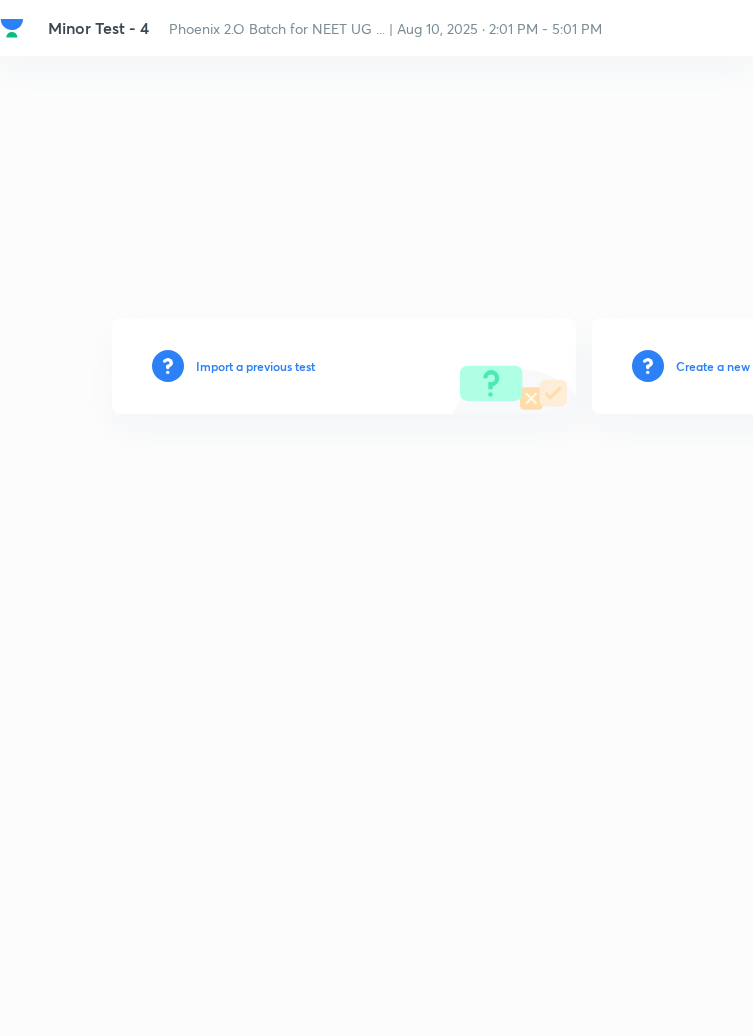 scroll, scrollTop: 0, scrollLeft: 0, axis: both 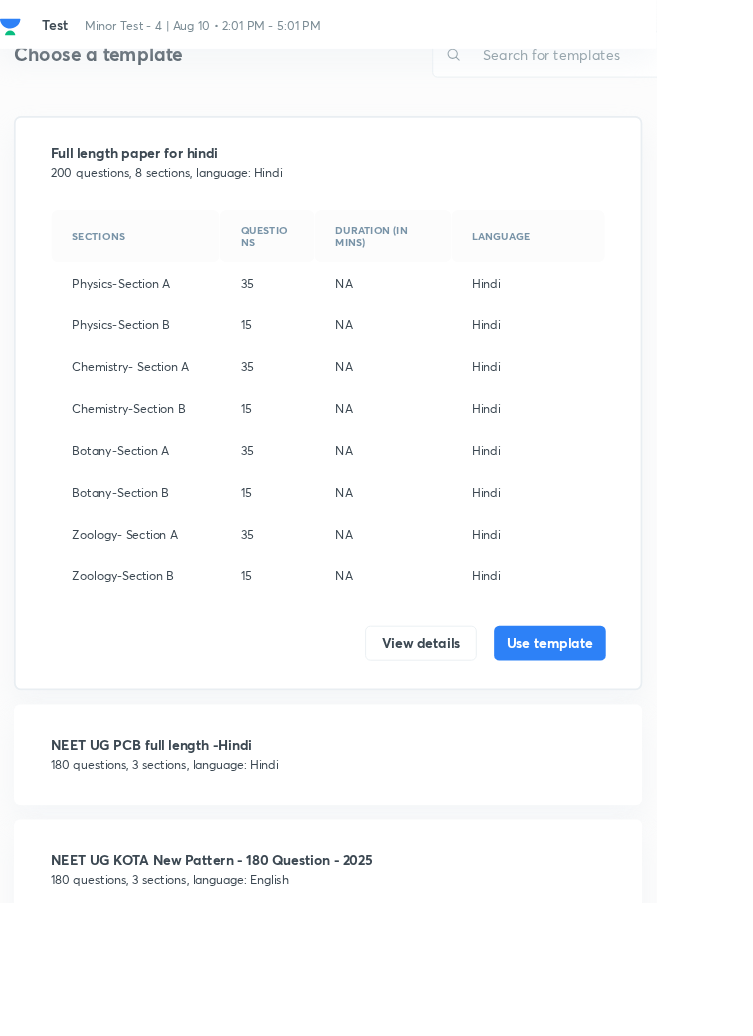 click on "NEET UG KOTA New Pattern - 180 Question - 2025  180 questions, 3 sections, language: English" at bounding box center (376, 998) 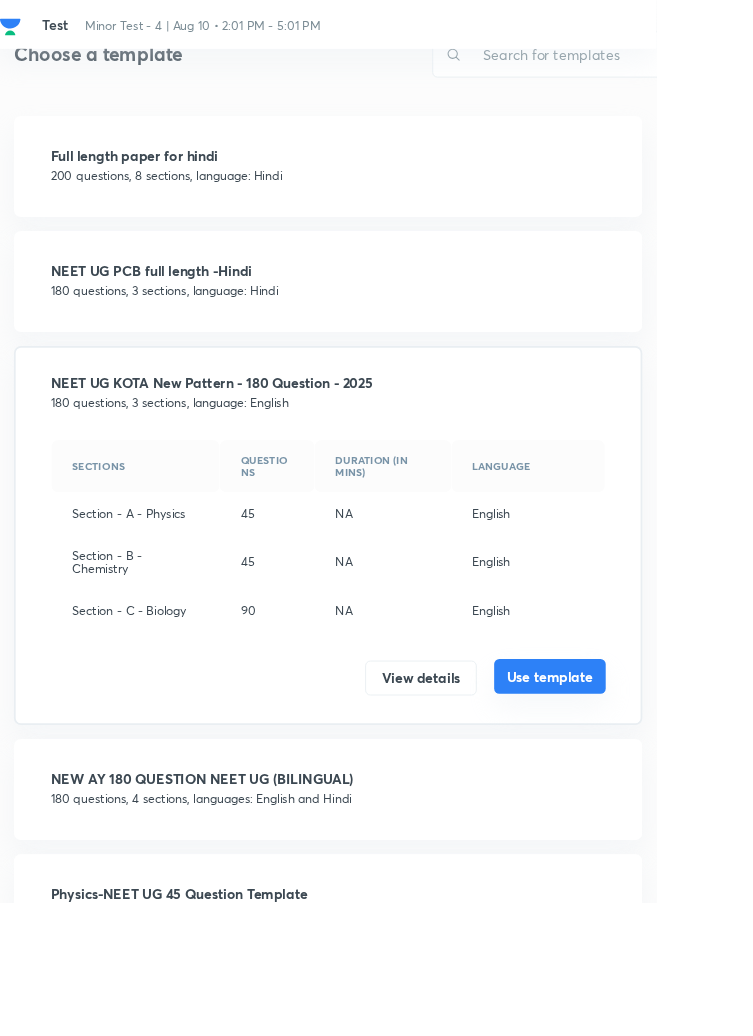 click on "Use template" at bounding box center (631, 776) 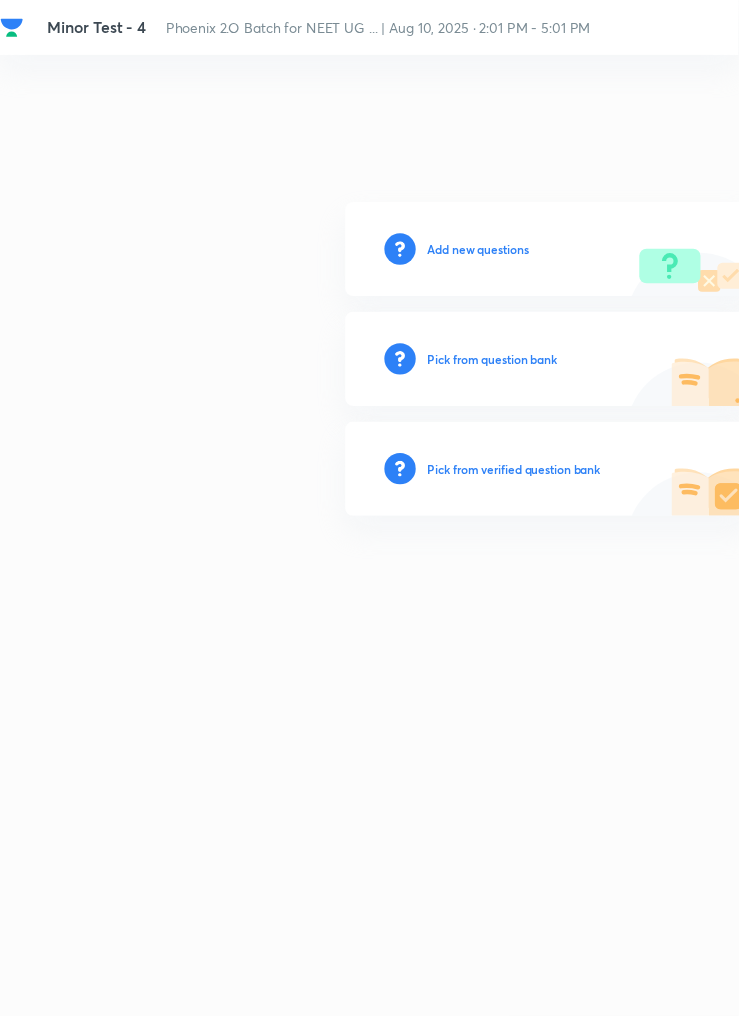 click on "Add new questions" at bounding box center [487, 254] 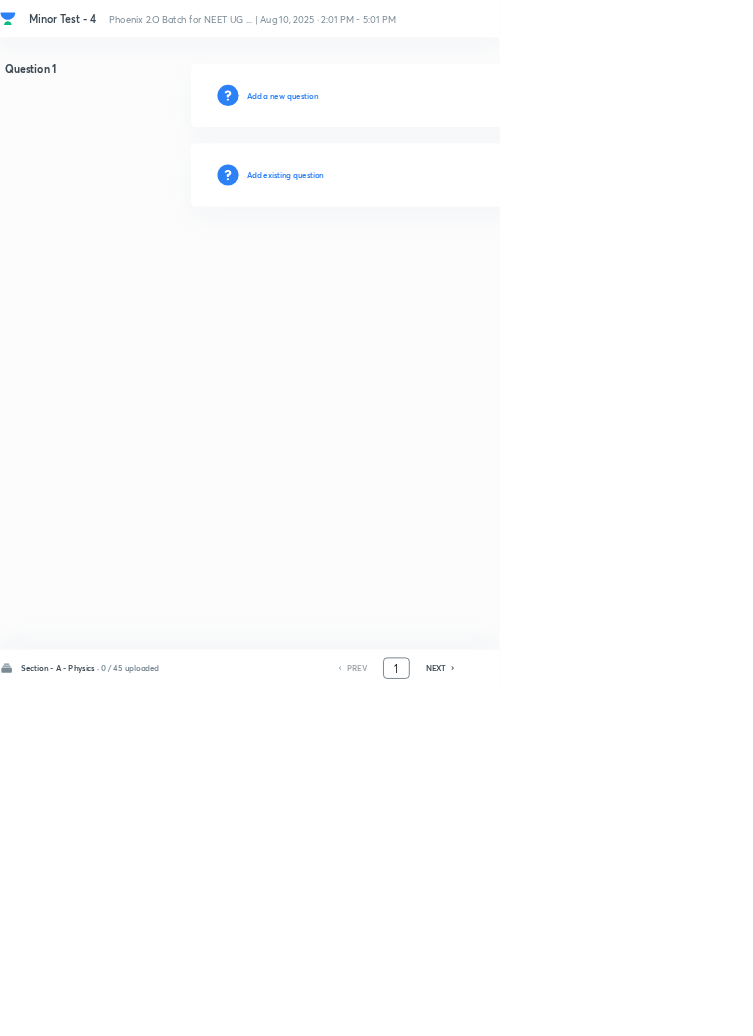 click on "1" at bounding box center [598, 1008] 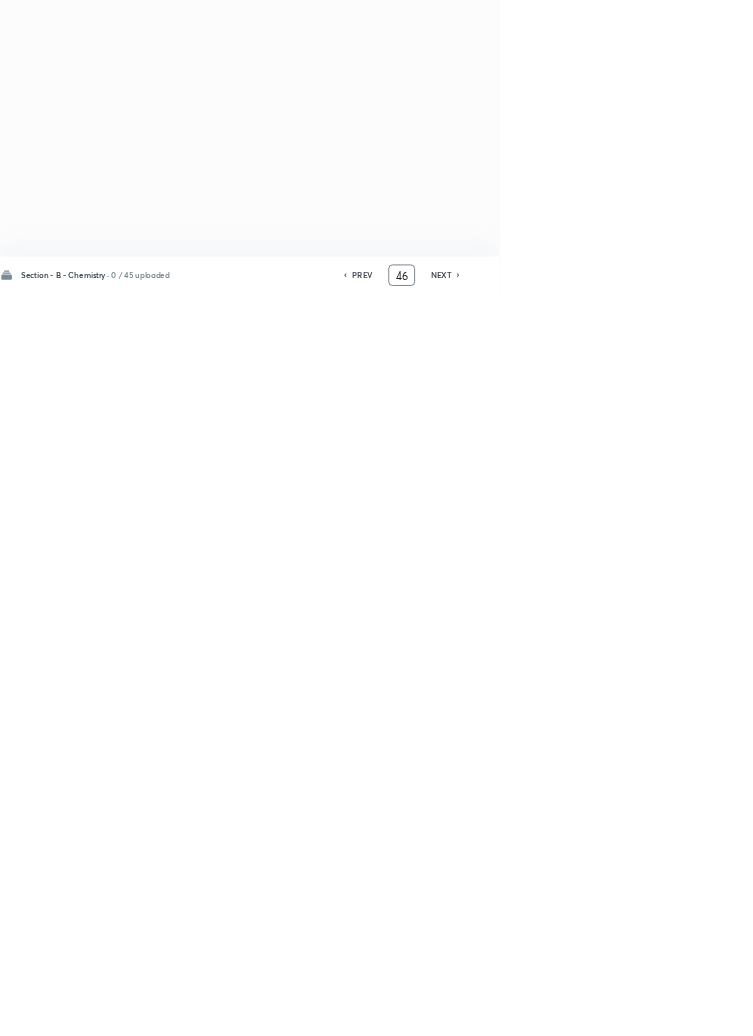 scroll, scrollTop: 0, scrollLeft: 0, axis: both 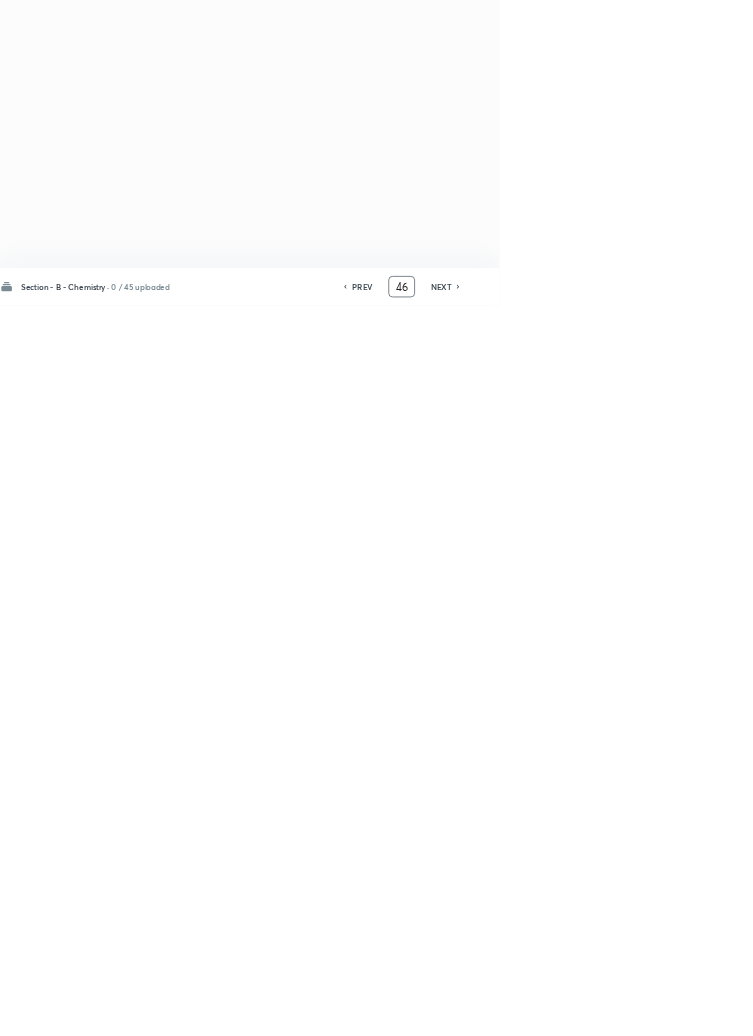 type on "4" 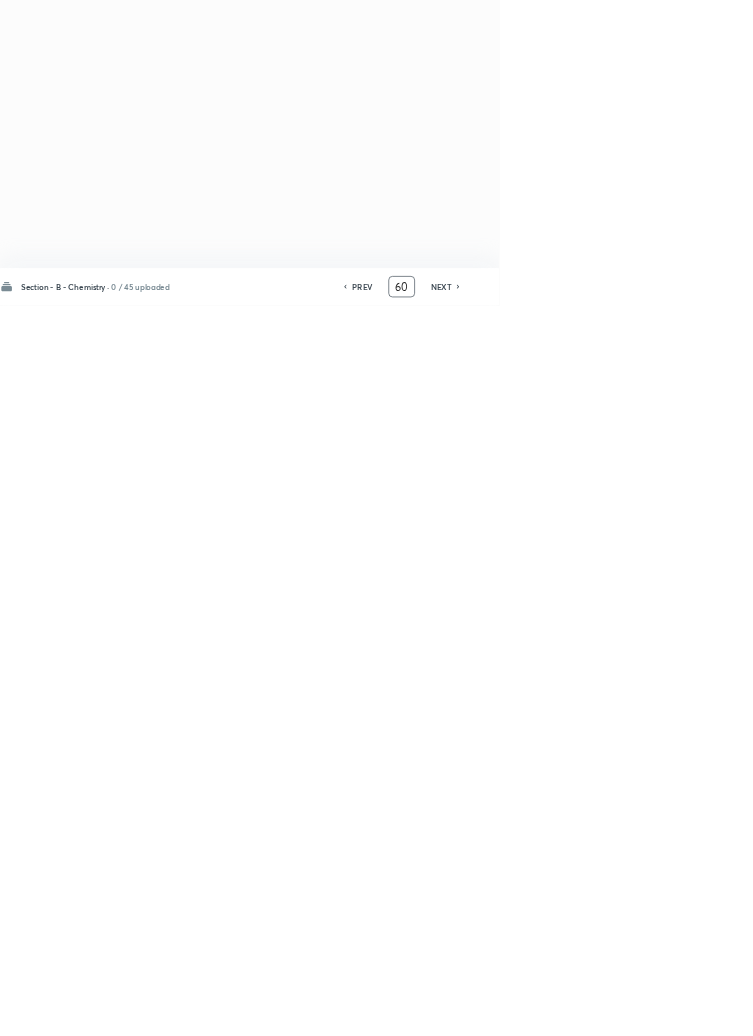 type on "60" 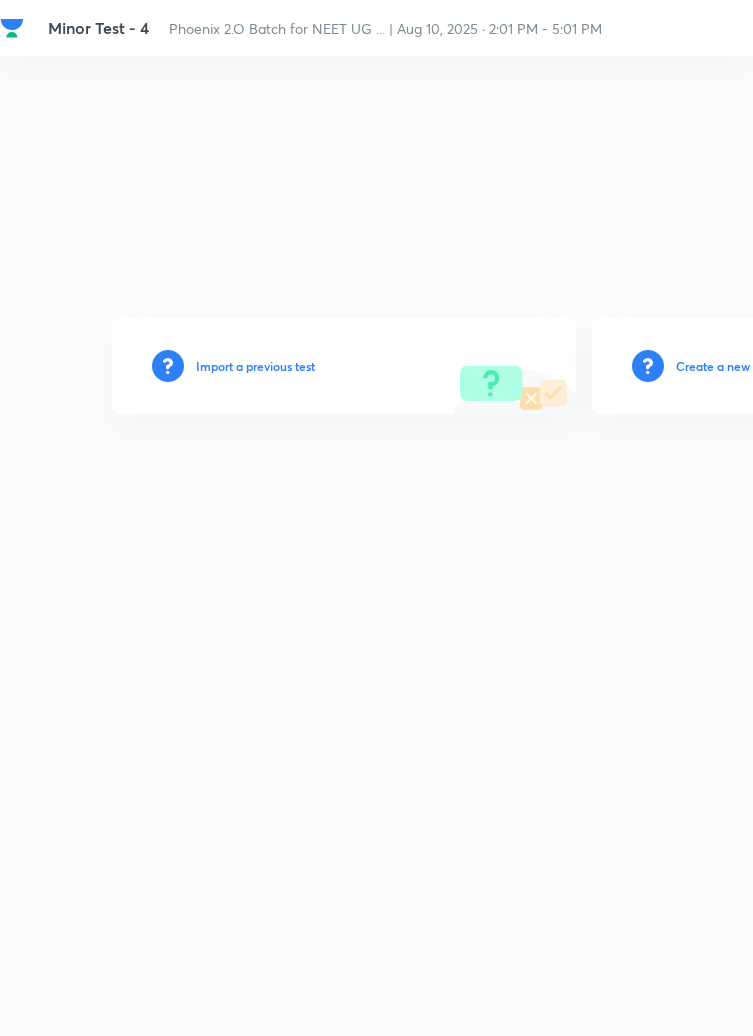 scroll, scrollTop: 0, scrollLeft: 0, axis: both 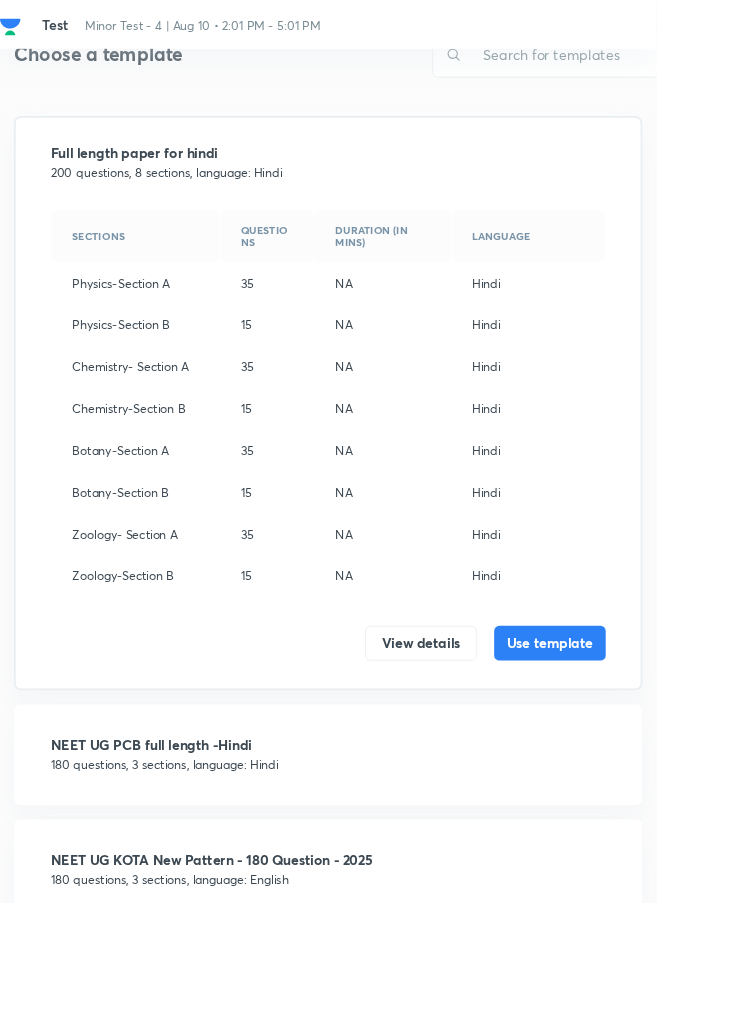click on "NEET UG KOTA New Pattern - 180 Question - 2025" at bounding box center (376, 986) 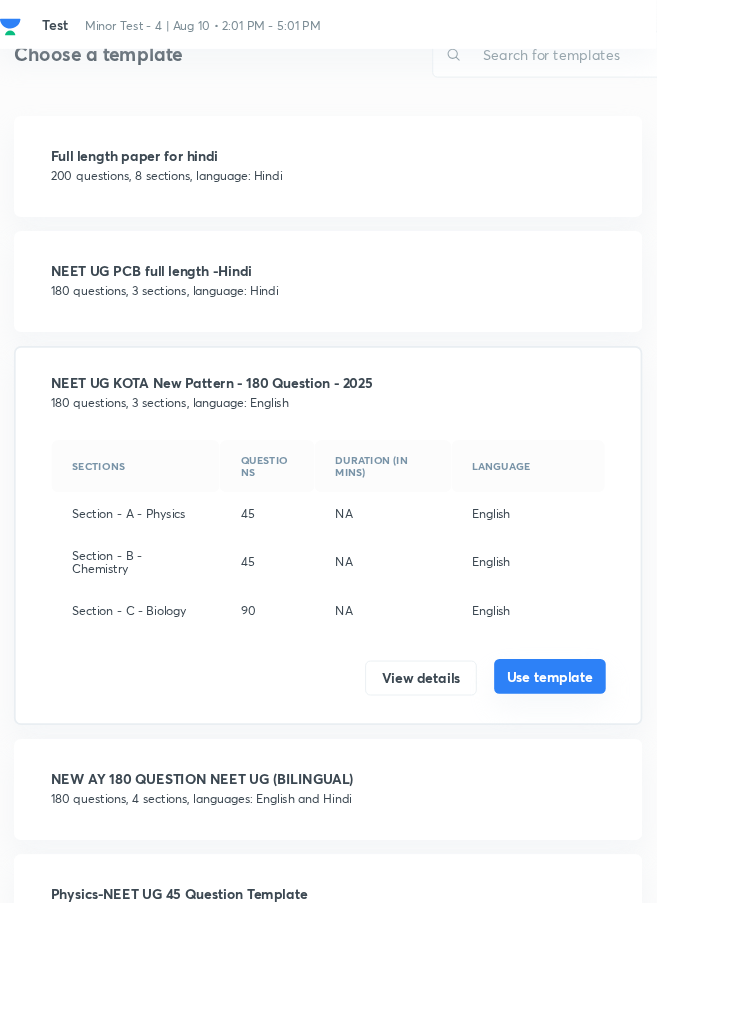 click on "Use template" at bounding box center [631, 776] 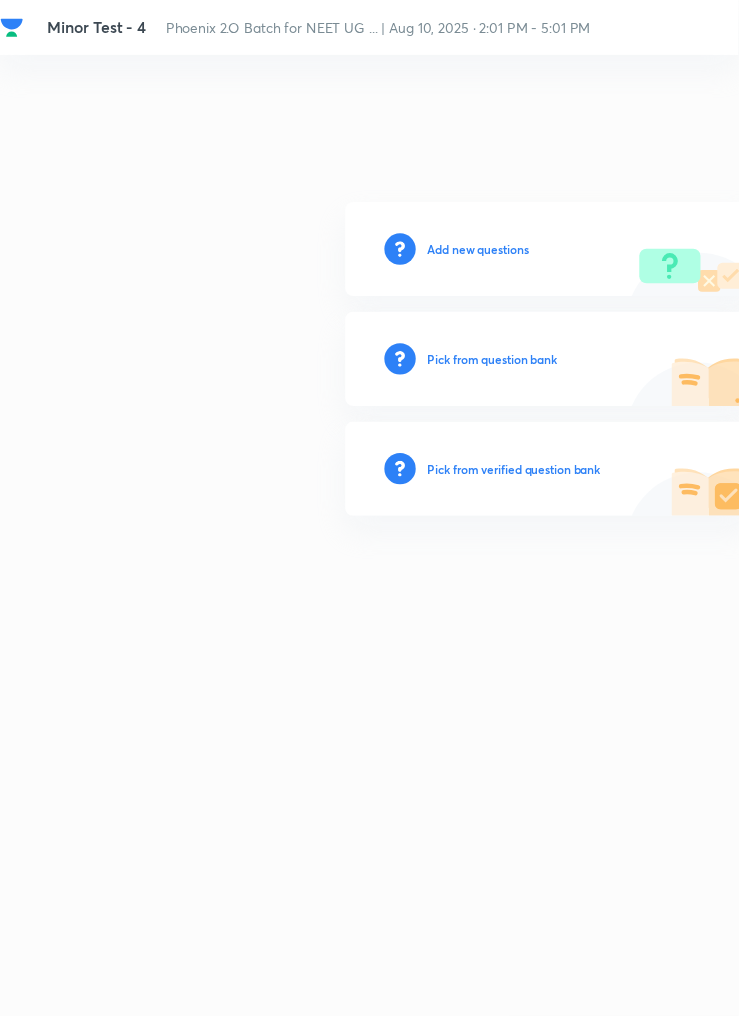 click on "Add new questions" at bounding box center [487, 254] 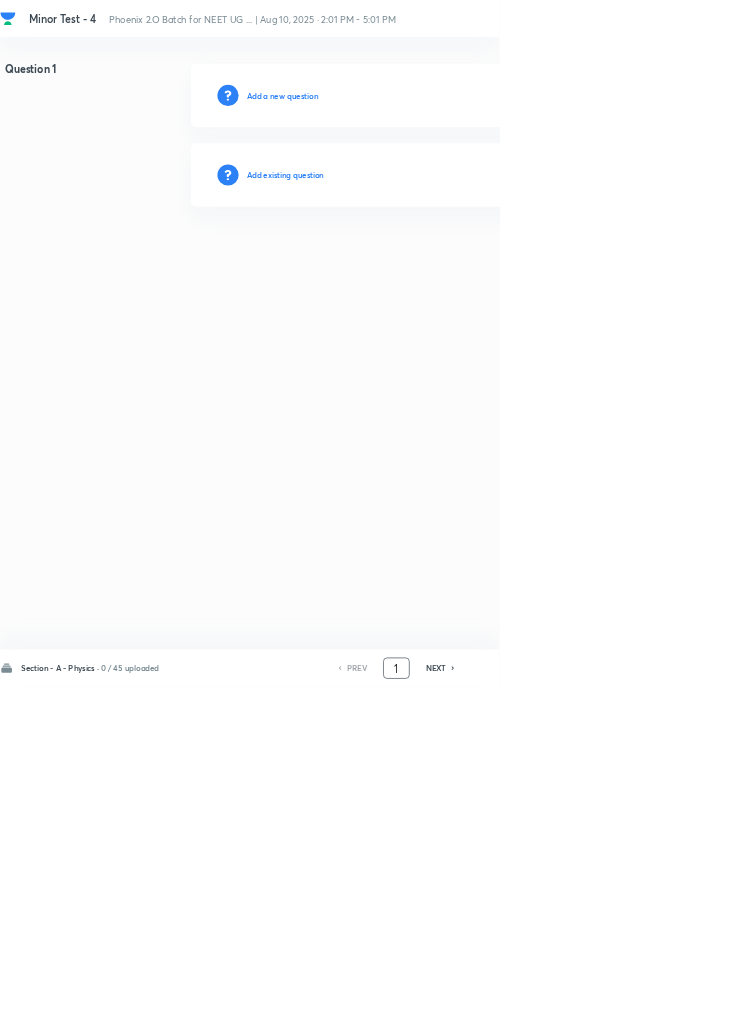 click on "1" at bounding box center [598, 1008] 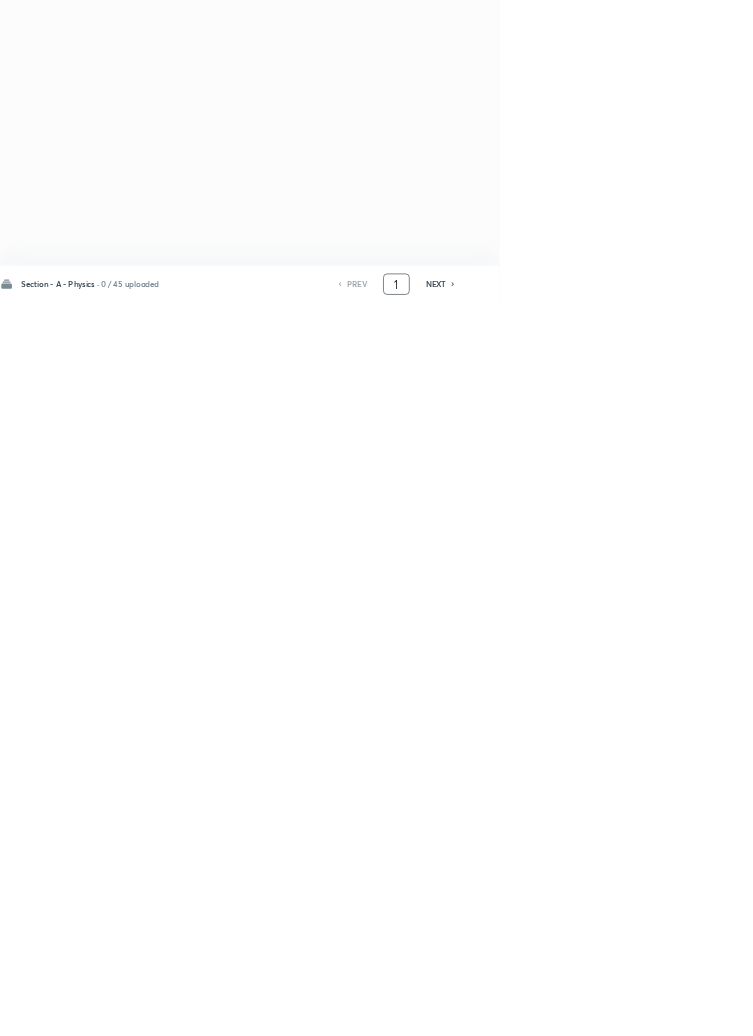 scroll, scrollTop: 0, scrollLeft: 0, axis: both 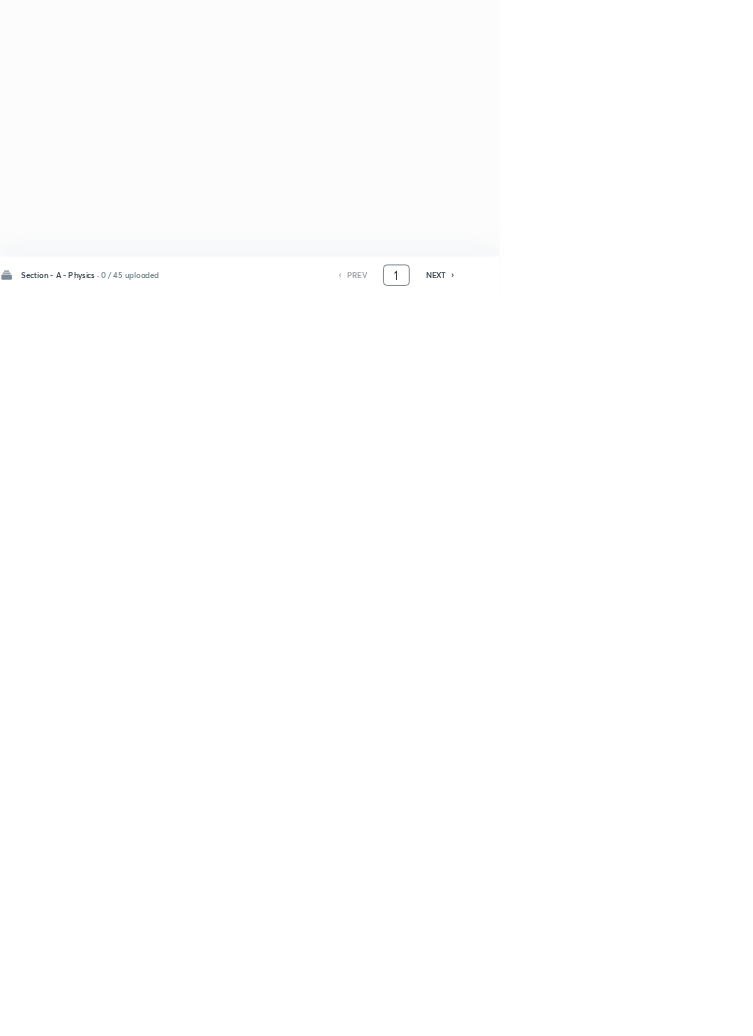 click on "1" at bounding box center (598, 1008) 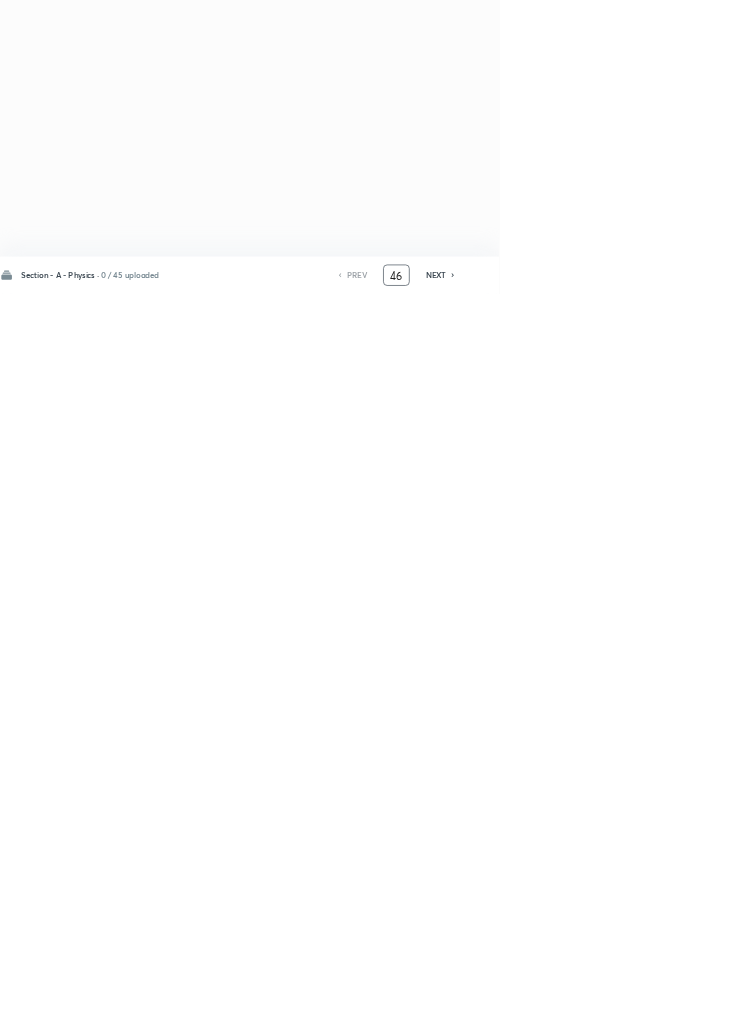 type on "46" 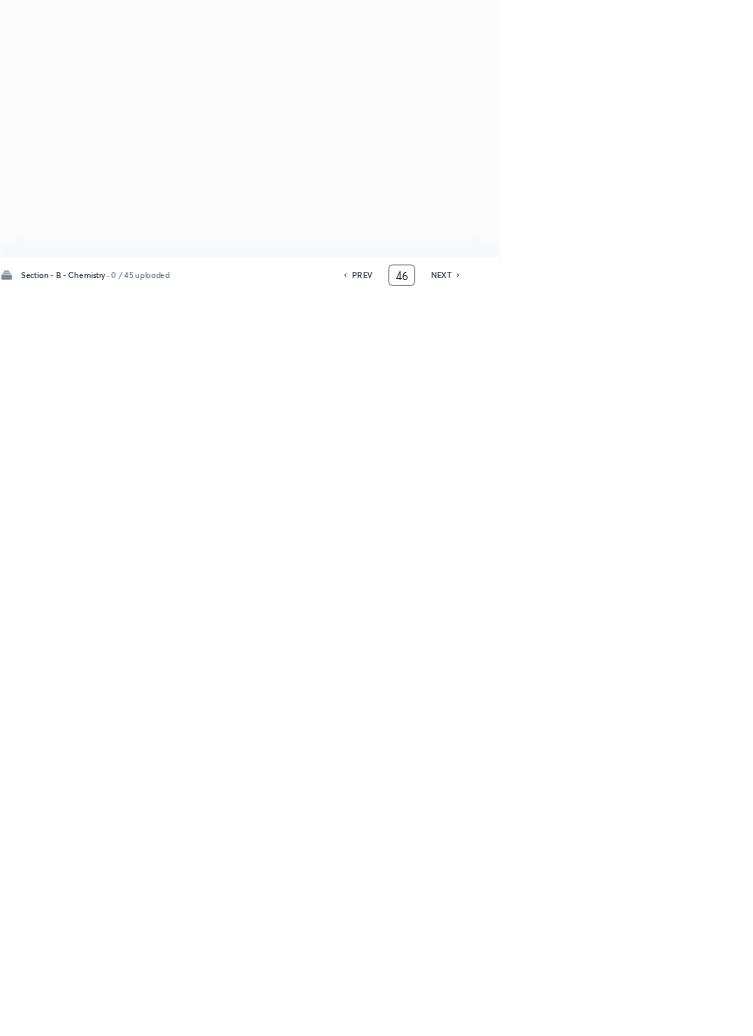 scroll, scrollTop: 0, scrollLeft: 0, axis: both 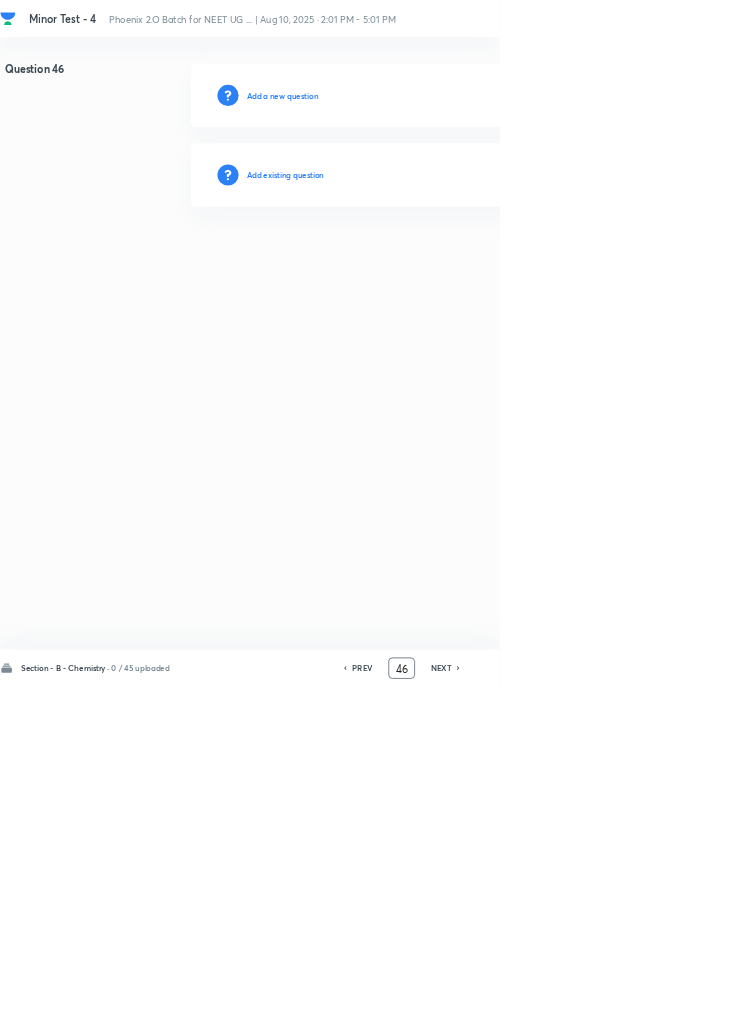 click on "Add existing question" at bounding box center (712, 264) 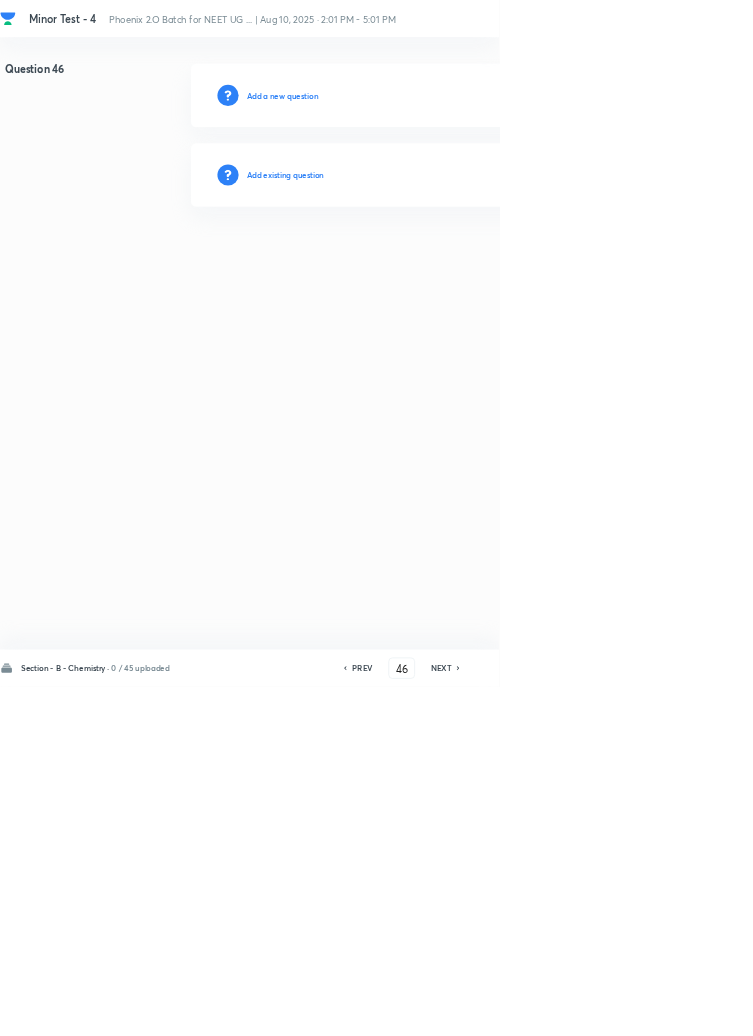 click on "Add existing question" at bounding box center (430, 264) 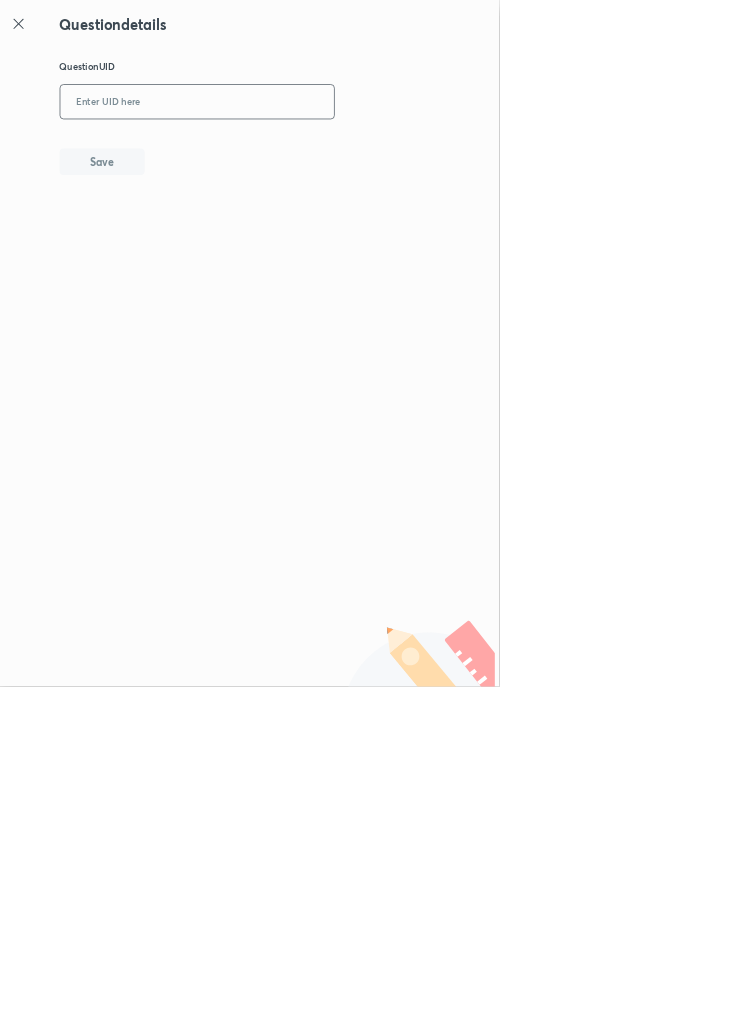 click at bounding box center [297, 154] 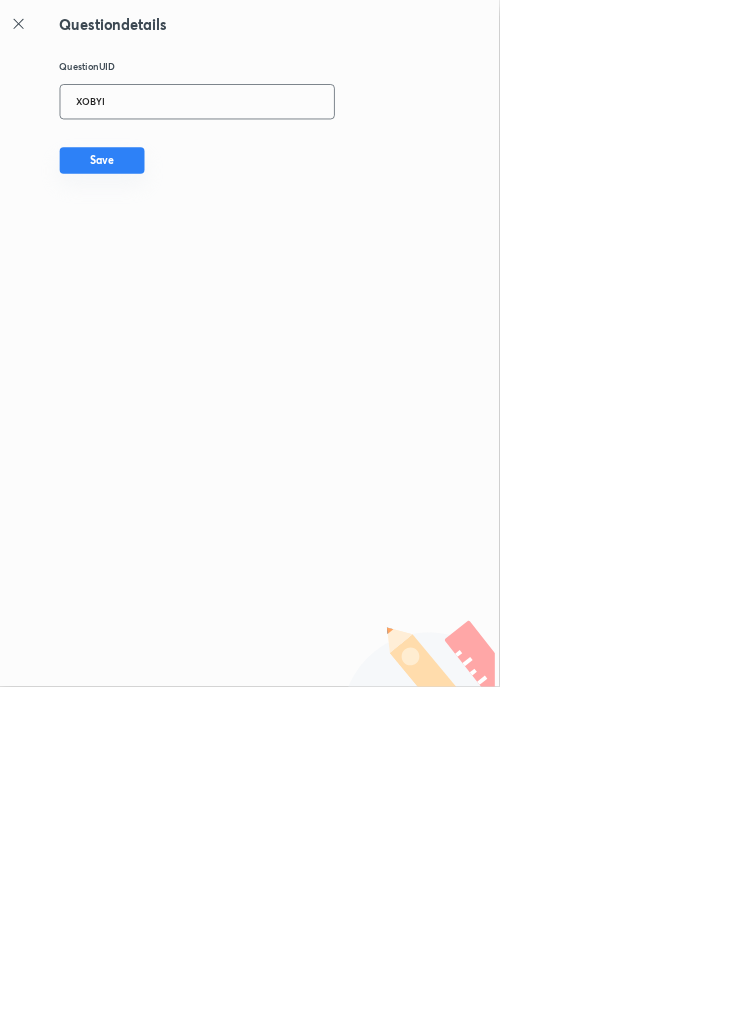 type on "XOBYI" 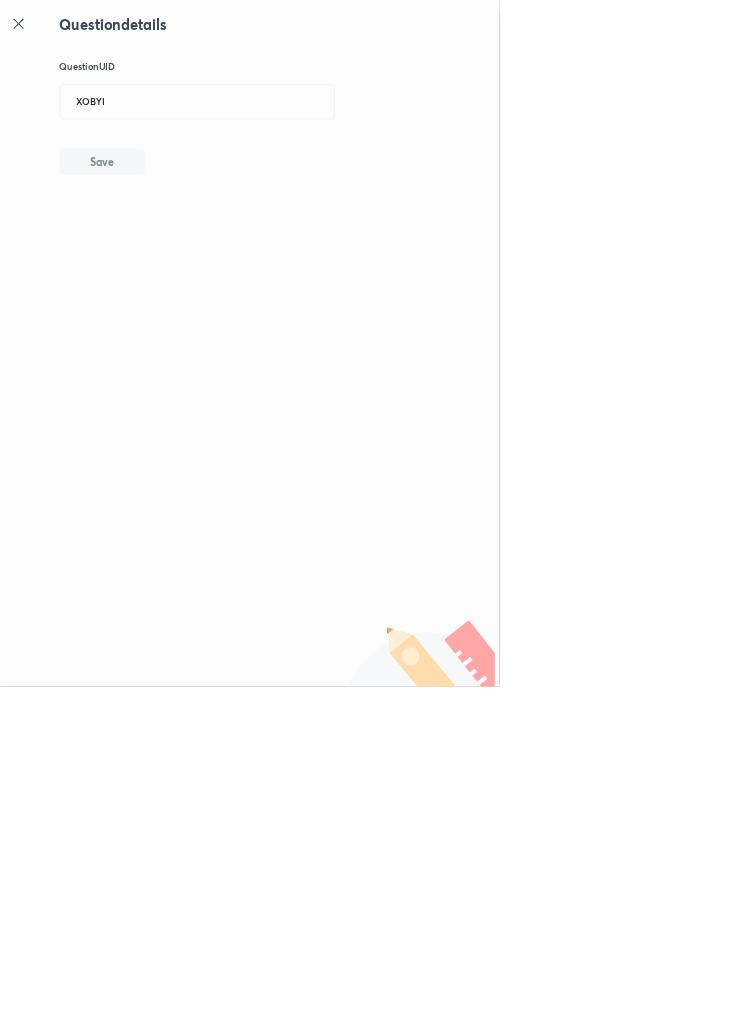 type 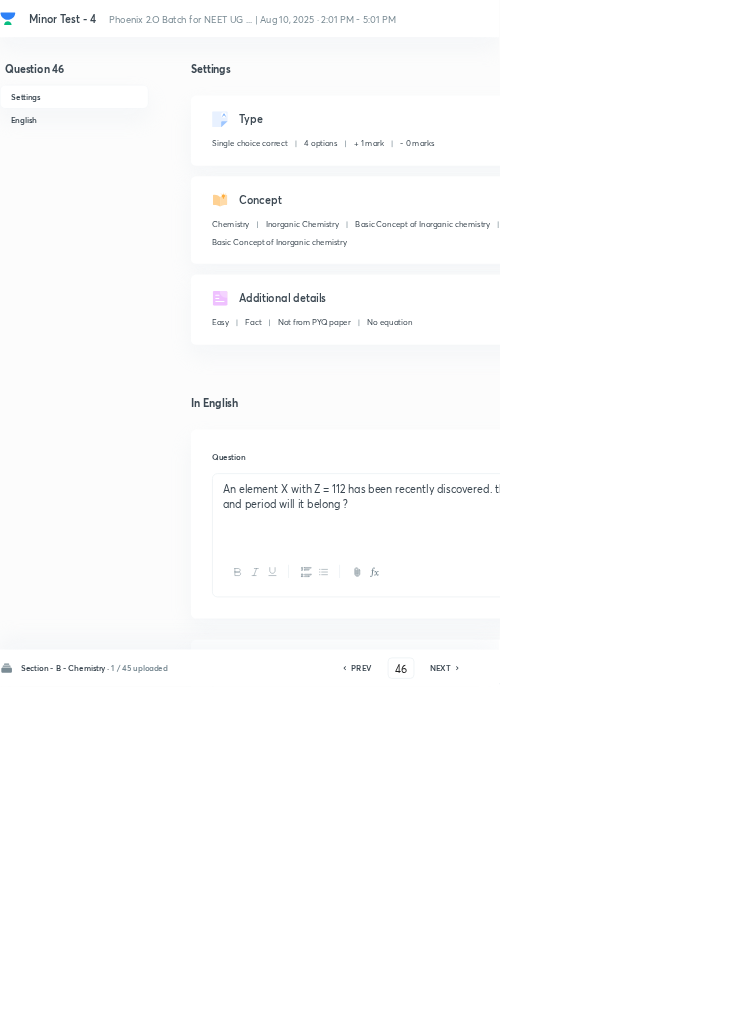 click on "Edit" at bounding box center [920, 182] 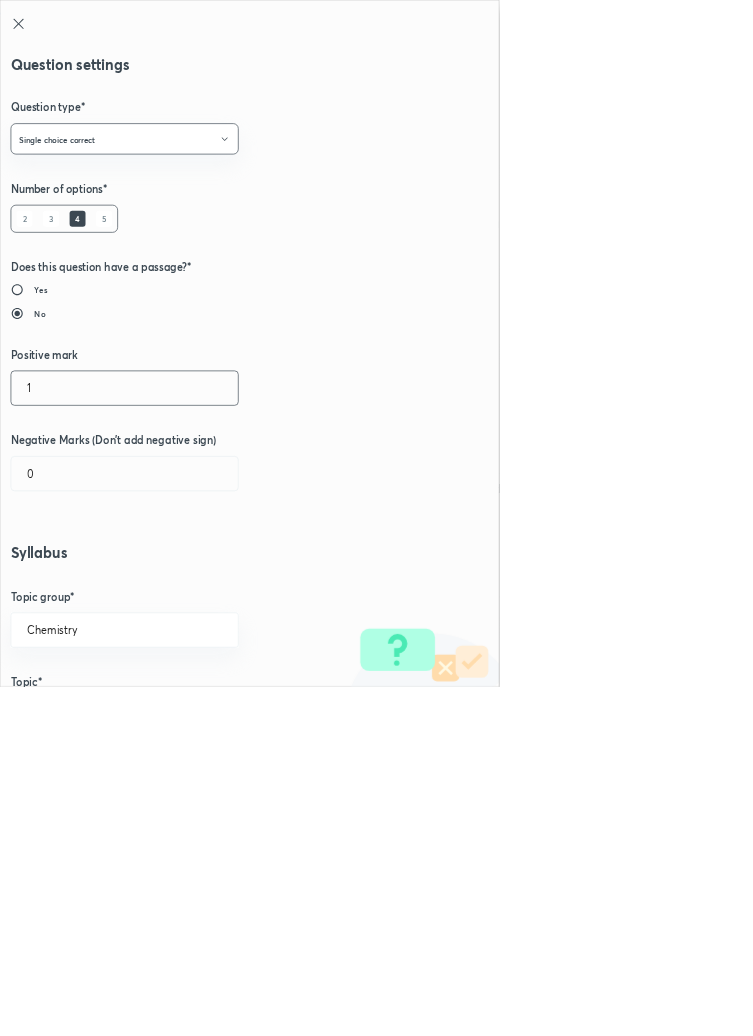 click on "1" at bounding box center [188, 585] 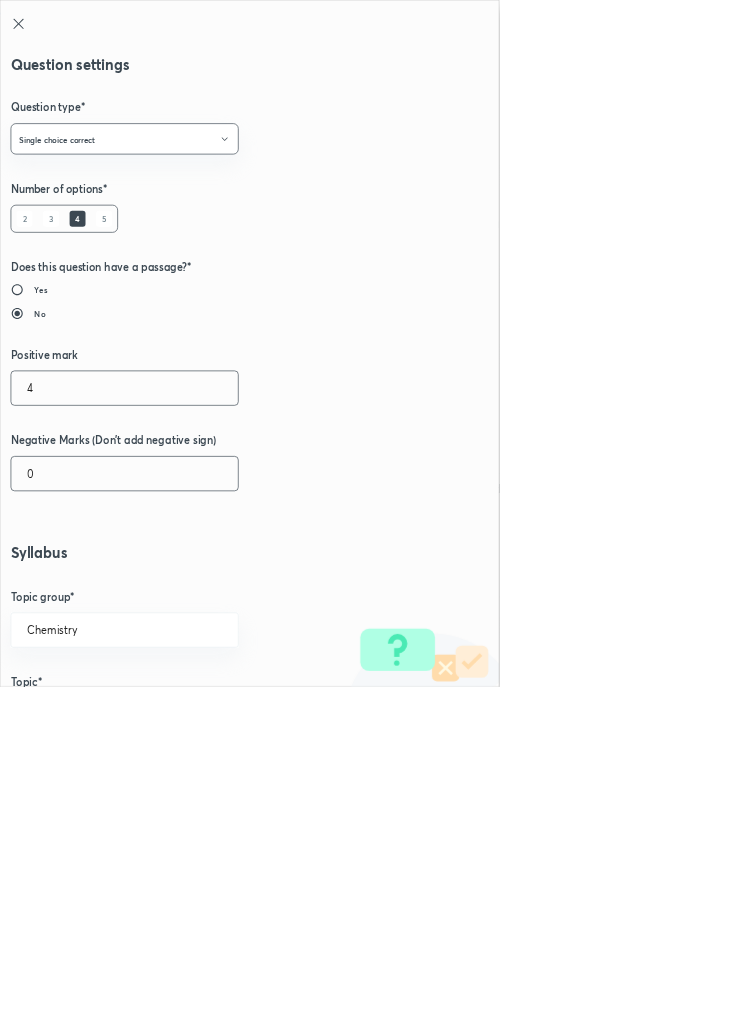 type on "4" 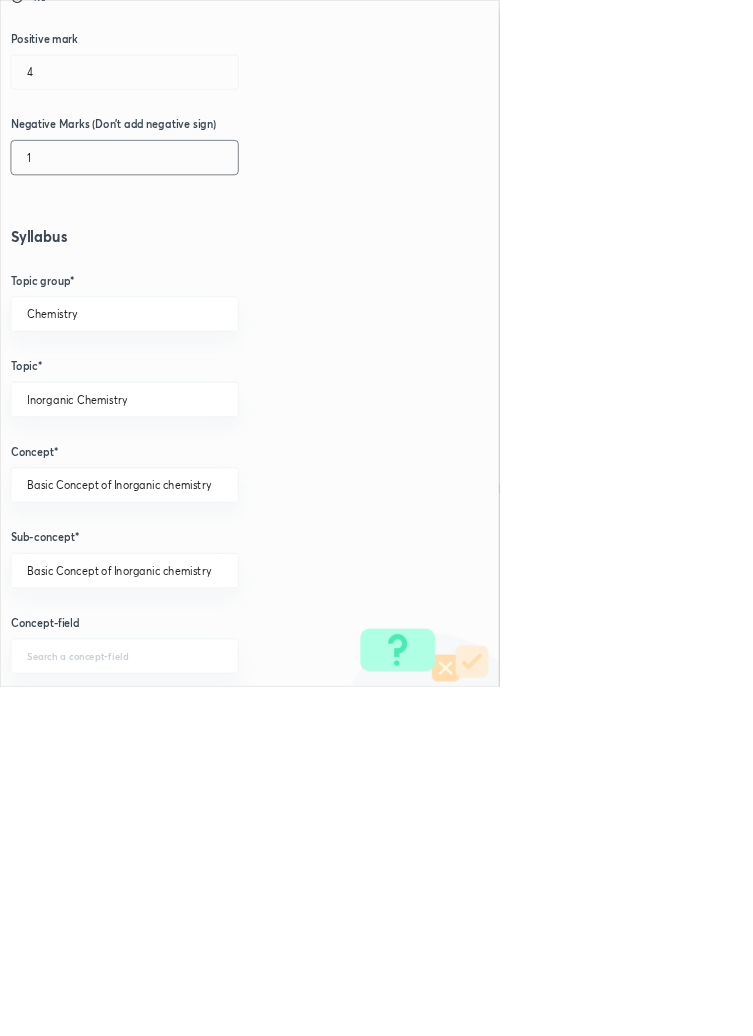 scroll, scrollTop: 1125, scrollLeft: 0, axis: vertical 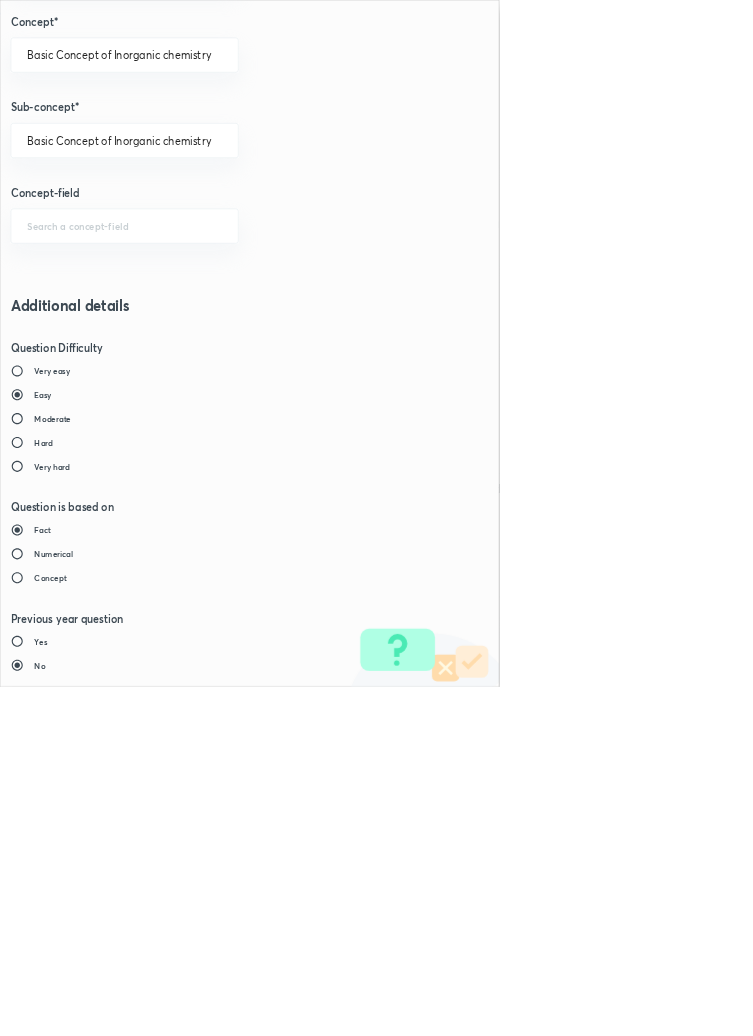 type on "1" 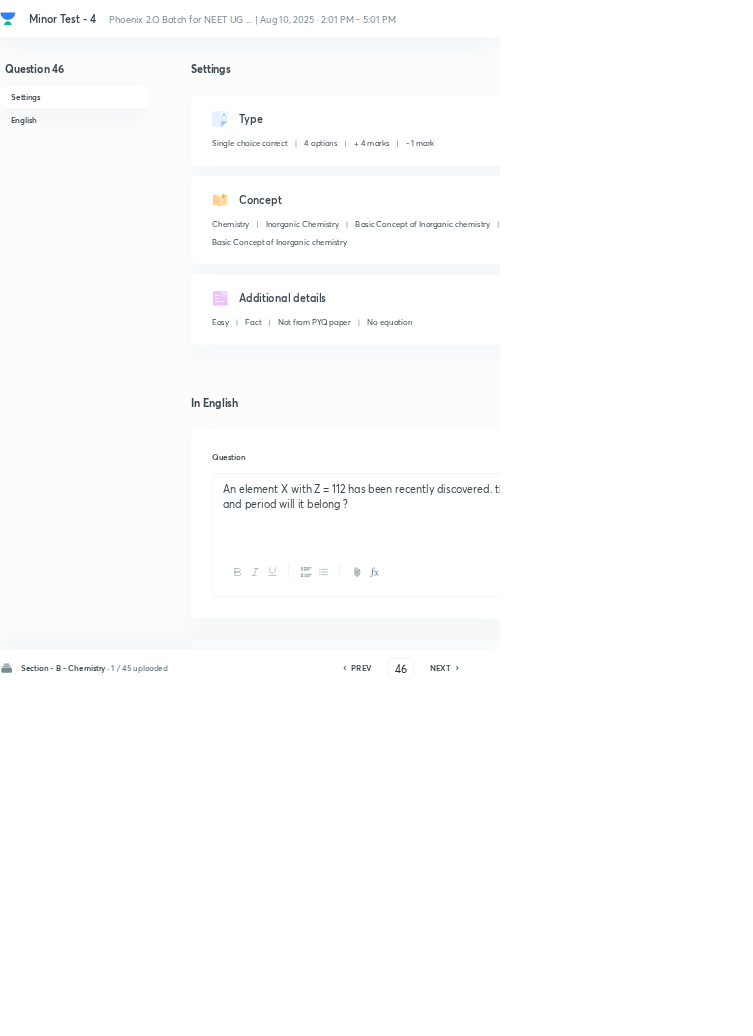 click on "Save" at bounding box center [1096, 1006] 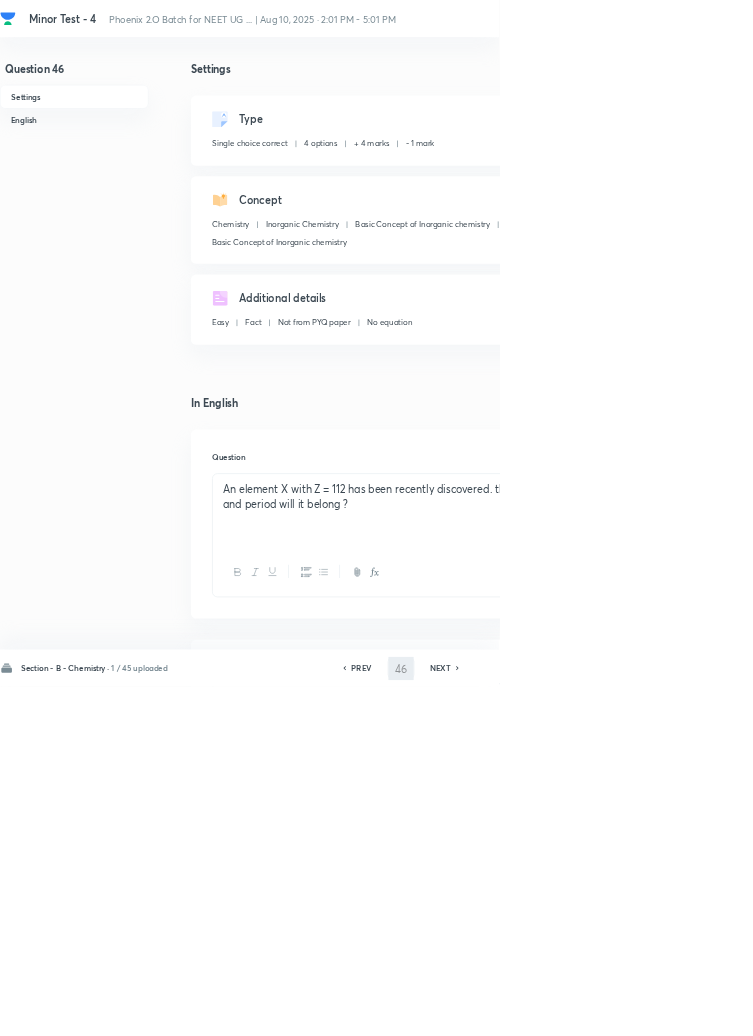 type on "47" 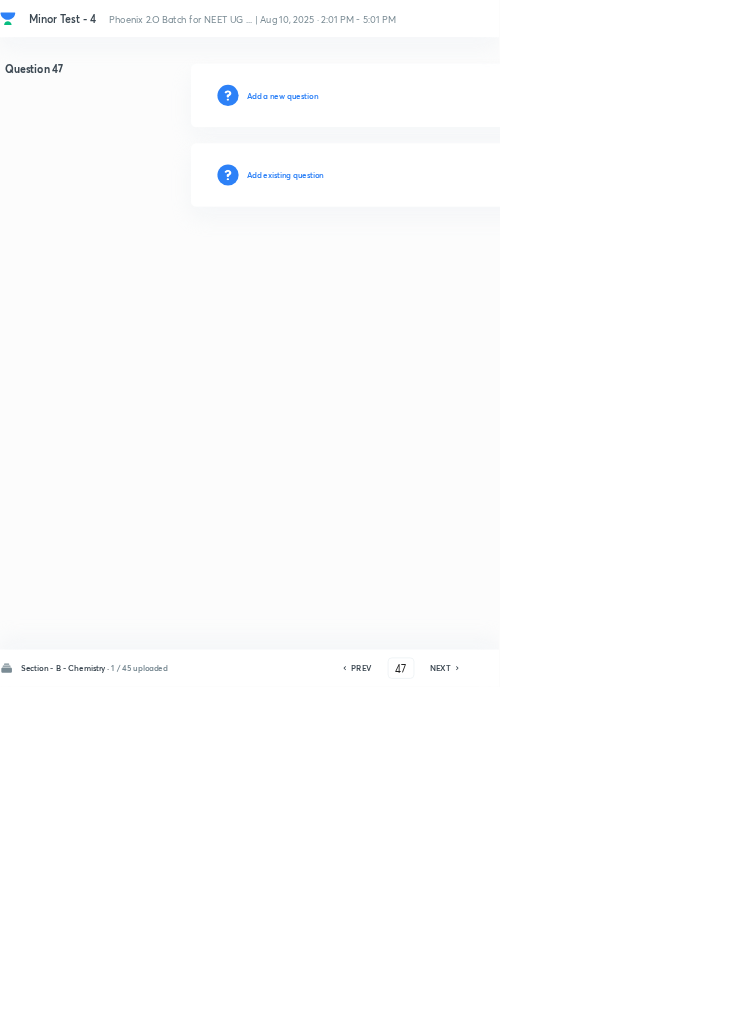 click on "Add existing question" at bounding box center (430, 264) 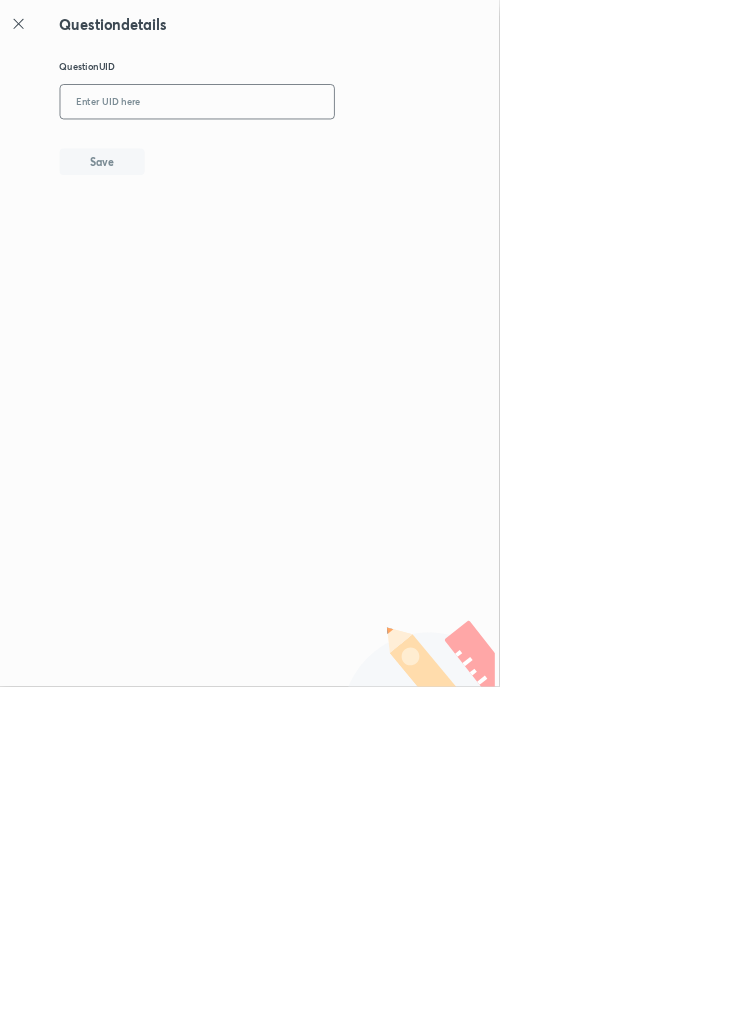 click at bounding box center (297, 154) 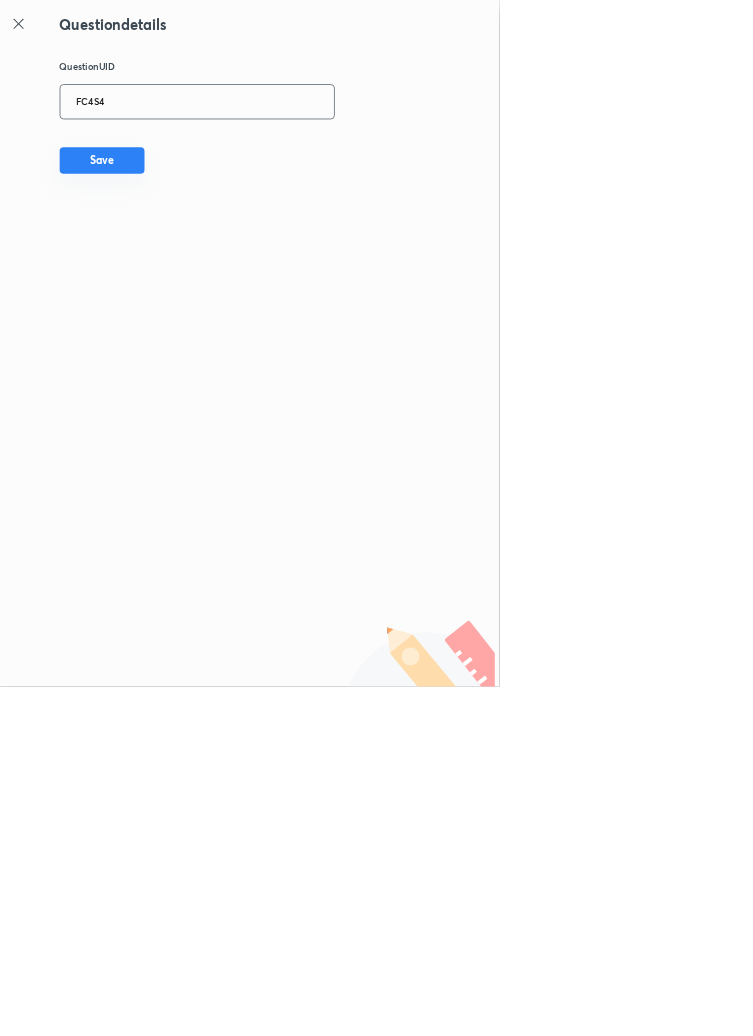 type on "FC4S4" 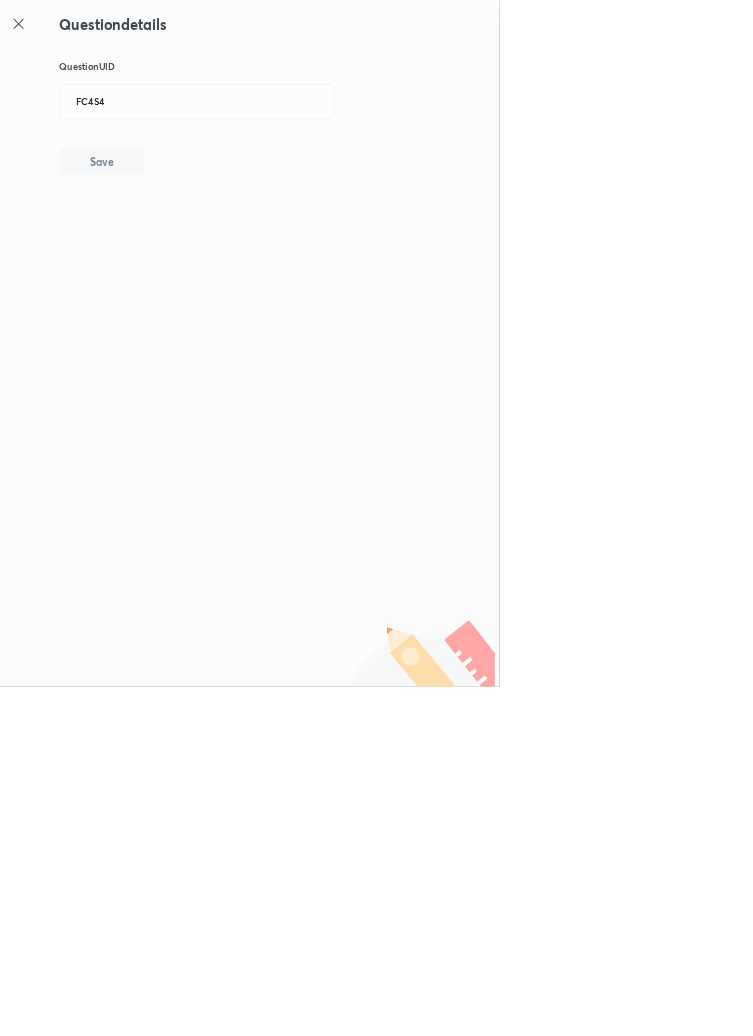 type 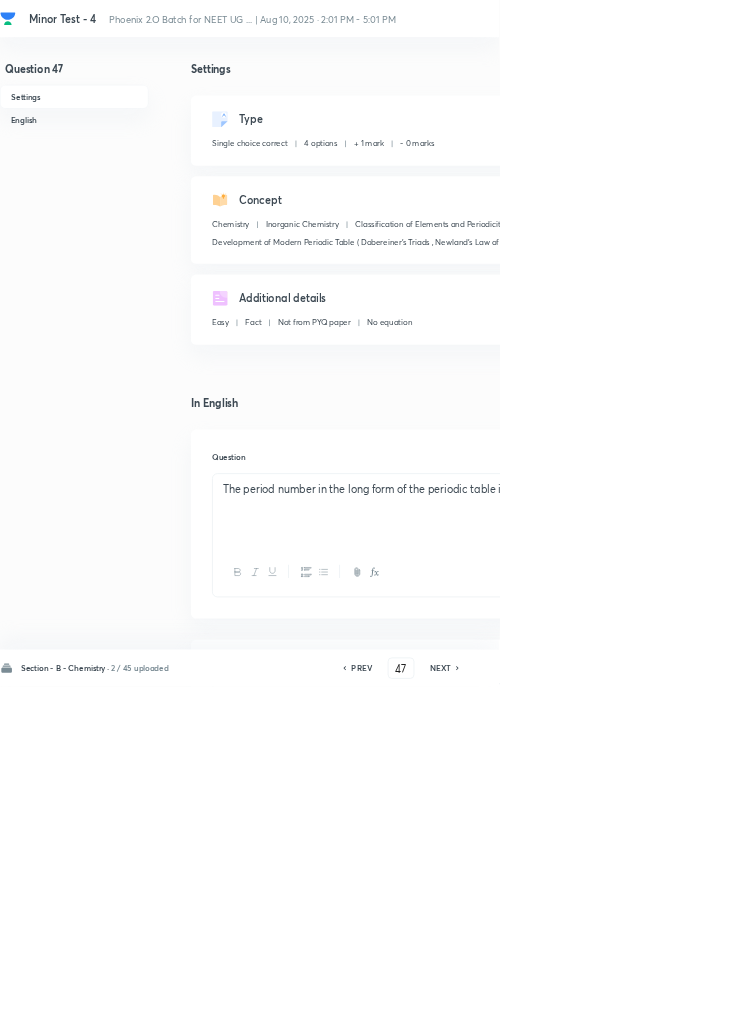 click on "Edit" at bounding box center [920, 182] 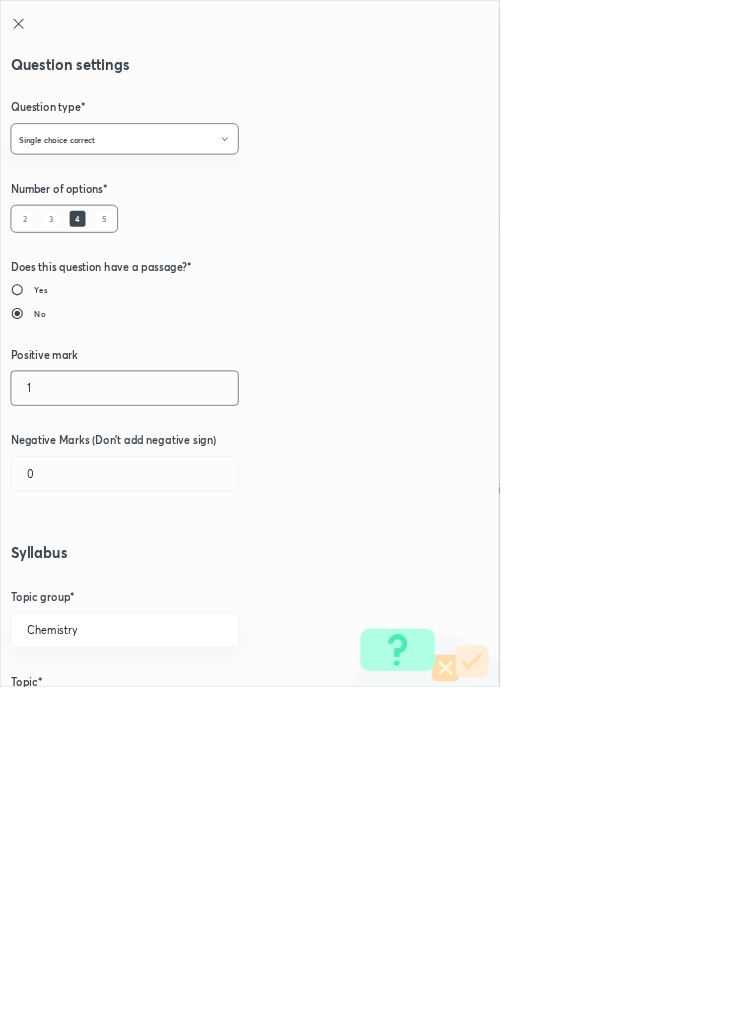click on "1" at bounding box center (188, 585) 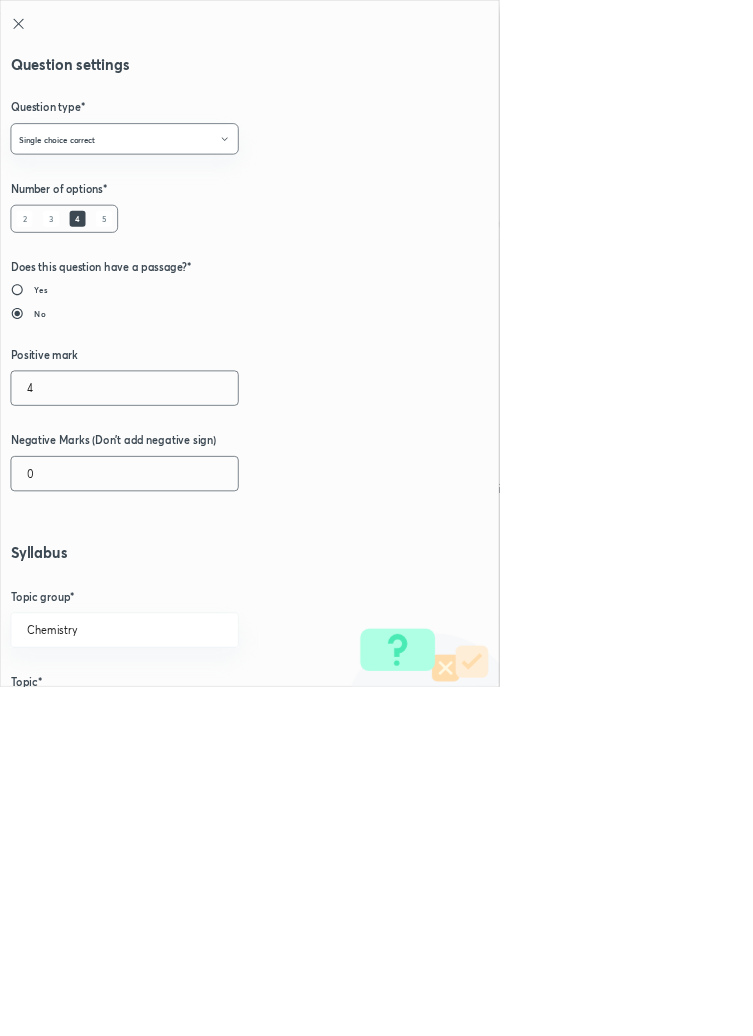 type on "4" 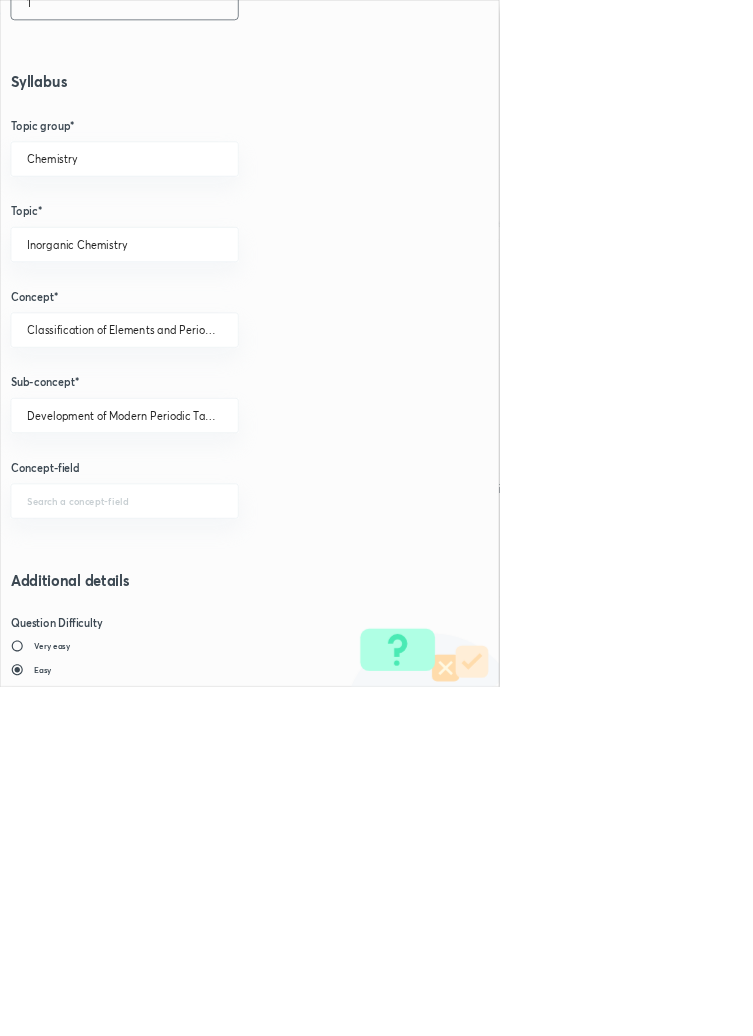scroll, scrollTop: 1125, scrollLeft: 0, axis: vertical 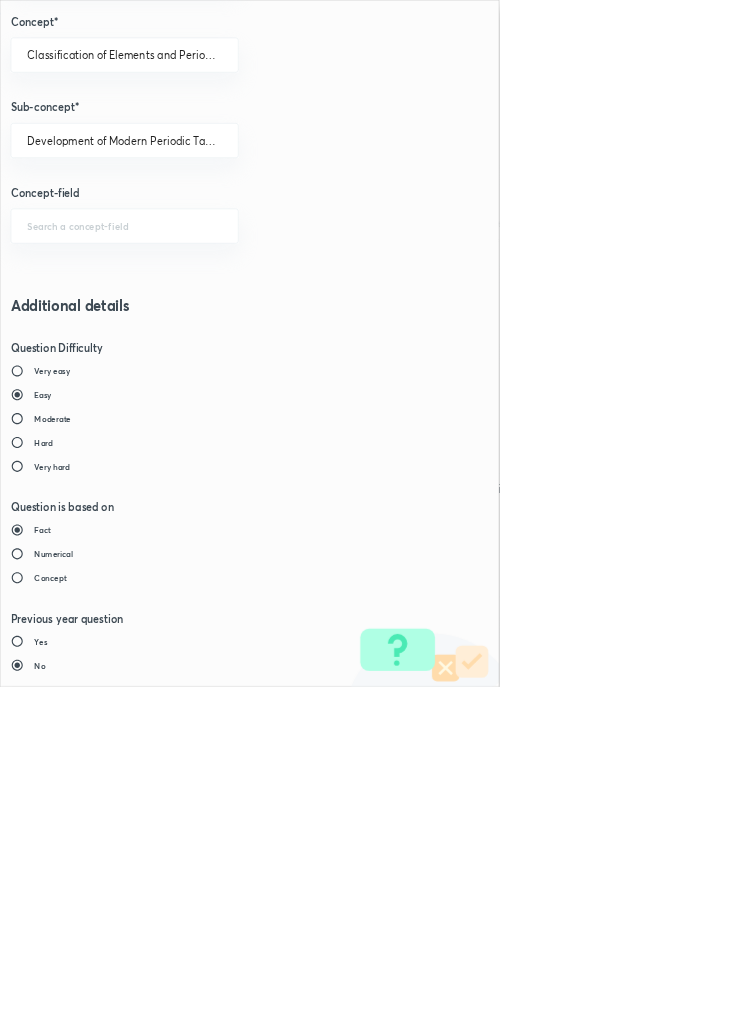 type on "1" 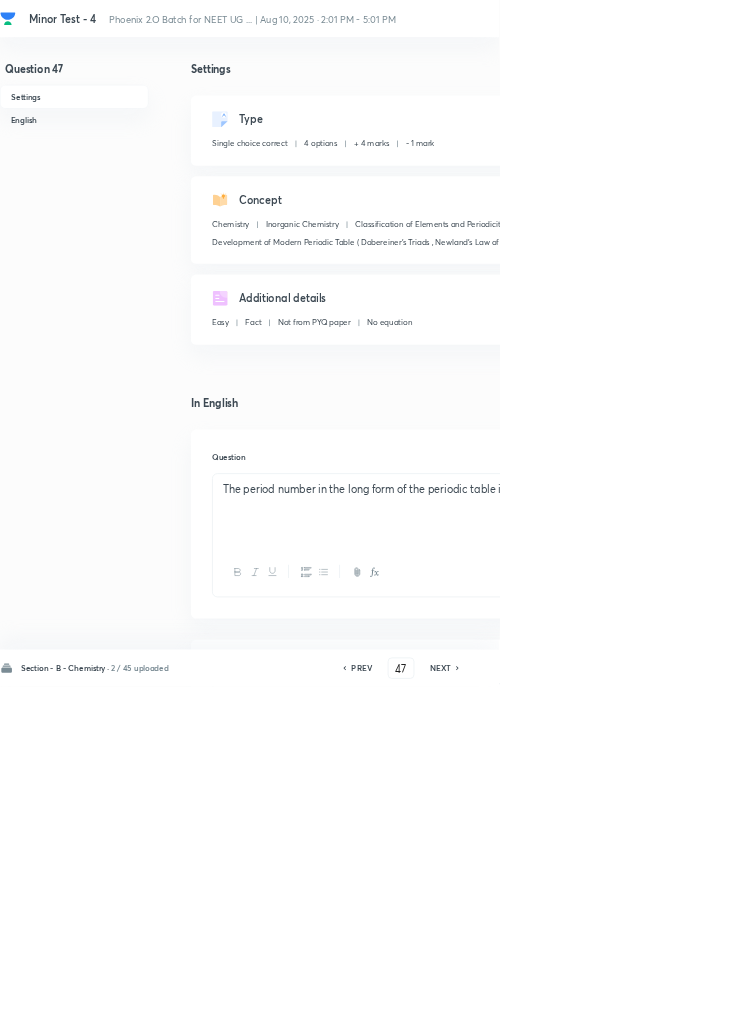 click on "Save" at bounding box center [1096, 1006] 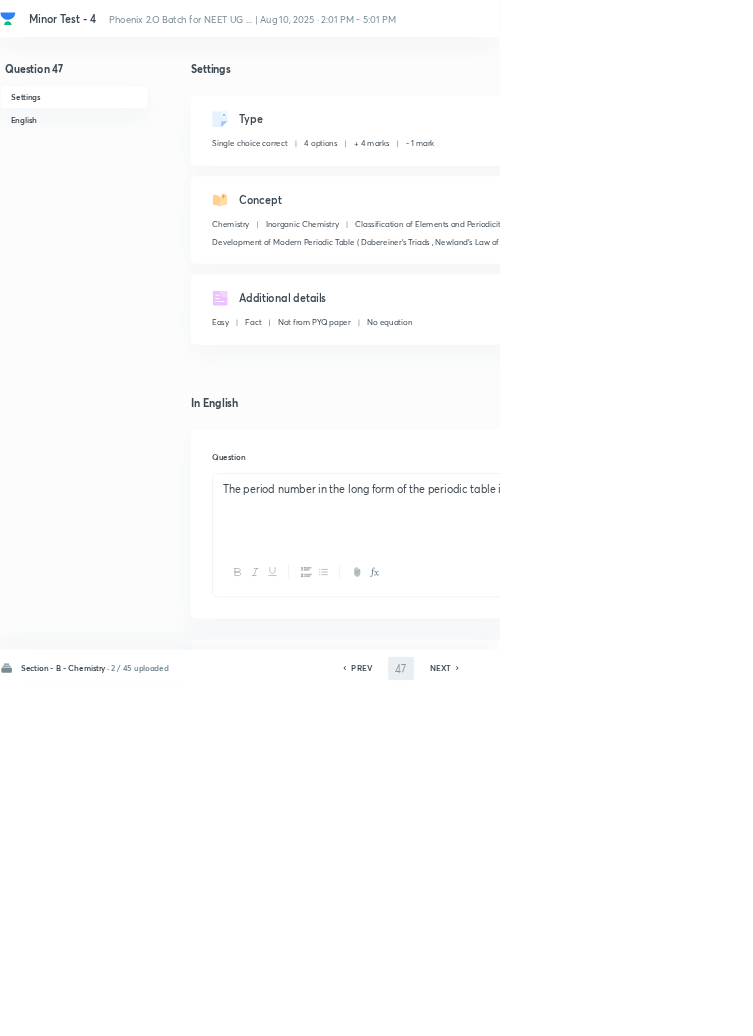 type on "48" 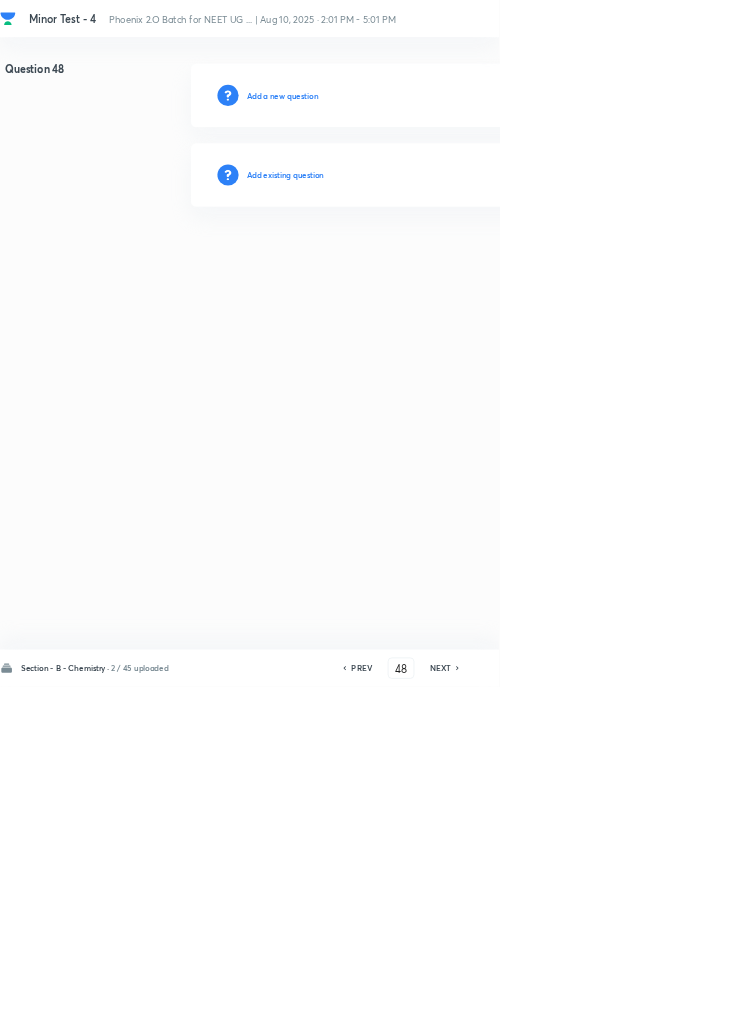 click on "Add existing question" at bounding box center [430, 264] 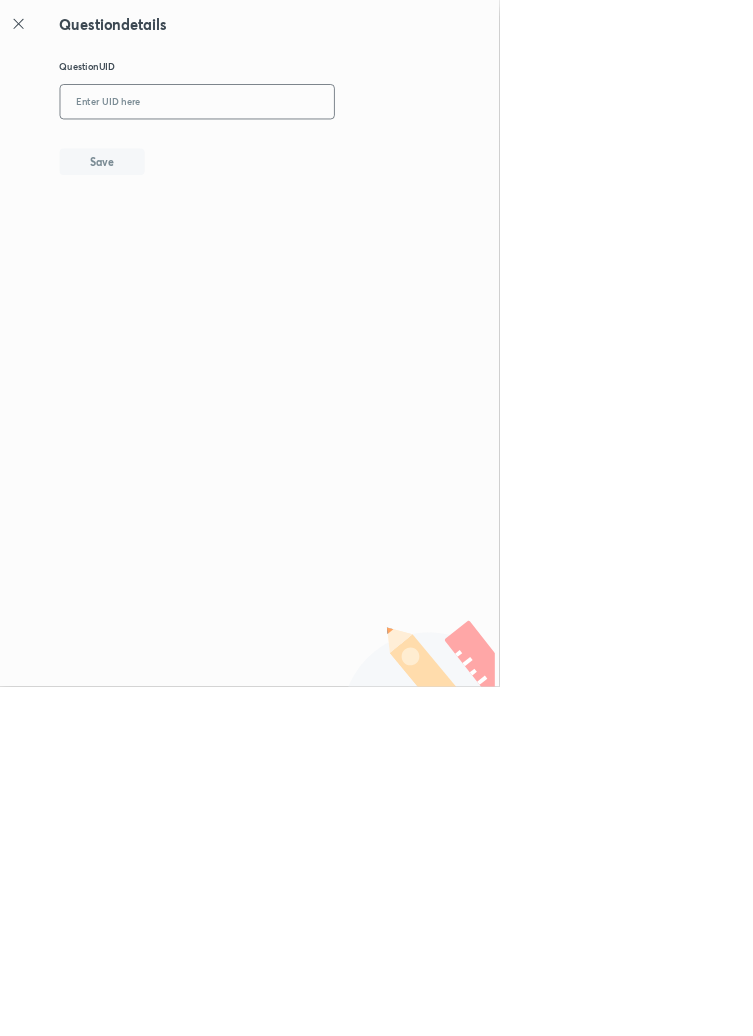 click at bounding box center [297, 154] 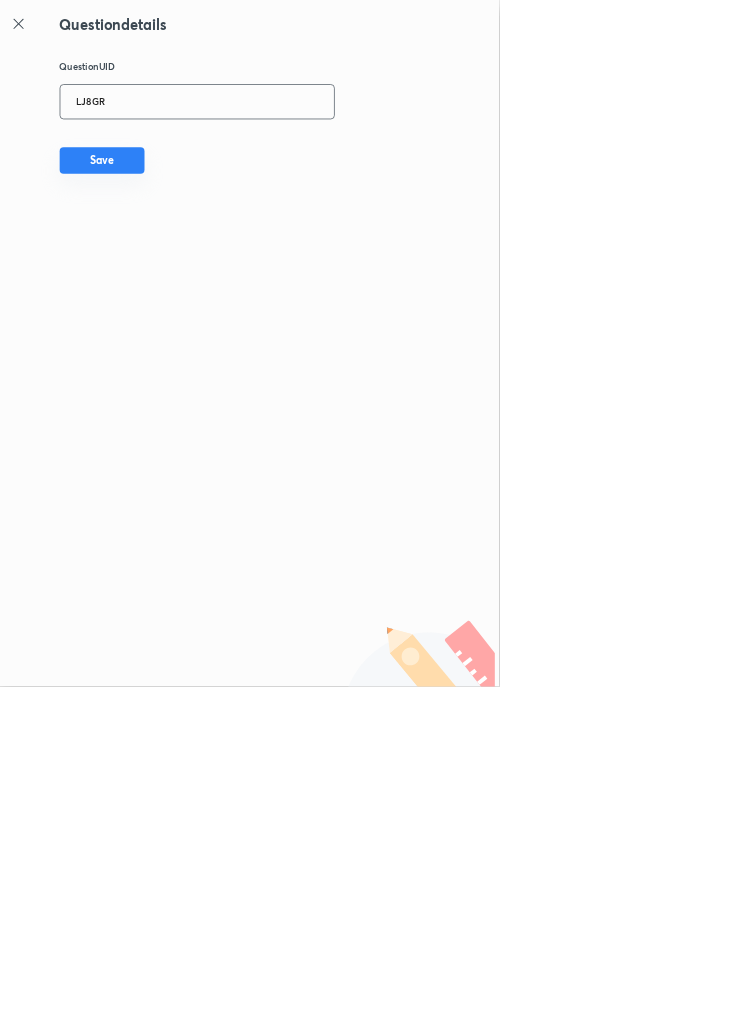 type on "LJ8GR" 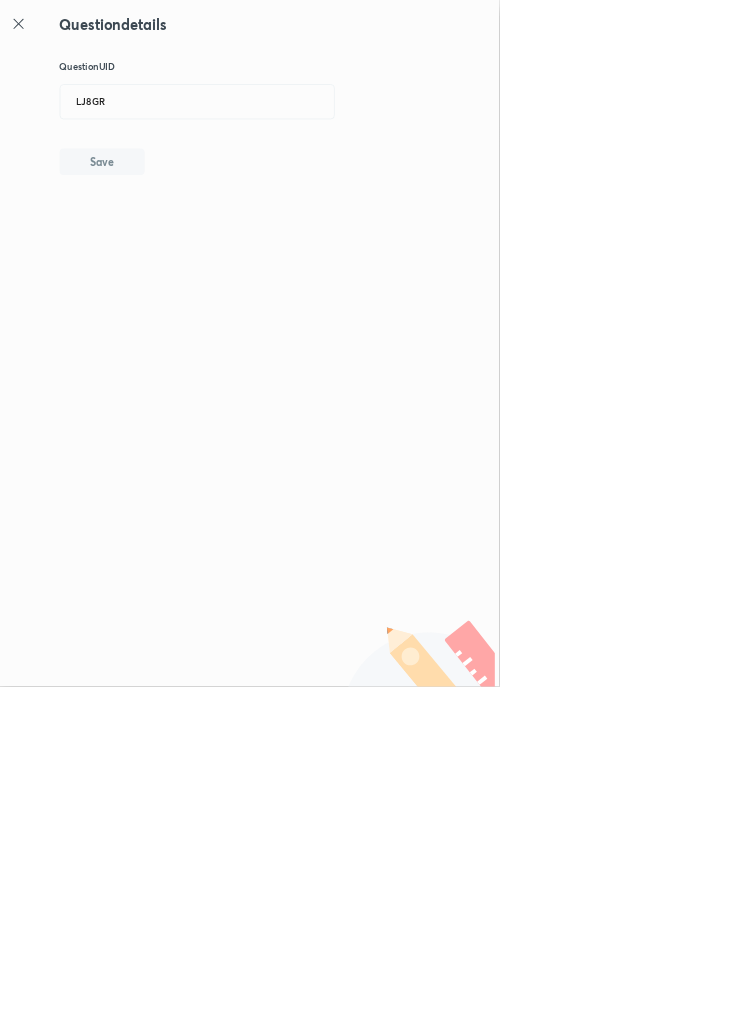 type 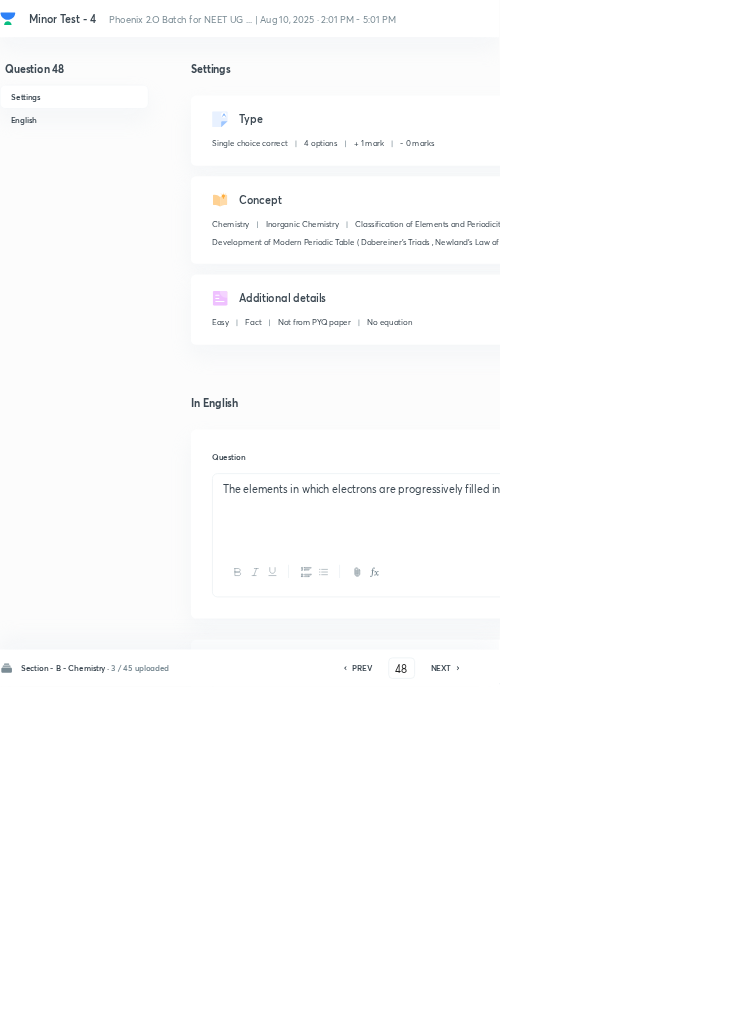 click on "Edit" at bounding box center (920, 182) 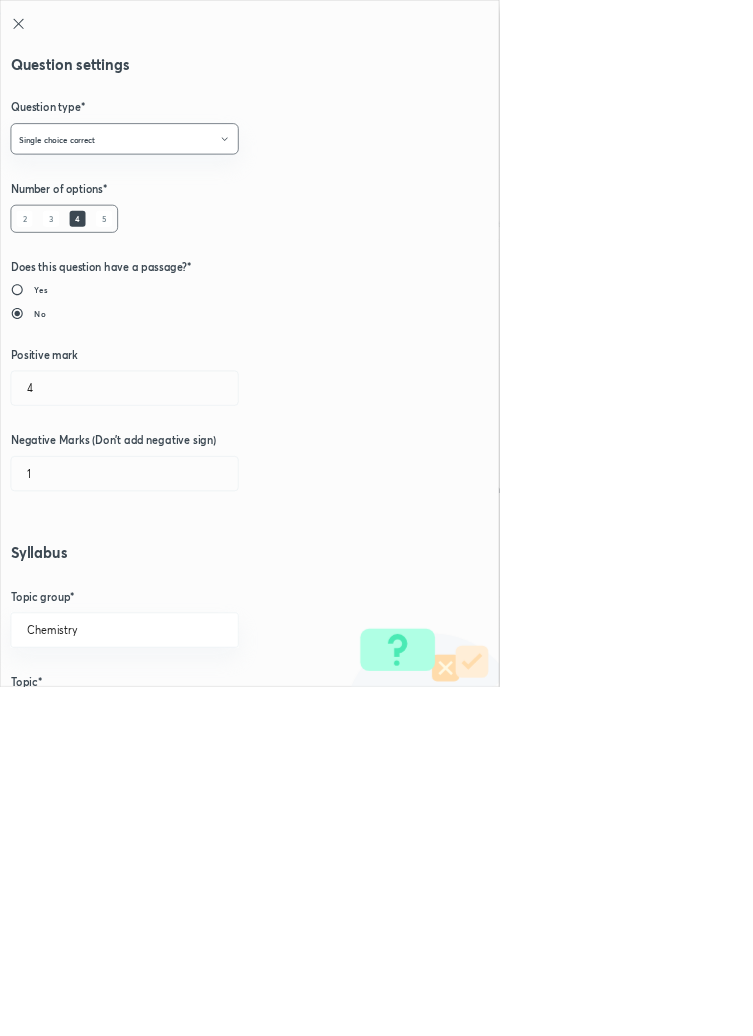 type on "1" 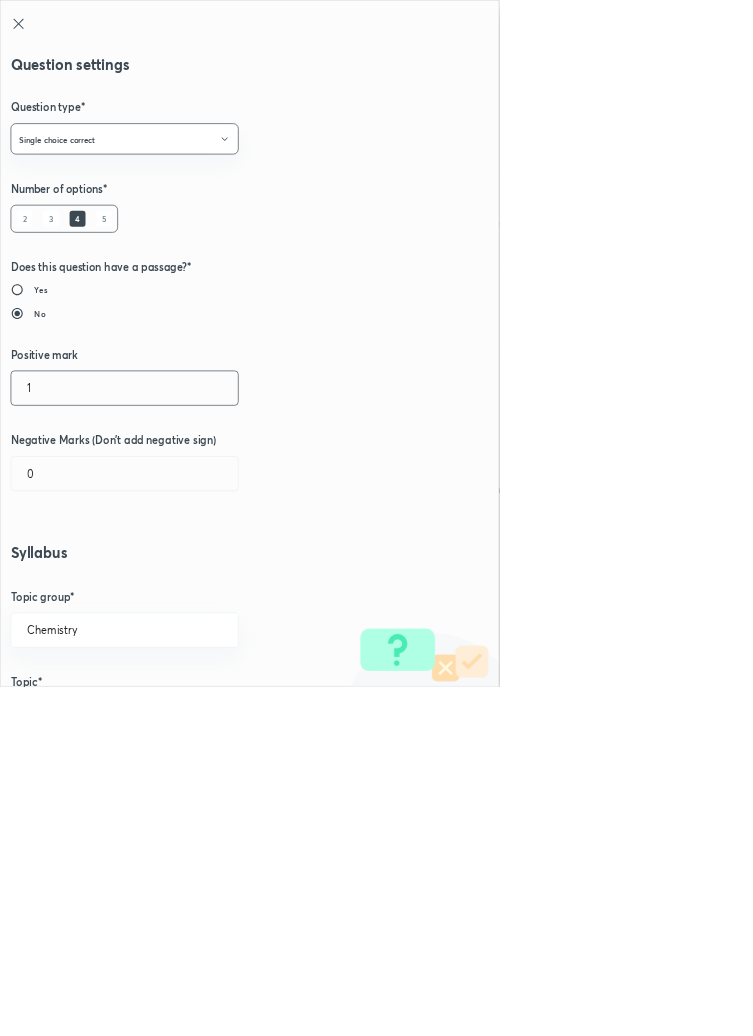 click on "1" at bounding box center [188, 585] 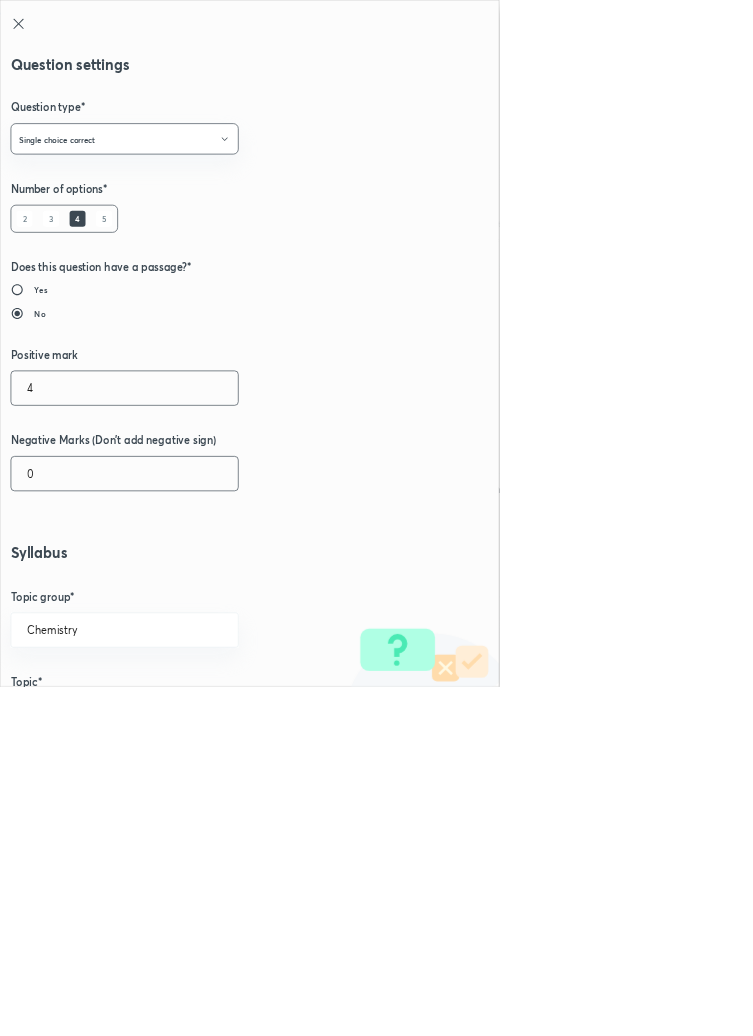 type on "4" 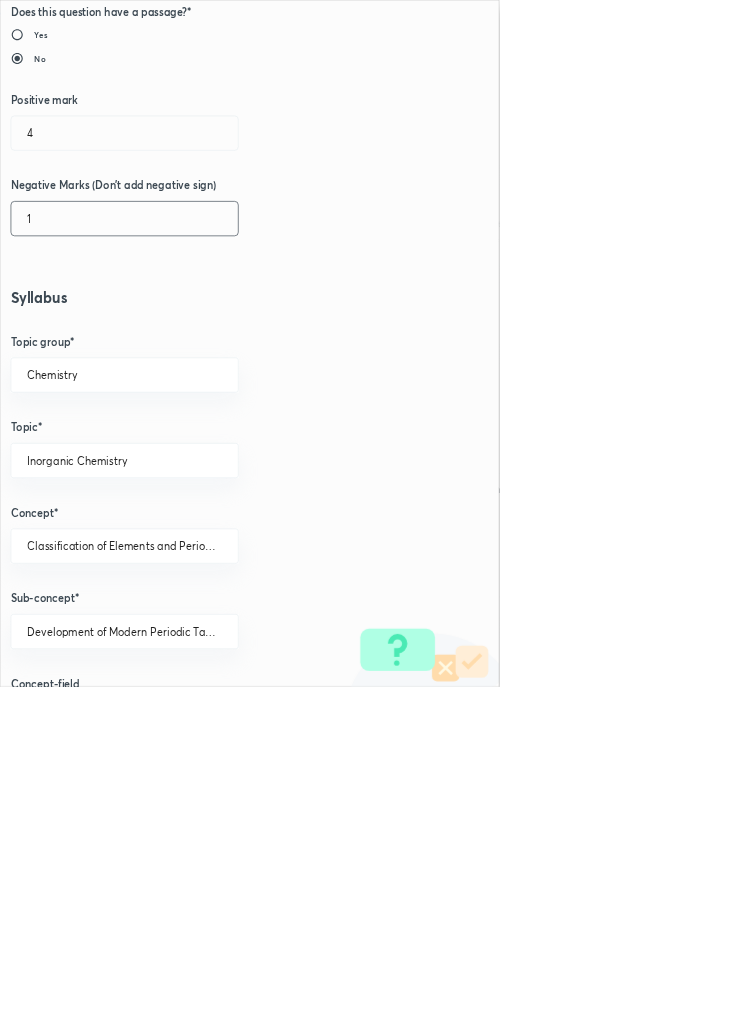 scroll, scrollTop: 1125, scrollLeft: 0, axis: vertical 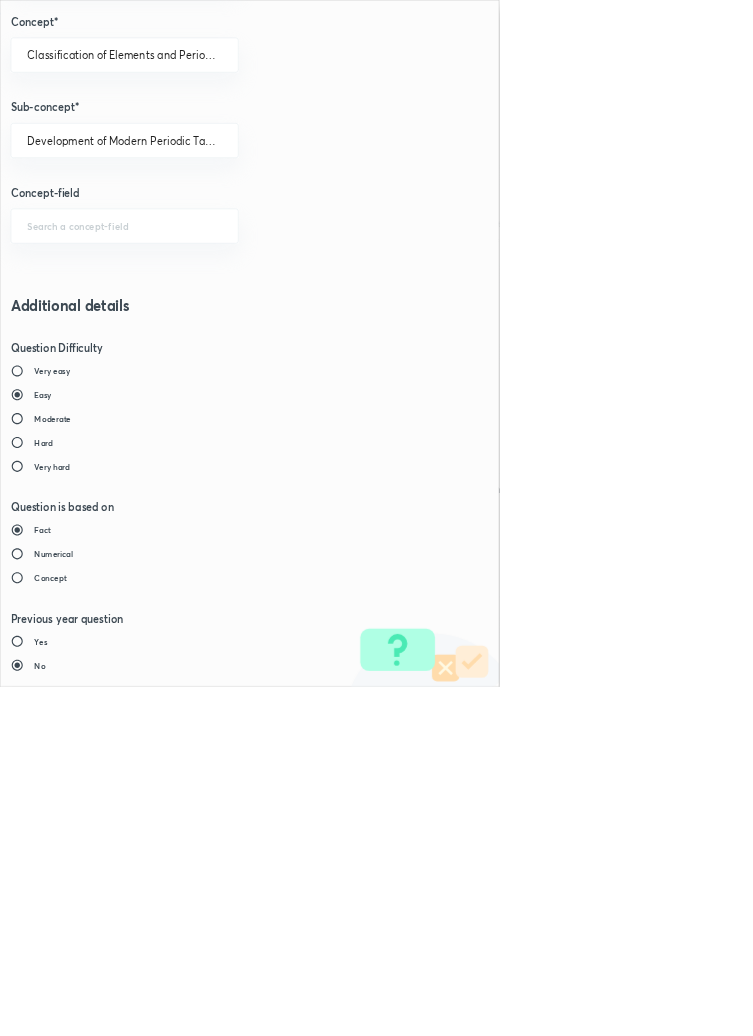 type on "1" 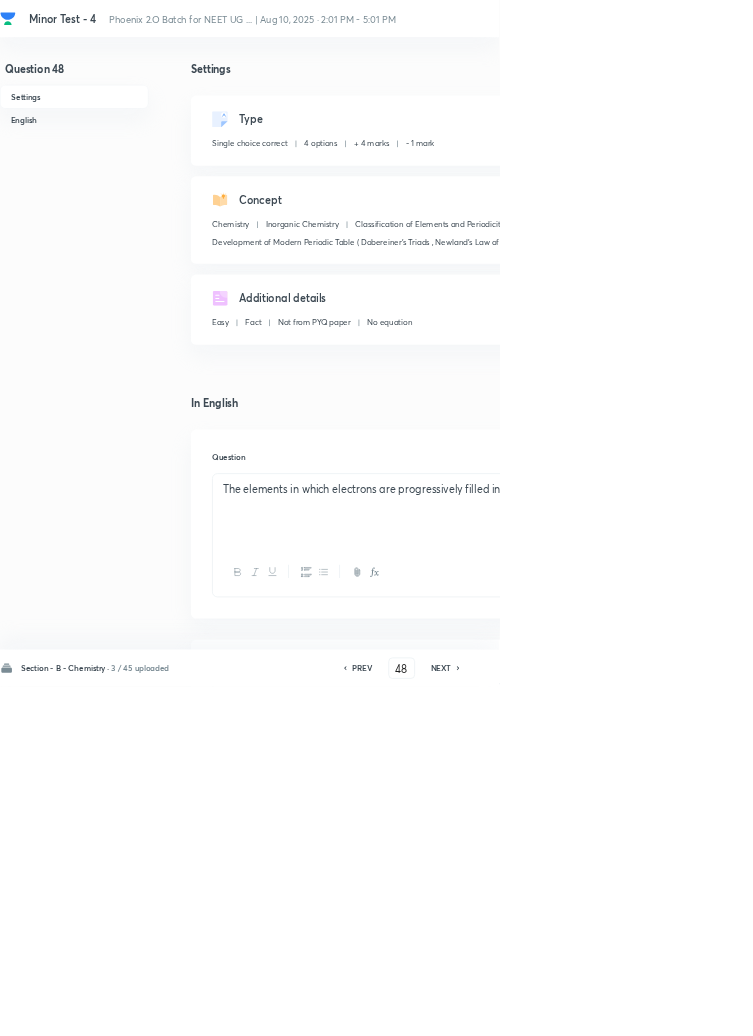 click on "Save" at bounding box center [1096, 1006] 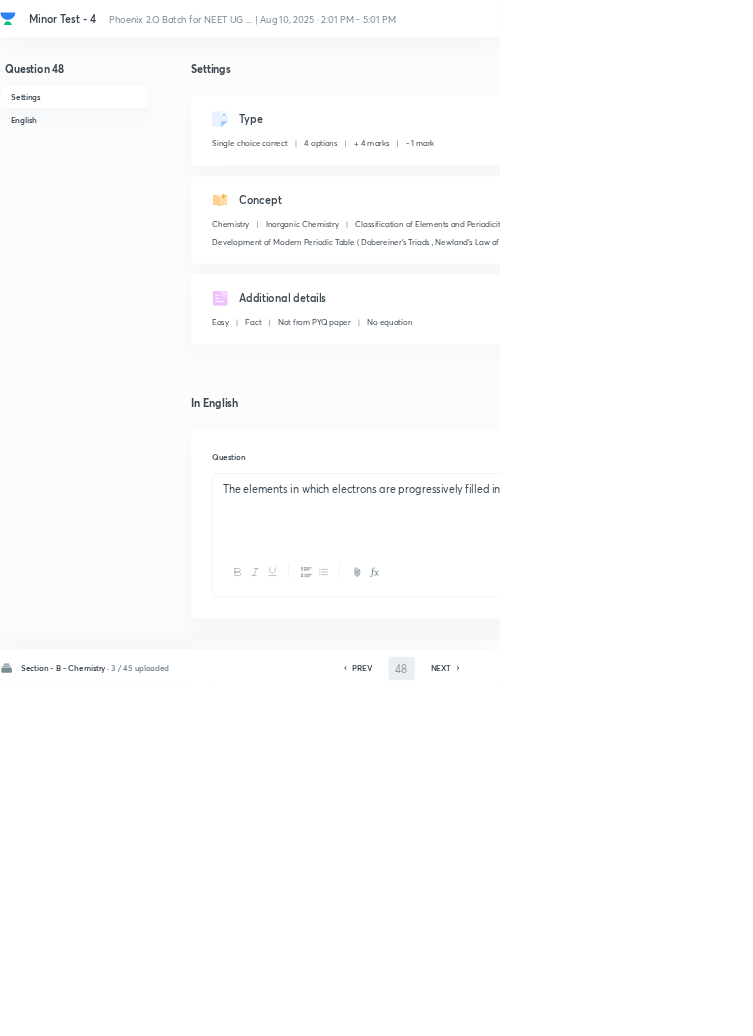 type on "49" 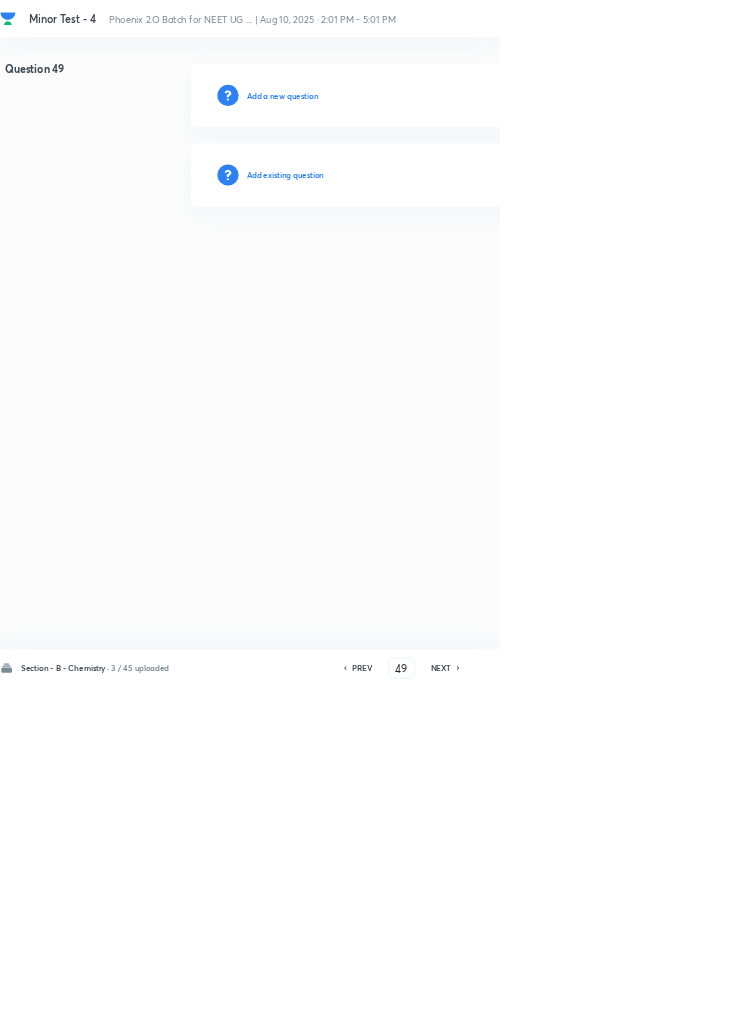 click on "Add existing question" at bounding box center (430, 264) 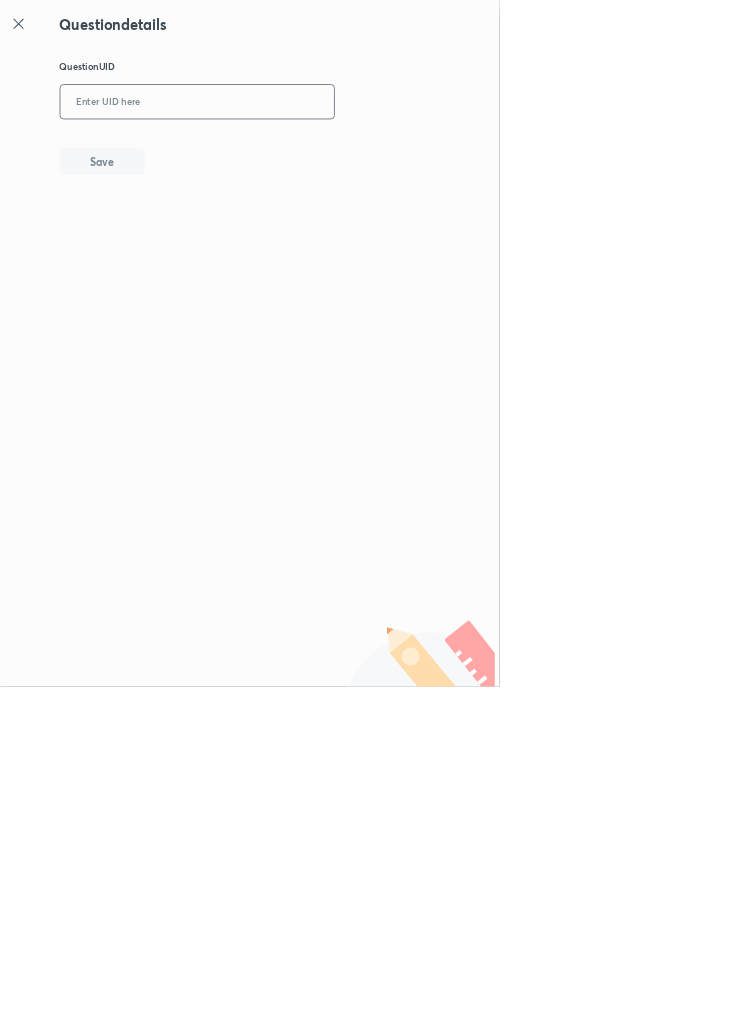 click at bounding box center [297, 154] 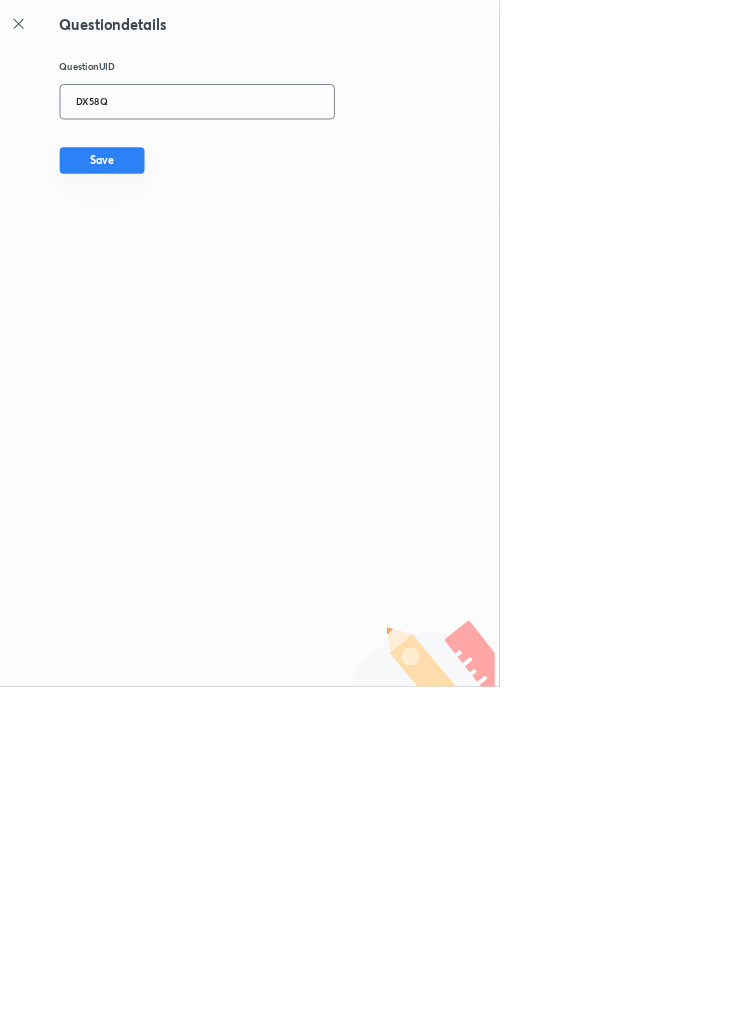type on "DX58Q" 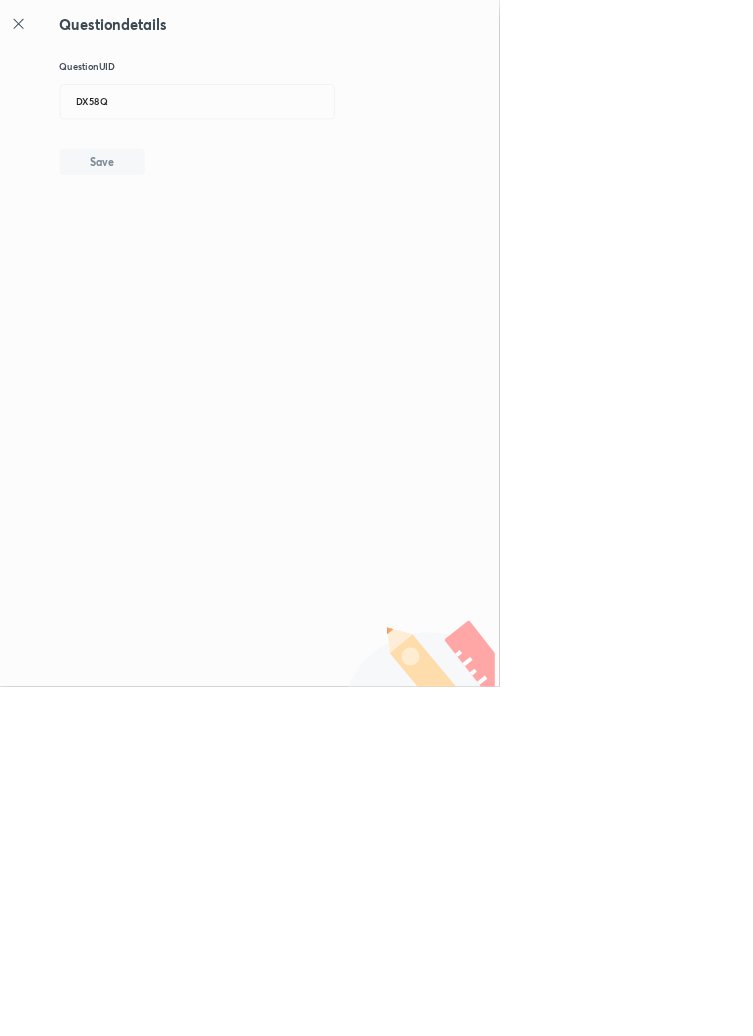type 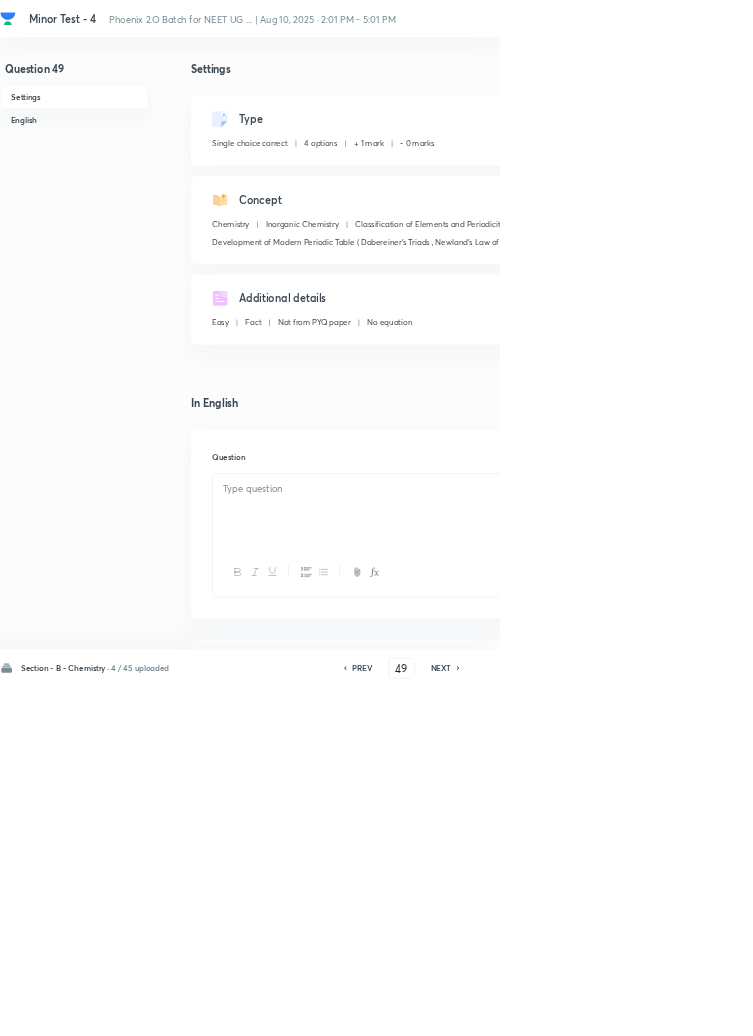 checkbox on "true" 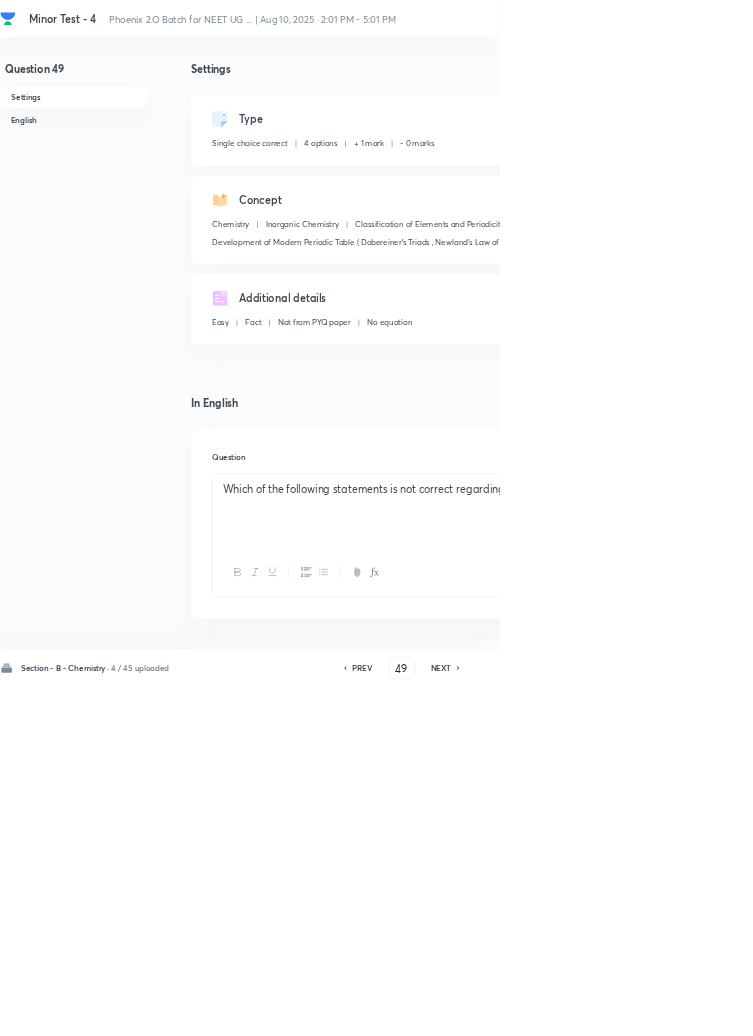 click on "Edit" at bounding box center (920, 182) 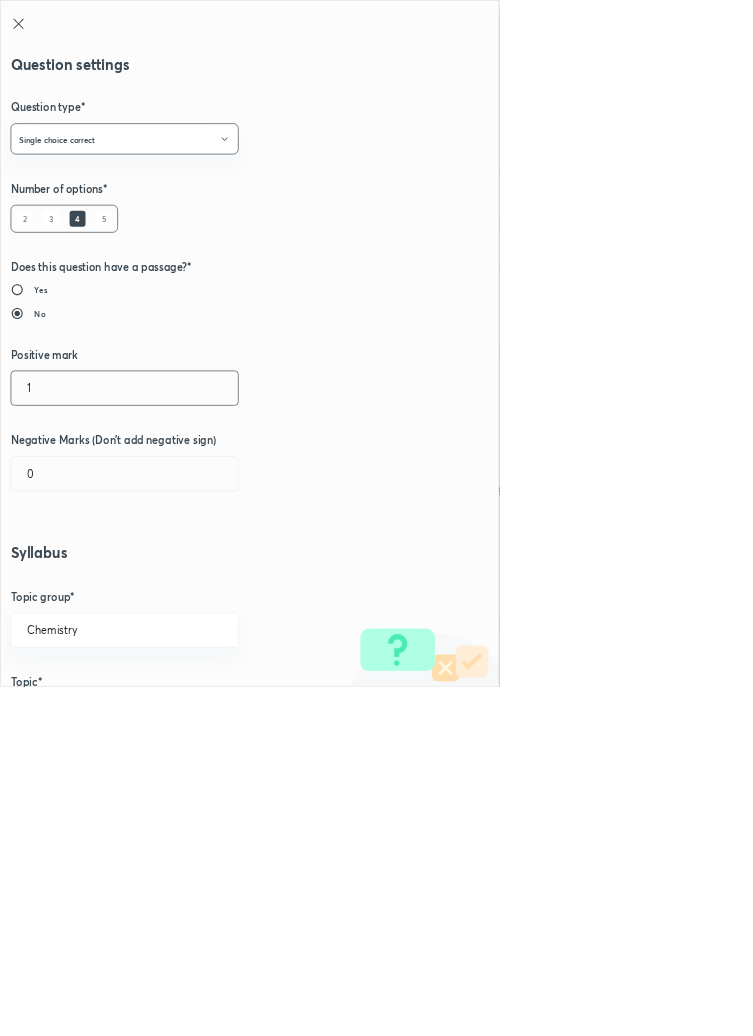 click on "1" at bounding box center [188, 585] 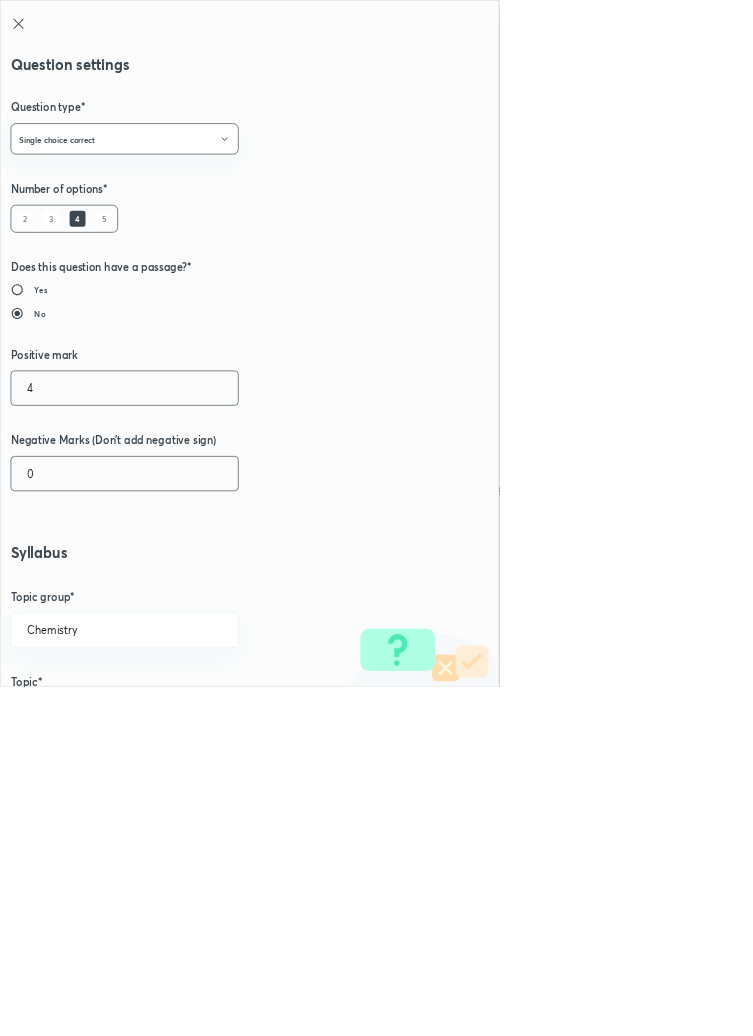 type on "4" 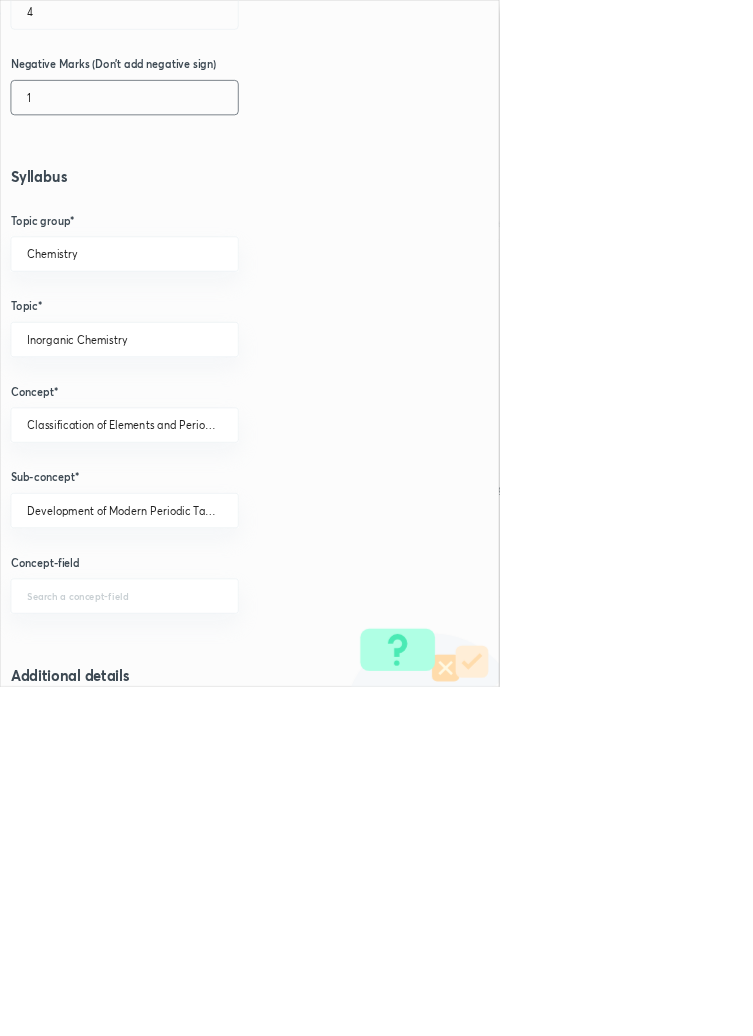 scroll, scrollTop: 1125, scrollLeft: 0, axis: vertical 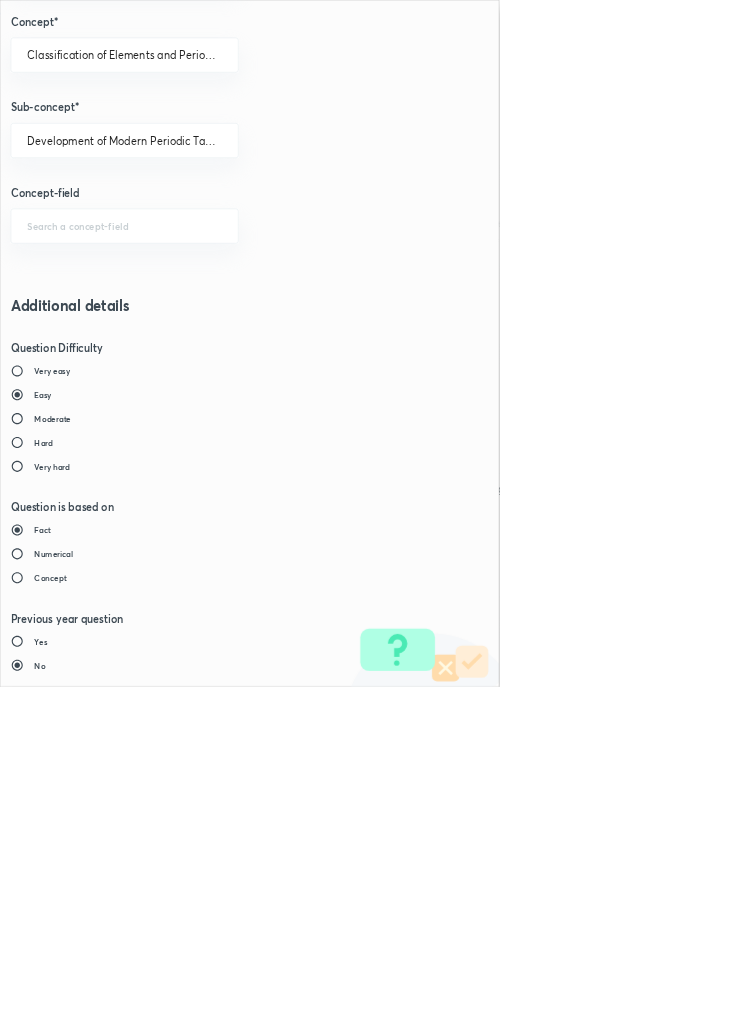 type on "1" 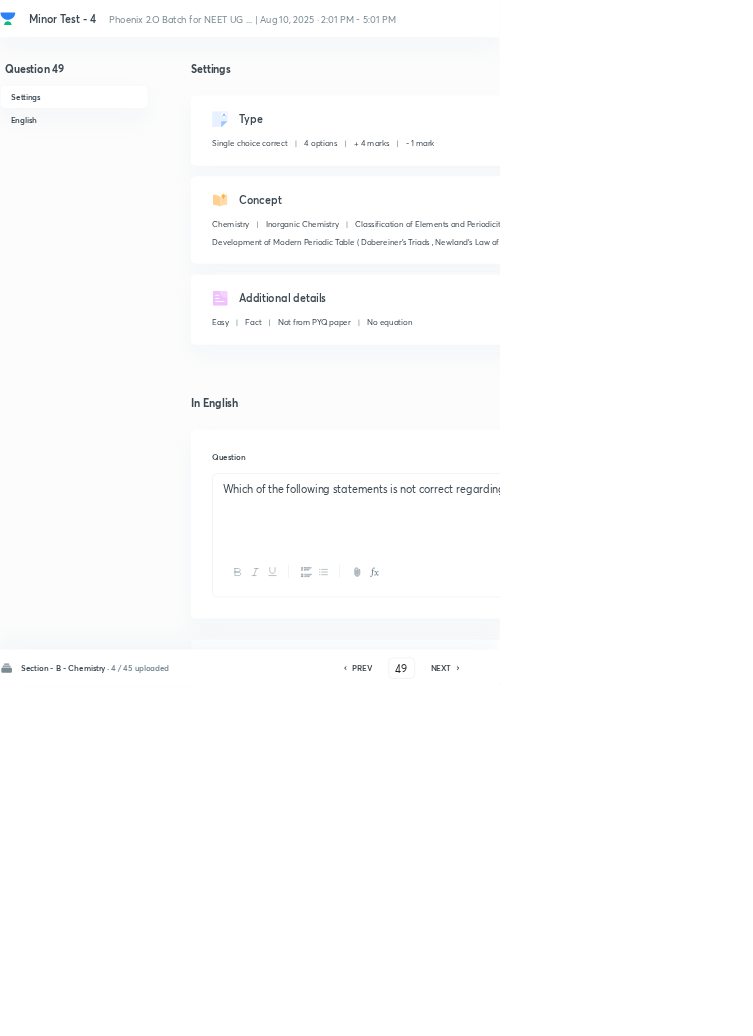 click on "Save" at bounding box center (1096, 1006) 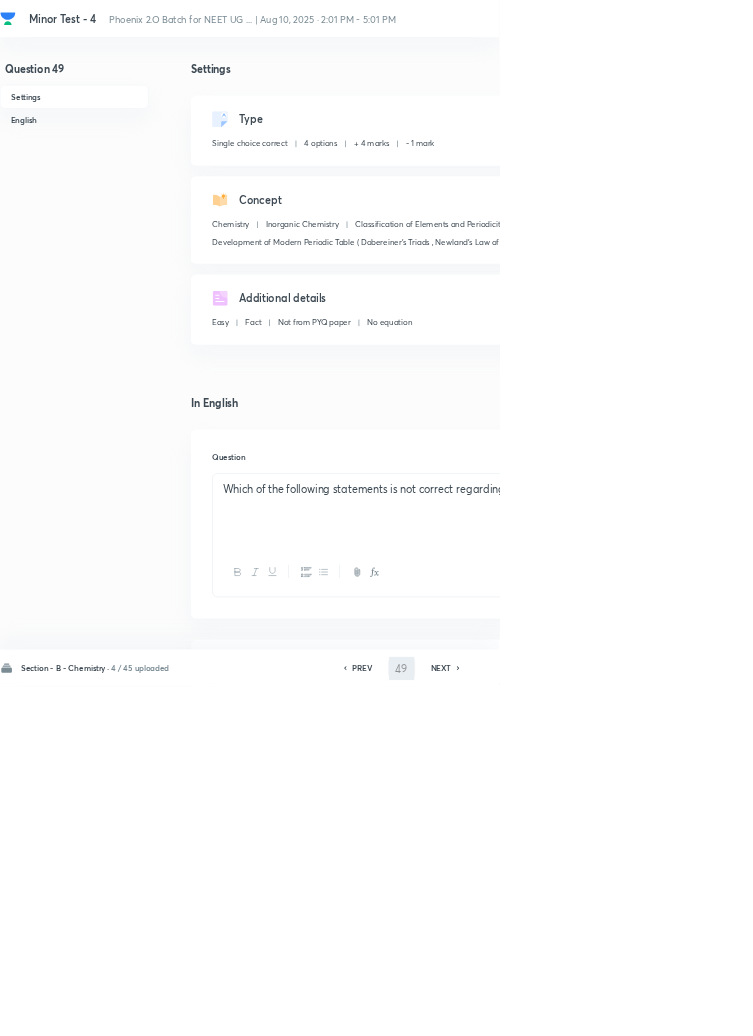 type on "50" 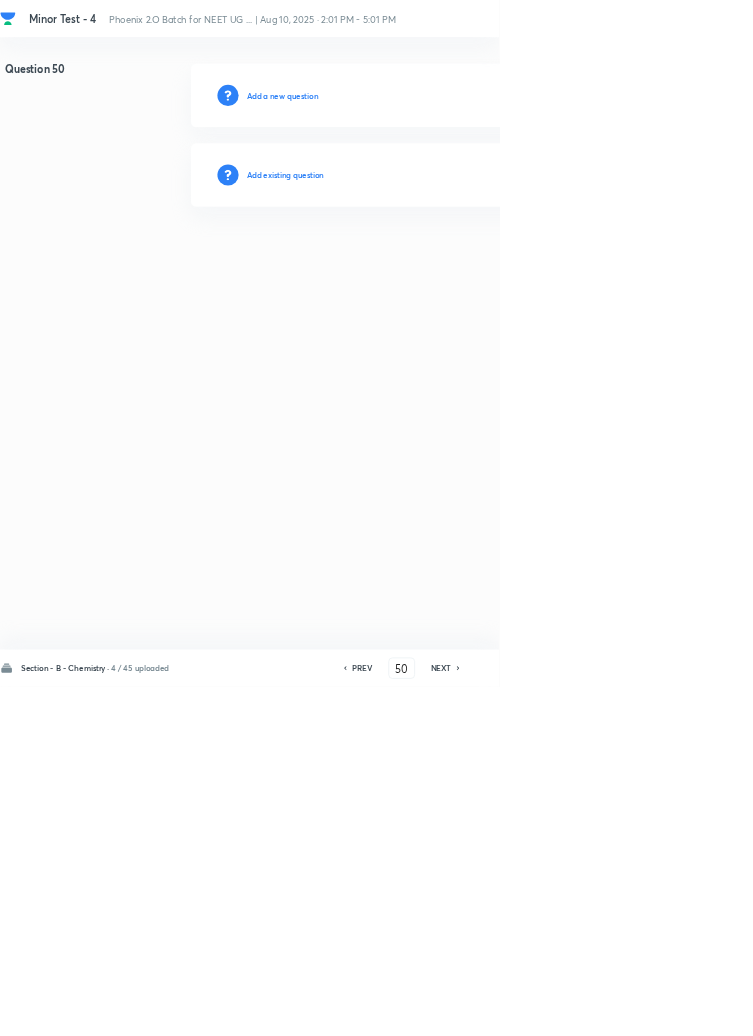 click on "Add existing question" at bounding box center [430, 264] 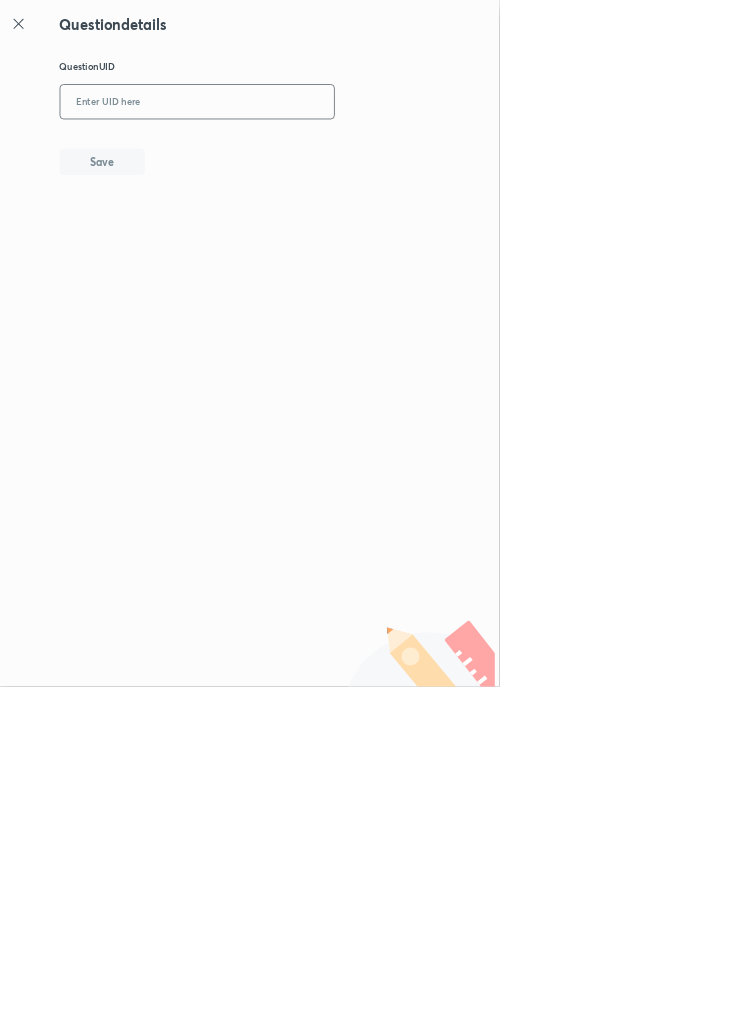 click at bounding box center (297, 154) 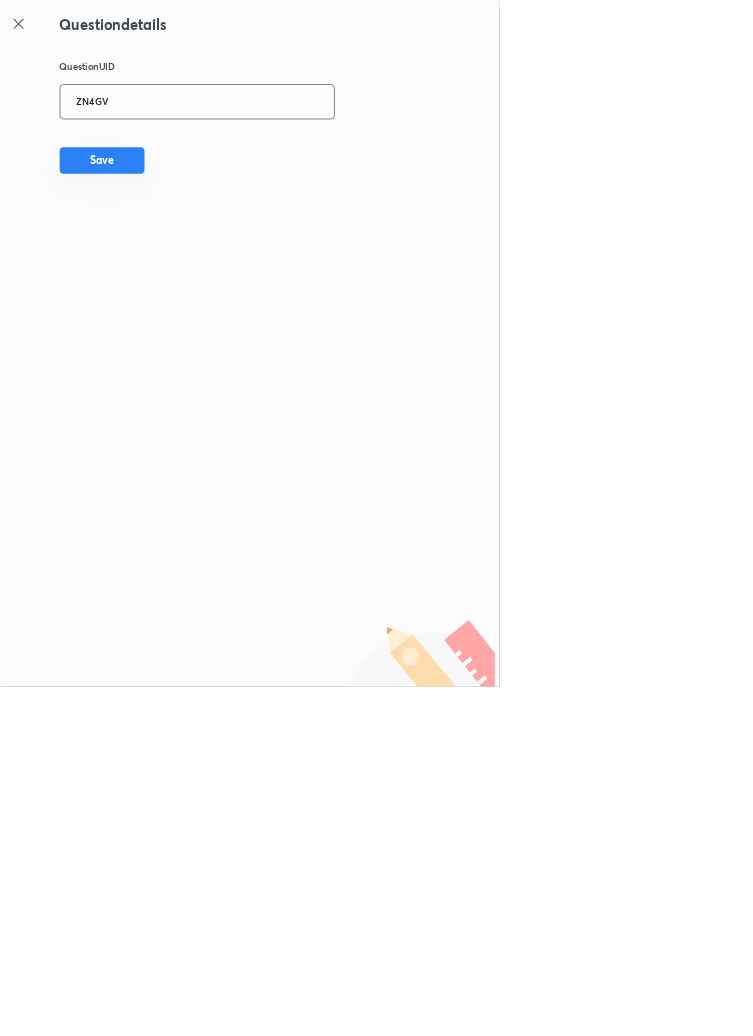type on "ZN4GV" 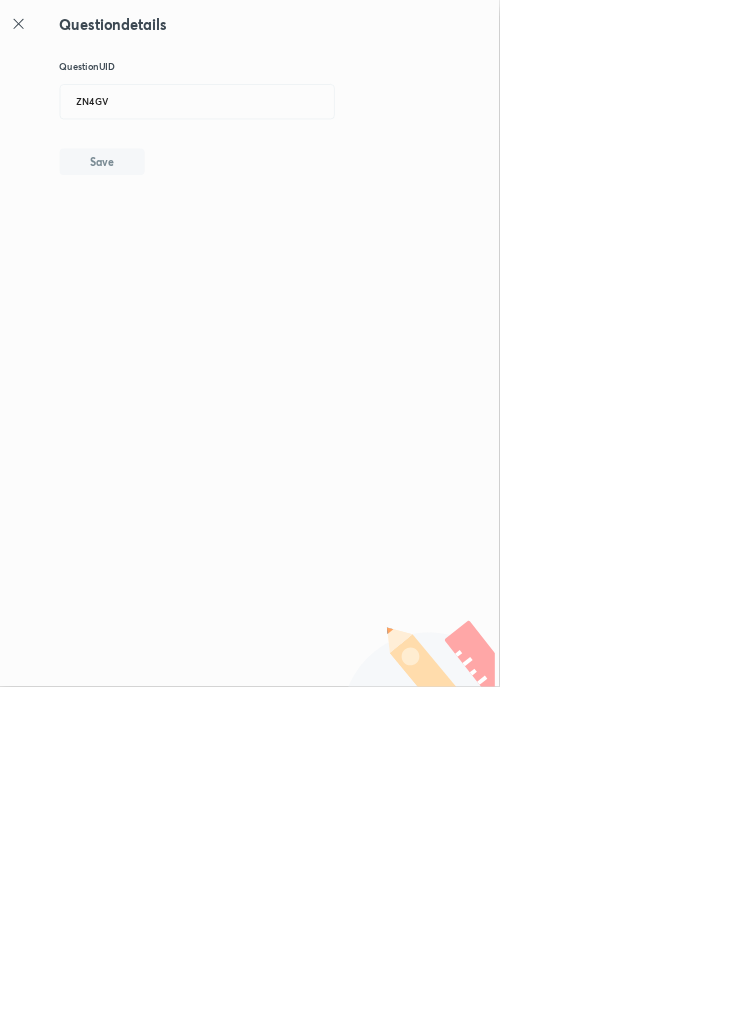 type 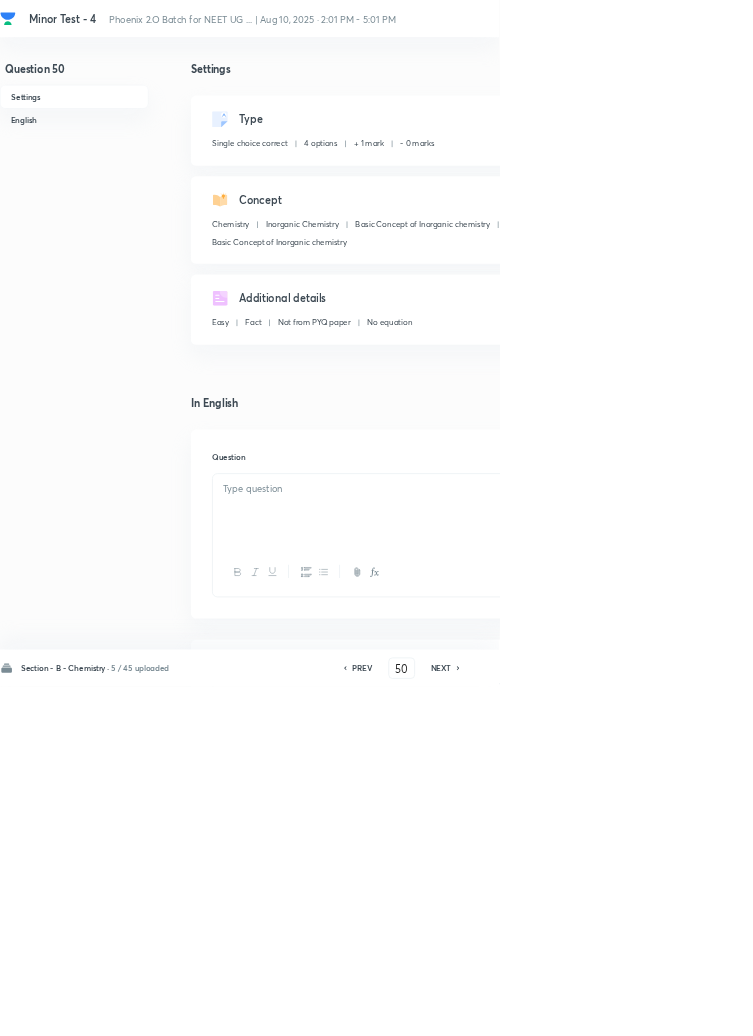 checkbox on "true" 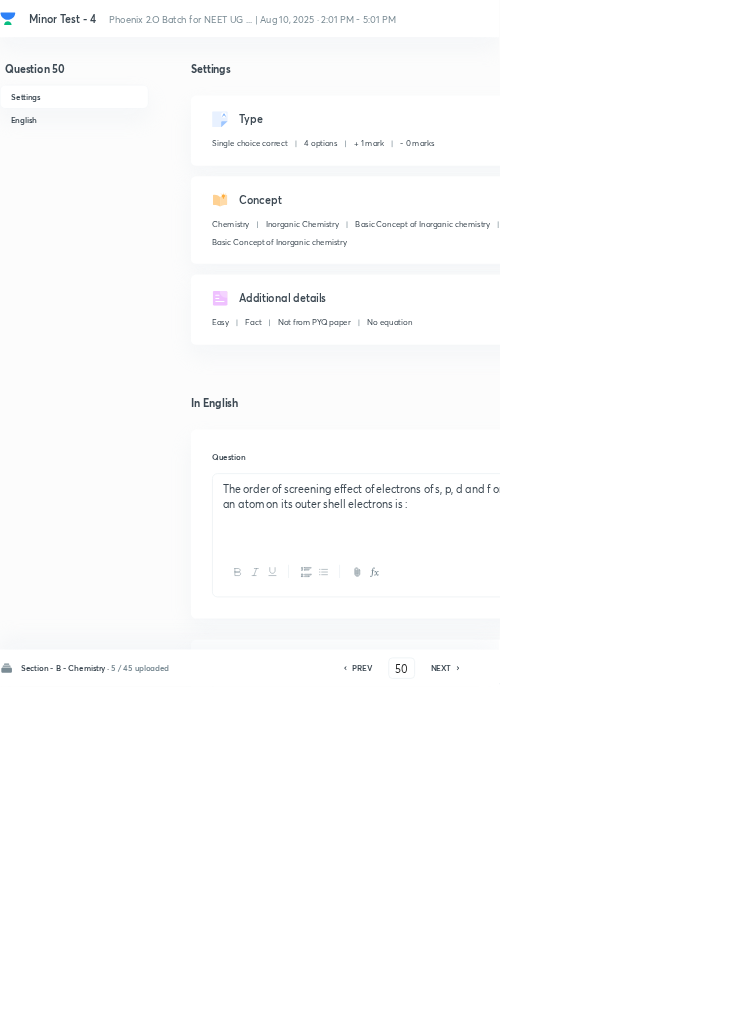 click on "Edit" at bounding box center [920, 182] 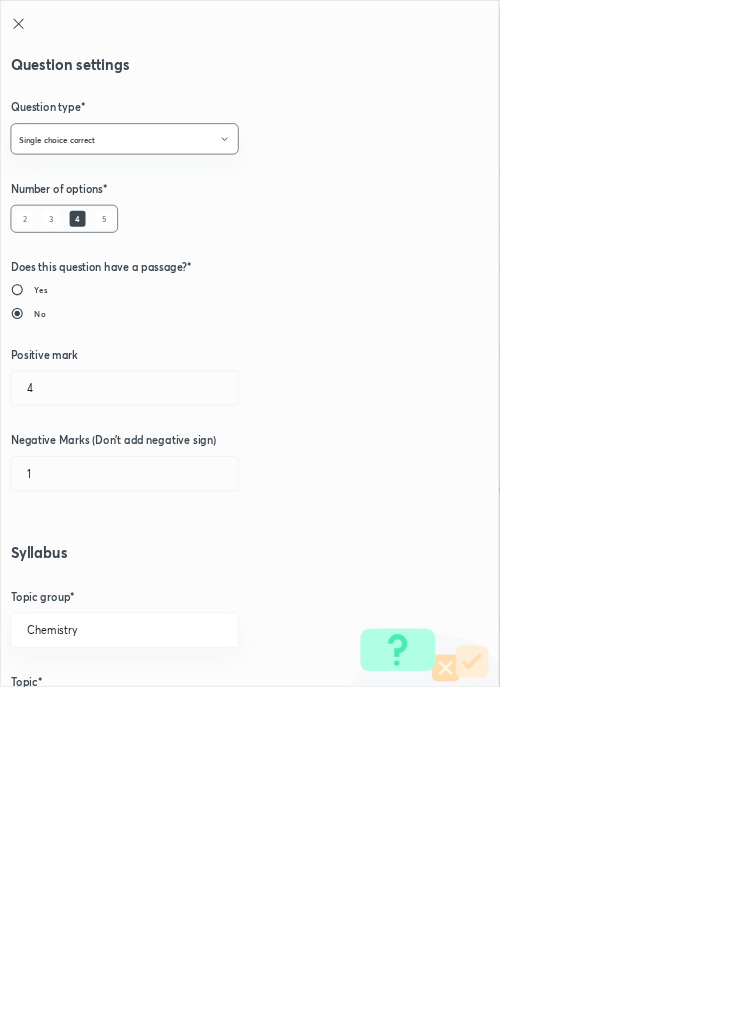 type on "1" 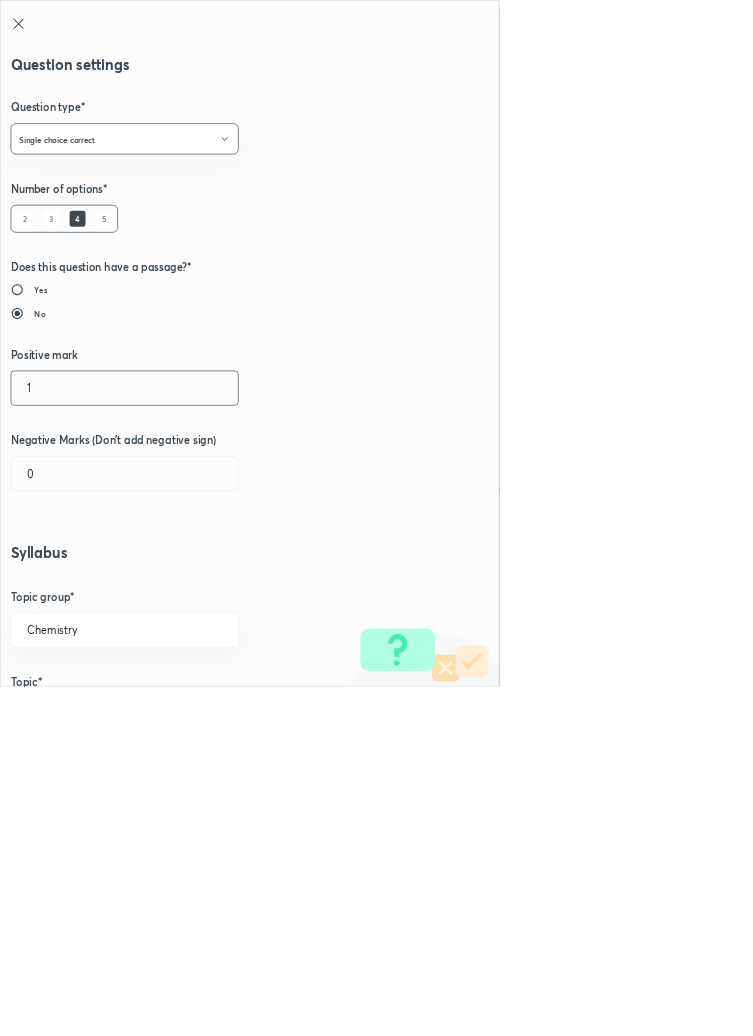 click on "1" at bounding box center [188, 585] 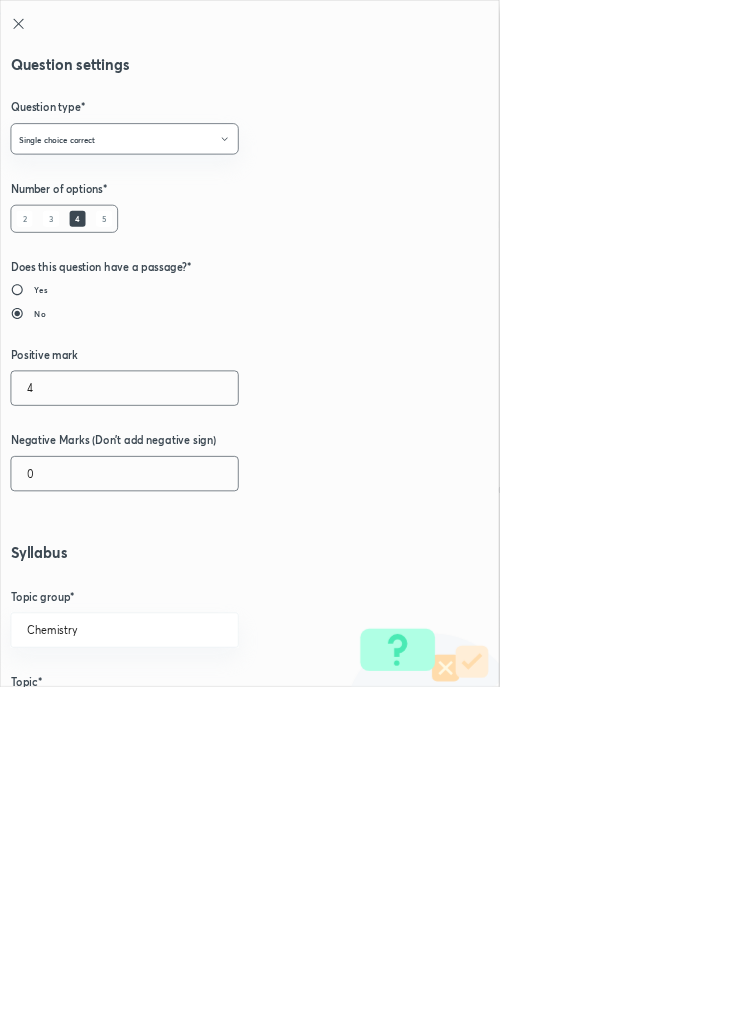 type on "4" 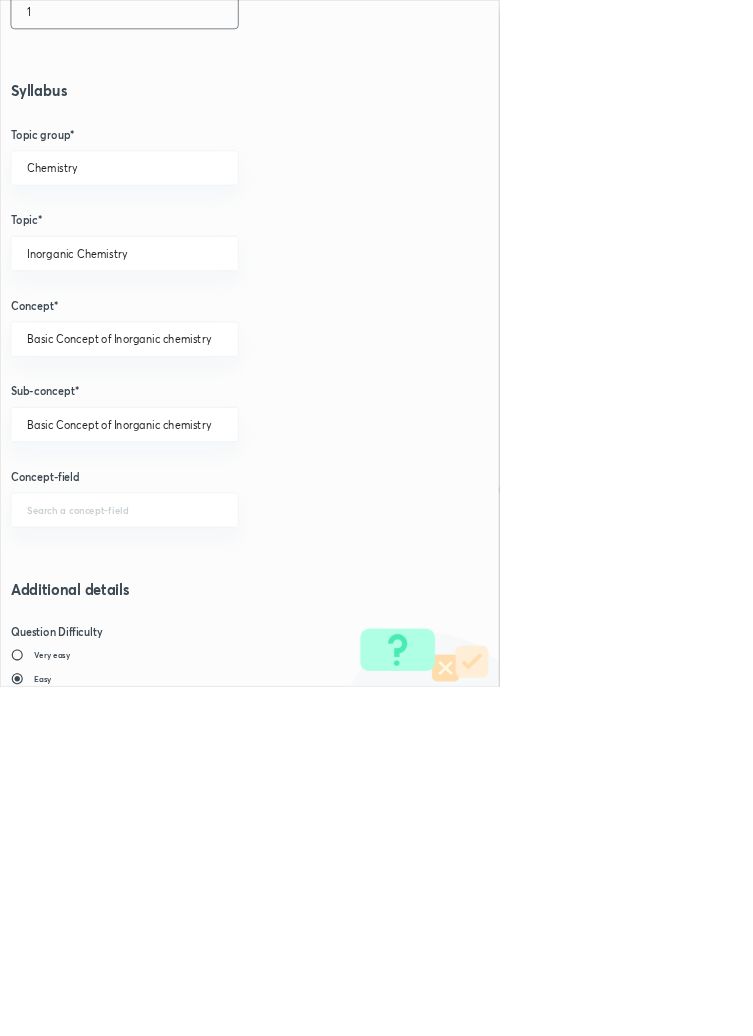 scroll, scrollTop: 1125, scrollLeft: 0, axis: vertical 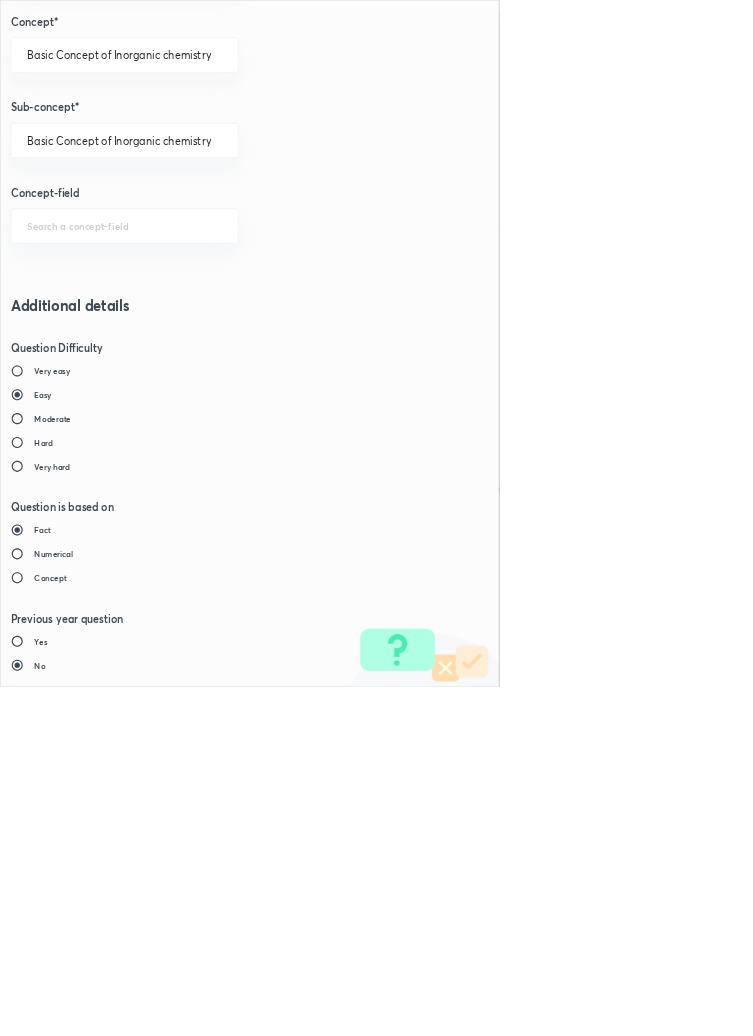 type on "1" 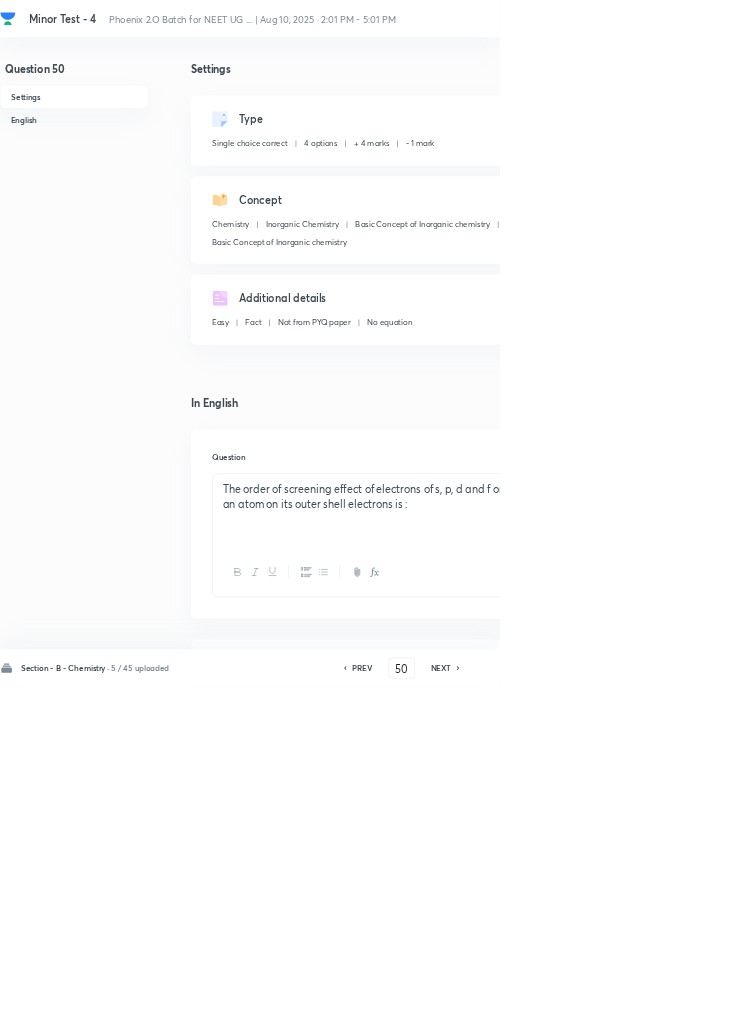 click on "Save" at bounding box center (1096, 1006) 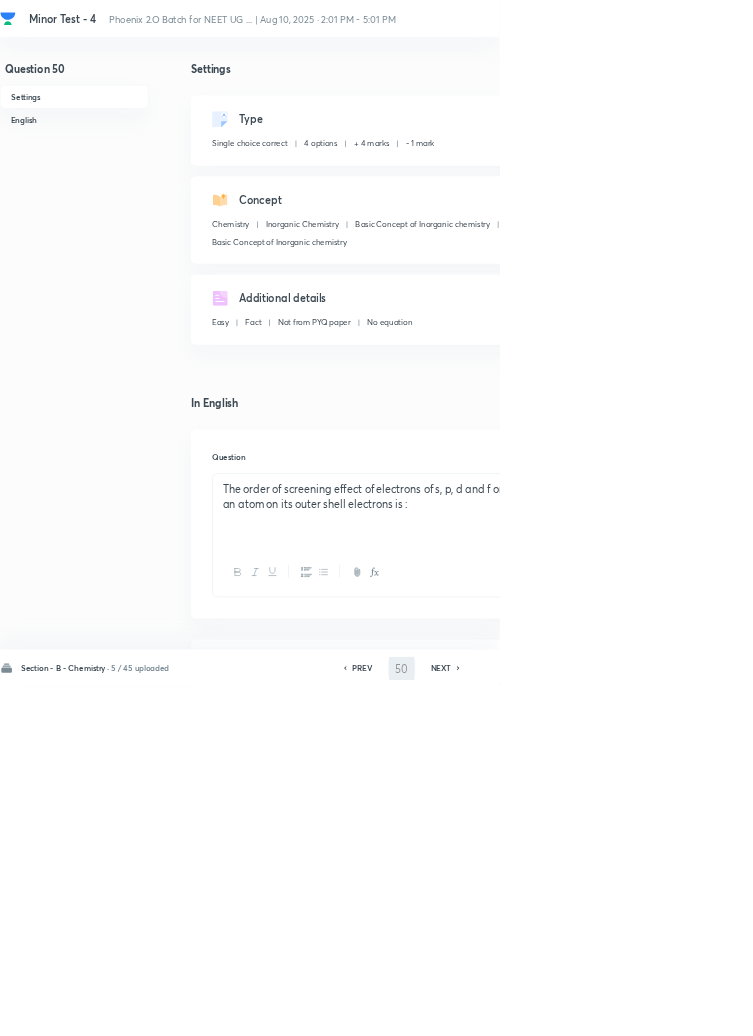 type on "51" 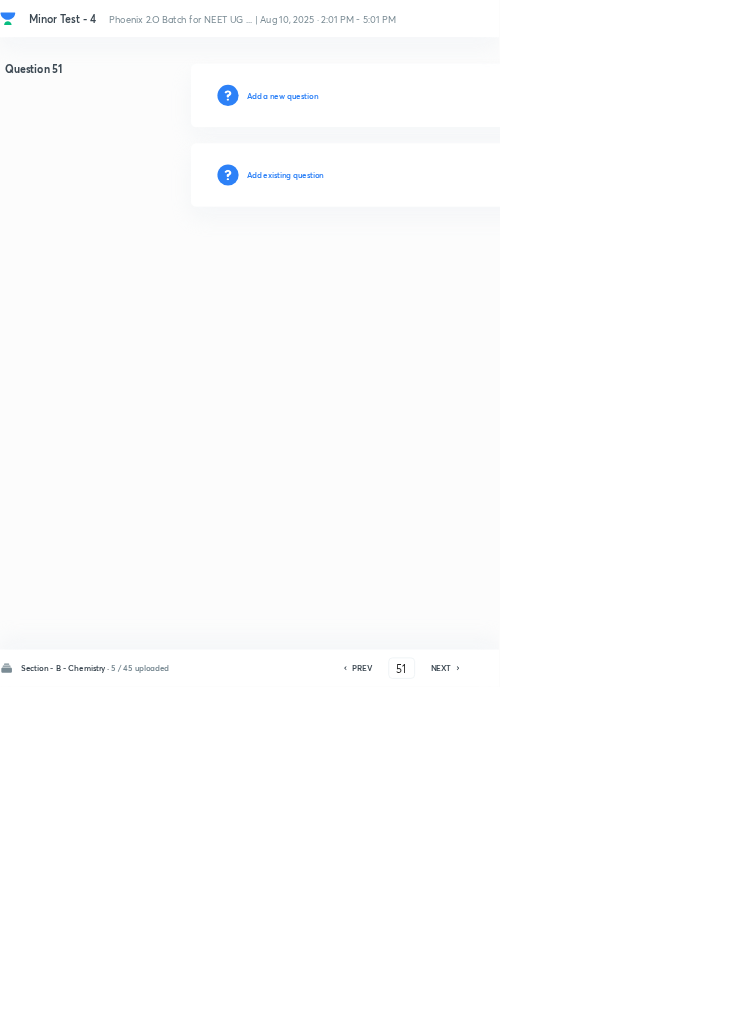 click on "Add existing question" at bounding box center [430, 264] 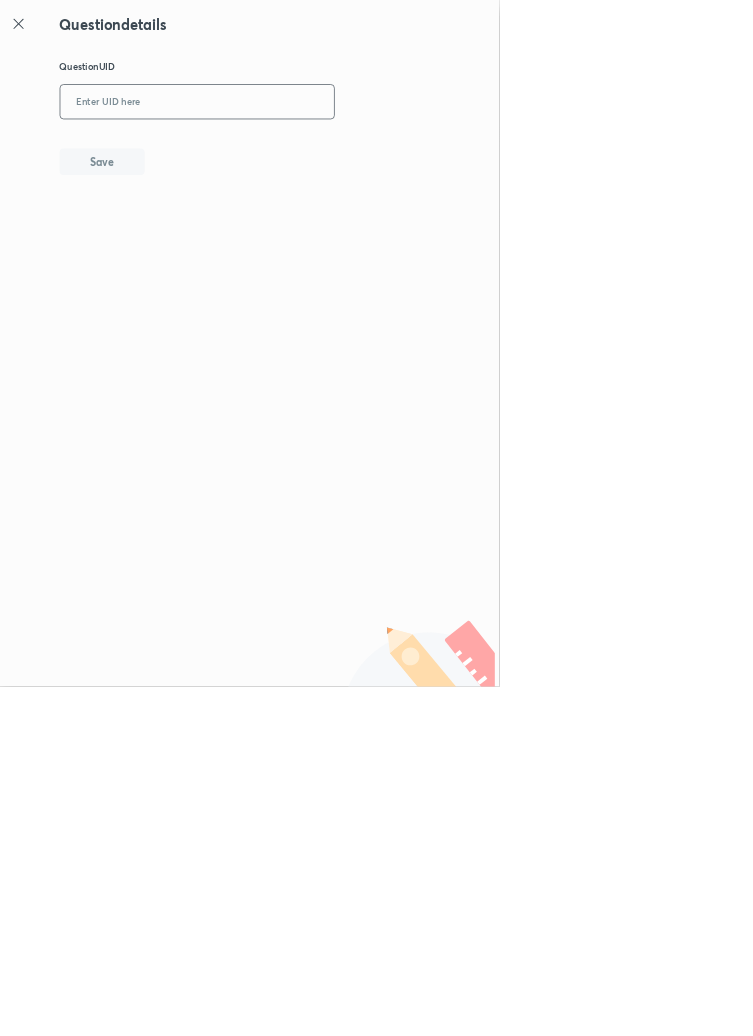 click at bounding box center [297, 154] 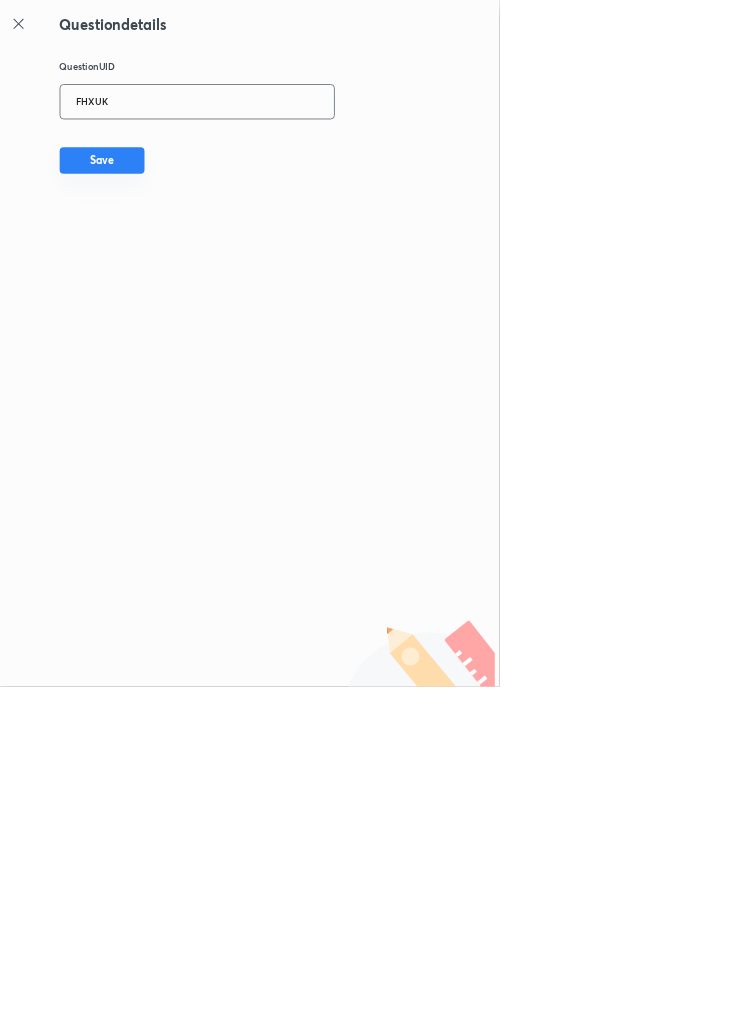 type on "FHXUK" 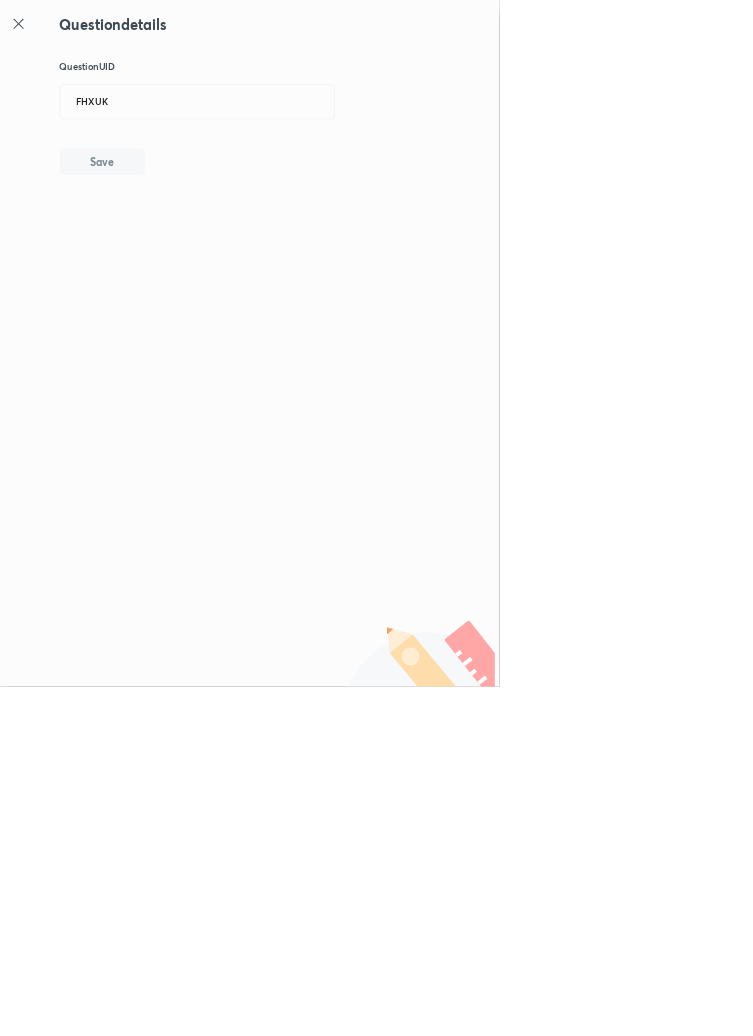 type 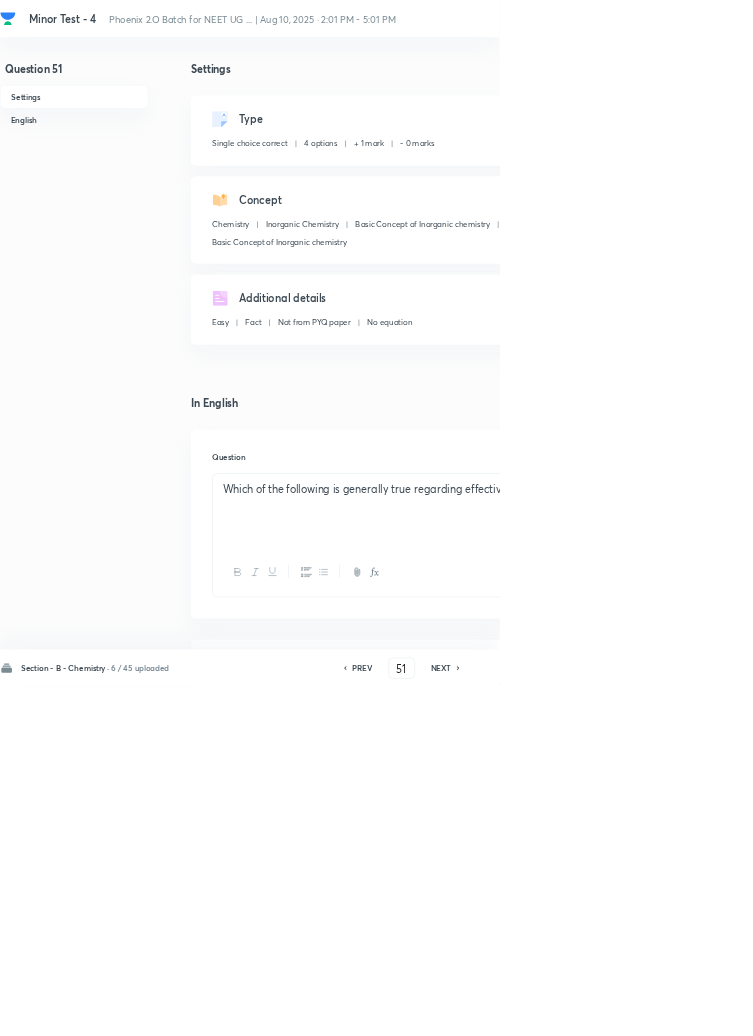click on "Edit" at bounding box center (920, 182) 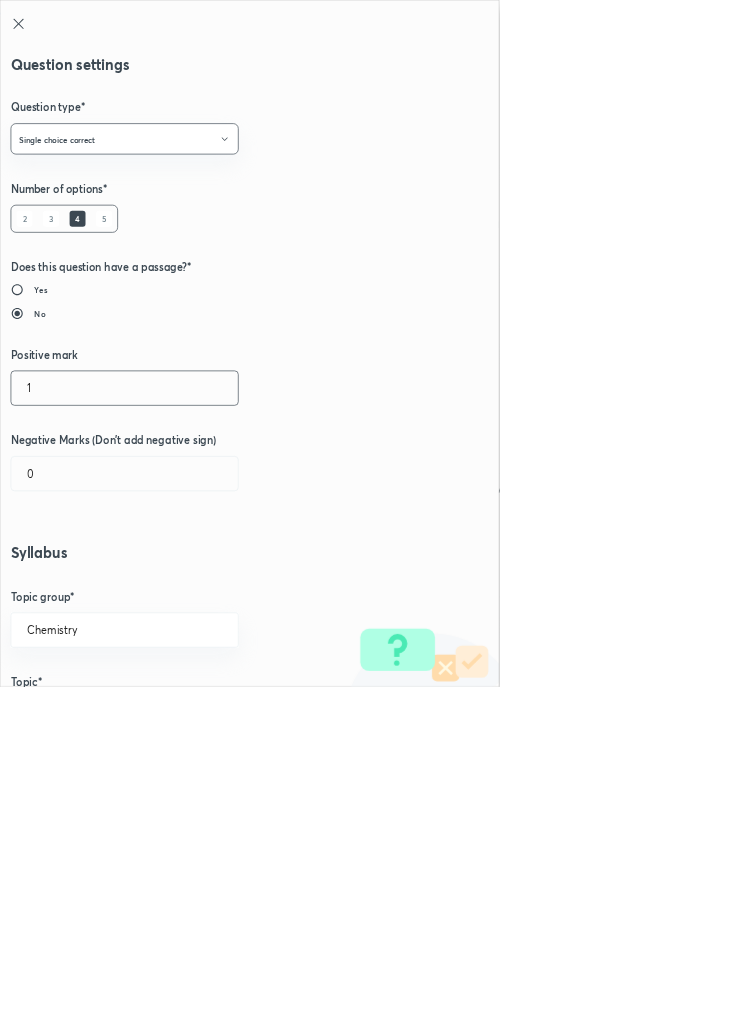 click on "1" at bounding box center [188, 585] 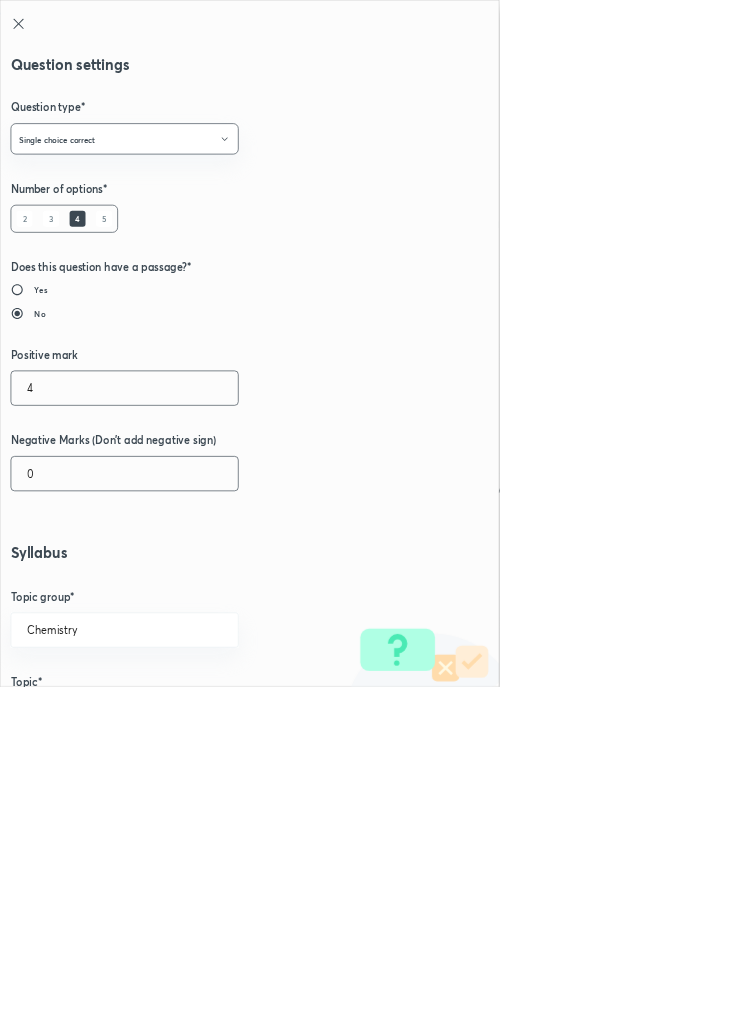 type on "4" 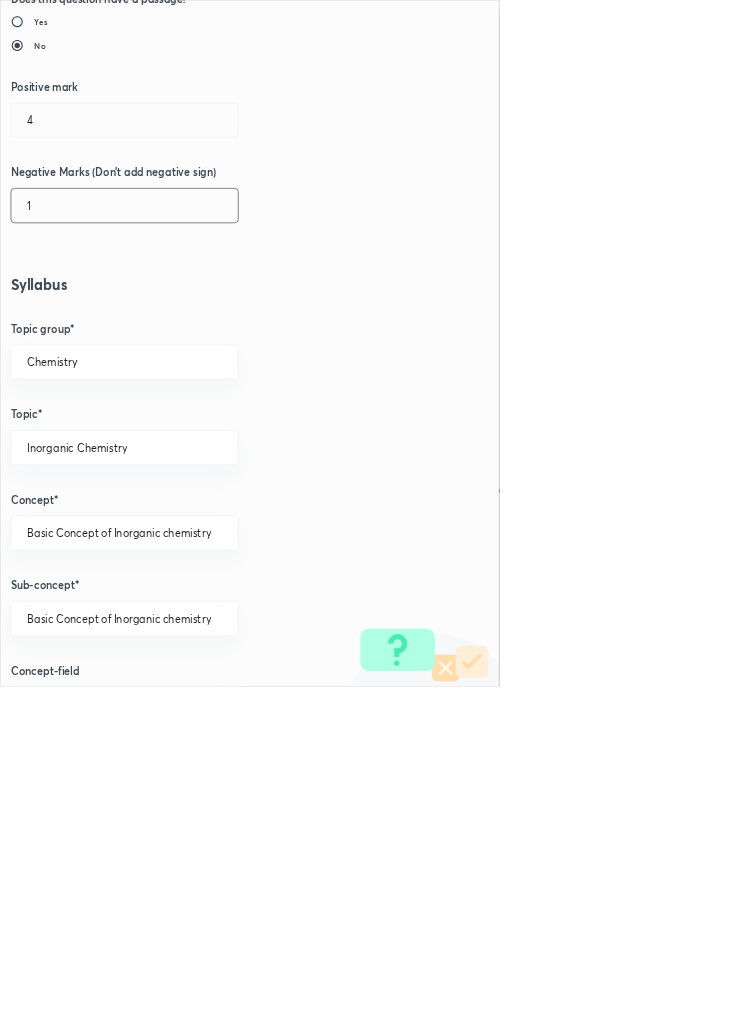 scroll, scrollTop: 1125, scrollLeft: 0, axis: vertical 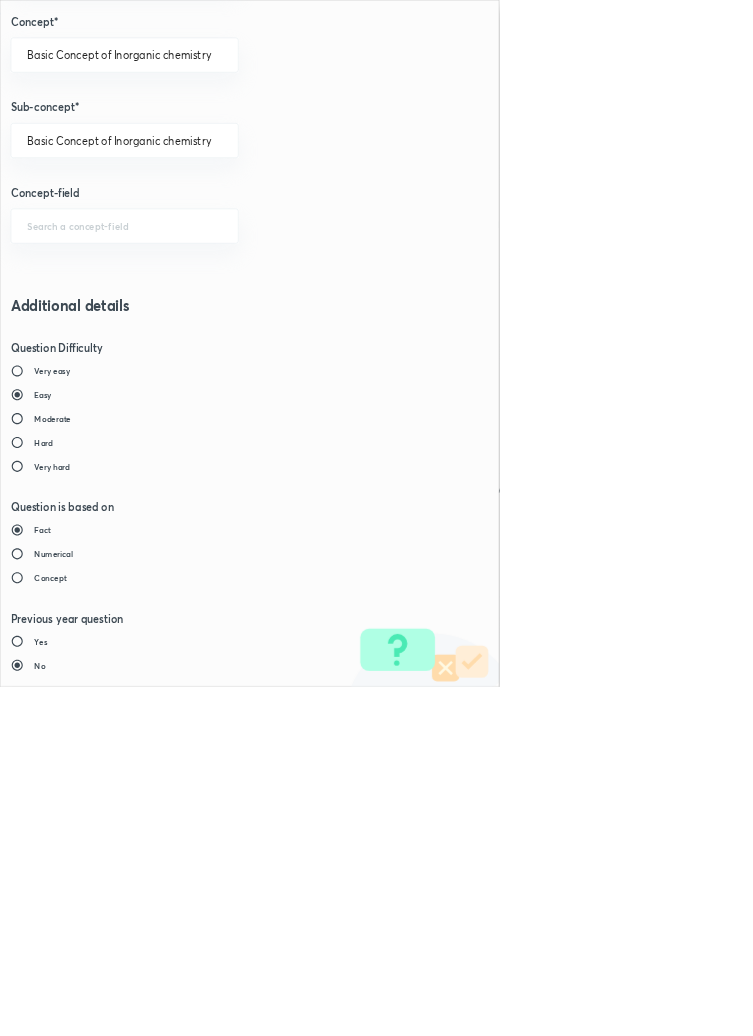 type on "1" 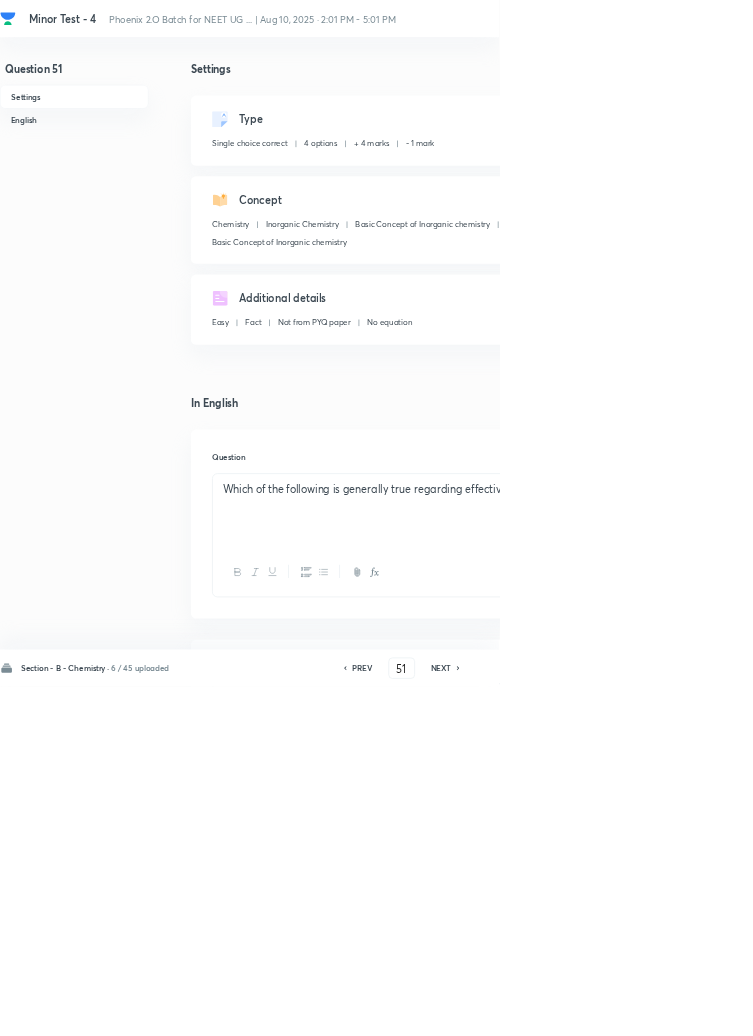 click on "Save" at bounding box center (1096, 1006) 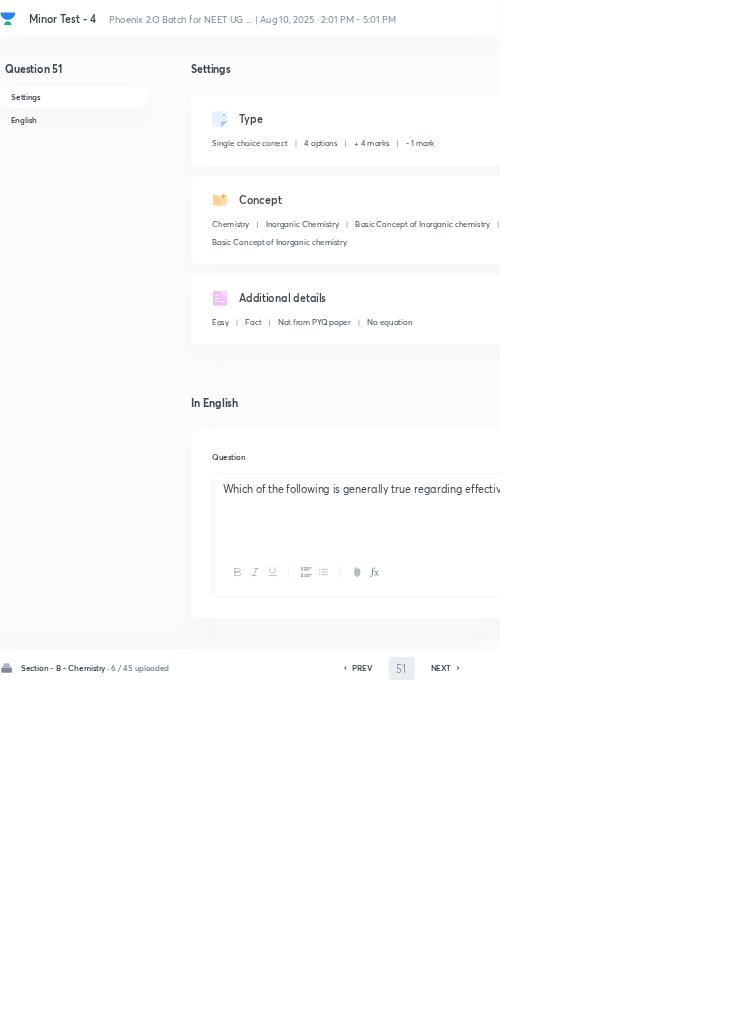type on "52" 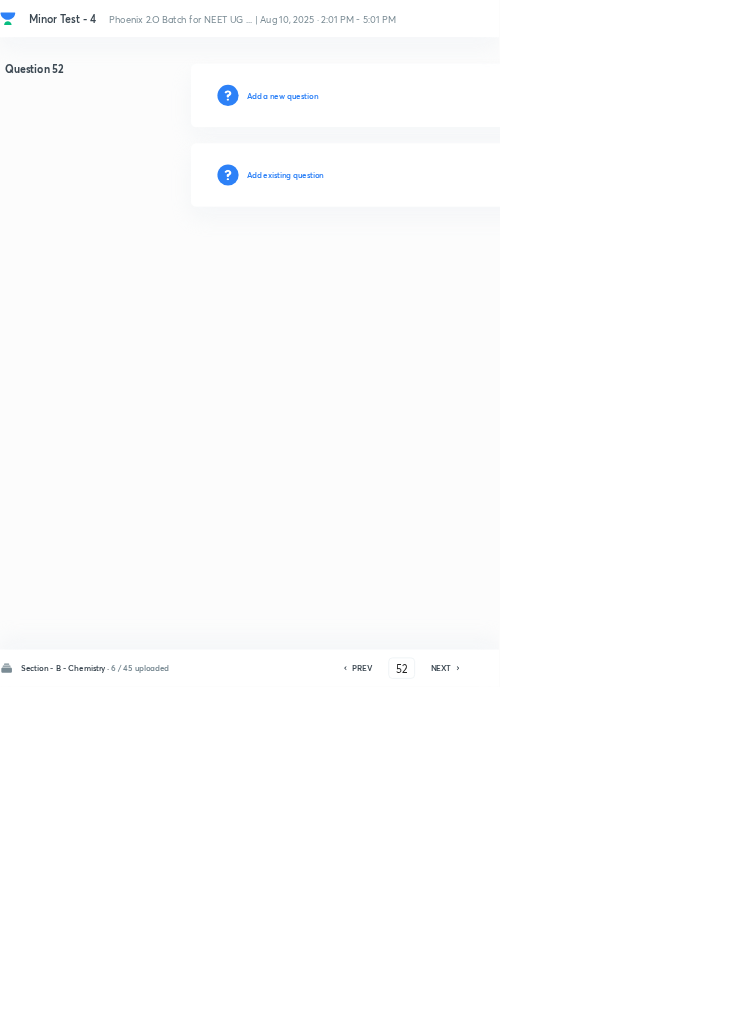 click on "Add existing question" at bounding box center (430, 264) 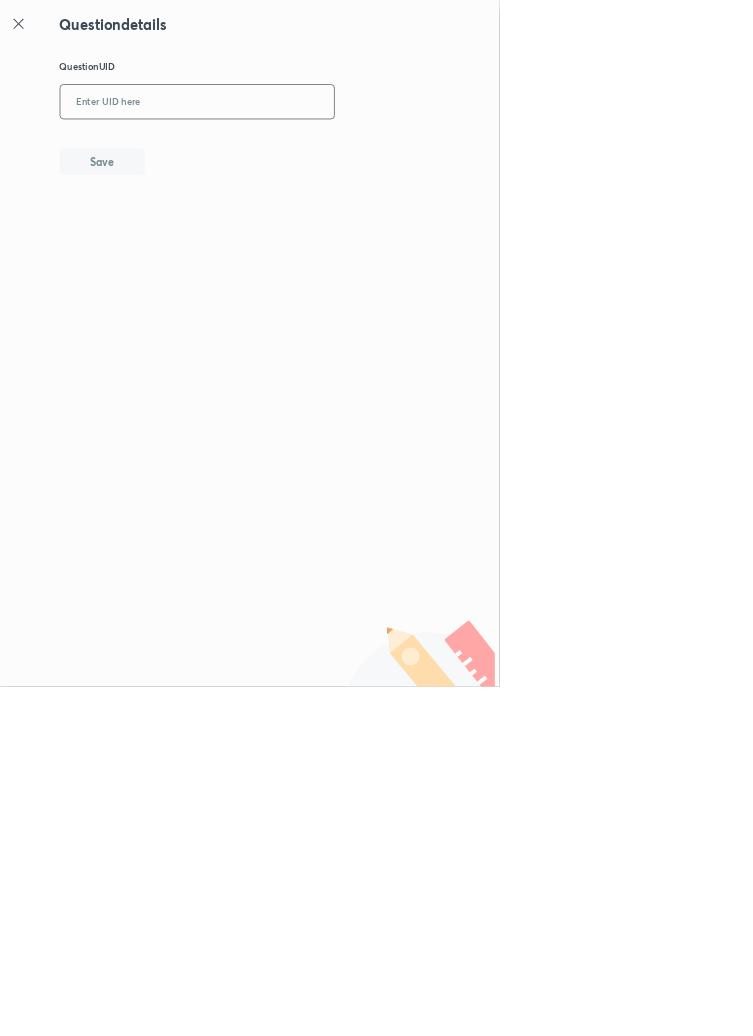 click at bounding box center [297, 154] 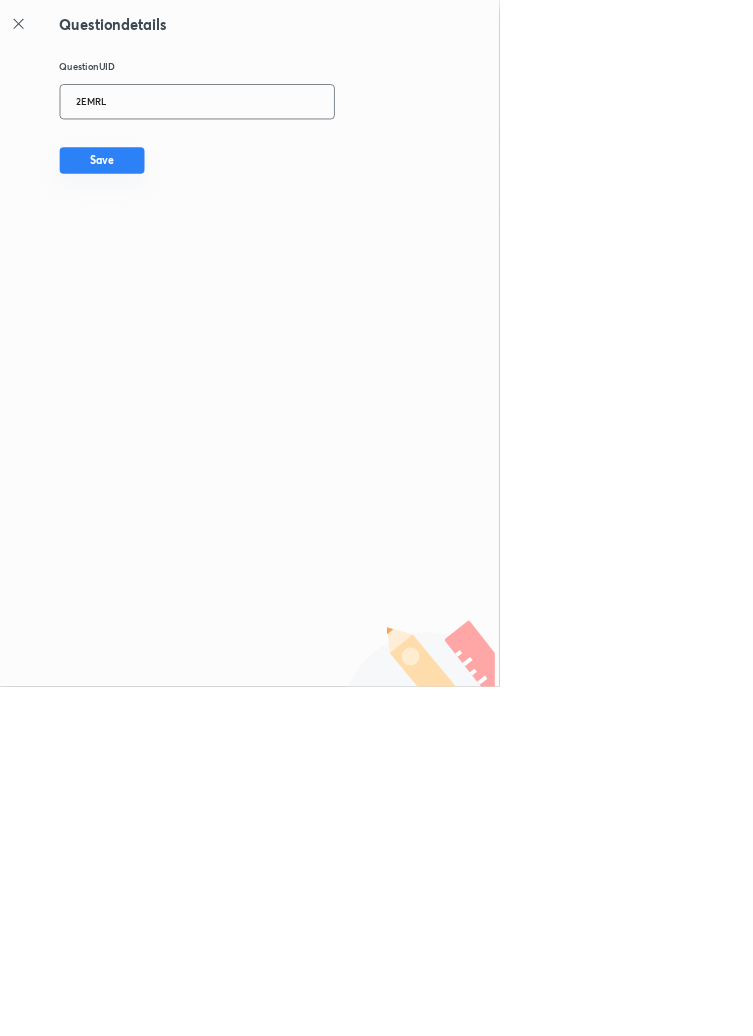 type on "2EMRL" 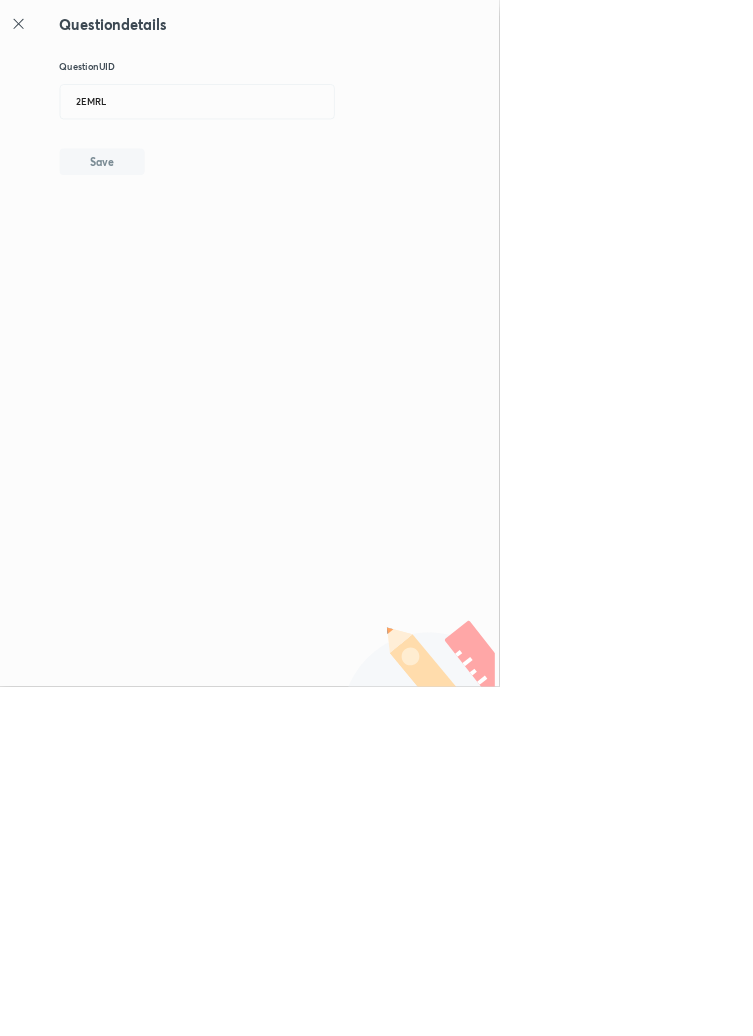 type 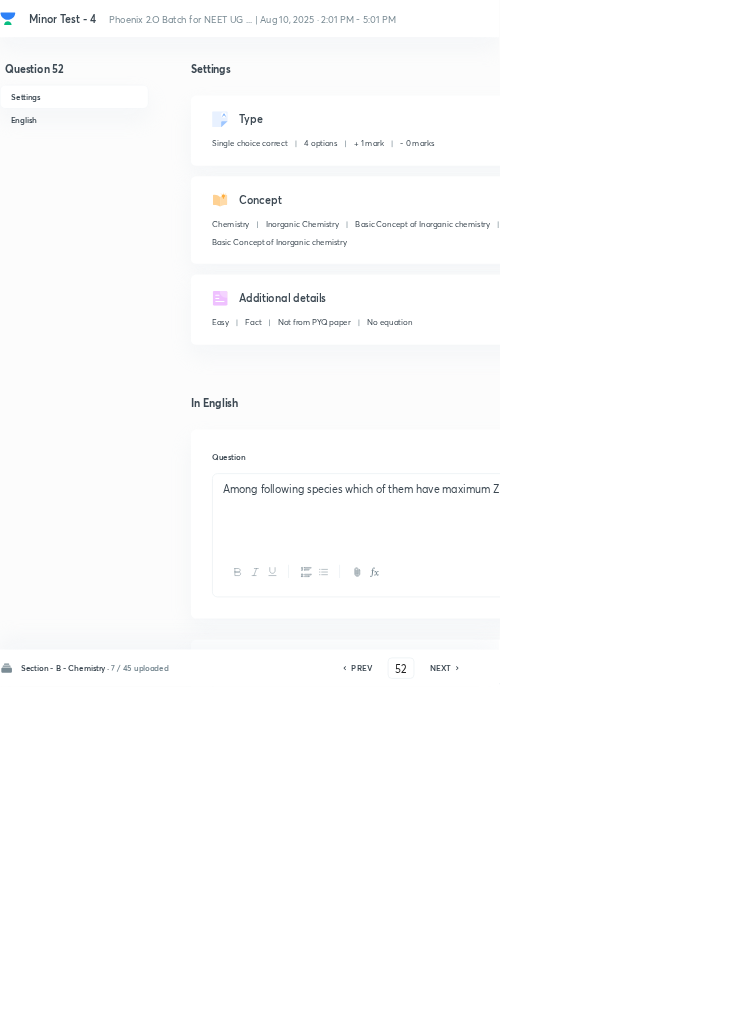 click on "Edit" at bounding box center [920, 182] 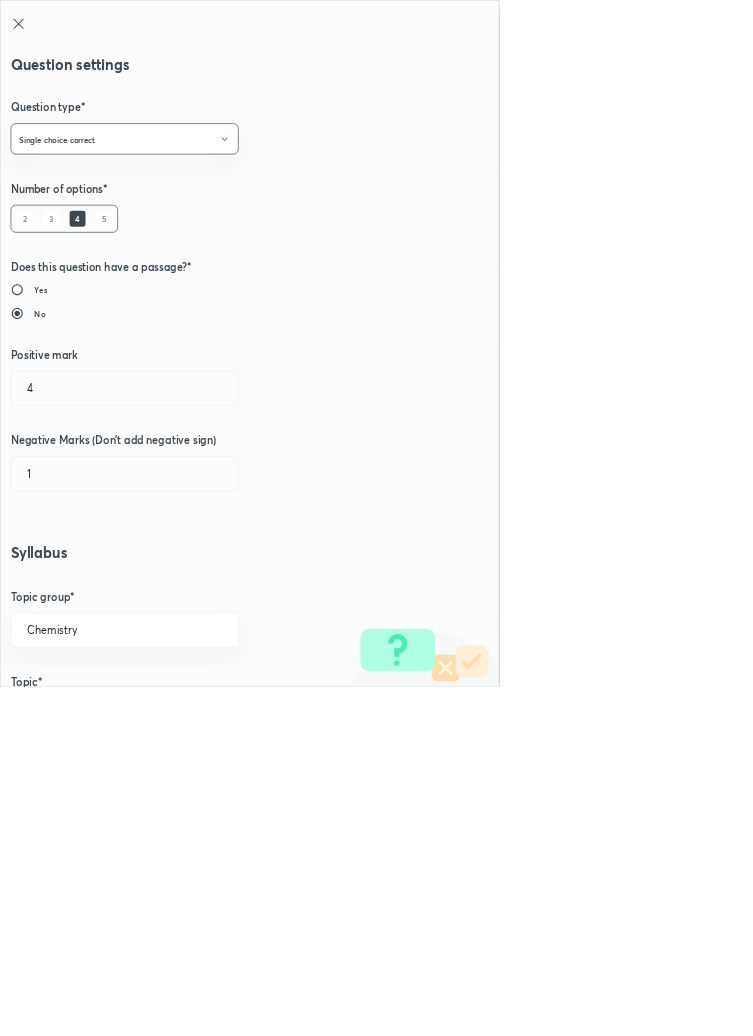 type on "1" 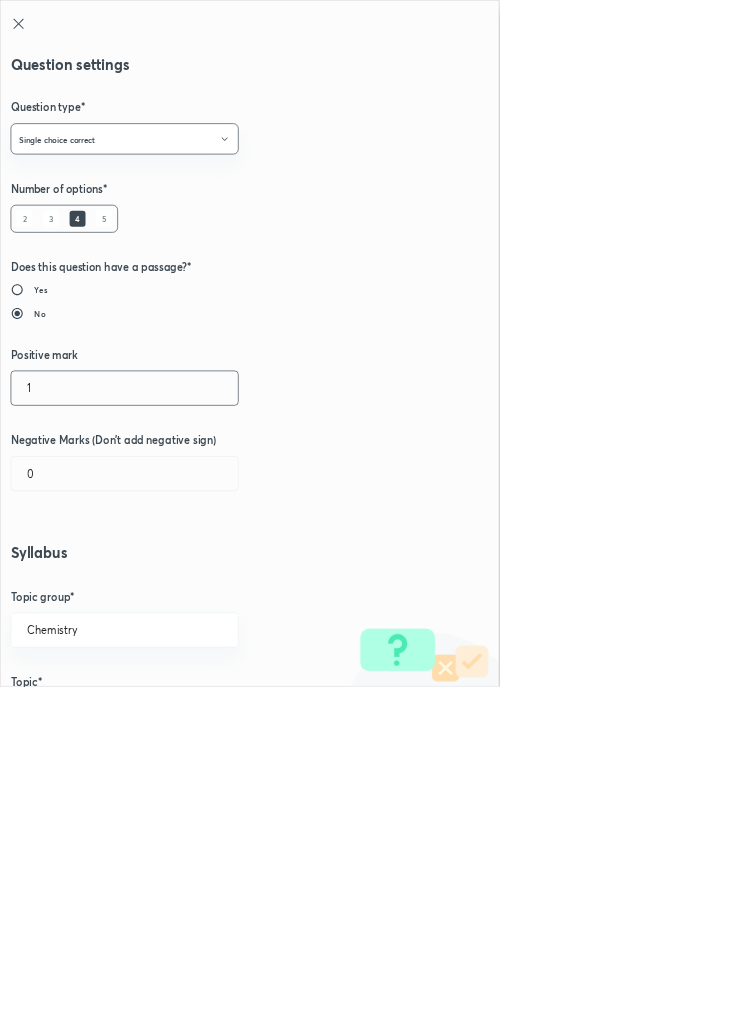 click on "1" at bounding box center [188, 585] 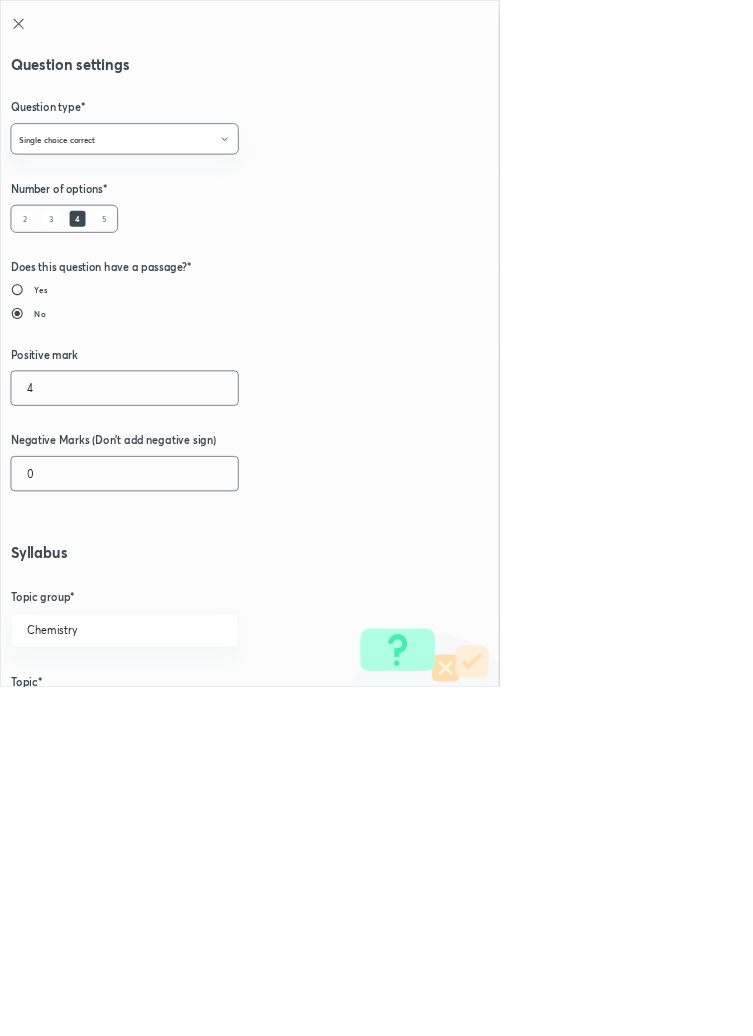 type on "4" 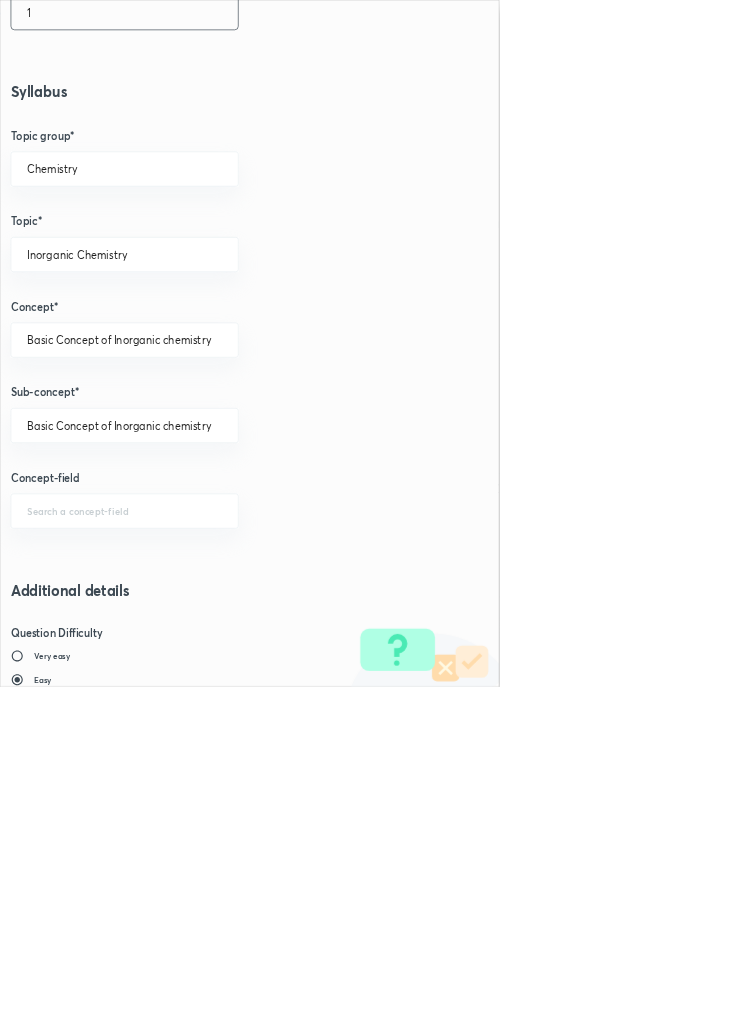 scroll, scrollTop: 1125, scrollLeft: 0, axis: vertical 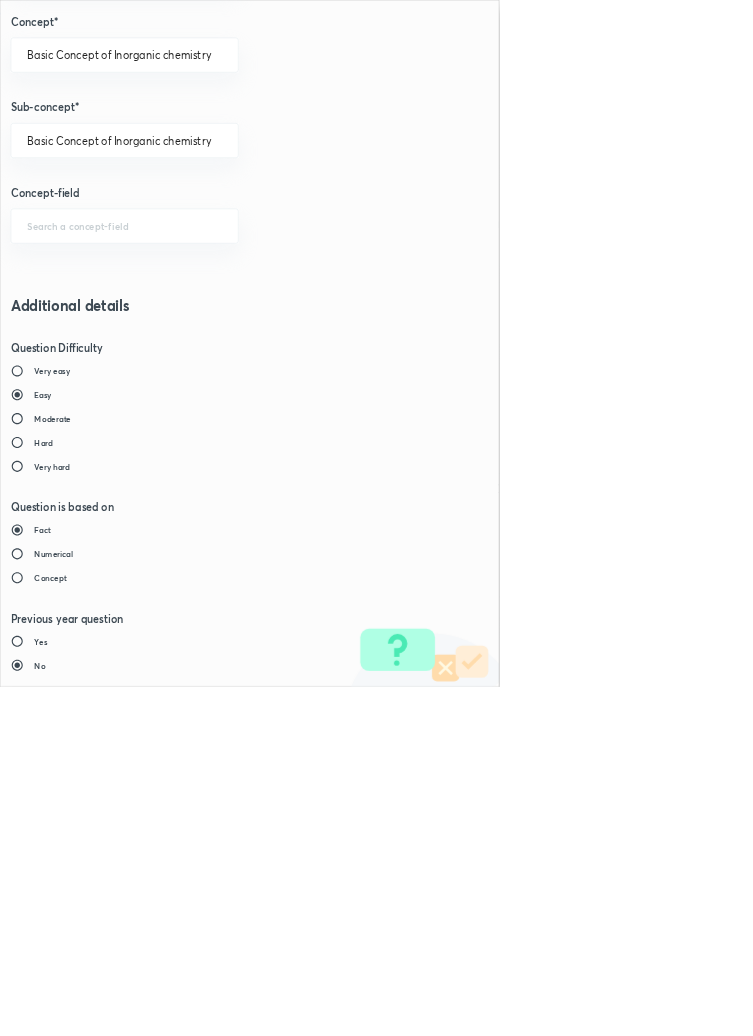 type on "1" 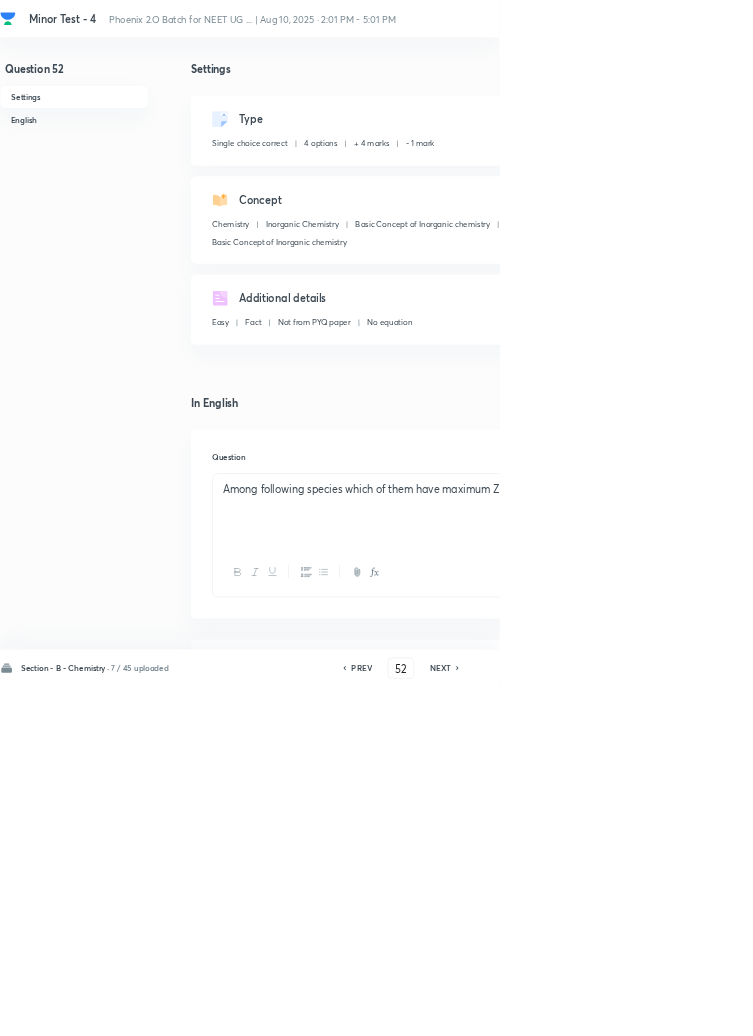 click on "Save" at bounding box center [1096, 1006] 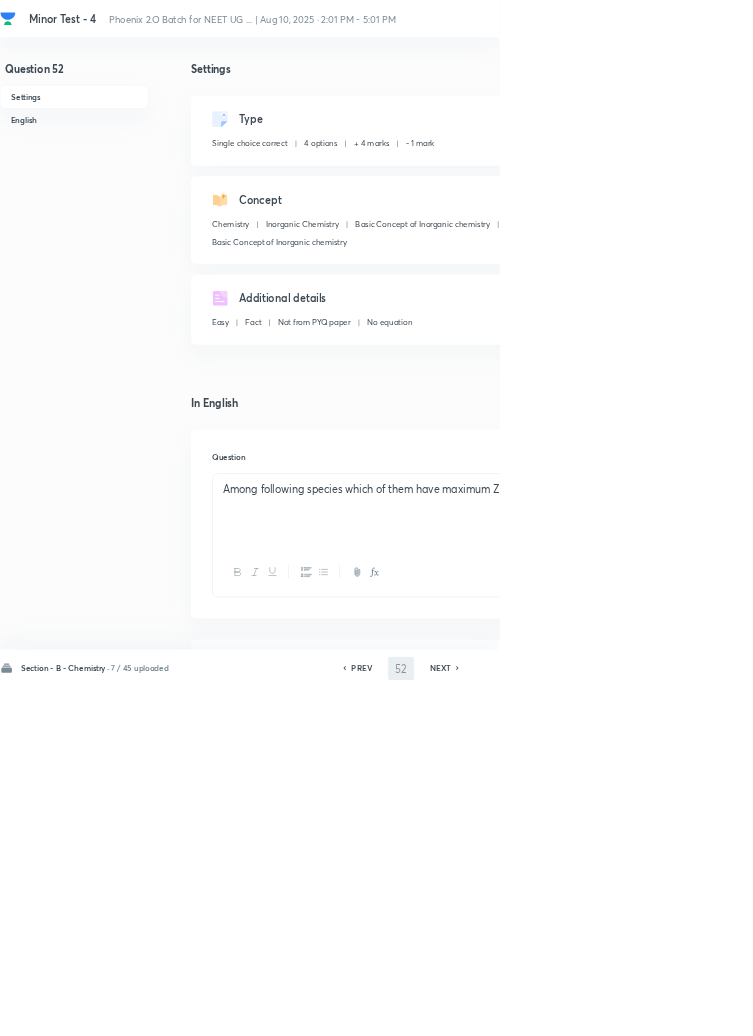 type on "53" 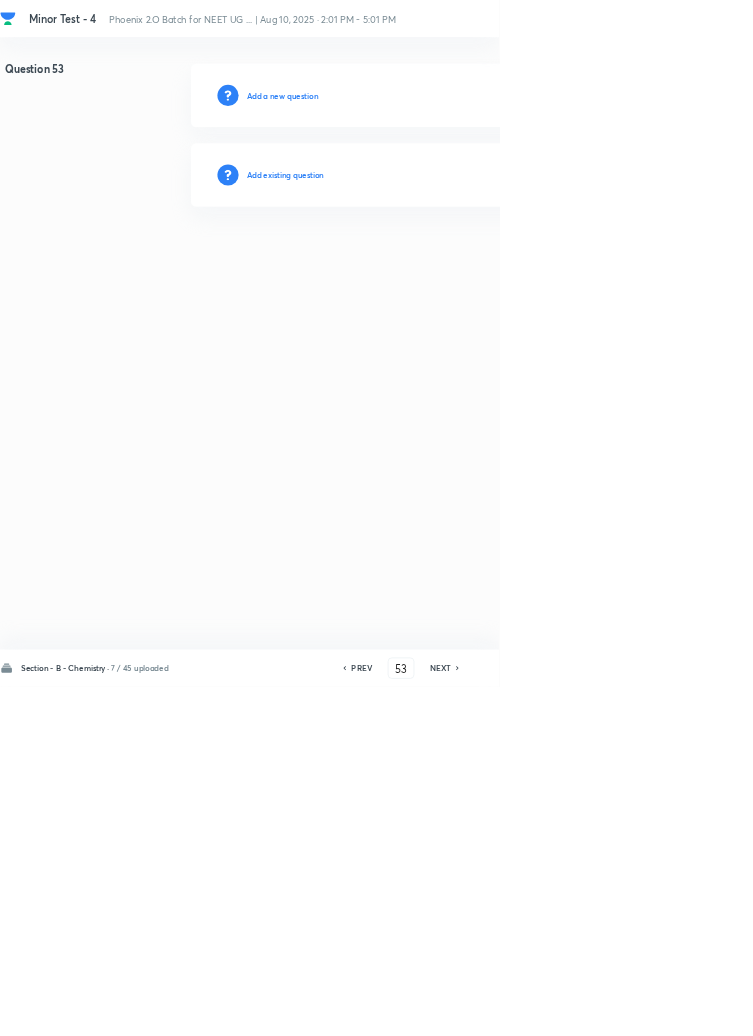 click on "Add existing question" at bounding box center [430, 264] 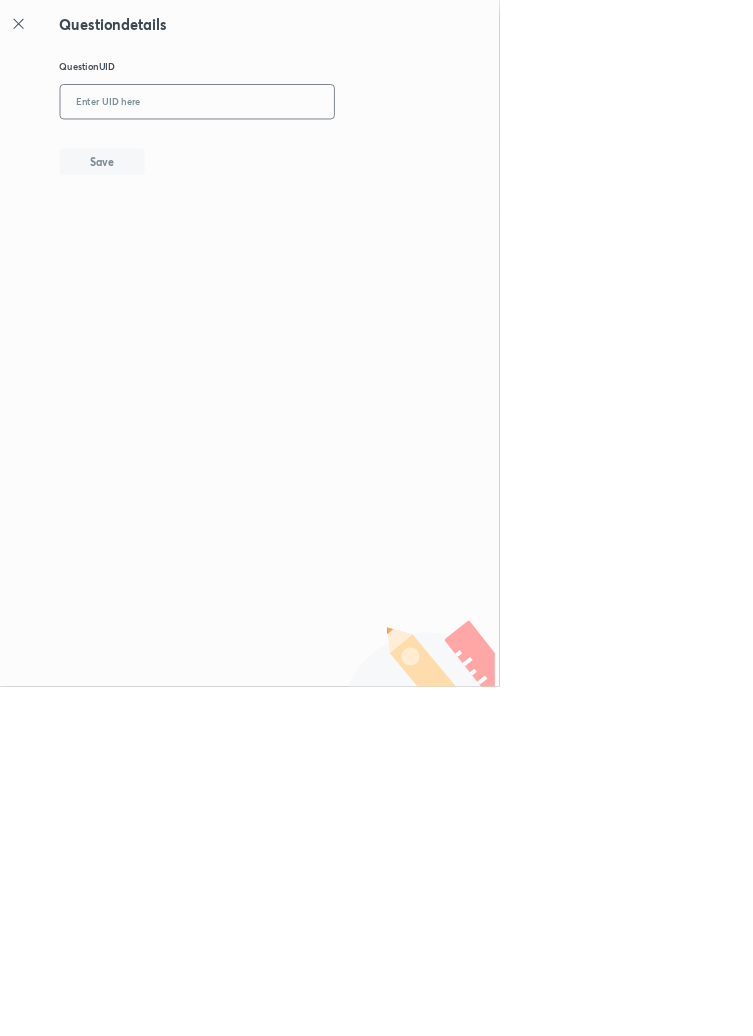 click at bounding box center [297, 154] 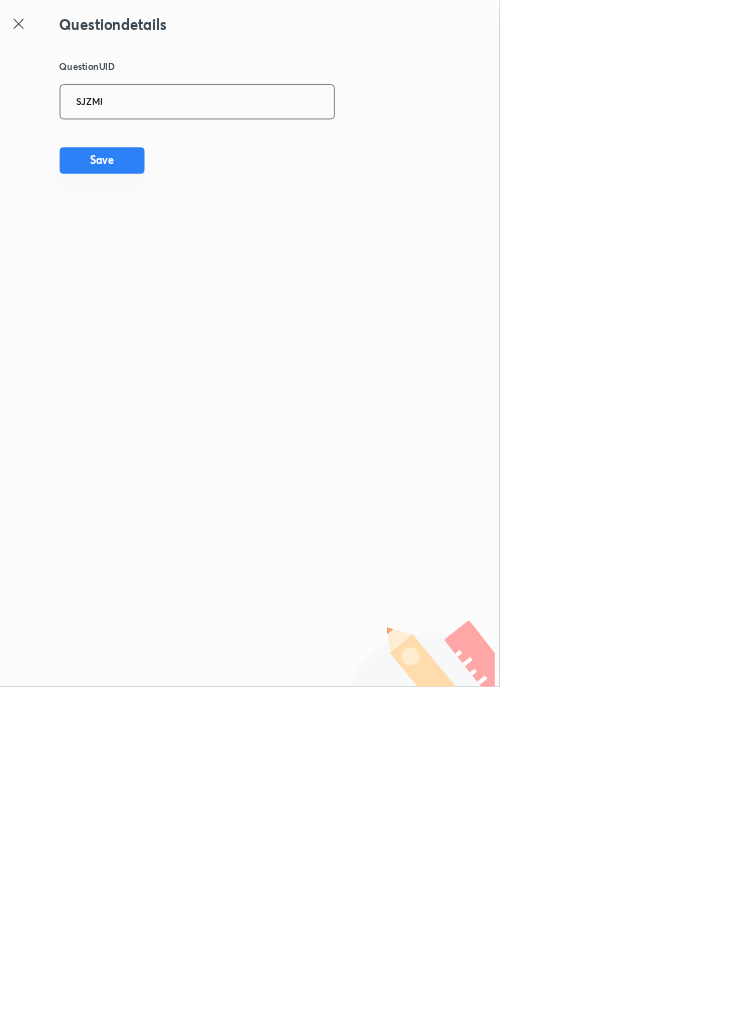 type on "SJZMI" 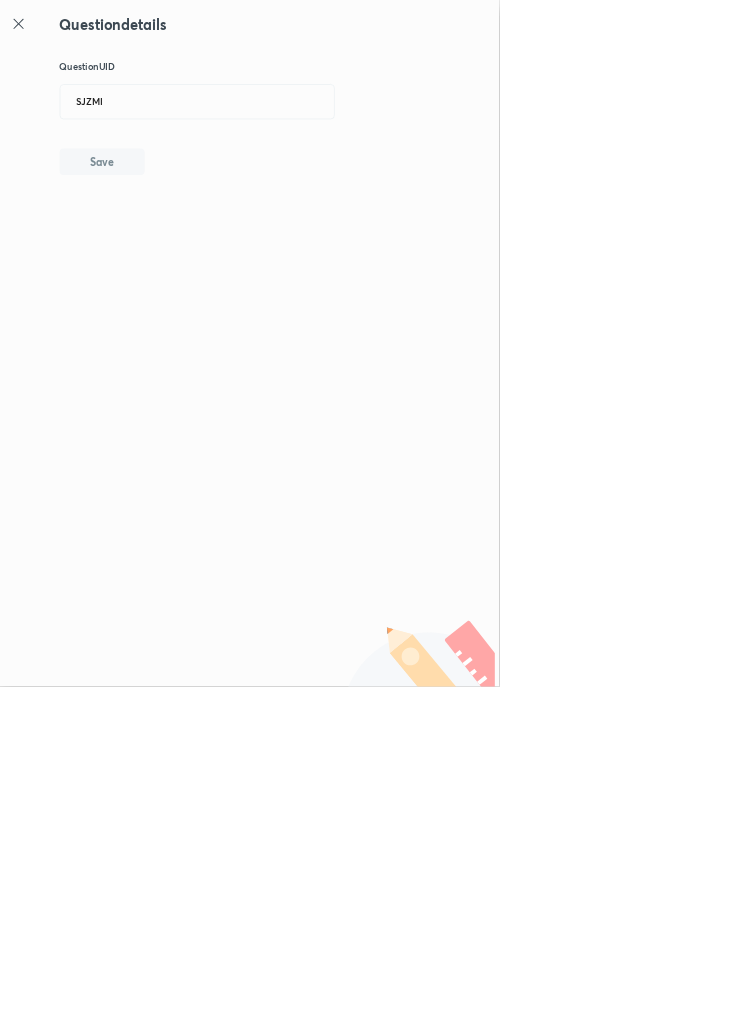 type 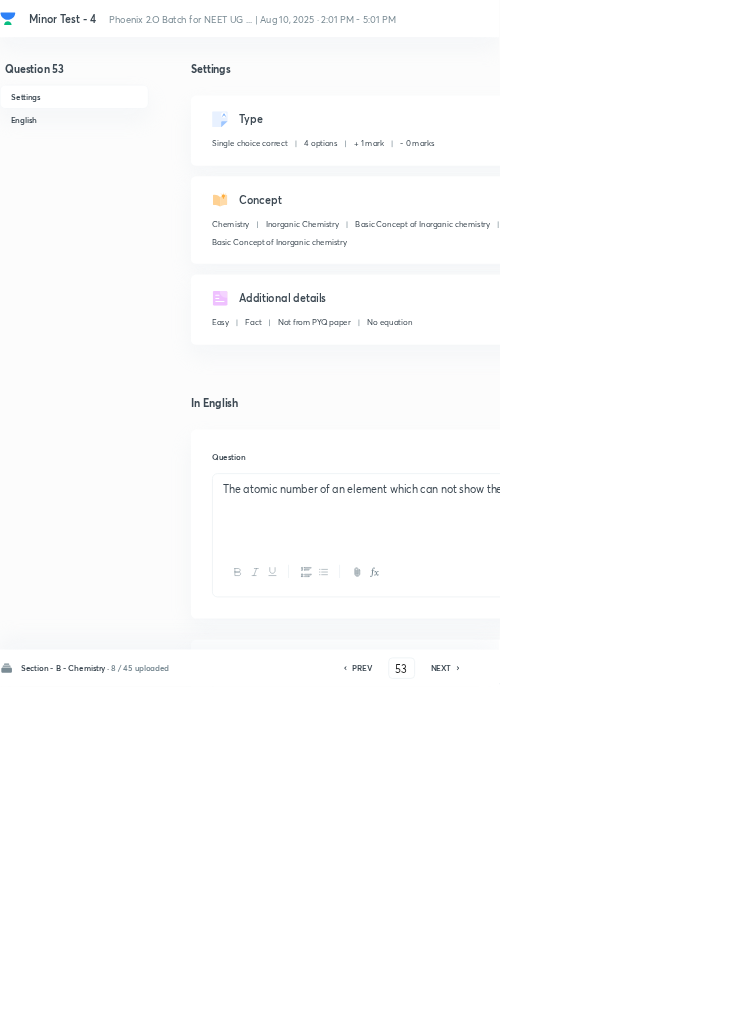 click on "Edit" at bounding box center [920, 182] 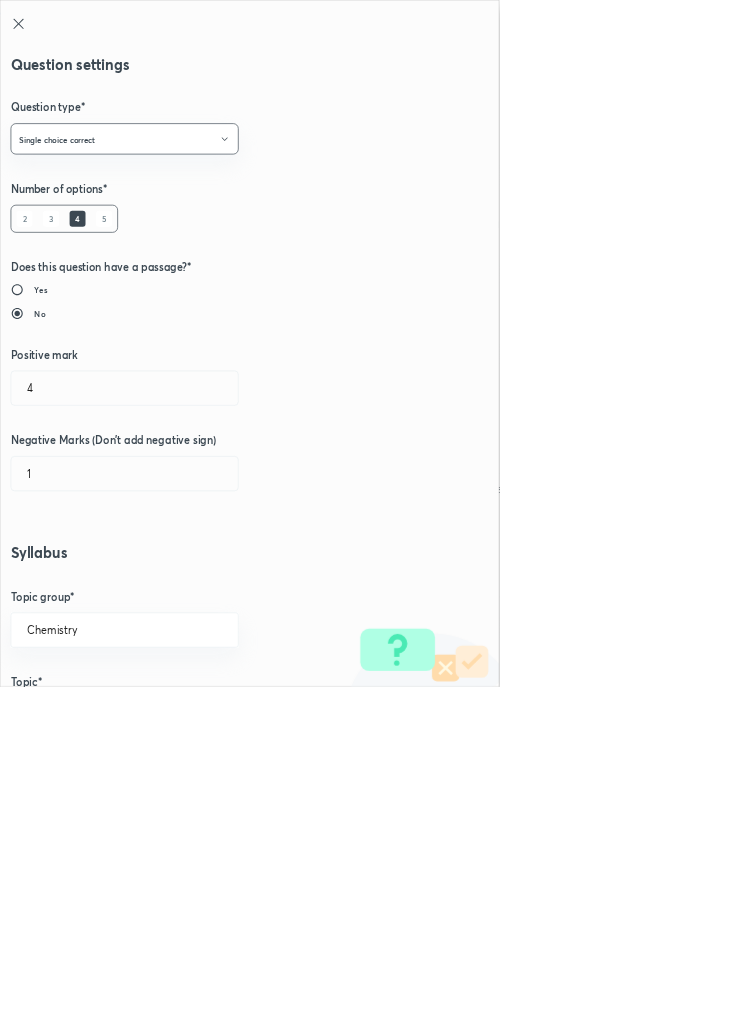 type on "1" 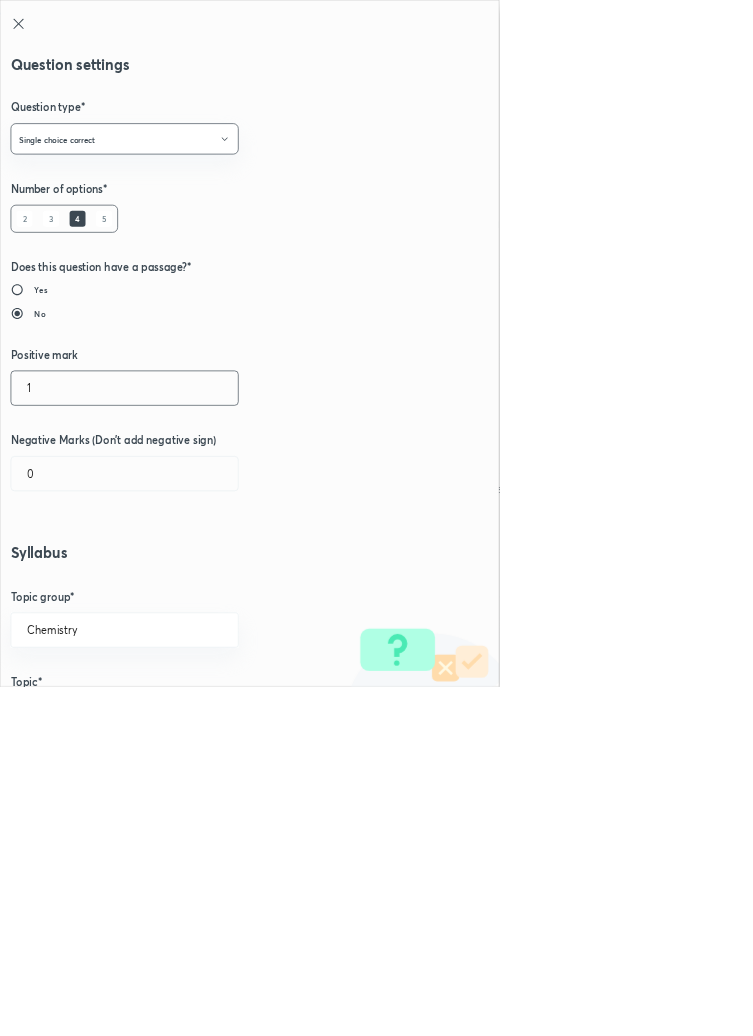 click on "1" at bounding box center [188, 585] 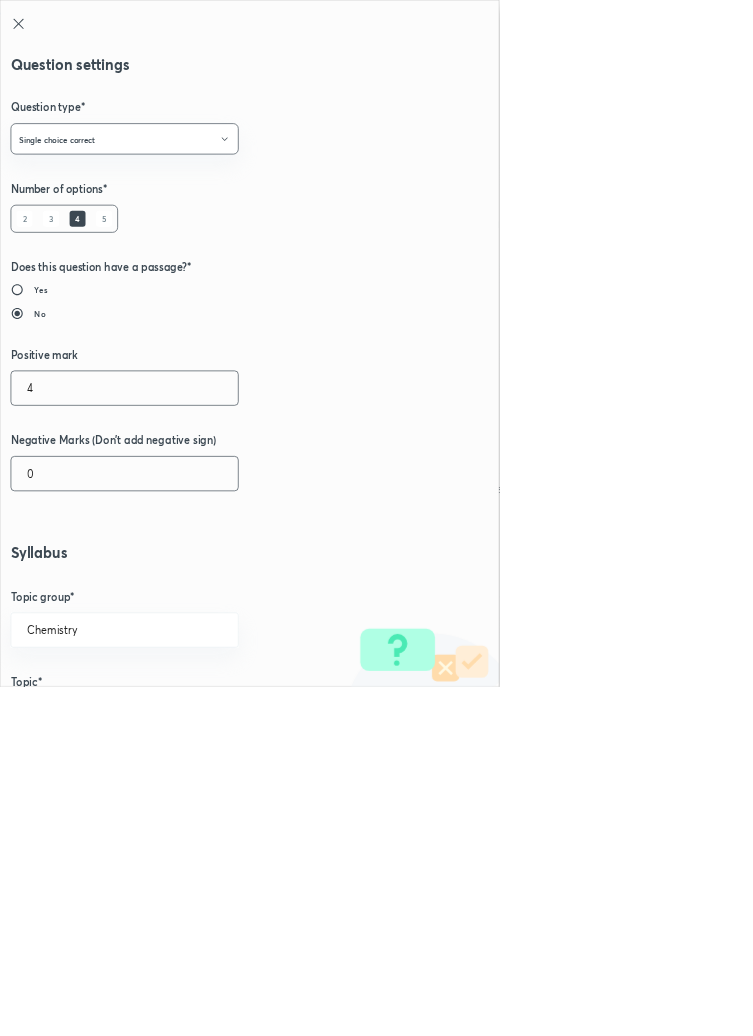 type on "4" 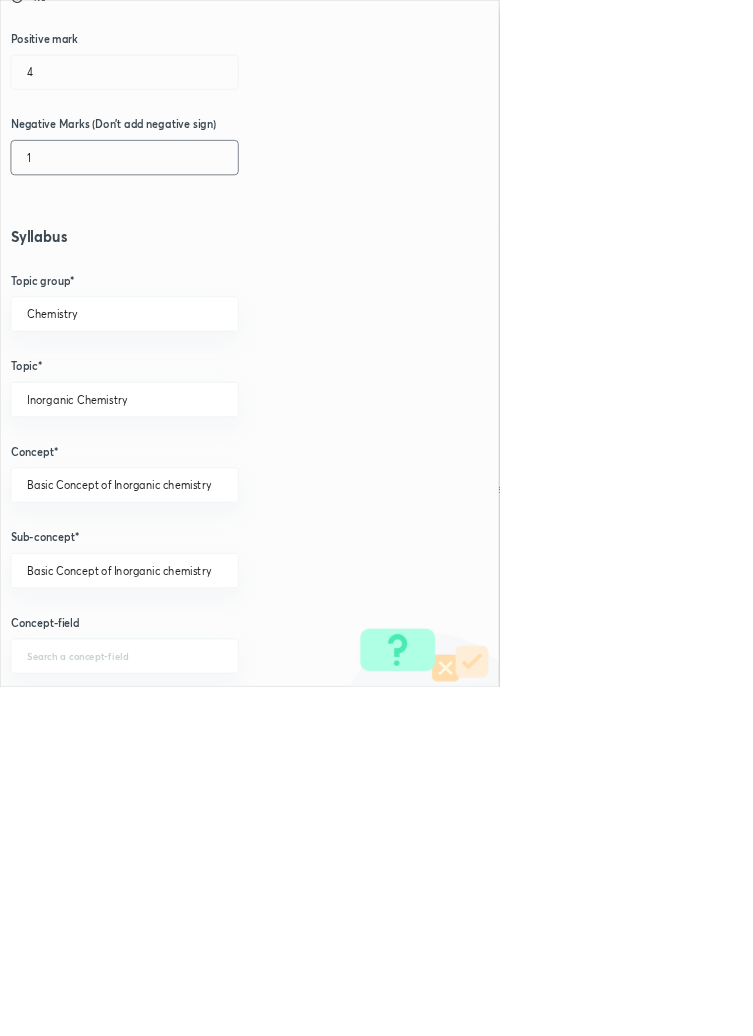 scroll, scrollTop: 1125, scrollLeft: 0, axis: vertical 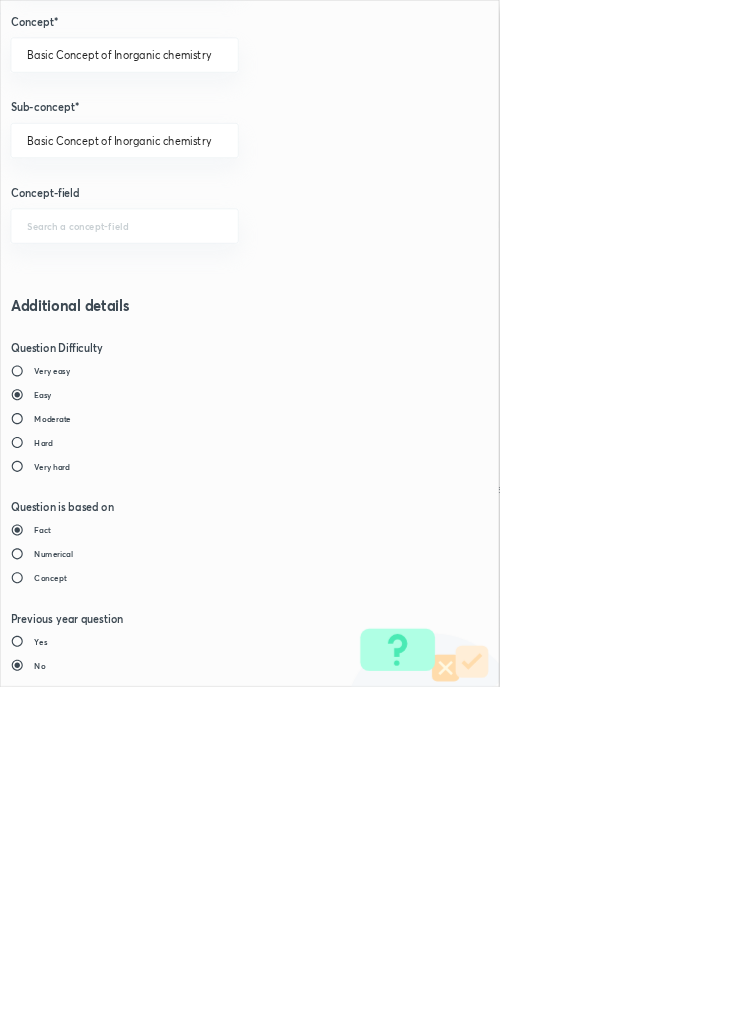 type on "1" 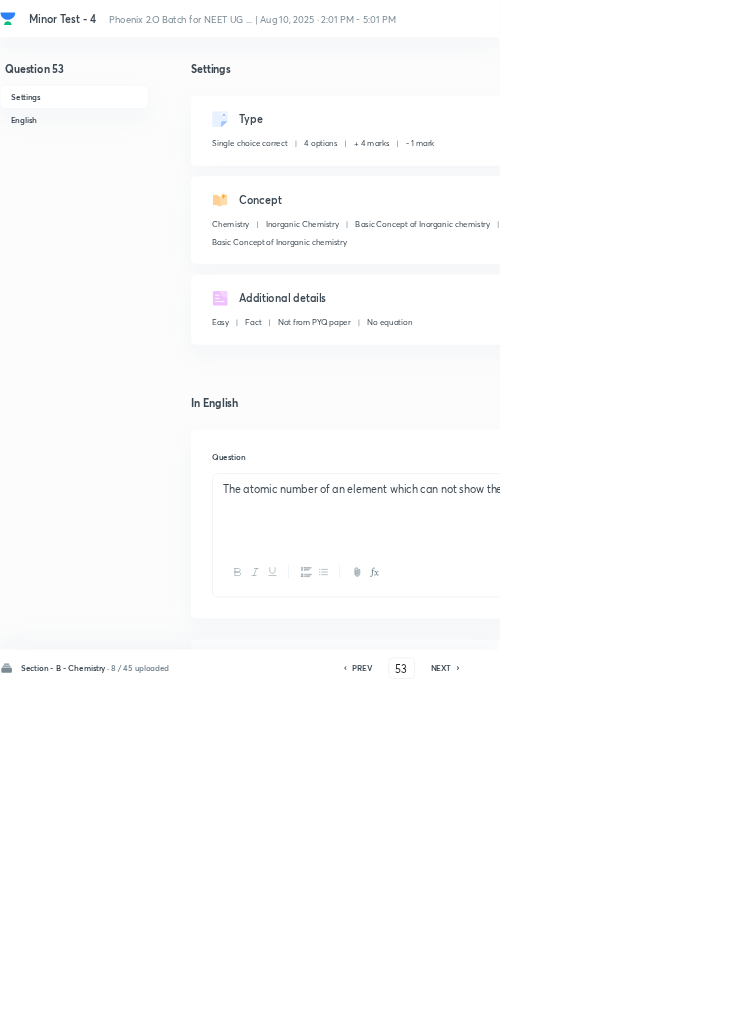 click on "Save" at bounding box center (1096, 1006) 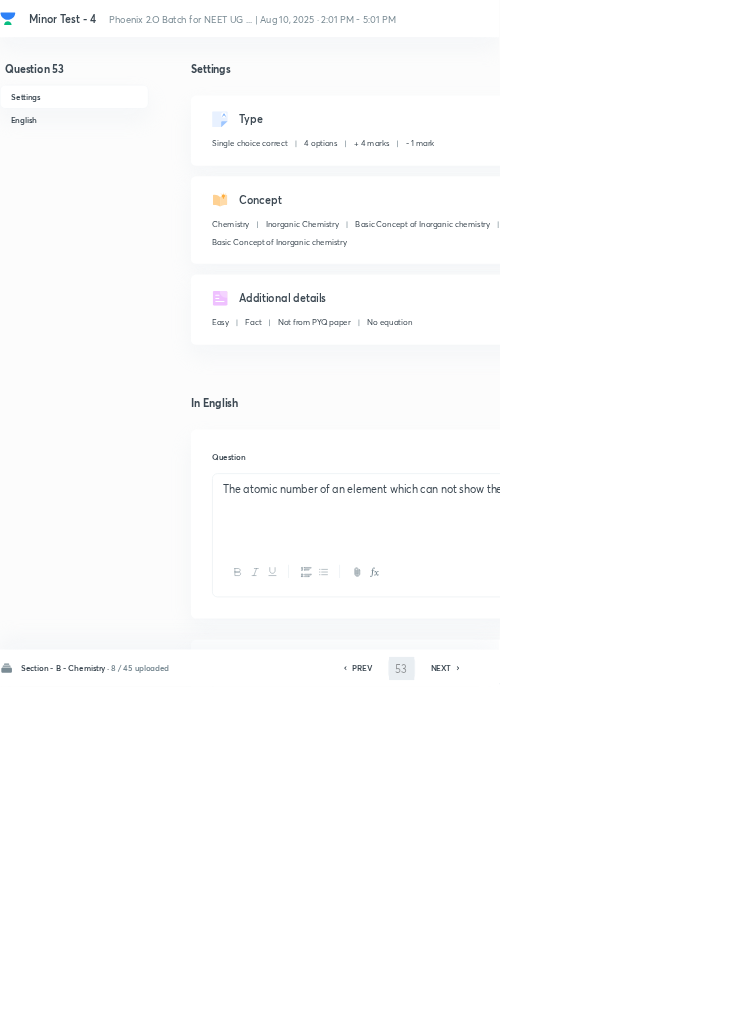 type on "54" 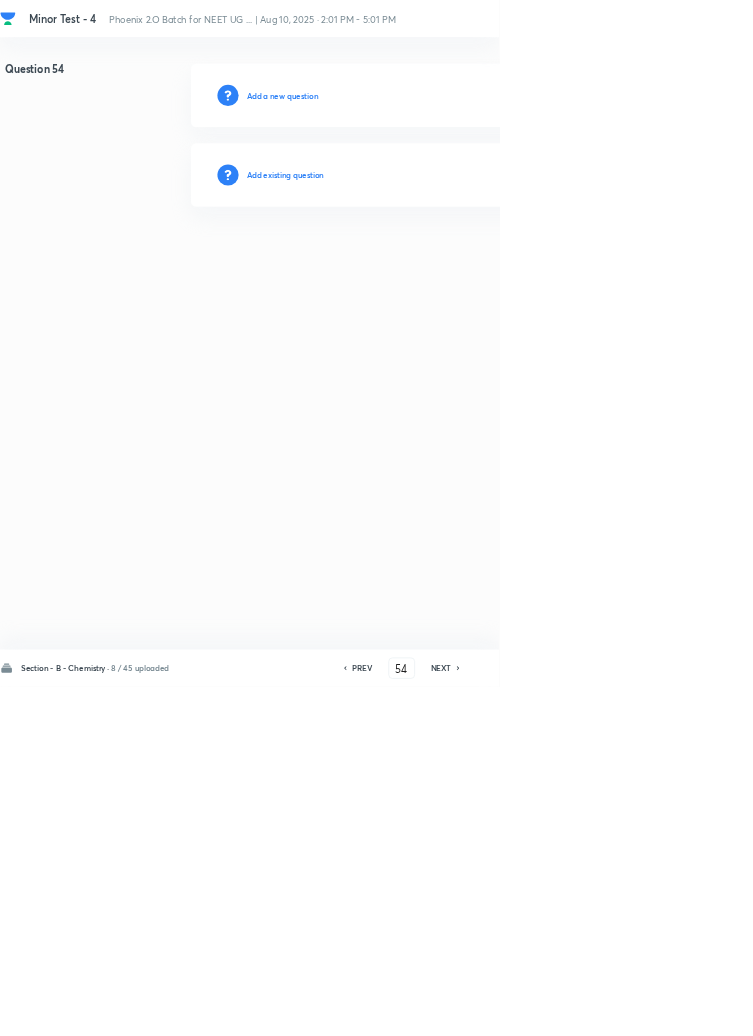 click on "Add existing question" at bounding box center (430, 264) 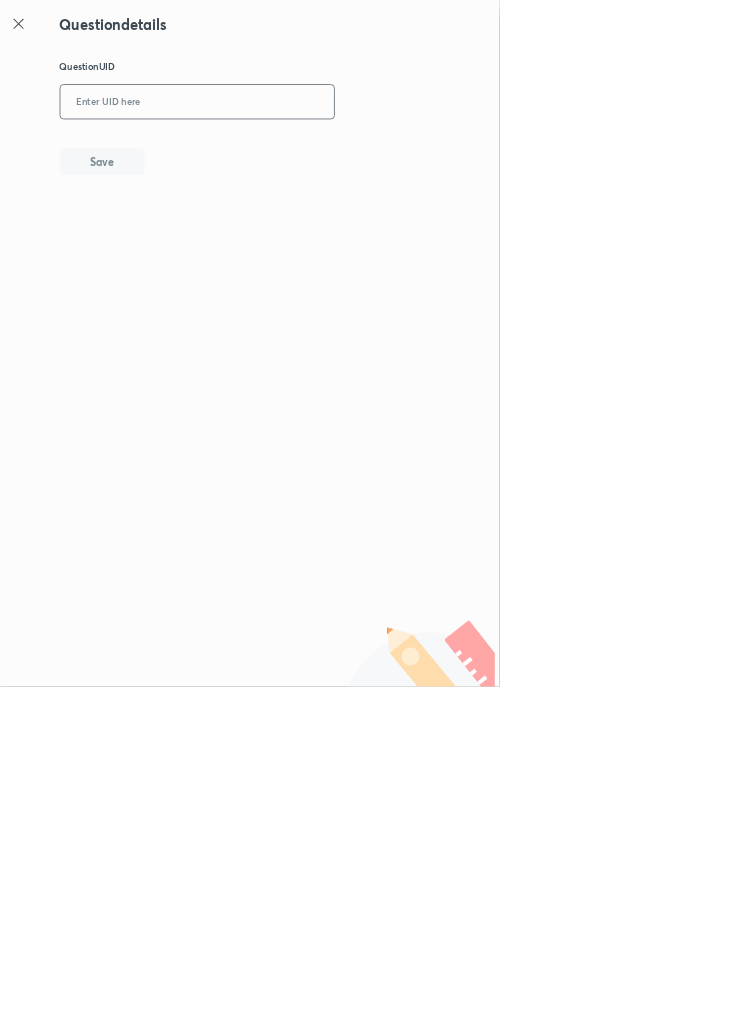click at bounding box center [297, 154] 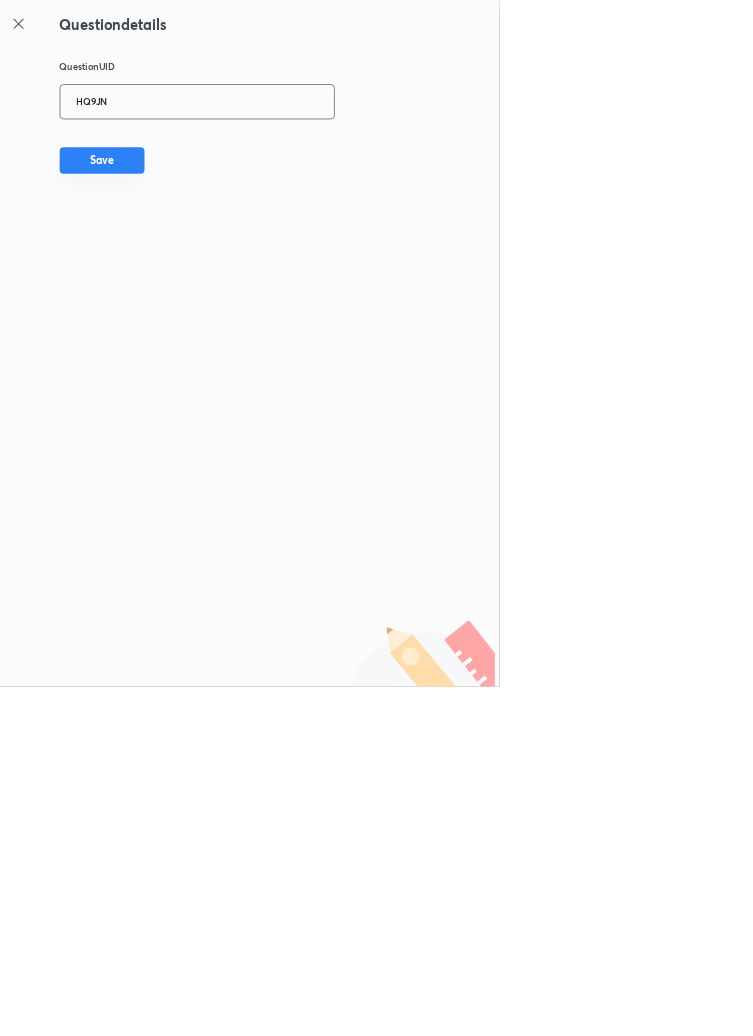 type on "HQ9JN" 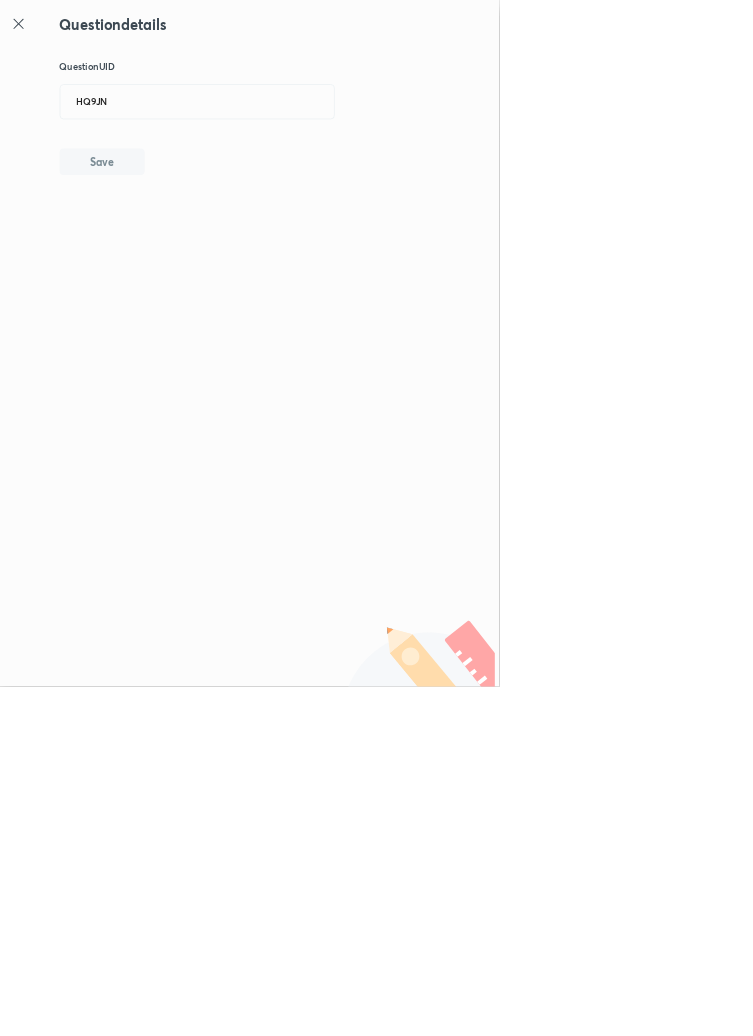 type 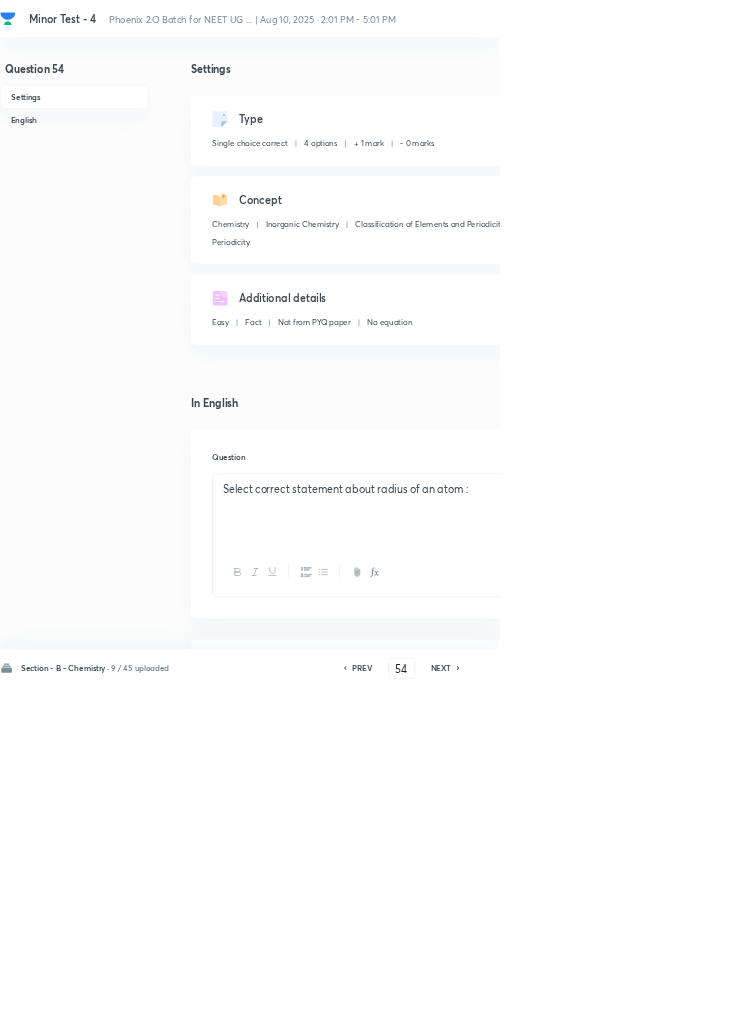 click on "Edit" at bounding box center [920, 182] 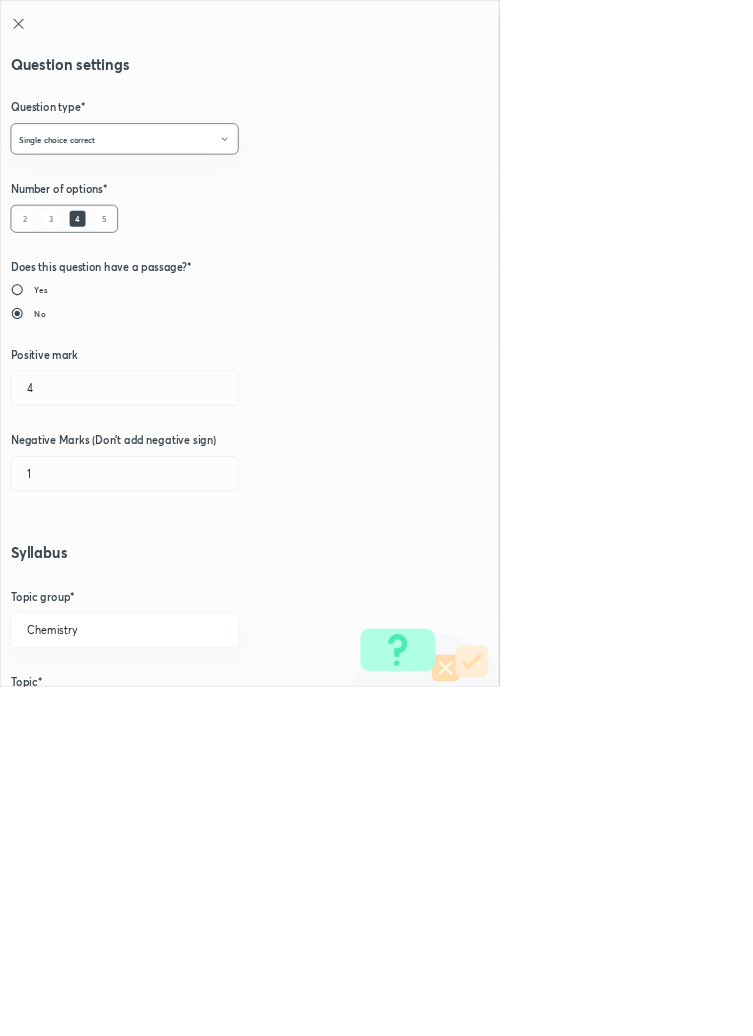 type on "1" 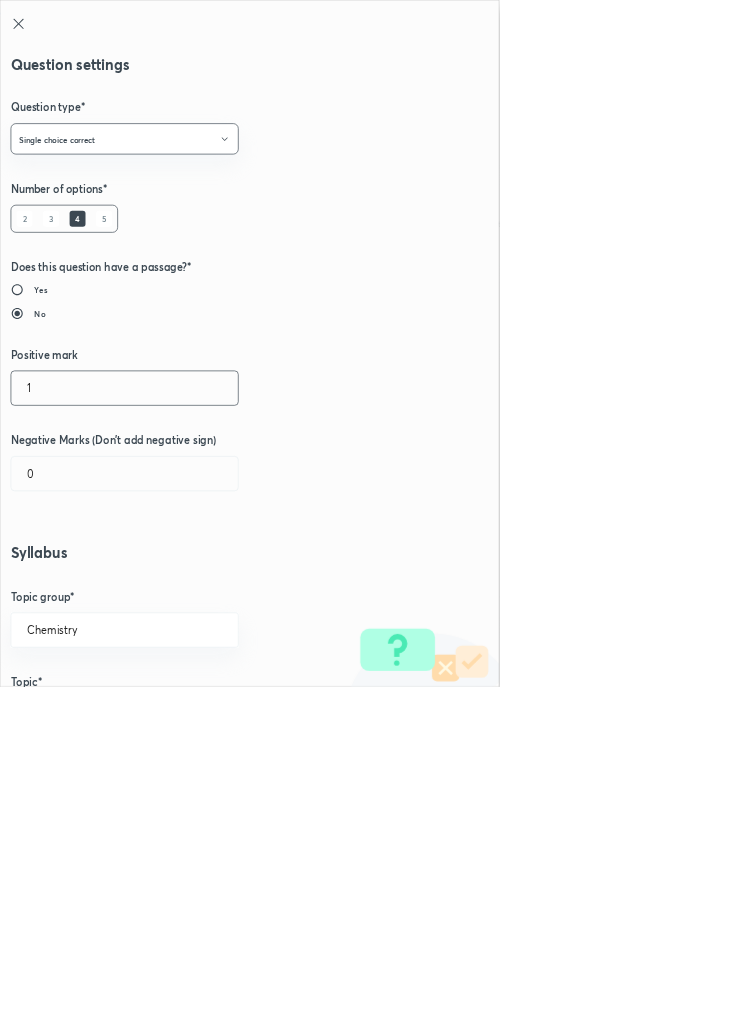 click on "1" at bounding box center (188, 585) 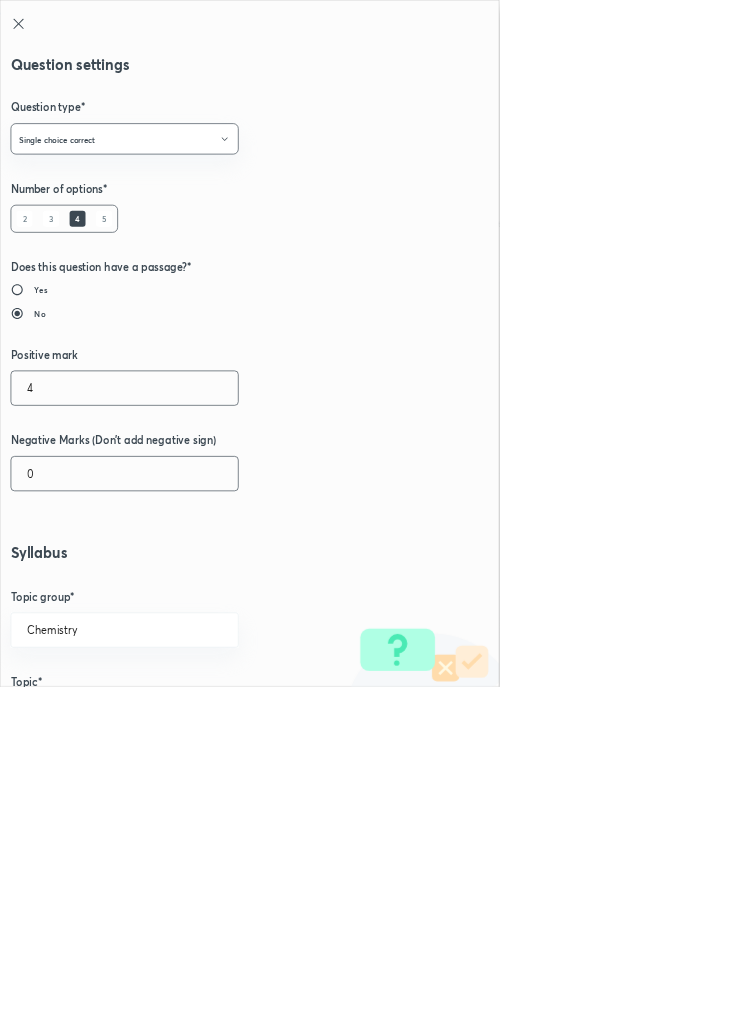 type on "4" 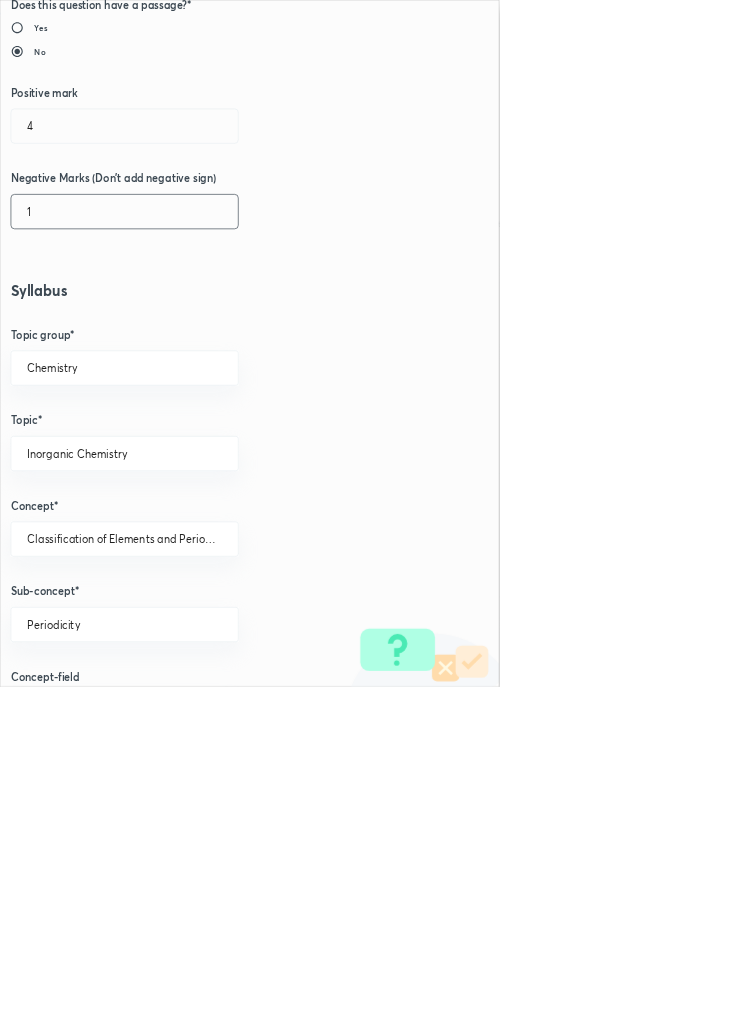 scroll, scrollTop: 1125, scrollLeft: 0, axis: vertical 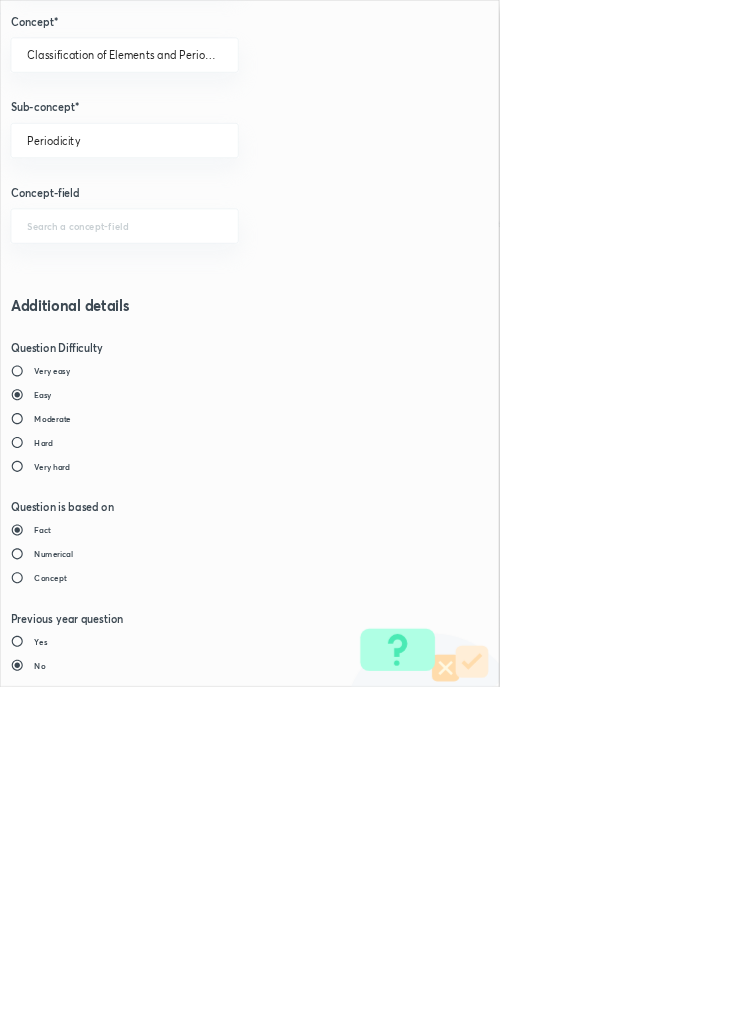 type on "1" 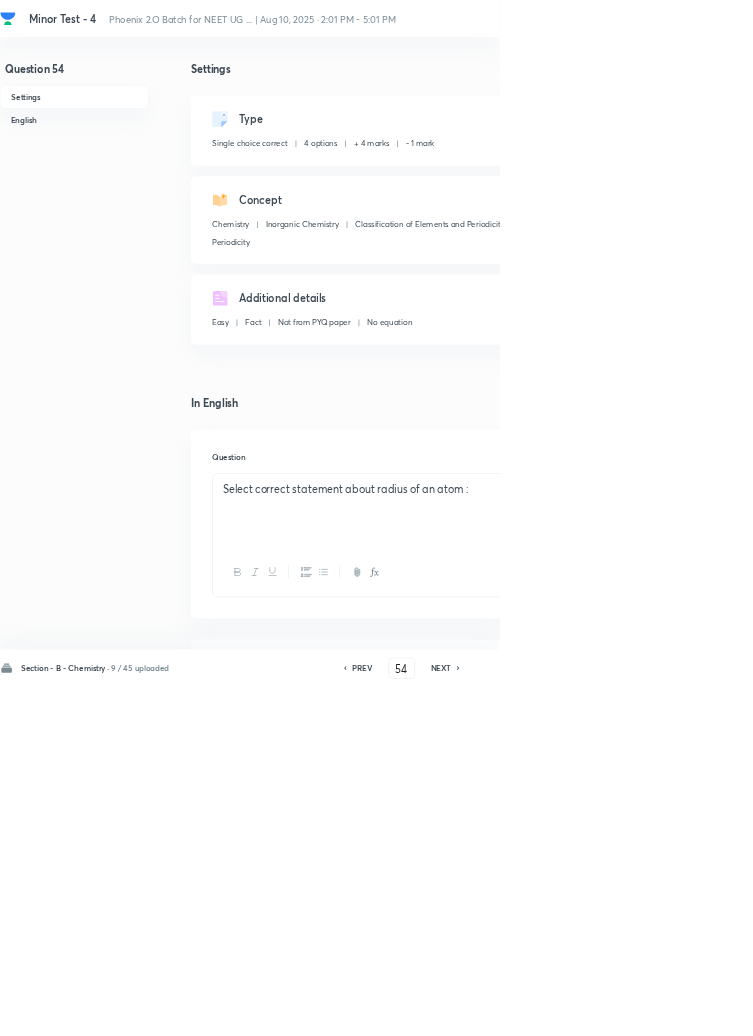 click on "Save" at bounding box center [1096, 1006] 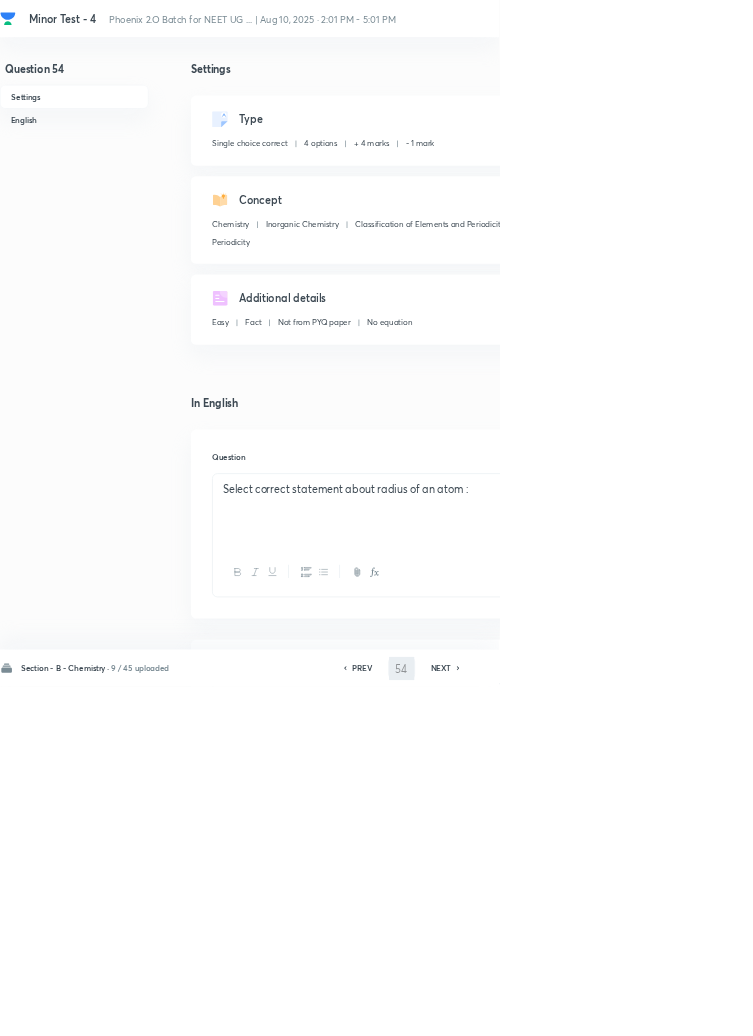 type on "55" 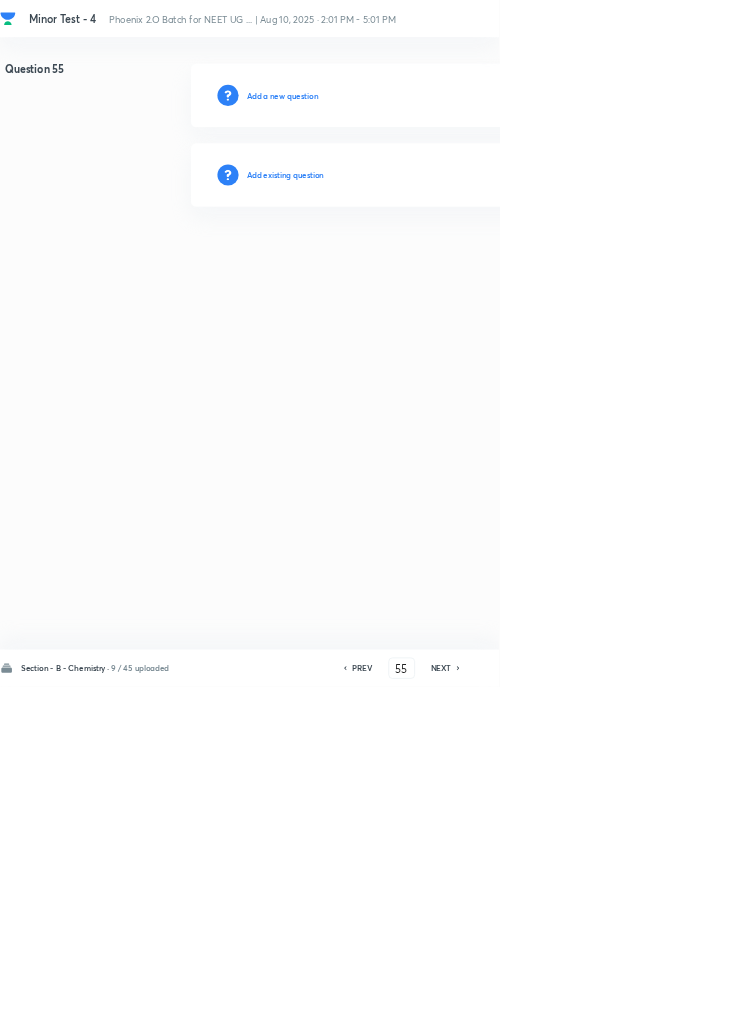 click on "Add existing question" at bounding box center (430, 264) 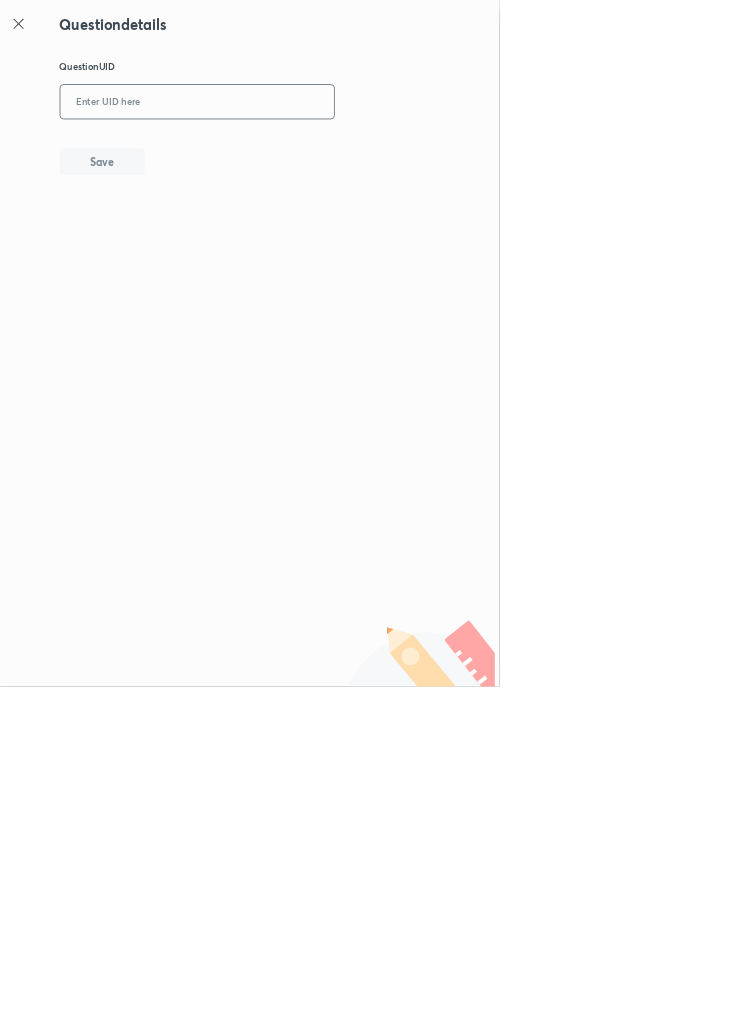 click at bounding box center [297, 154] 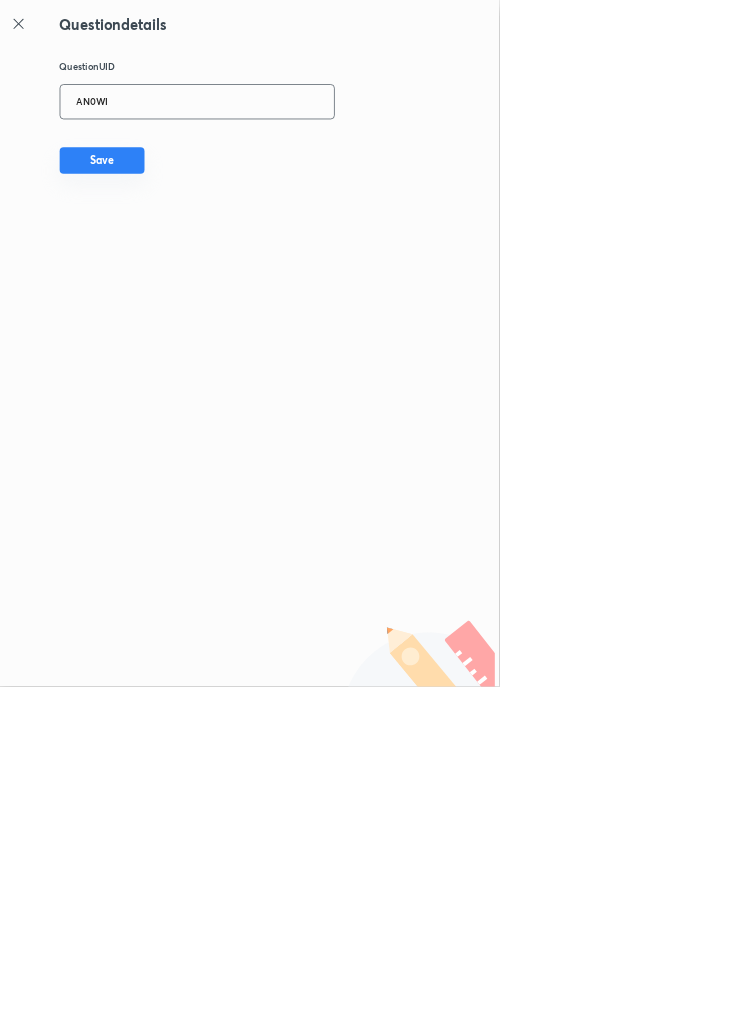 type on "AN0WI" 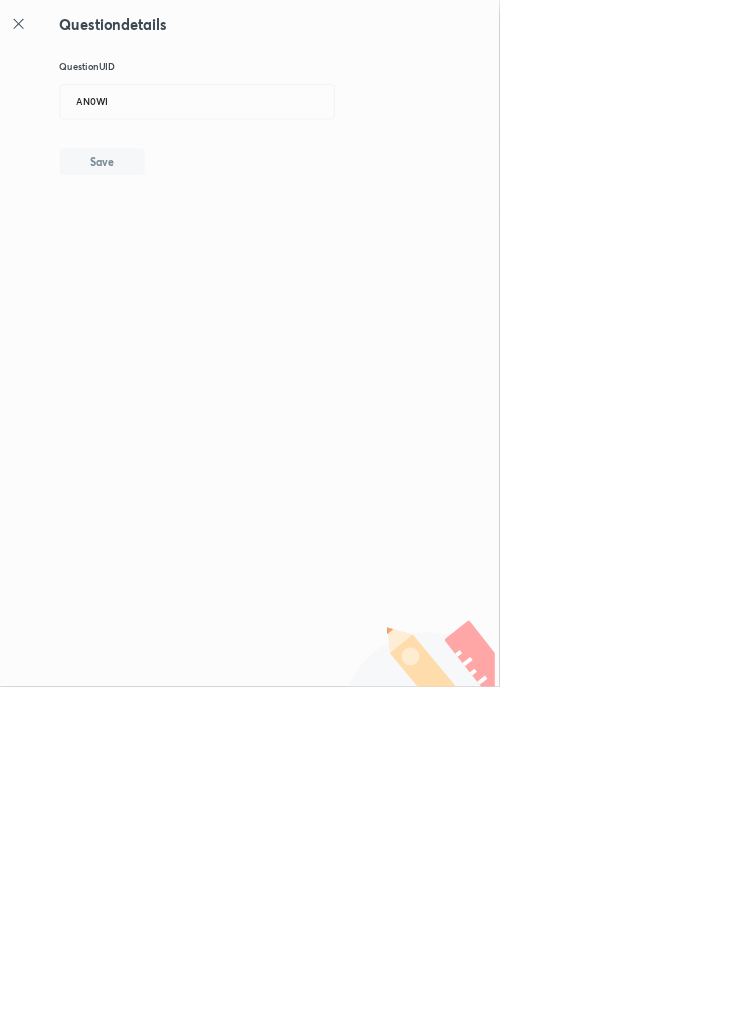 type 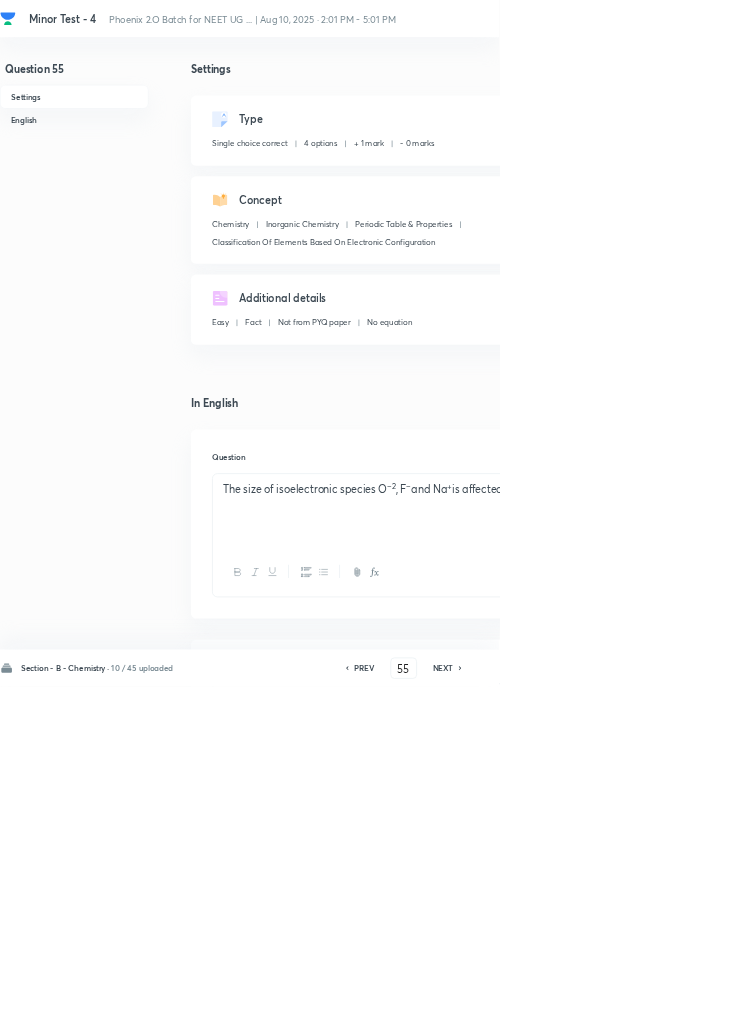 click on "Edit" at bounding box center [920, 182] 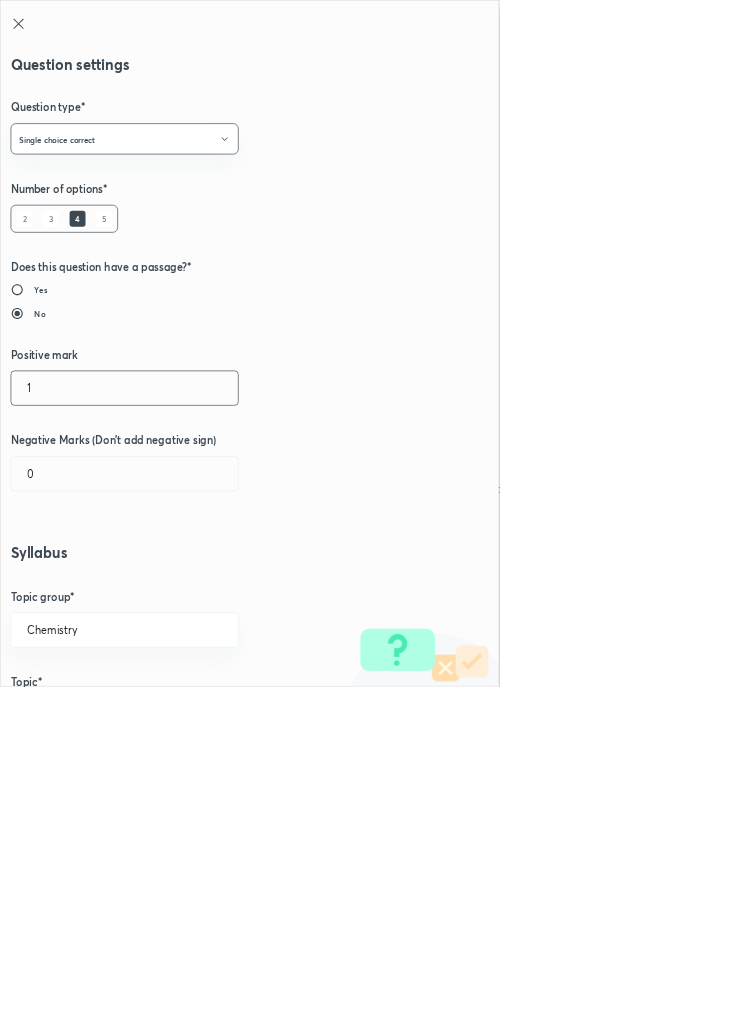 click on "1" at bounding box center [188, 585] 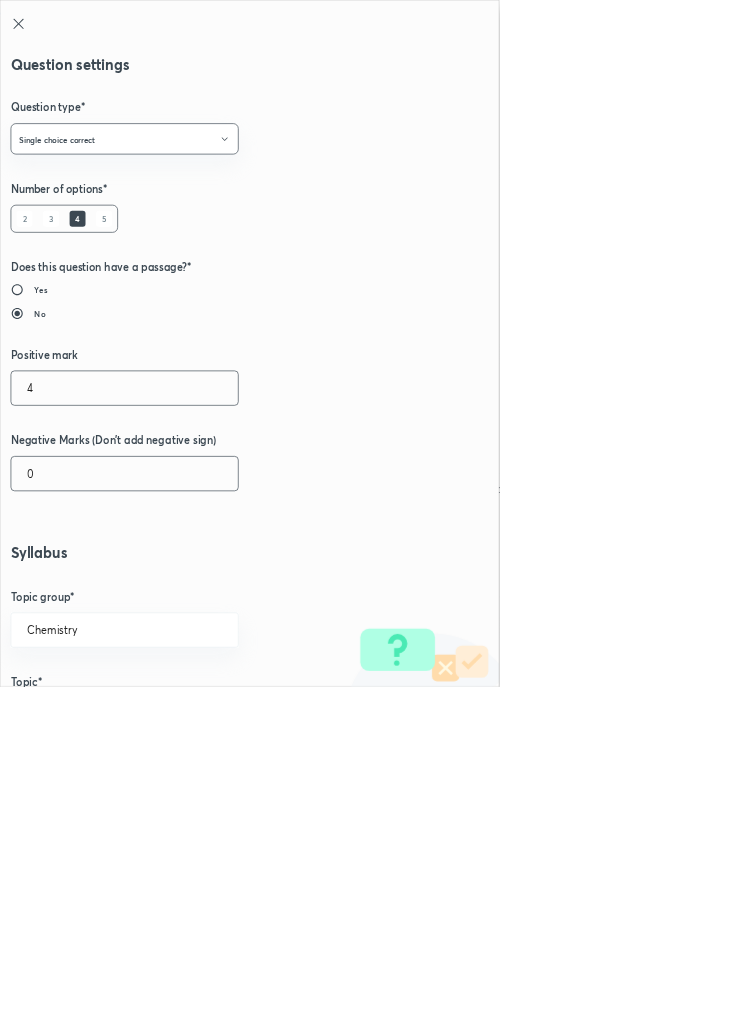 type on "4" 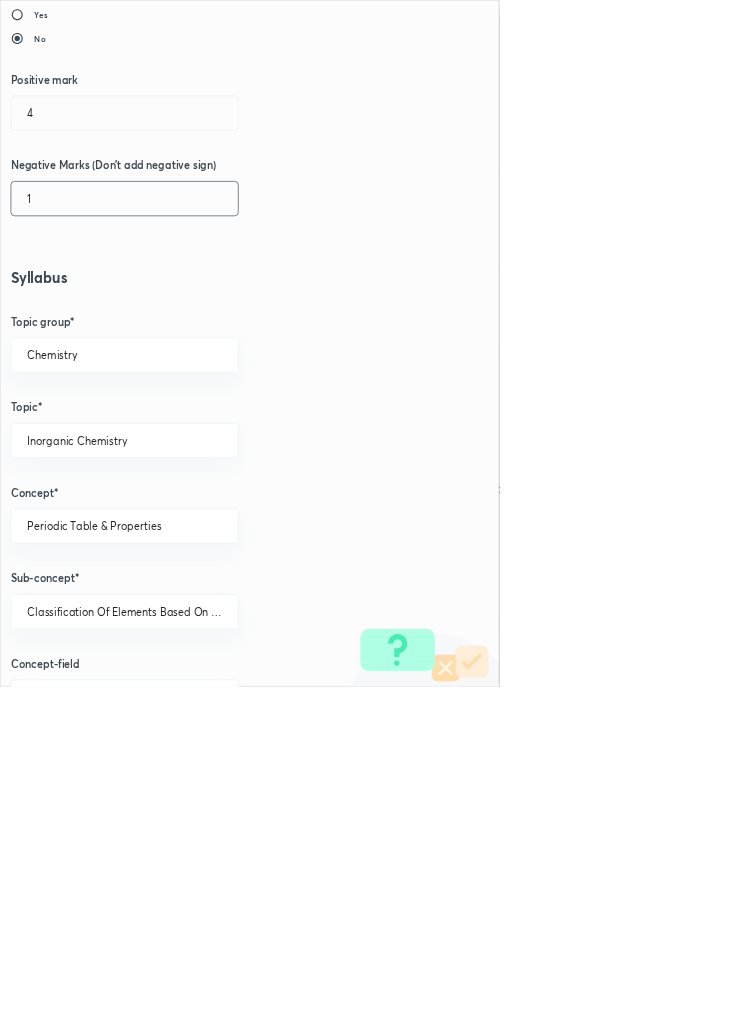 scroll, scrollTop: 1125, scrollLeft: 0, axis: vertical 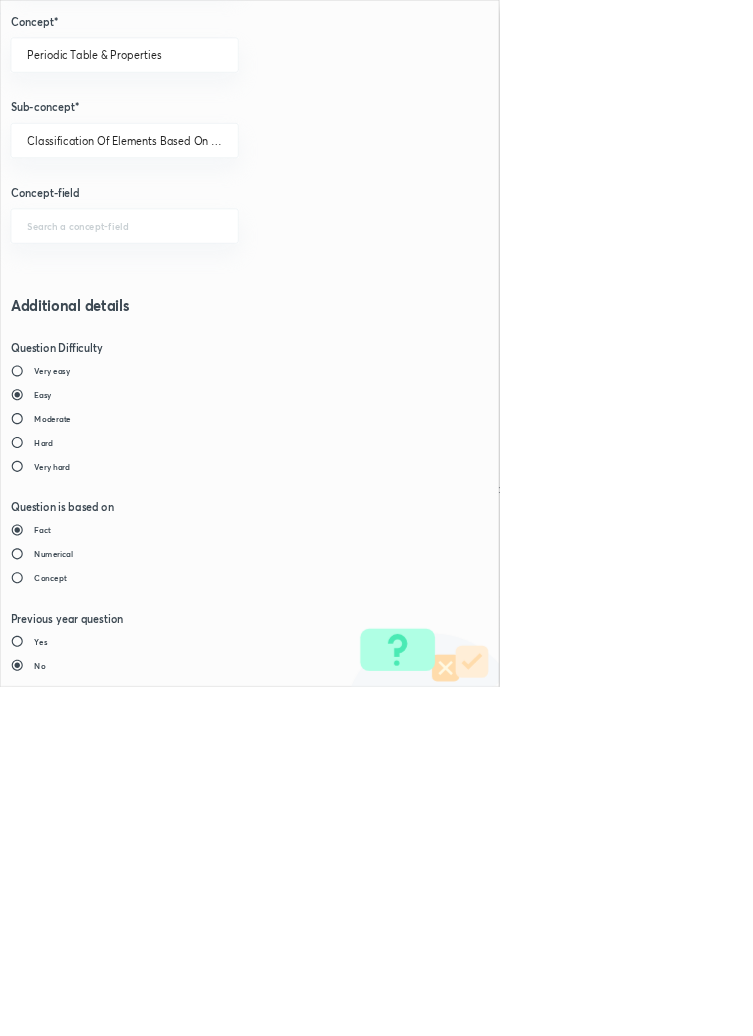 type on "1" 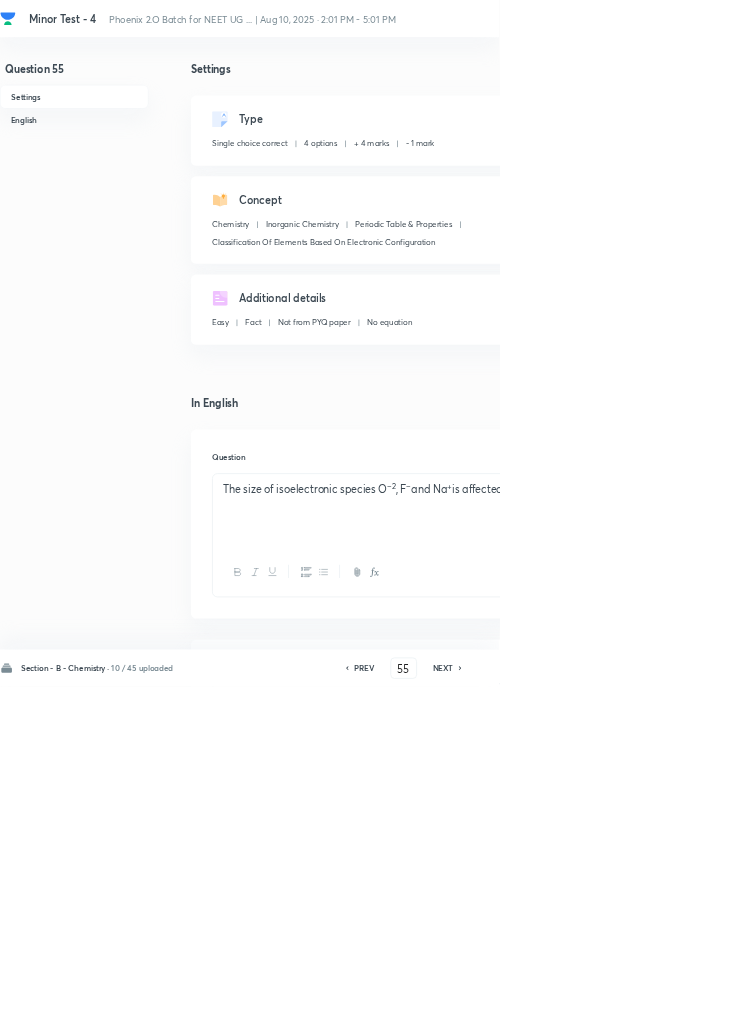 click on "Save" at bounding box center (1096, 1006) 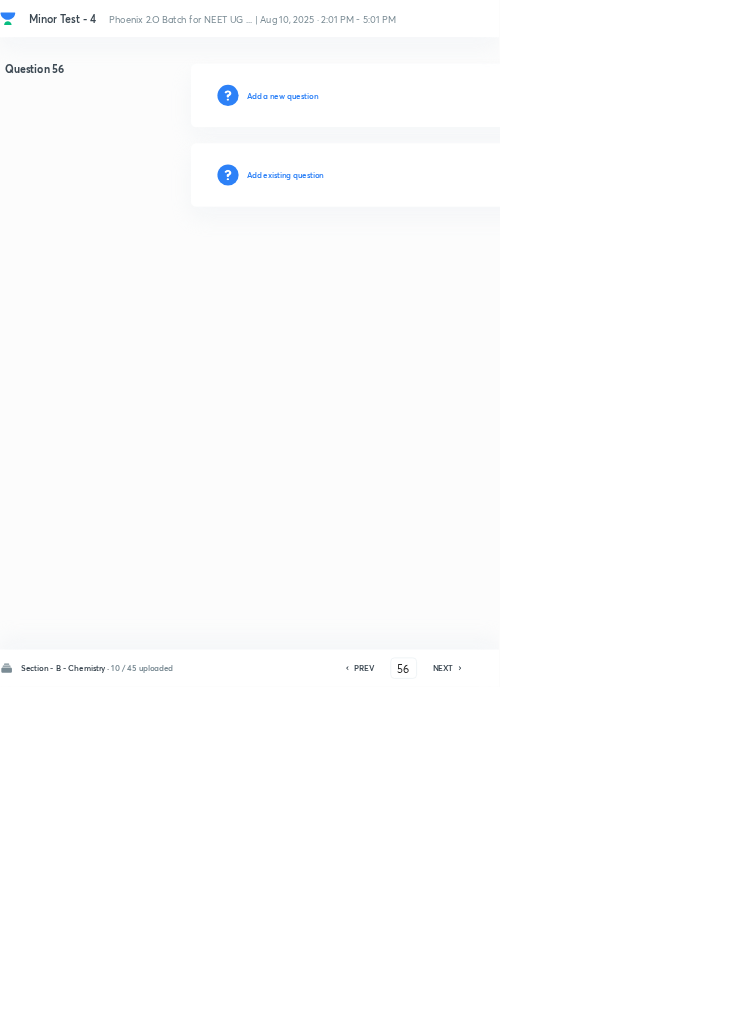 click 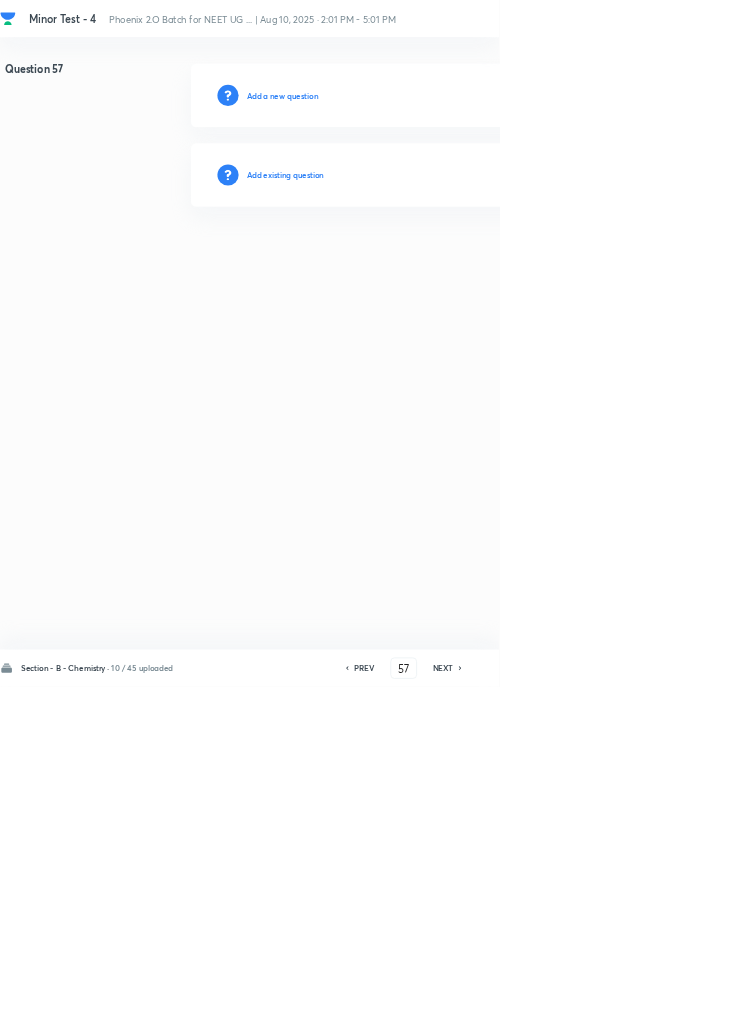click 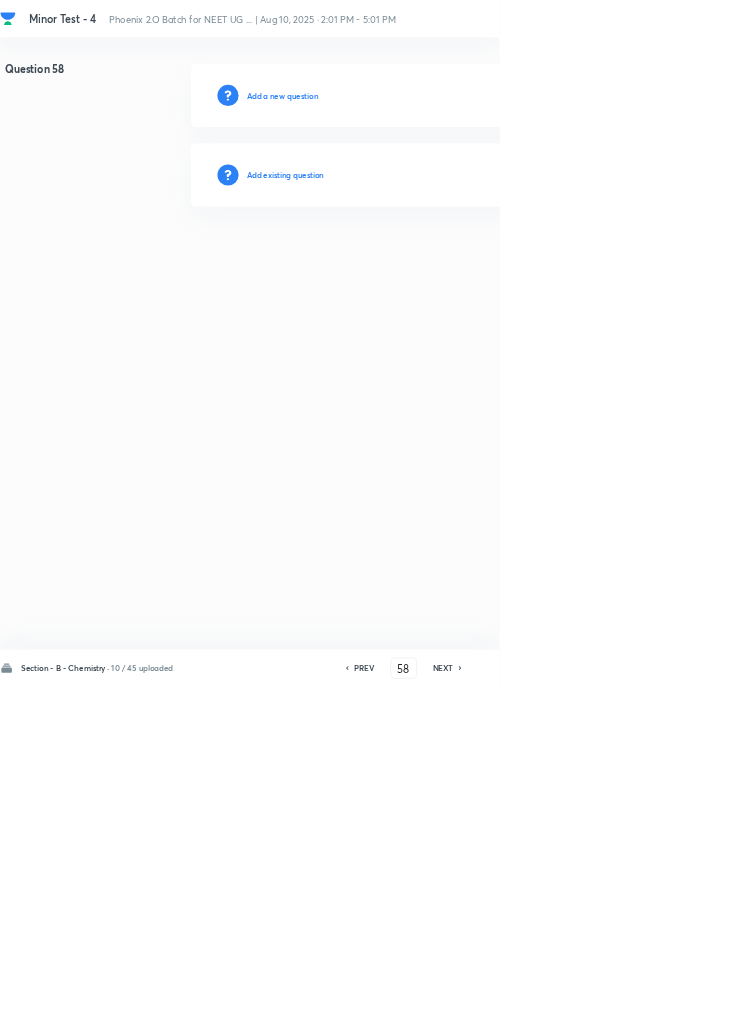 click on "PREV" at bounding box center (549, 1008) 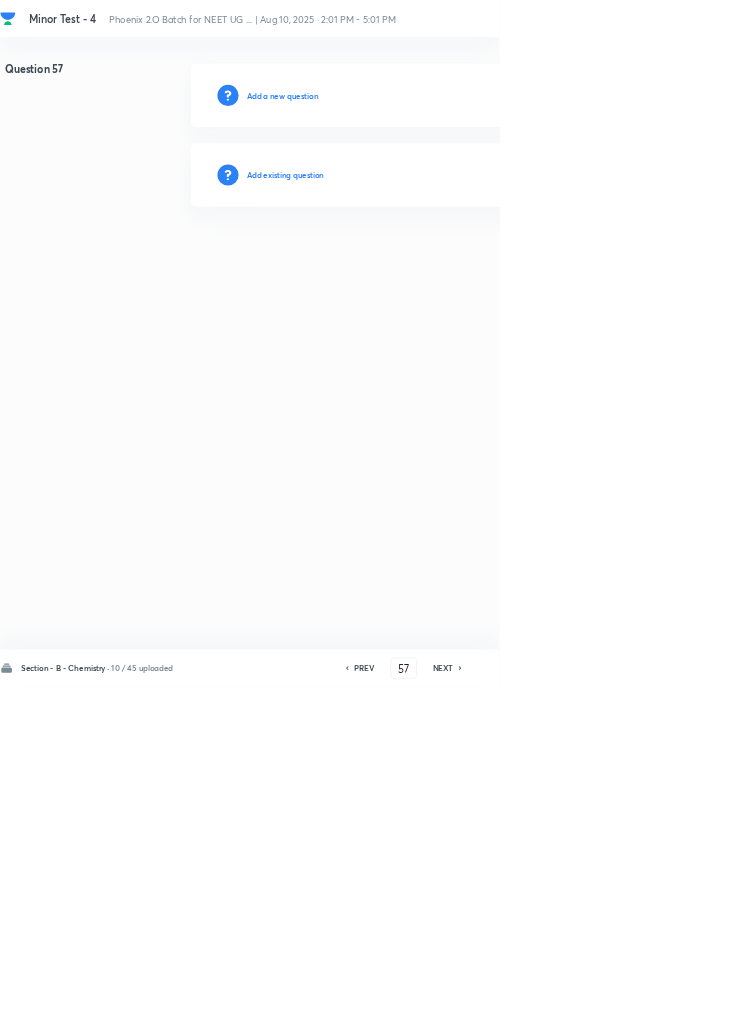 click on "PREV" at bounding box center [549, 1008] 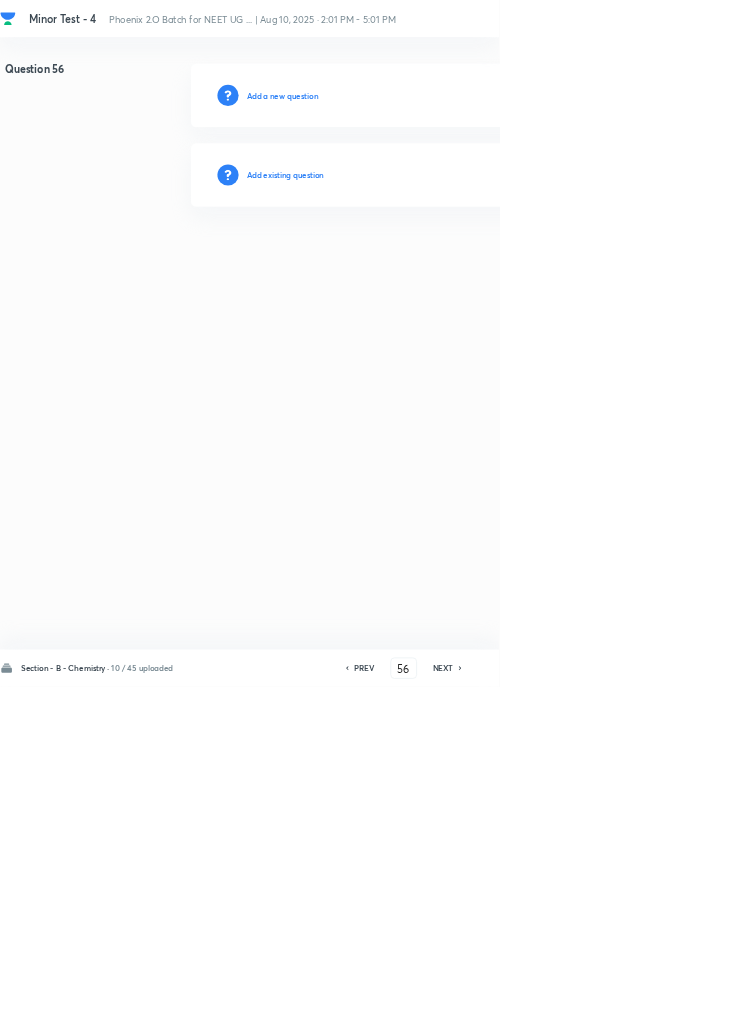 click on "PREV" at bounding box center [549, 1008] 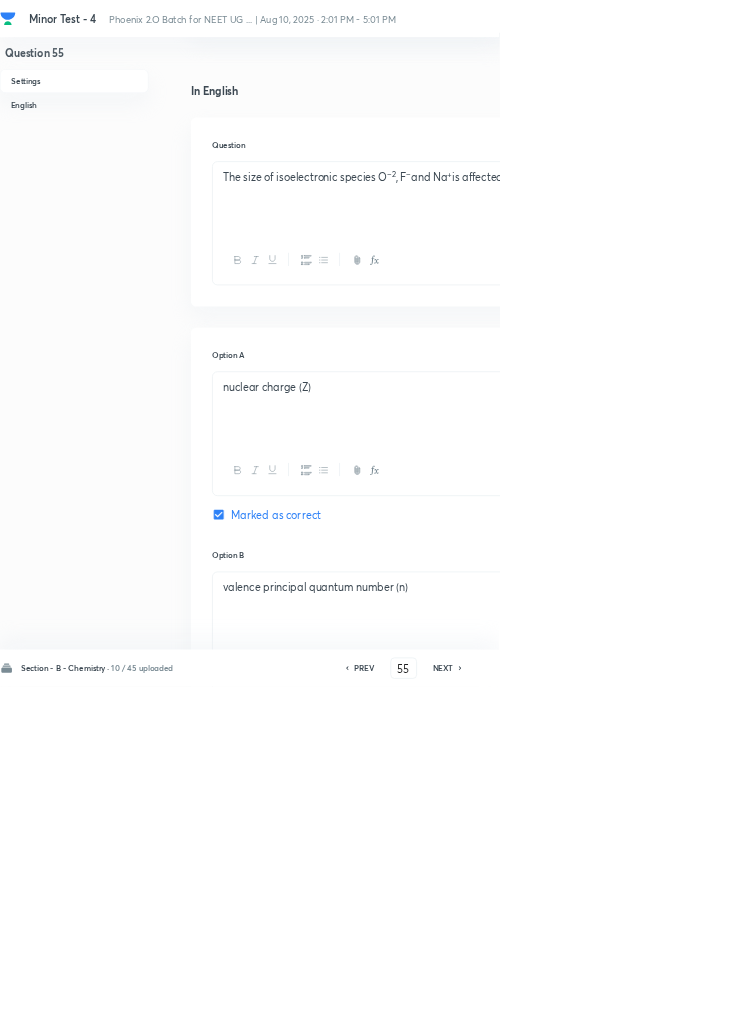 scroll, scrollTop: 477, scrollLeft: 0, axis: vertical 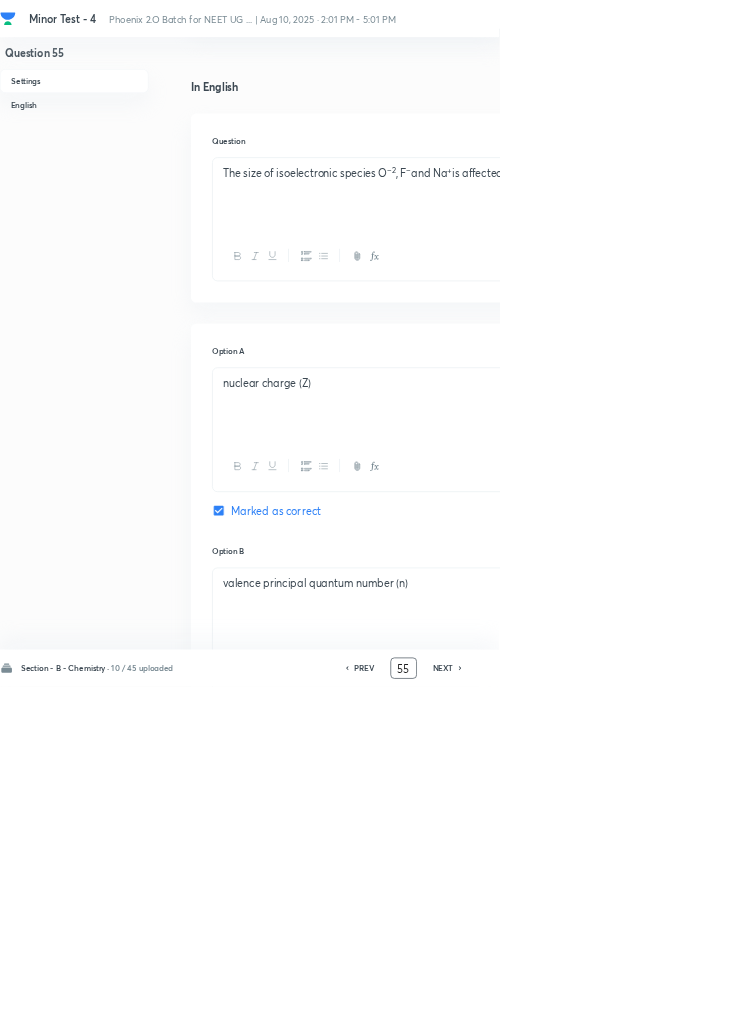 click on "55" at bounding box center (609, 1008) 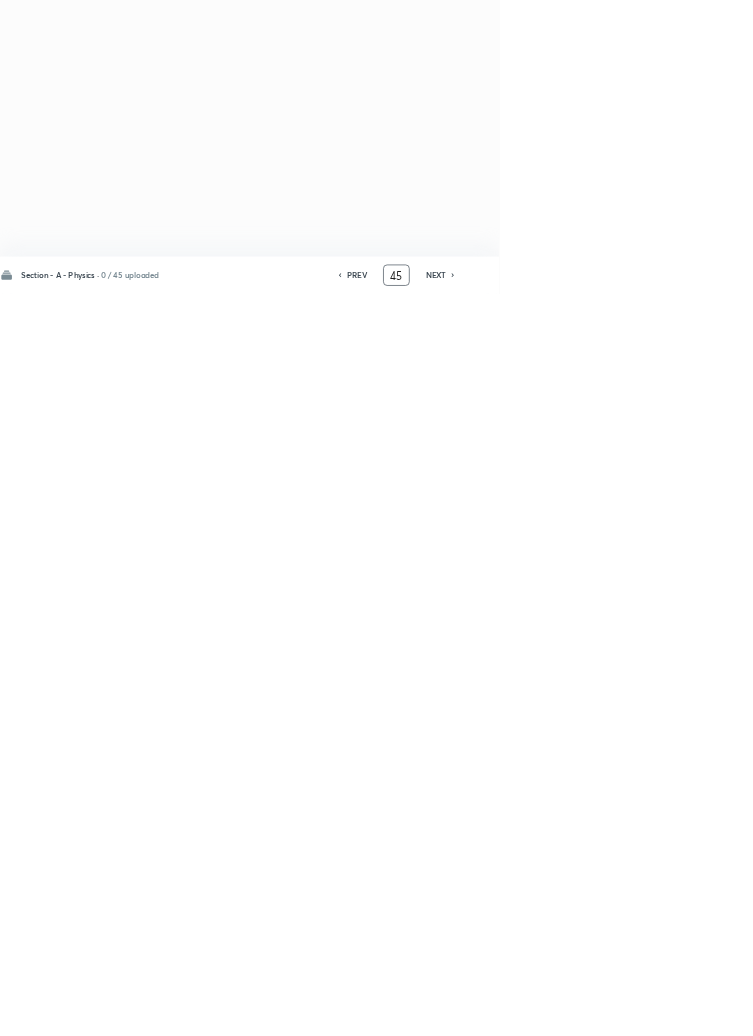 scroll, scrollTop: 0, scrollLeft: 0, axis: both 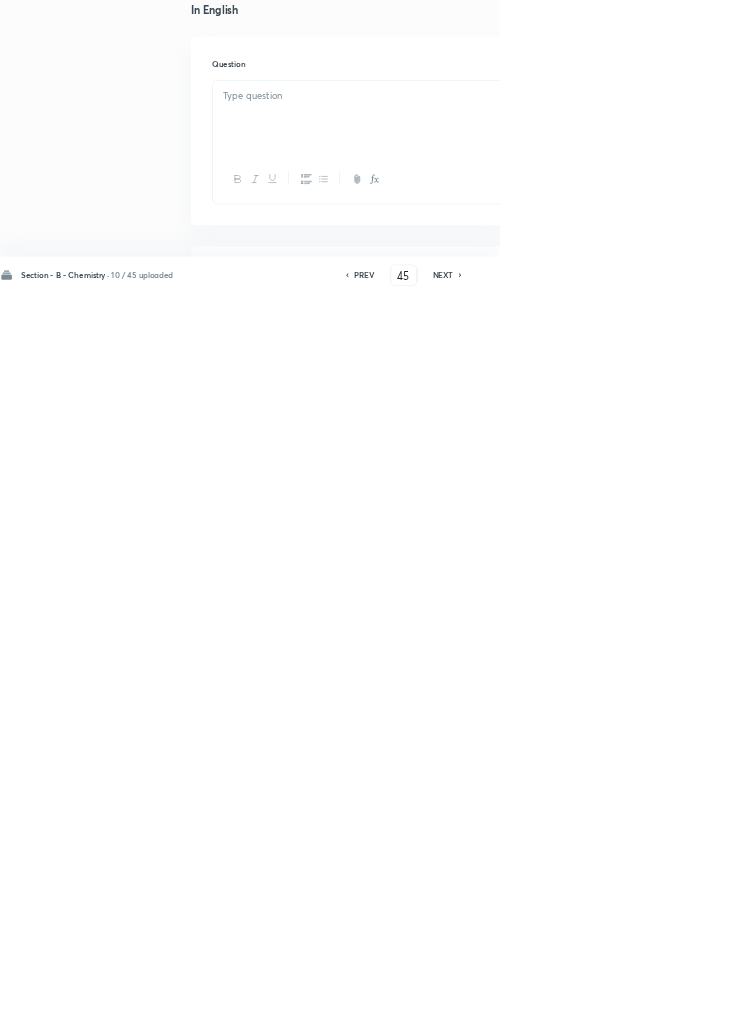 type on "46" 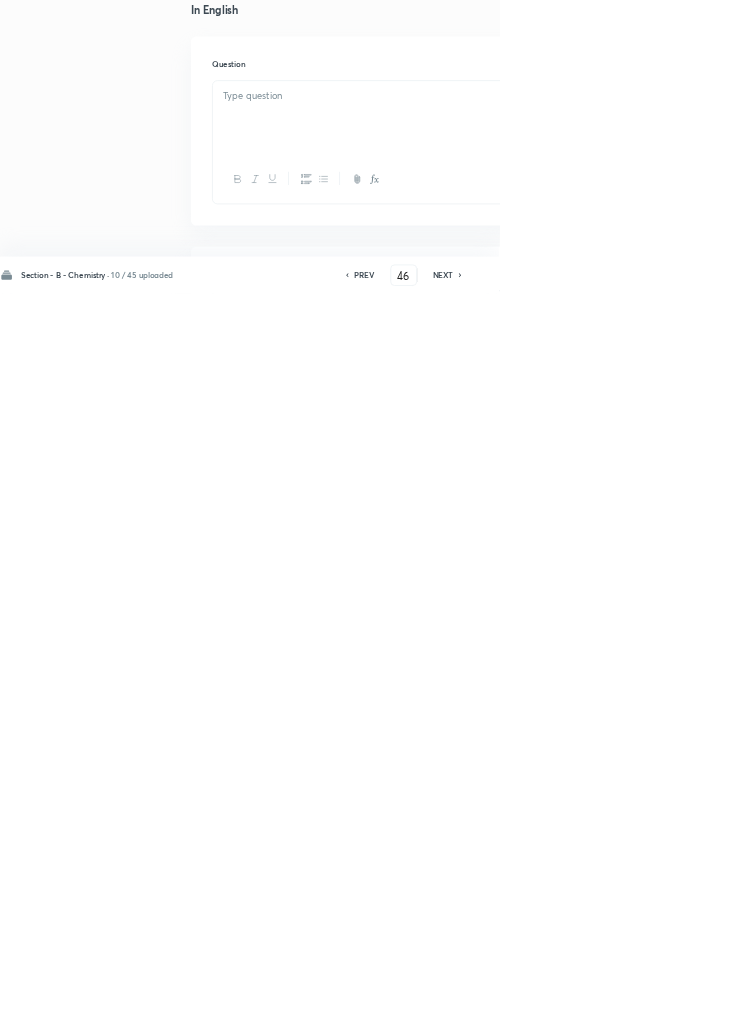 checkbox on "true" 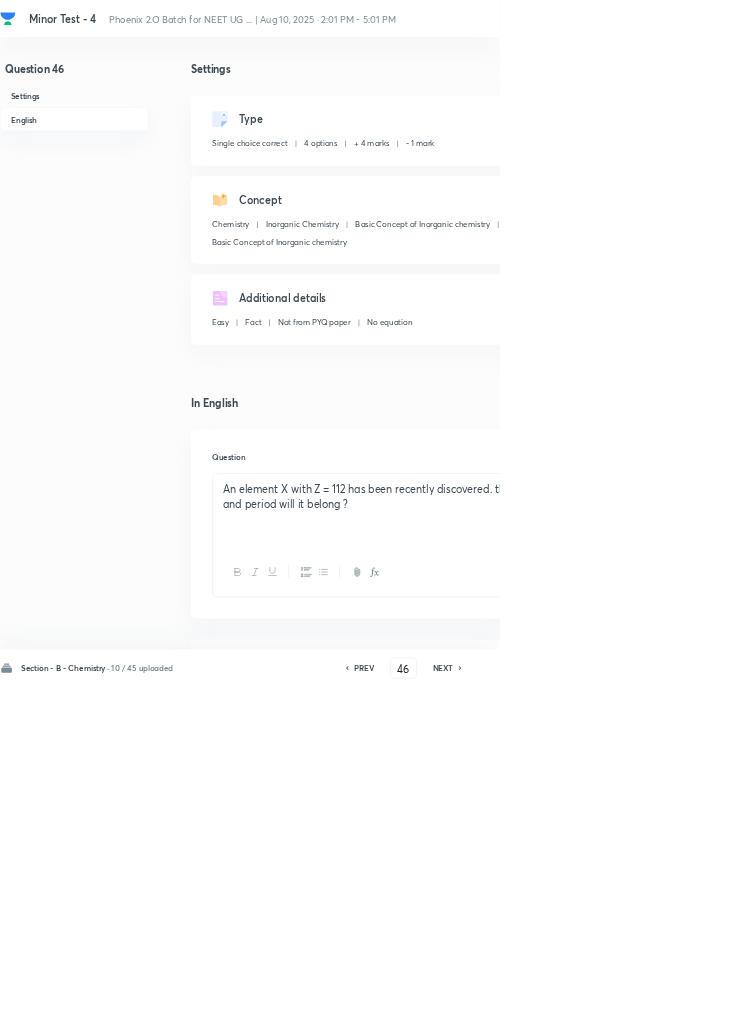 click 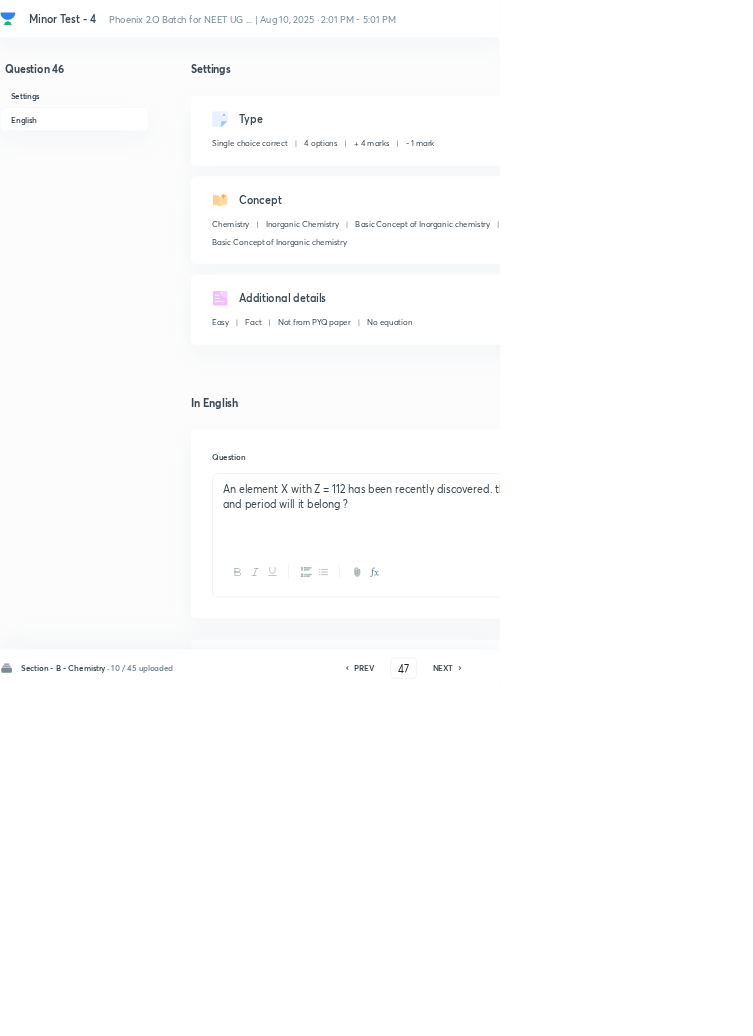 checkbox on "false" 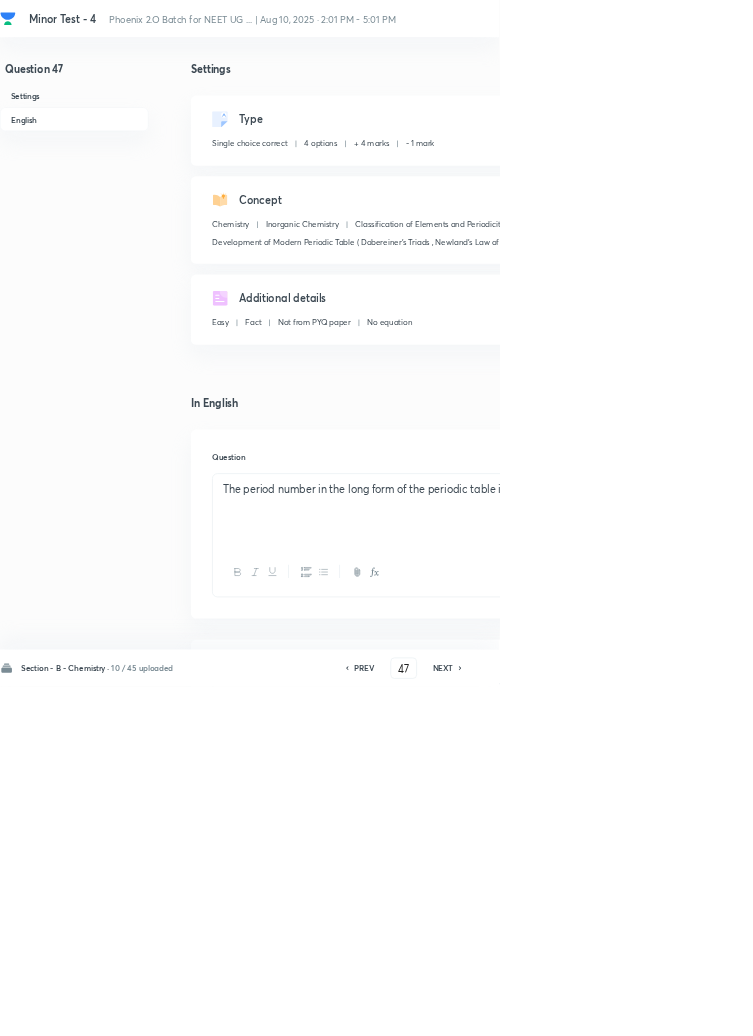 checkbox on "true" 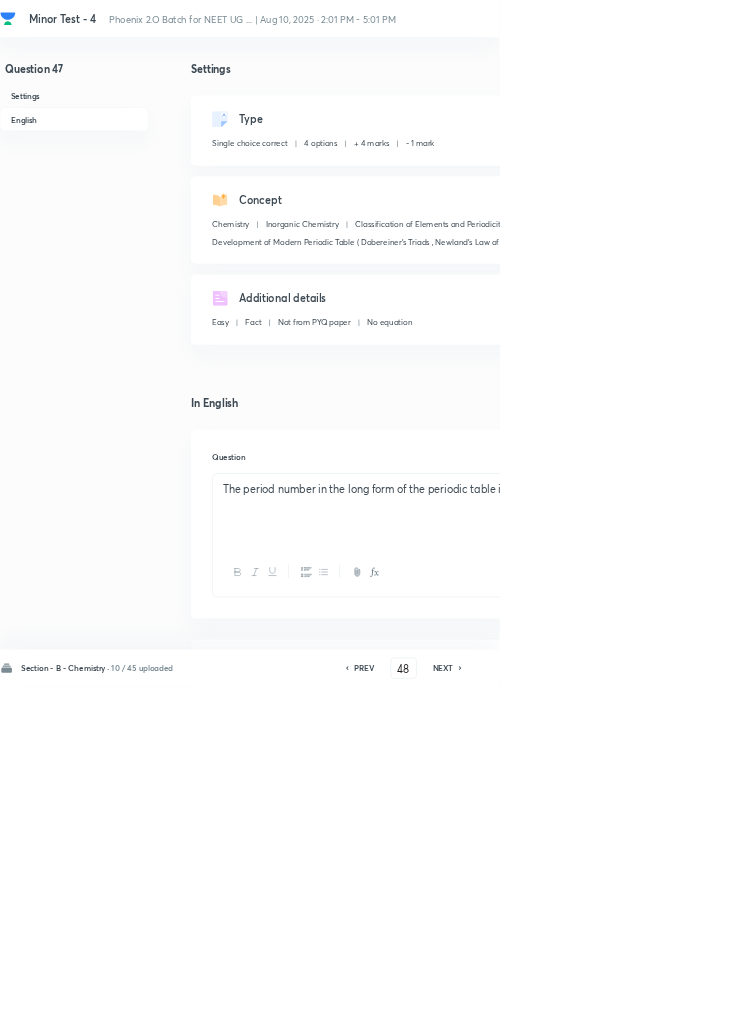 checkbox on "true" 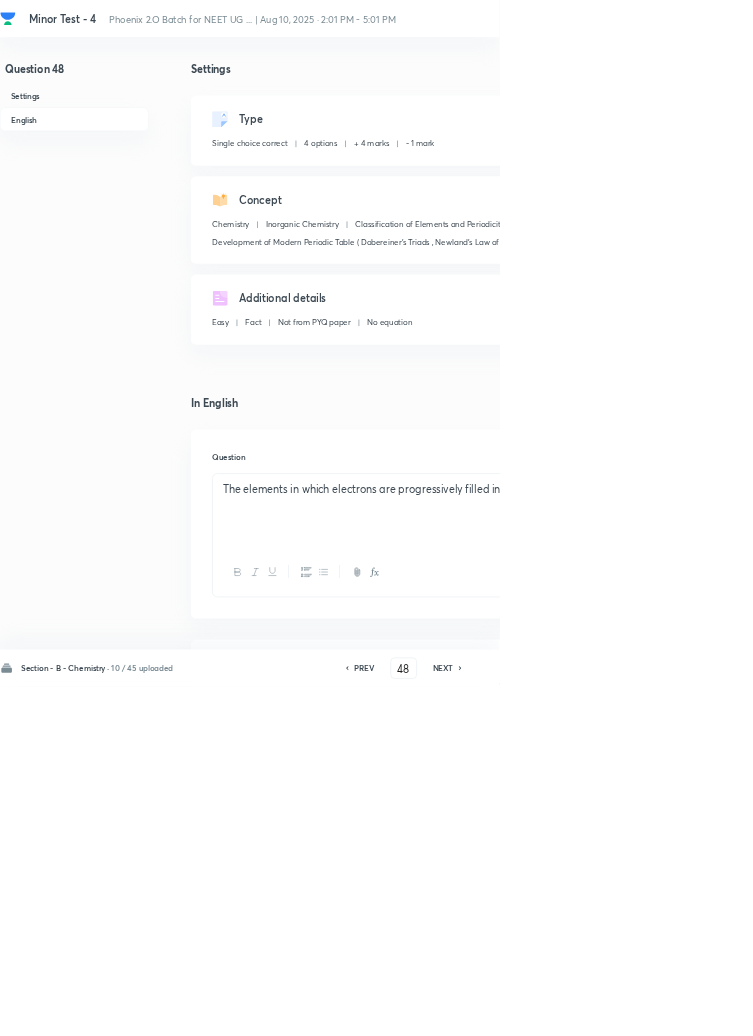 click 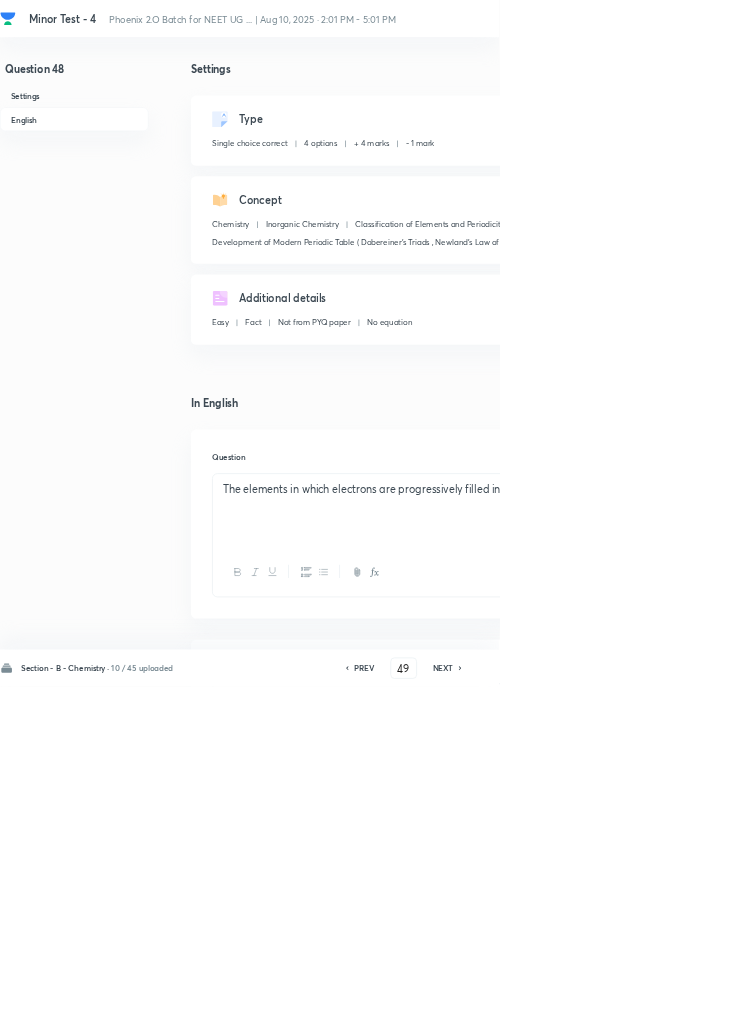 checkbox on "false" 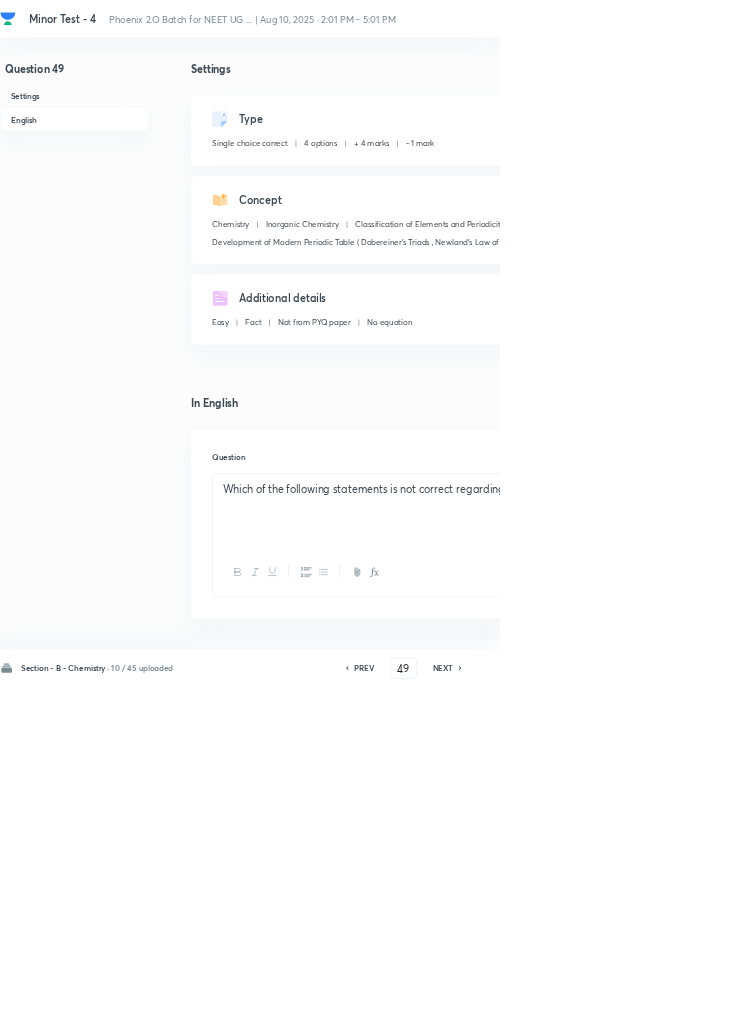 click 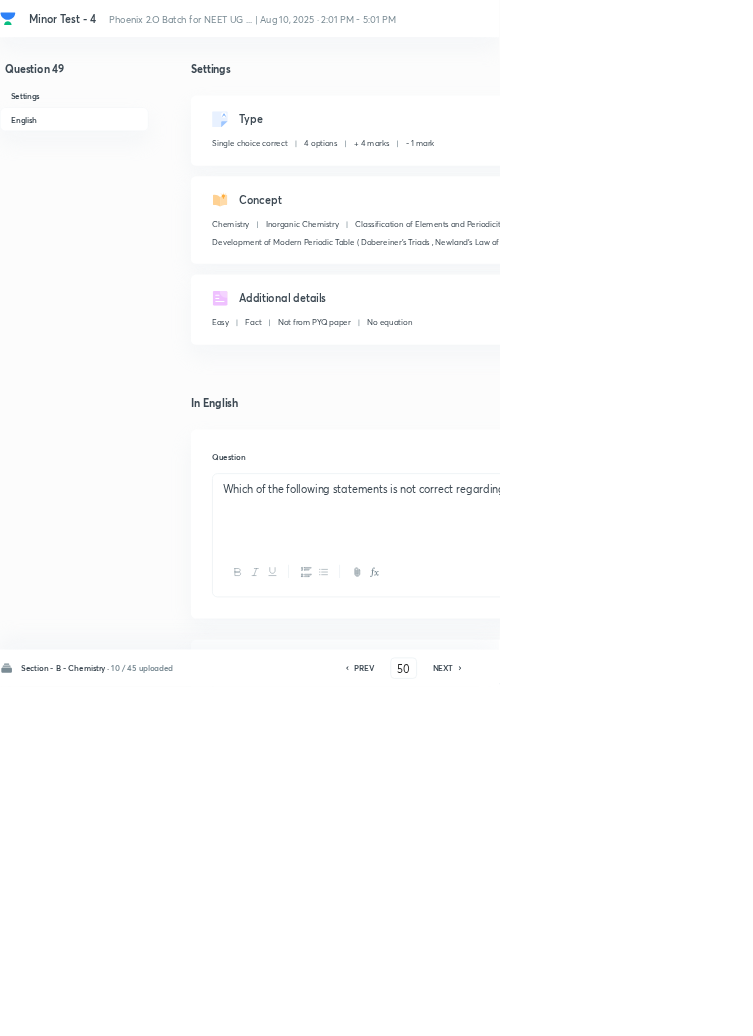 checkbox on "false" 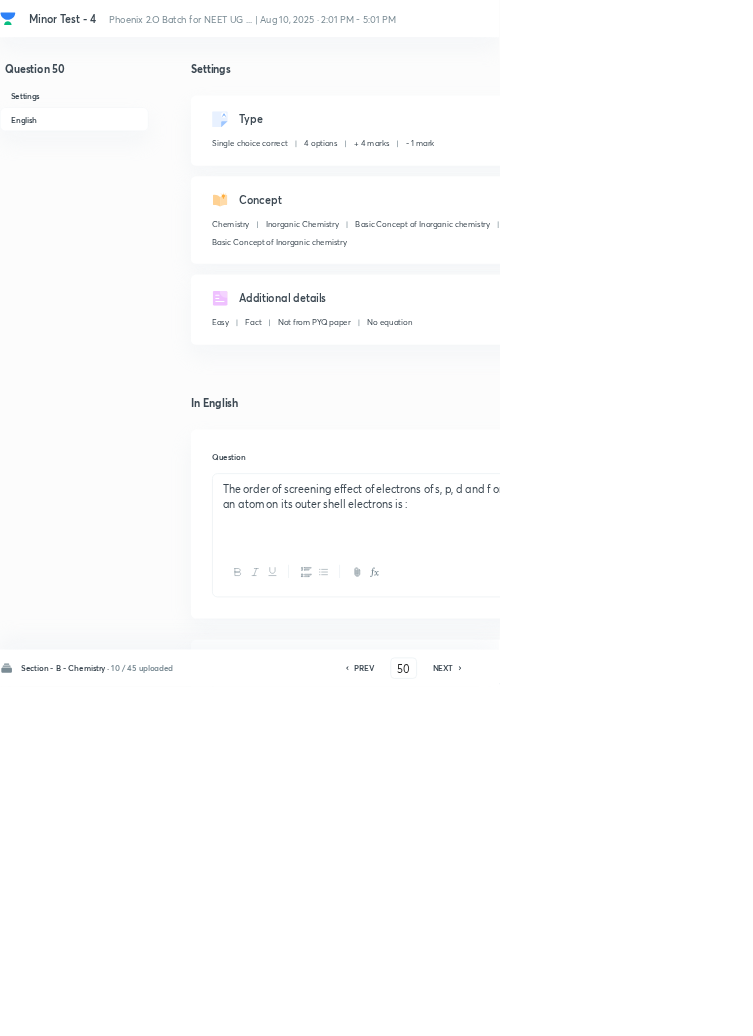 click 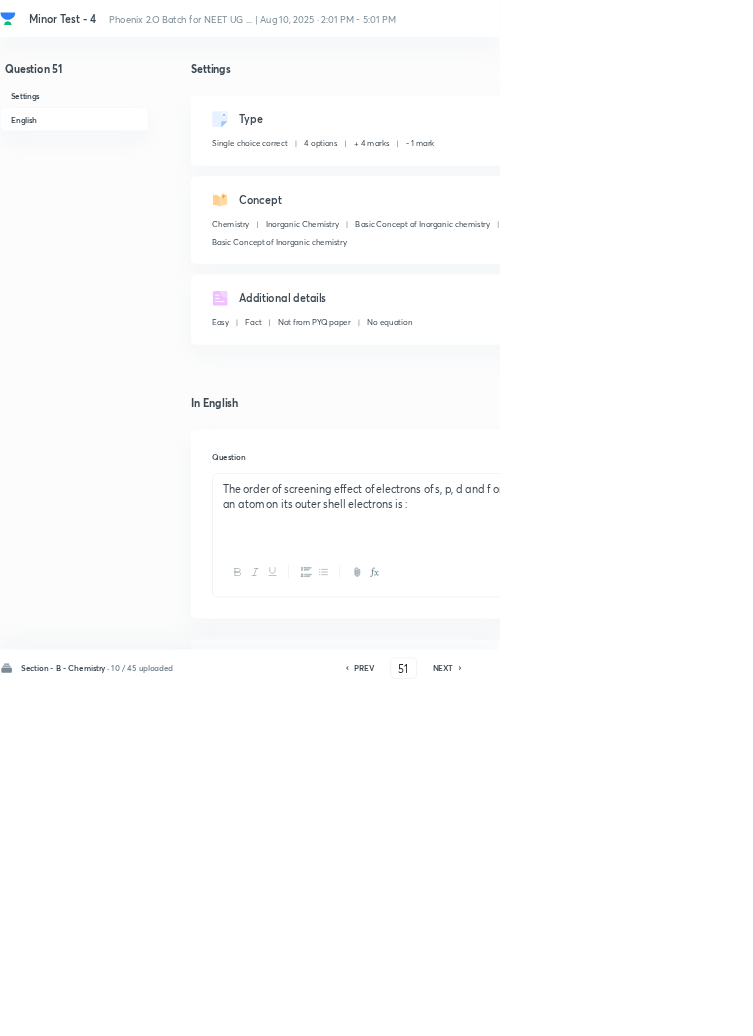 checkbox on "false" 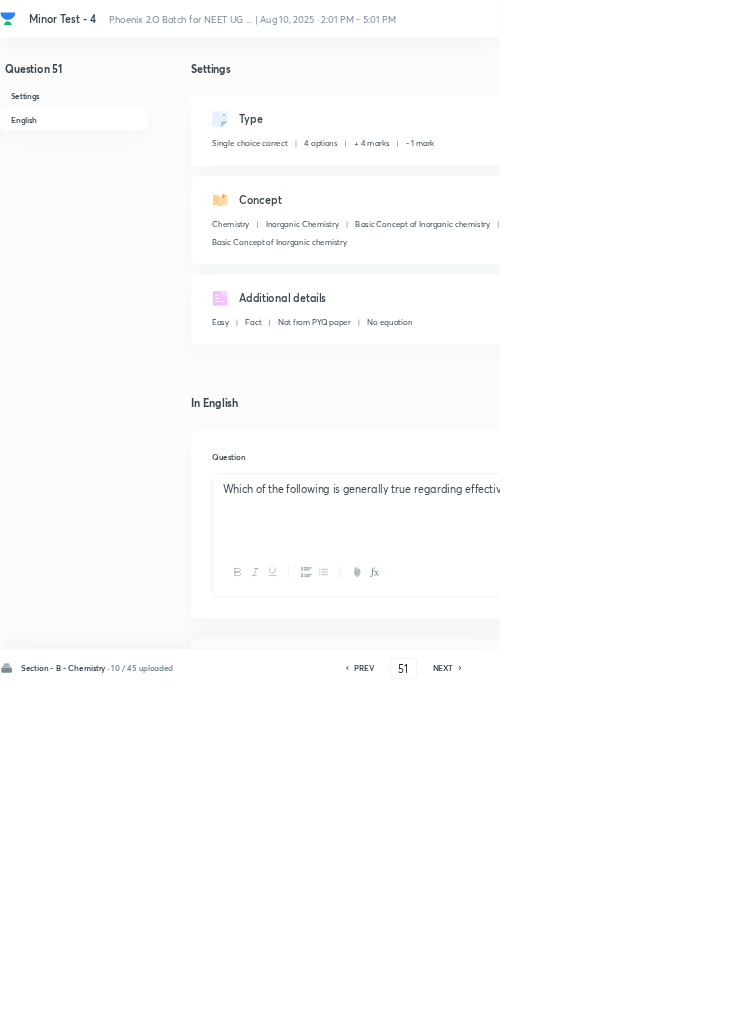 click 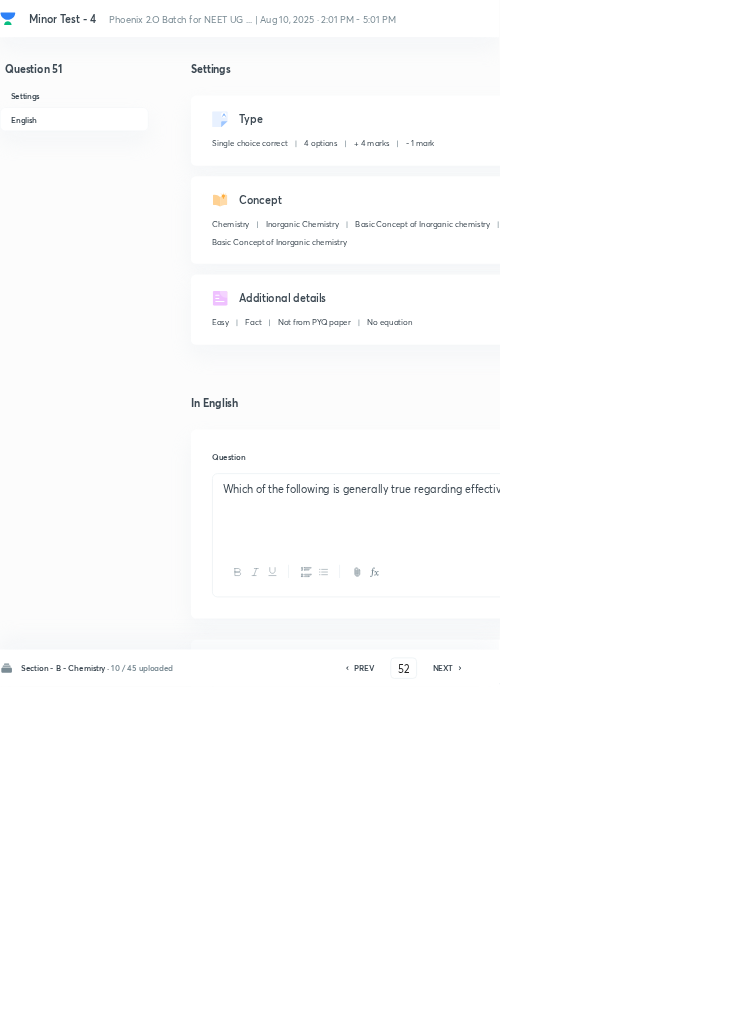 checkbox on "false" 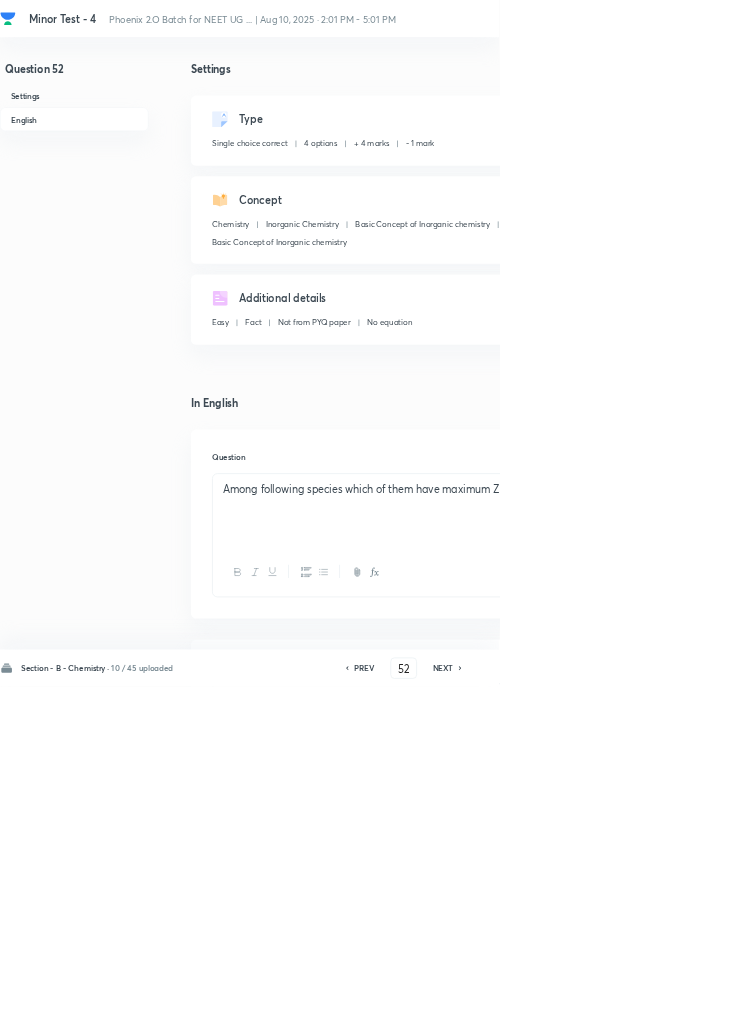 click 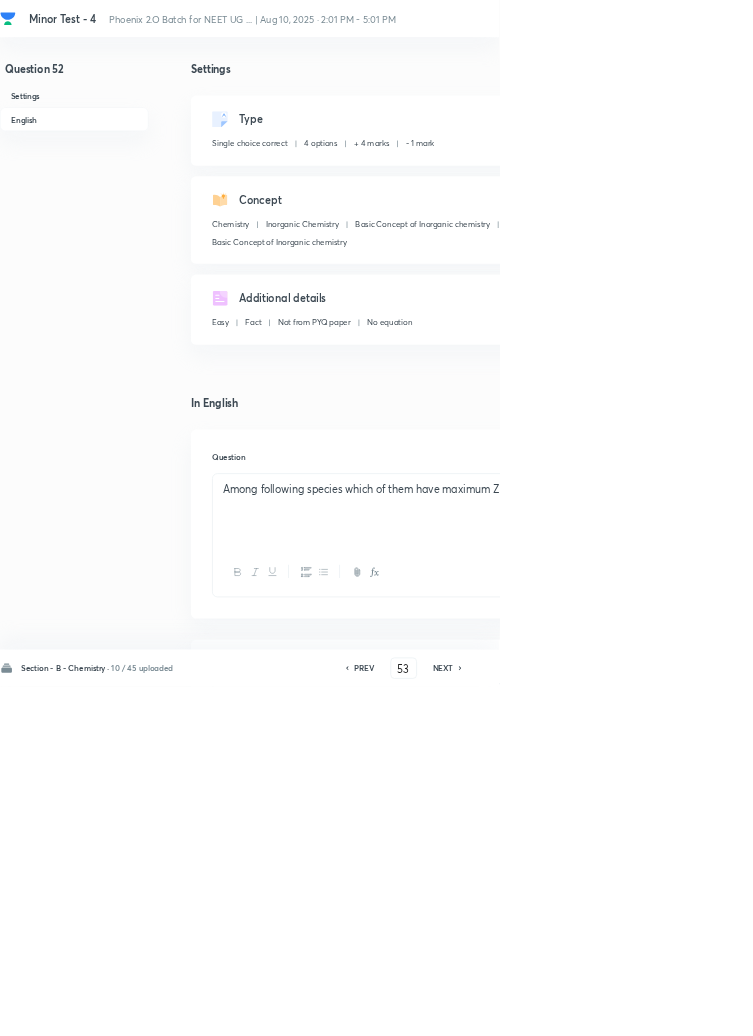 checkbox on "true" 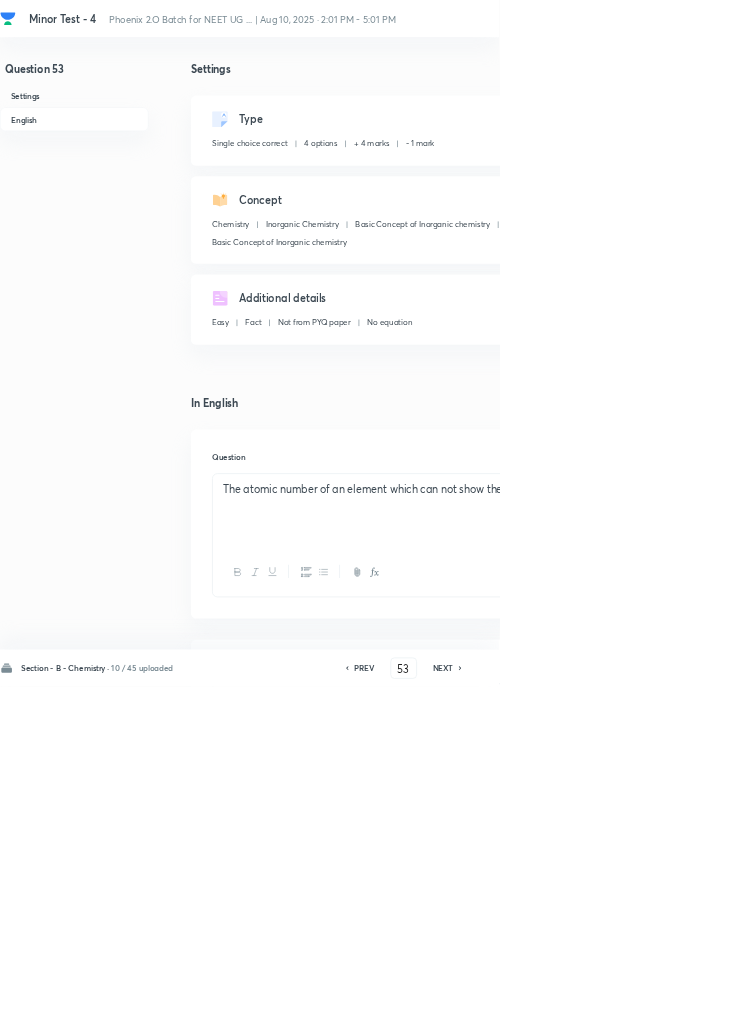 click 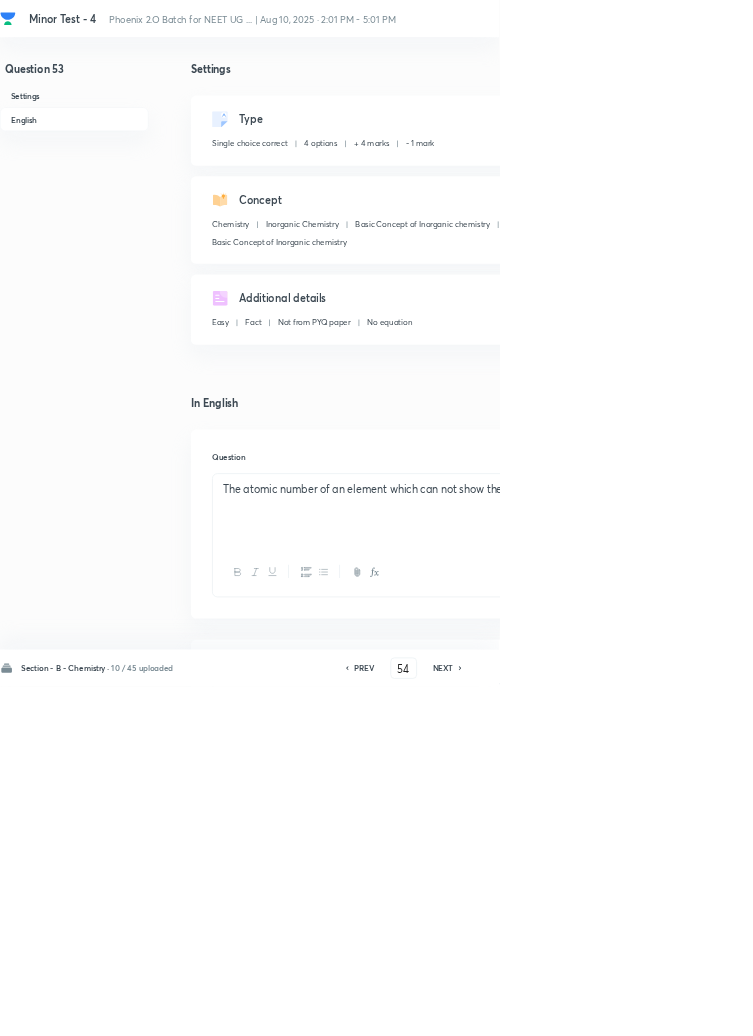 checkbox on "false" 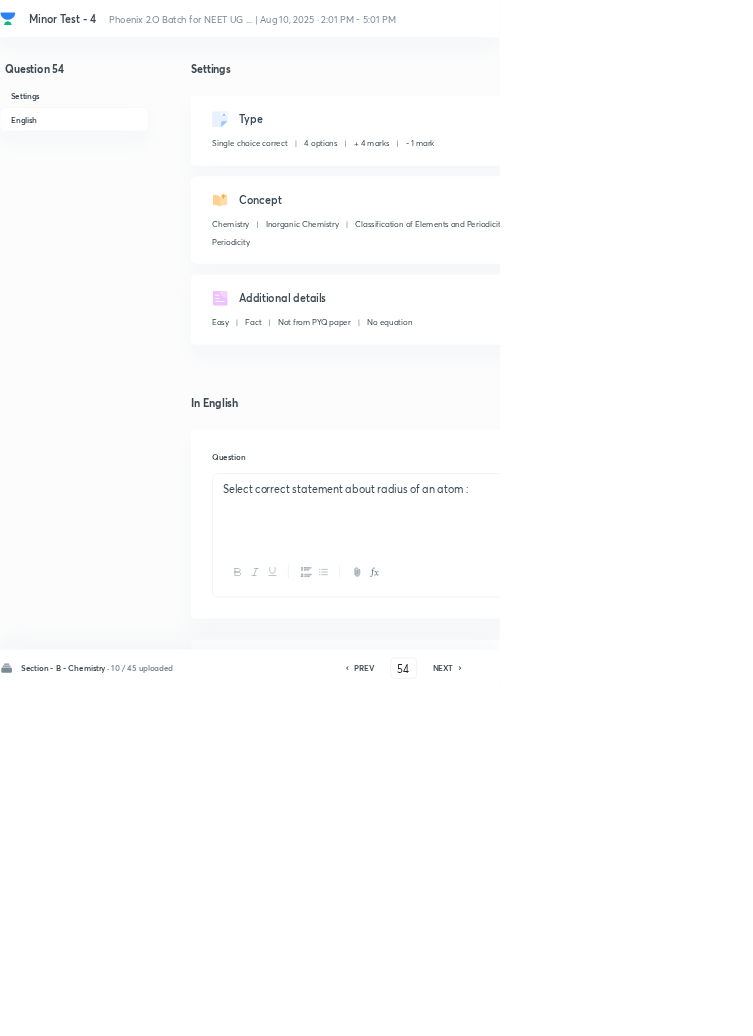 click 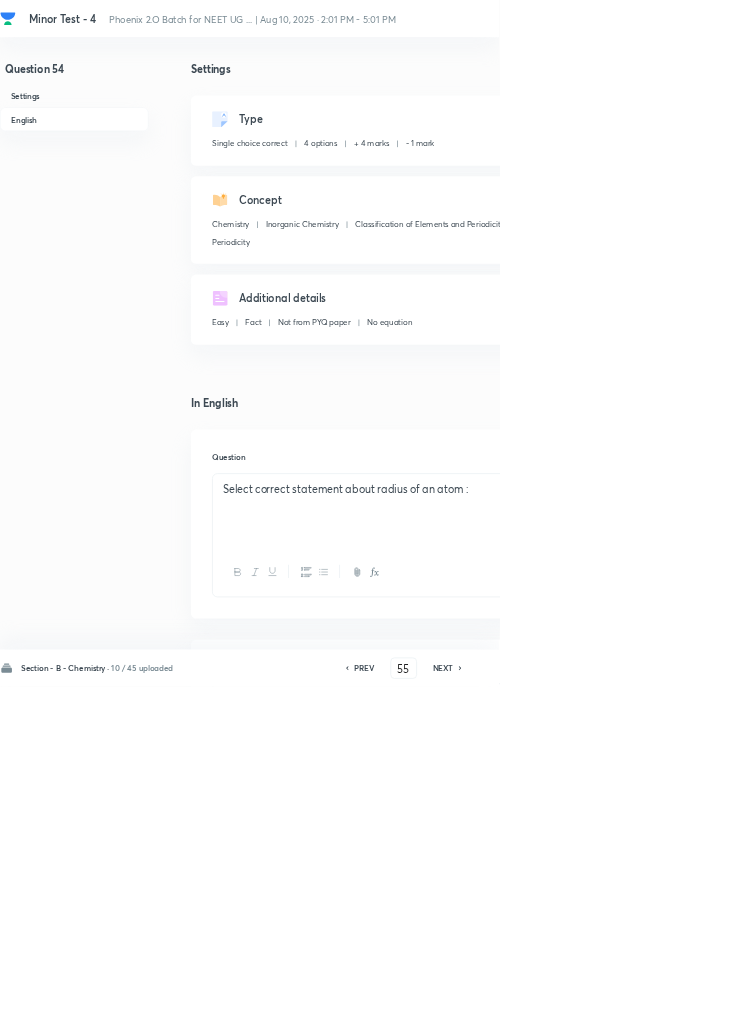 checkbox on "false" 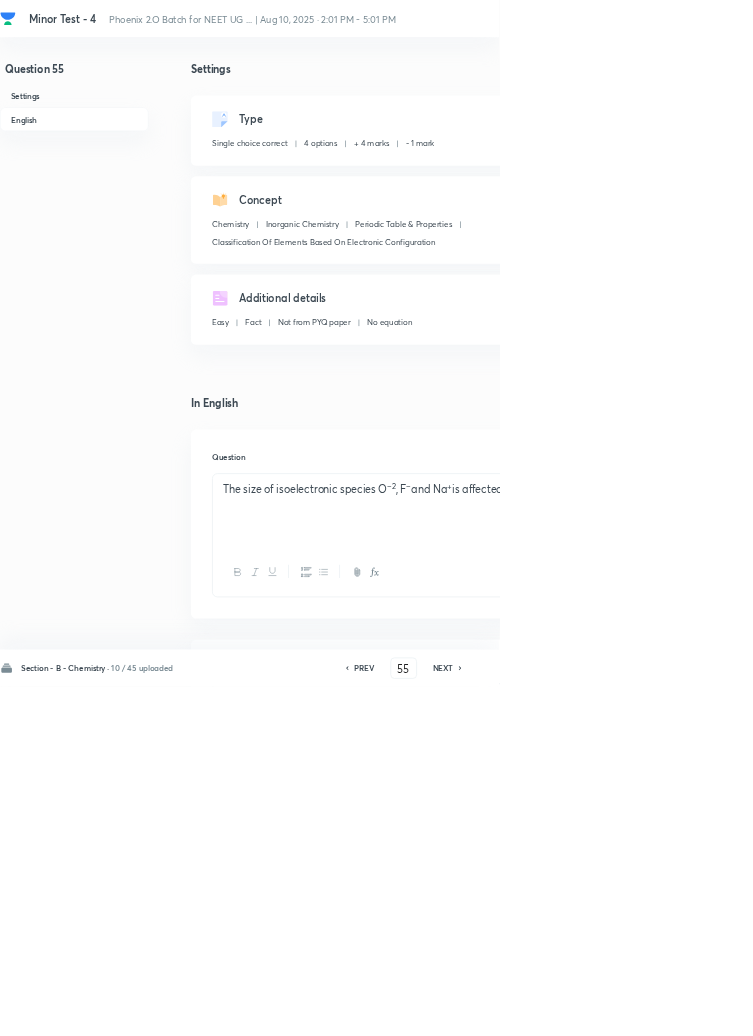 click 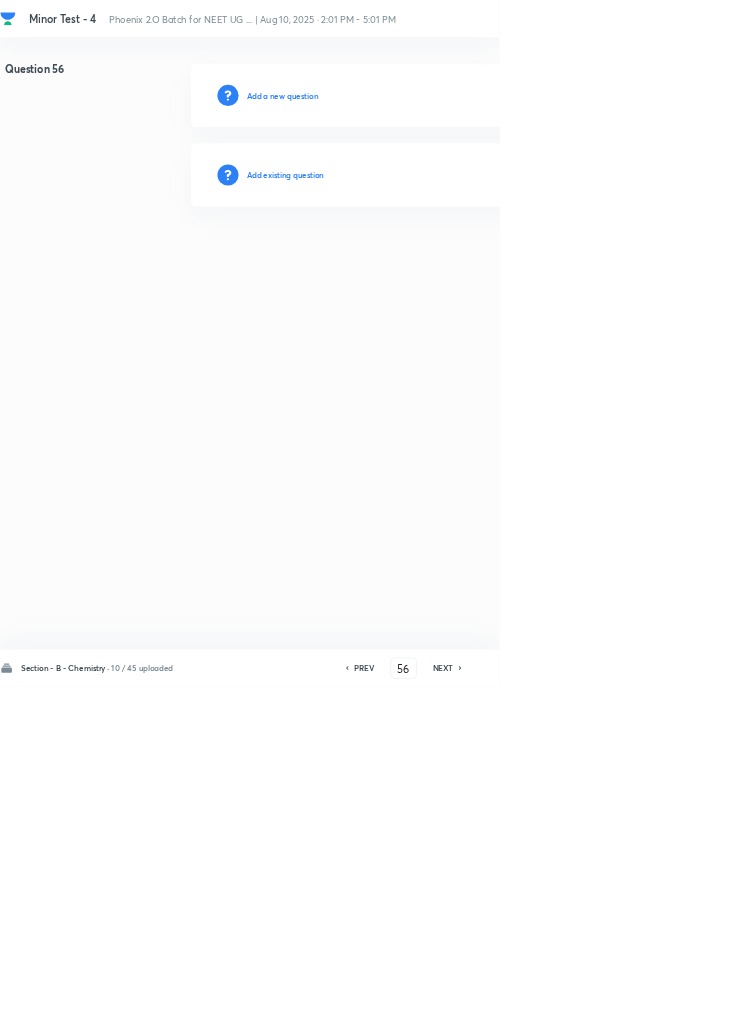 click 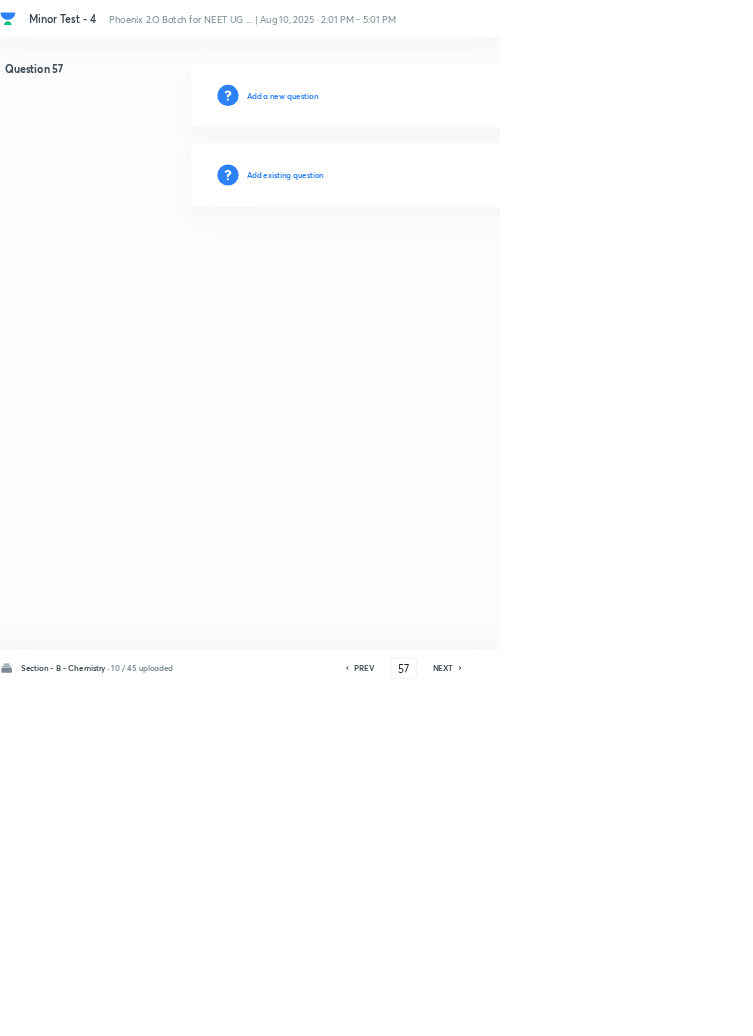 click on "PREV" at bounding box center [546, 1008] 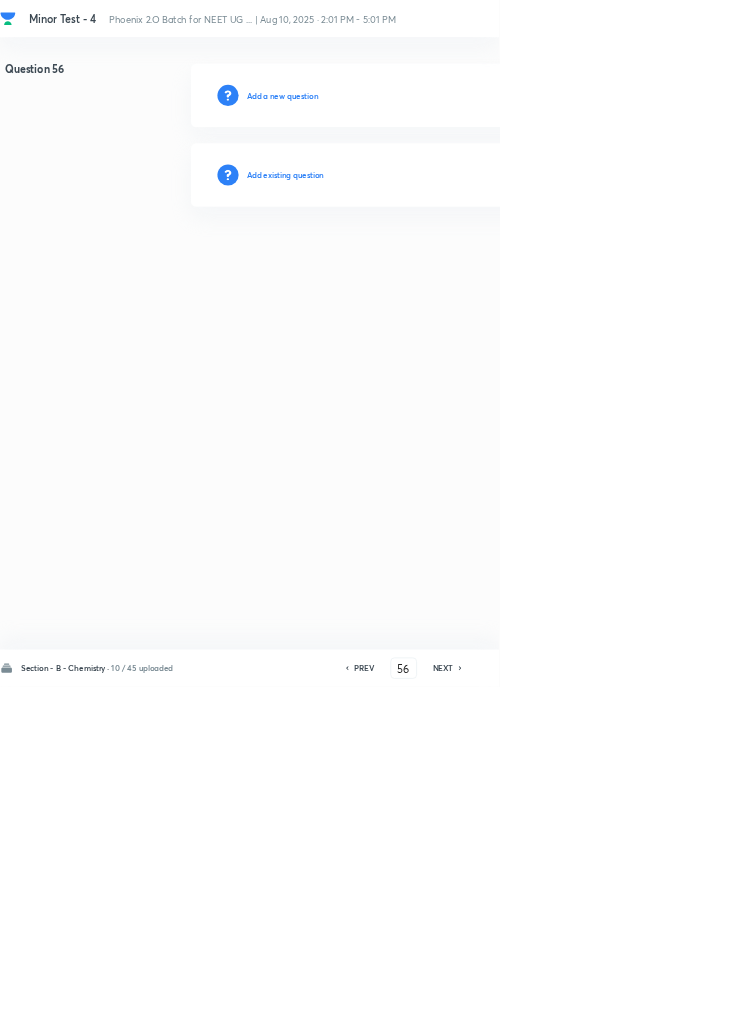 click on "PREV" at bounding box center [549, 1008] 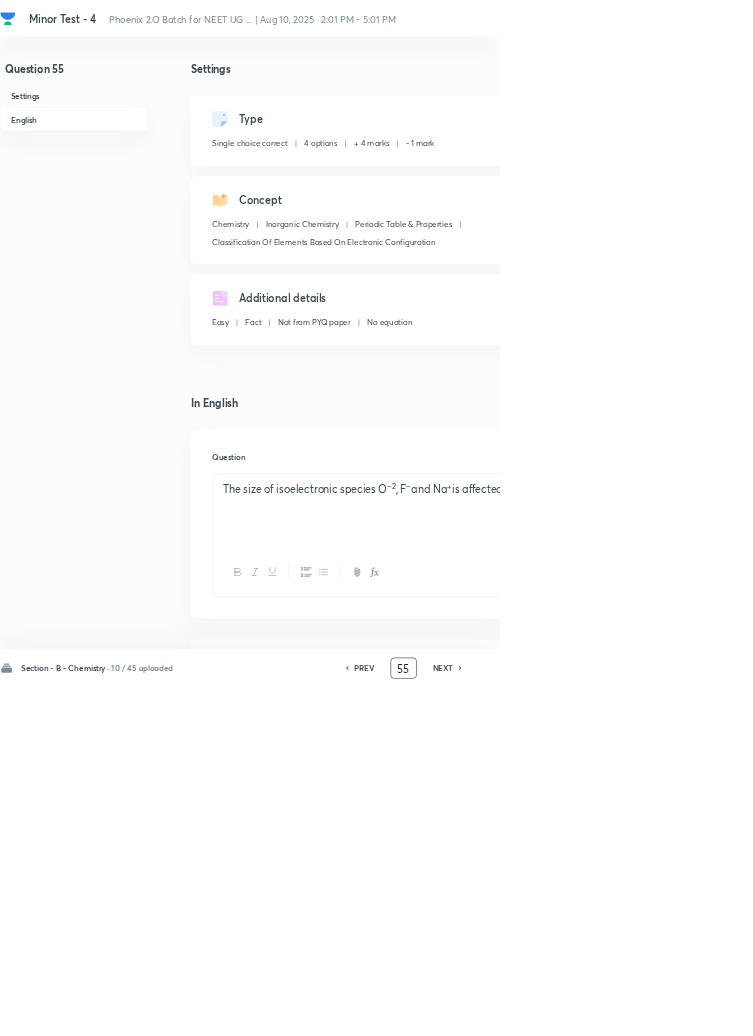 click on "55" at bounding box center [609, 1008] 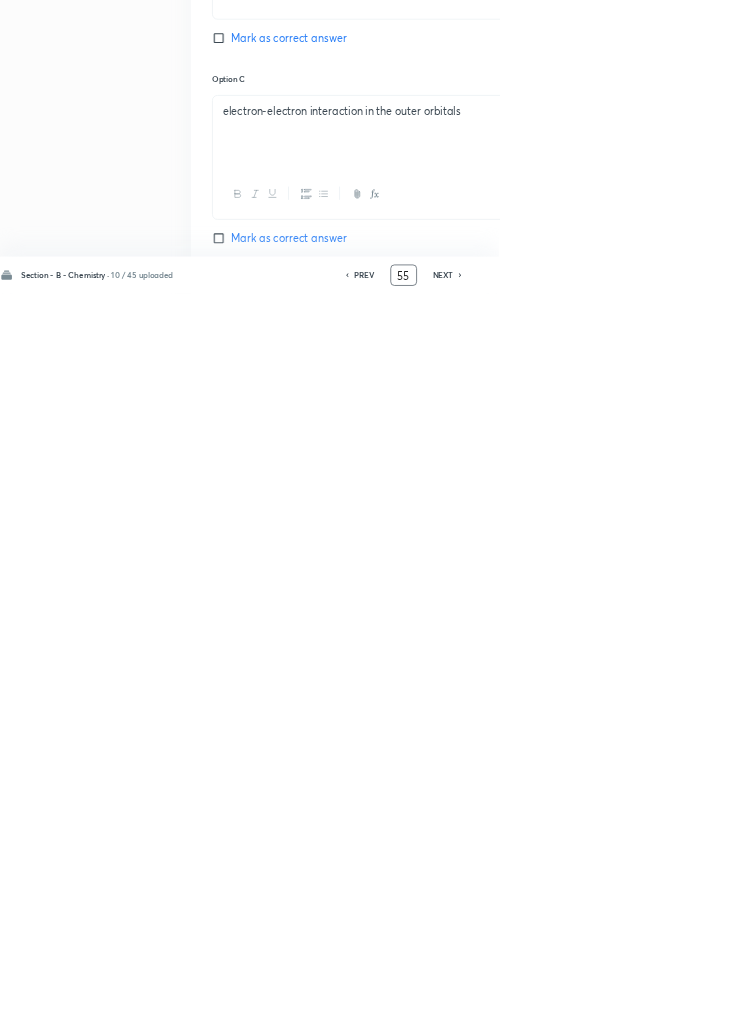 type on "5" 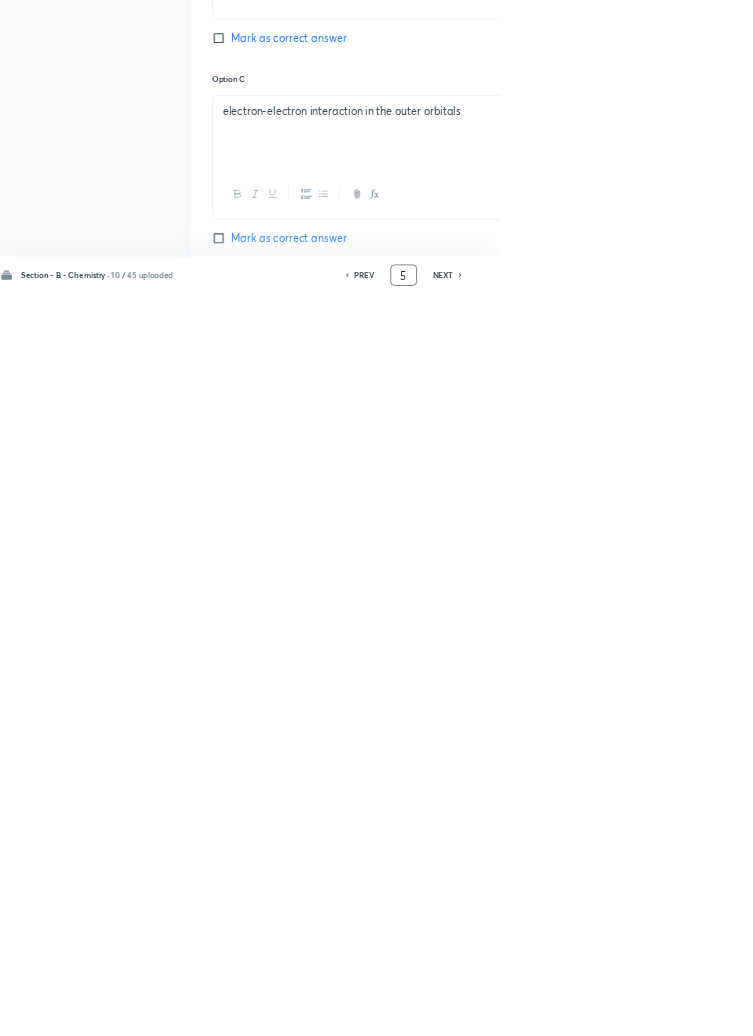 scroll, scrollTop: 950, scrollLeft: 0, axis: vertical 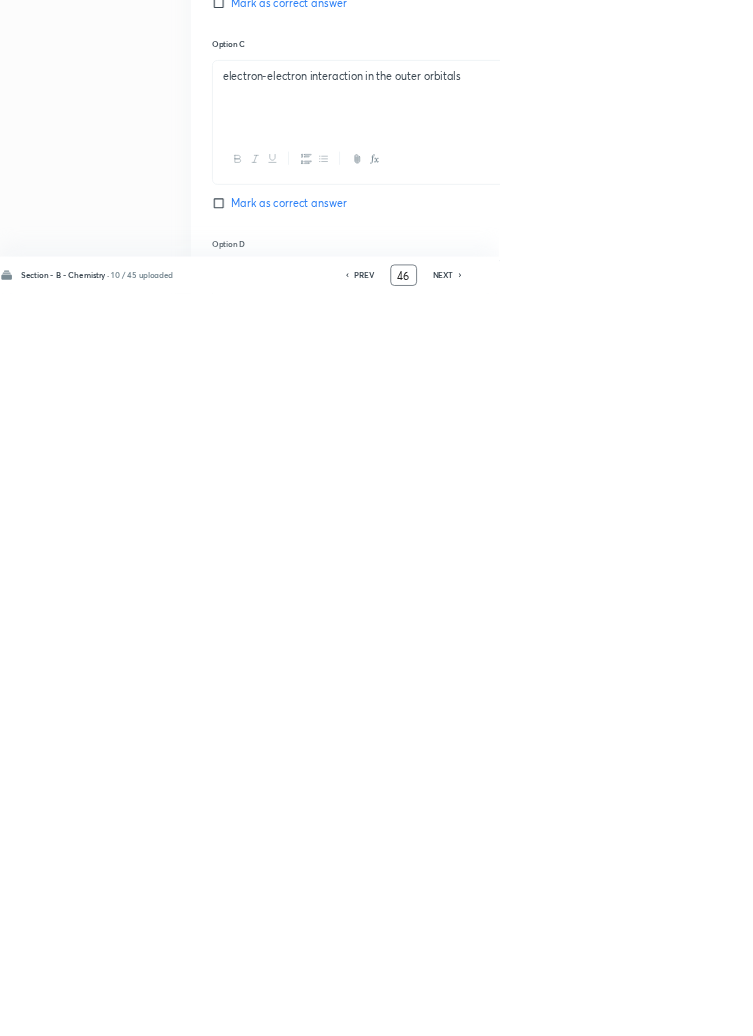 type on "46" 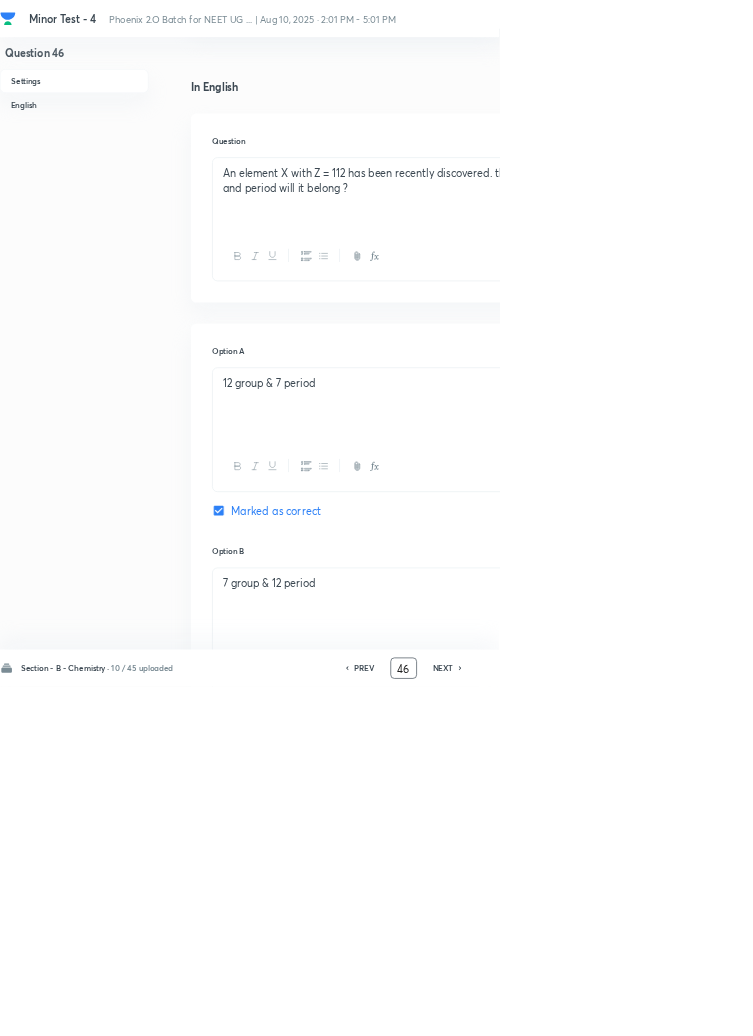 scroll, scrollTop: 0, scrollLeft: 0, axis: both 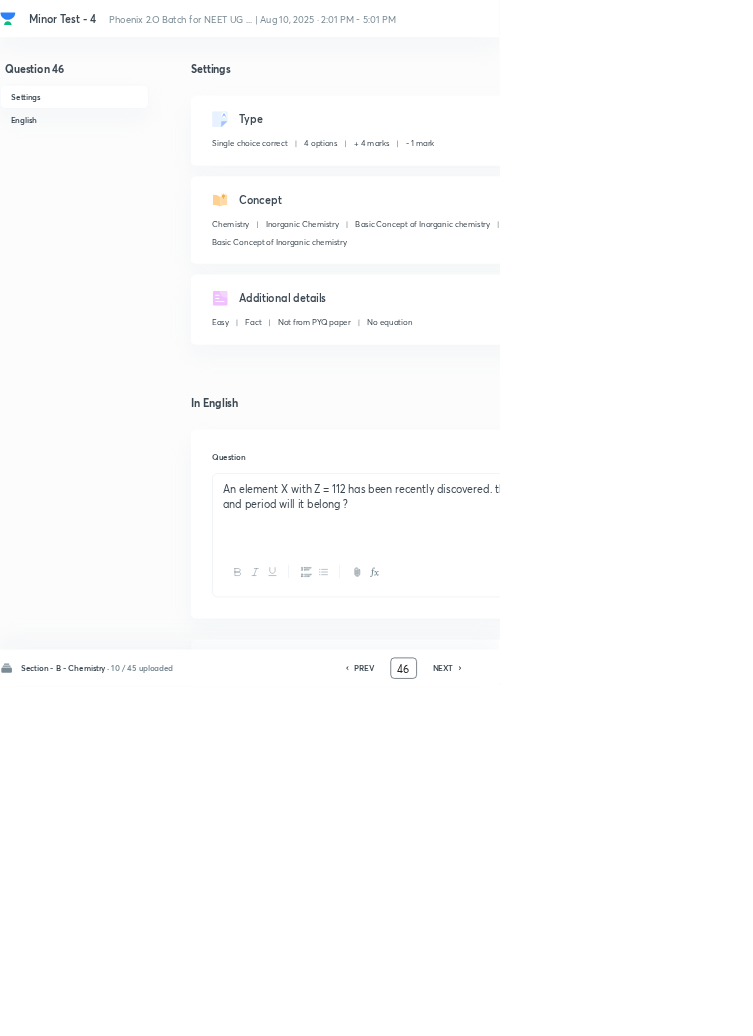 click 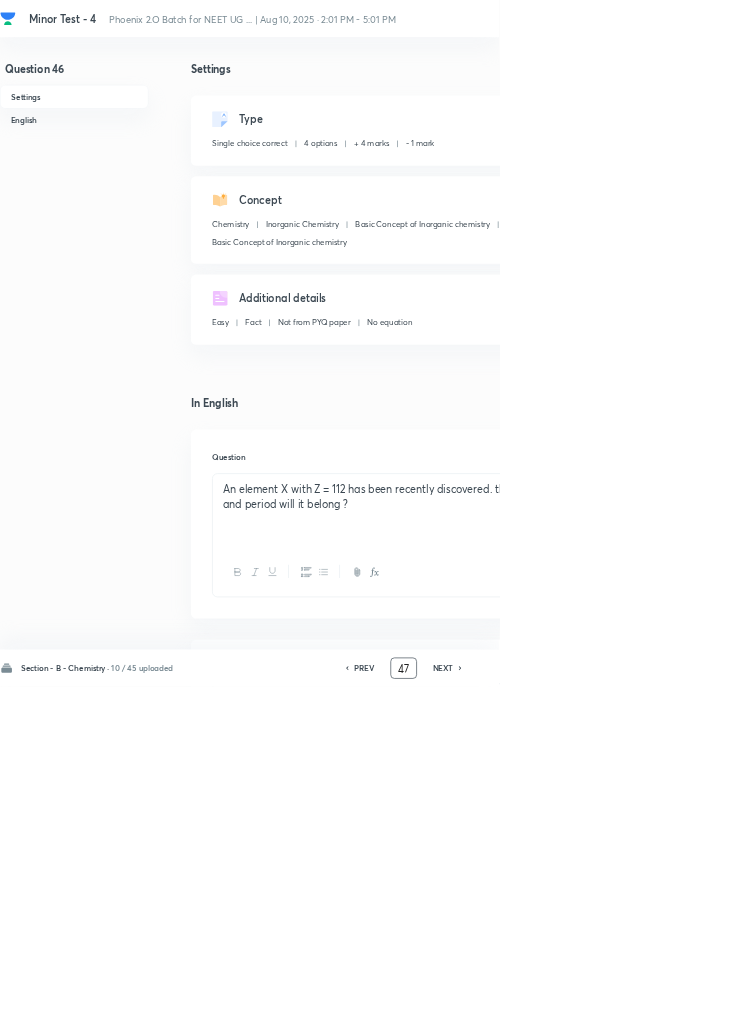 checkbox on "false" 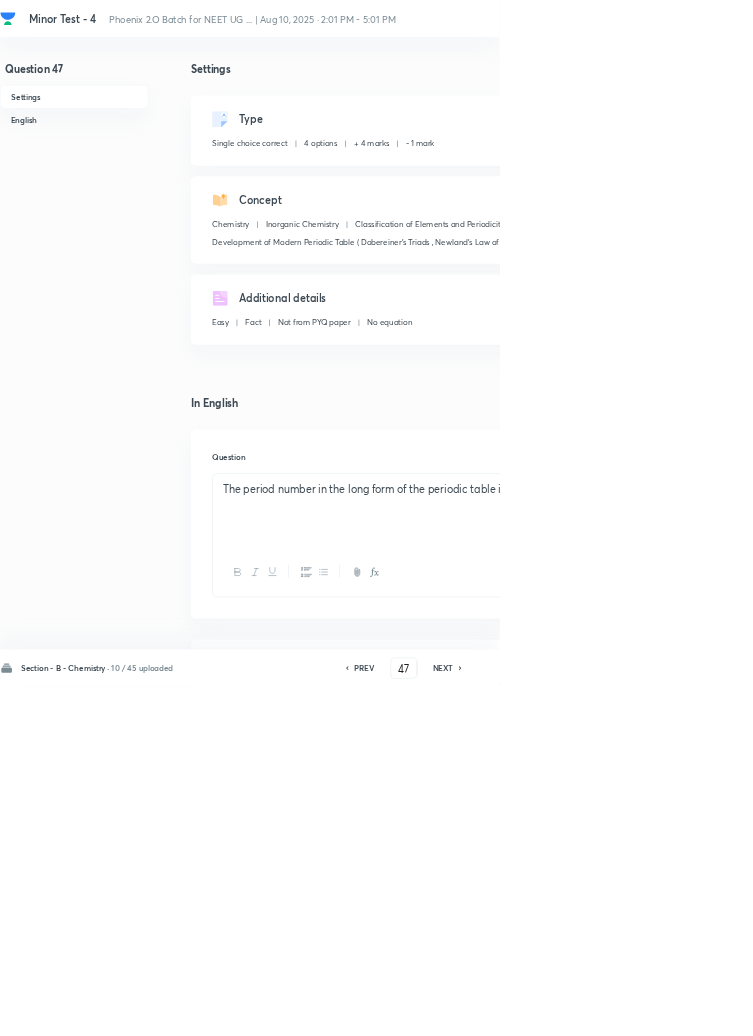 checkbox on "true" 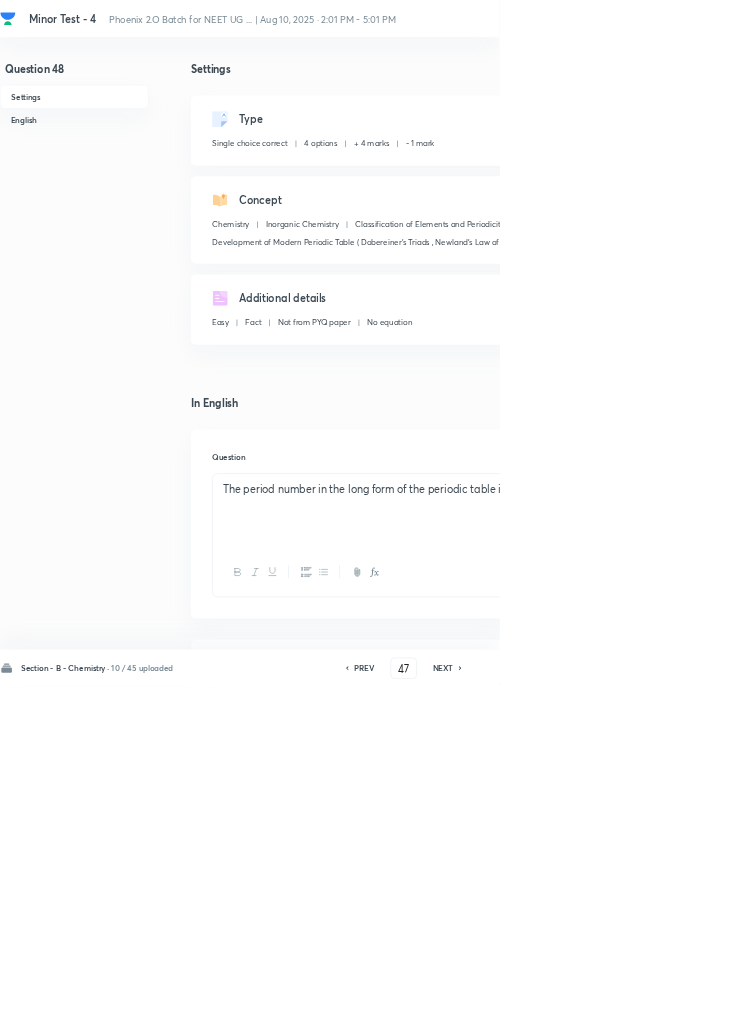 type on "48" 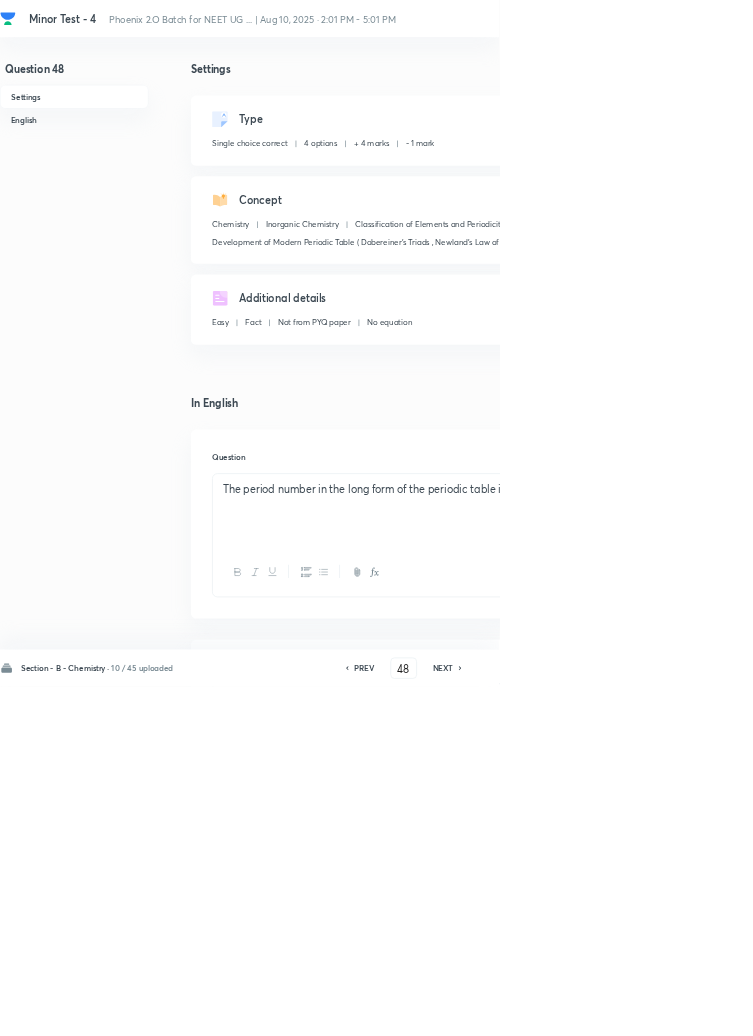 checkbox on "true" 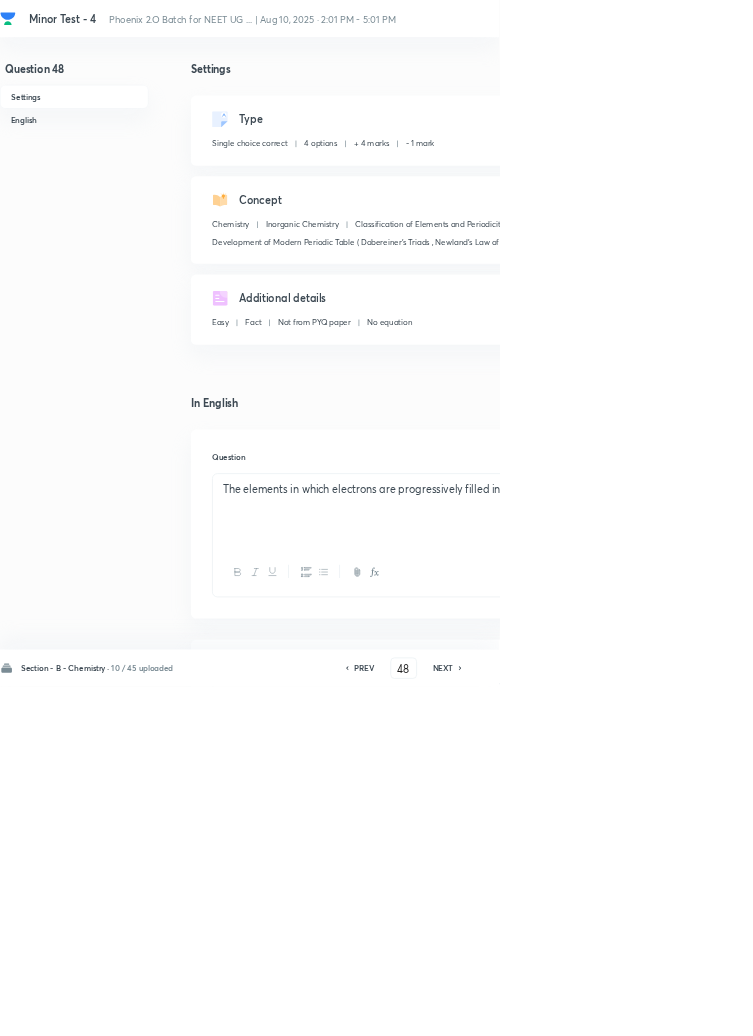 click 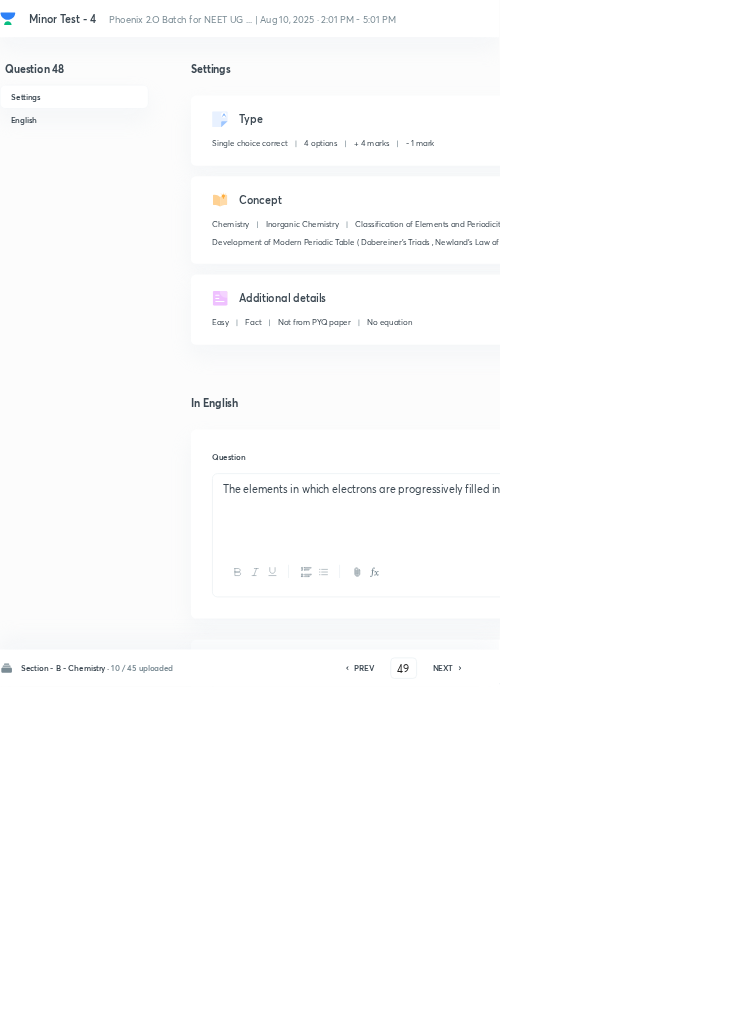 checkbox on "false" 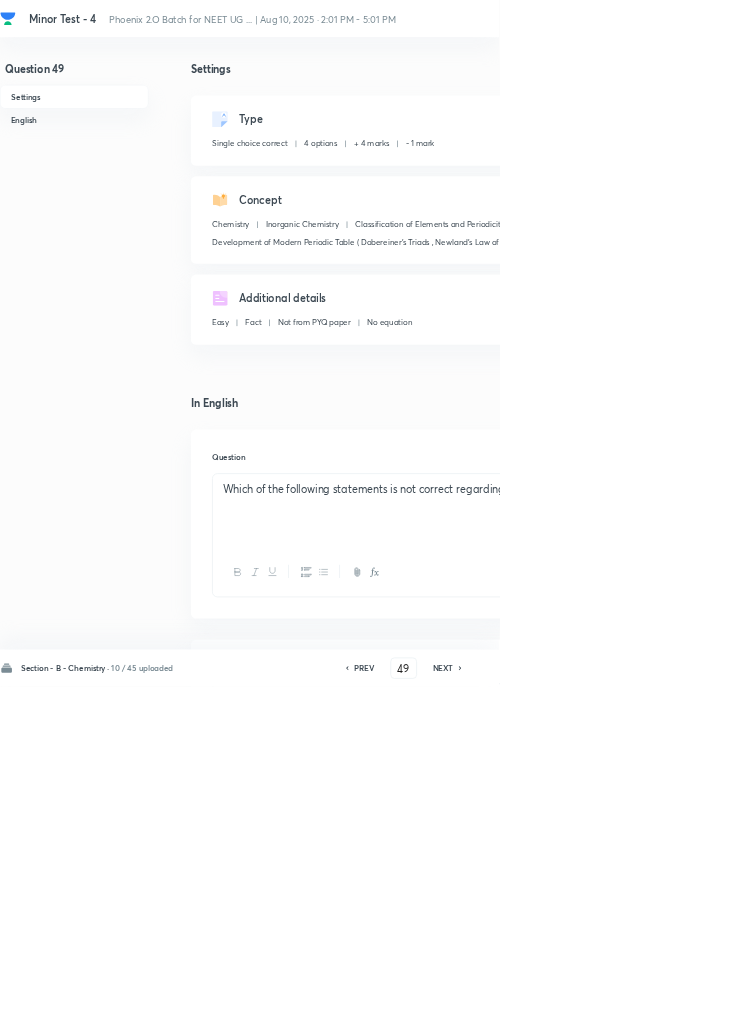 checkbox on "true" 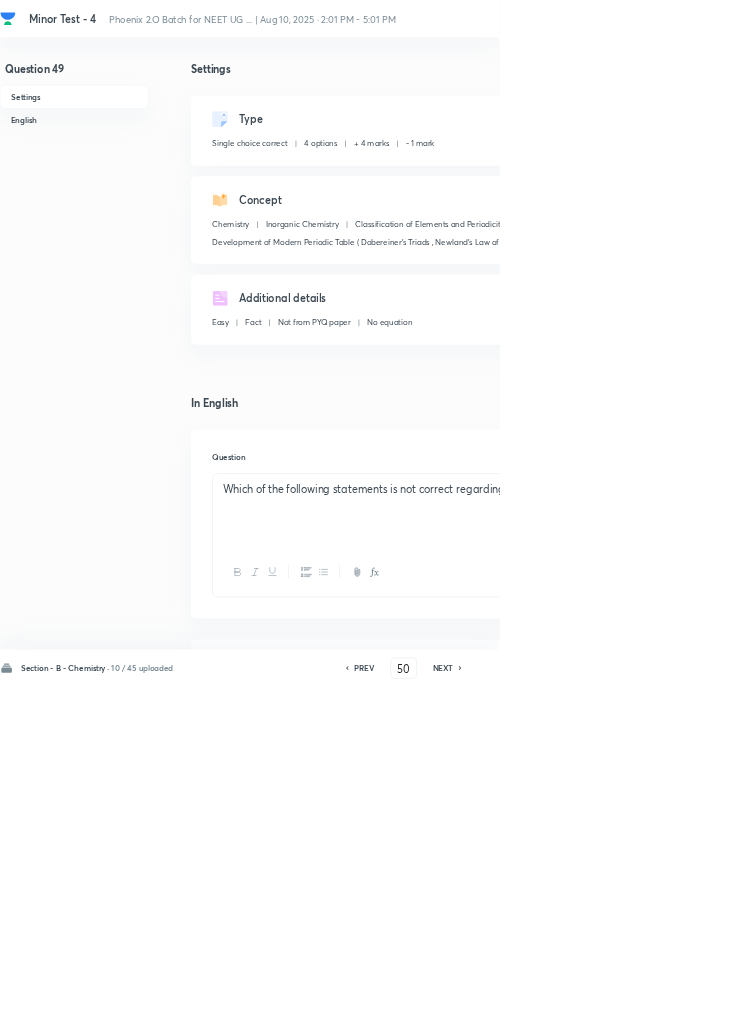 checkbox on "false" 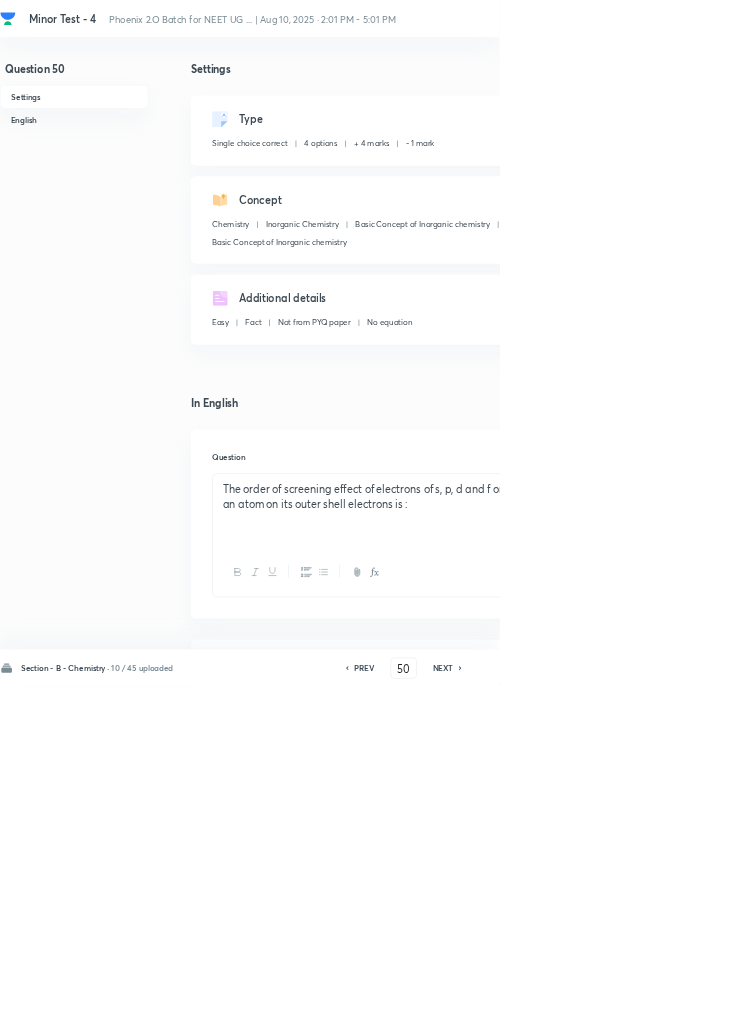 click 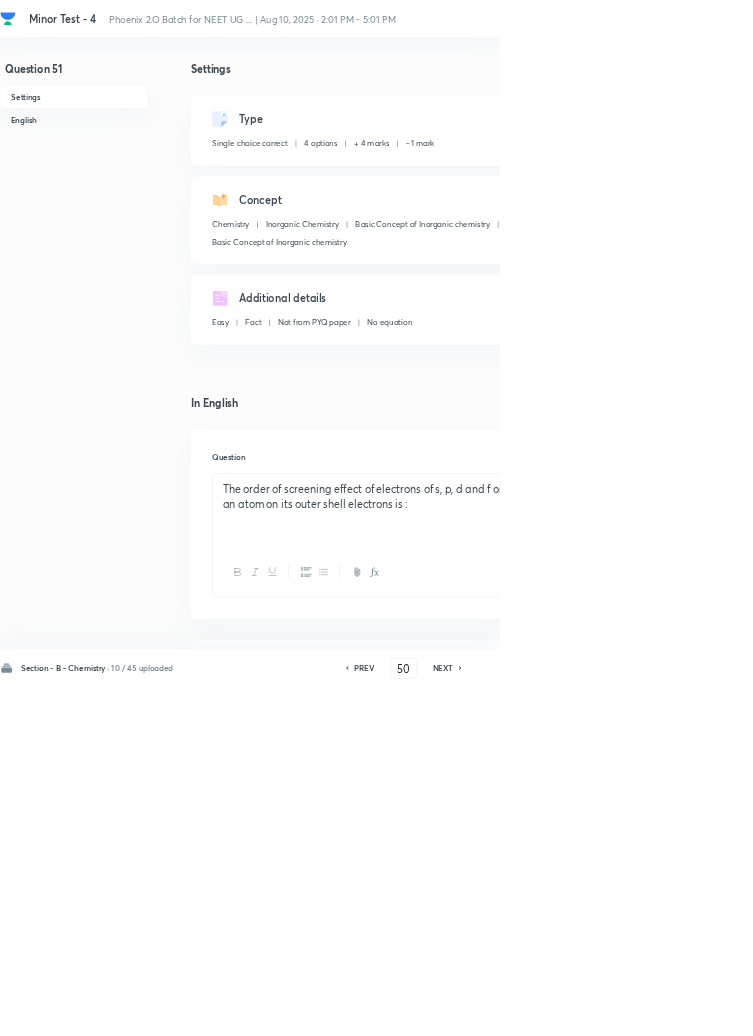 type on "51" 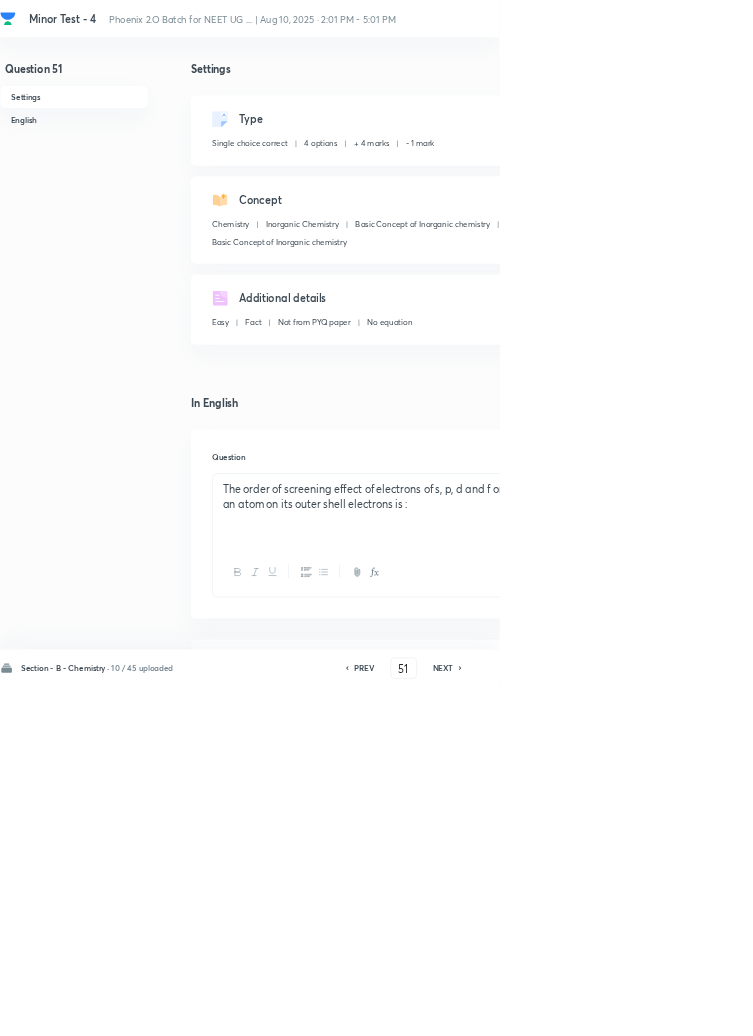checkbox on "false" 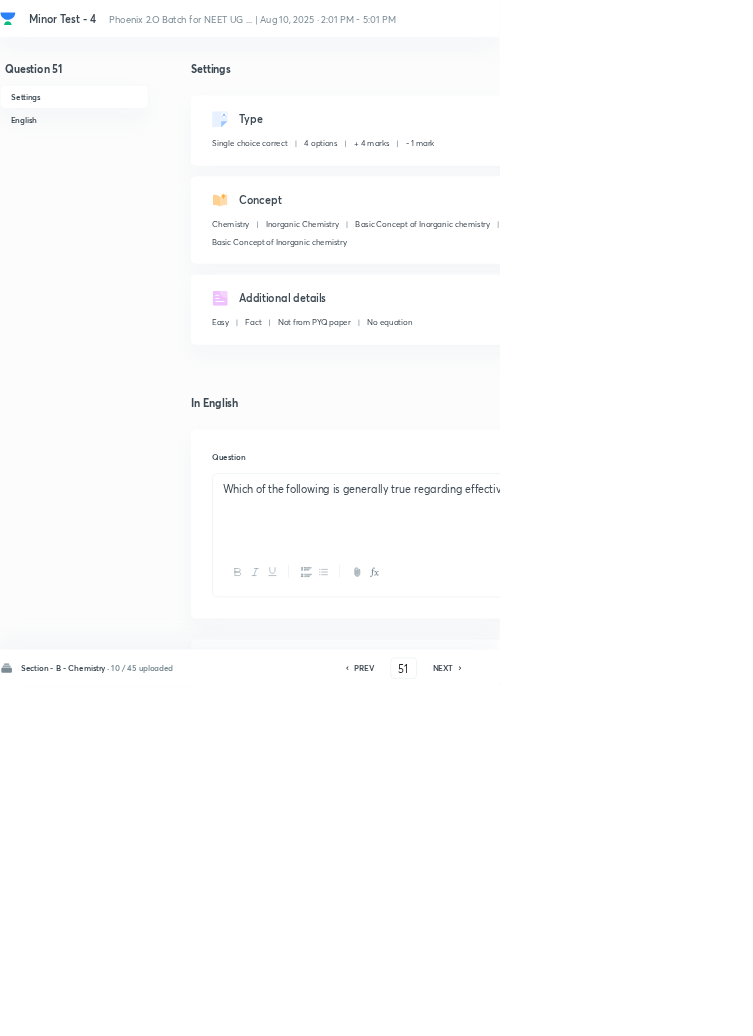 click 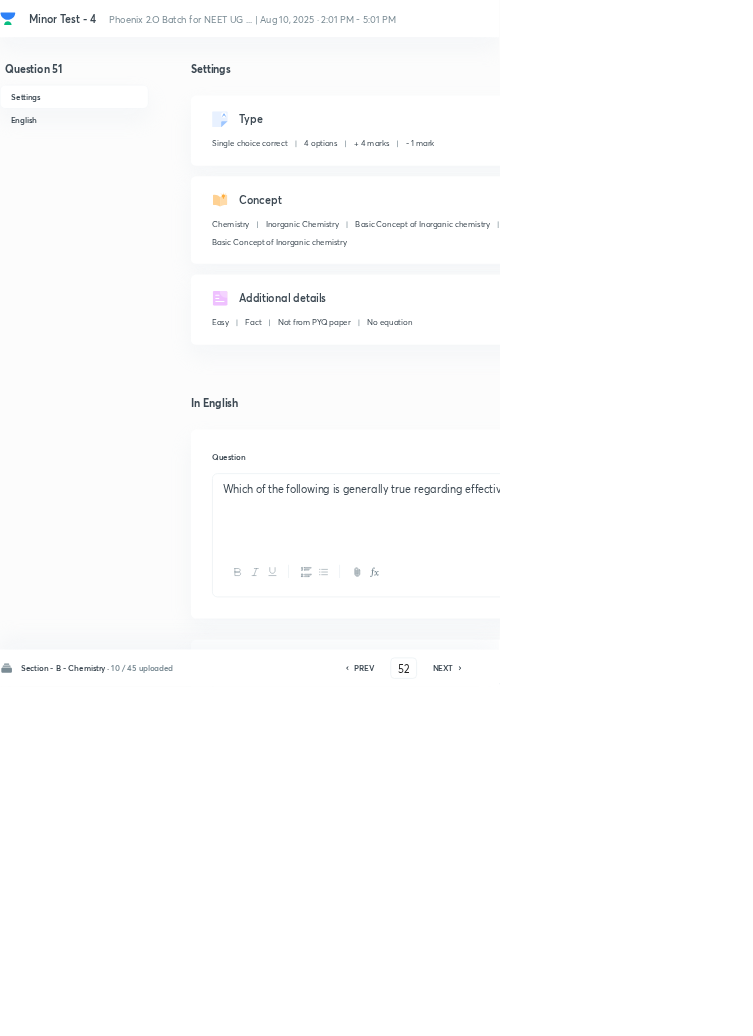 checkbox on "false" 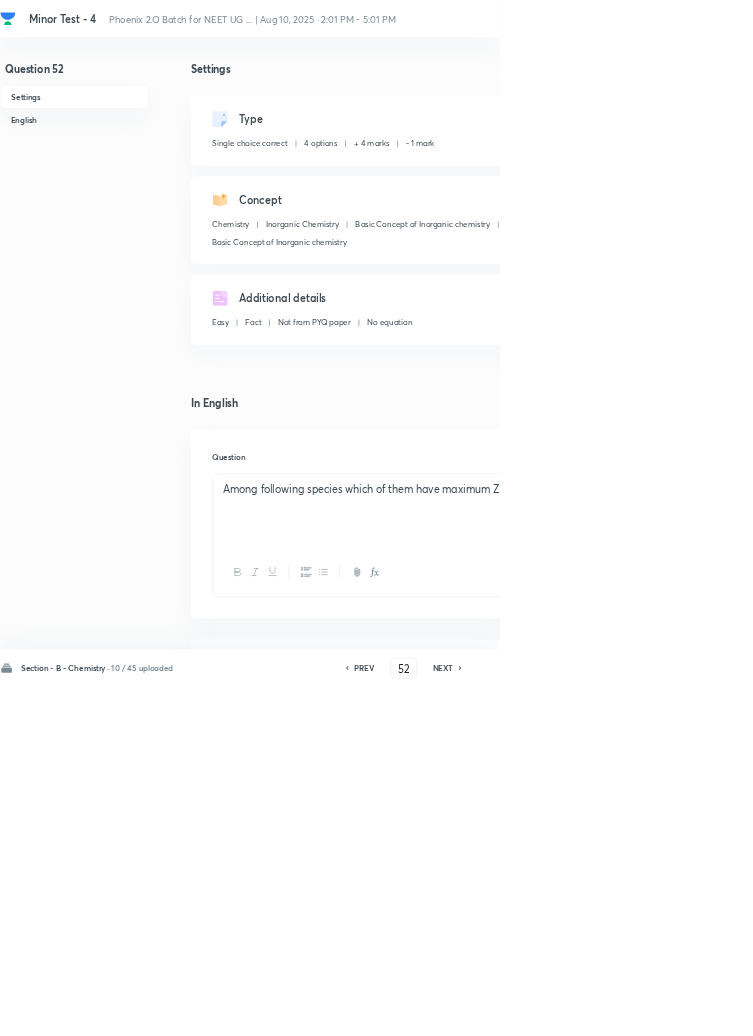 click 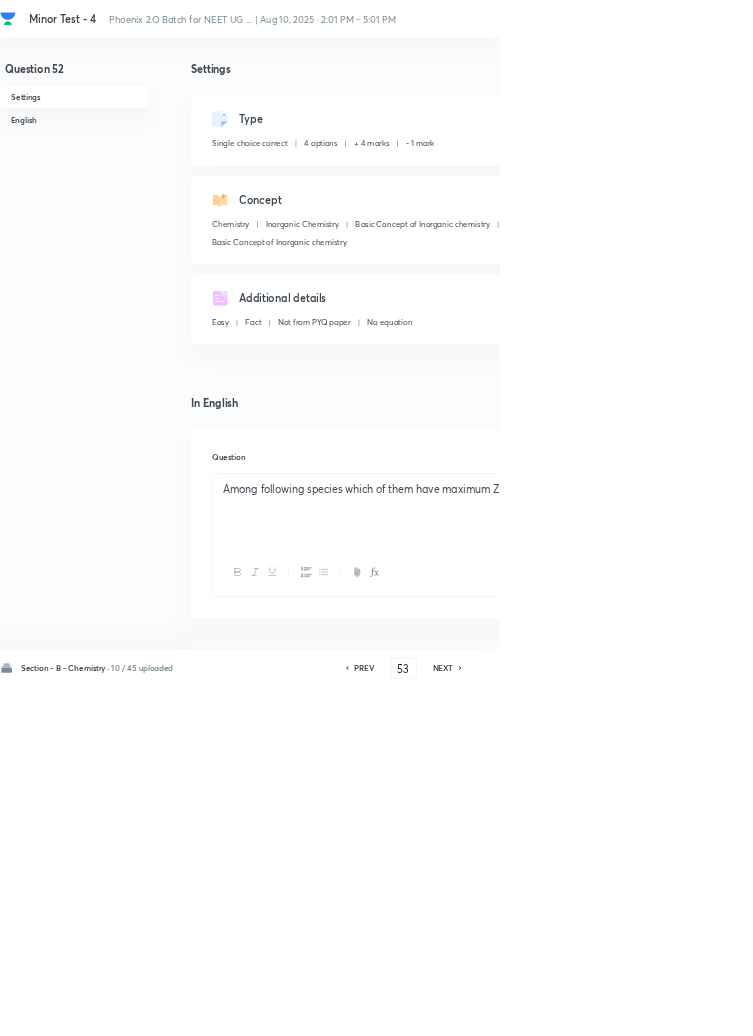 checkbox on "true" 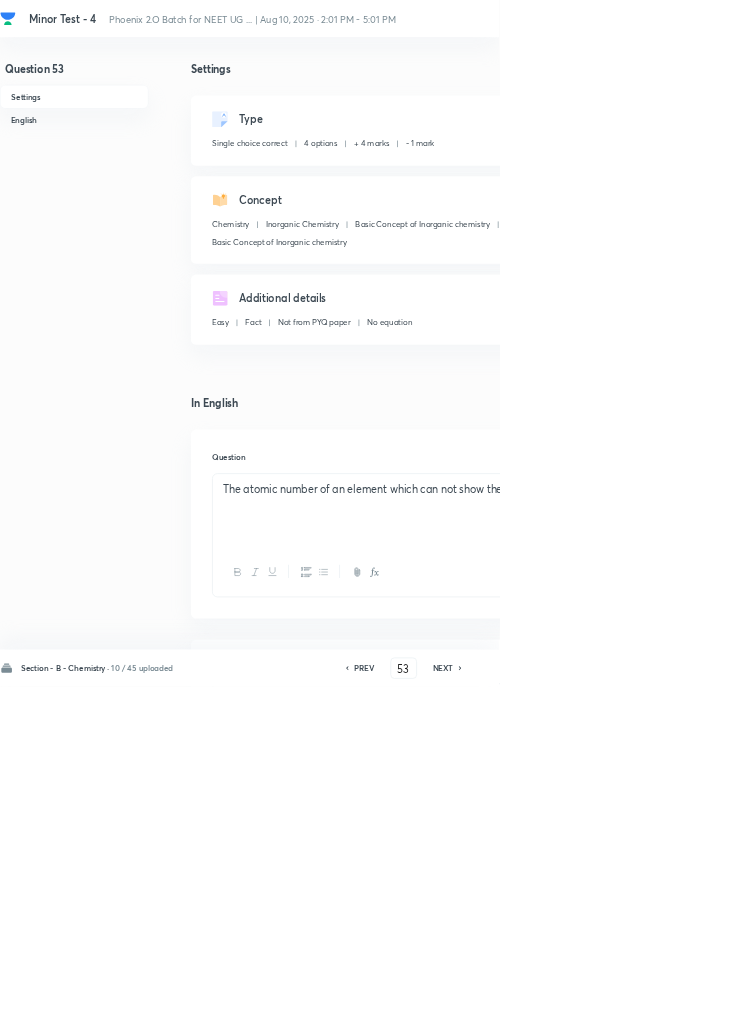 click 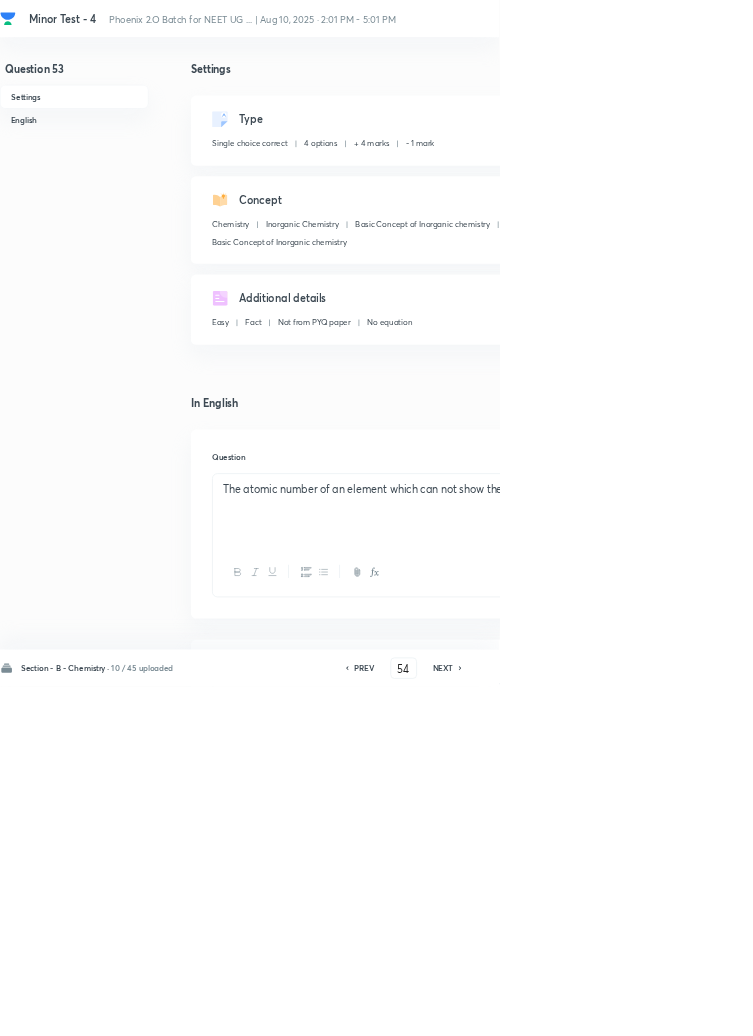 checkbox on "false" 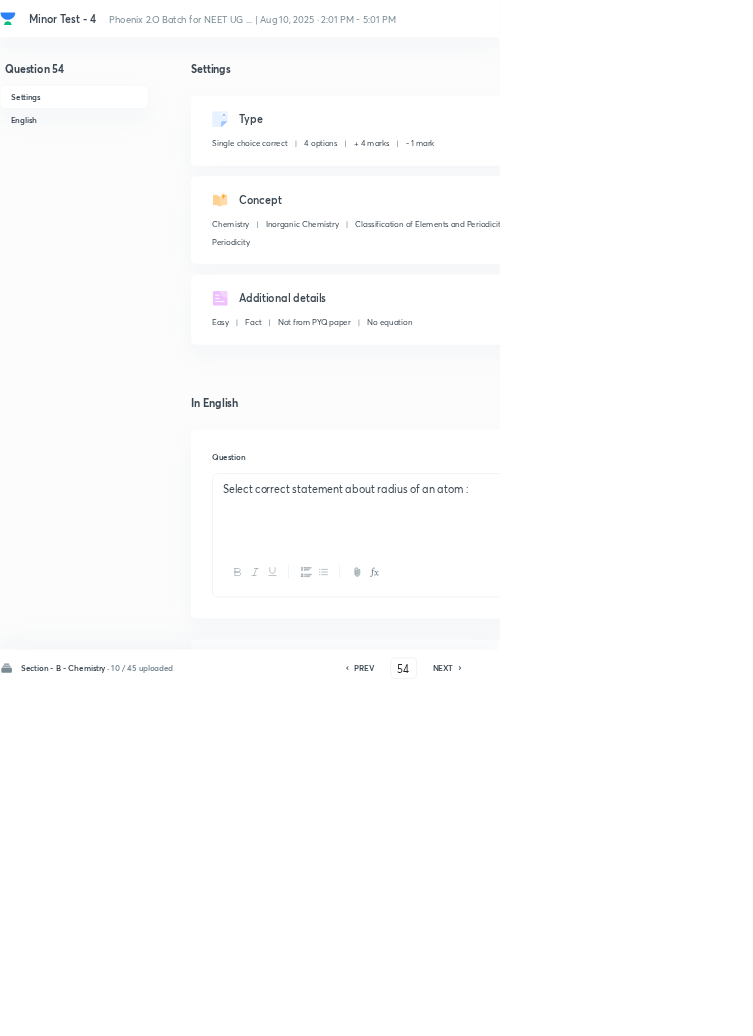 click on "NEXT" at bounding box center (668, 1008) 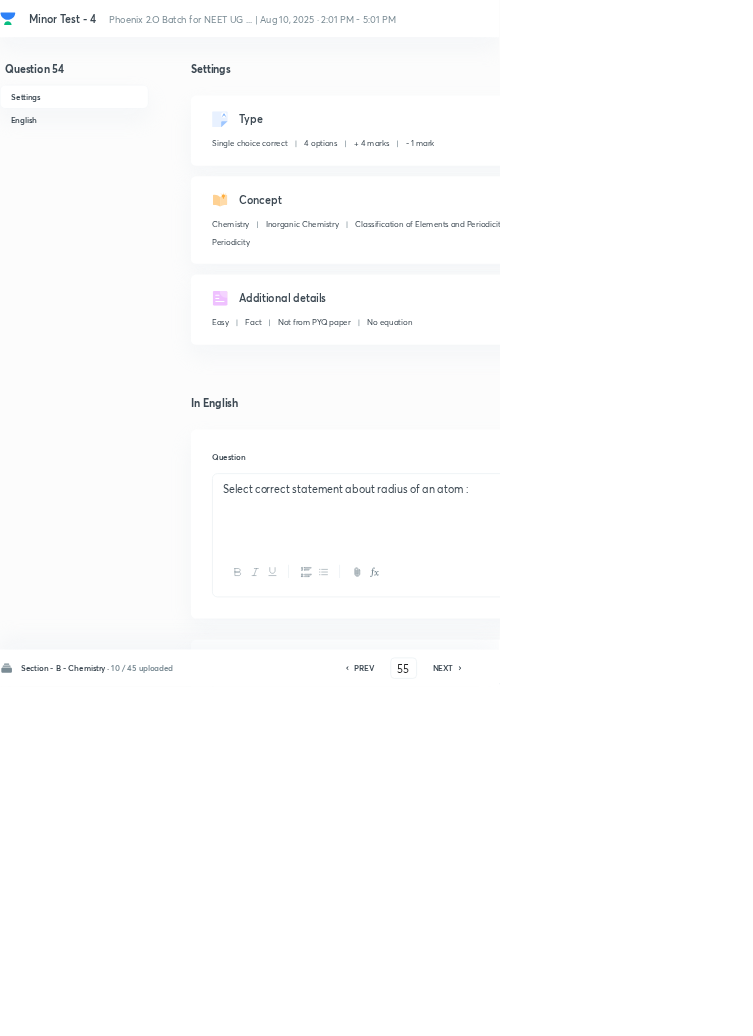 checkbox on "false" 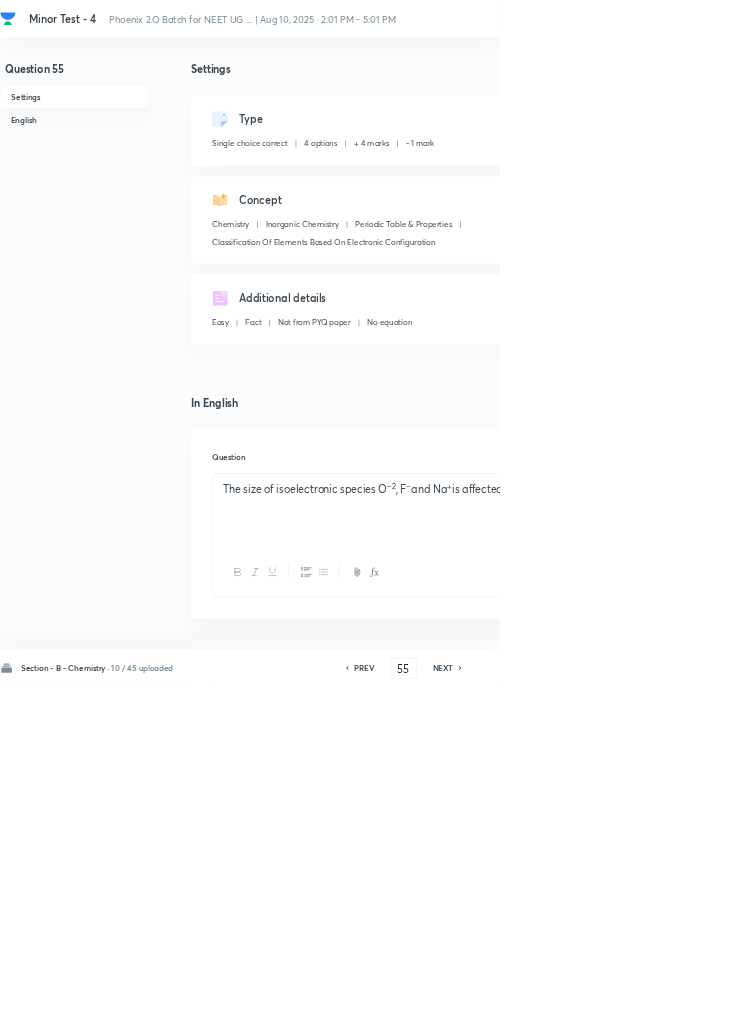click on "NEXT" at bounding box center [668, 1008] 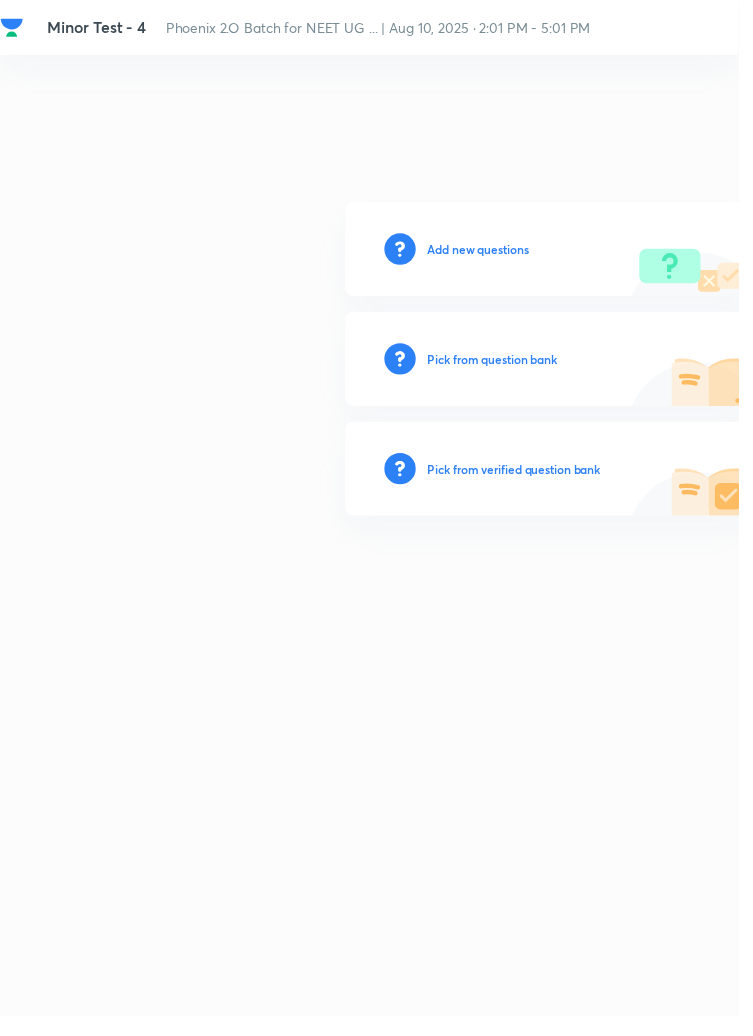 click on "Add new questions" at bounding box center [487, 254] 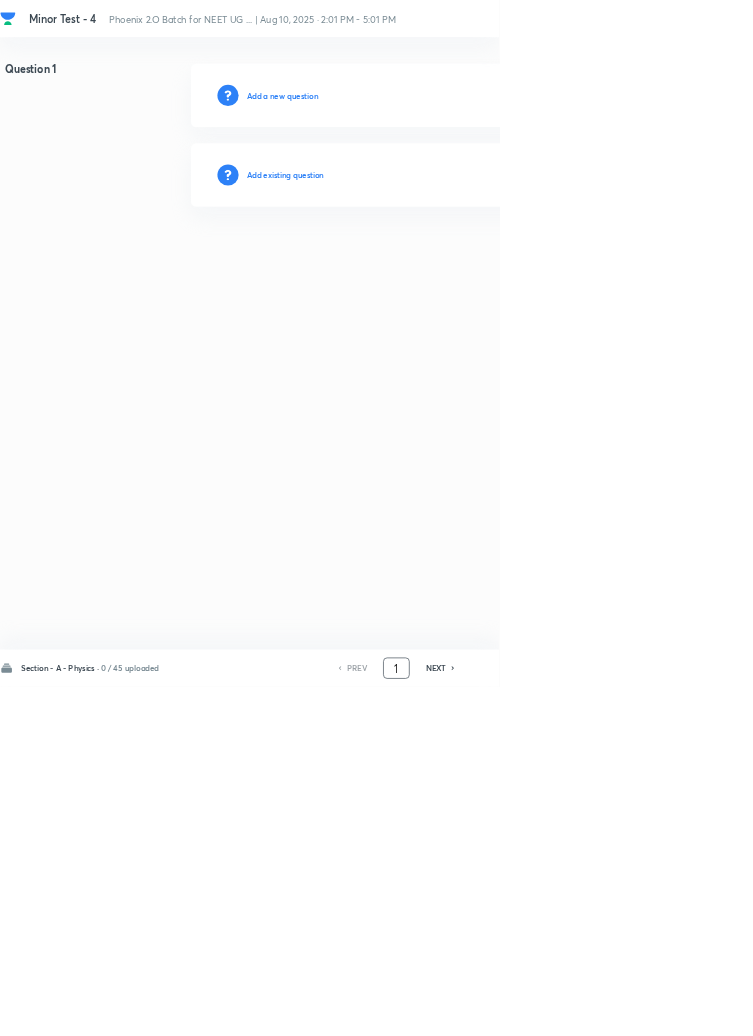 click on "1" at bounding box center (598, 1008) 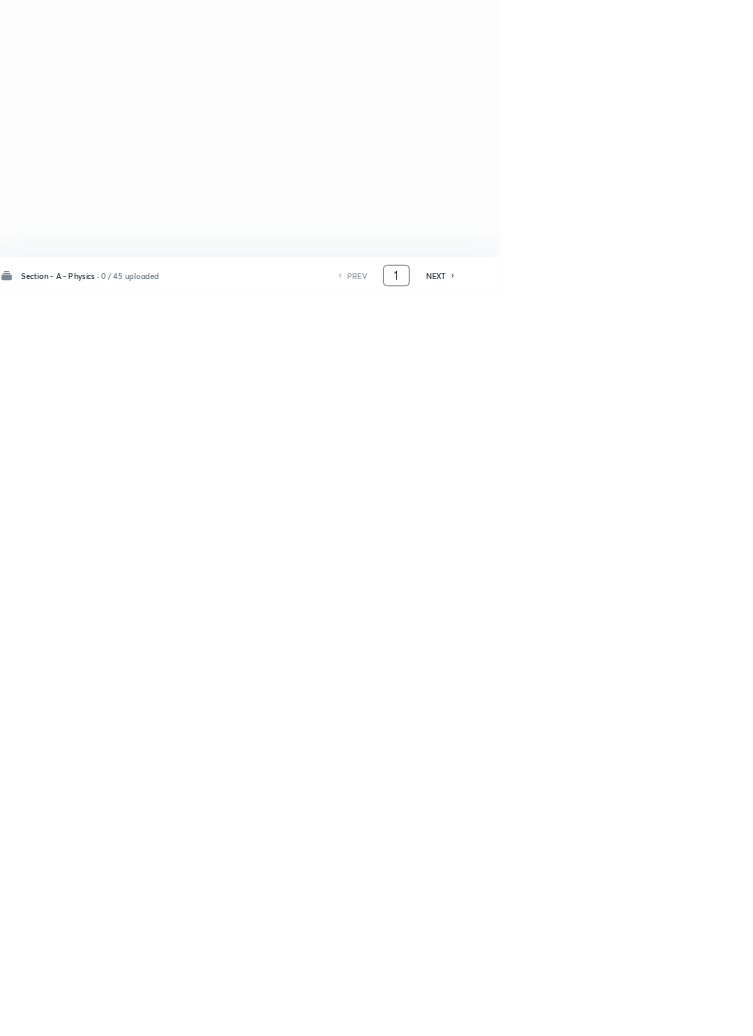 scroll, scrollTop: 0, scrollLeft: 0, axis: both 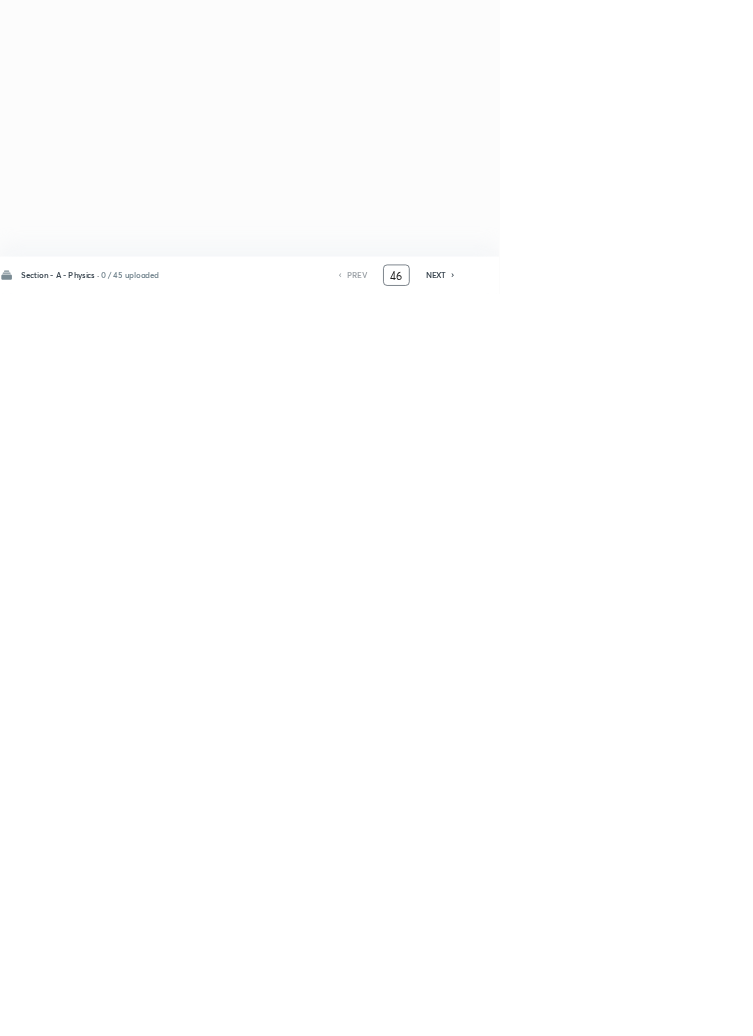 type on "46" 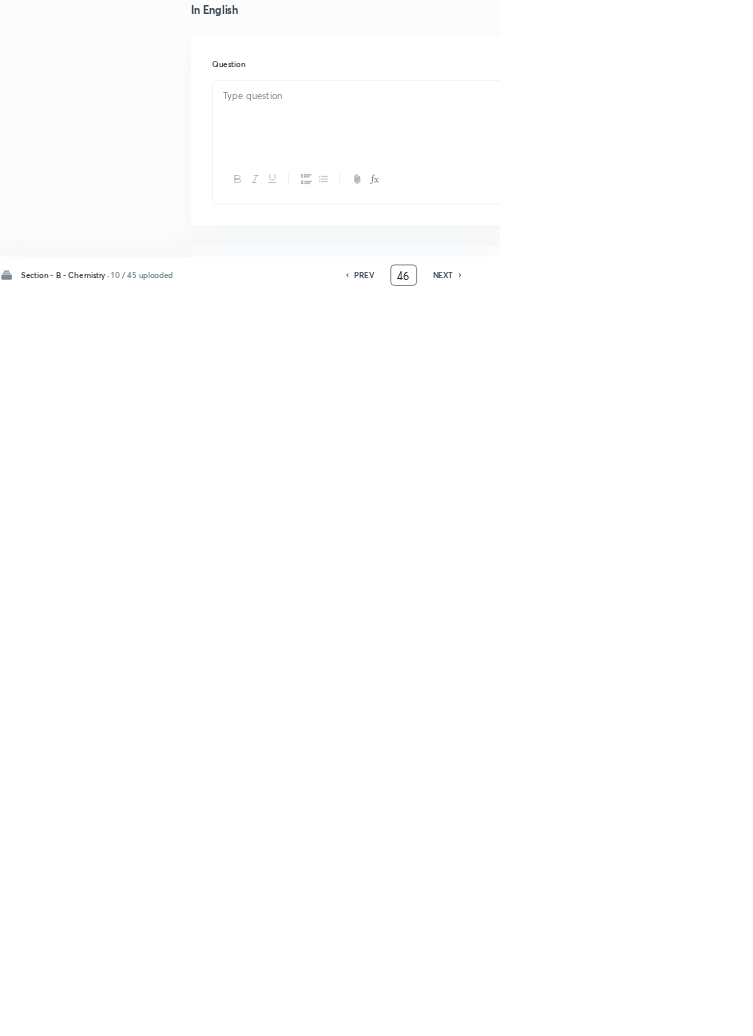 checkbox on "true" 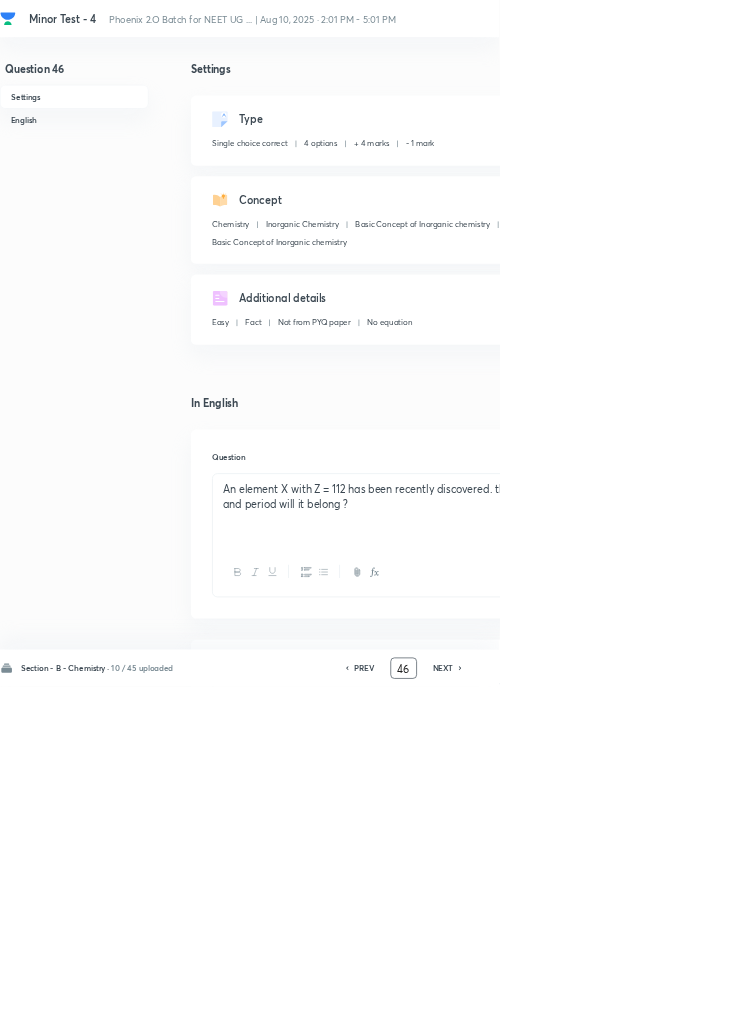 click on "Save" at bounding box center [1096, 1006] 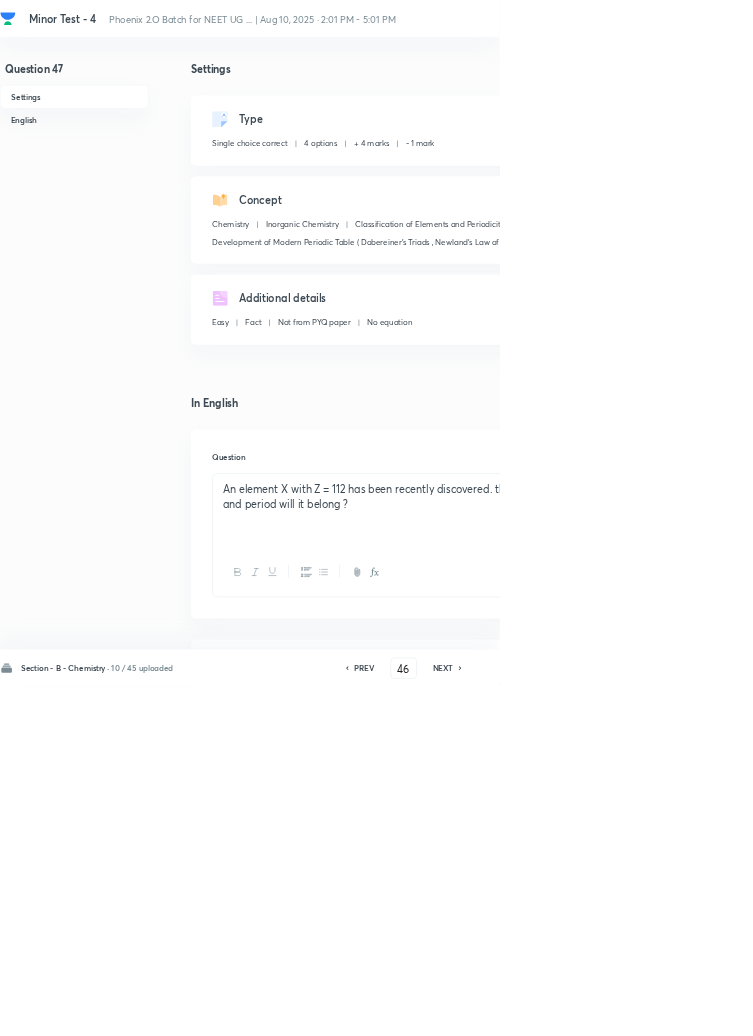 type on "47" 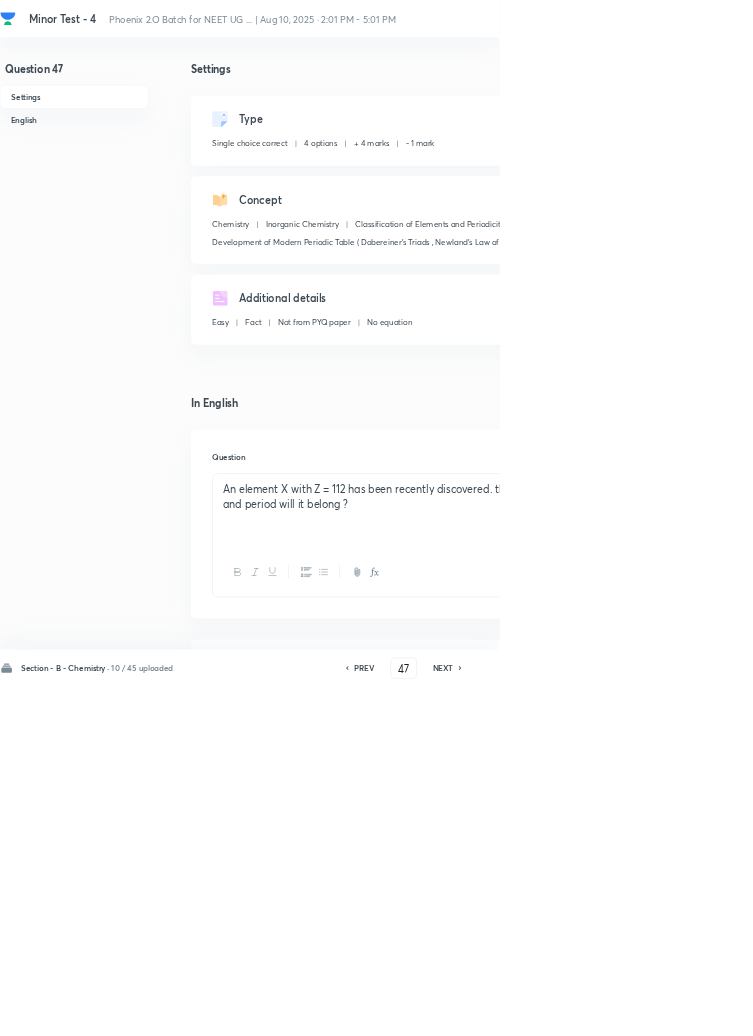 checkbox on "false" 